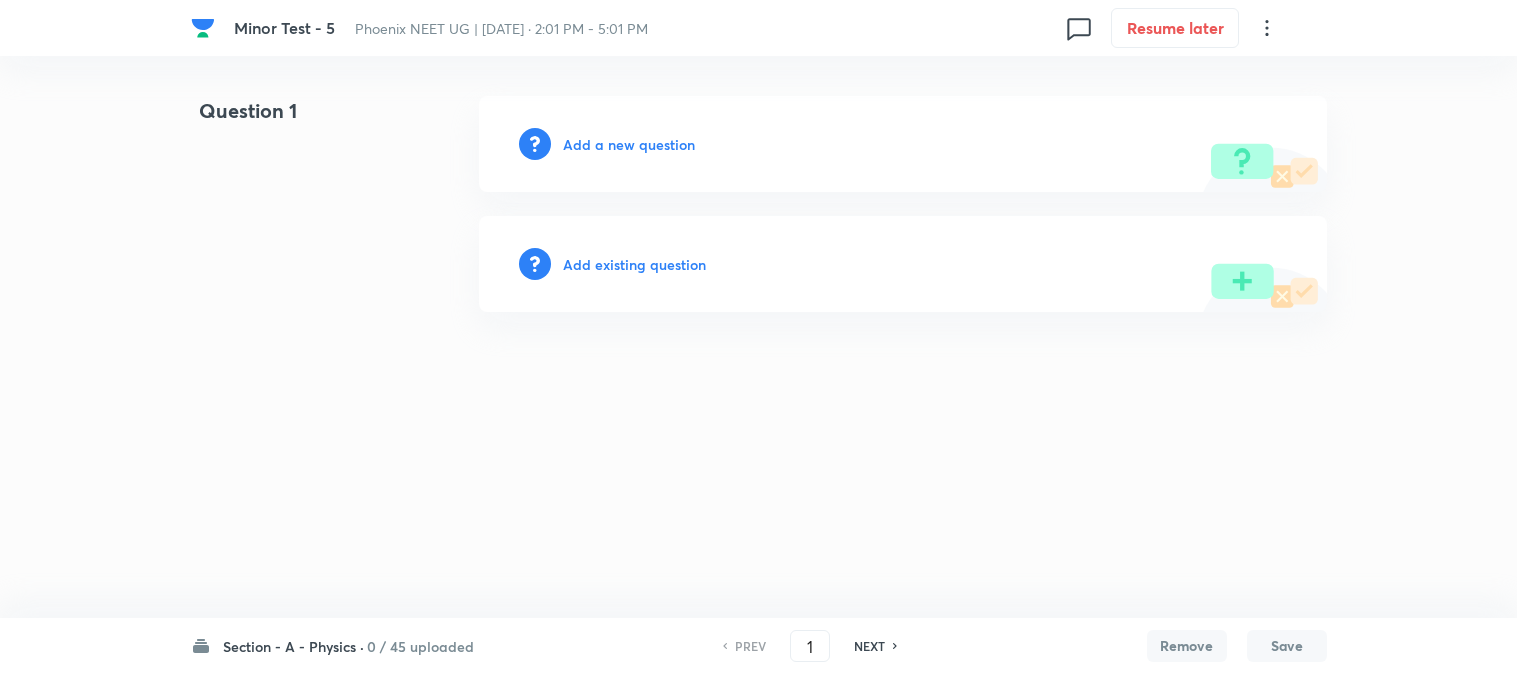 scroll, scrollTop: 0, scrollLeft: 0, axis: both 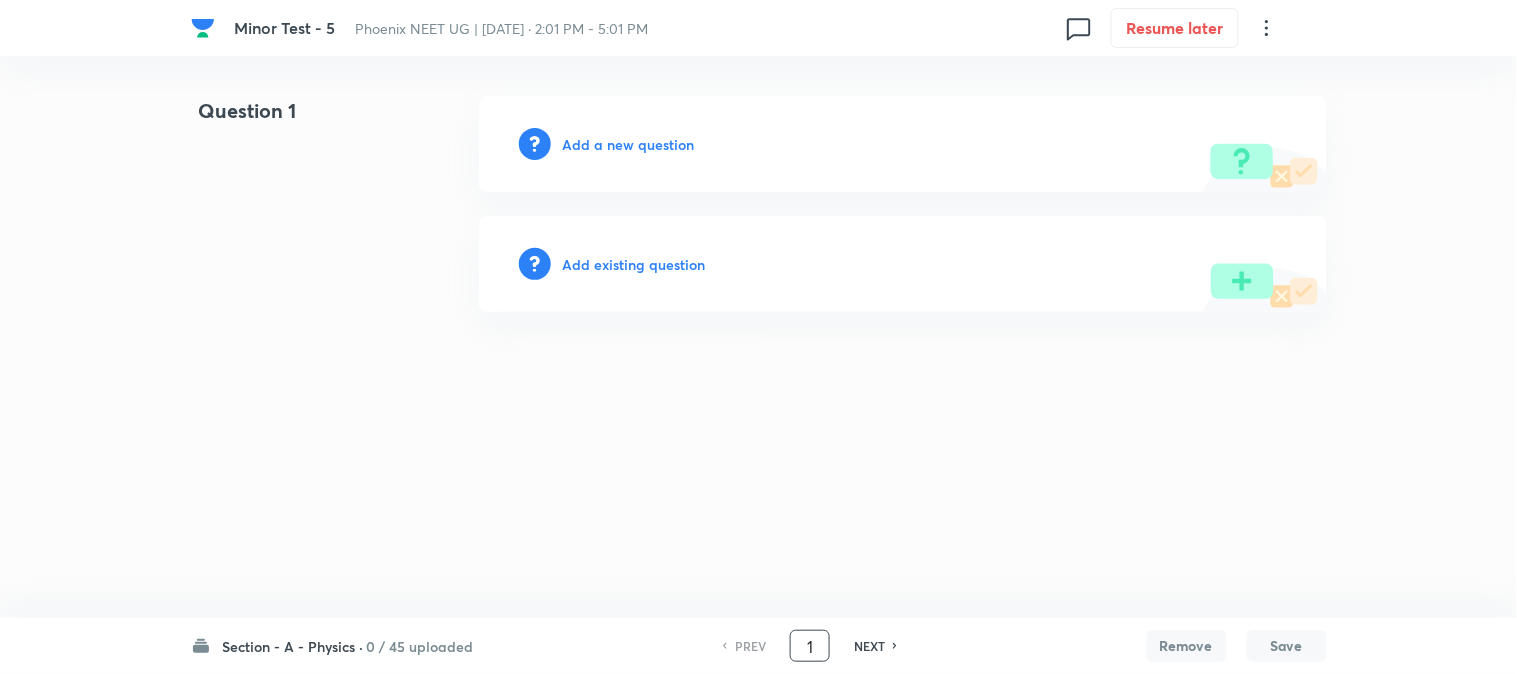 click on "1" at bounding box center [810, 646] 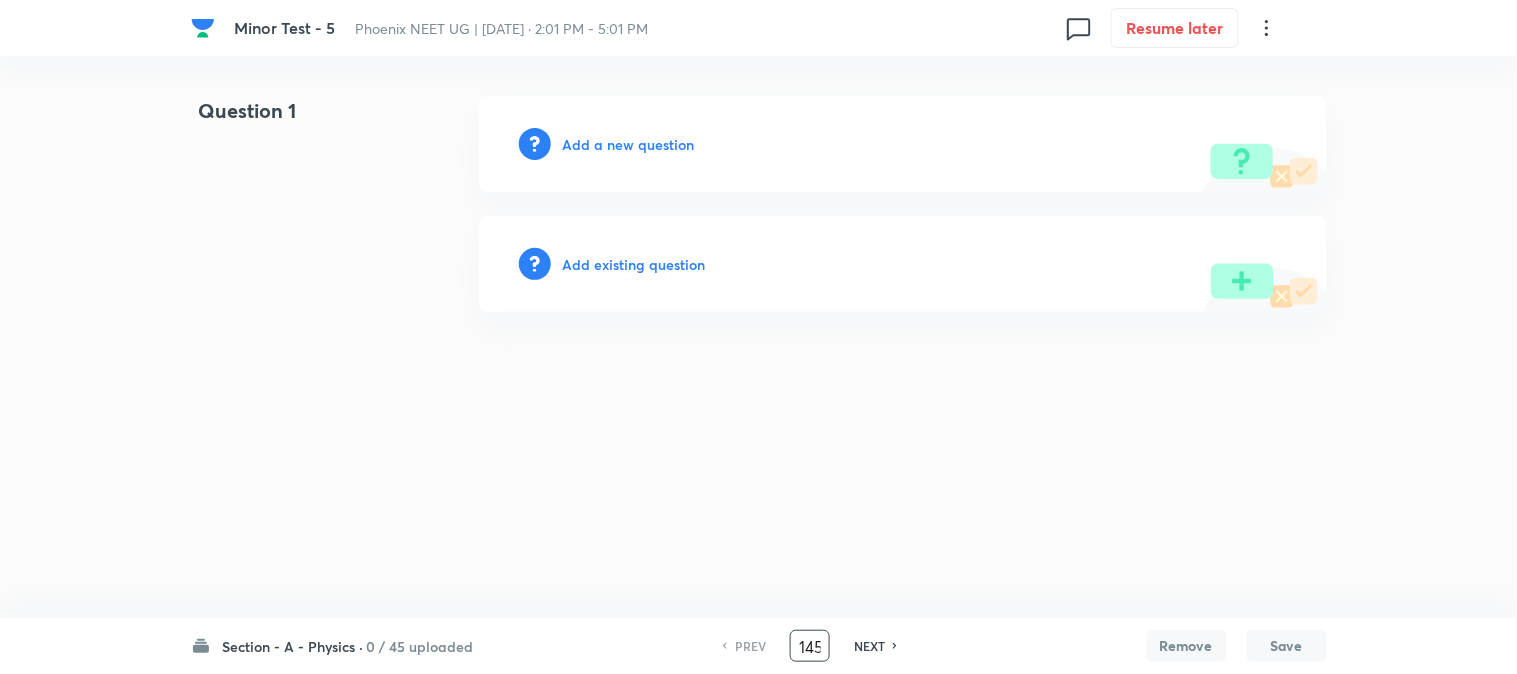 scroll, scrollTop: 0, scrollLeft: 2, axis: horizontal 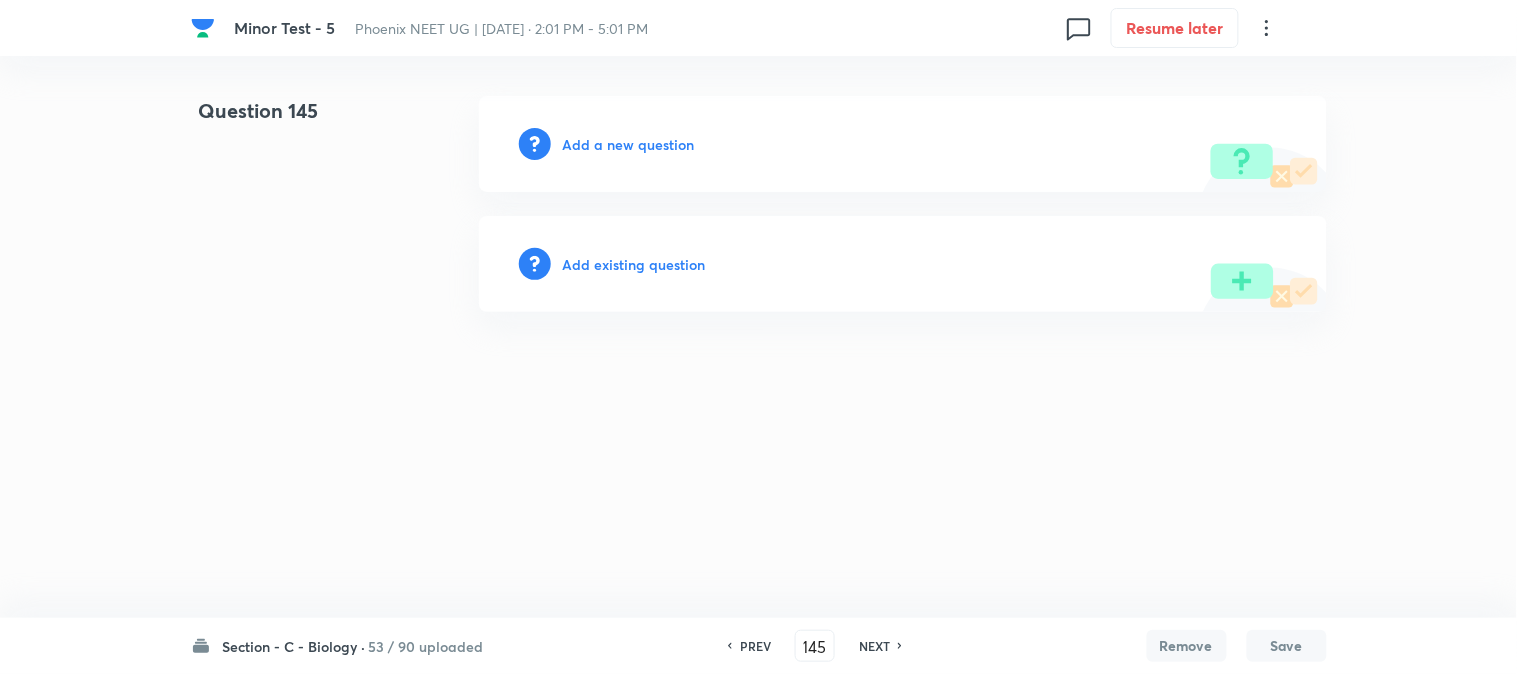 click on "PREV" at bounding box center [755, 646] 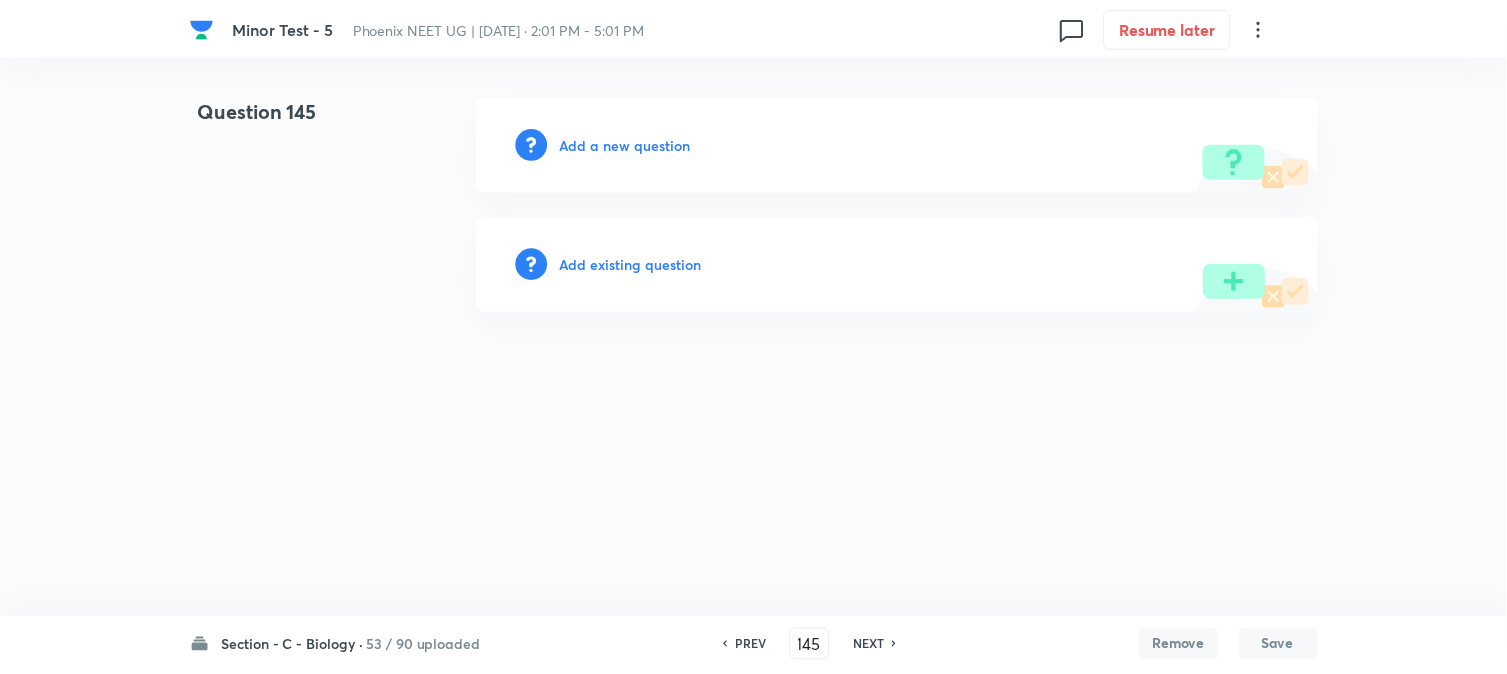 scroll, scrollTop: 0, scrollLeft: 0, axis: both 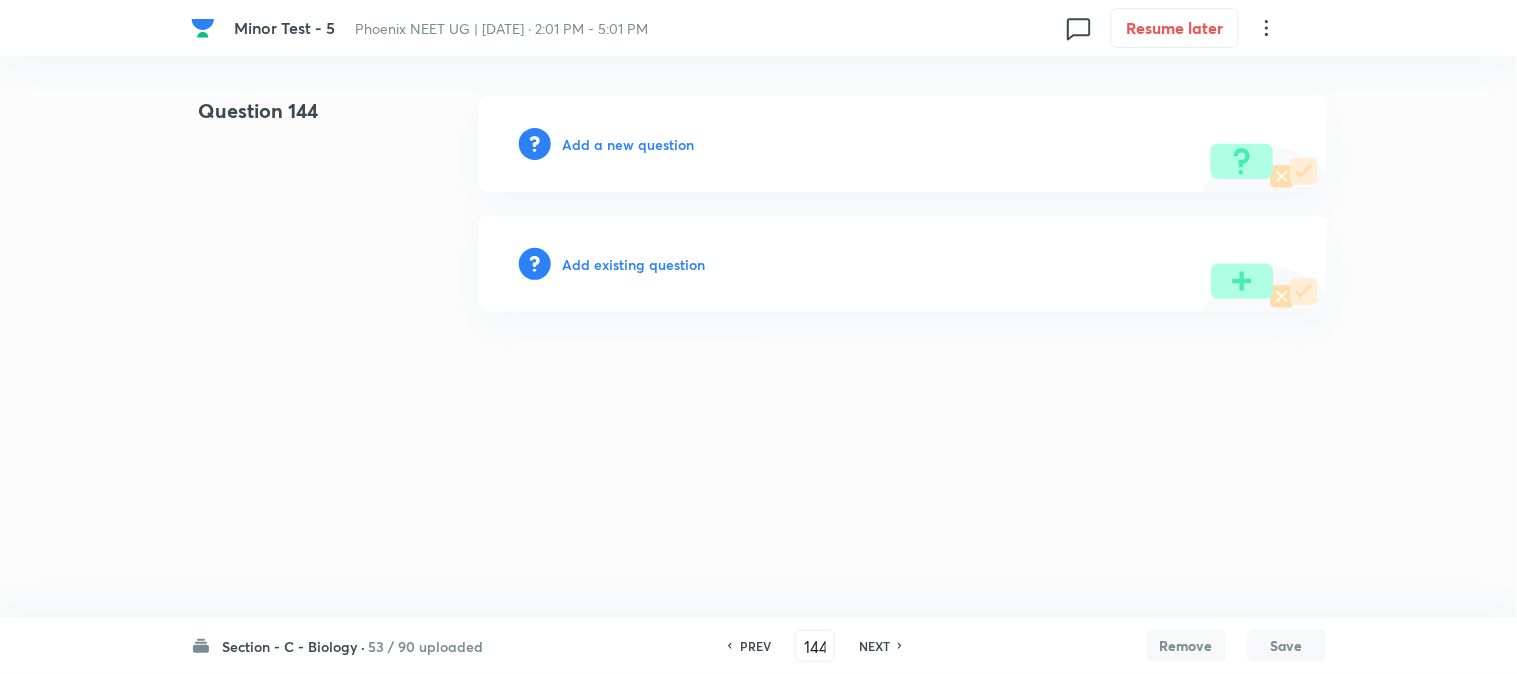 click on "PREV" at bounding box center (755, 646) 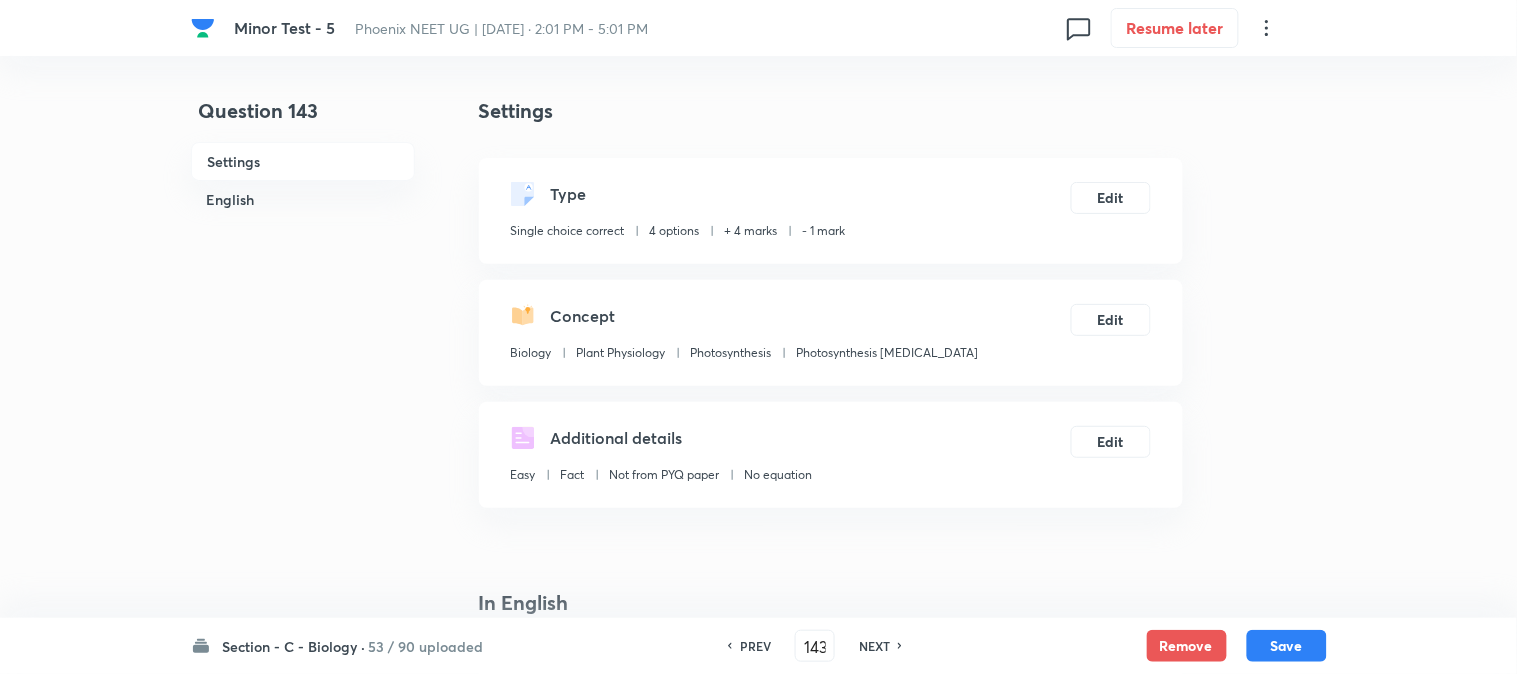 checkbox on "true" 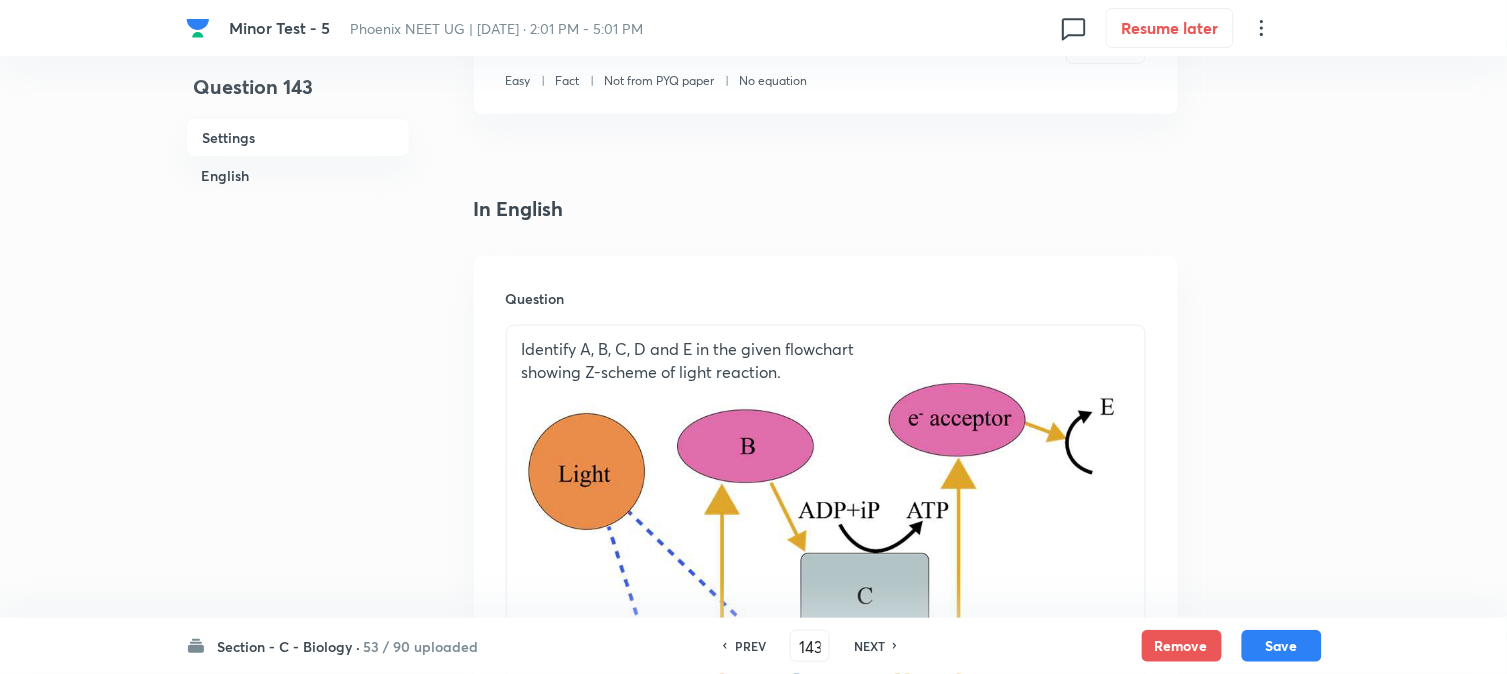 scroll, scrollTop: 444, scrollLeft: 0, axis: vertical 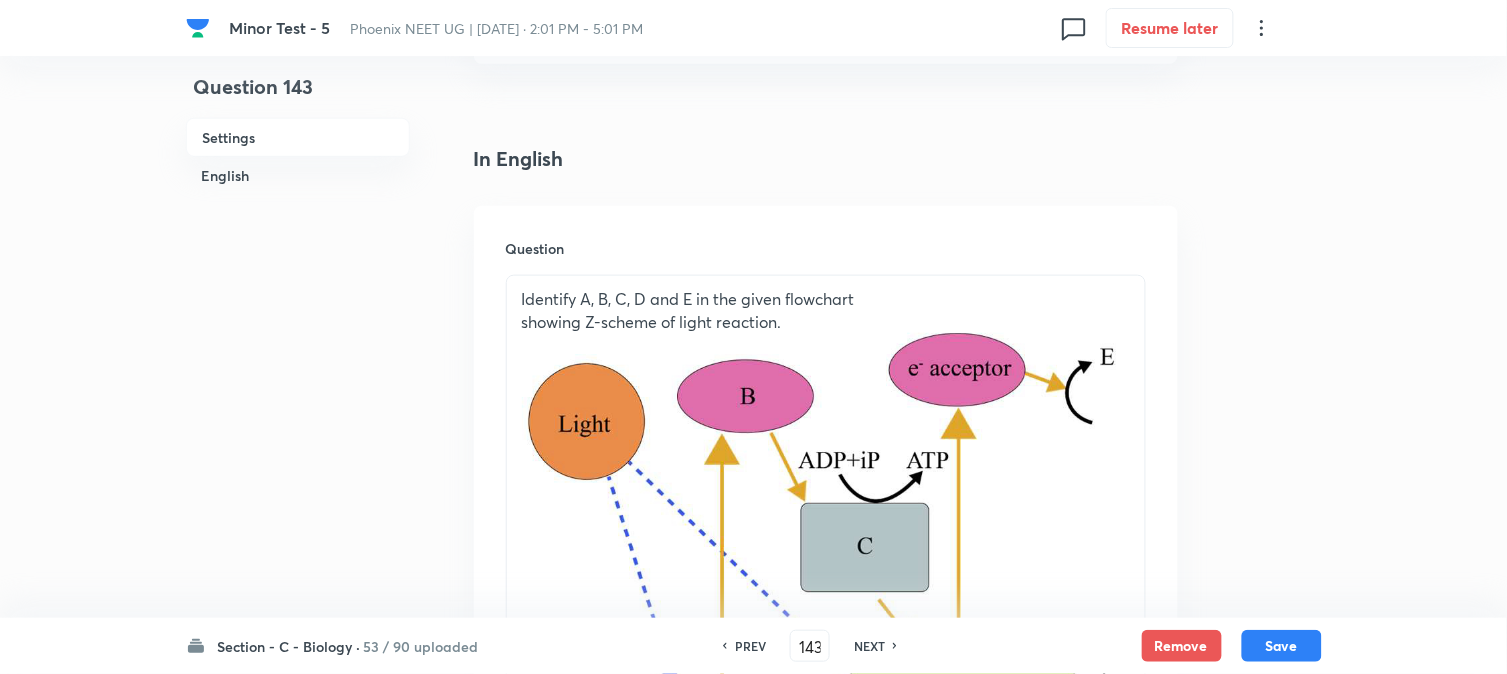 click on "NEXT" at bounding box center (869, 646) 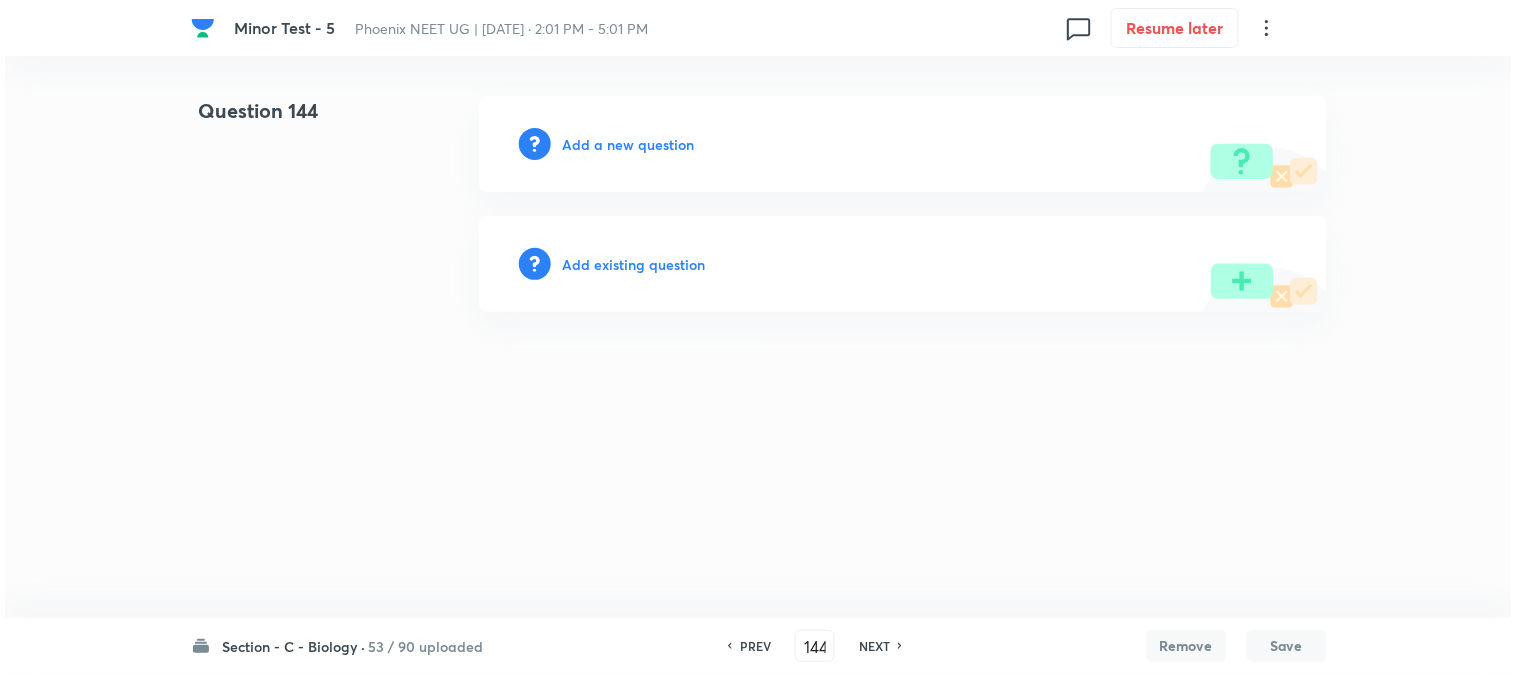 scroll, scrollTop: 0, scrollLeft: 0, axis: both 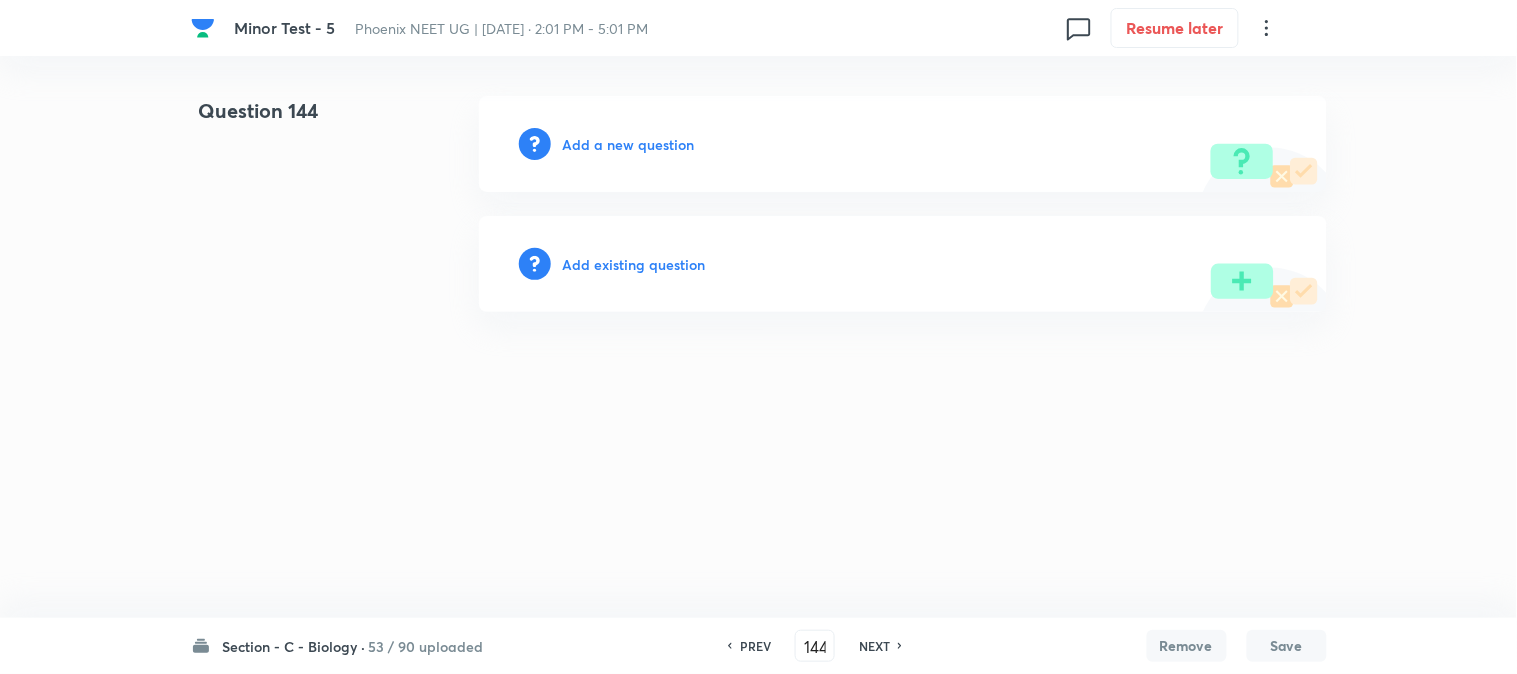 click on "Add a new question" at bounding box center [629, 144] 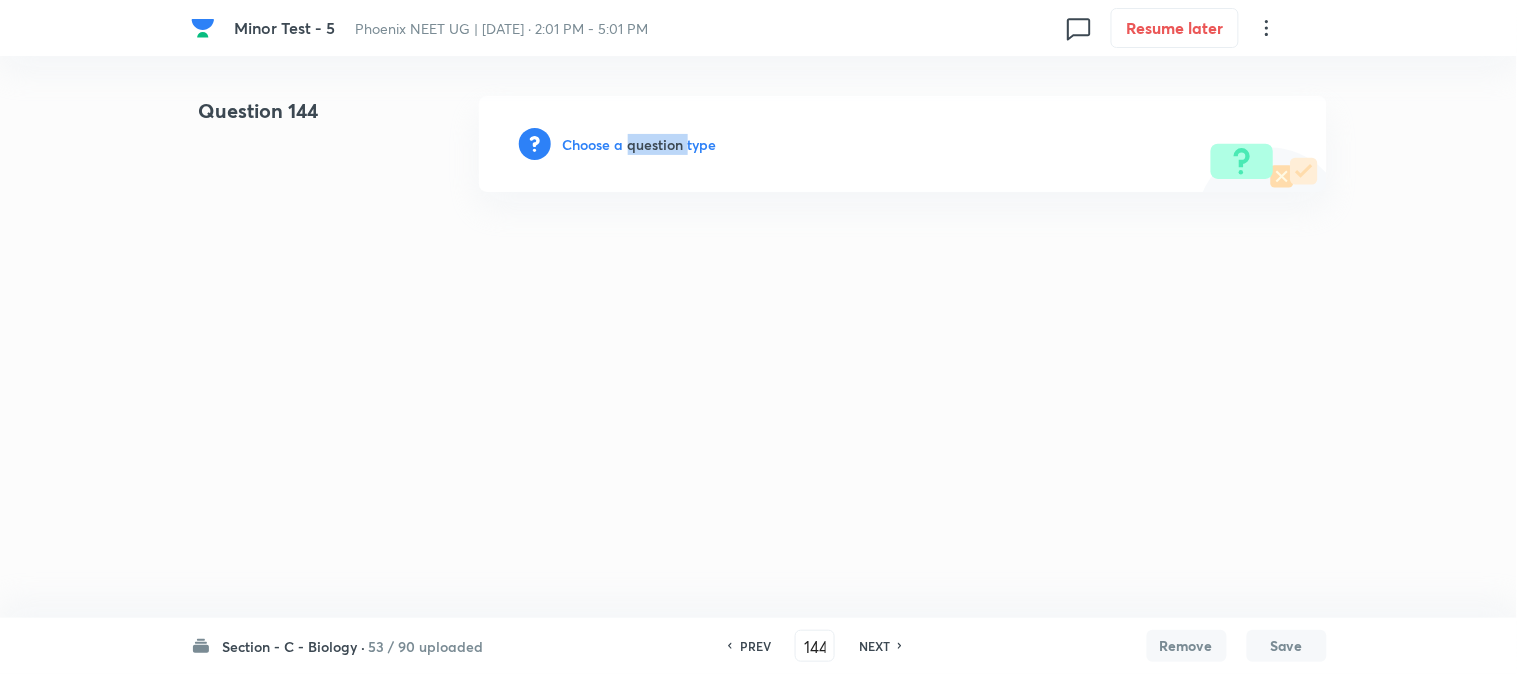 click on "Choose a question type" at bounding box center (640, 144) 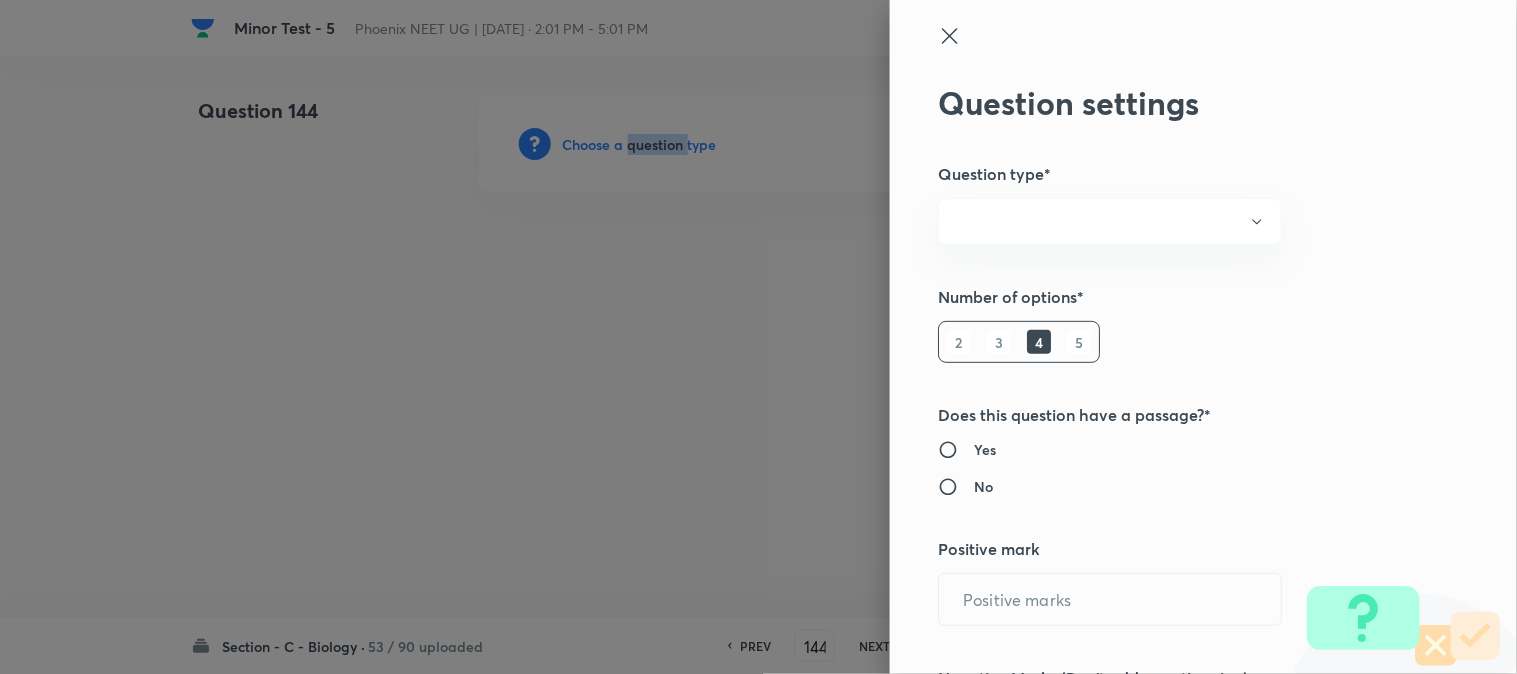 click at bounding box center (758, 337) 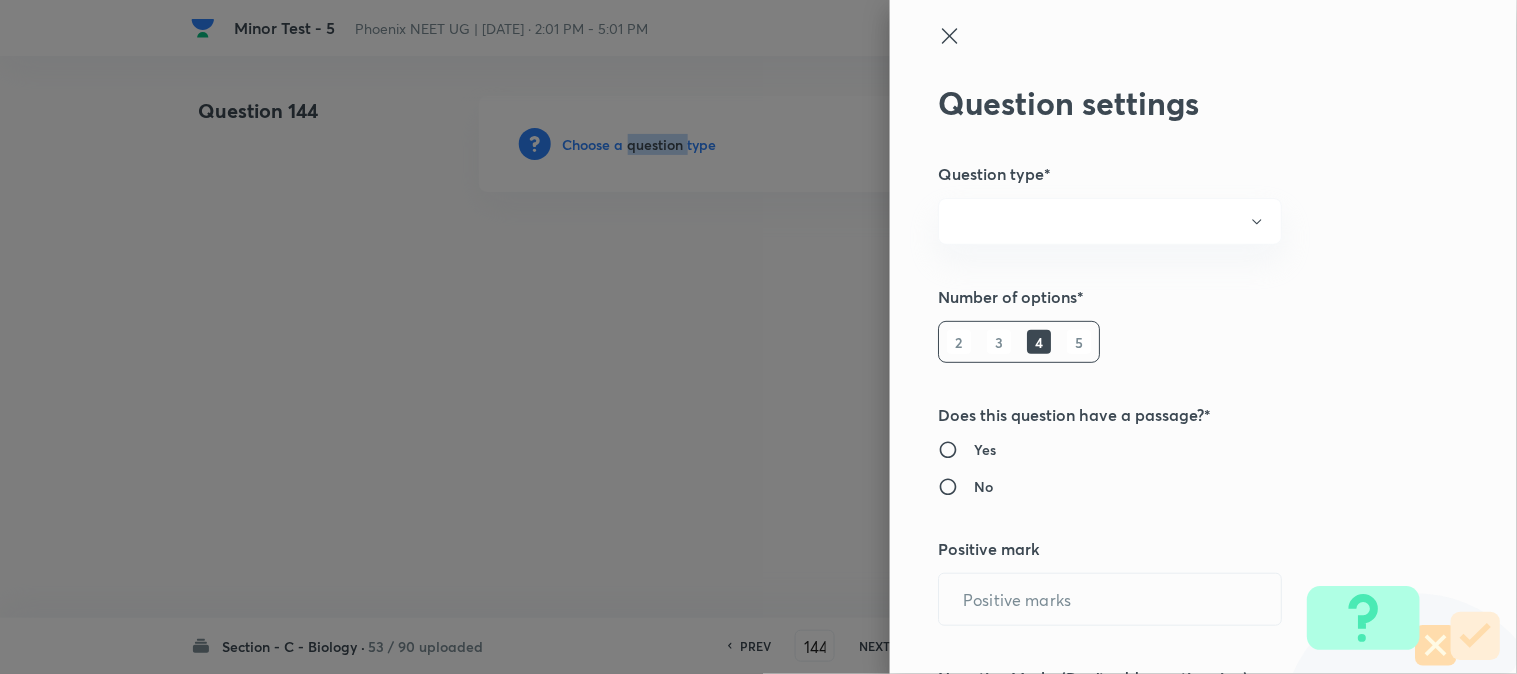 radio on "true" 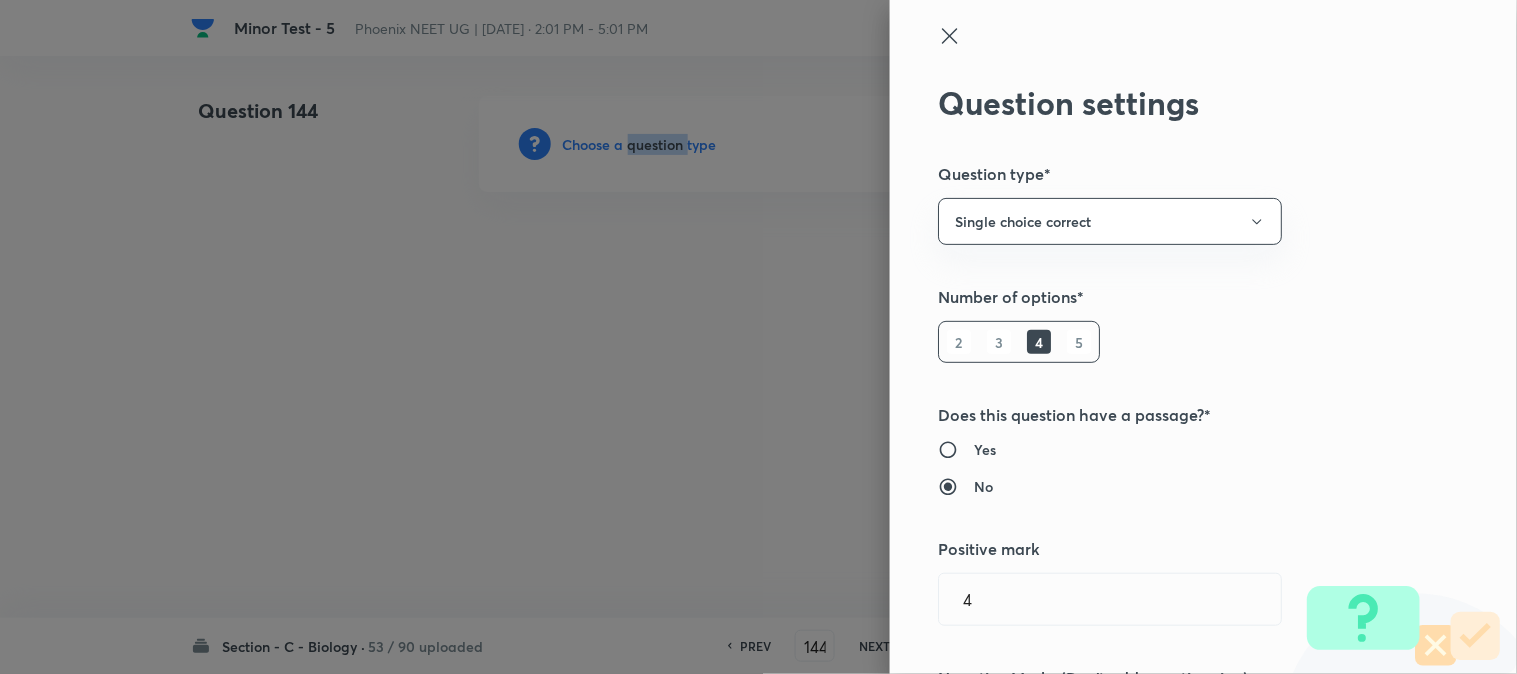type on "4" 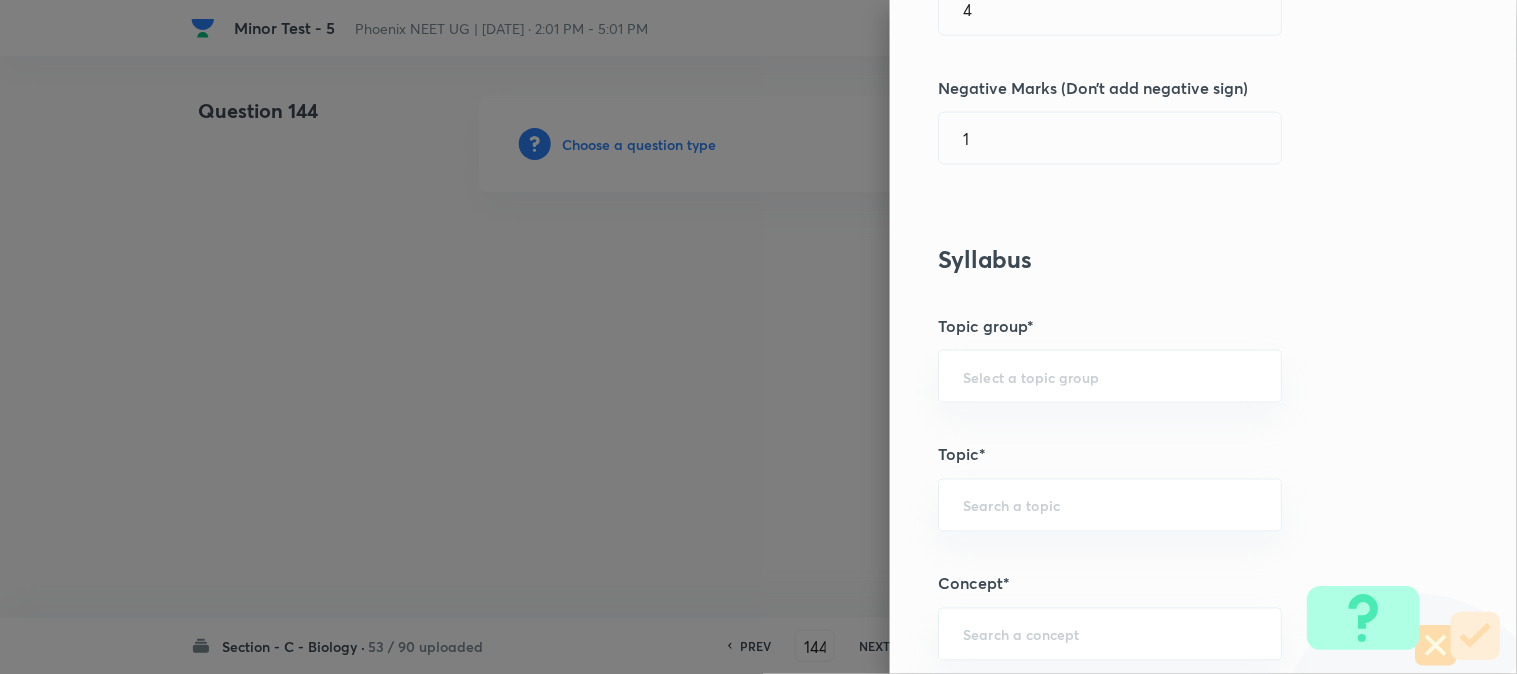 click on "Question settings Question type* Single choice correct Number of options* 2 3 4 5 Does this question have a passage?* Yes No Positive mark 4 ​ Negative Marks (Don’t add negative sign) 1 ​ Syllabus Topic group* ​ Topic* ​ Concept* ​ Sub-concept* ​ Concept-field ​ Additional details Question Difficulty Very easy Easy Moderate Hard Very hard Question is based on Fact Numerical Concept Previous year question Yes No Does this question have equation? Yes No Verification status Is the question verified? *Select 'yes' only if a question is verified Yes No Save" at bounding box center [1203, 337] 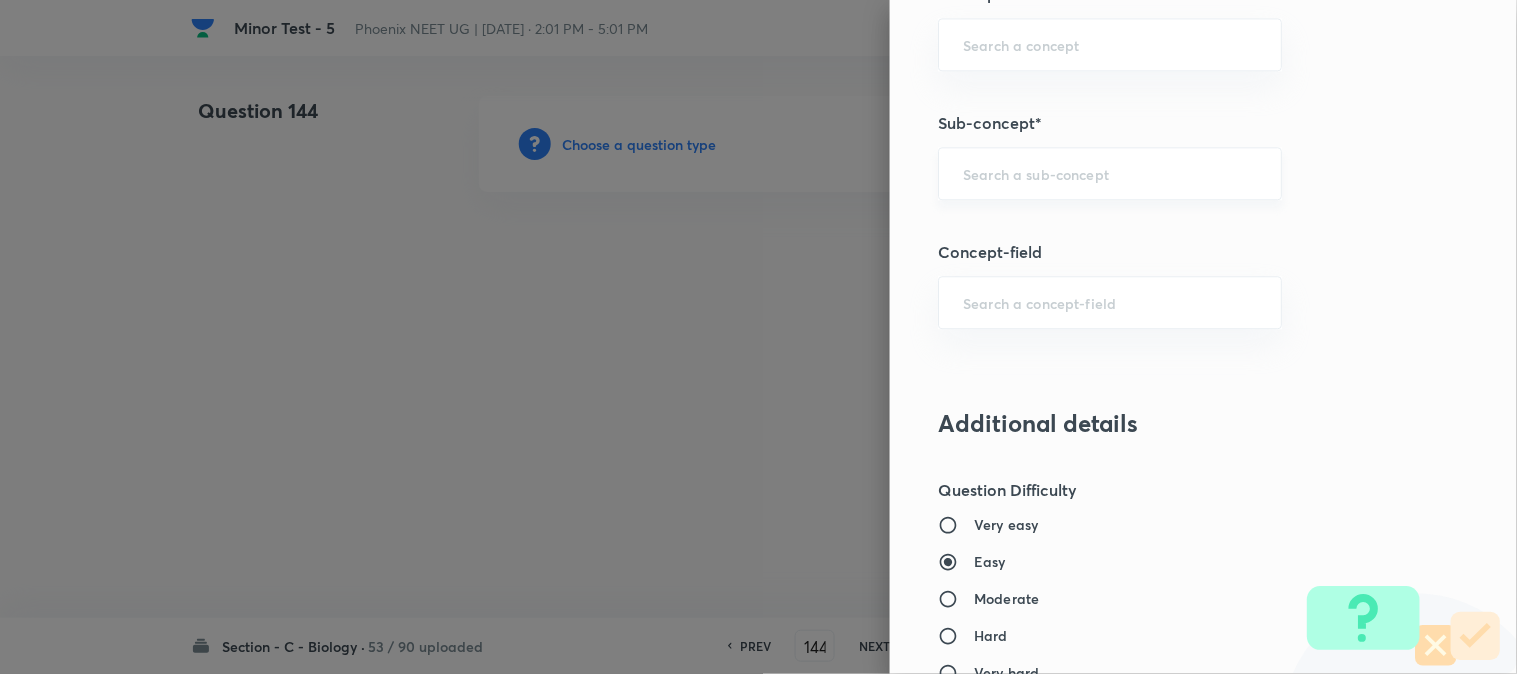 click on "​" at bounding box center (1110, 173) 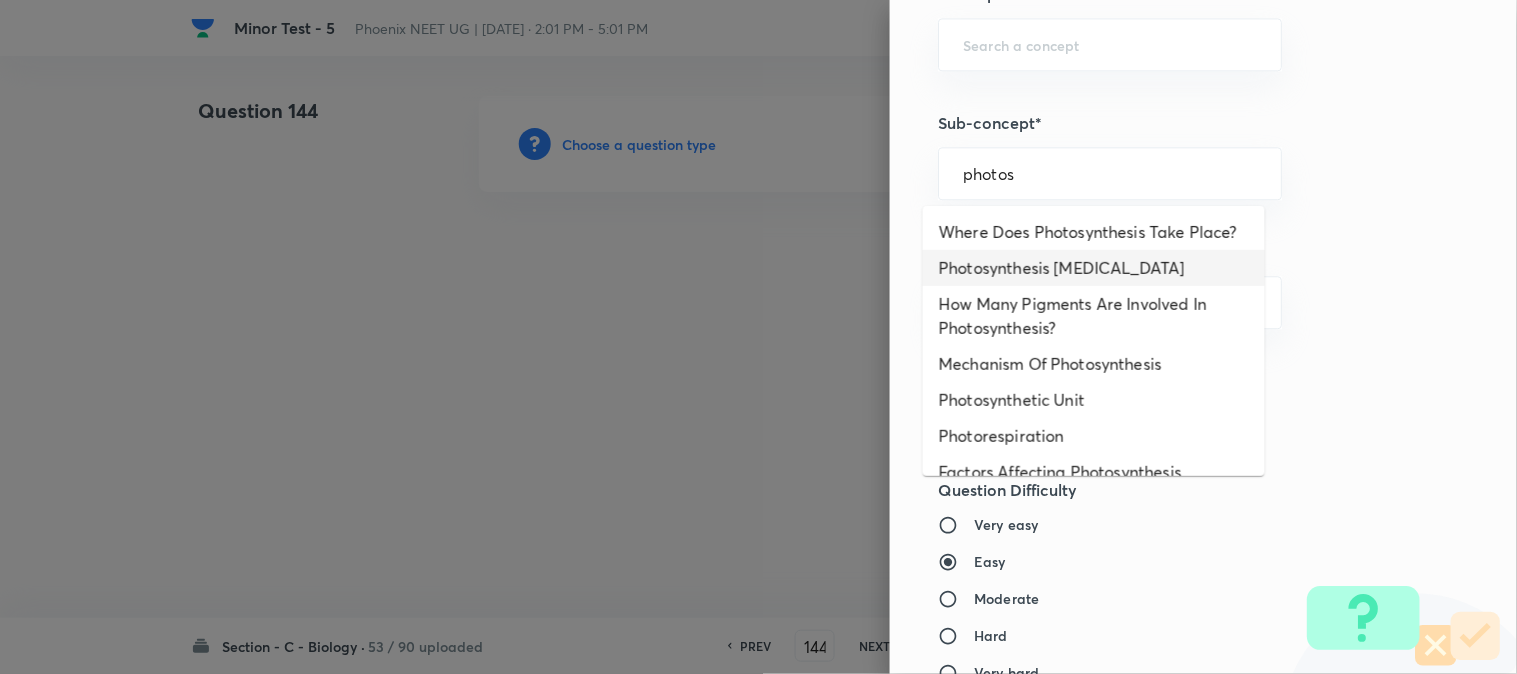 click on "Photosynthesis [MEDICAL_DATA]" at bounding box center [1094, 268] 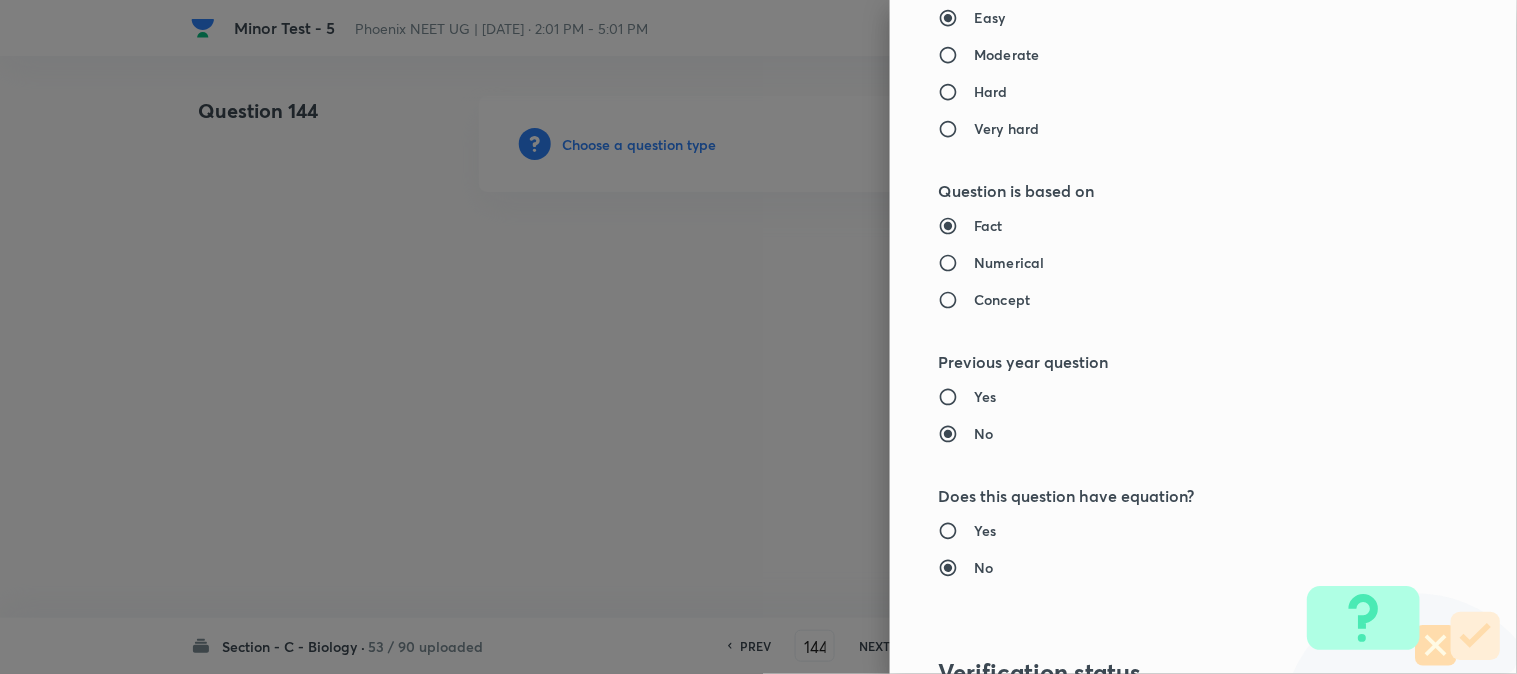 type on "Biology" 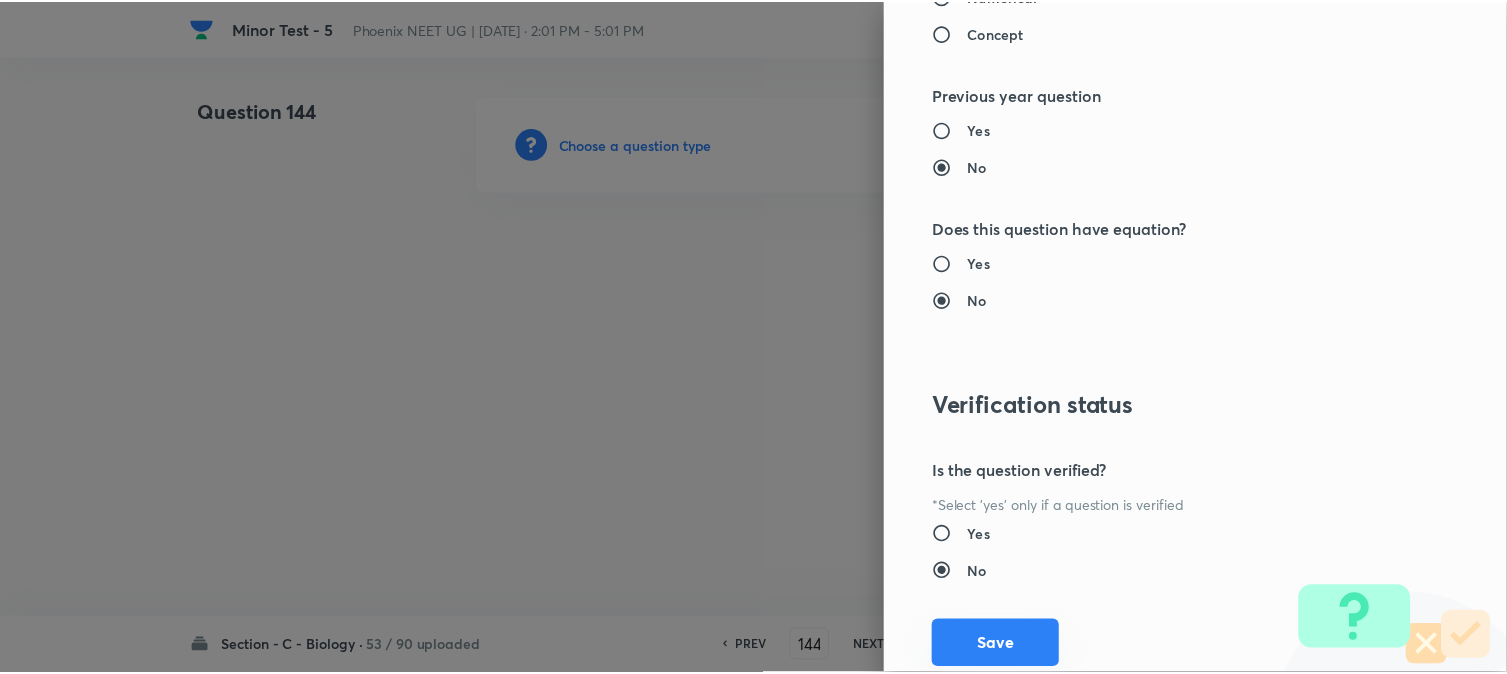 scroll, scrollTop: 2052, scrollLeft: 0, axis: vertical 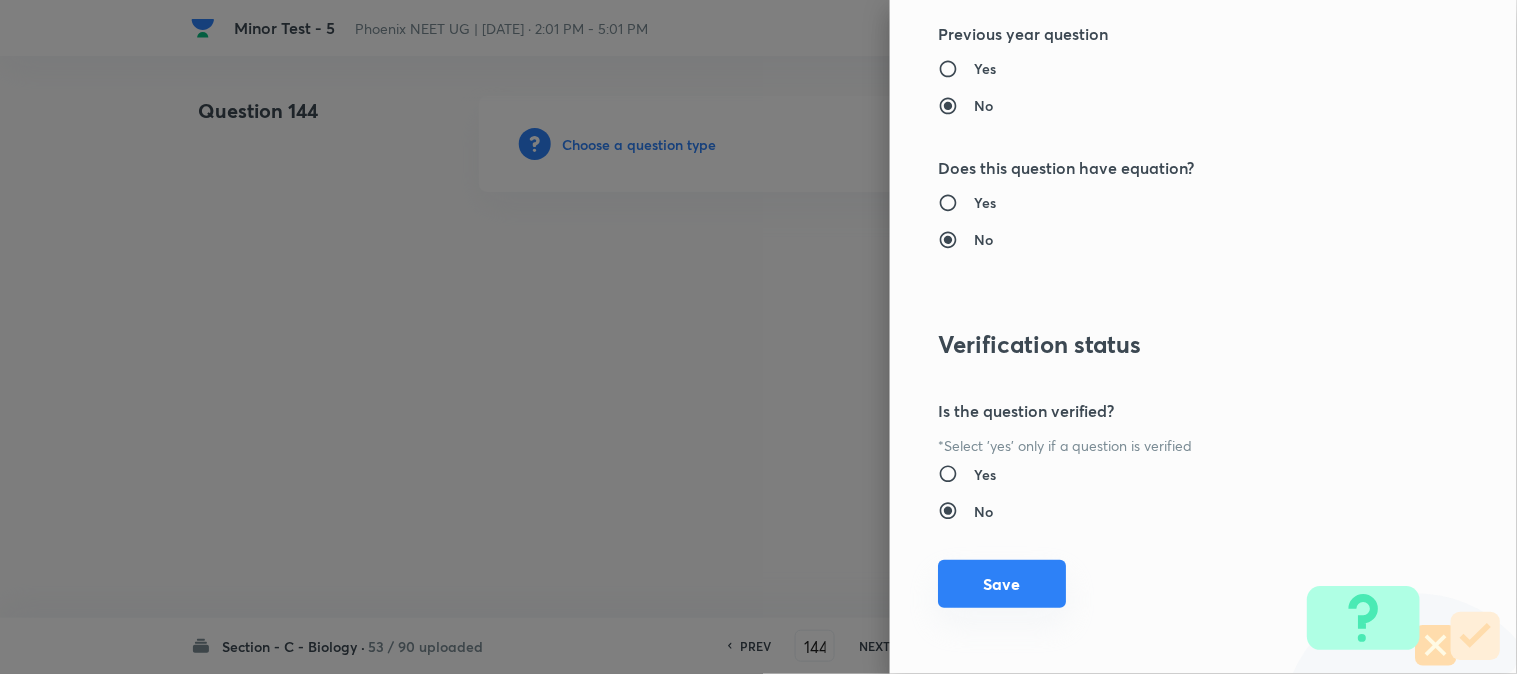 click on "Save" at bounding box center [1002, 584] 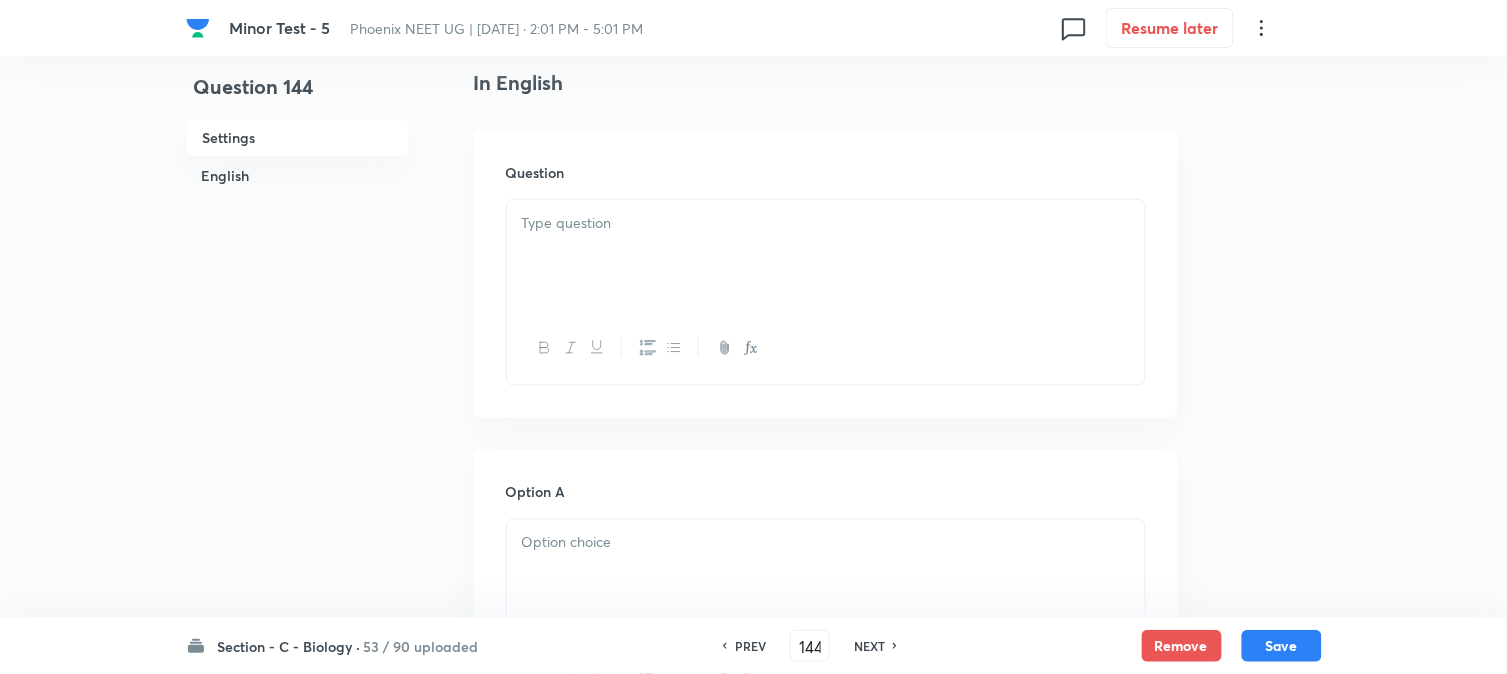 scroll, scrollTop: 590, scrollLeft: 0, axis: vertical 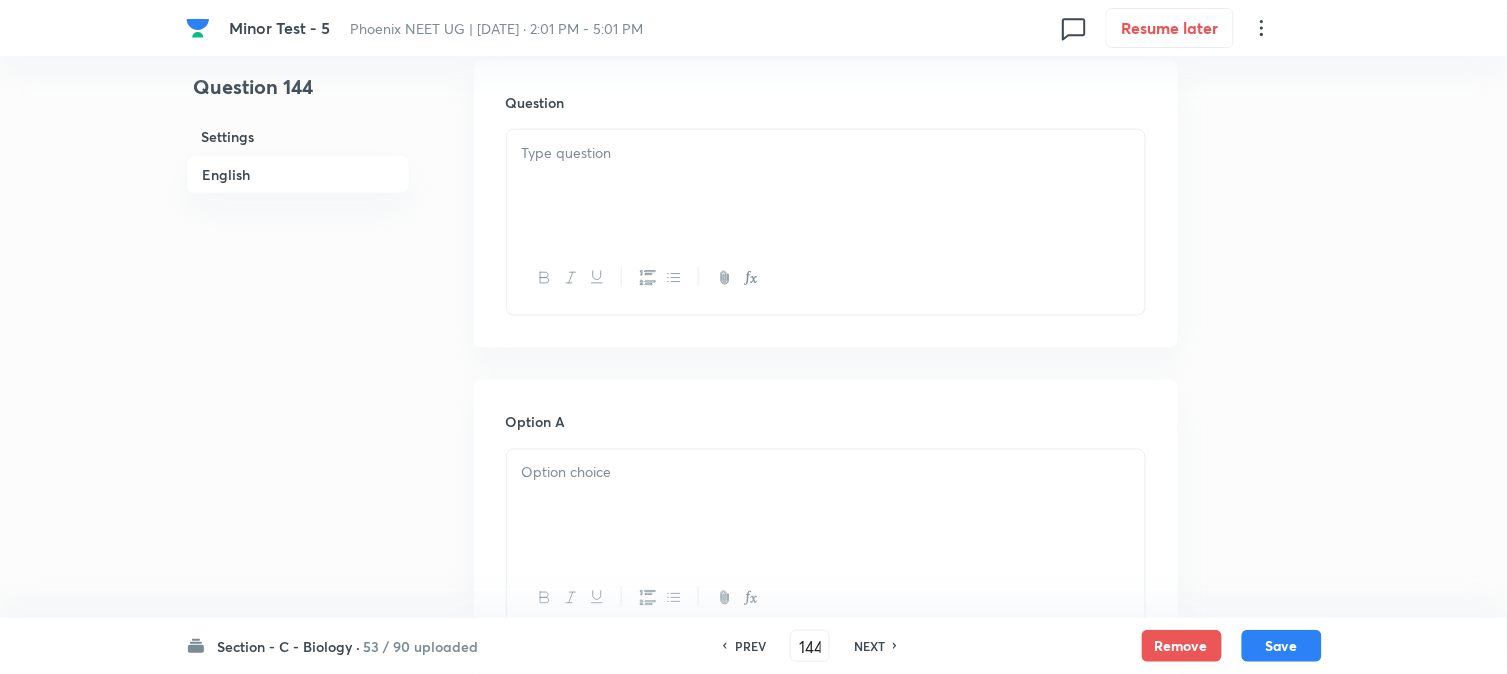 click at bounding box center (826, 186) 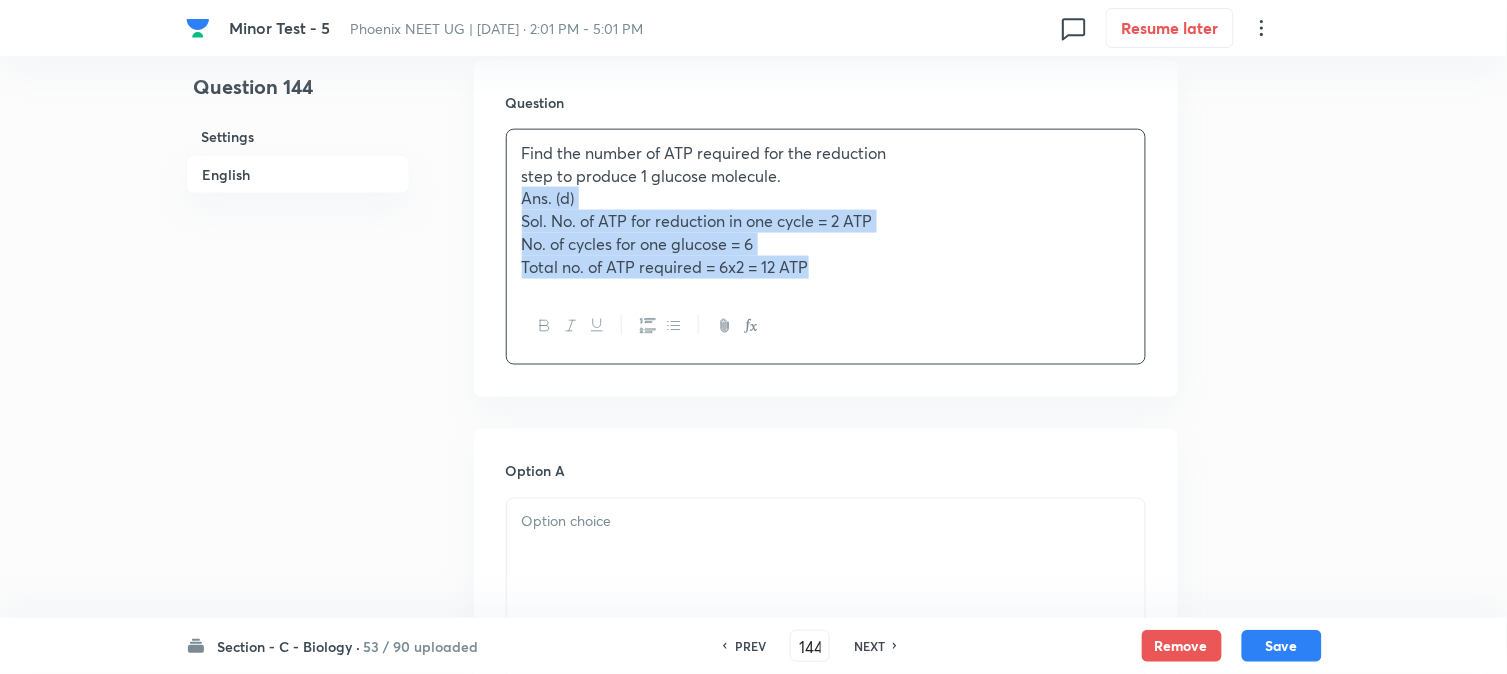 drag, startPoint x: 516, startPoint y: 247, endPoint x: 1171, endPoint y: 324, distance: 659.51044 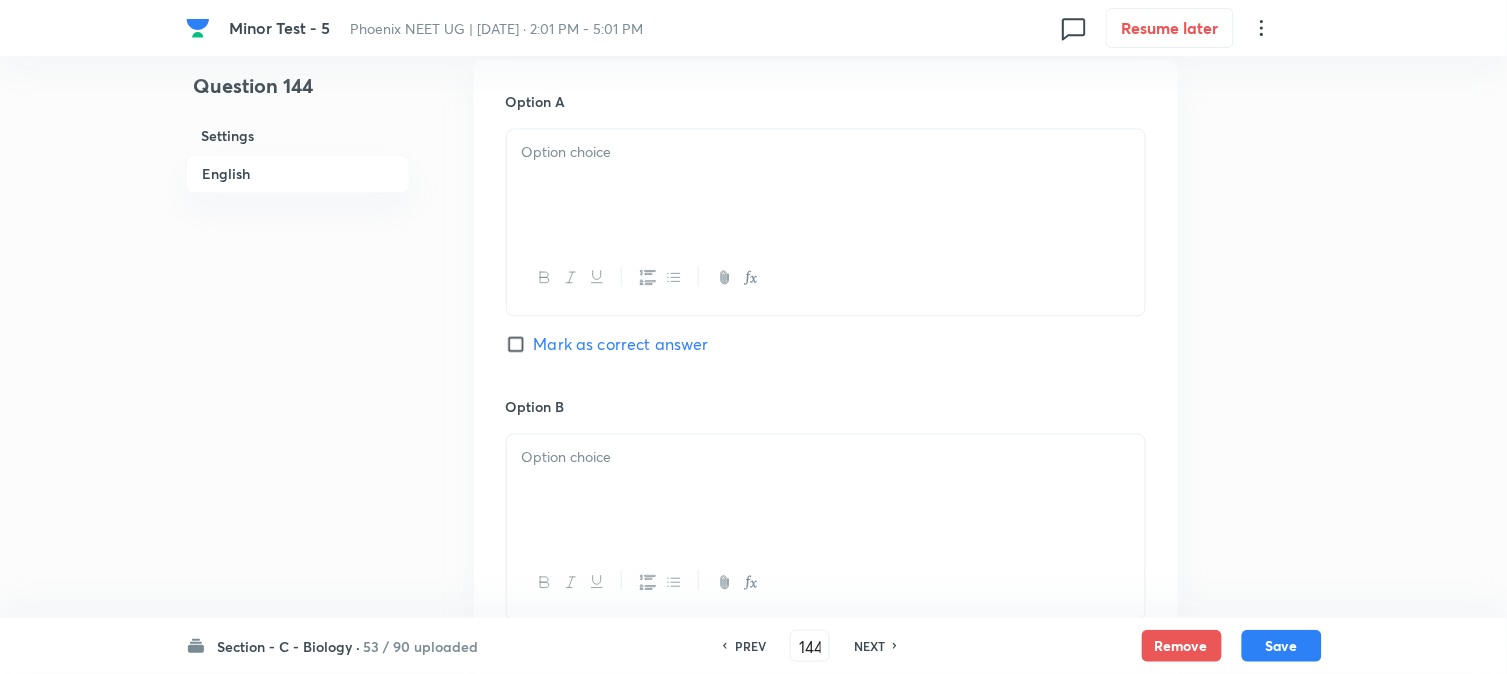 scroll, scrollTop: 923, scrollLeft: 0, axis: vertical 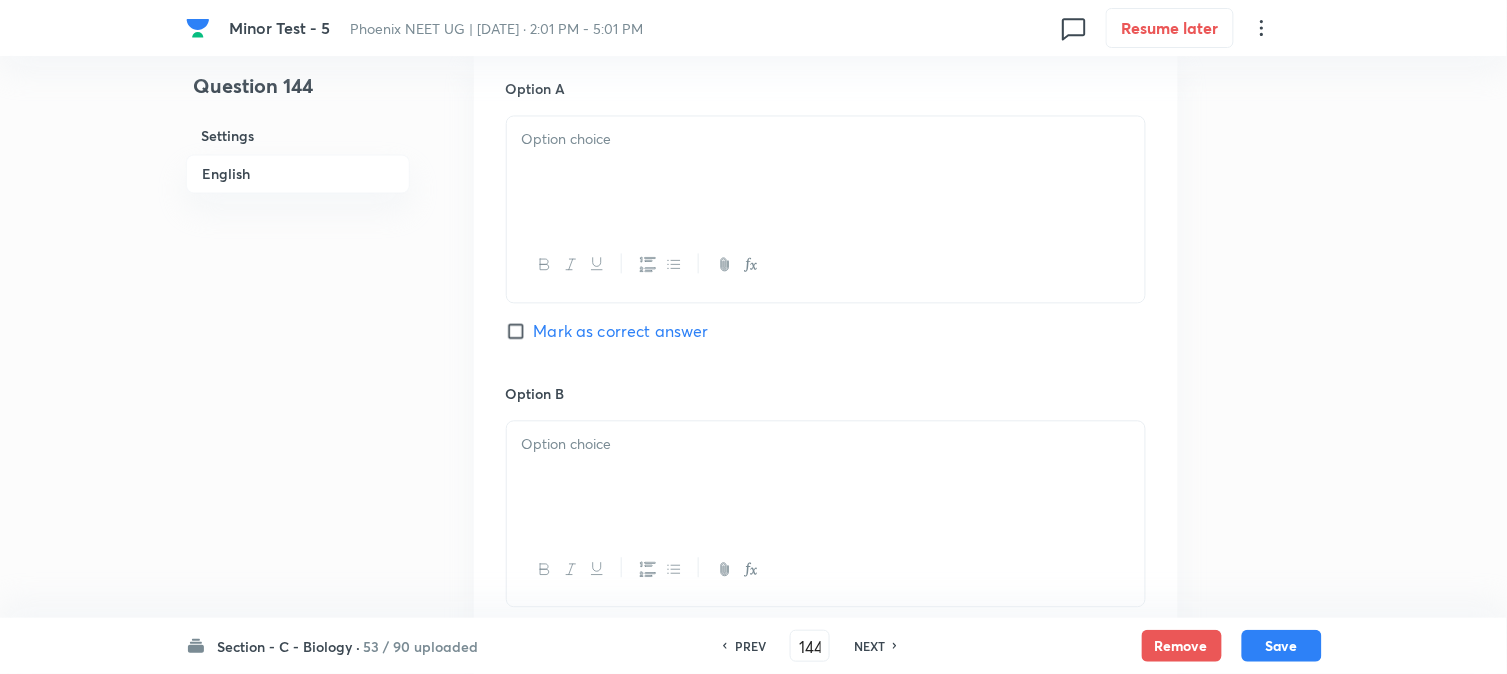 drag, startPoint x: 566, startPoint y: 253, endPoint x: 646, endPoint y: 158, distance: 124.197426 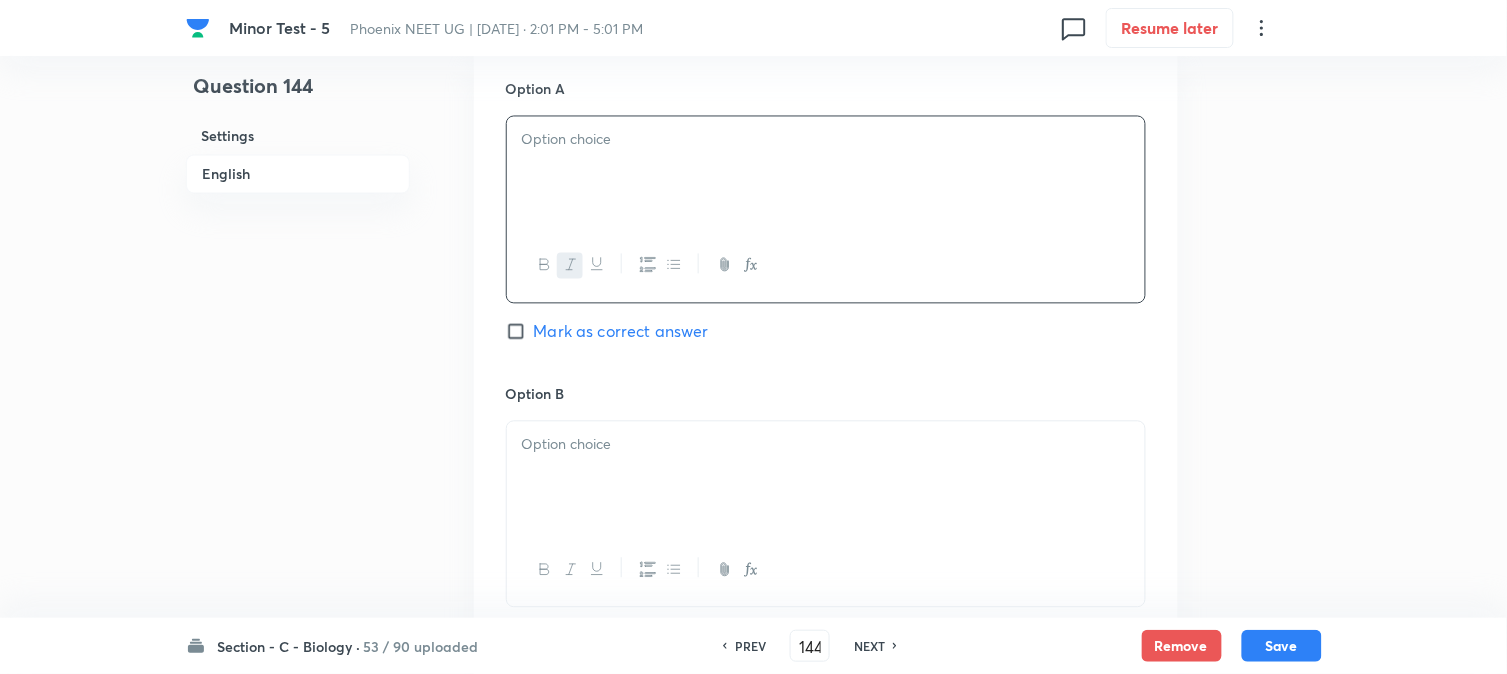 click on "﻿" at bounding box center (826, 140) 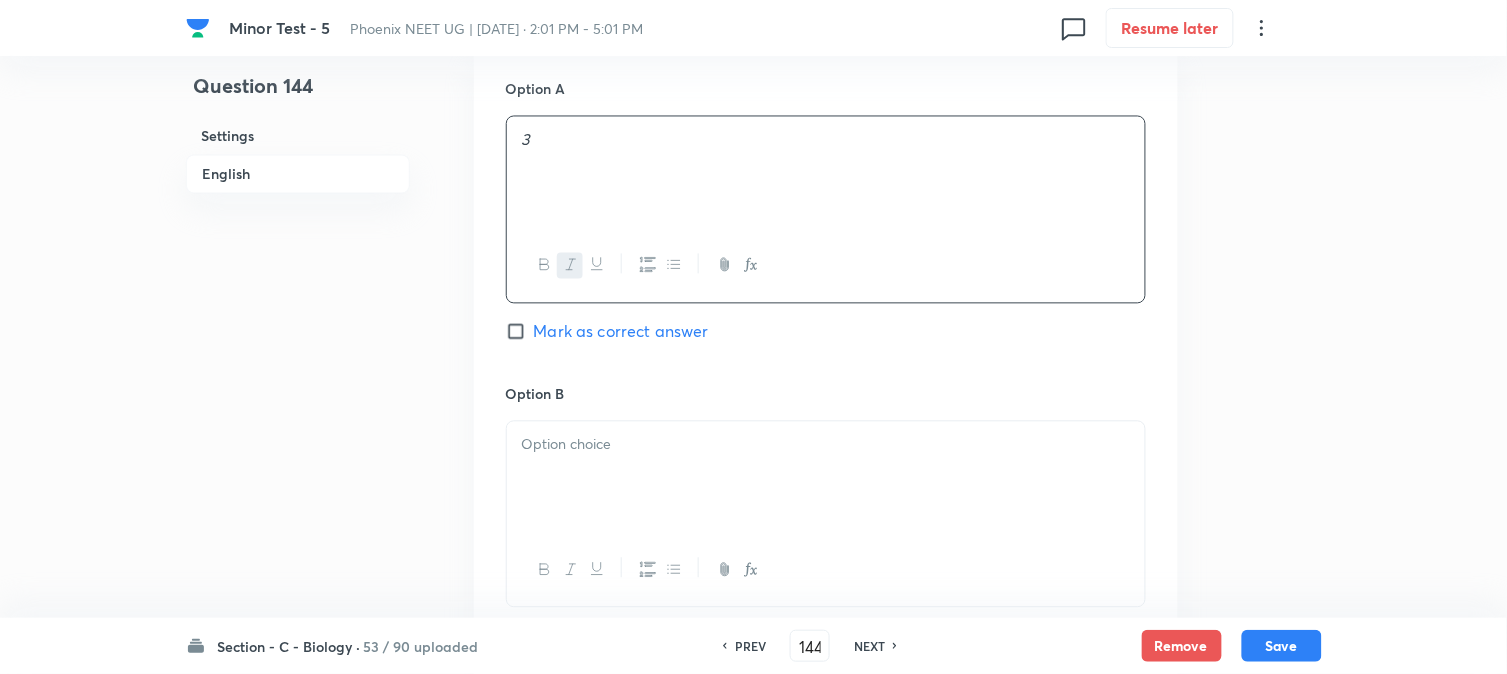 type 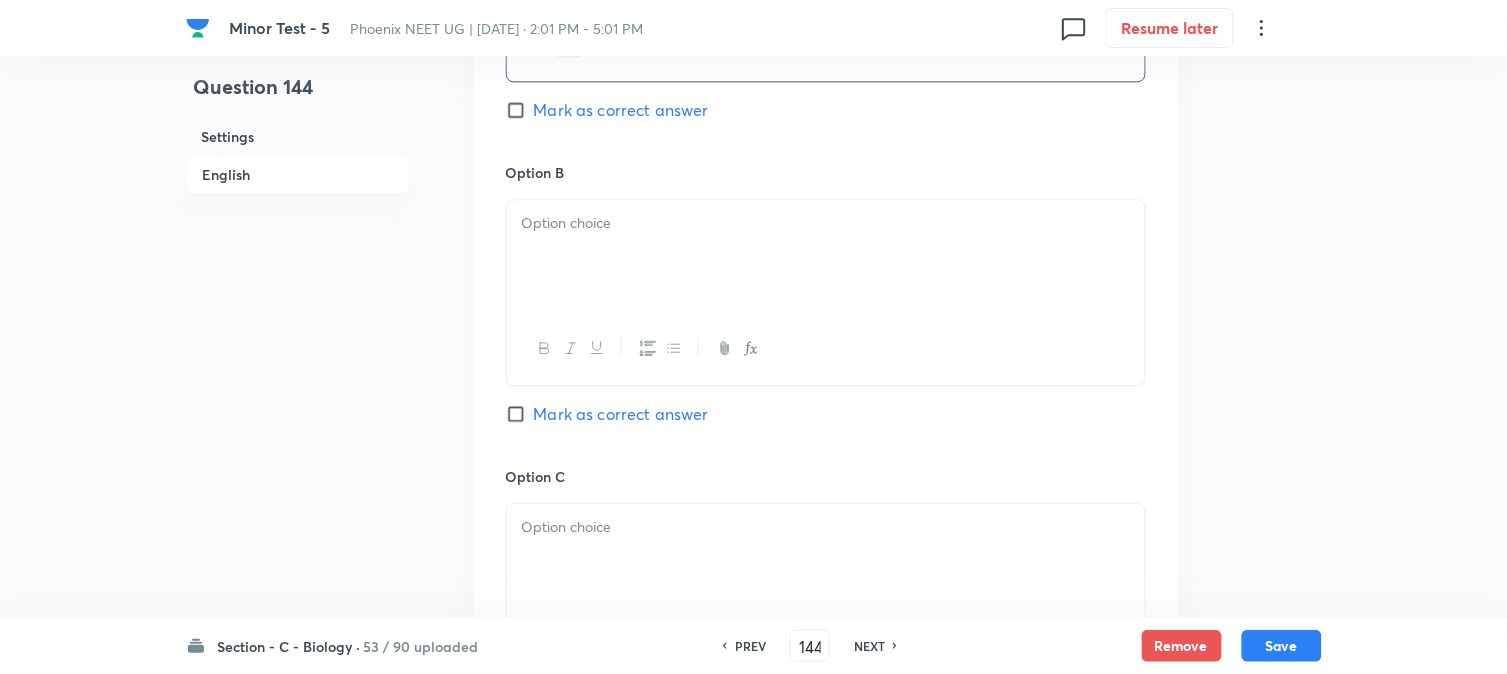 click at bounding box center (826, 256) 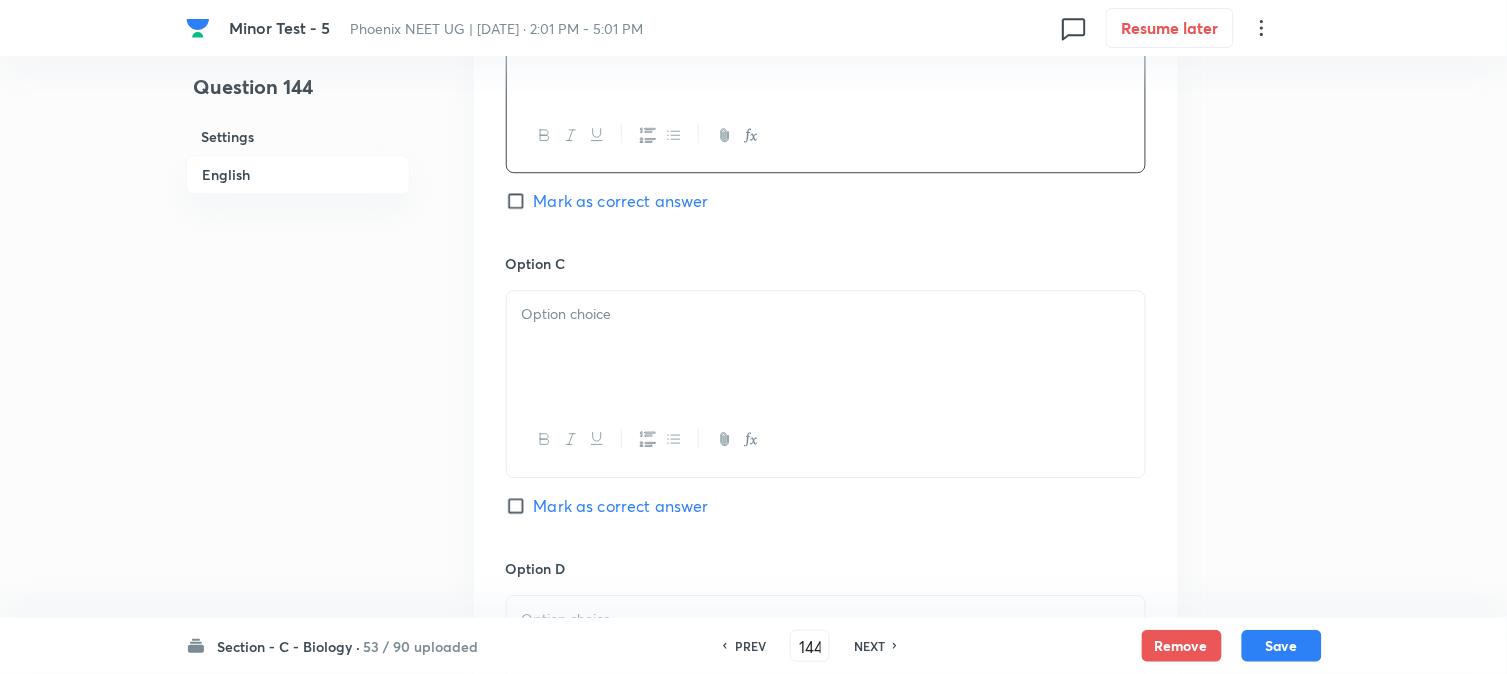 scroll, scrollTop: 1367, scrollLeft: 0, axis: vertical 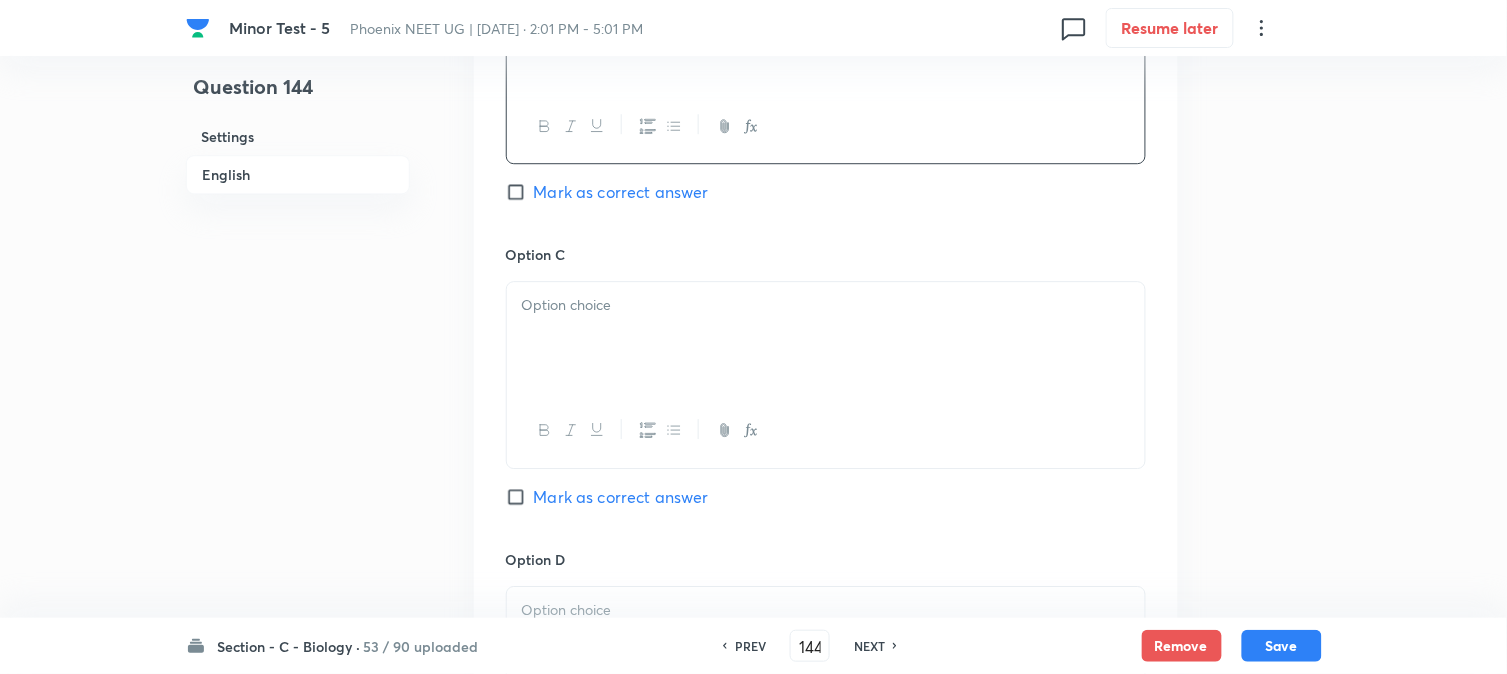 click at bounding box center [826, 338] 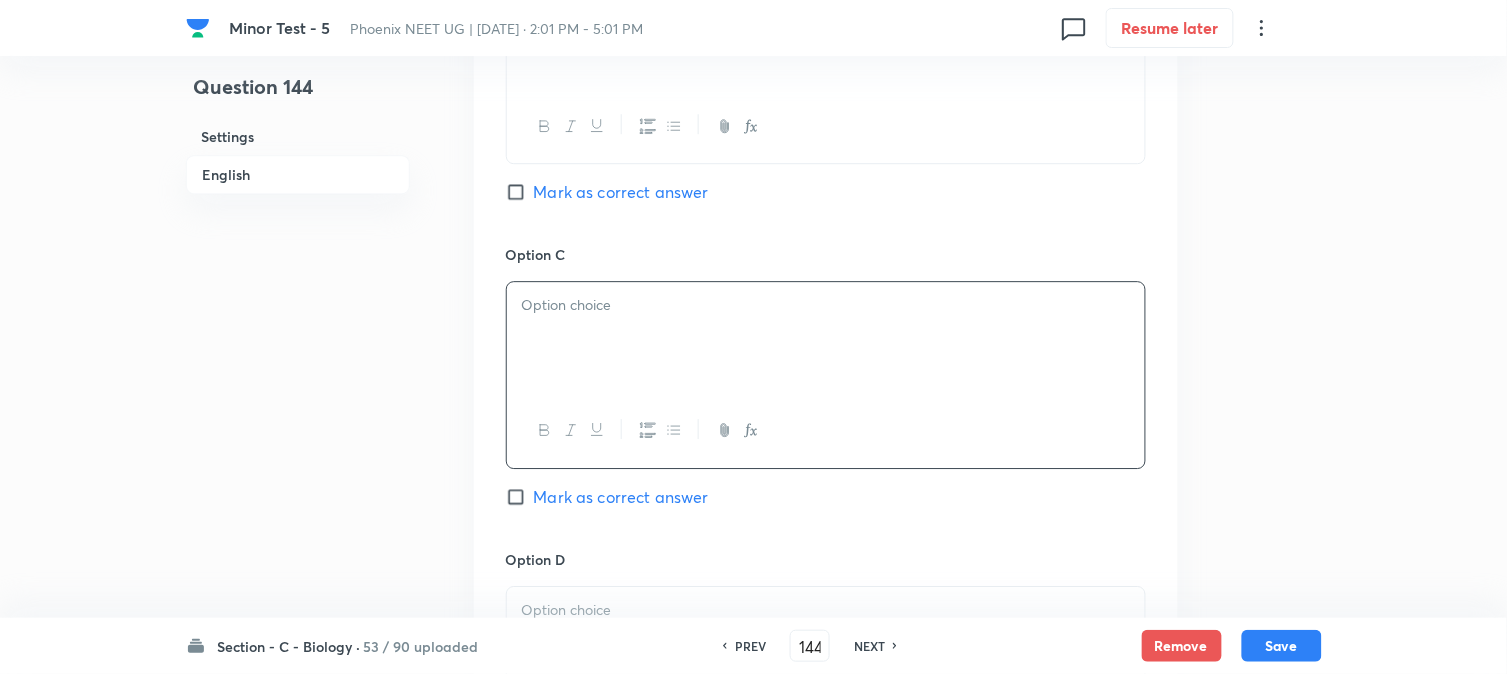 type 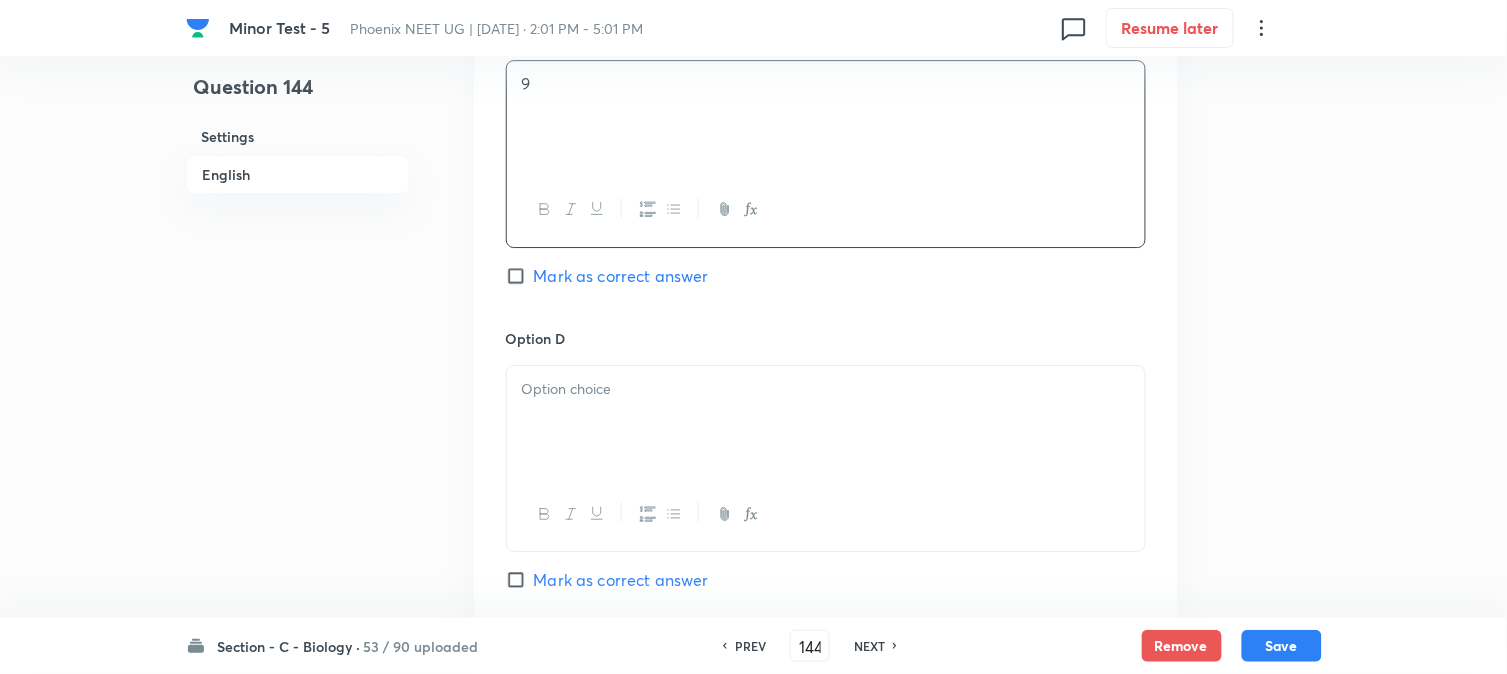 scroll, scrollTop: 1590, scrollLeft: 0, axis: vertical 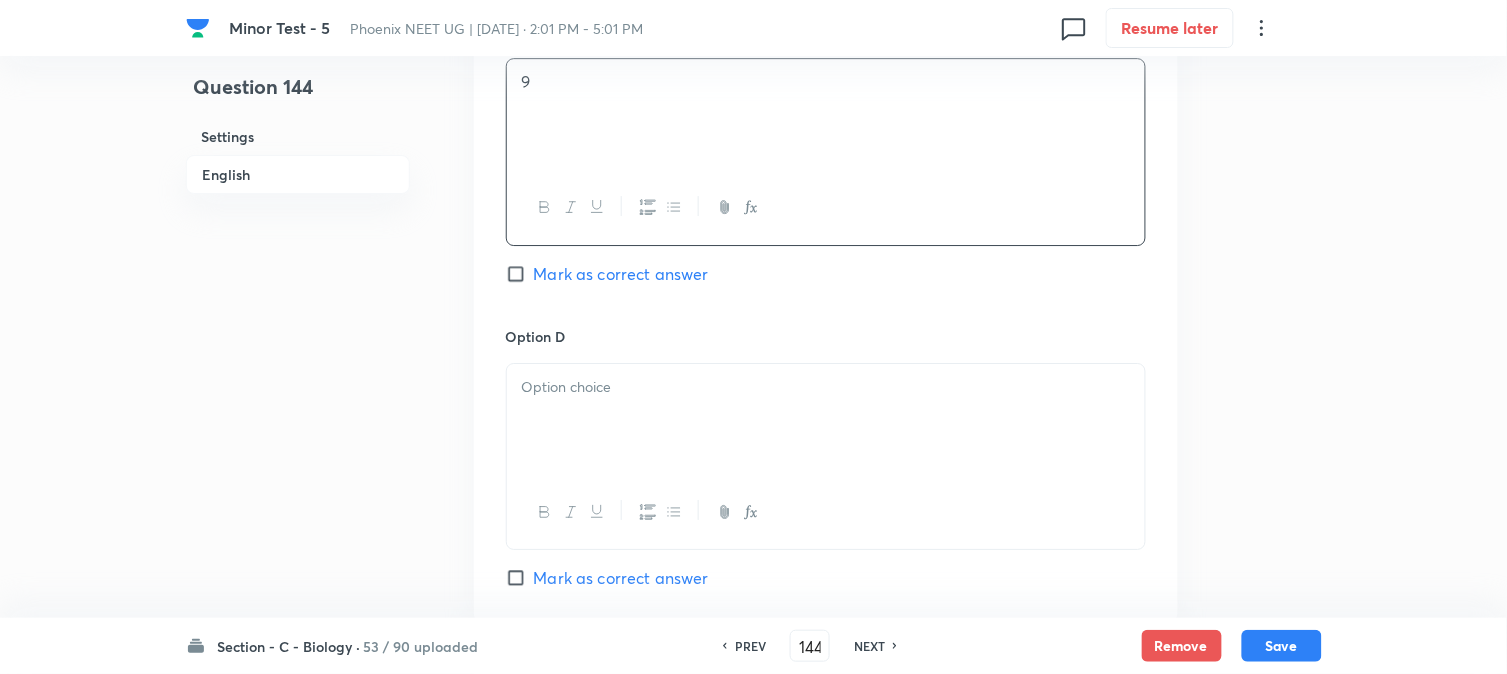 click at bounding box center [826, 387] 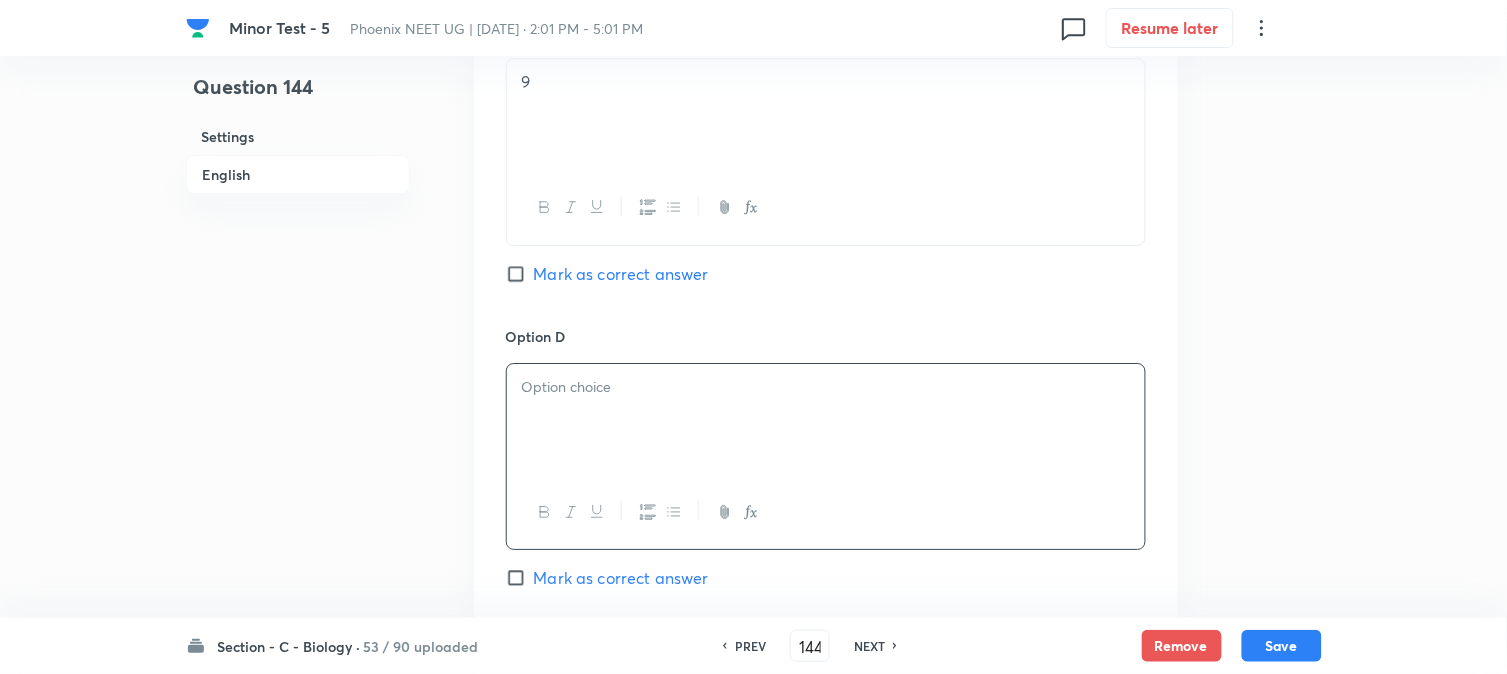 type 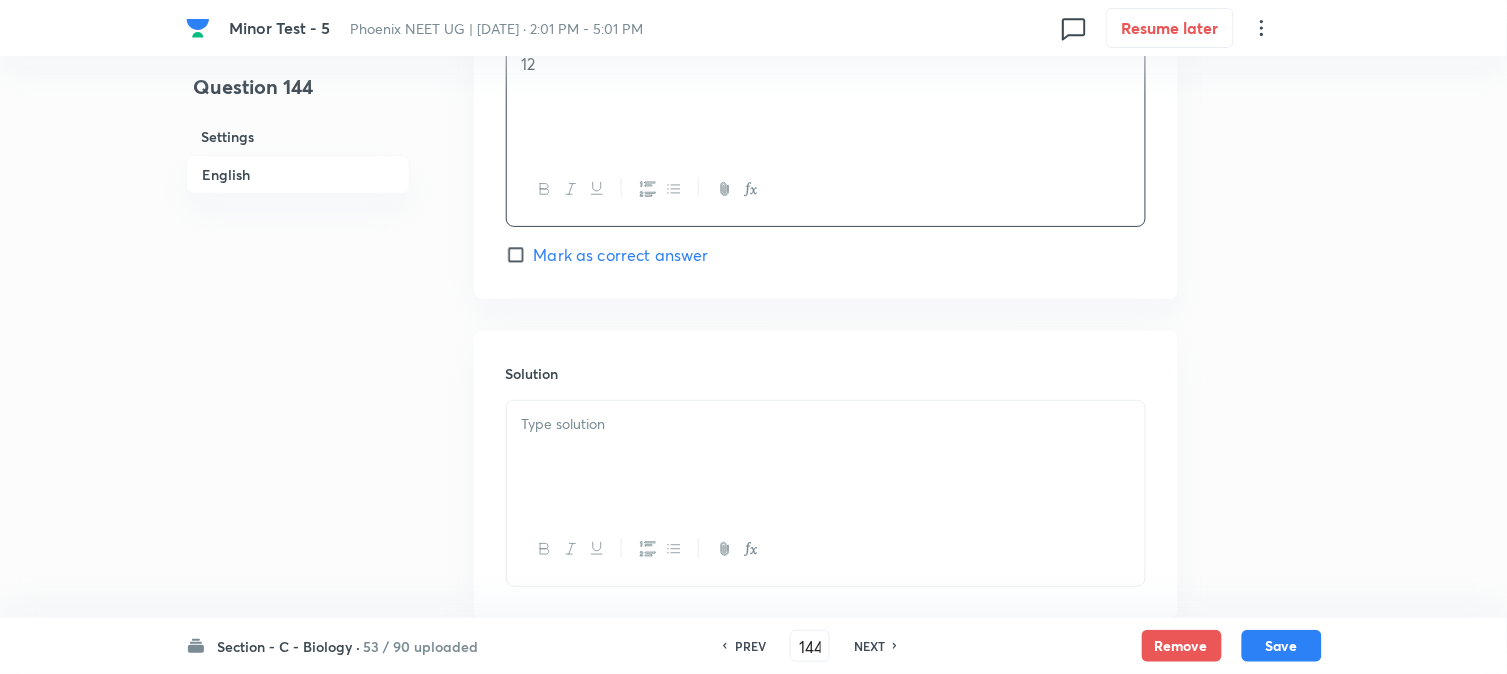 scroll, scrollTop: 1923, scrollLeft: 0, axis: vertical 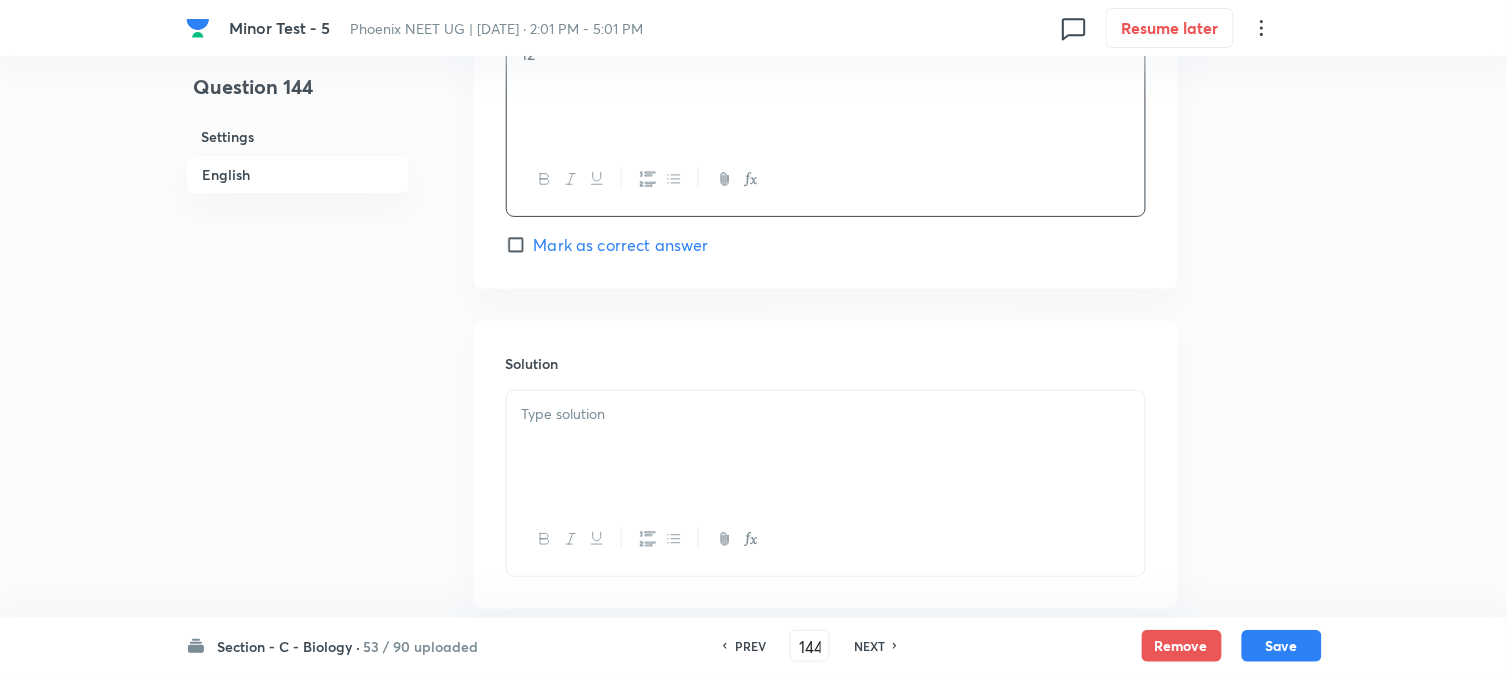 click on "Solution" at bounding box center (826, 465) 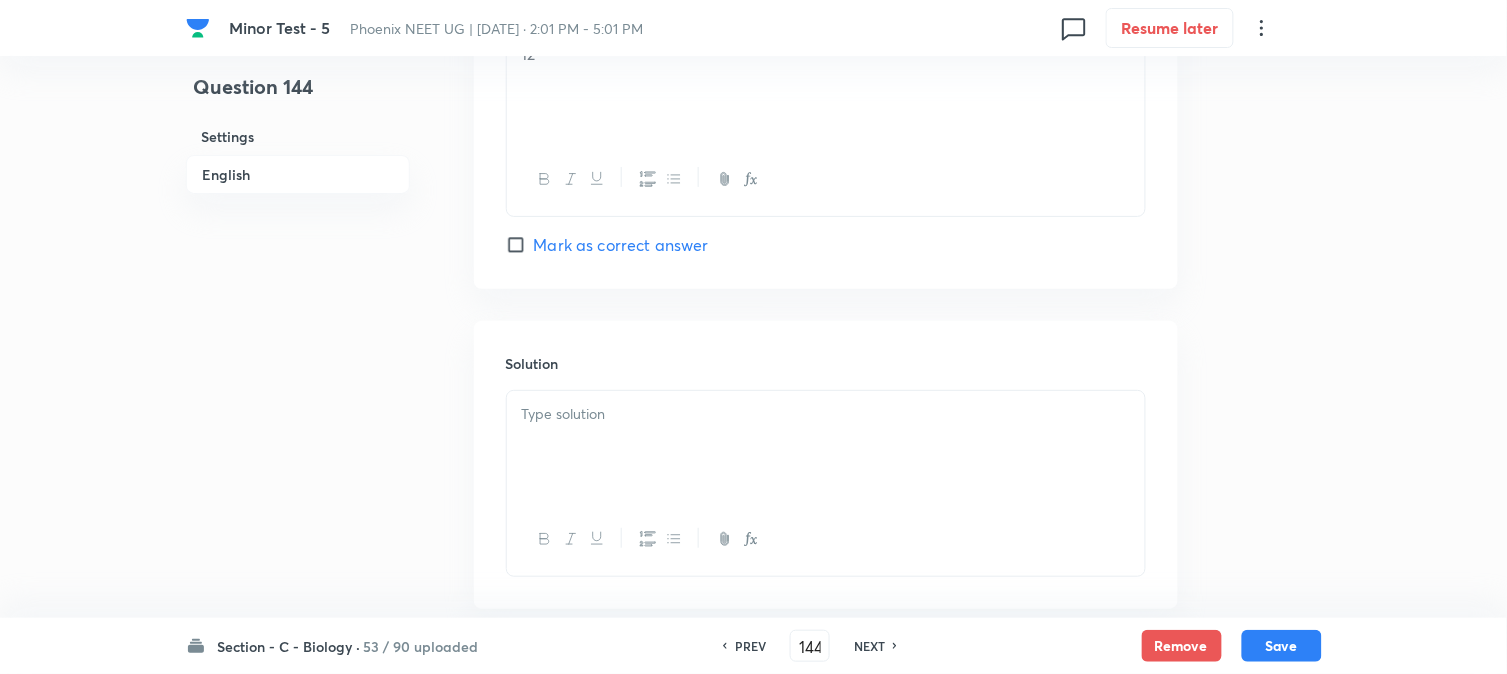 click at bounding box center [826, 447] 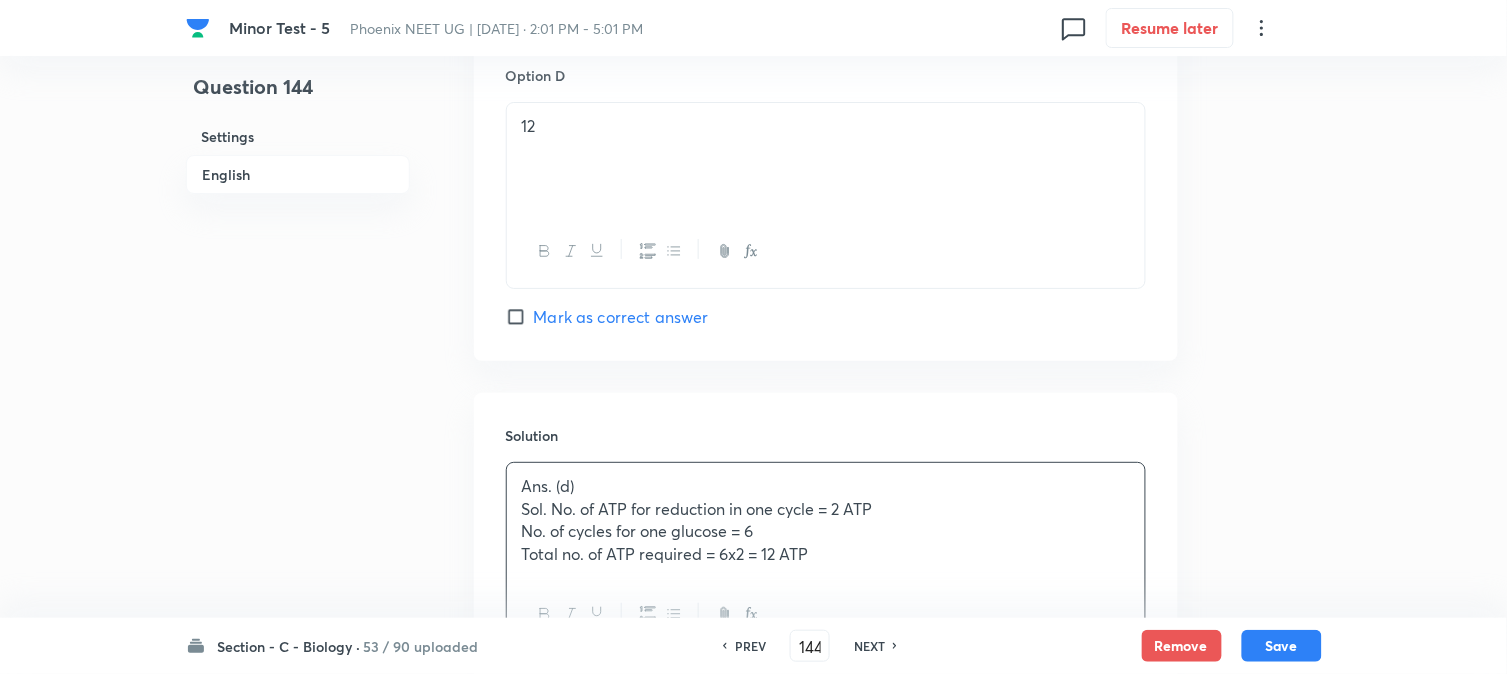 scroll, scrollTop: 1812, scrollLeft: 0, axis: vertical 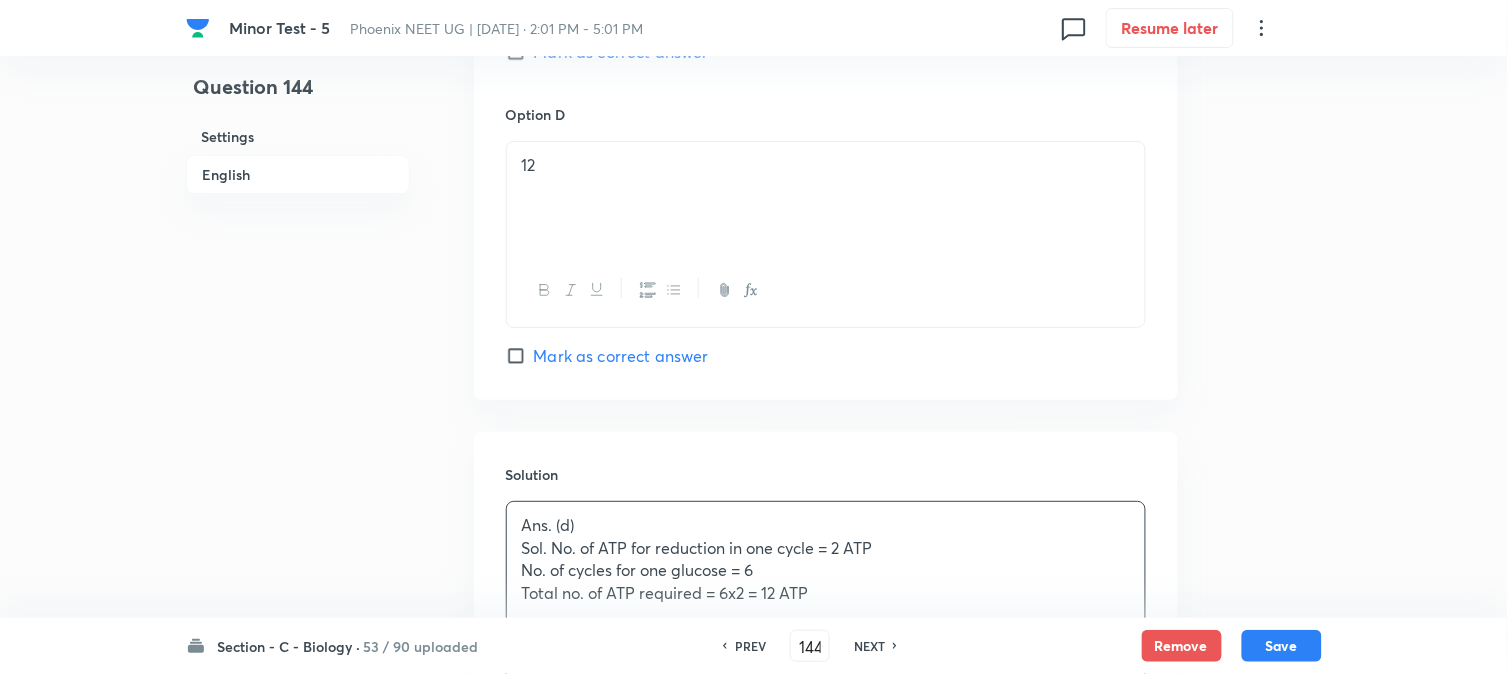 click on "Mark as correct answer" at bounding box center [621, 356] 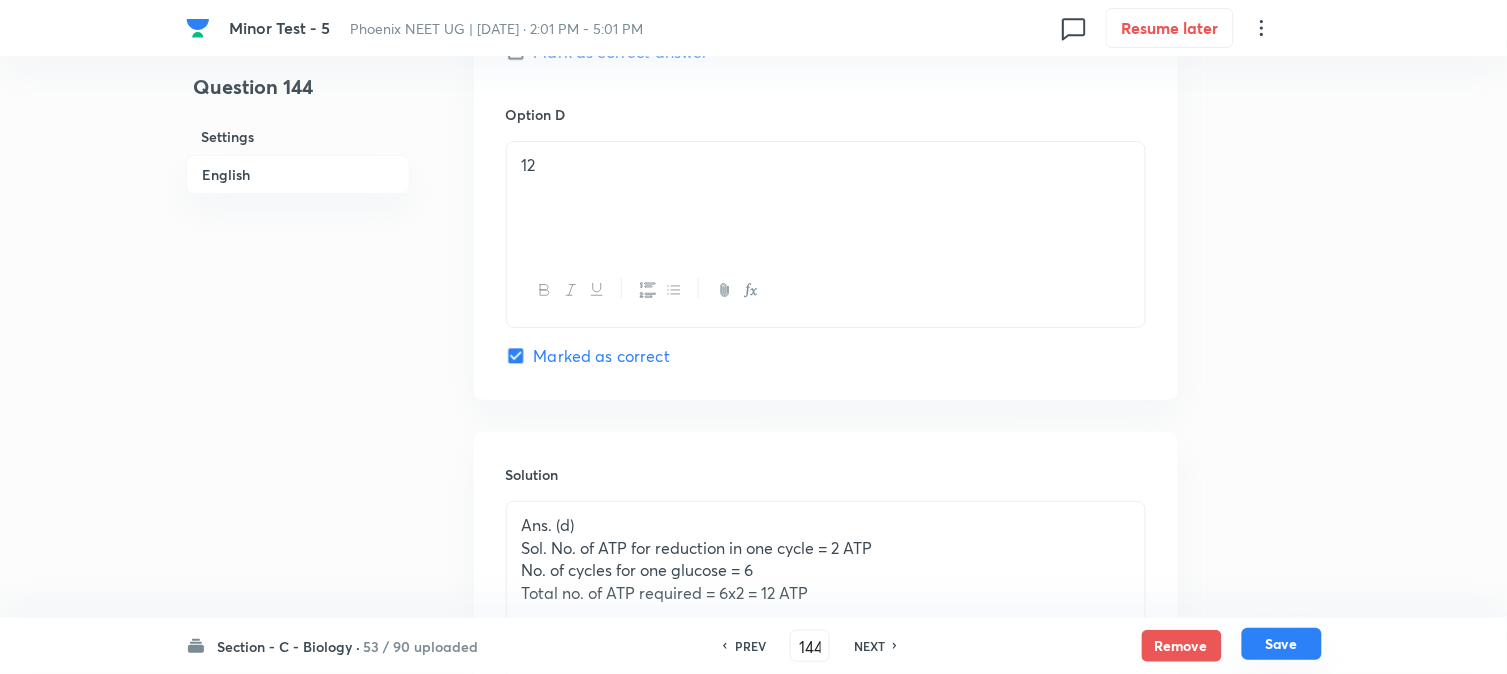 click on "Save" at bounding box center (1282, 644) 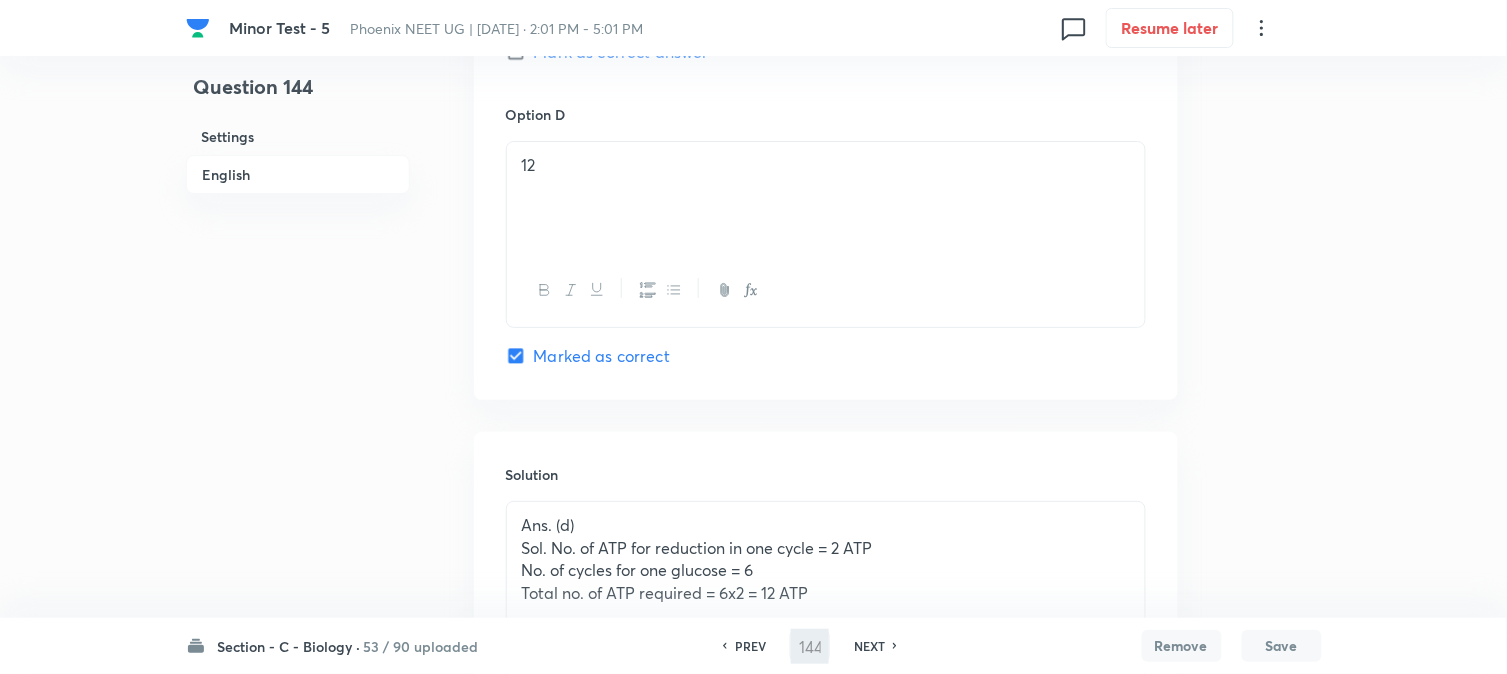 type 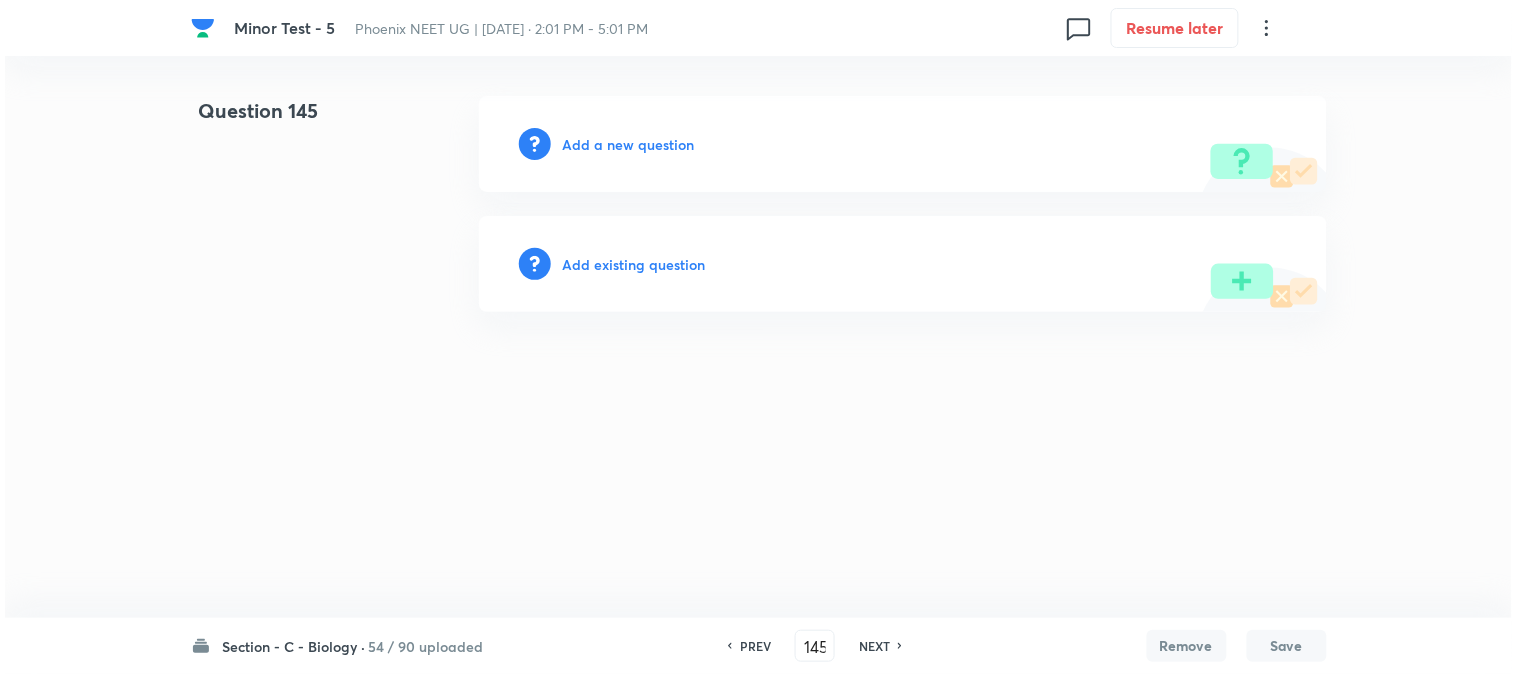 scroll, scrollTop: 0, scrollLeft: 0, axis: both 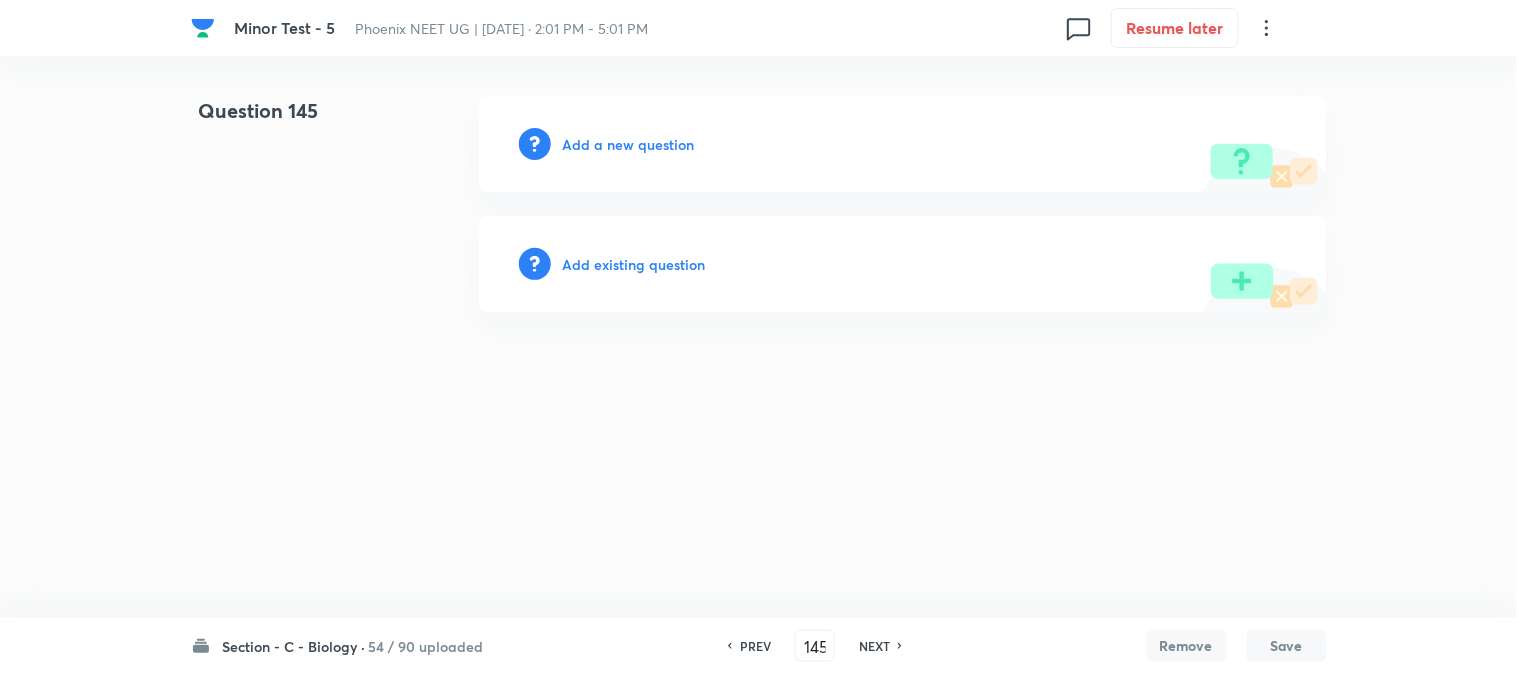 click on "Add a new question" at bounding box center (629, 144) 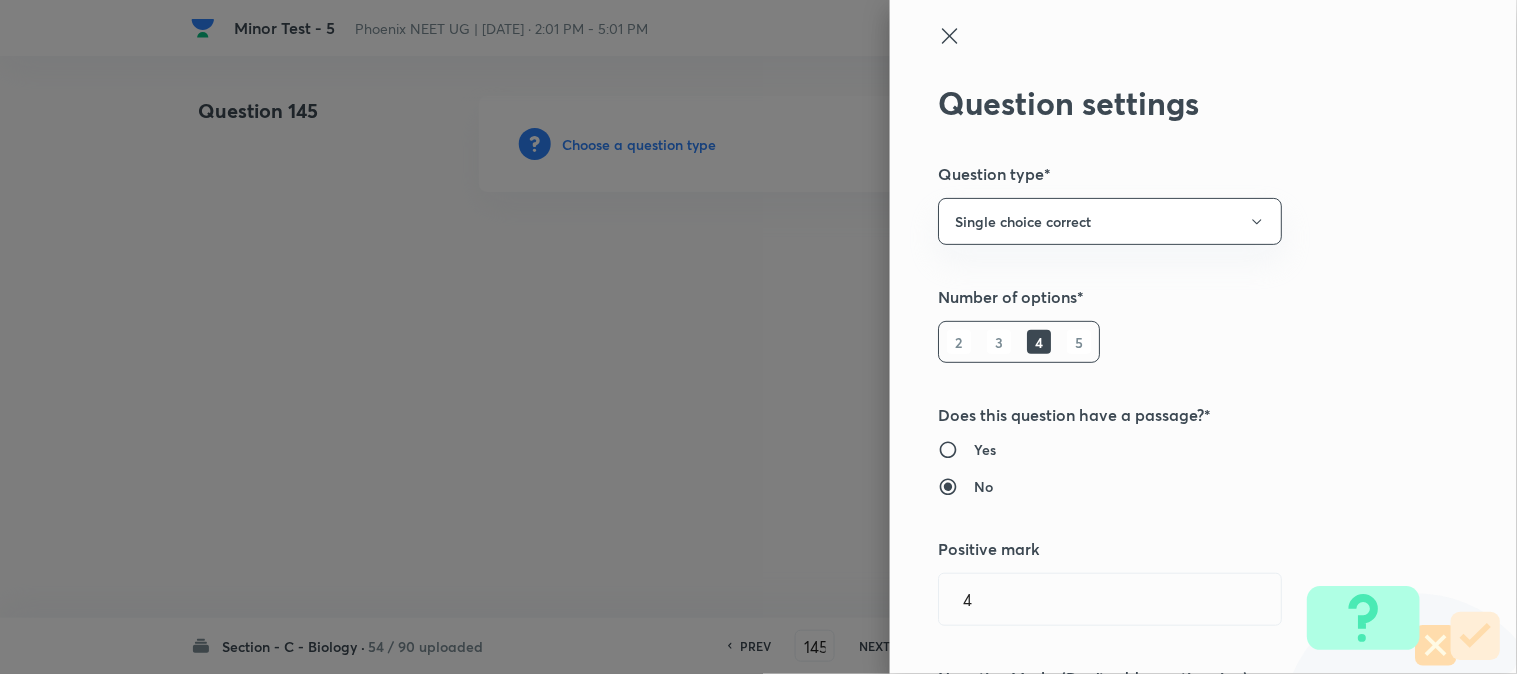 click at bounding box center [758, 337] 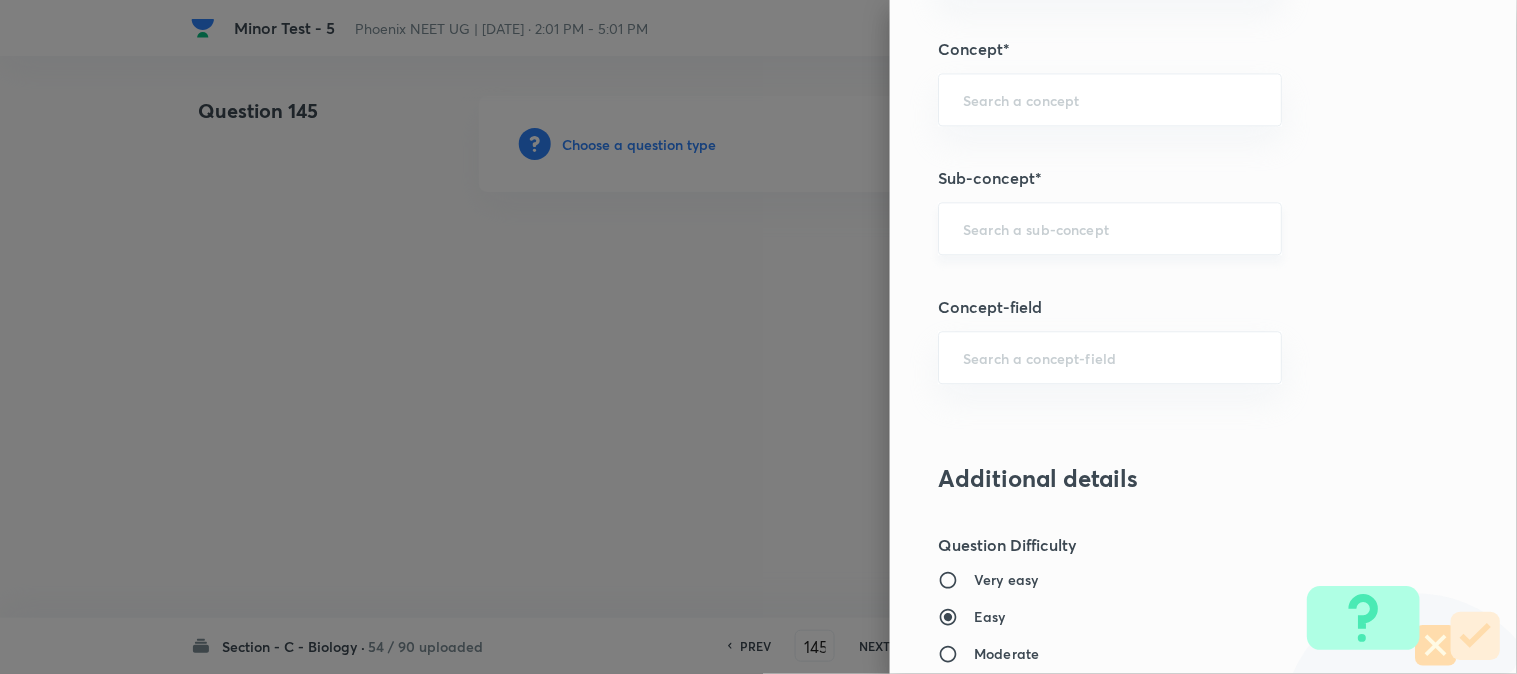 scroll, scrollTop: 1180, scrollLeft: 0, axis: vertical 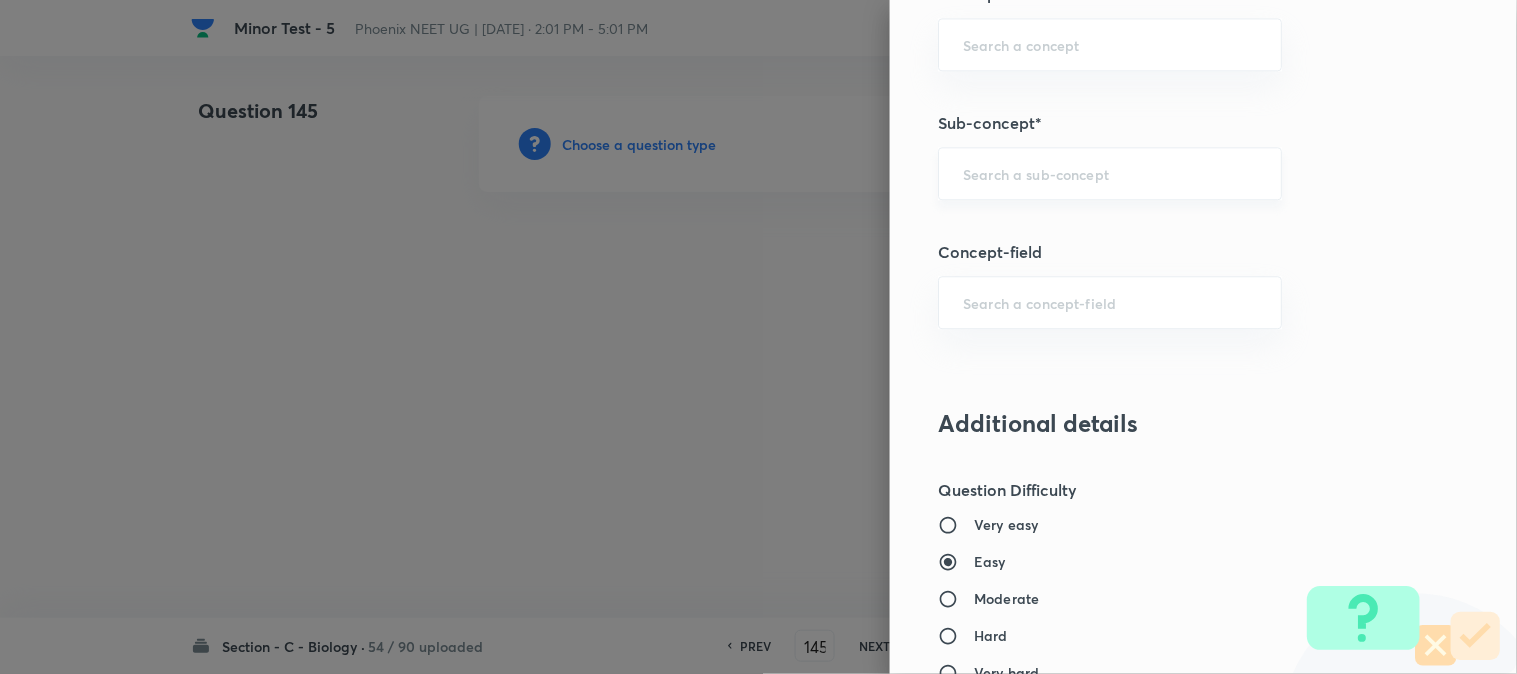 click at bounding box center (1110, 173) 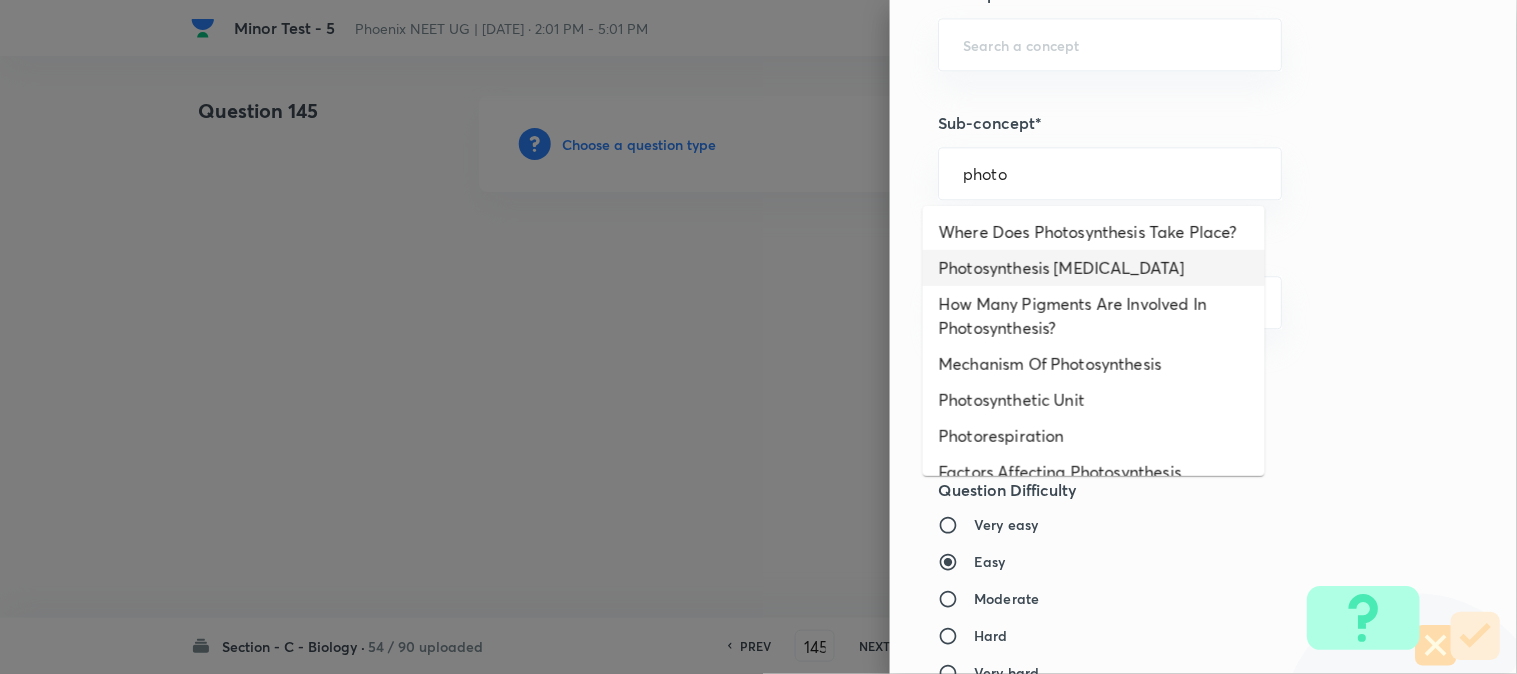 click on "Photosynthesis [MEDICAL_DATA]" at bounding box center [1094, 268] 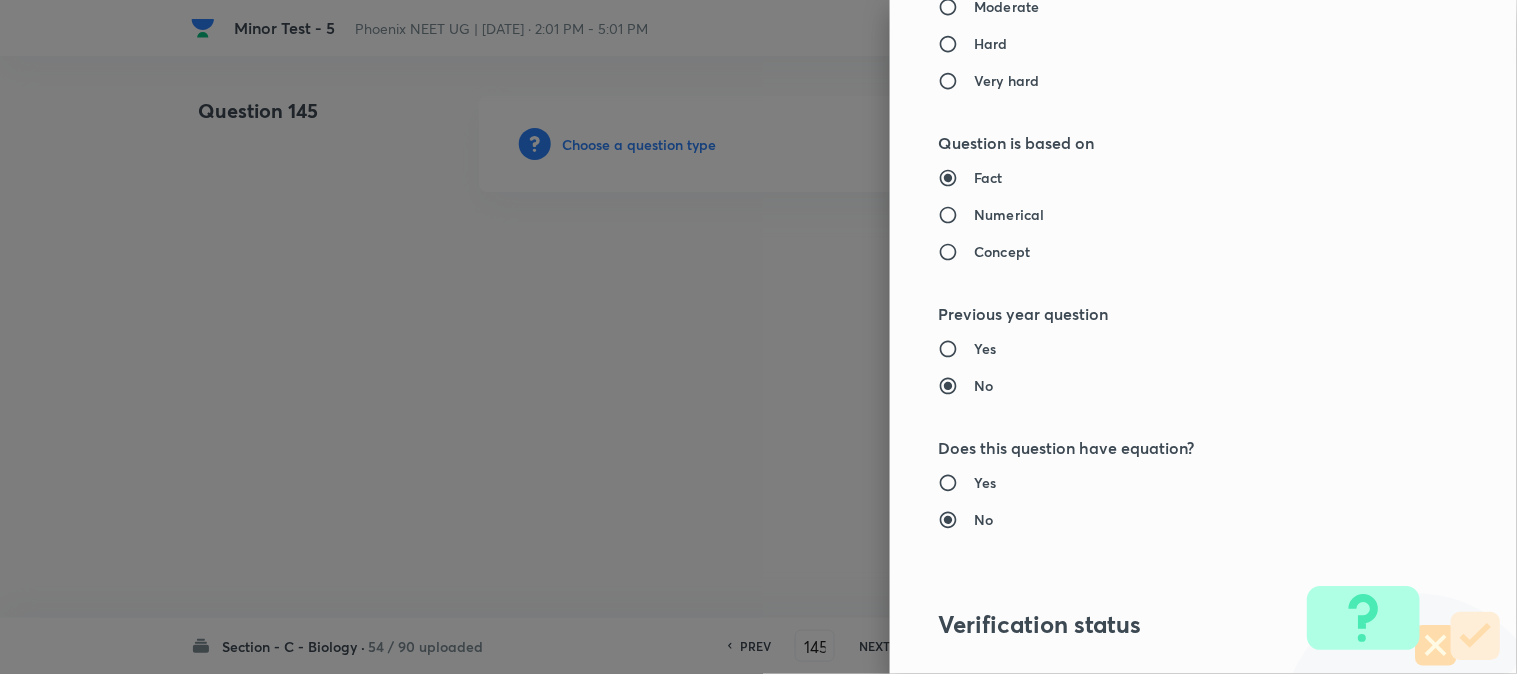 type on "Biology" 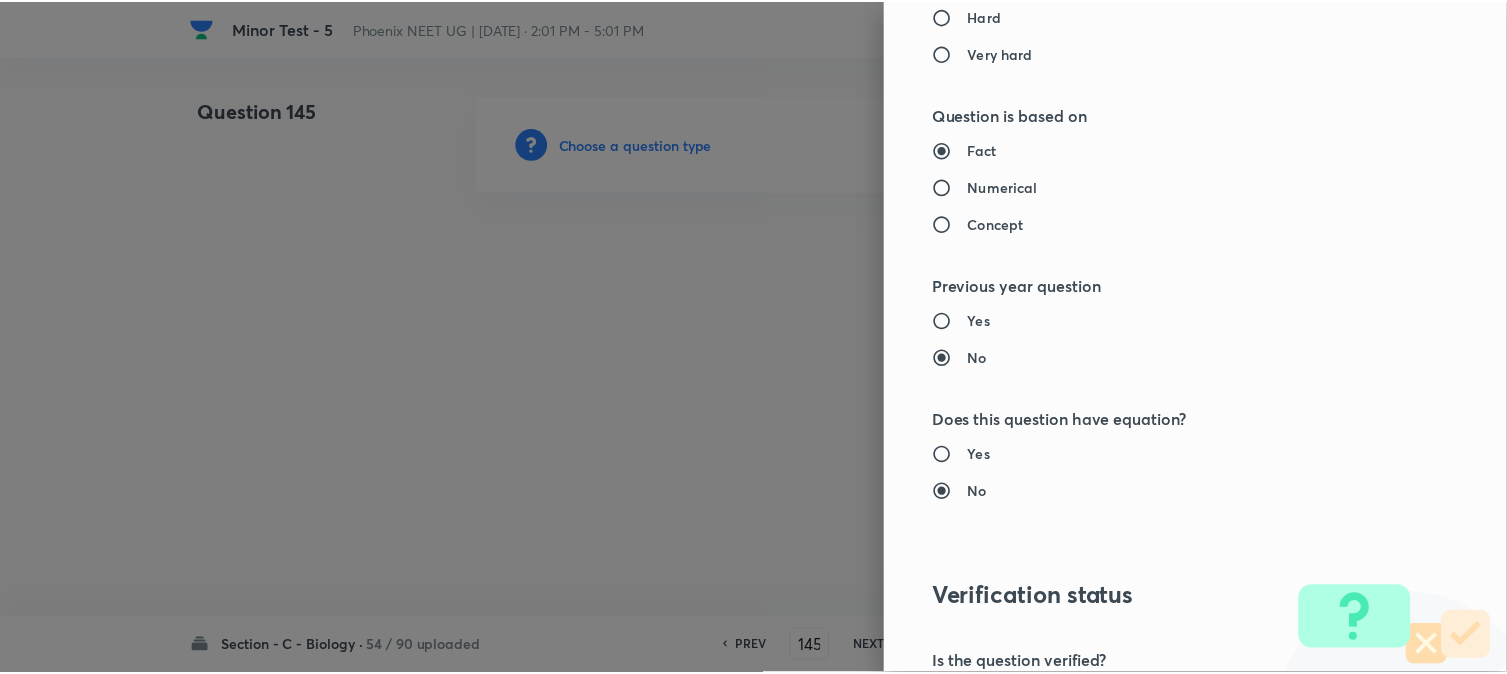 scroll, scrollTop: 2052, scrollLeft: 0, axis: vertical 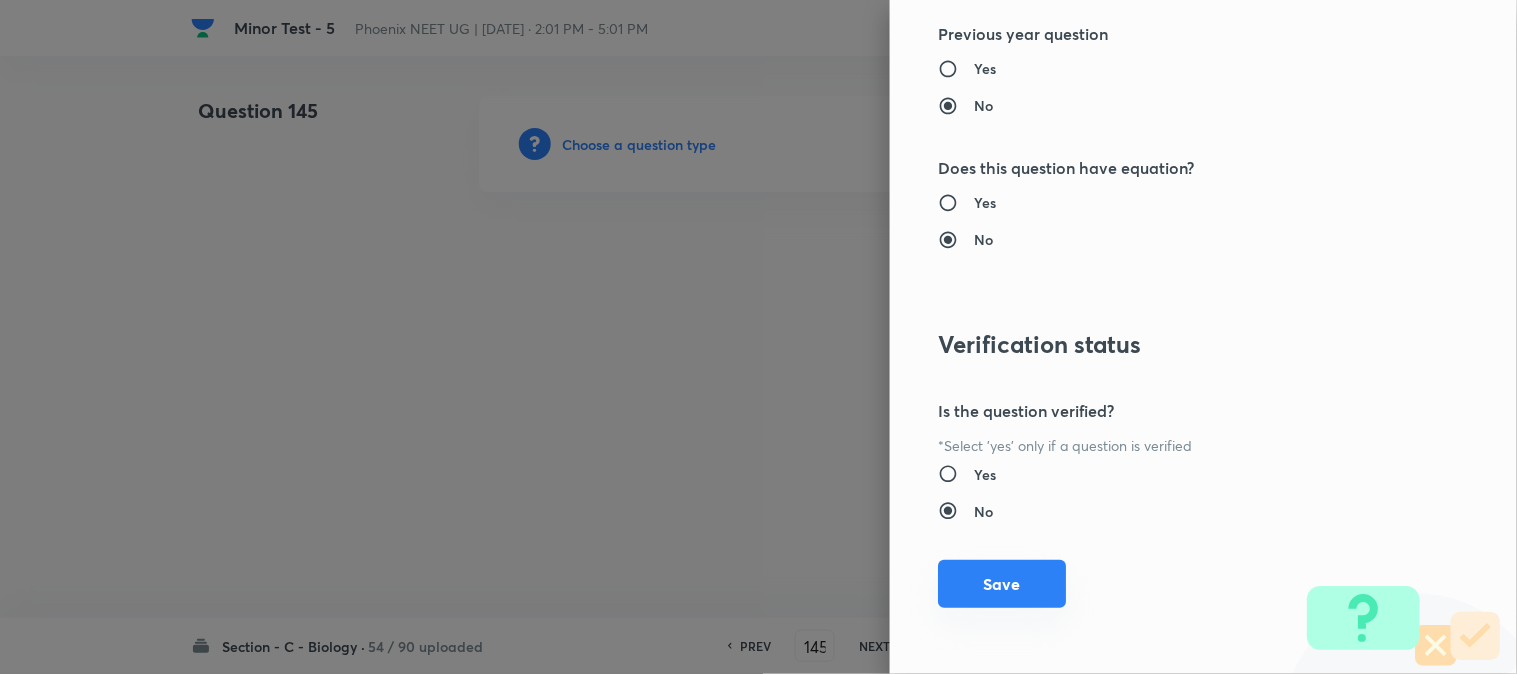 click on "Save" at bounding box center (1002, 584) 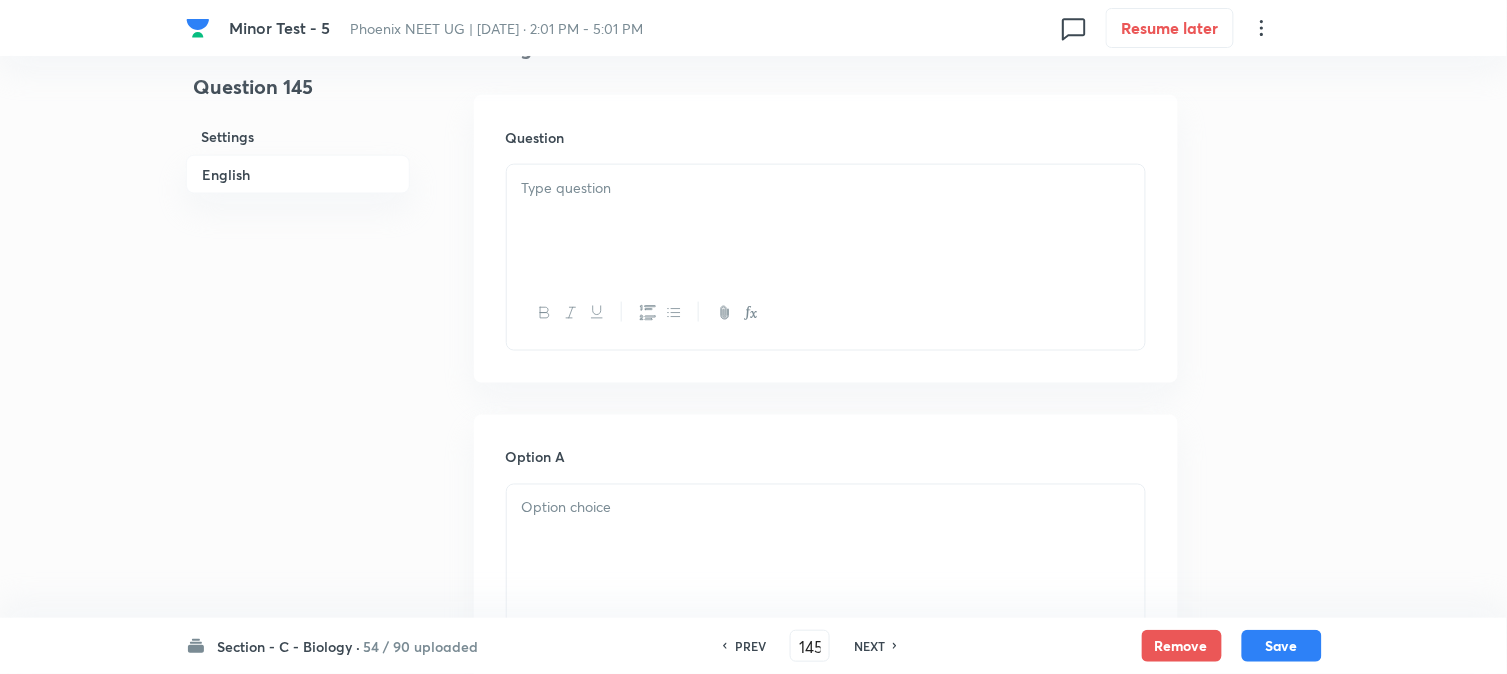 scroll, scrollTop: 590, scrollLeft: 0, axis: vertical 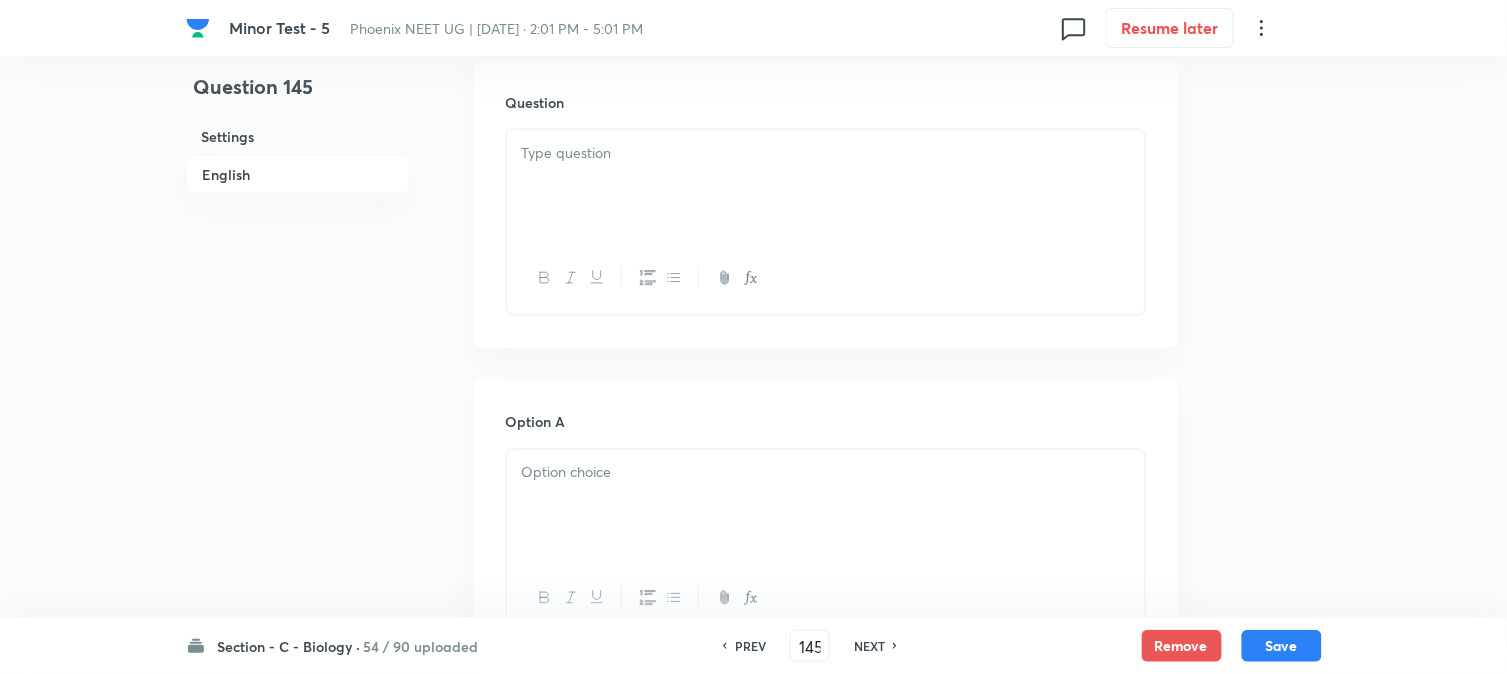 click at bounding box center (826, 186) 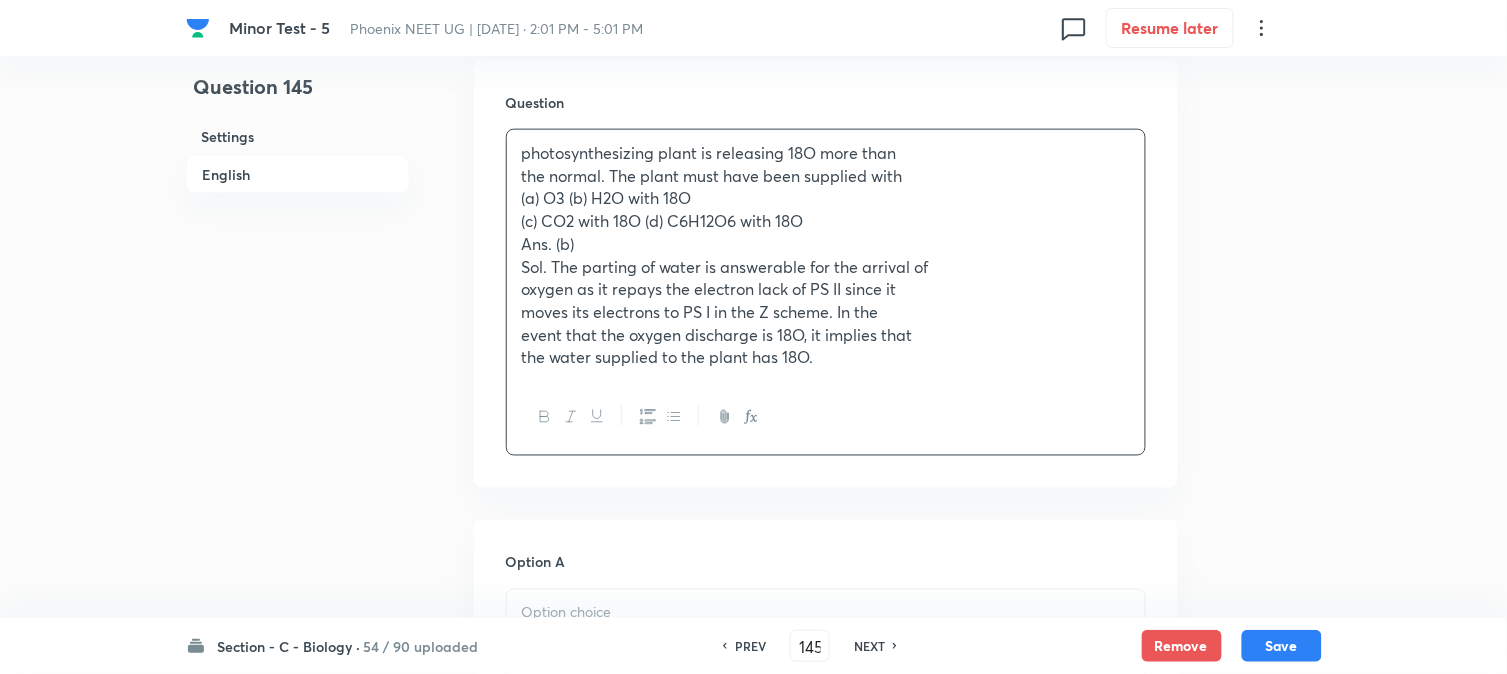 click on "(a) O3 (b) H2O with 18O" at bounding box center (826, 198) 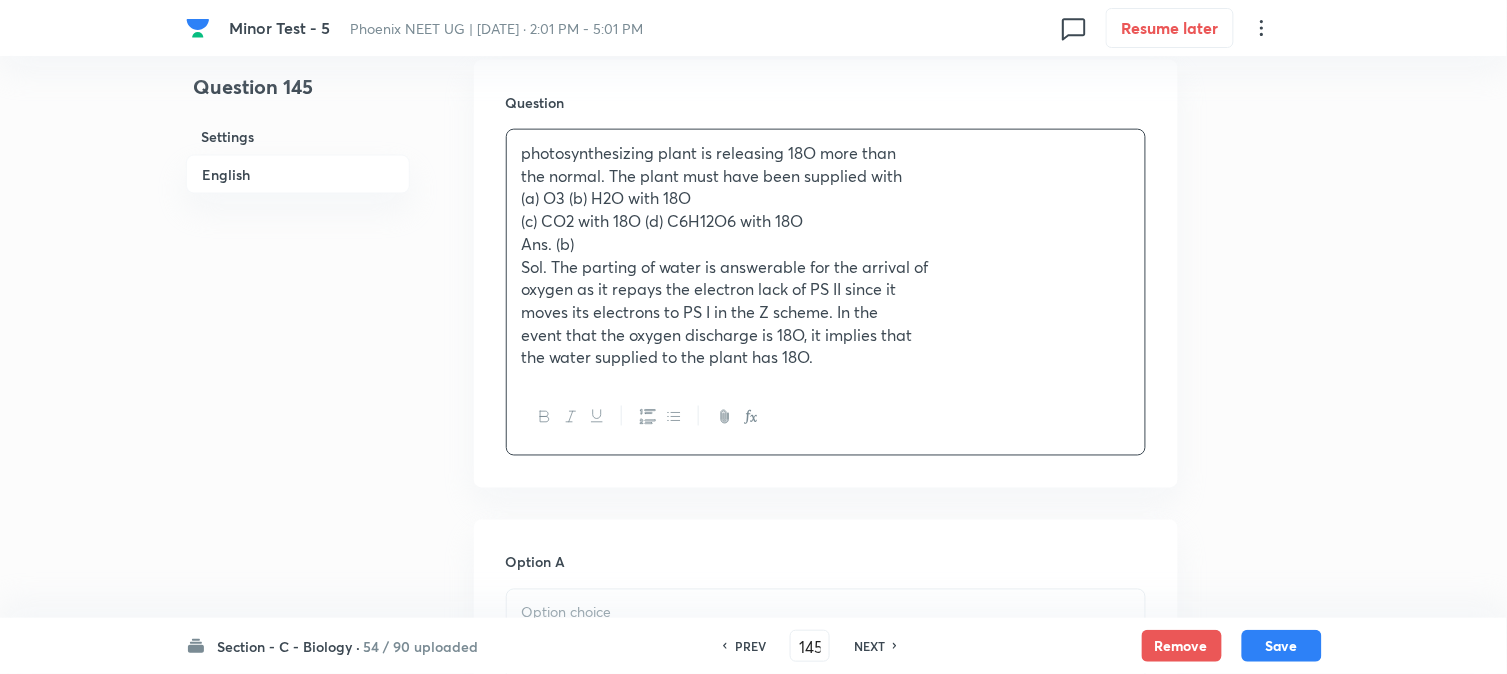 click on "(a) O3 (b) H2O with 18O" at bounding box center [826, 198] 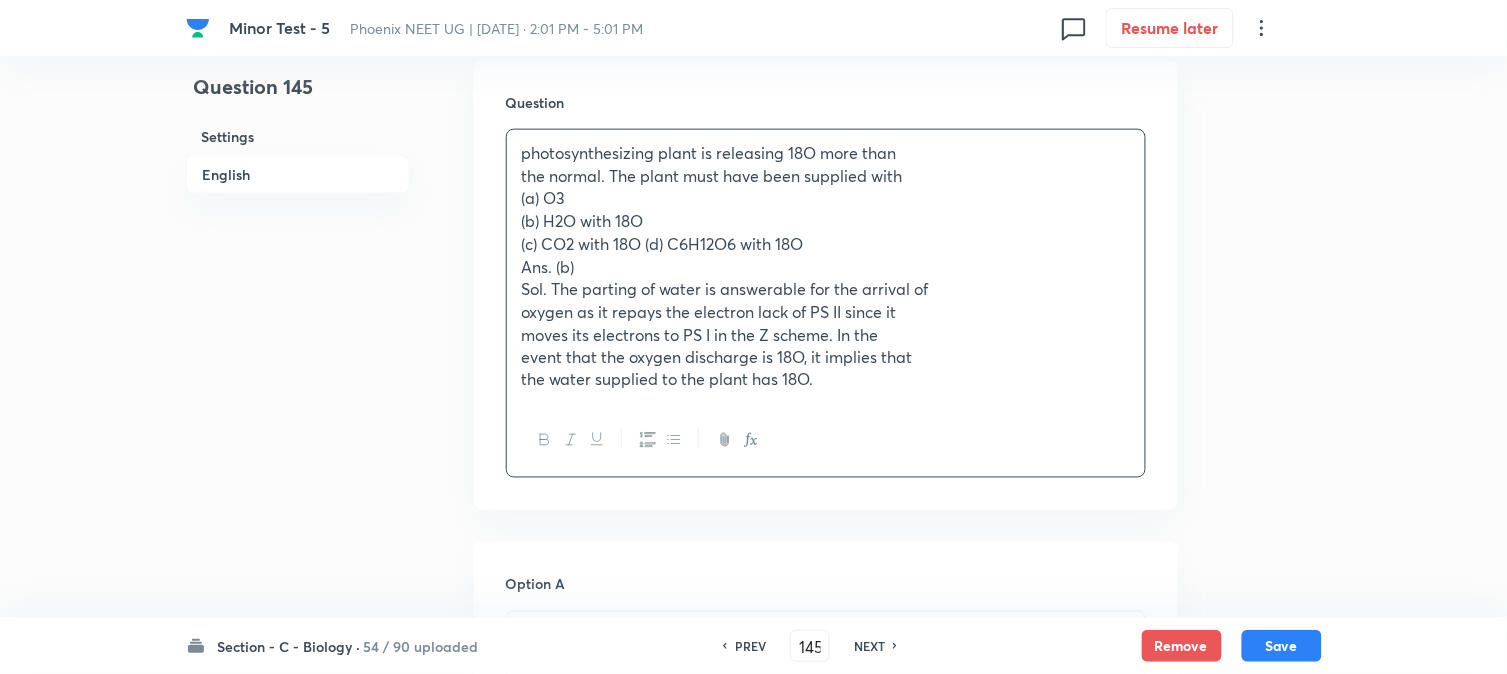 click on "(c) CO2 with 18O (d) C6H12O6 with 18O" at bounding box center [826, 244] 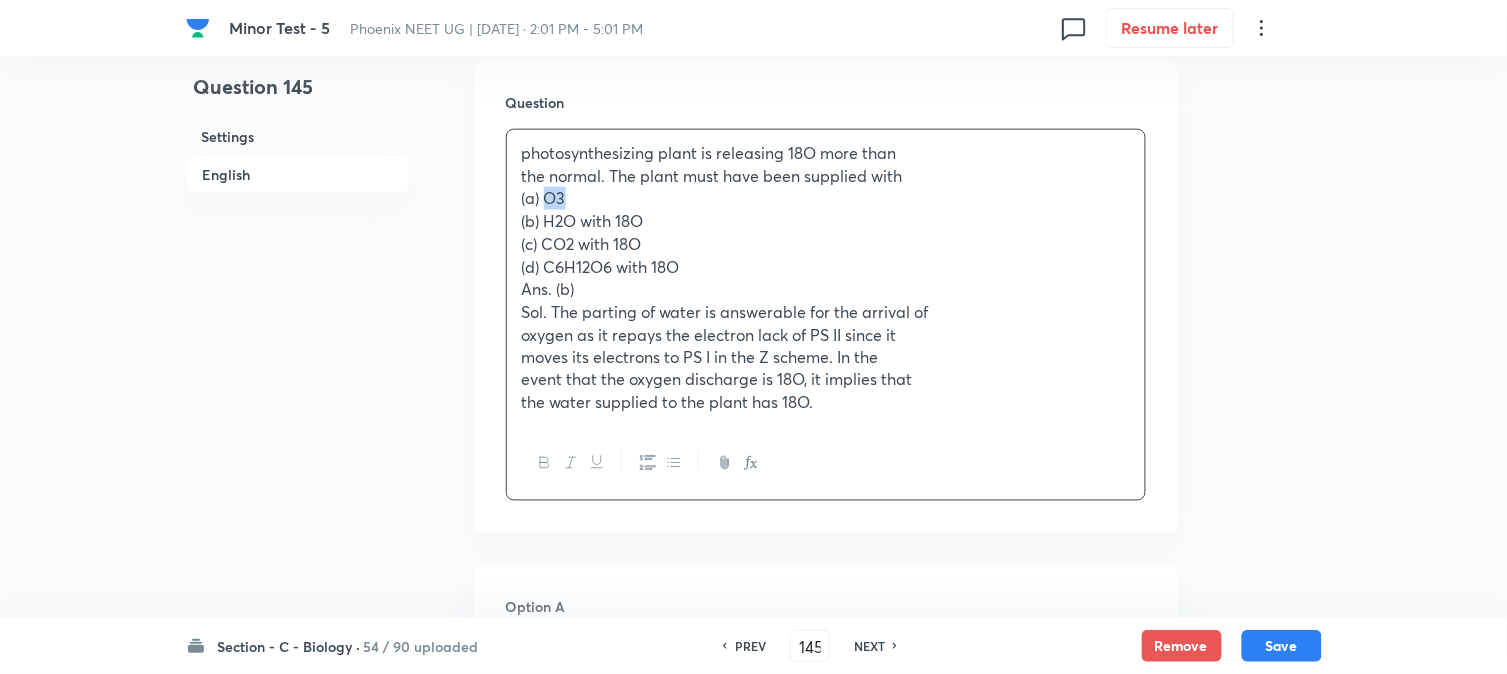 drag, startPoint x: 550, startPoint y: 201, endPoint x: 635, endPoint y: 205, distance: 85.09406 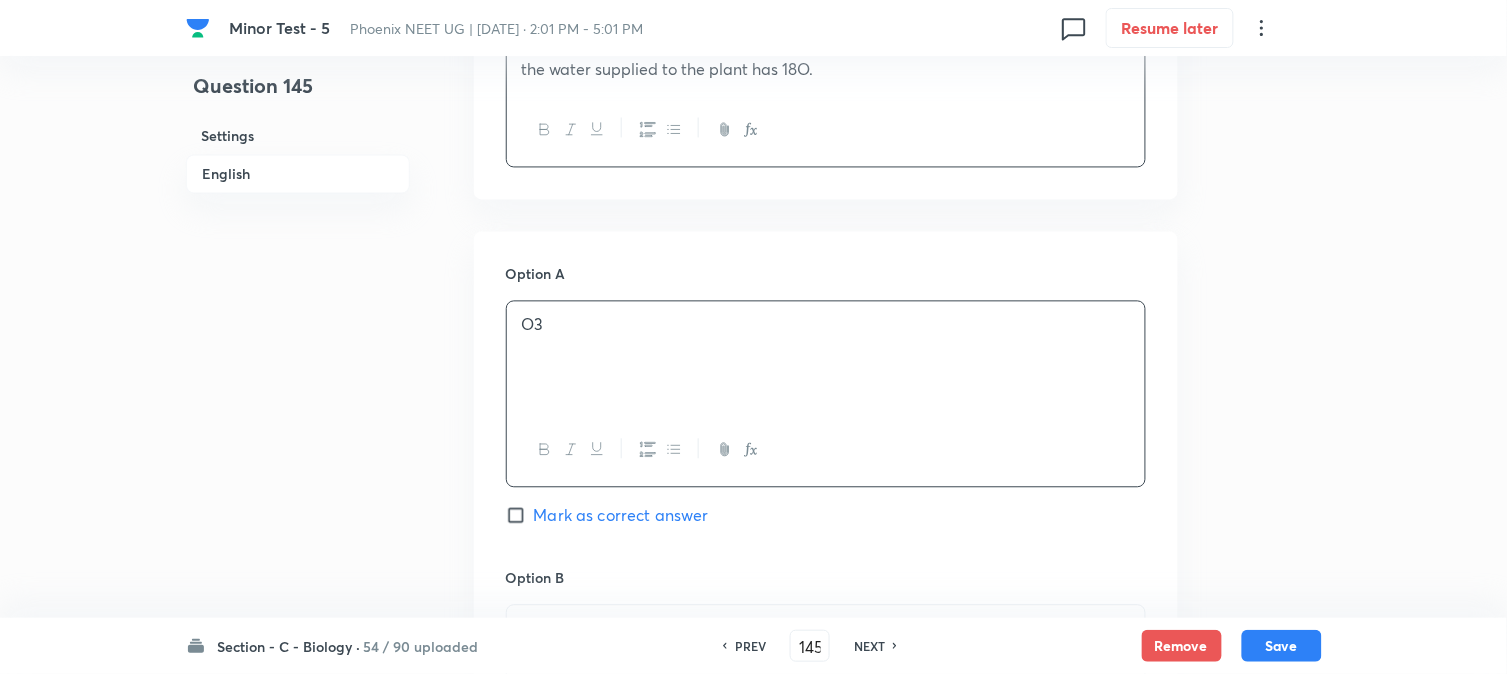 click on "O3" at bounding box center (826, 358) 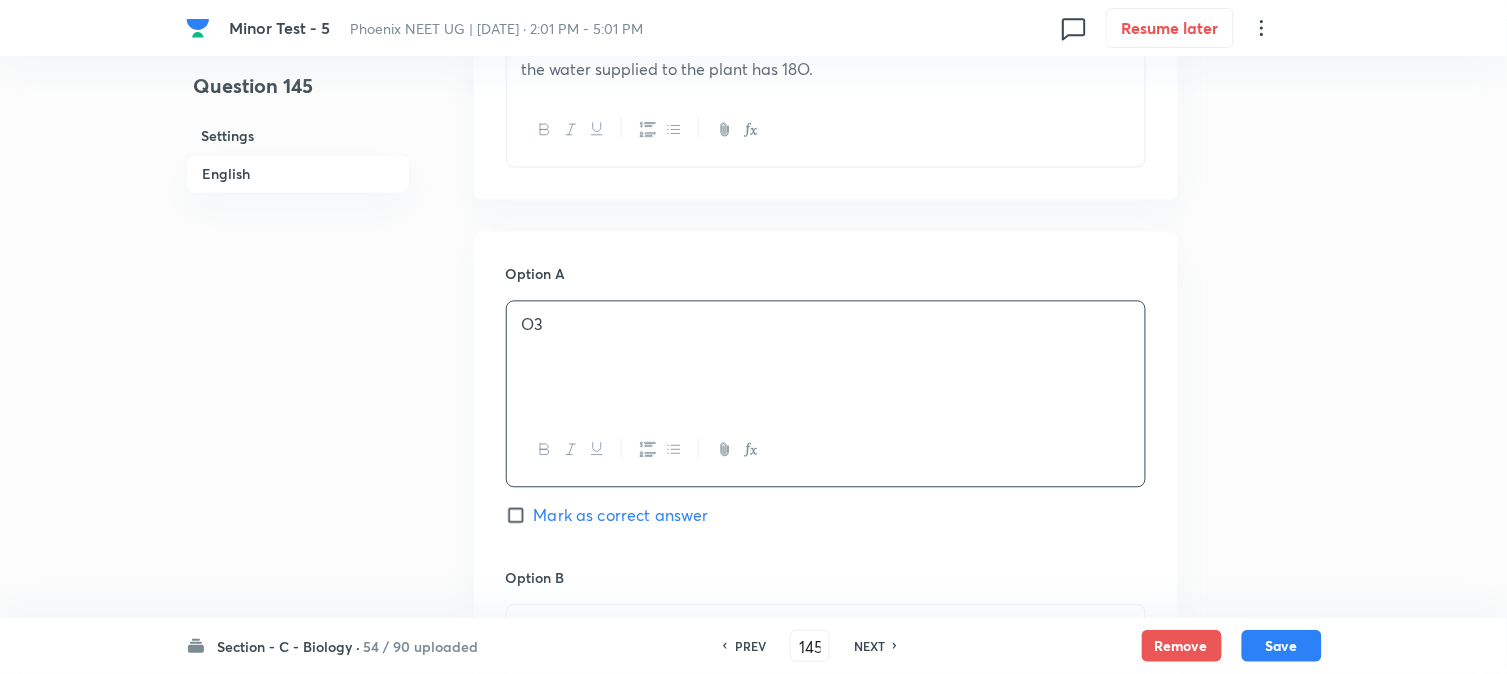 scroll, scrollTop: 590, scrollLeft: 0, axis: vertical 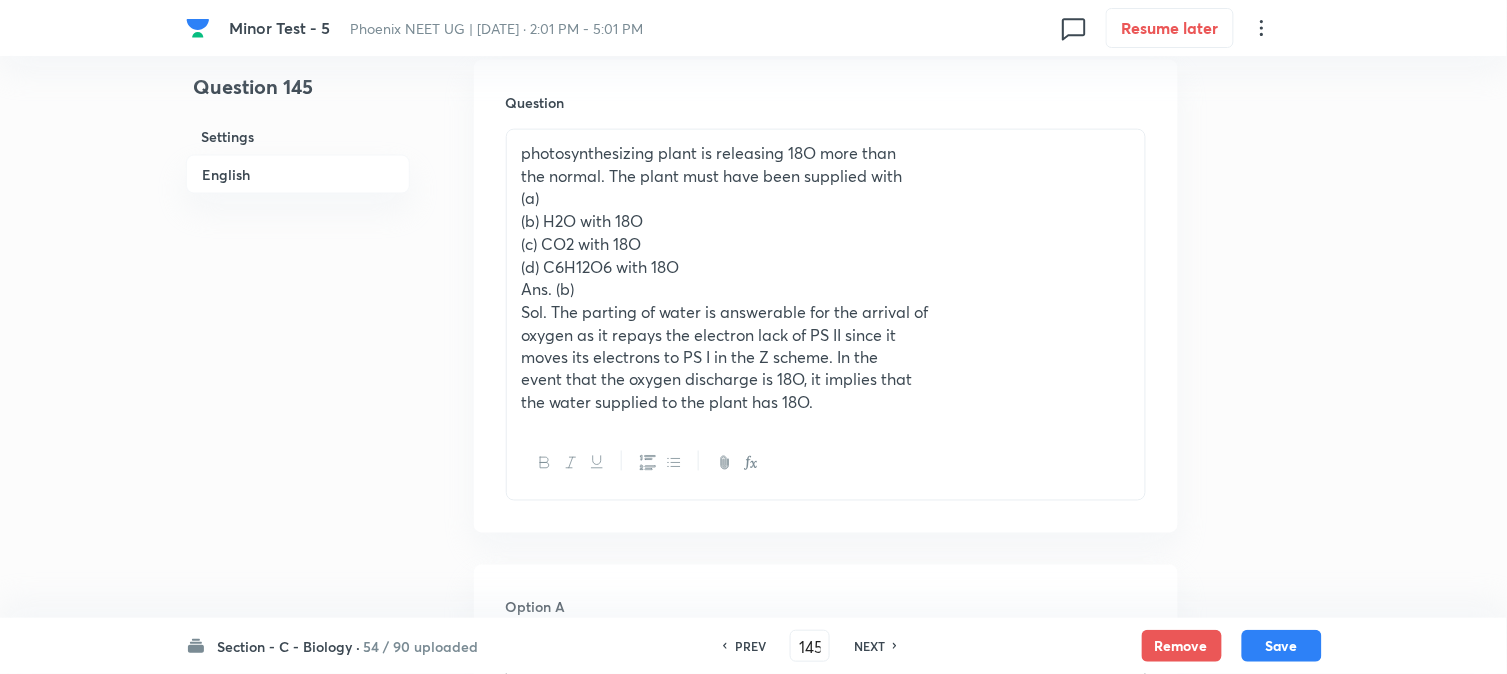 click on "(c) CO2 with 18O" at bounding box center (826, 244) 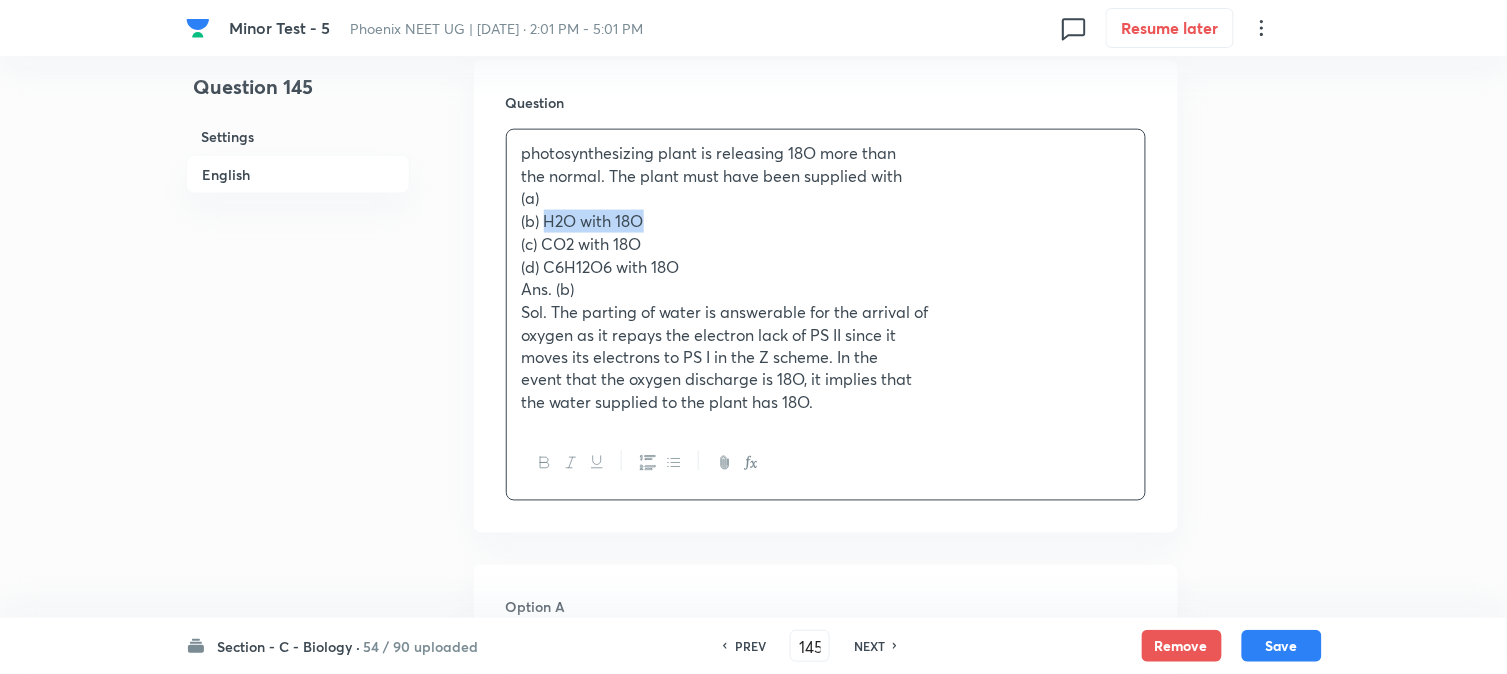 drag, startPoint x: 546, startPoint y: 217, endPoint x: 745, endPoint y: 217, distance: 199 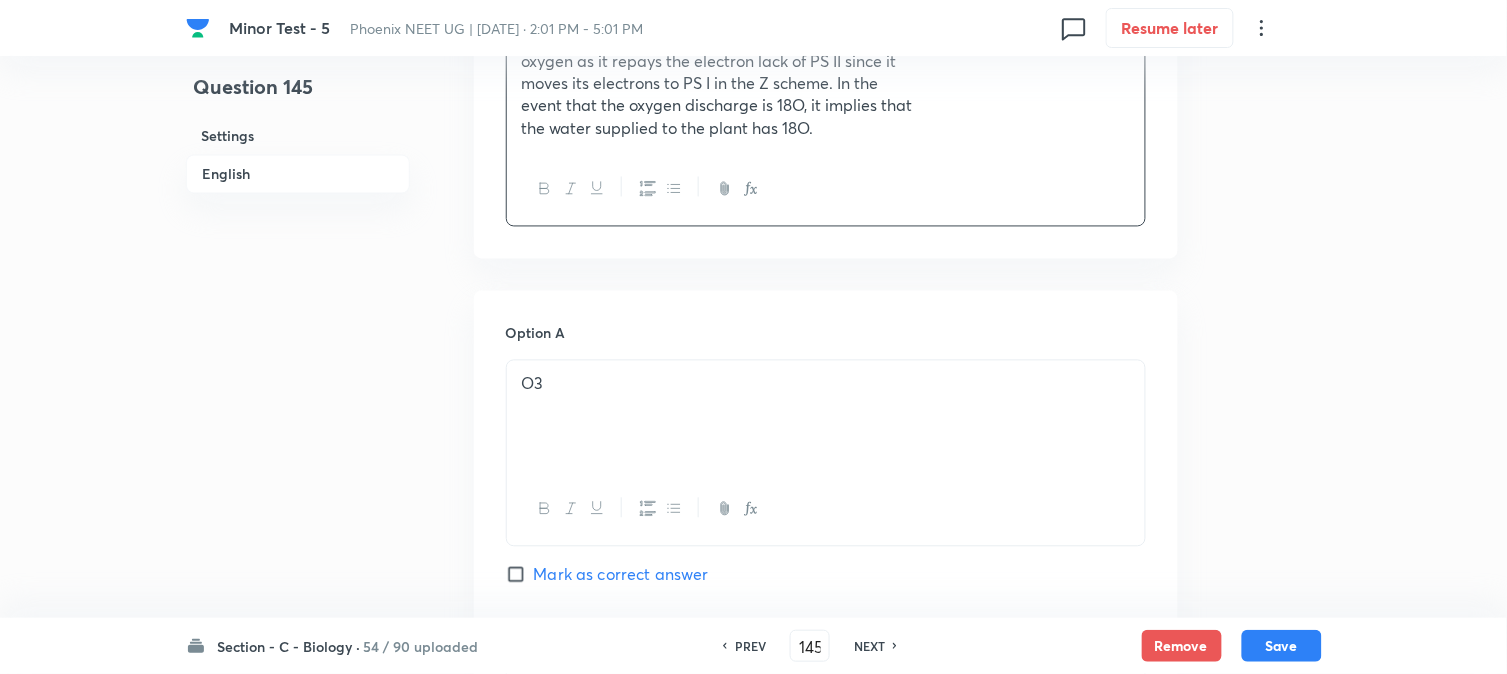 scroll, scrollTop: 1256, scrollLeft: 0, axis: vertical 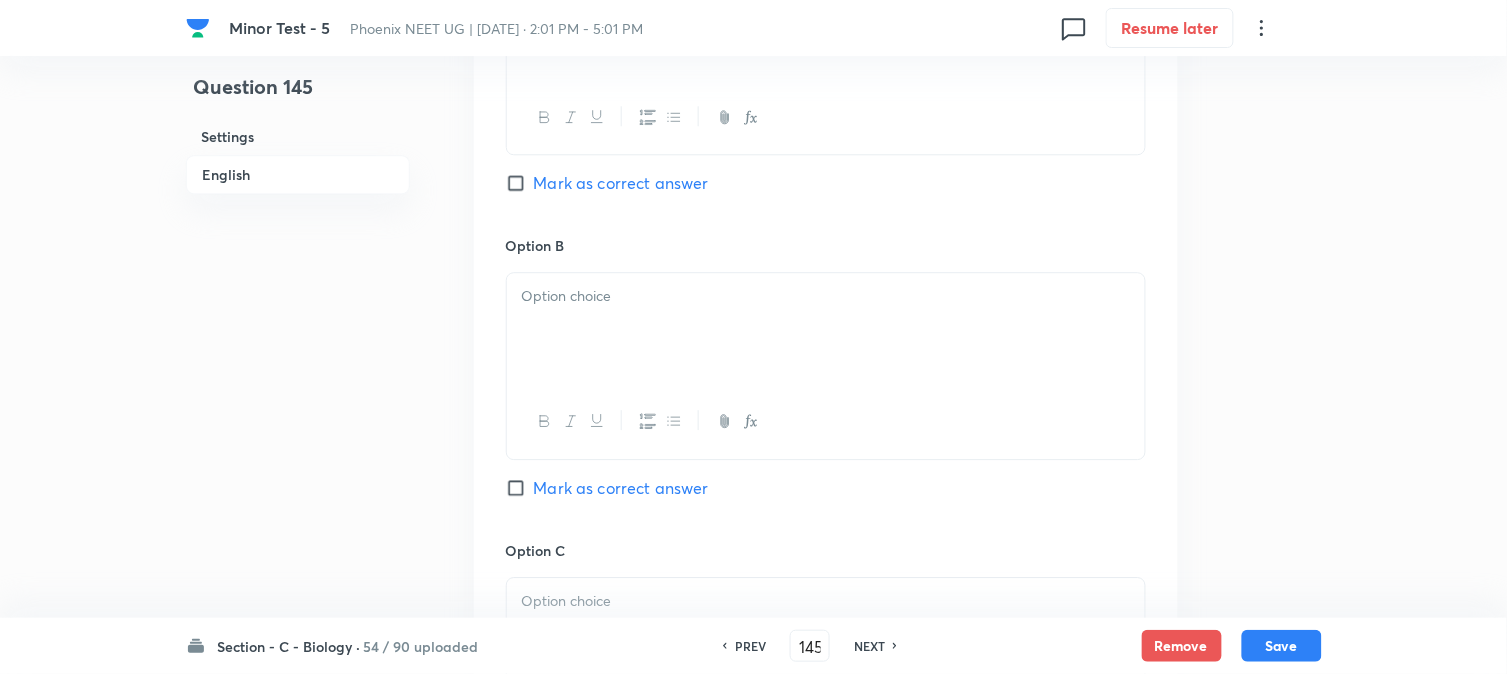 click at bounding box center [826, 329] 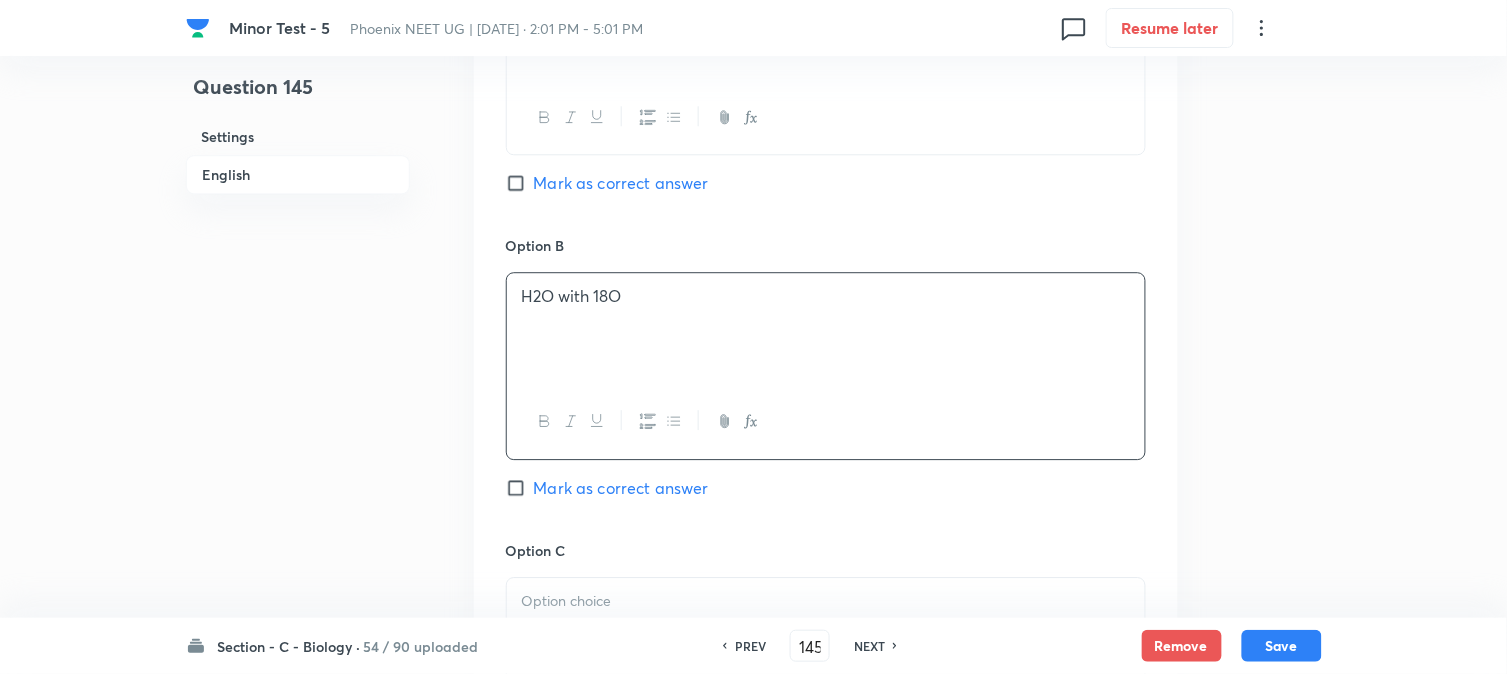 click on "Mark as correct answer" at bounding box center (621, 488) 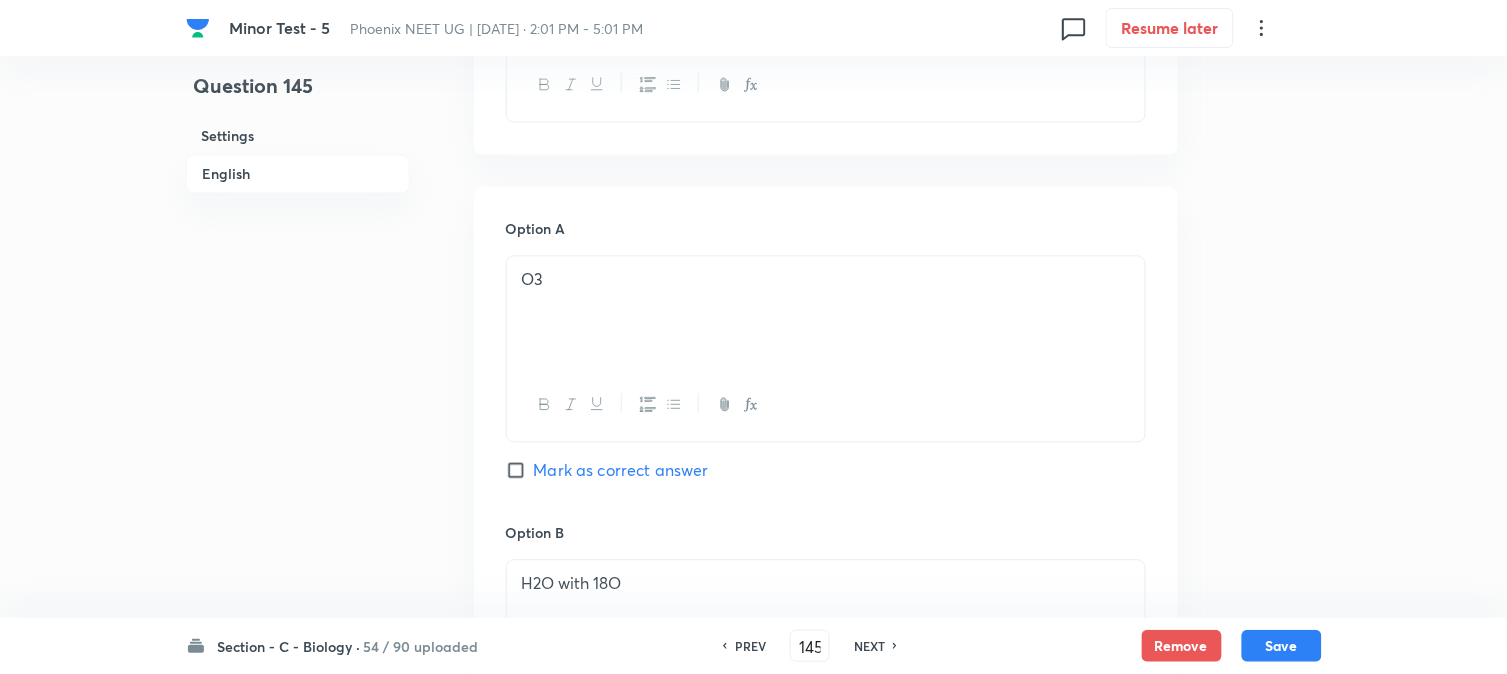 scroll, scrollTop: 701, scrollLeft: 0, axis: vertical 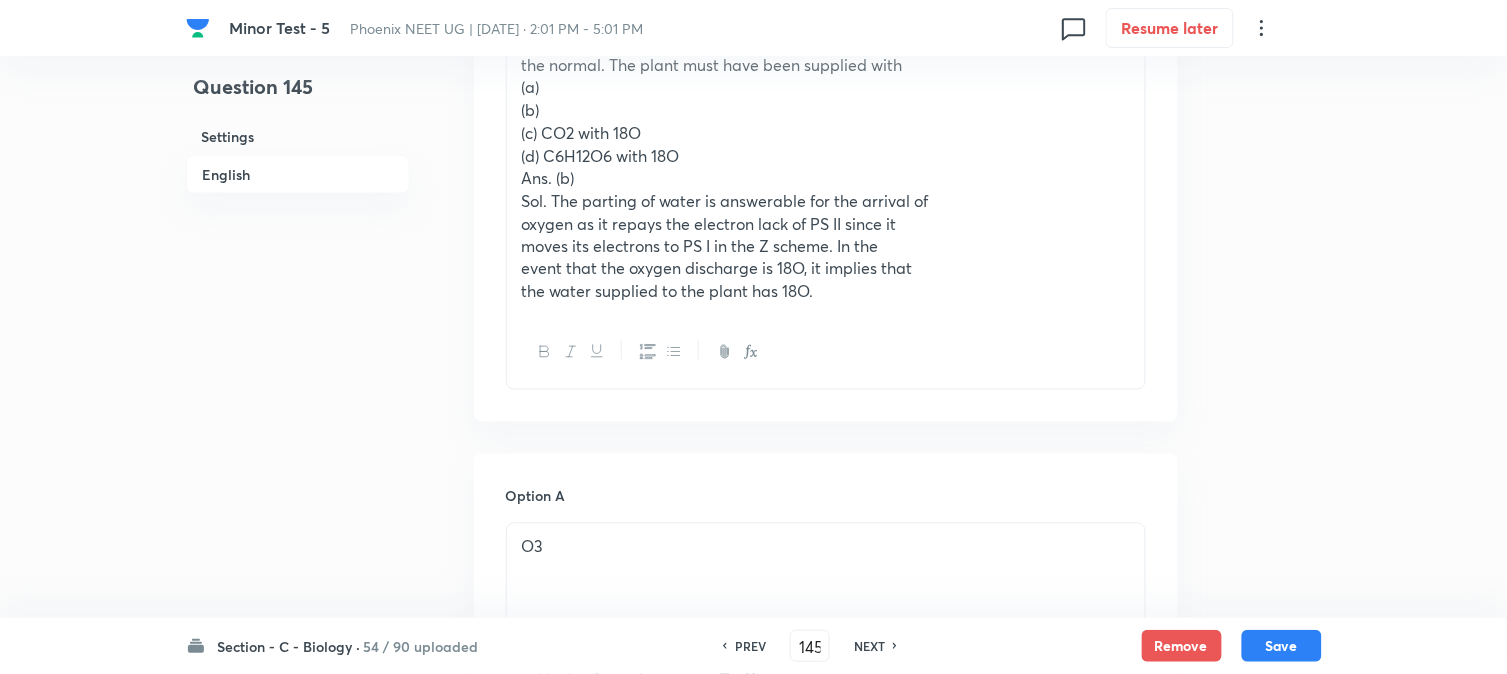 drag, startPoint x: 550, startPoint y: 130, endPoint x: 768, endPoint y: 127, distance: 218.02065 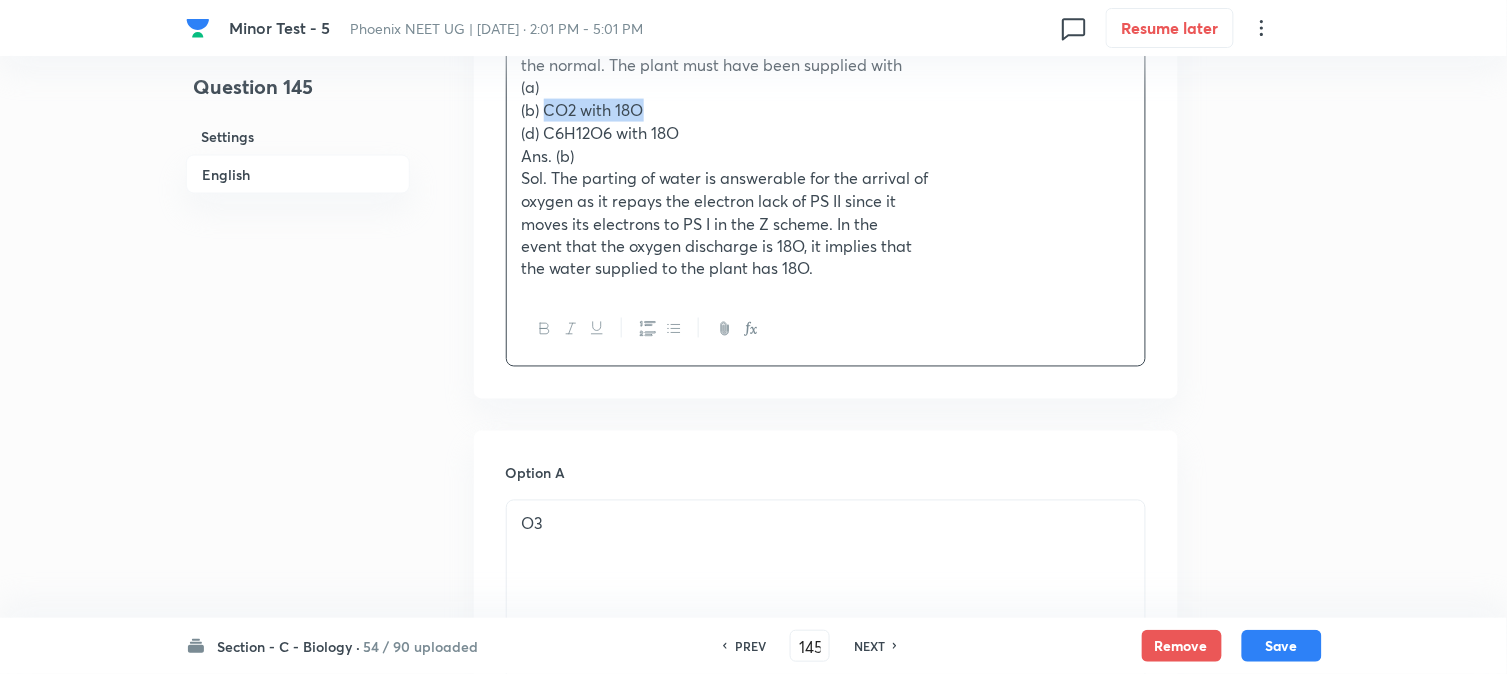 drag, startPoint x: 547, startPoint y: 106, endPoint x: 733, endPoint y: 100, distance: 186.09676 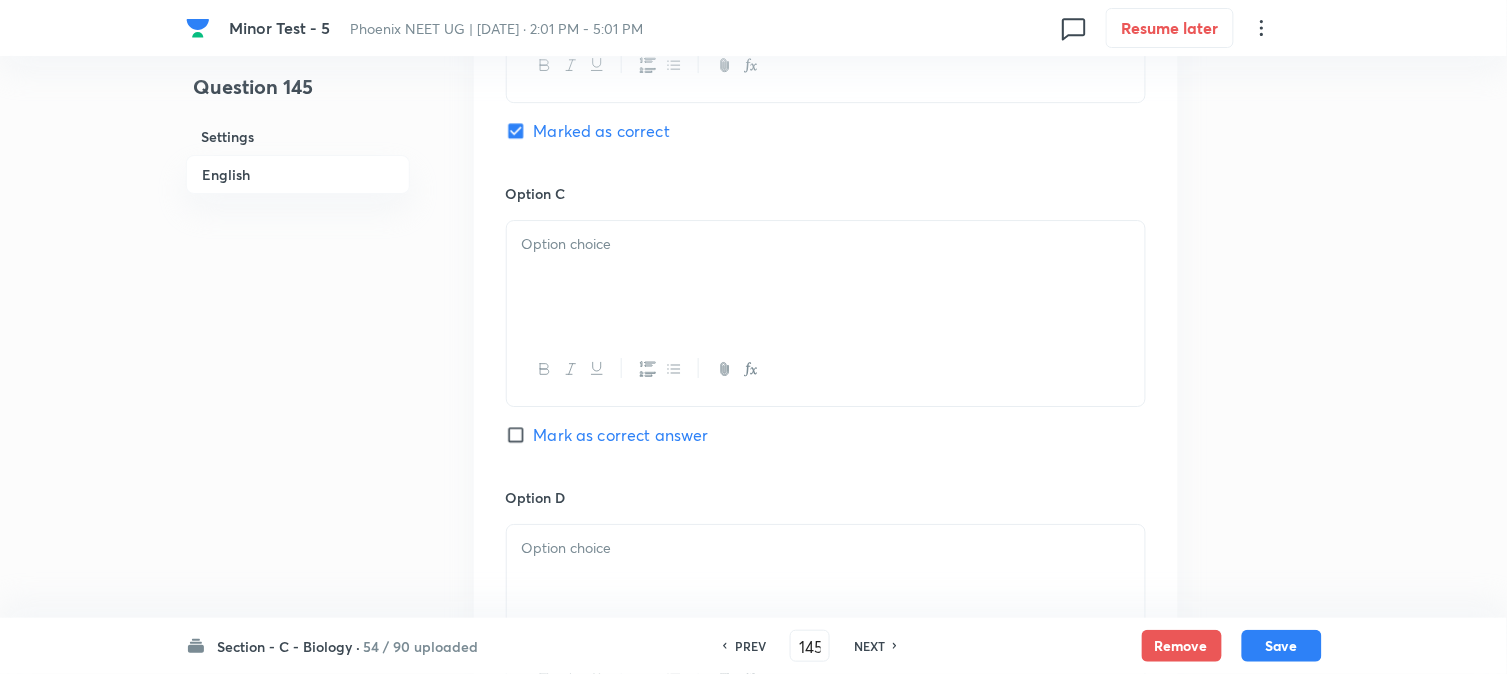 click at bounding box center (826, 277) 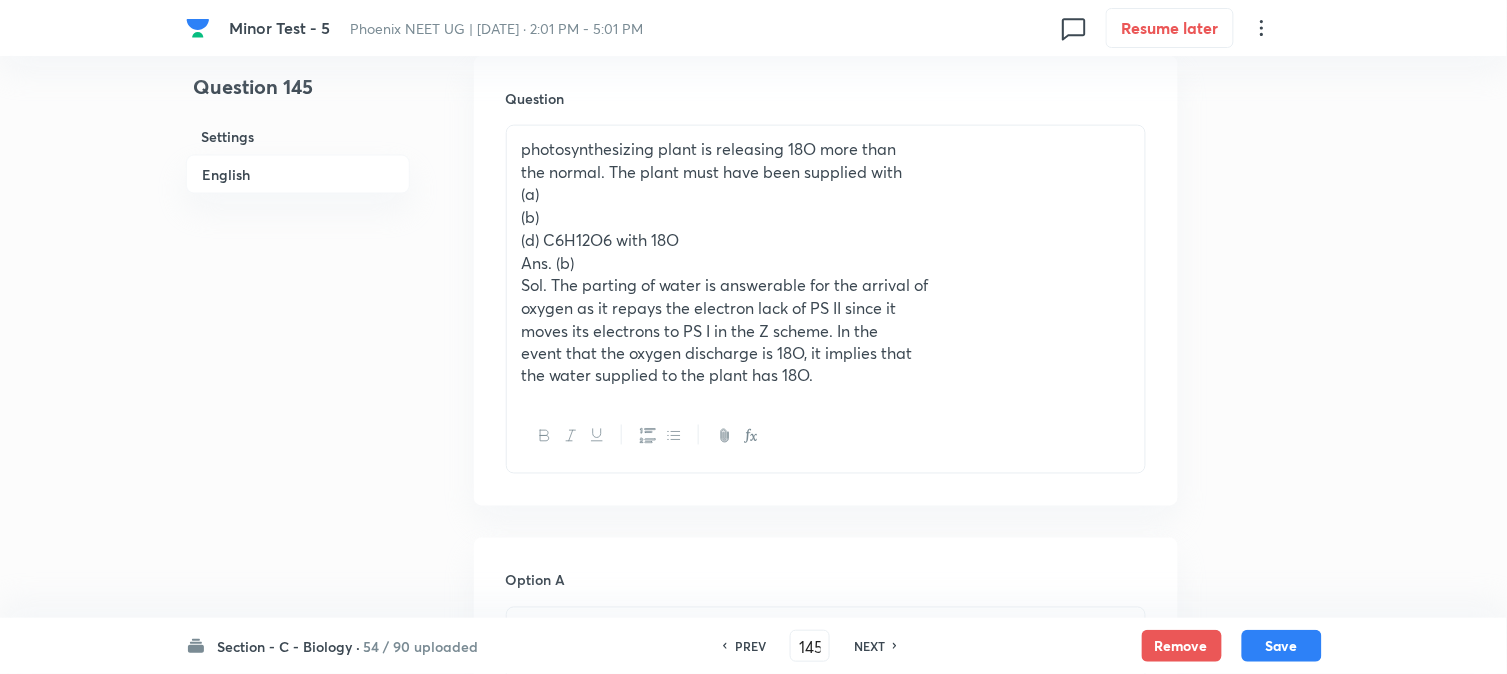 scroll, scrollTop: 590, scrollLeft: 0, axis: vertical 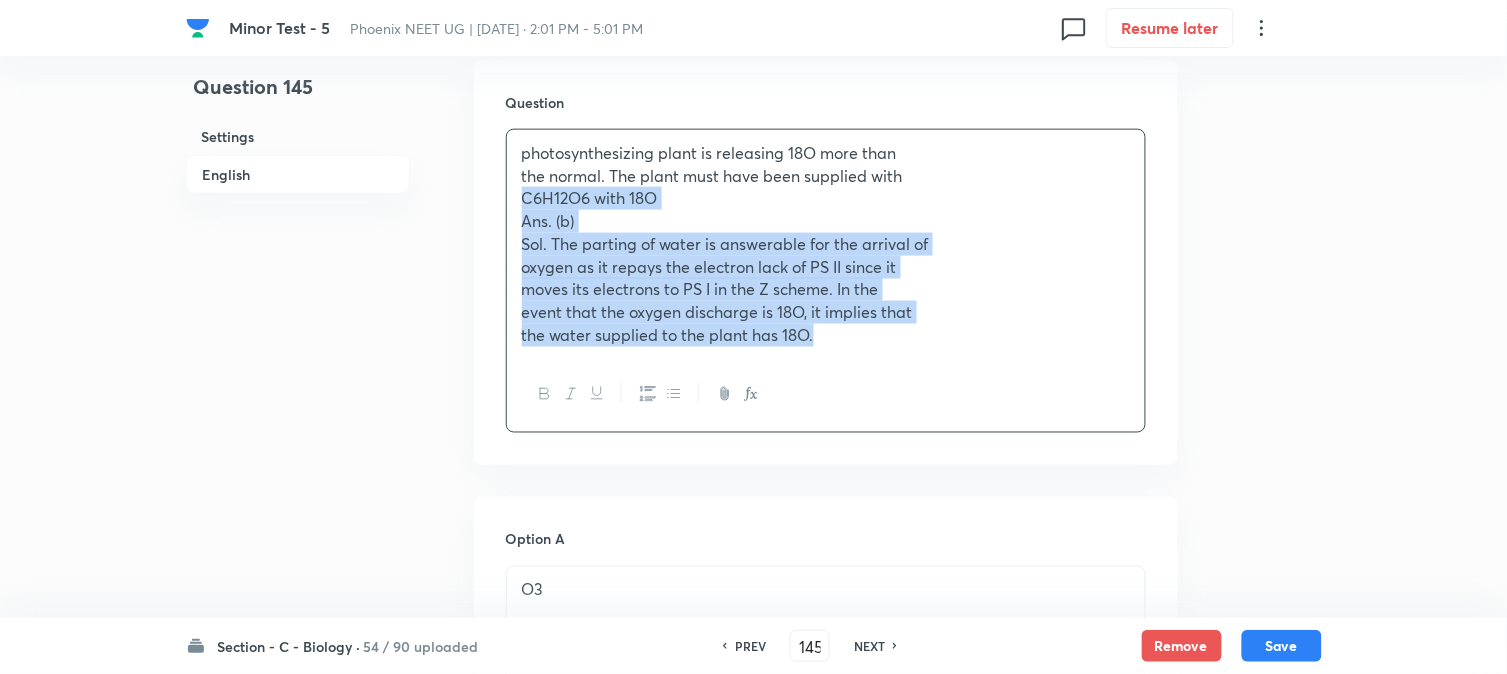 drag, startPoint x: 541, startPoint y: 243, endPoint x: 1325, endPoint y: 430, distance: 805.99316 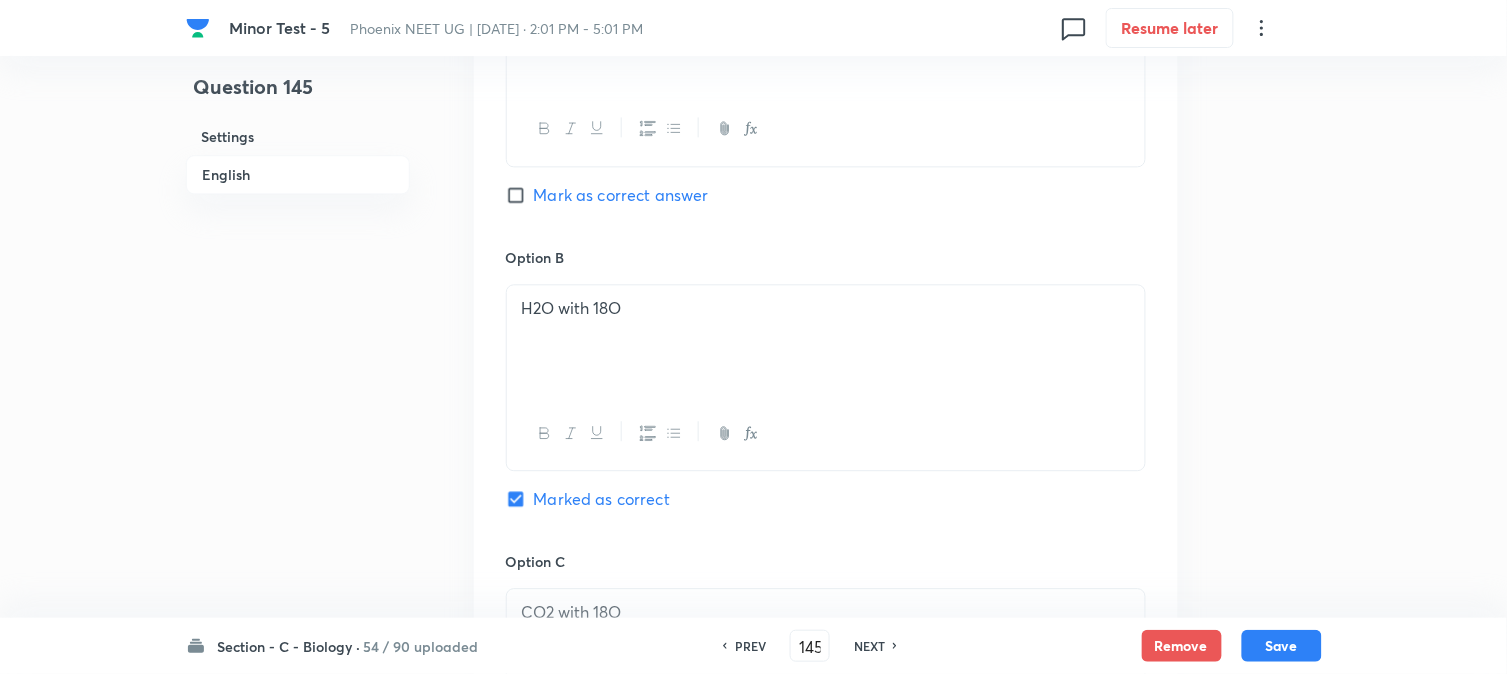 scroll, scrollTop: 1812, scrollLeft: 0, axis: vertical 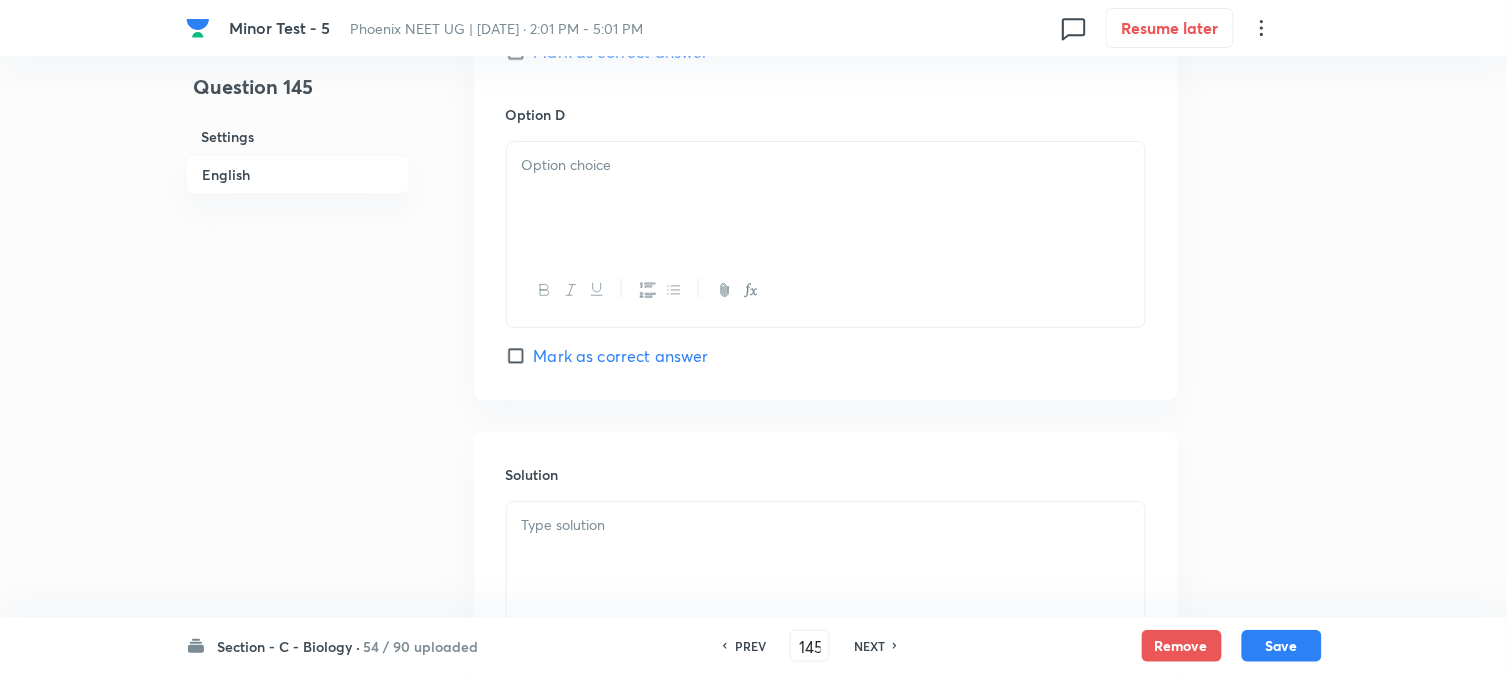 click at bounding box center (826, 198) 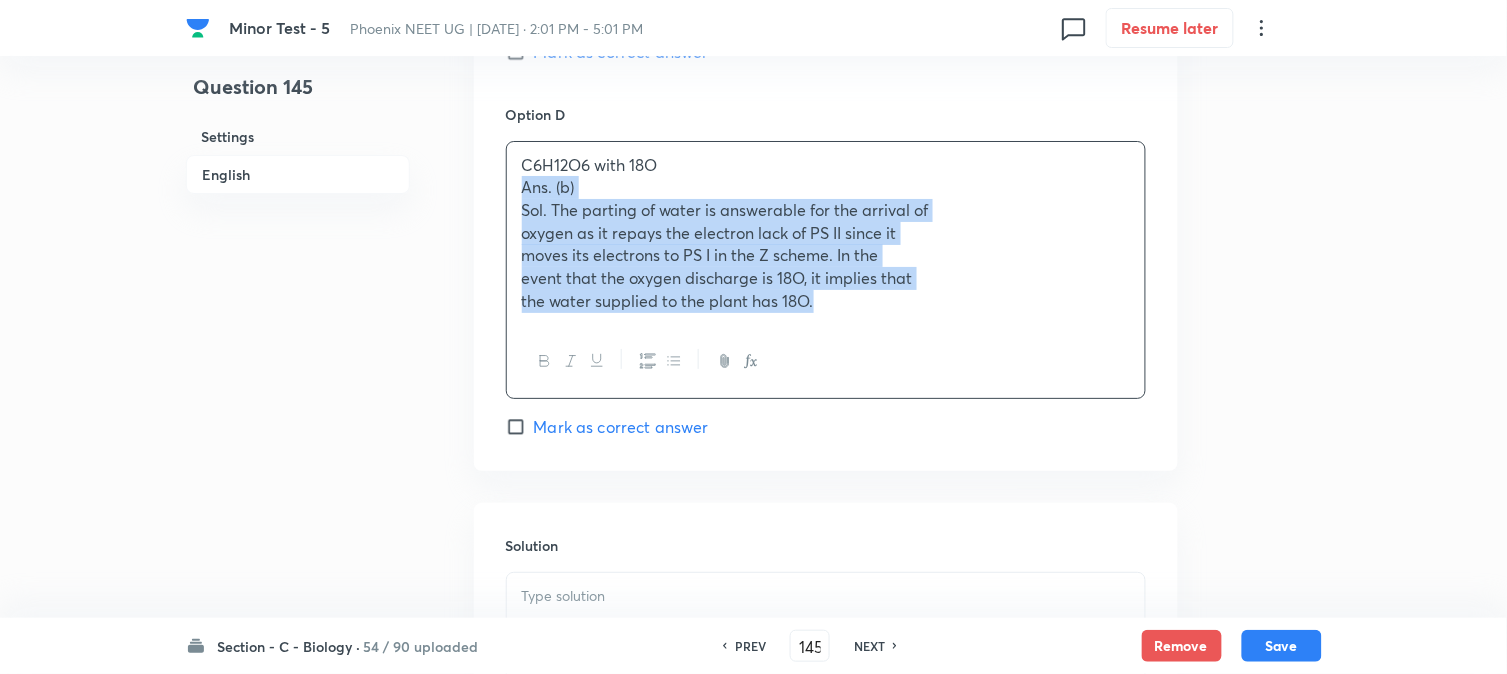 drag, startPoint x: 508, startPoint y: 195, endPoint x: 1226, endPoint y: 386, distance: 742.9704 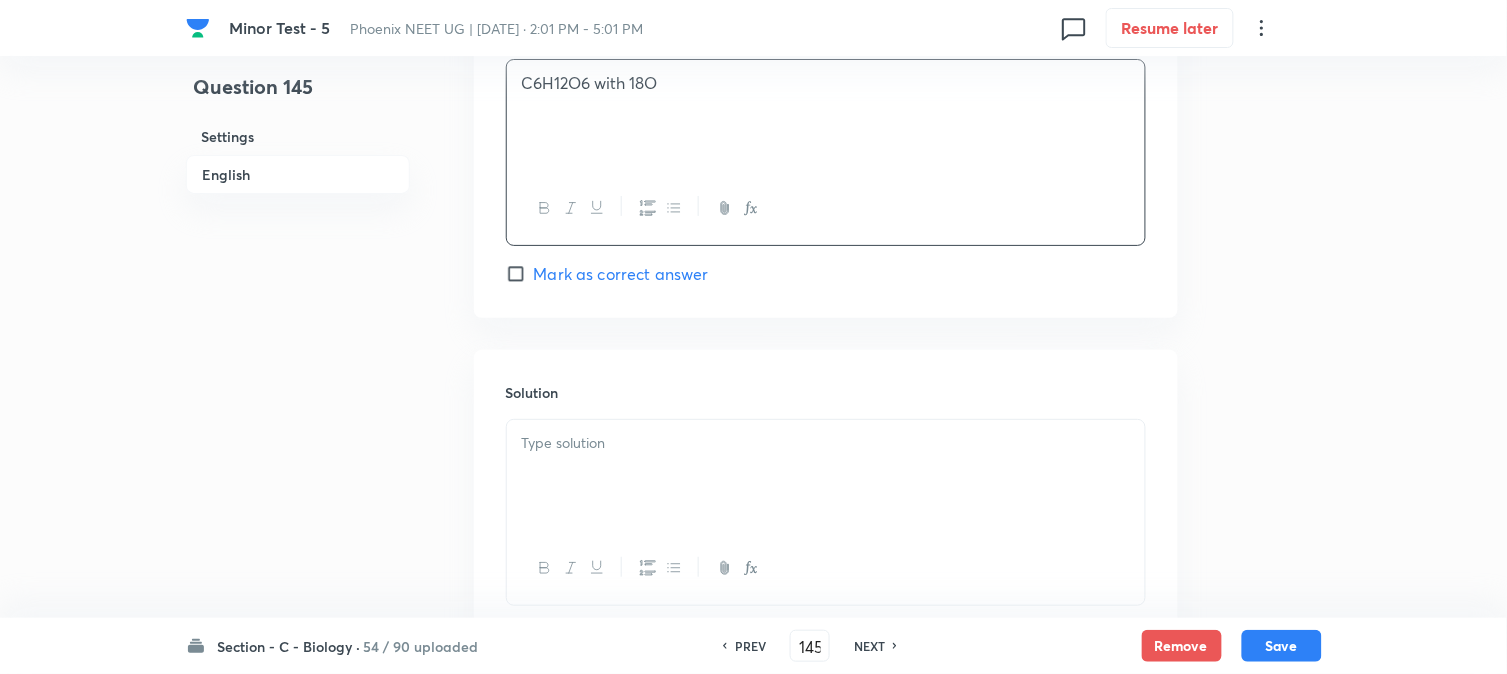 scroll, scrollTop: 2034, scrollLeft: 0, axis: vertical 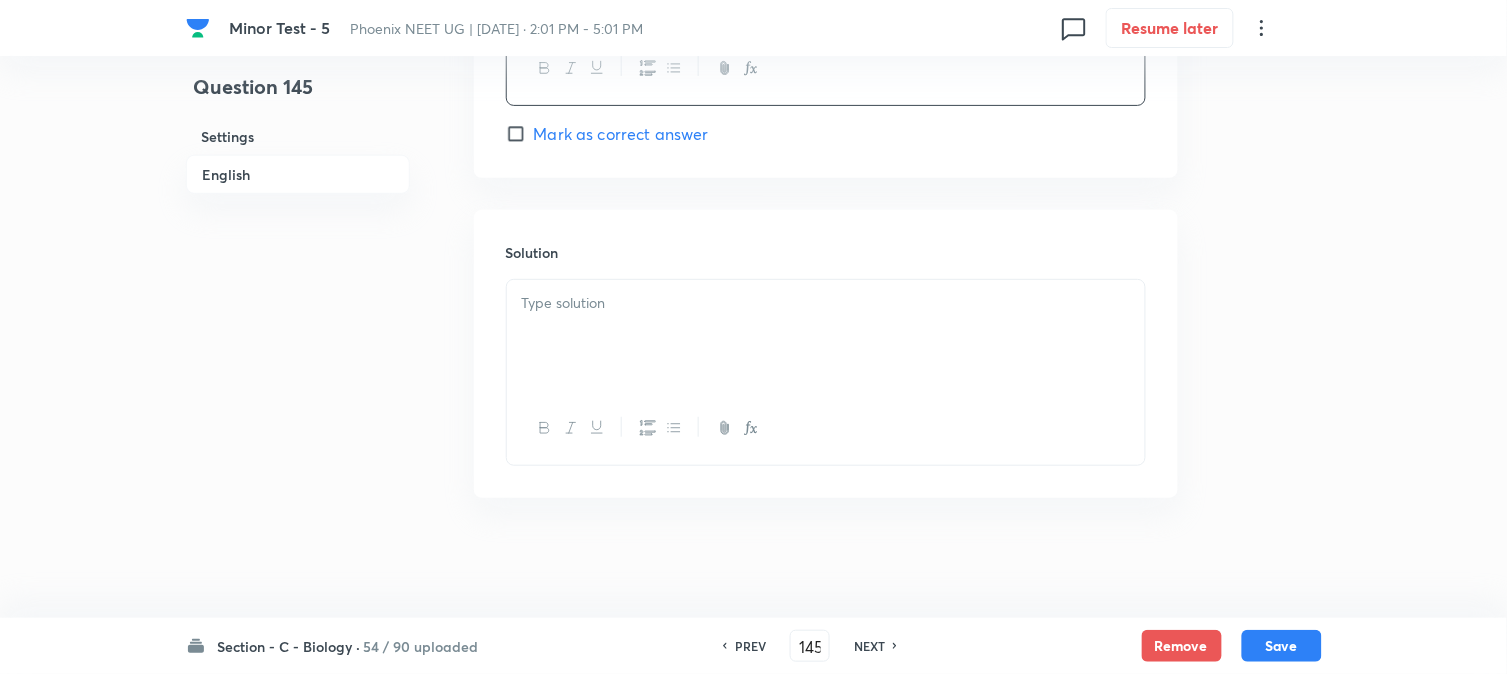 click at bounding box center [826, 336] 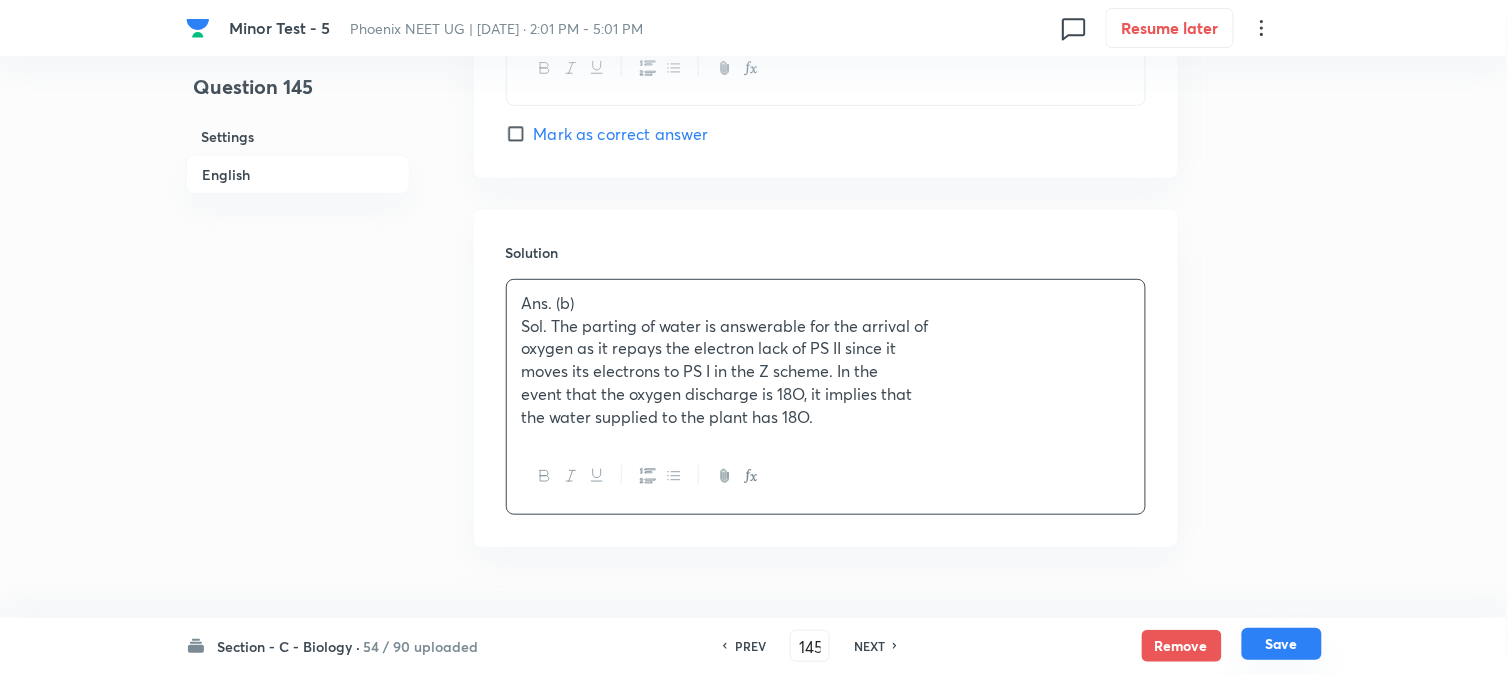click on "Save" at bounding box center (1282, 644) 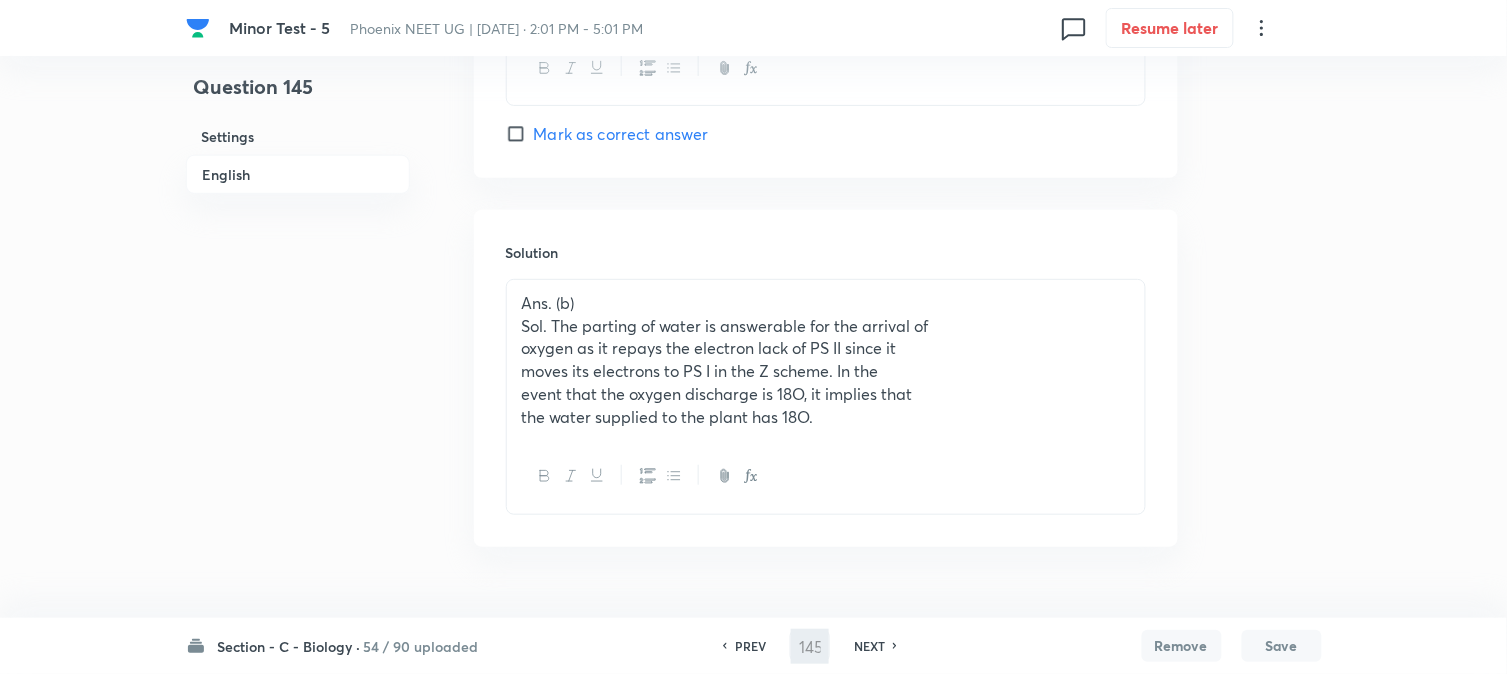 type on "146" 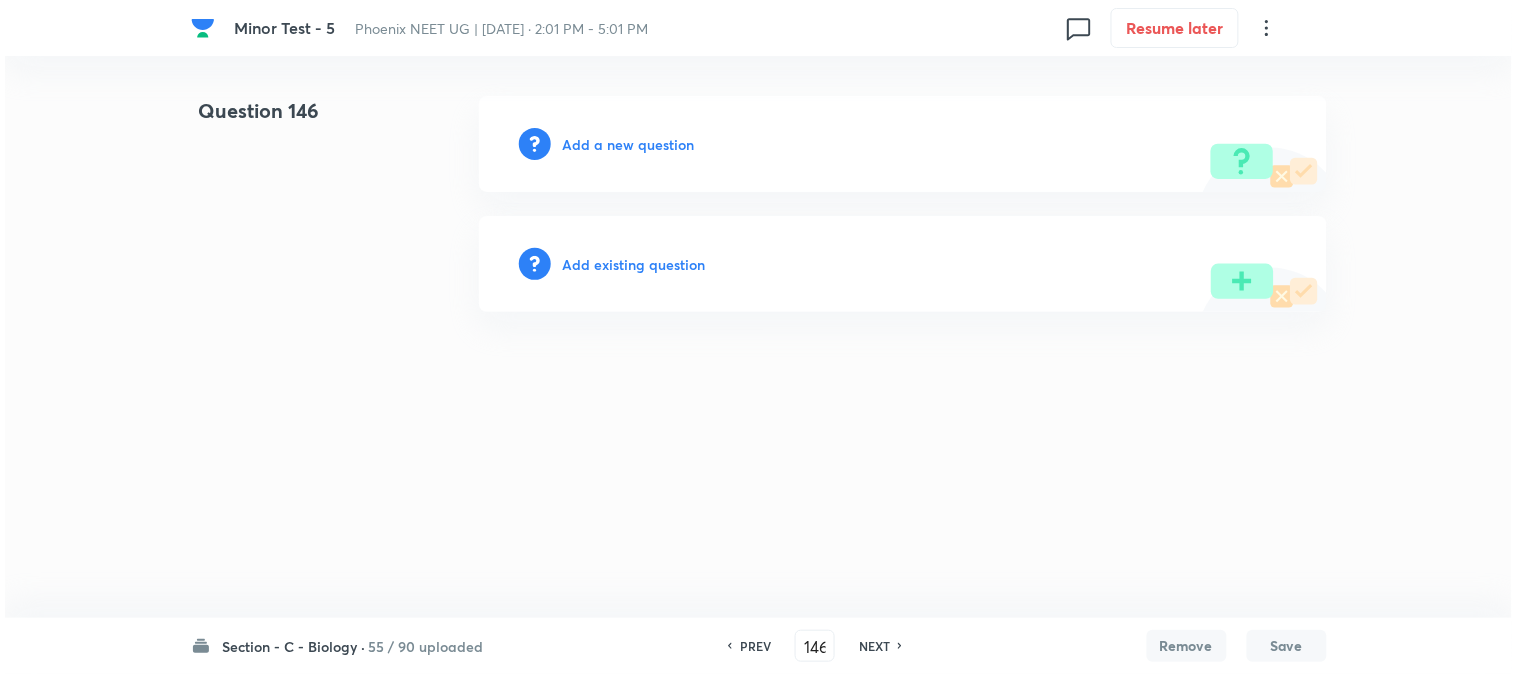 scroll, scrollTop: 0, scrollLeft: 0, axis: both 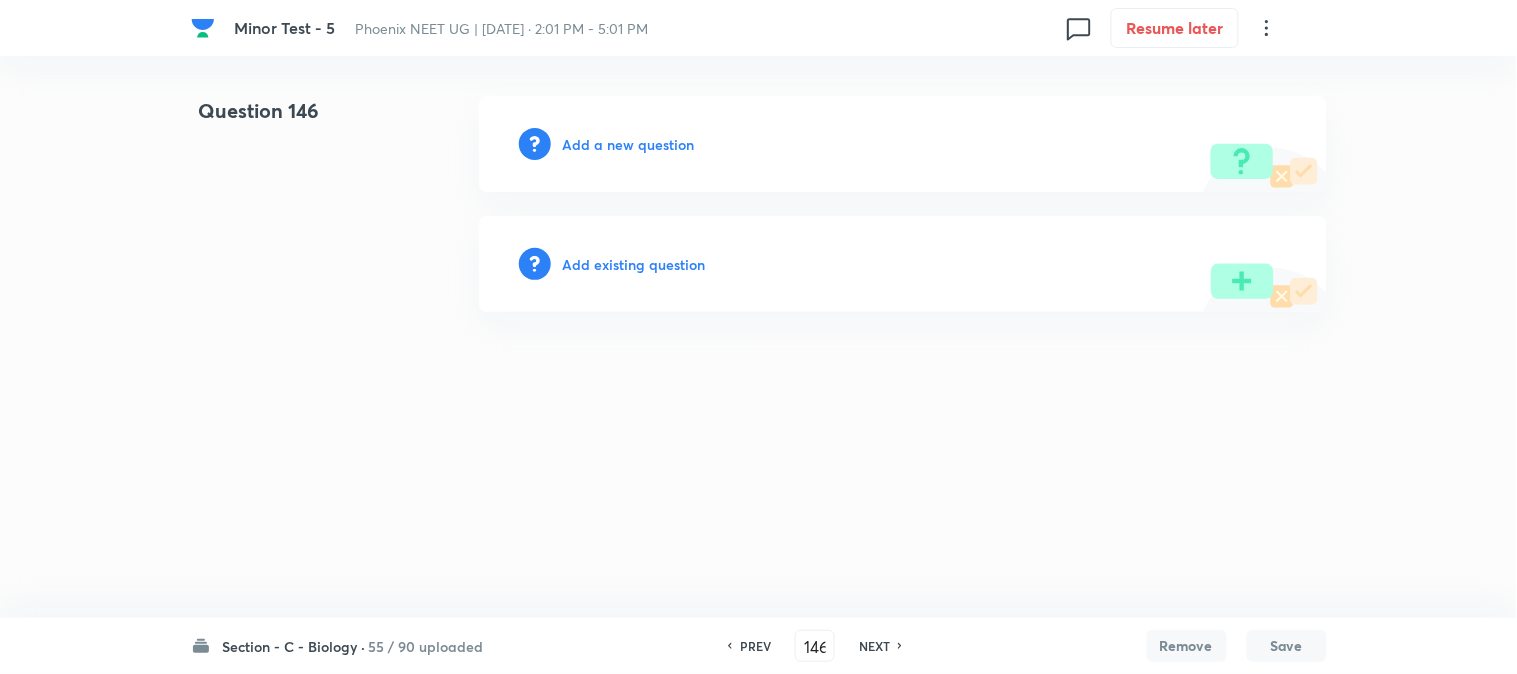 click on "Add a new question" at bounding box center (629, 144) 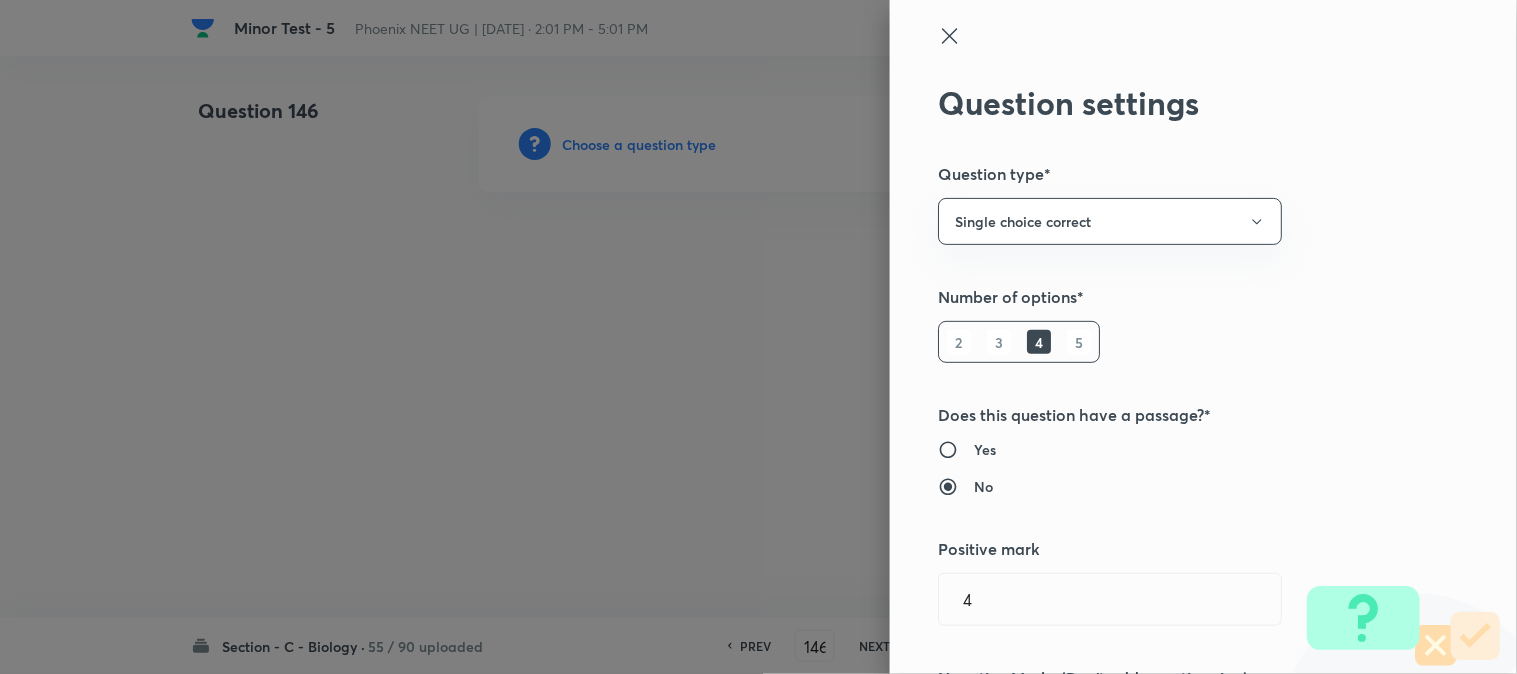 click at bounding box center [758, 337] 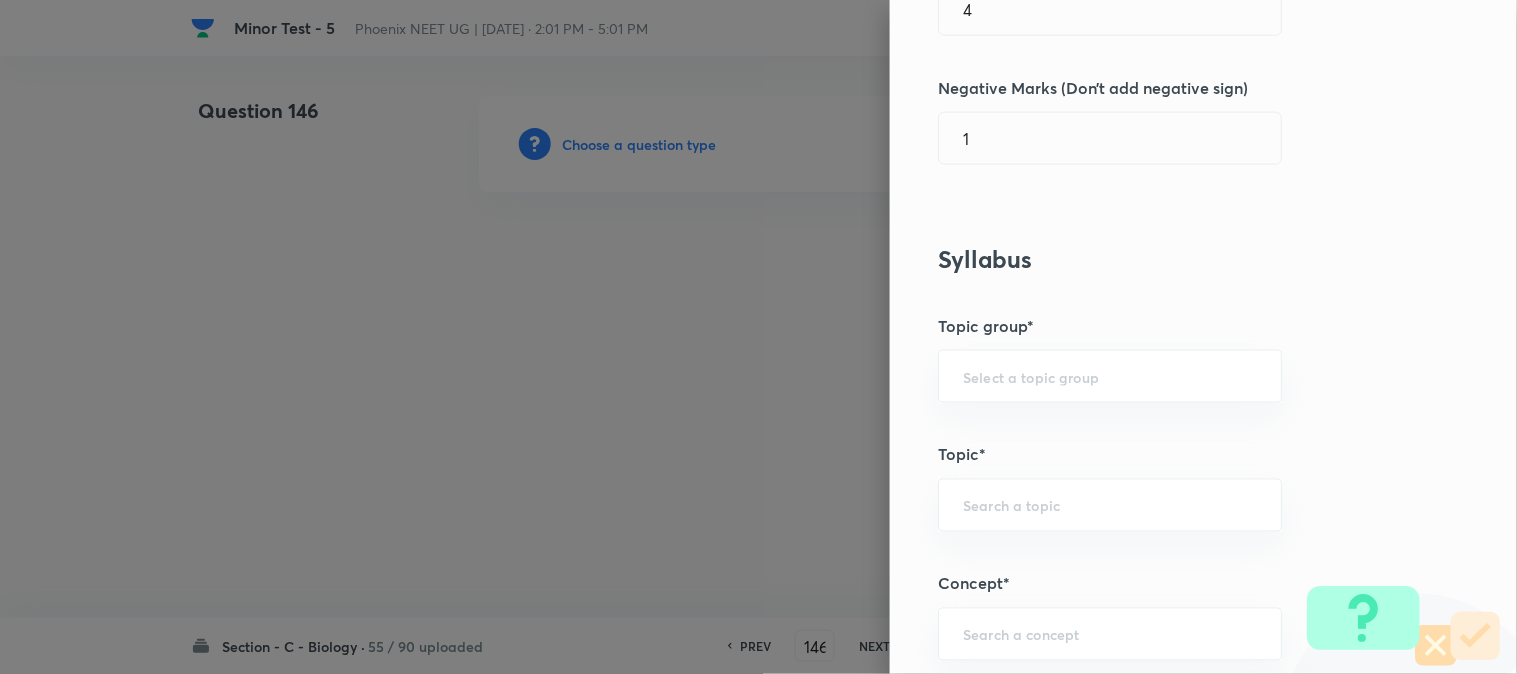 scroll, scrollTop: 1180, scrollLeft: 0, axis: vertical 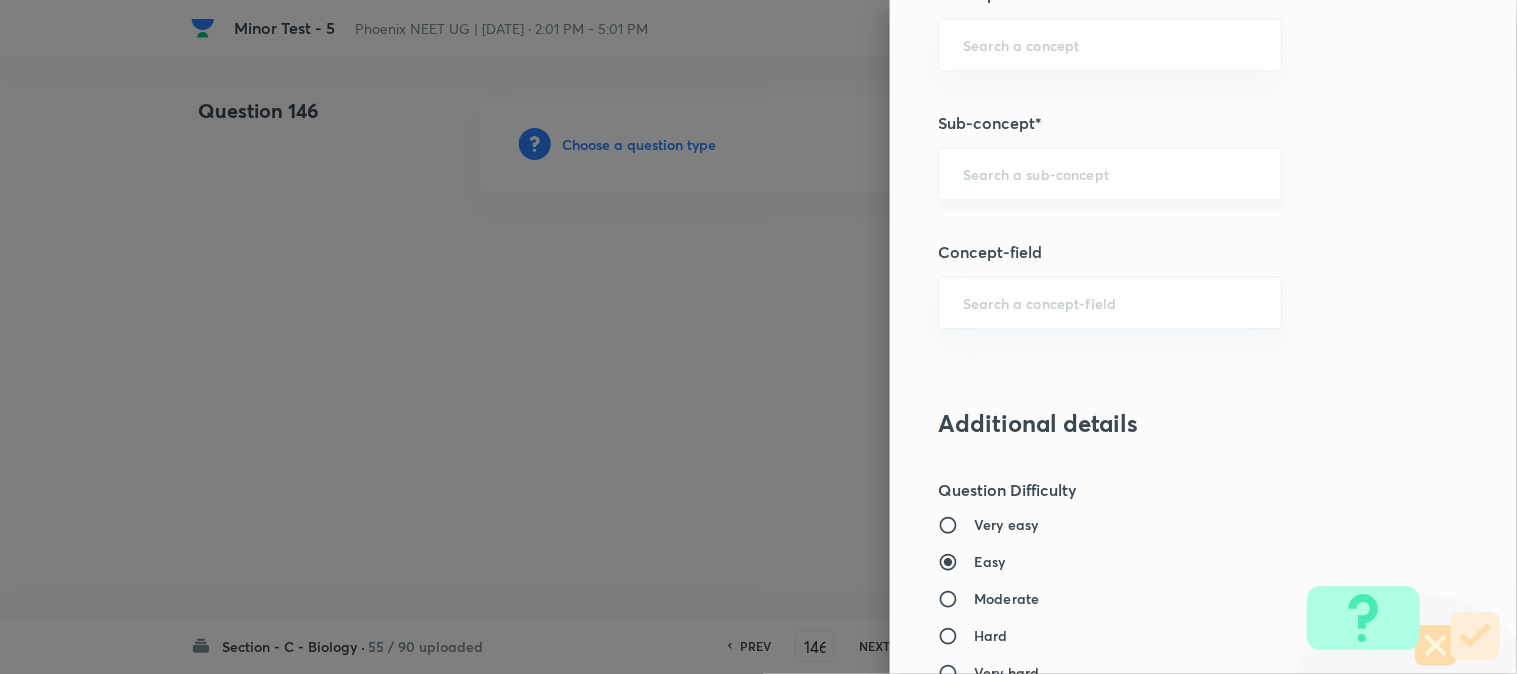 click on "​" at bounding box center [1110, 173] 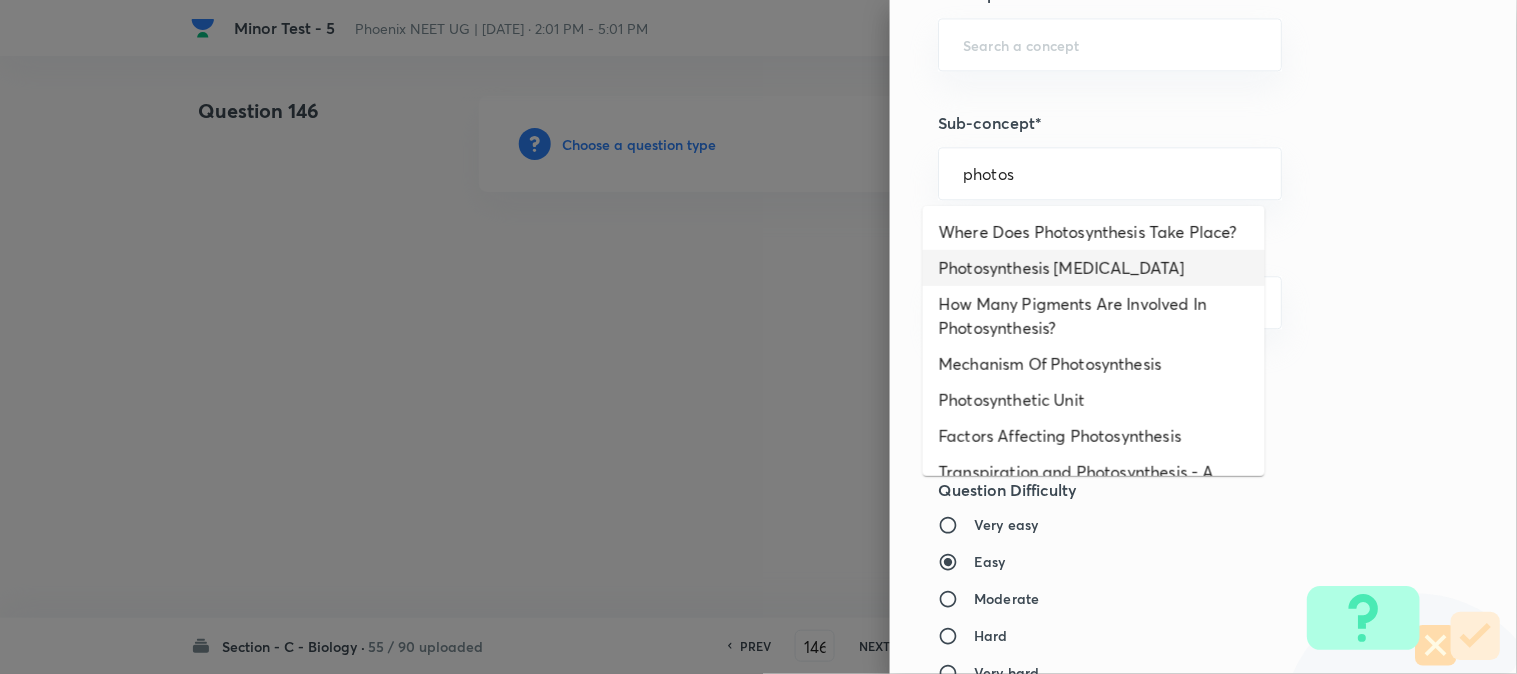 click on "Photosynthesis [MEDICAL_DATA]" at bounding box center [1094, 268] 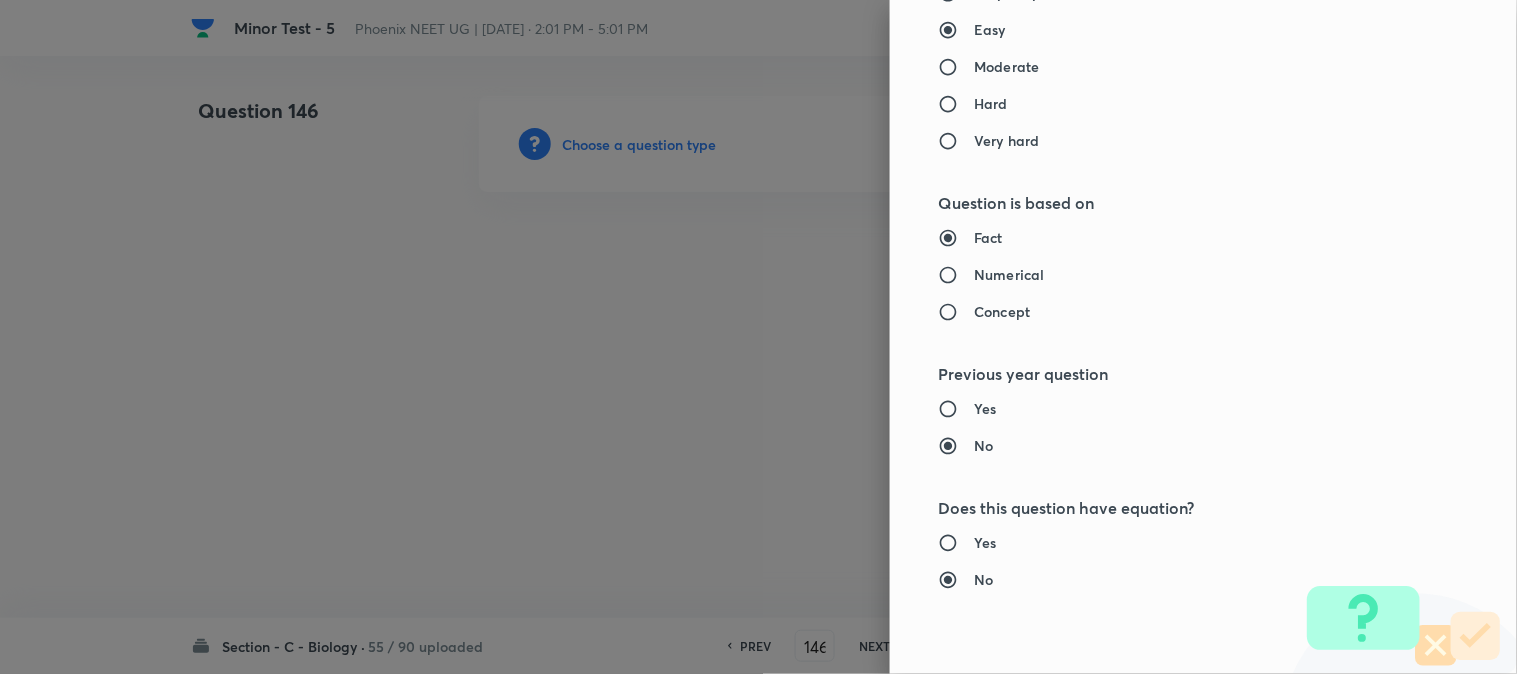 type on "Biology" 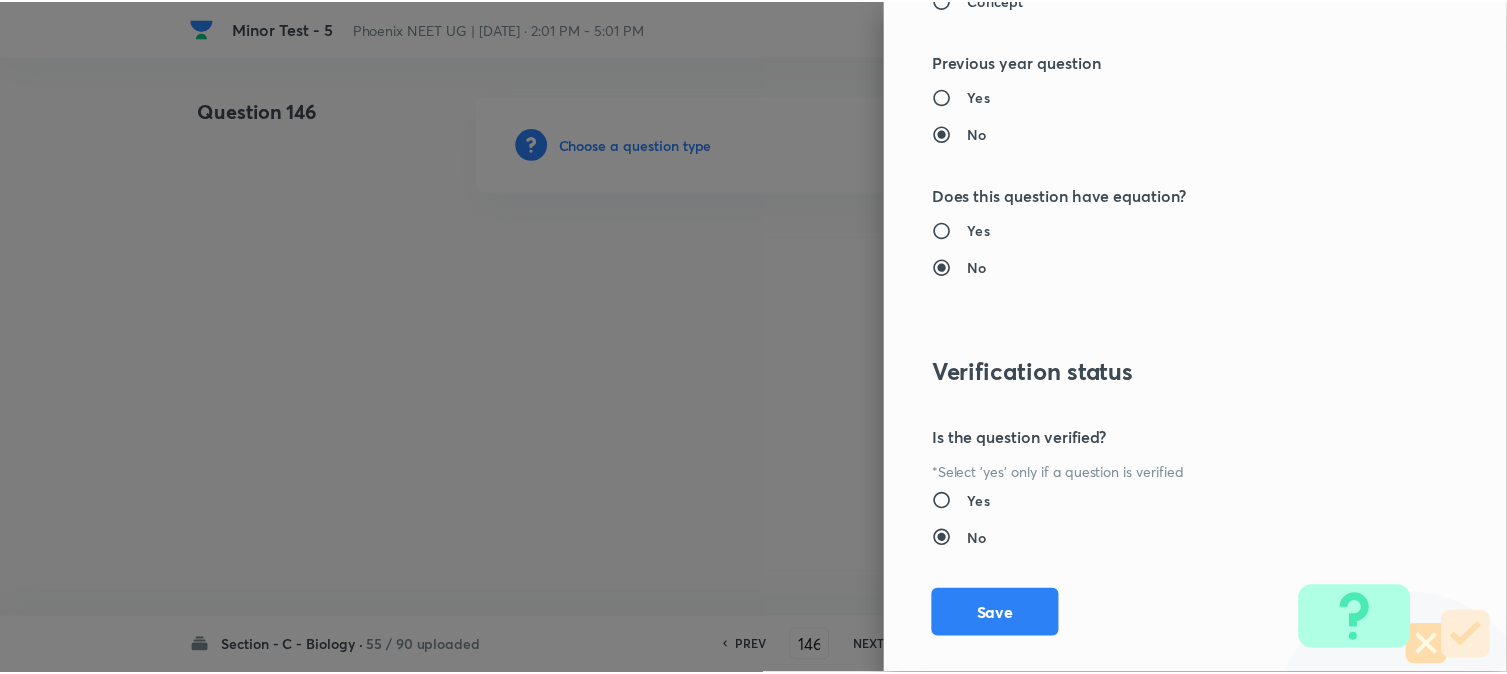 scroll, scrollTop: 2052, scrollLeft: 0, axis: vertical 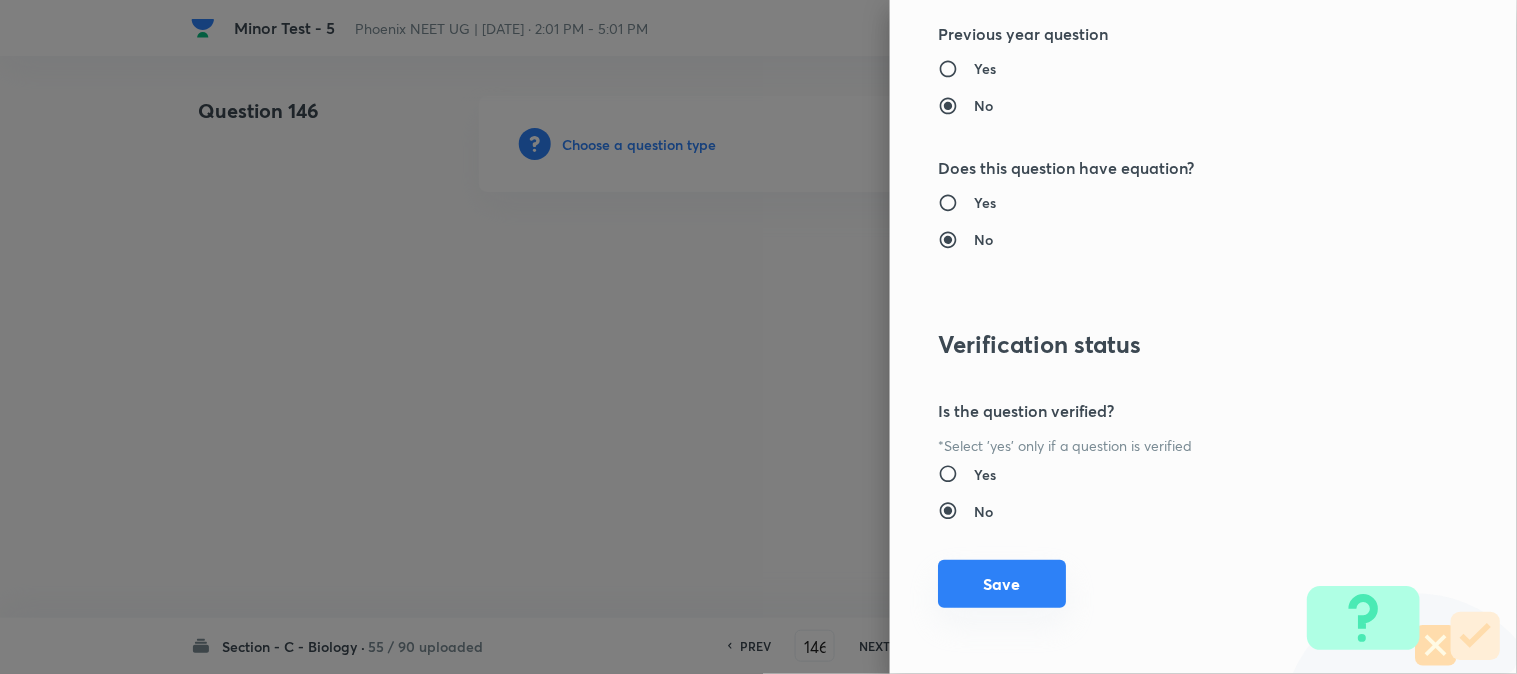 click on "Save" at bounding box center [1002, 584] 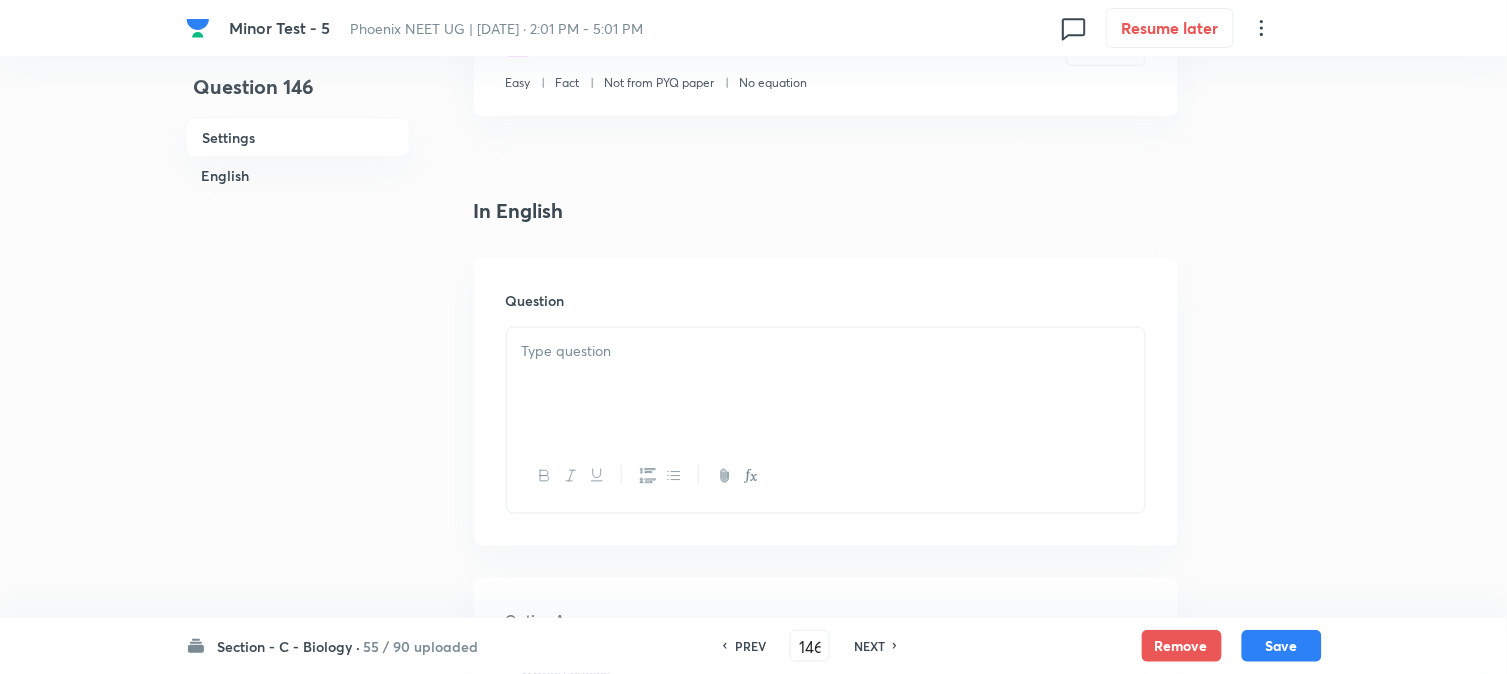 scroll, scrollTop: 590, scrollLeft: 0, axis: vertical 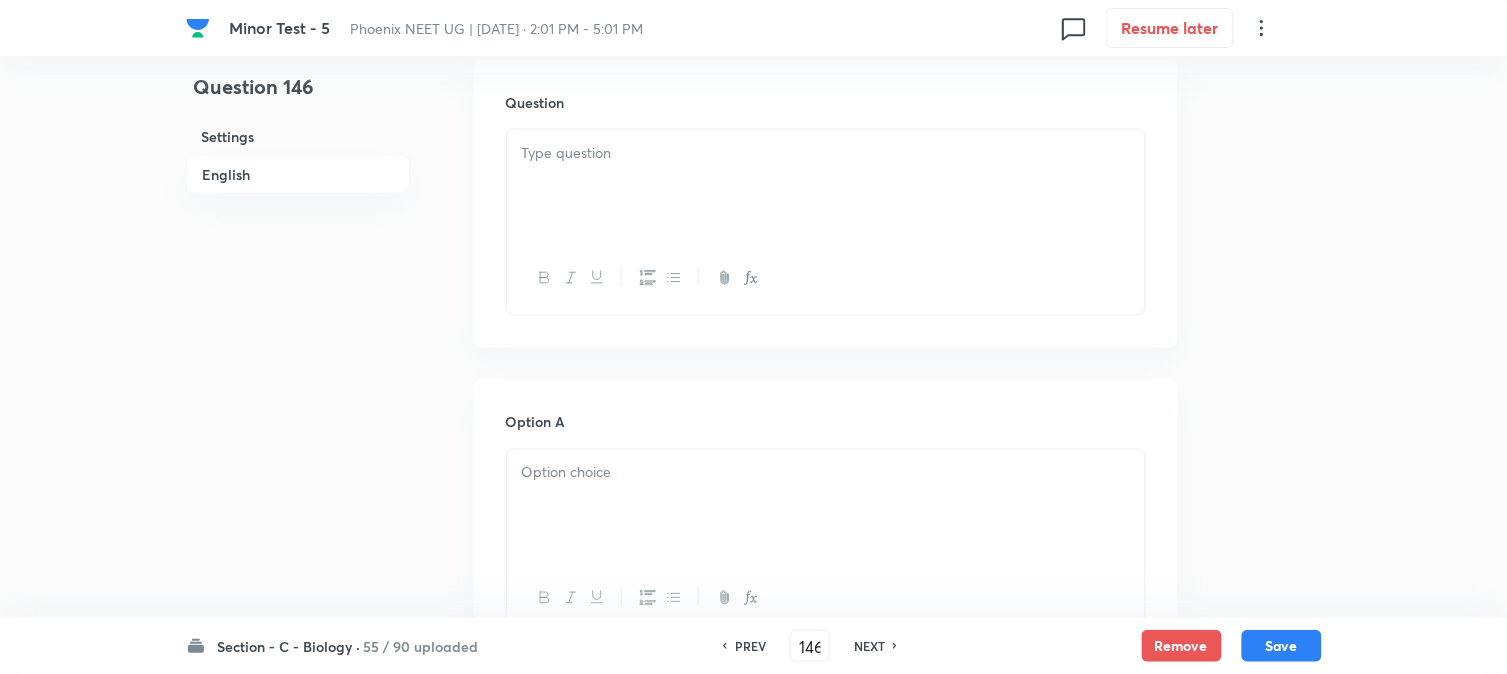 click at bounding box center [826, 153] 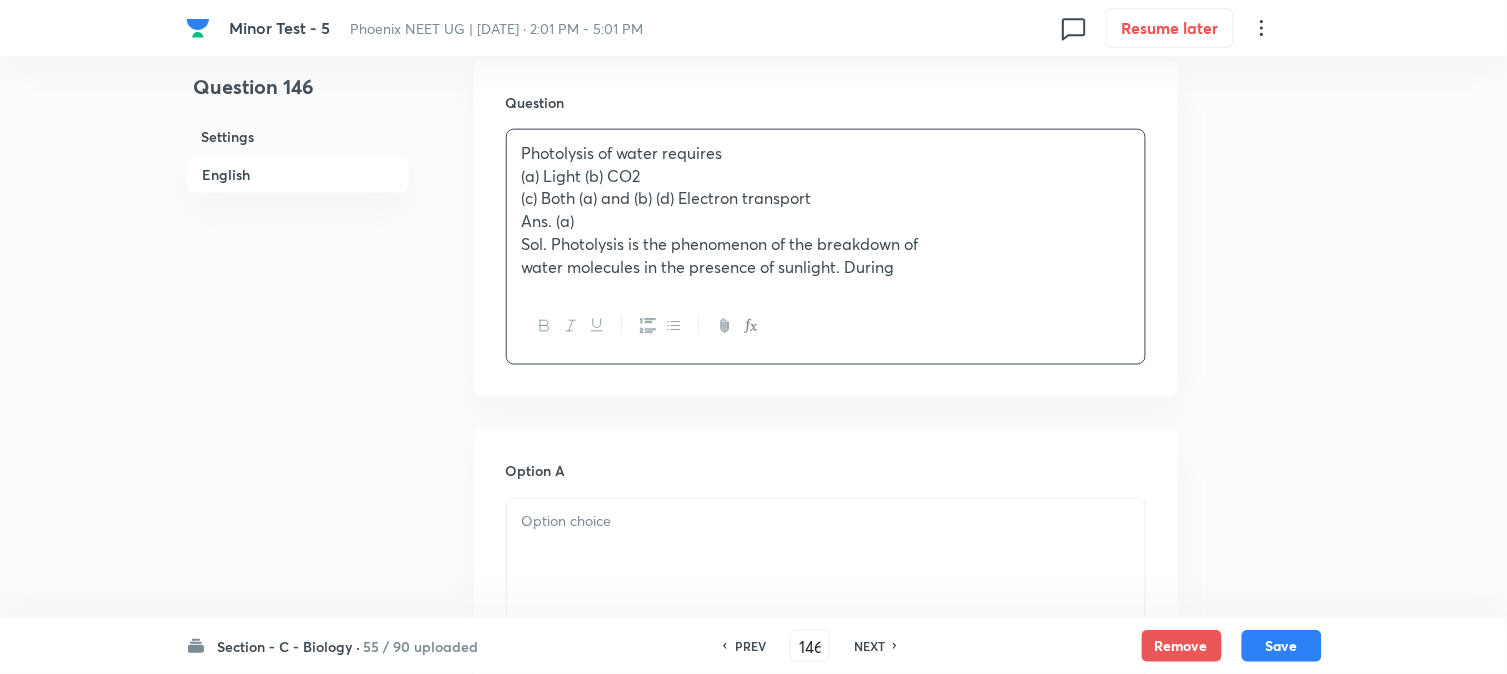 click on "(a) Light (b) CO2" at bounding box center [826, 176] 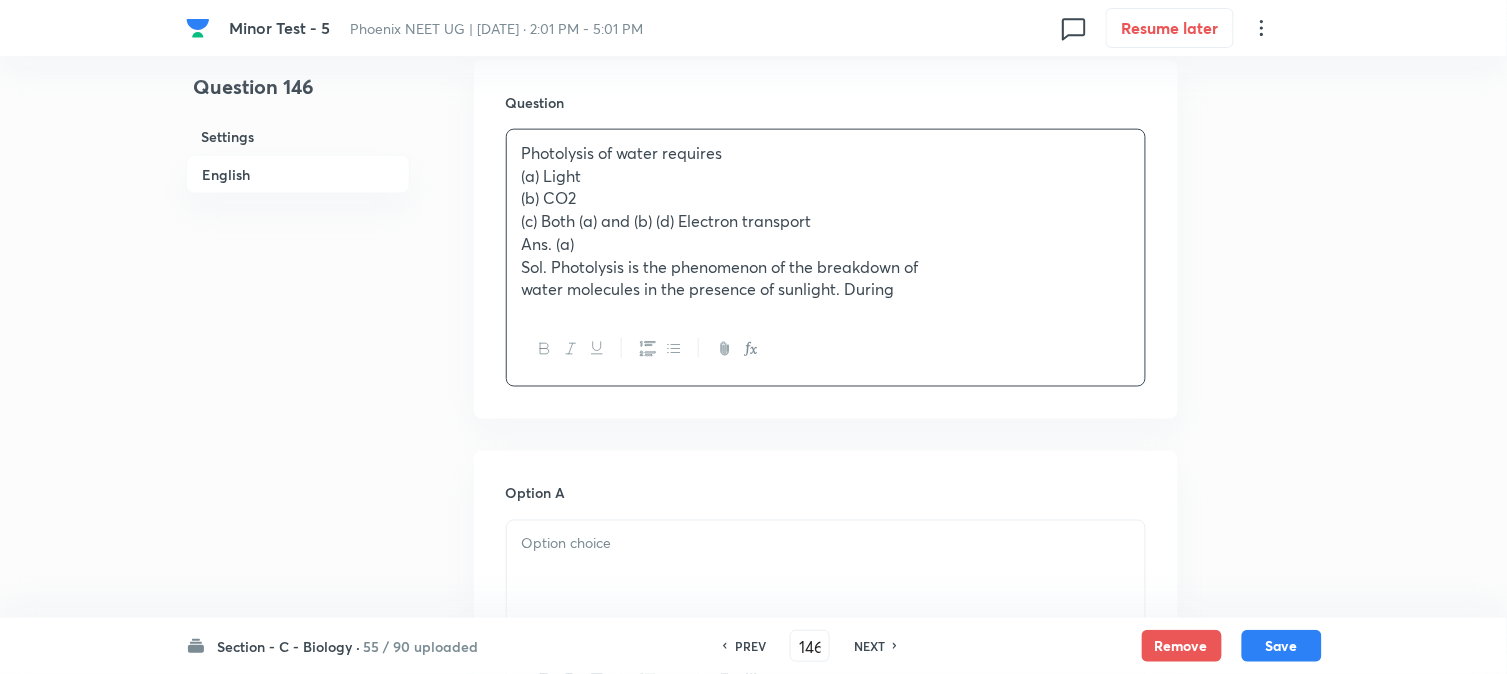 click on "(c) Both (a) and (b) (d) Electron transport" at bounding box center [826, 221] 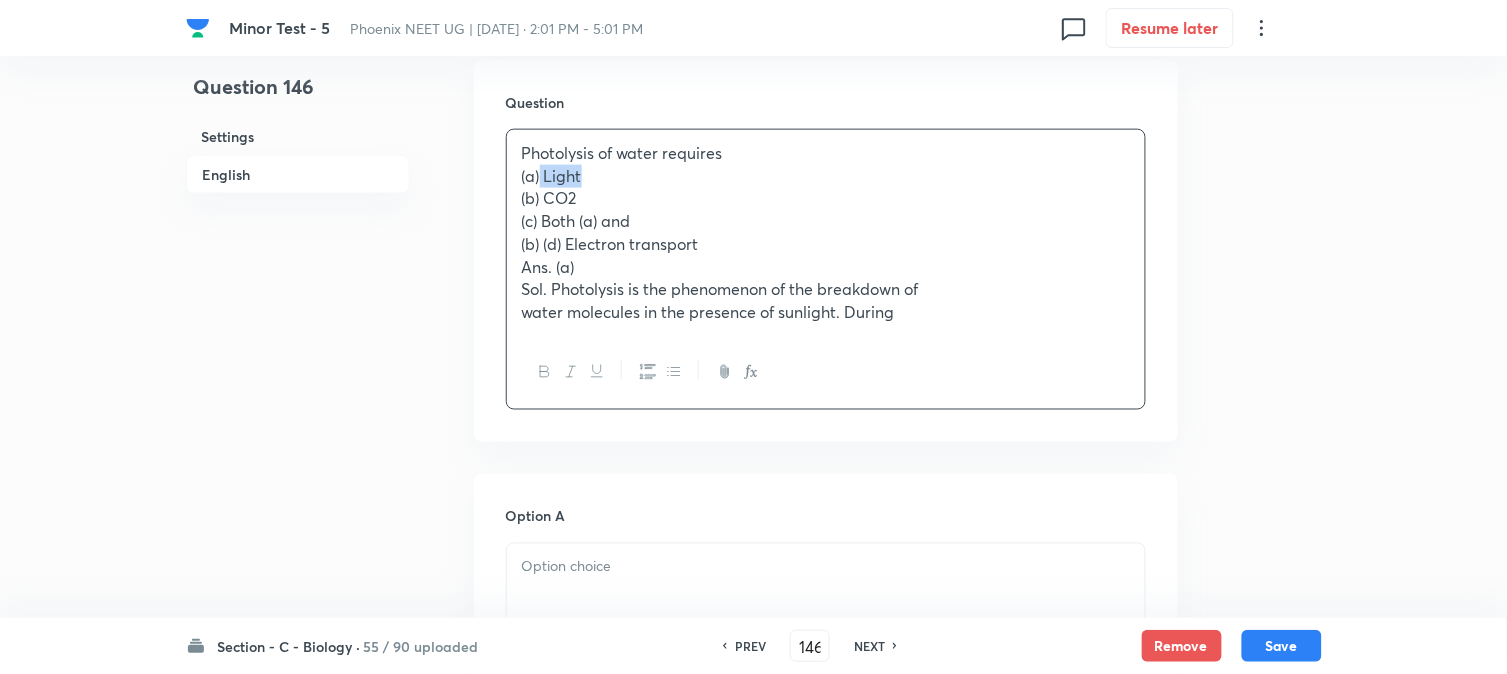 drag, startPoint x: 542, startPoint y: 172, endPoint x: 636, endPoint y: 174, distance: 94.02127 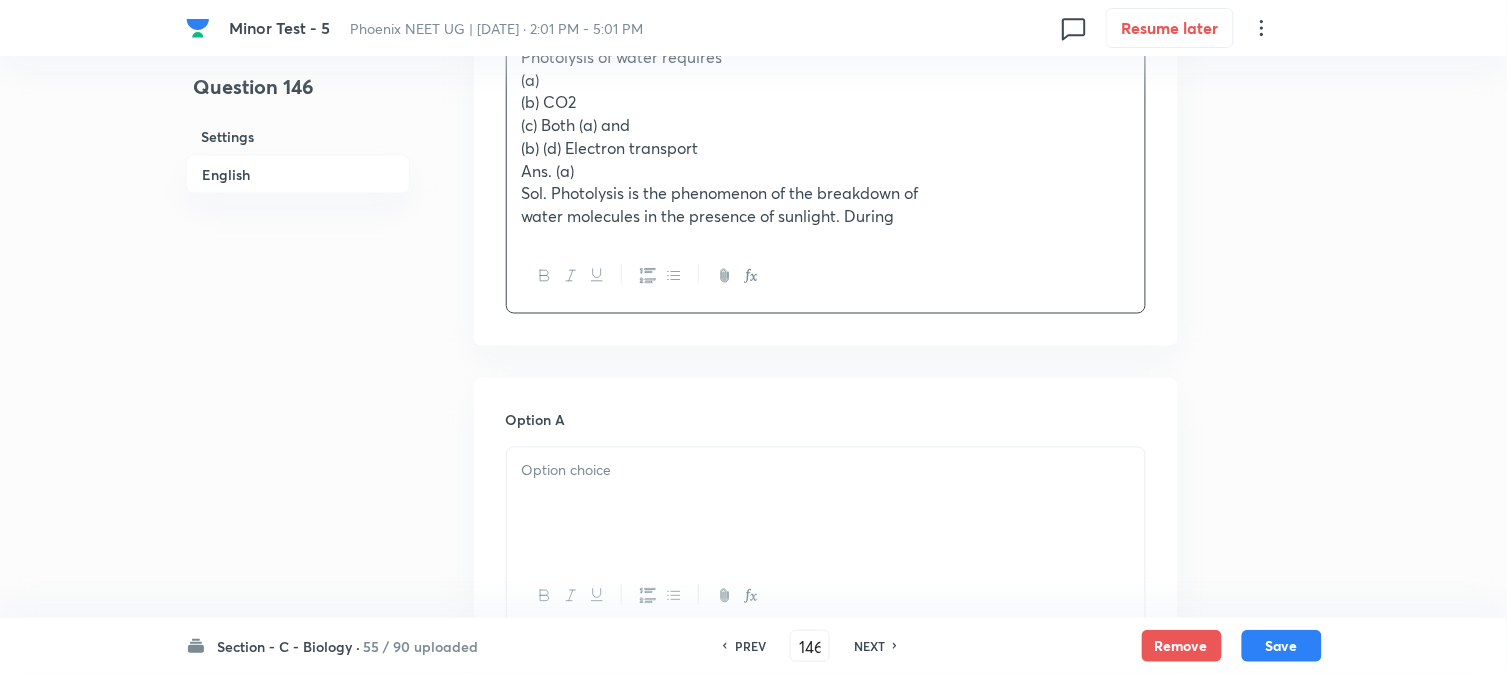 scroll, scrollTop: 812, scrollLeft: 0, axis: vertical 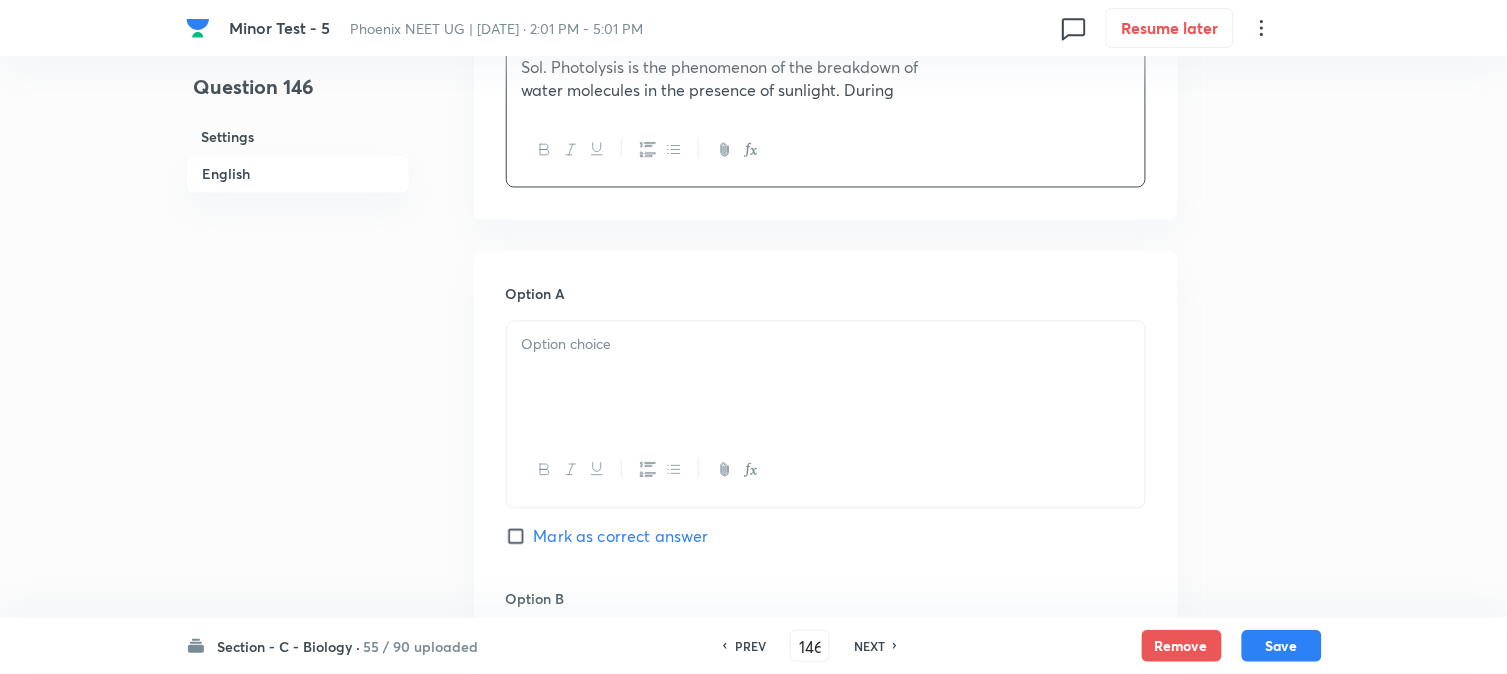 drag, startPoint x: 556, startPoint y: 321, endPoint x: 562, endPoint y: 343, distance: 22.803509 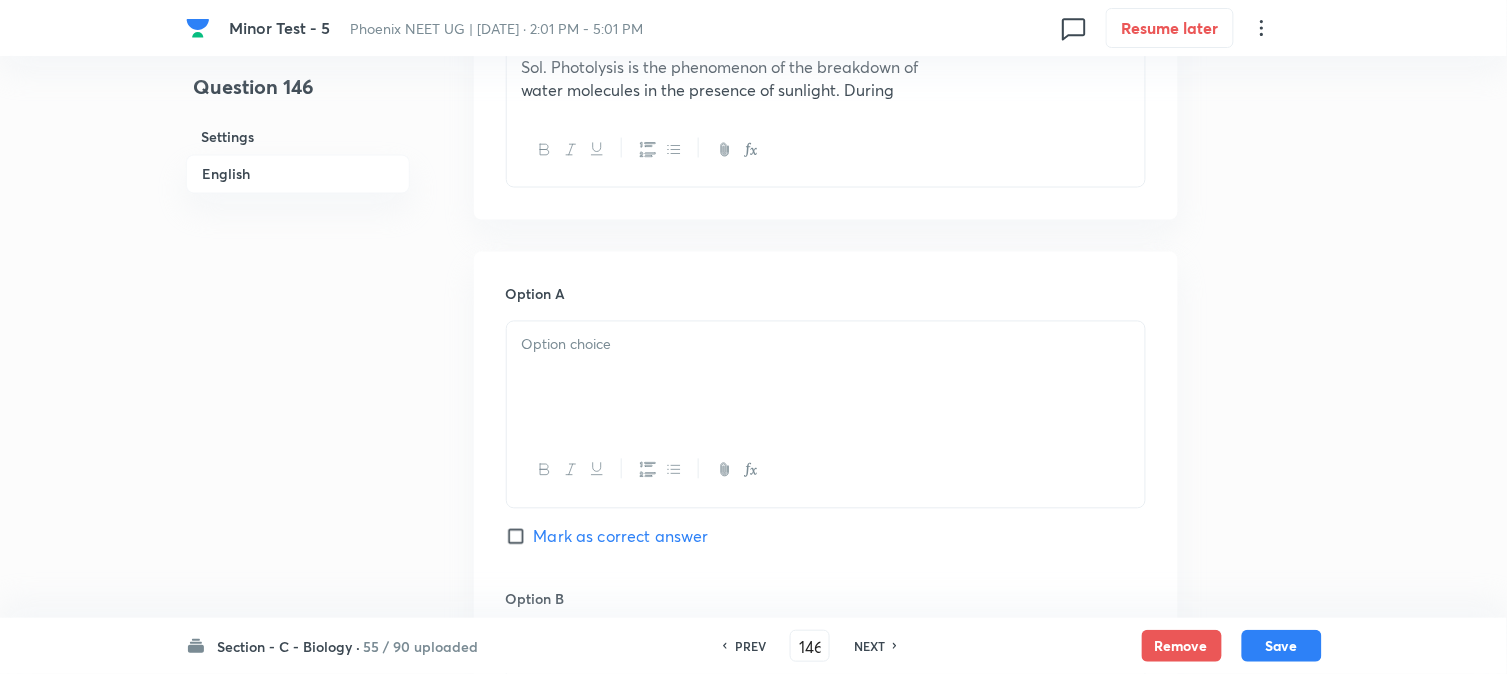 click at bounding box center [826, 345] 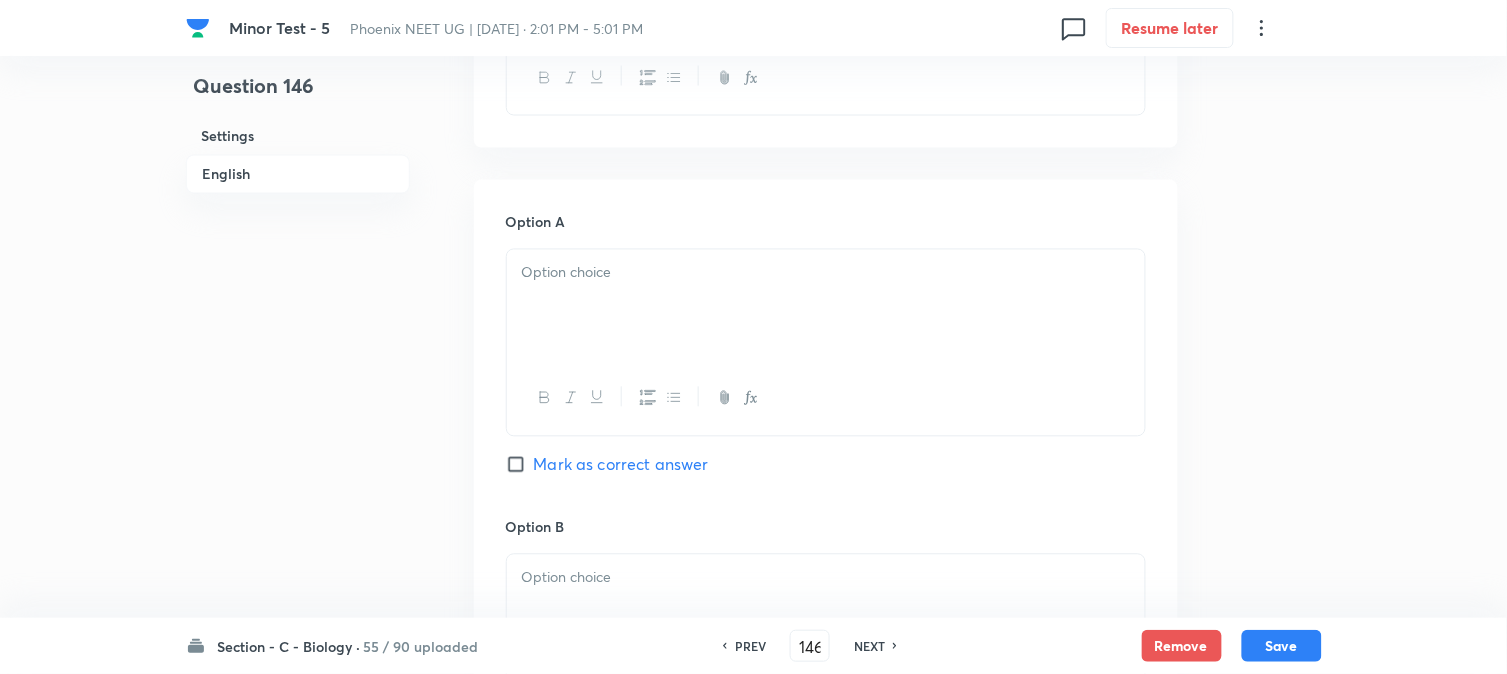 scroll, scrollTop: 923, scrollLeft: 0, axis: vertical 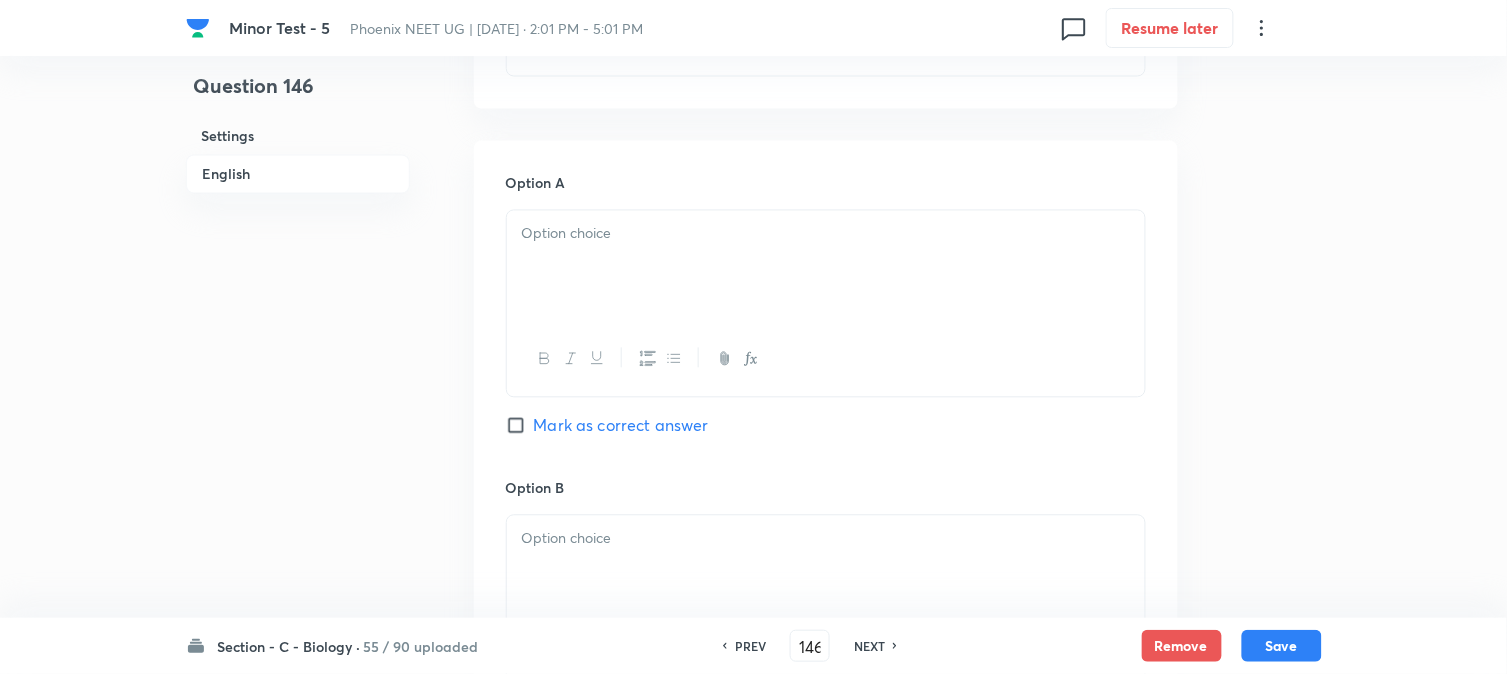 click at bounding box center (826, 359) 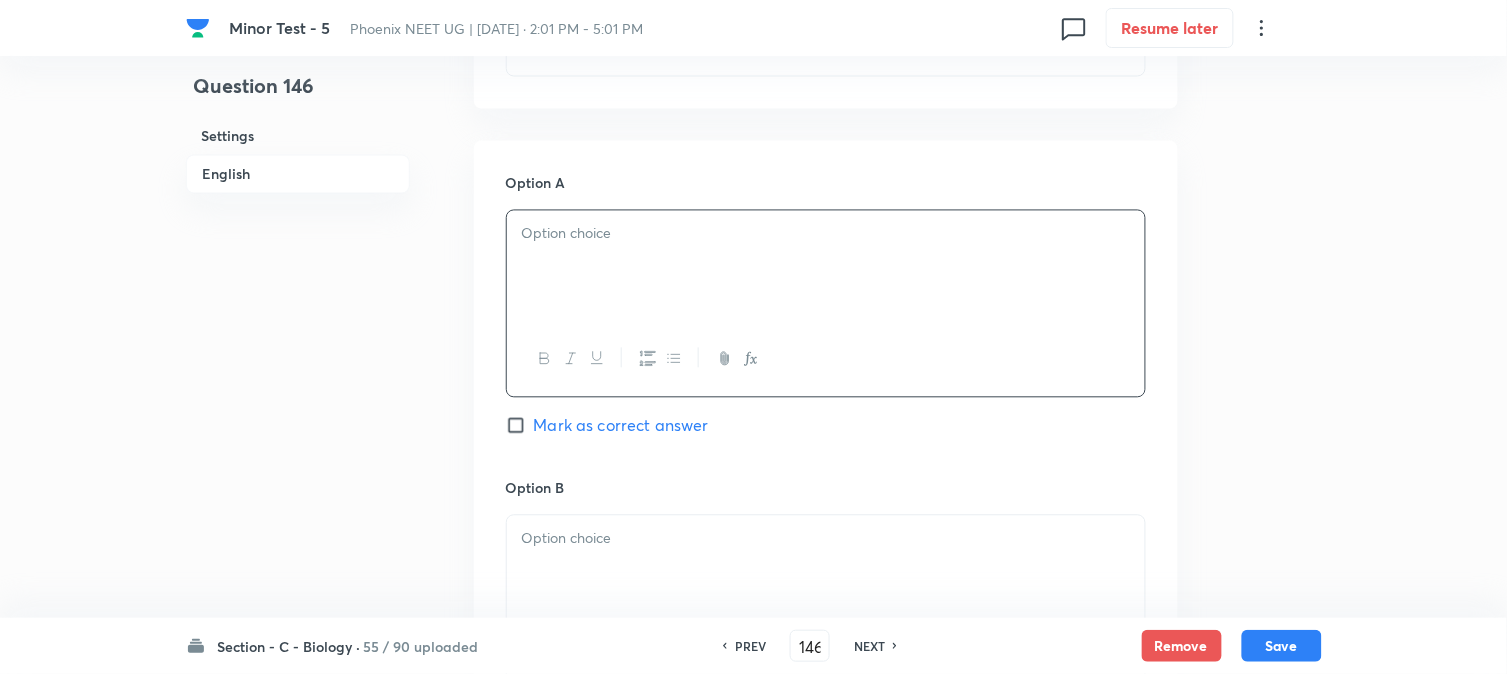 click at bounding box center (826, 267) 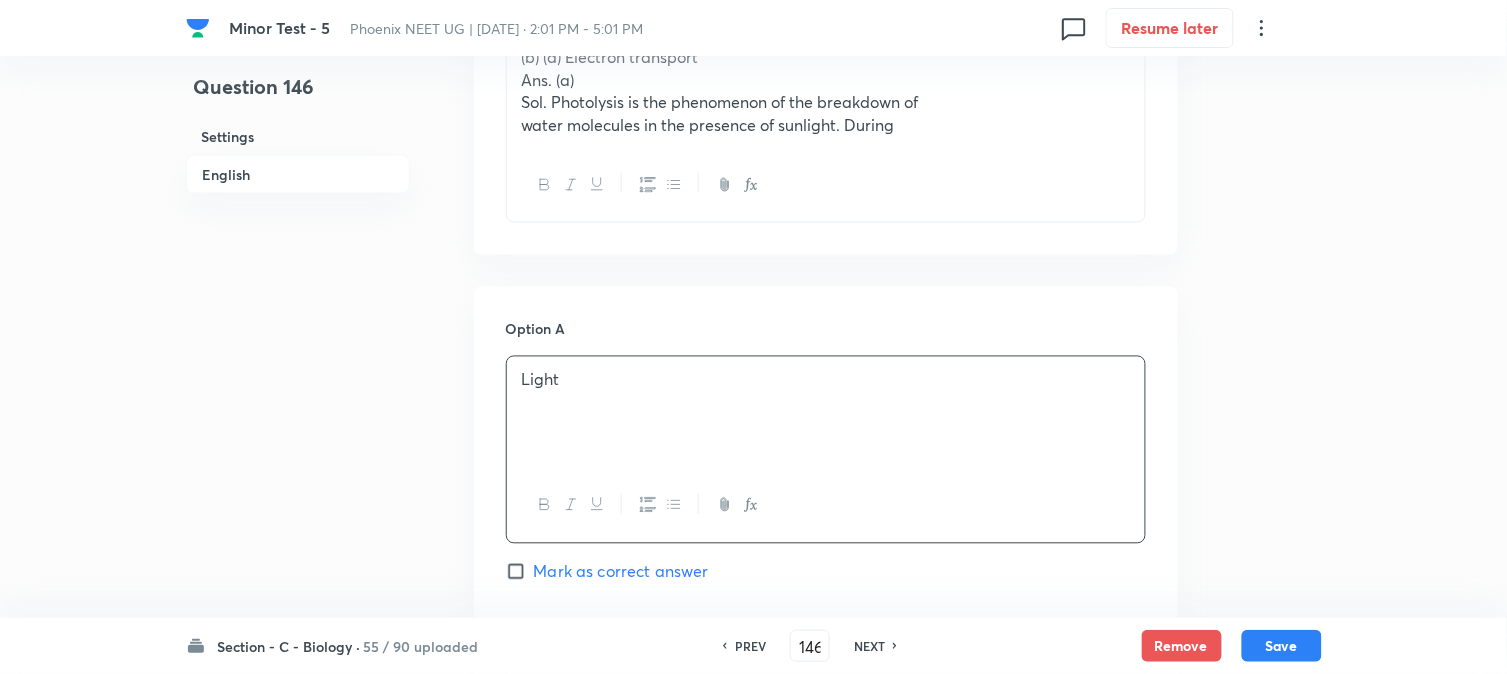scroll, scrollTop: 478, scrollLeft: 0, axis: vertical 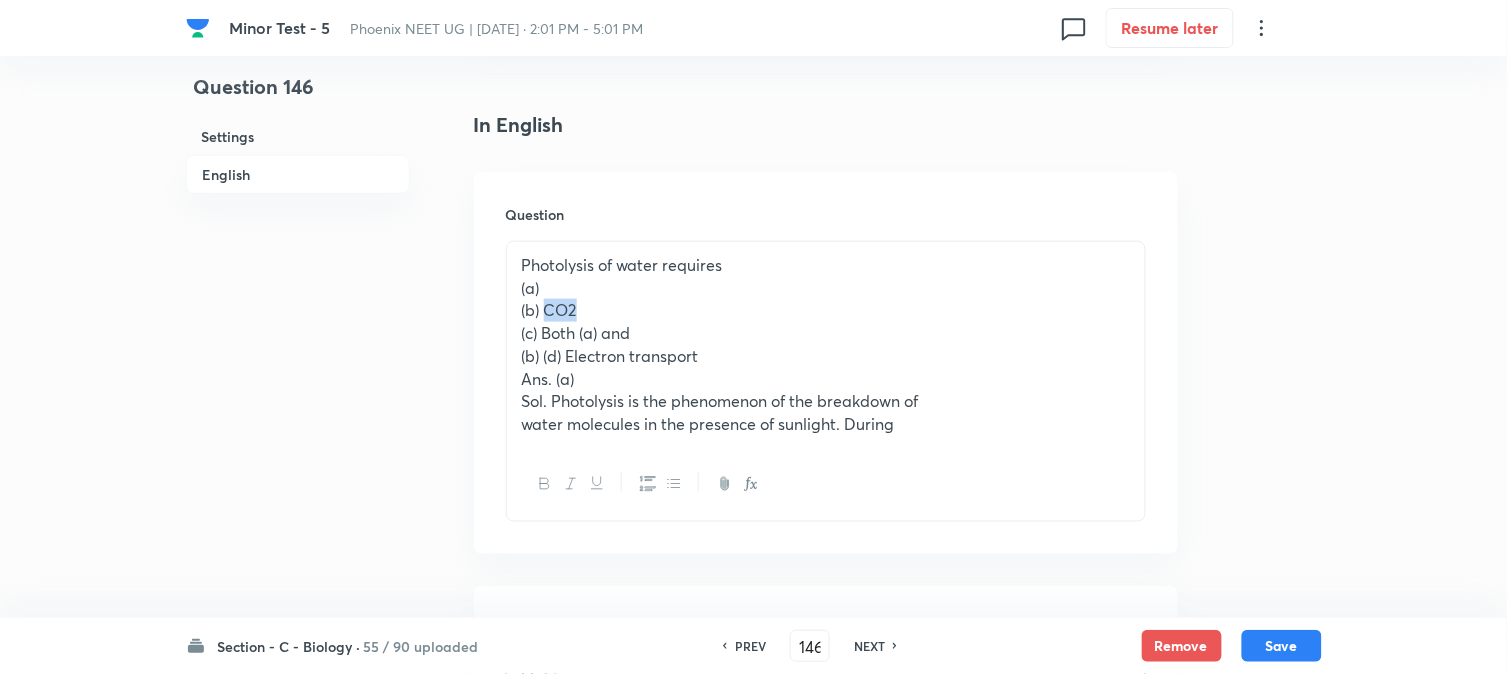 drag, startPoint x: 545, startPoint y: 313, endPoint x: 645, endPoint y: 312, distance: 100.005 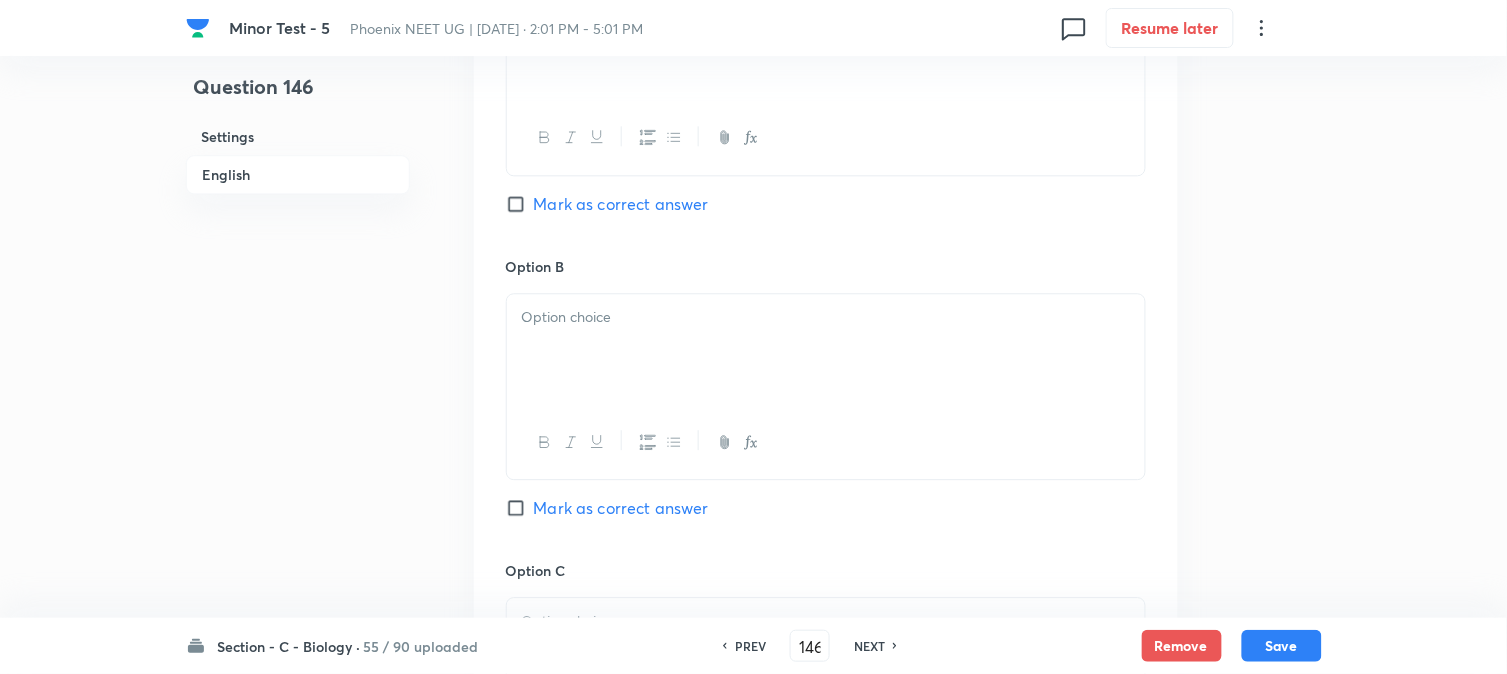 click at bounding box center (826, 350) 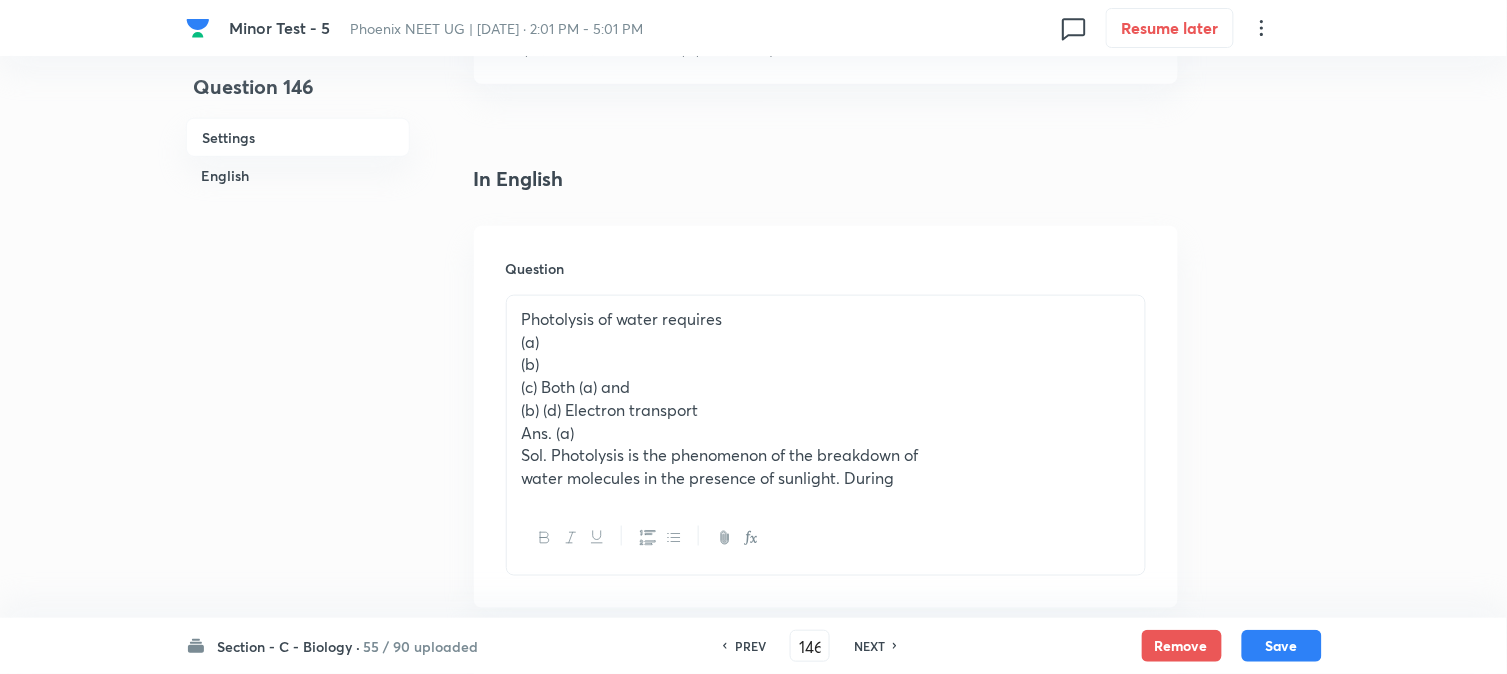 scroll, scrollTop: 701, scrollLeft: 0, axis: vertical 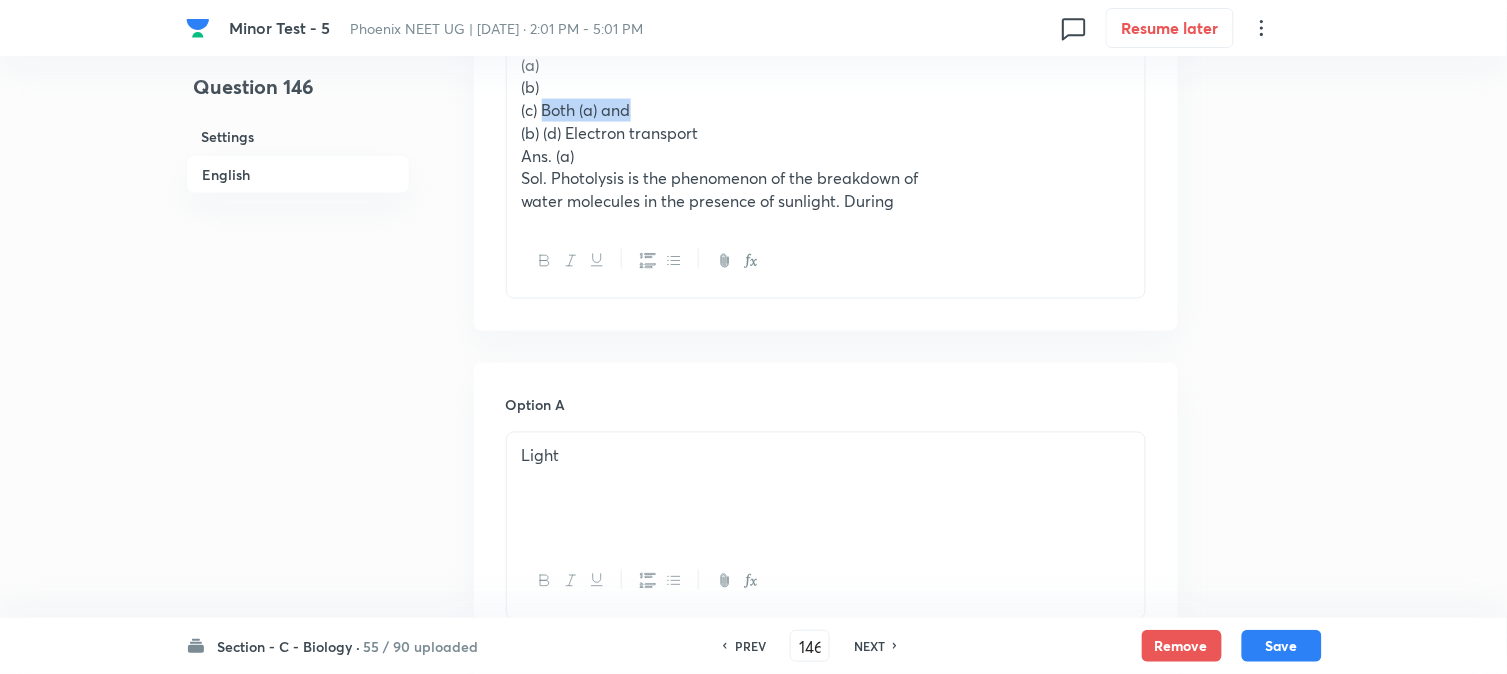 drag, startPoint x: 547, startPoint y: 106, endPoint x: 745, endPoint y: 106, distance: 198 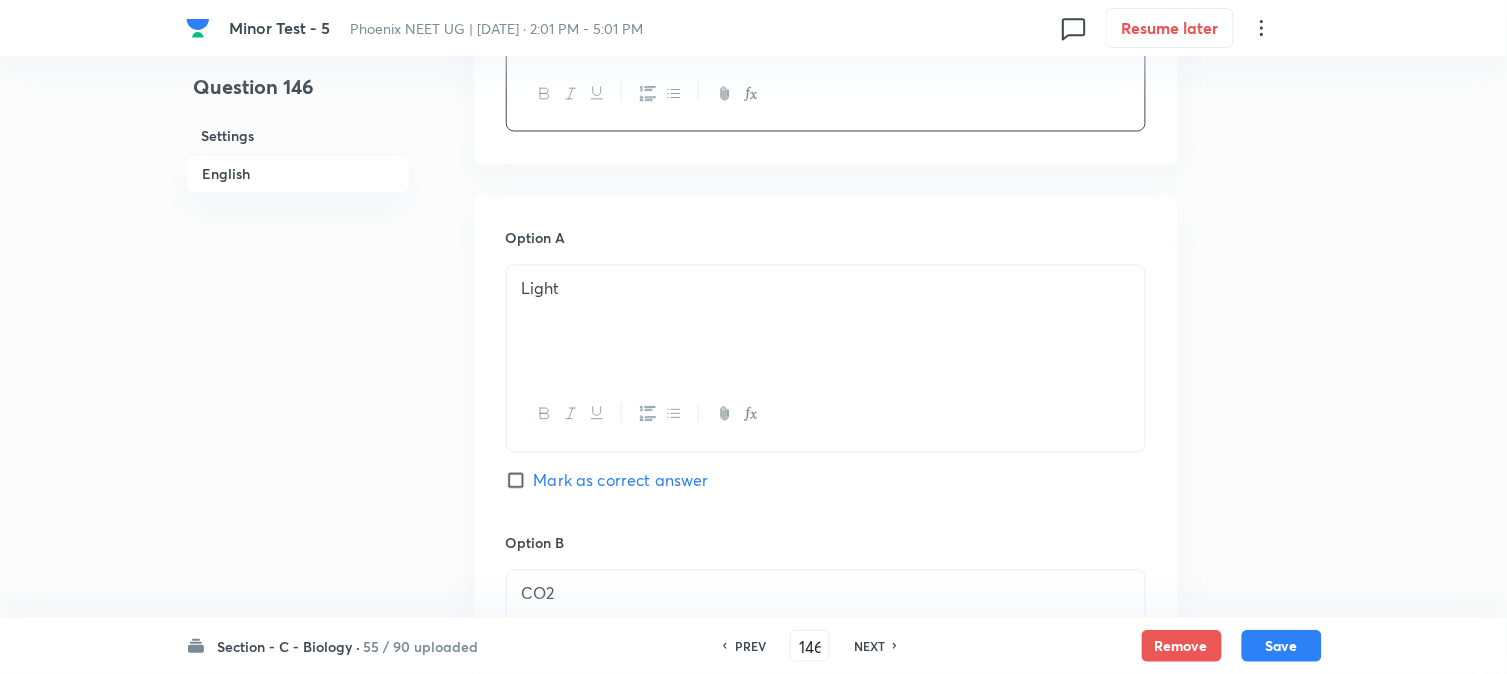 scroll, scrollTop: 1034, scrollLeft: 0, axis: vertical 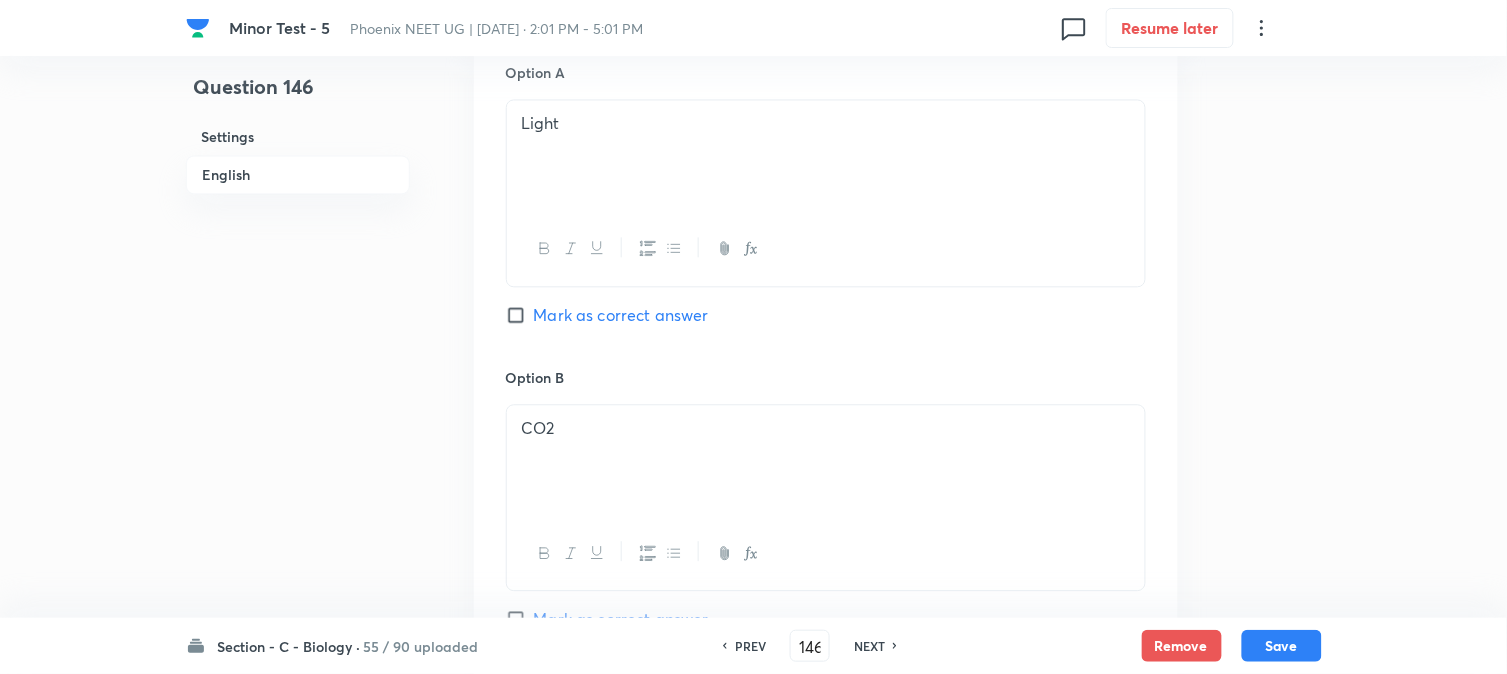 click on "Option A Light  Mark as correct answer" at bounding box center (826, 214) 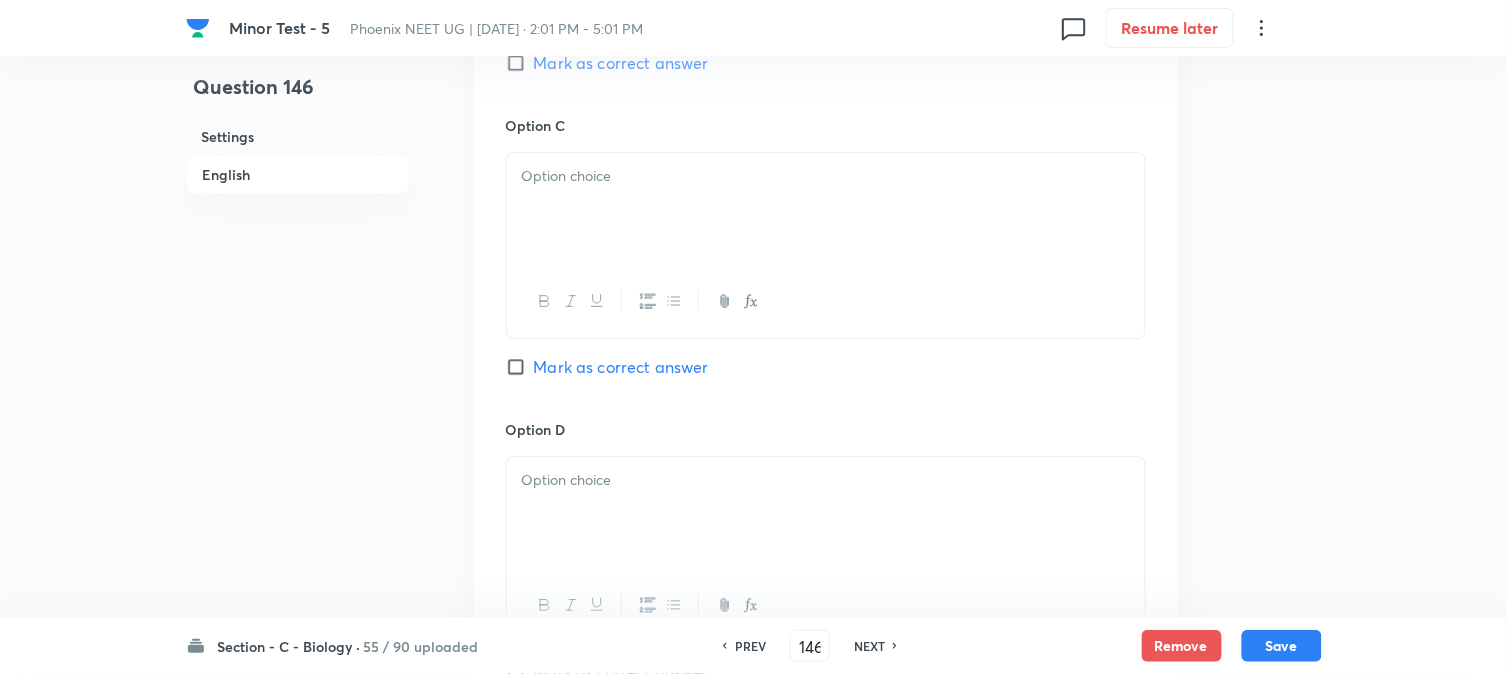 click at bounding box center [826, 209] 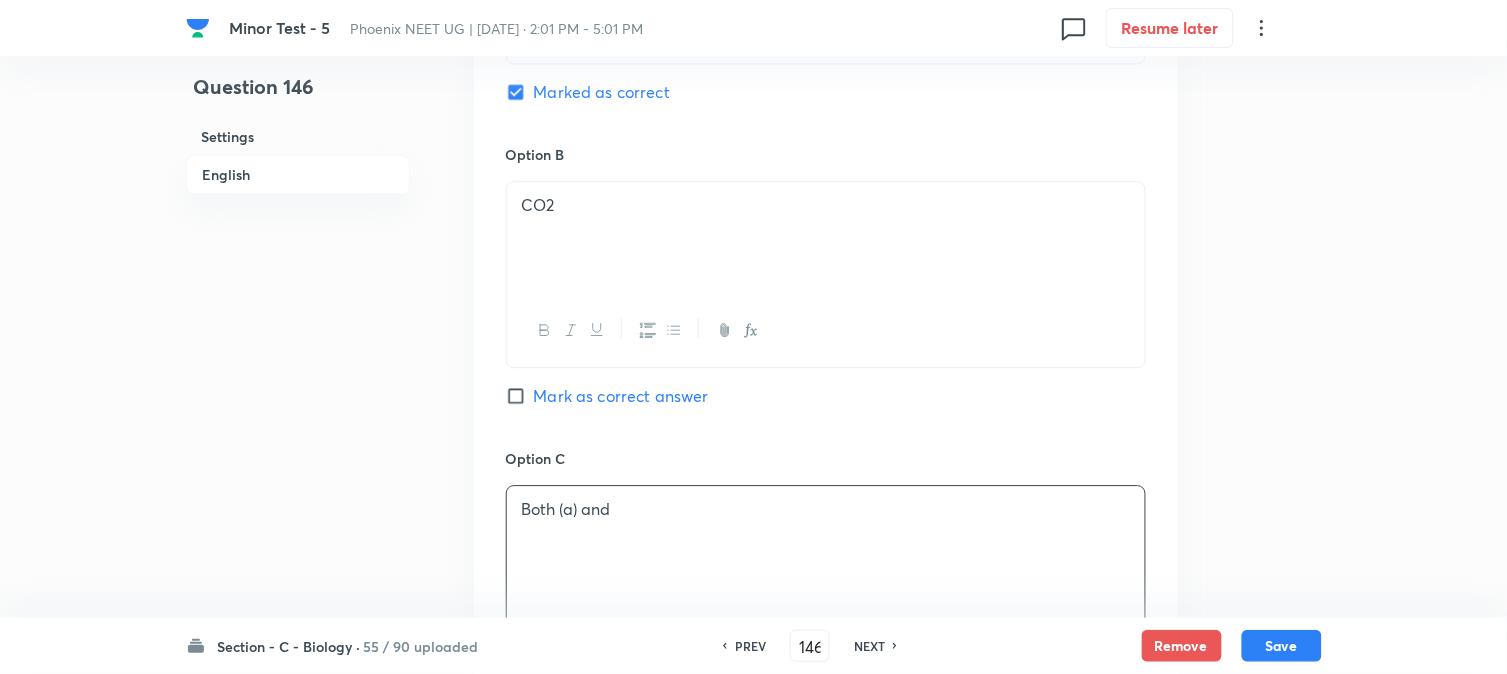 scroll, scrollTop: 478, scrollLeft: 0, axis: vertical 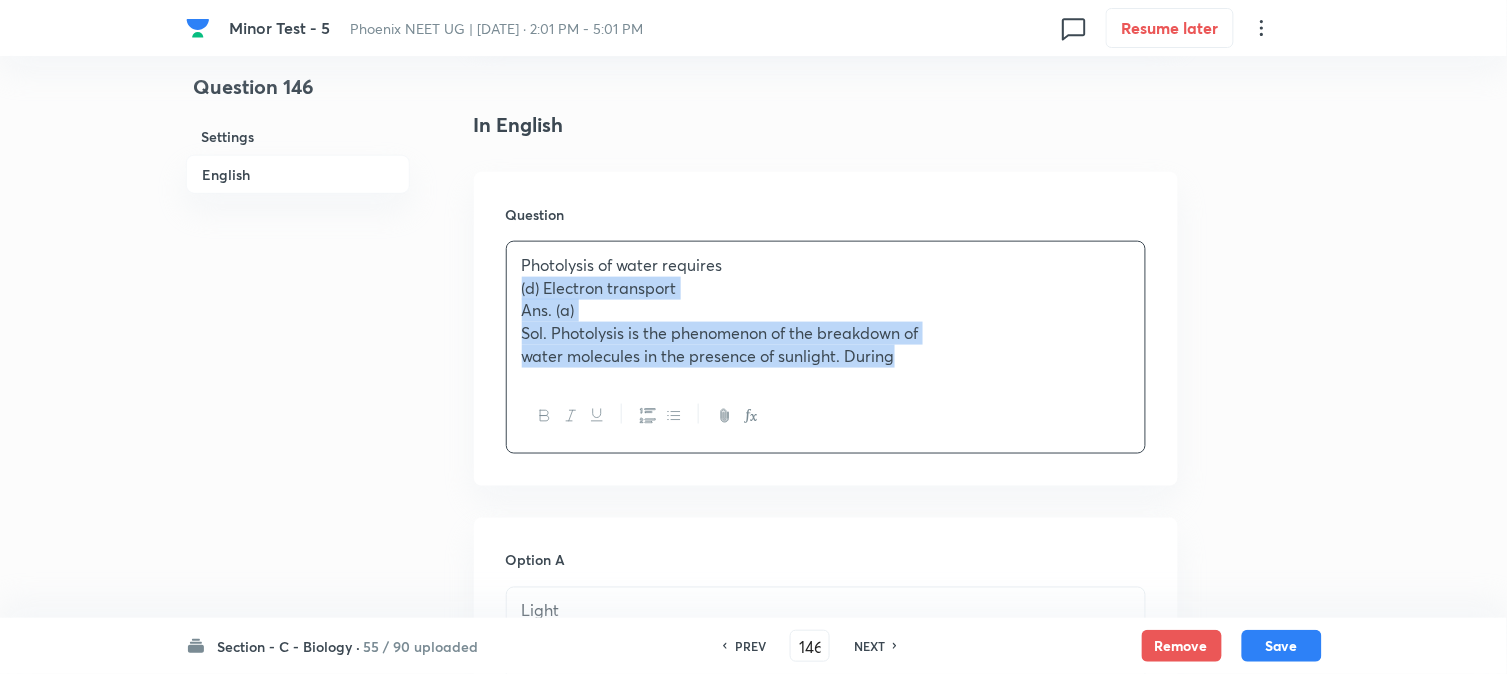 drag, startPoint x: 544, startPoint y: 353, endPoint x: 1176, endPoint y: 450, distance: 639.4005 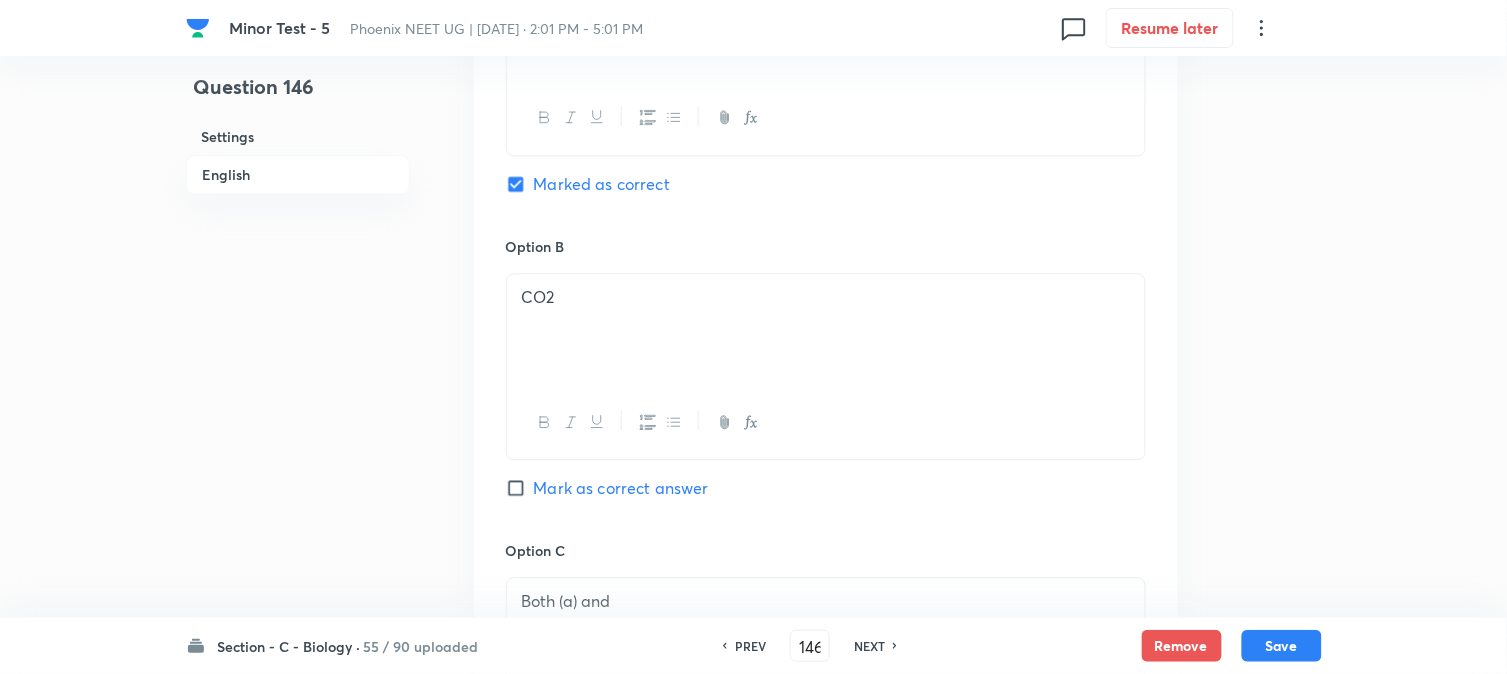 scroll, scrollTop: 1701, scrollLeft: 0, axis: vertical 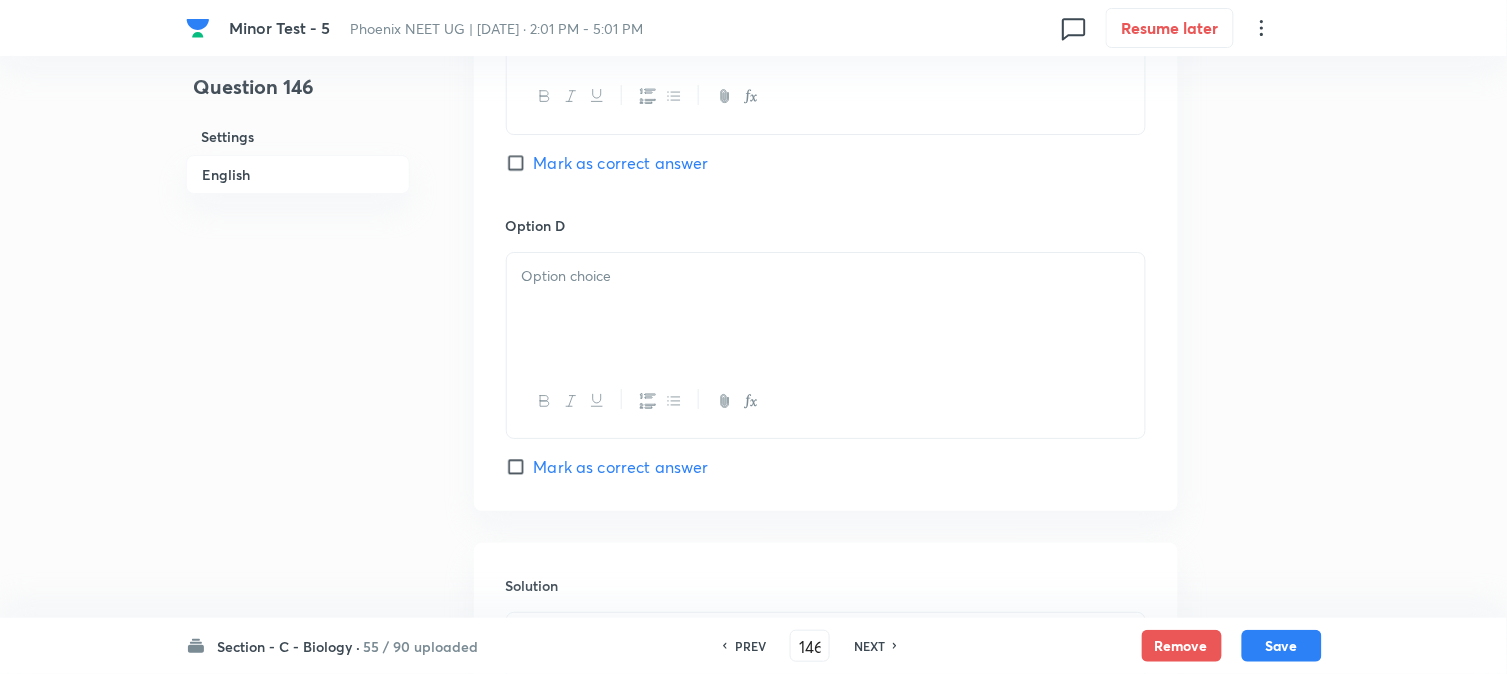 click at bounding box center [826, 309] 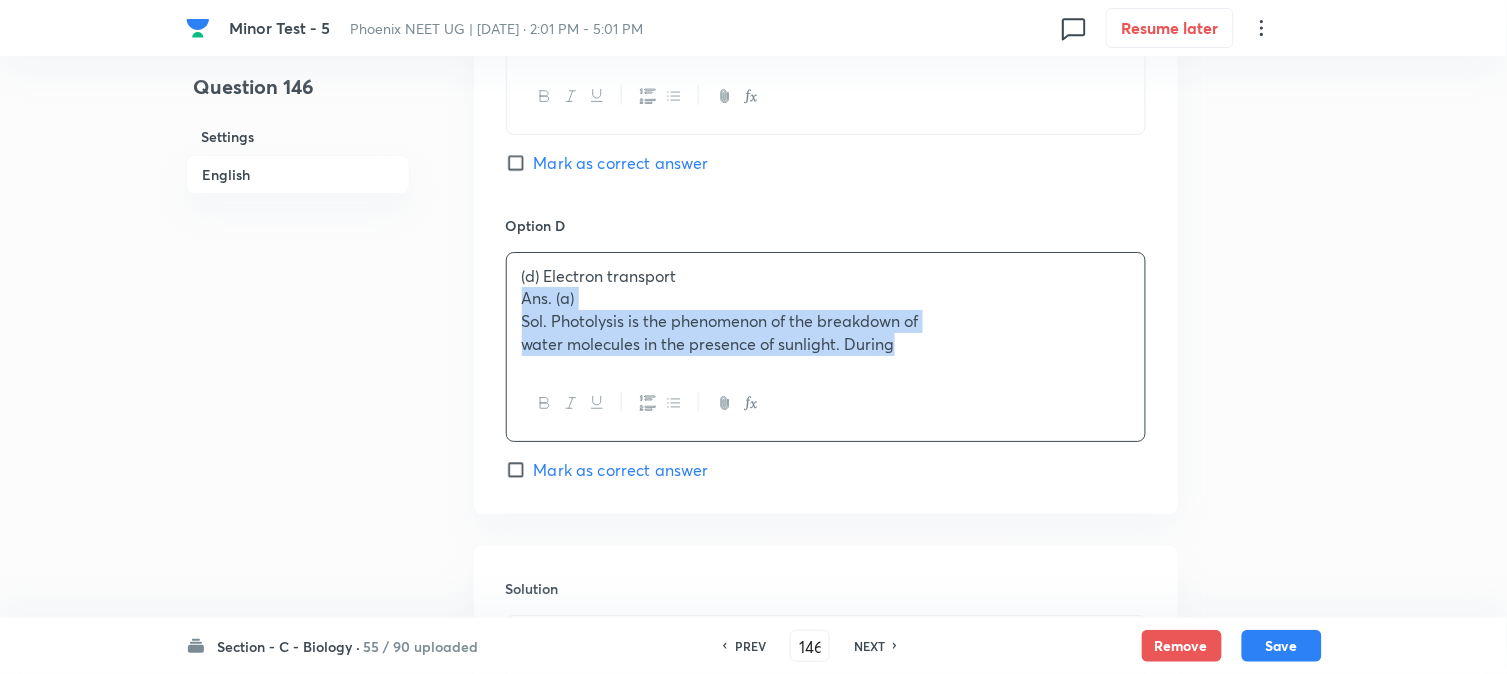 drag, startPoint x: 523, startPoint y: 308, endPoint x: 1032, endPoint y: 371, distance: 512.884 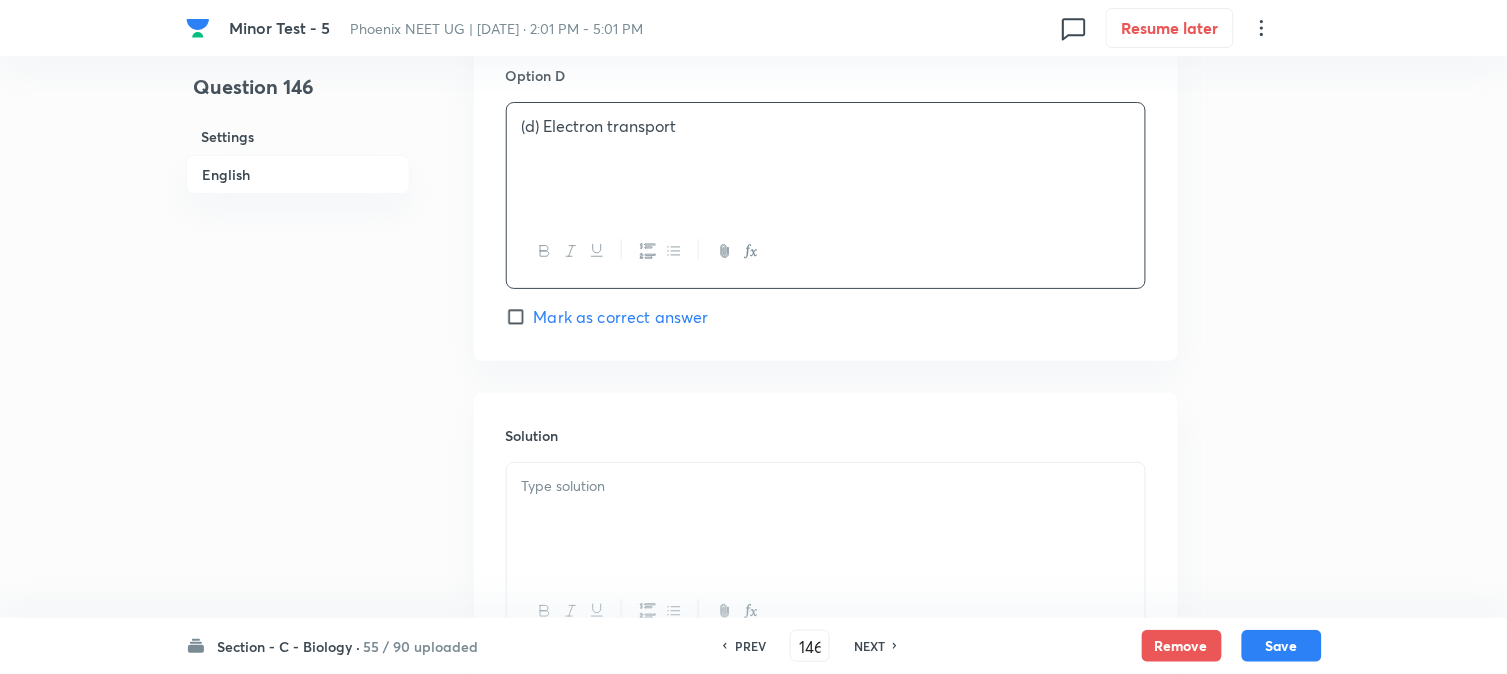 scroll, scrollTop: 2034, scrollLeft: 0, axis: vertical 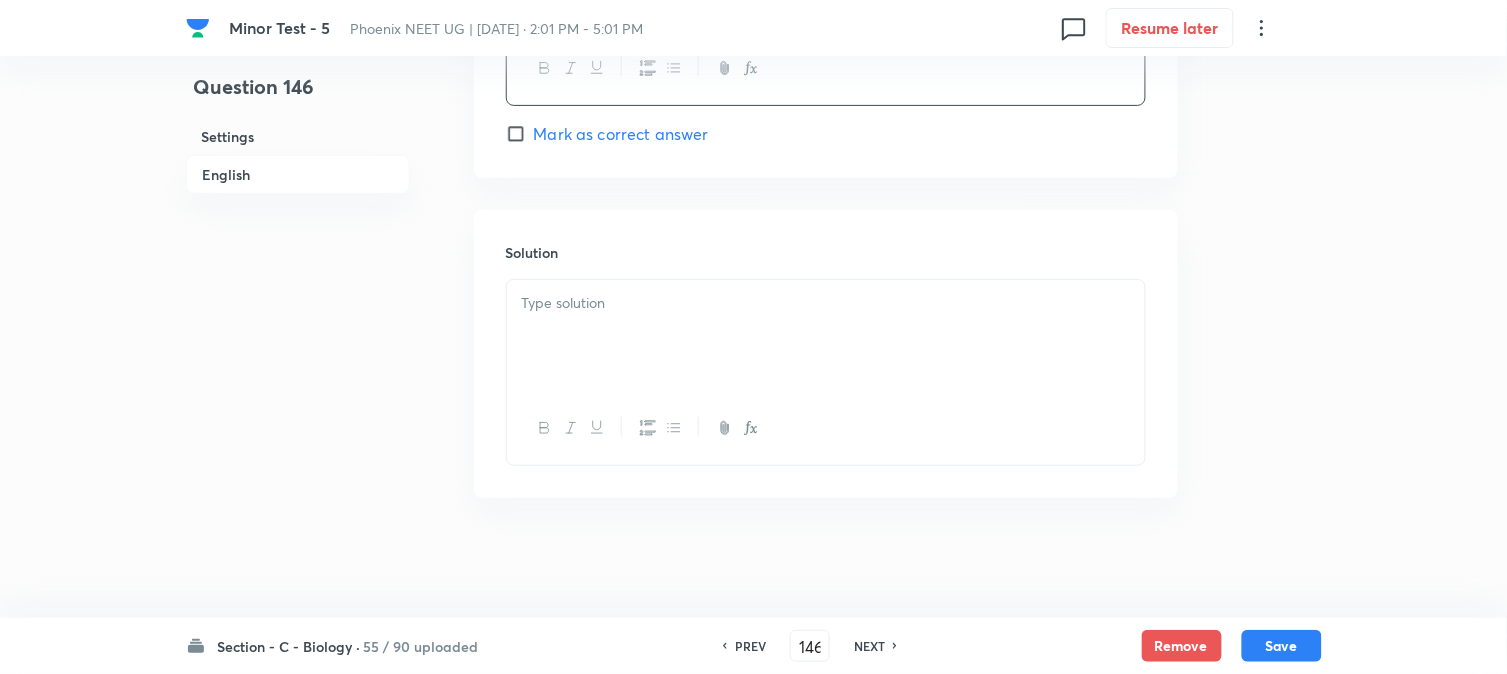 click at bounding box center (826, 336) 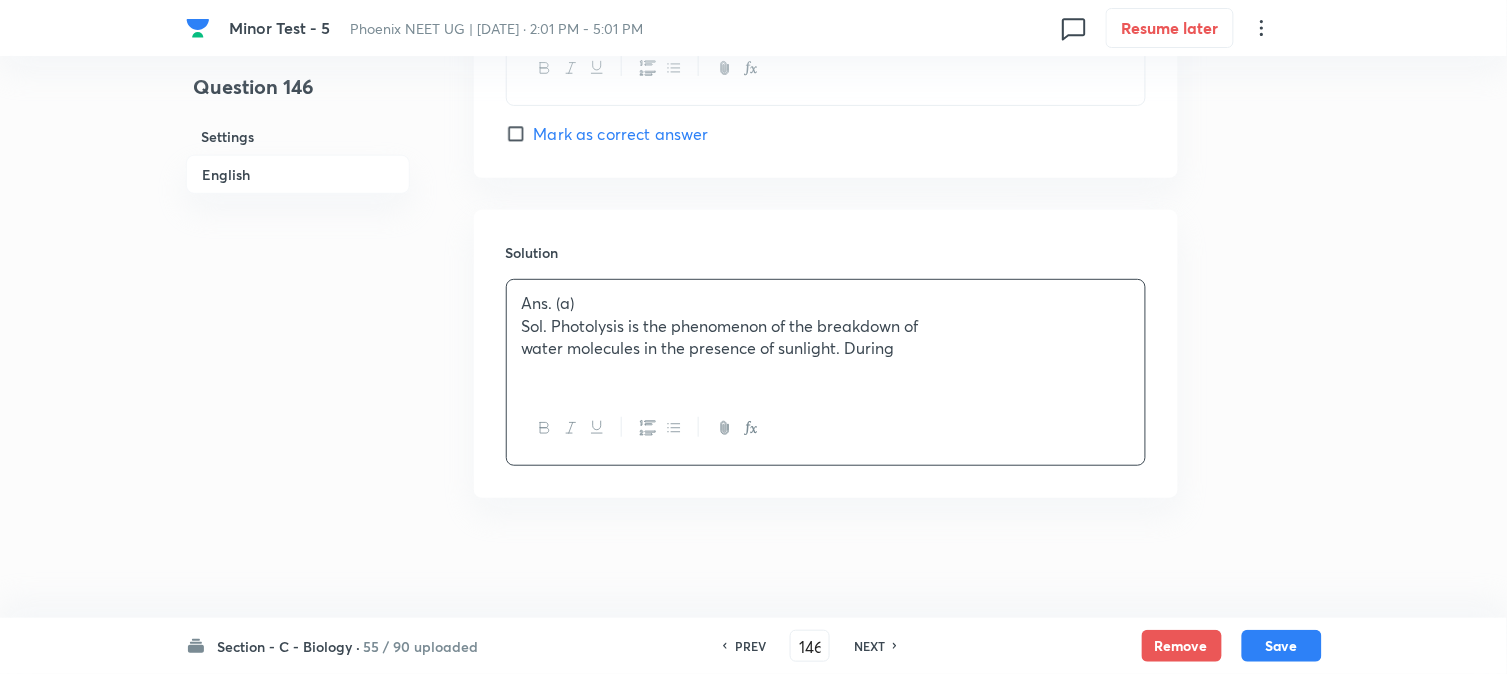 click on "Ans. (a) Sol. Photolysis is the phenomenon of the breakdown of water molecules in the presence of sunlight. During" at bounding box center (826, 336) 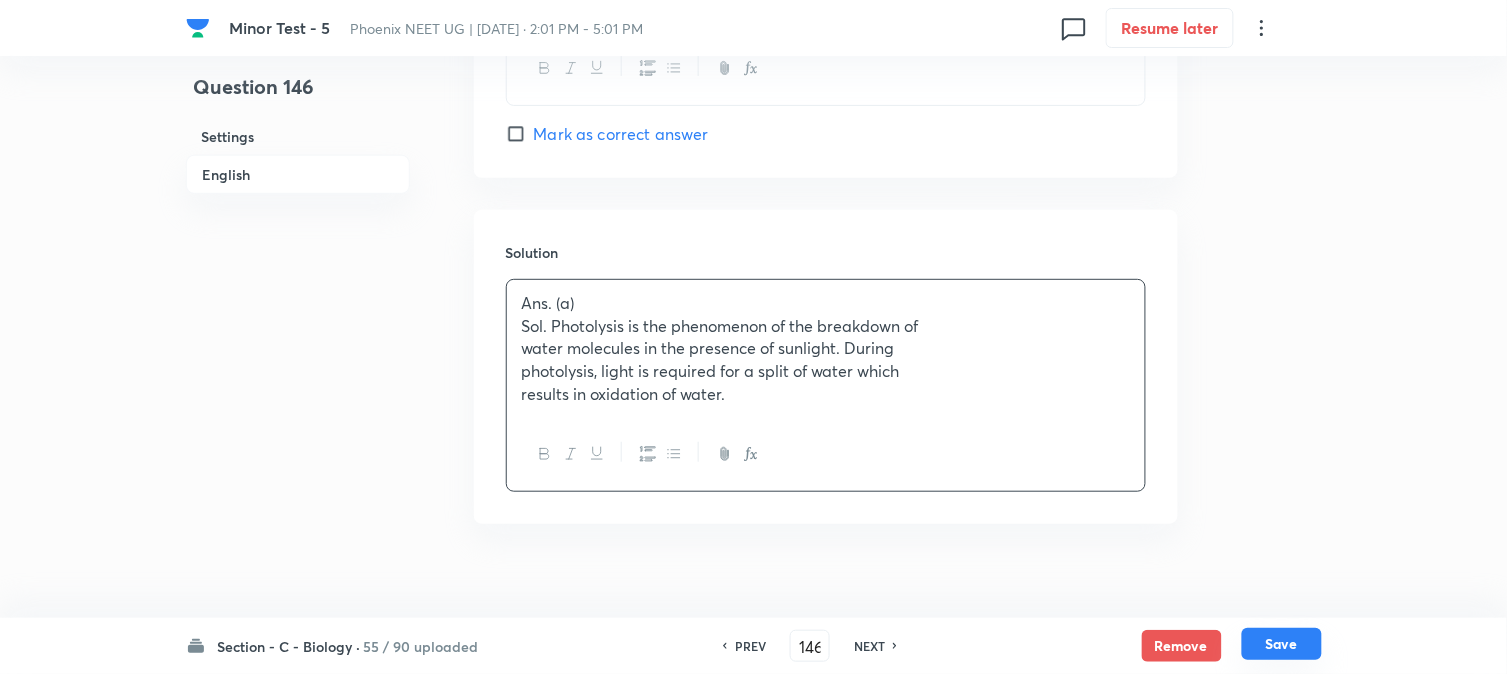 click on "Save" at bounding box center [1282, 644] 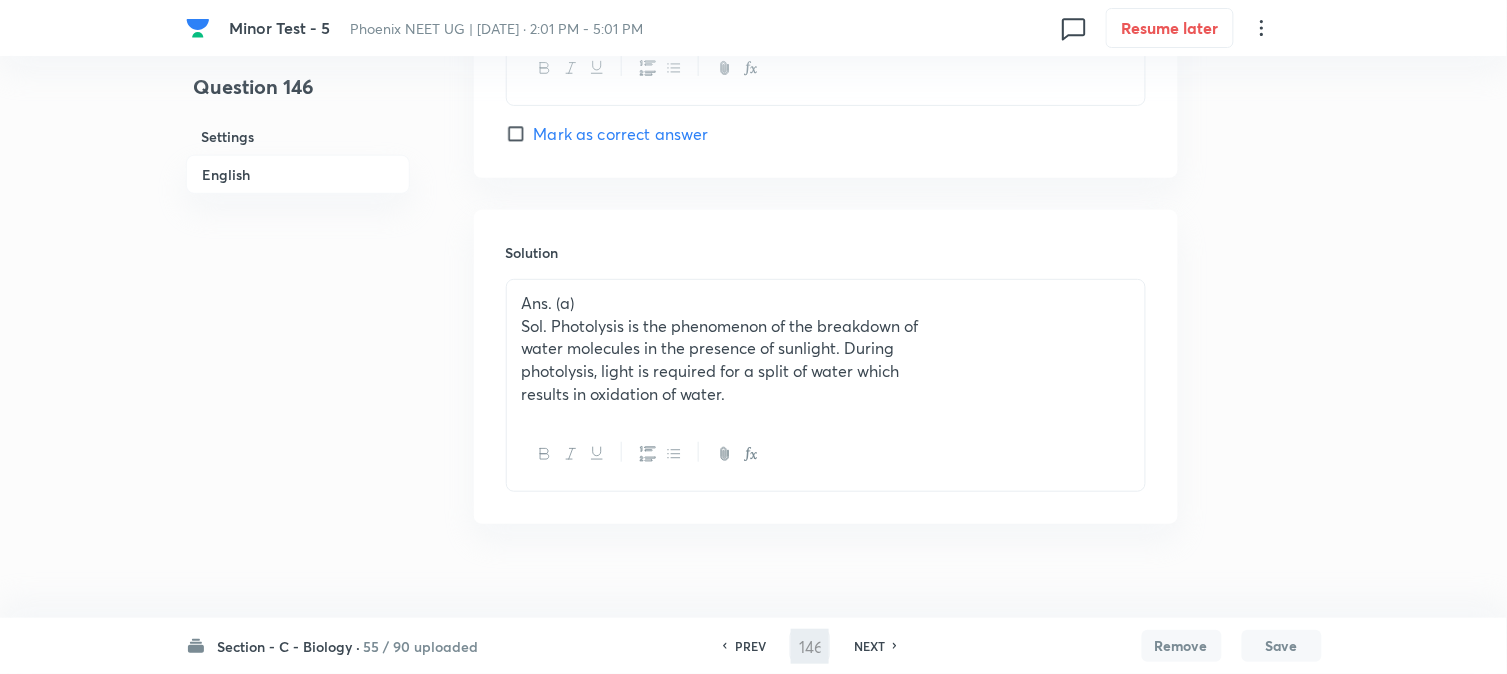 type on "147" 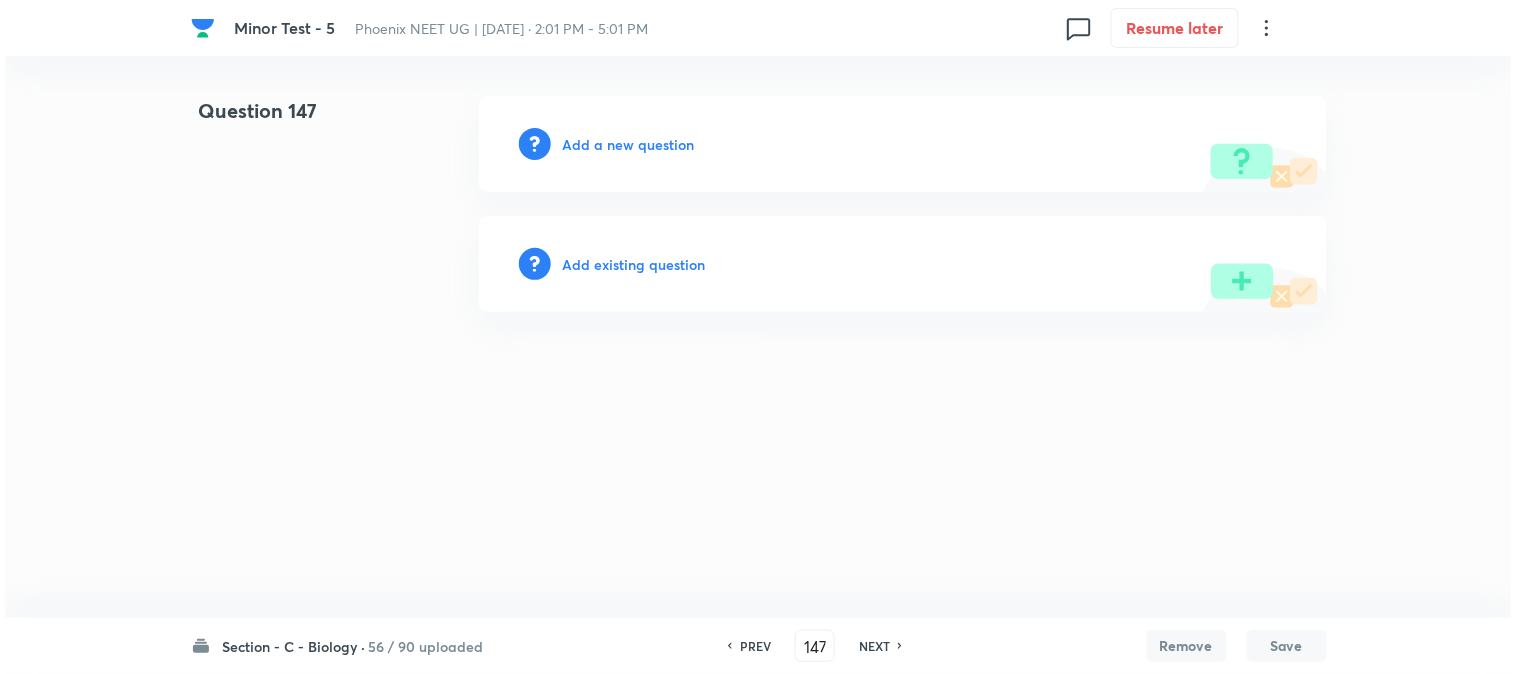 scroll, scrollTop: 0, scrollLeft: 0, axis: both 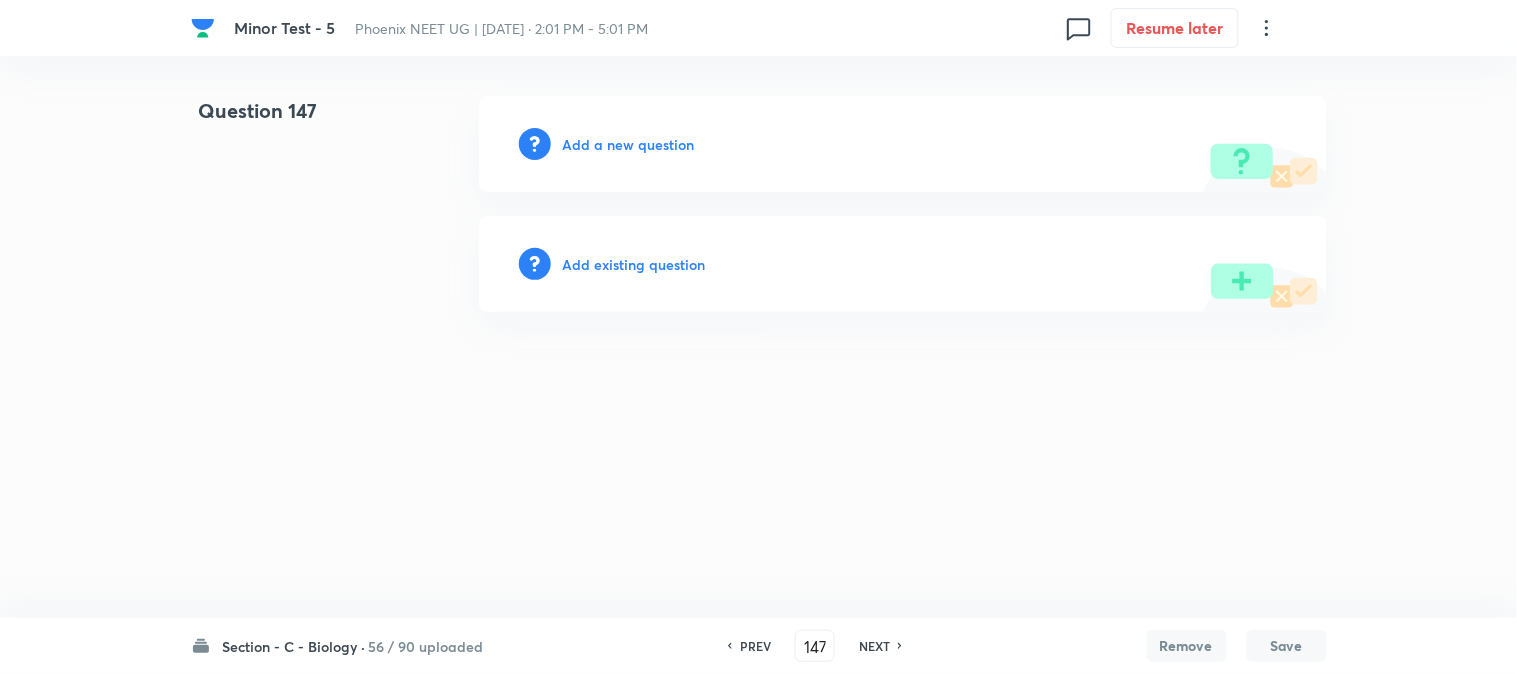 click on "Add a new question" at bounding box center (903, 144) 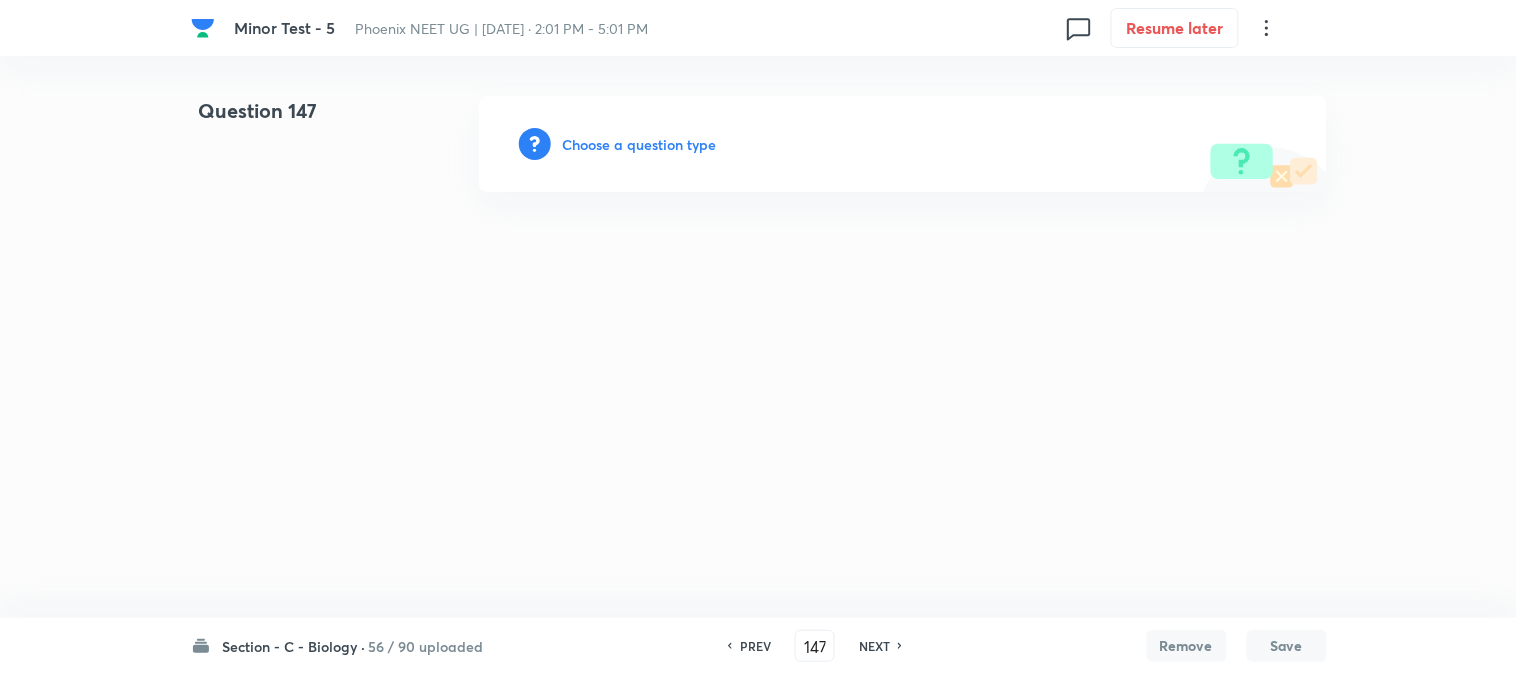 click on "Choose a question type" at bounding box center [640, 144] 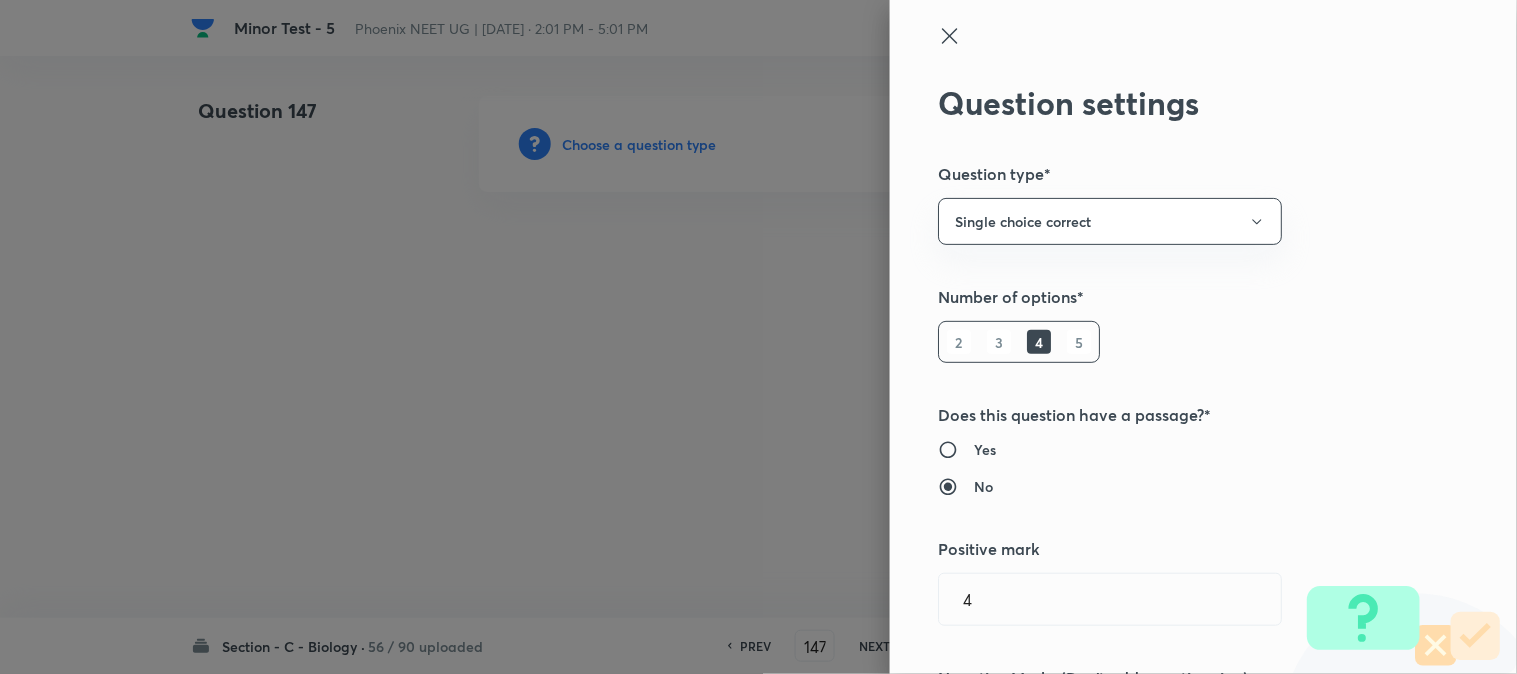 type 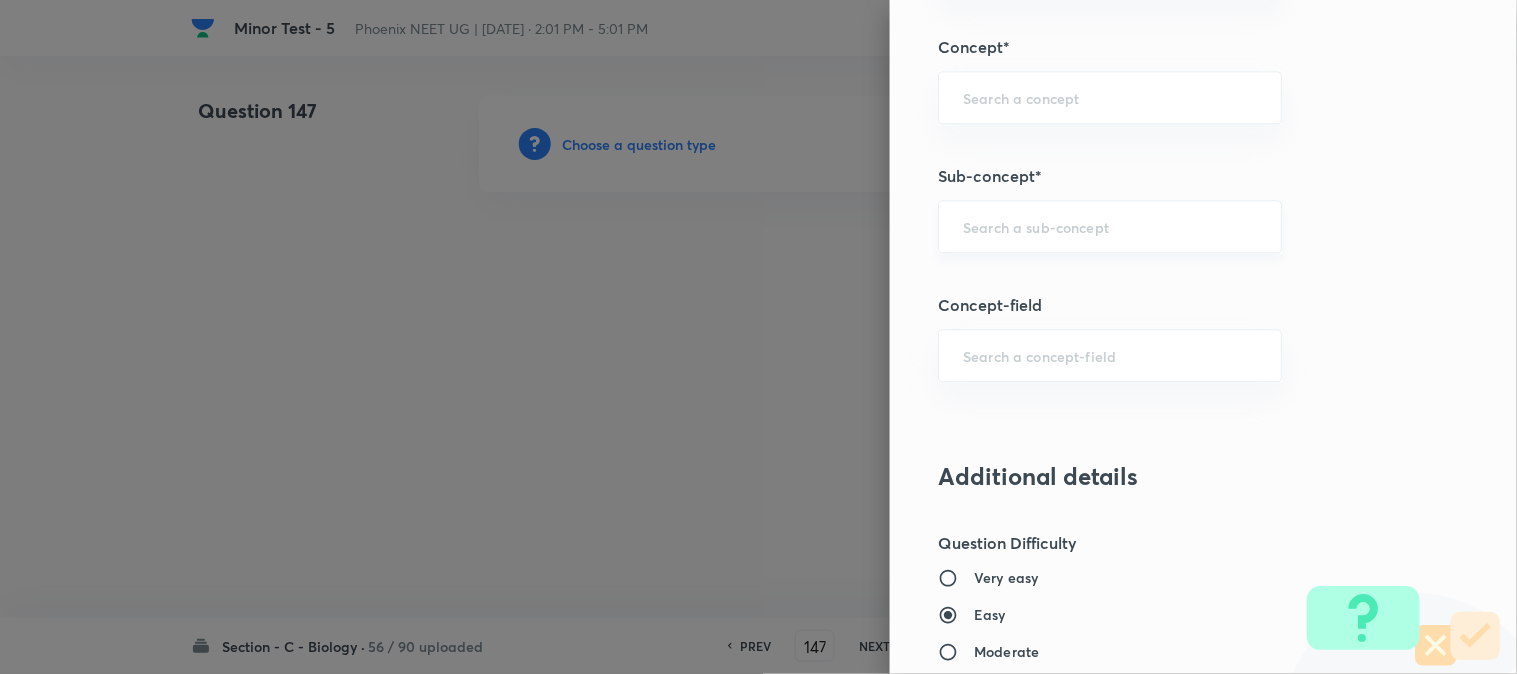 scroll, scrollTop: 1180, scrollLeft: 0, axis: vertical 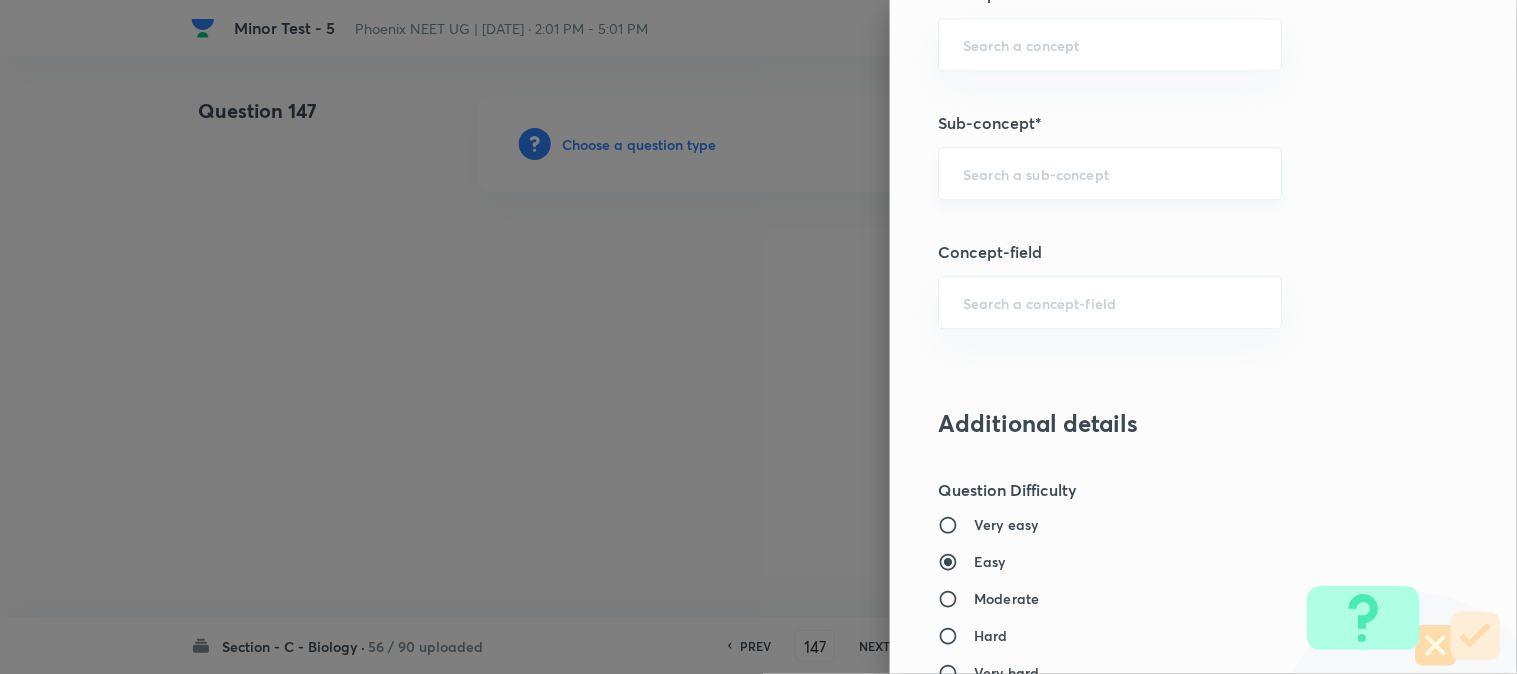 click at bounding box center (1110, 173) 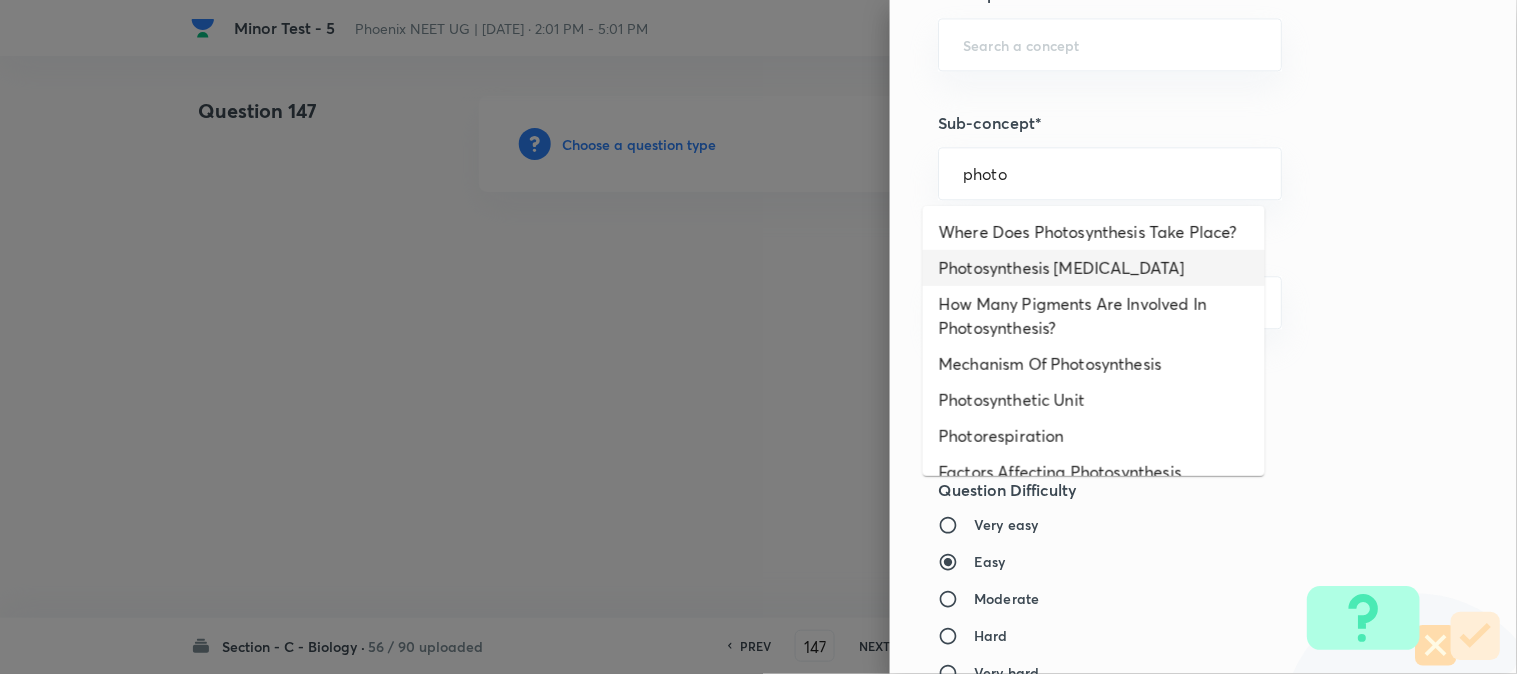 click on "Photosynthesis [MEDICAL_DATA]" at bounding box center [1094, 268] 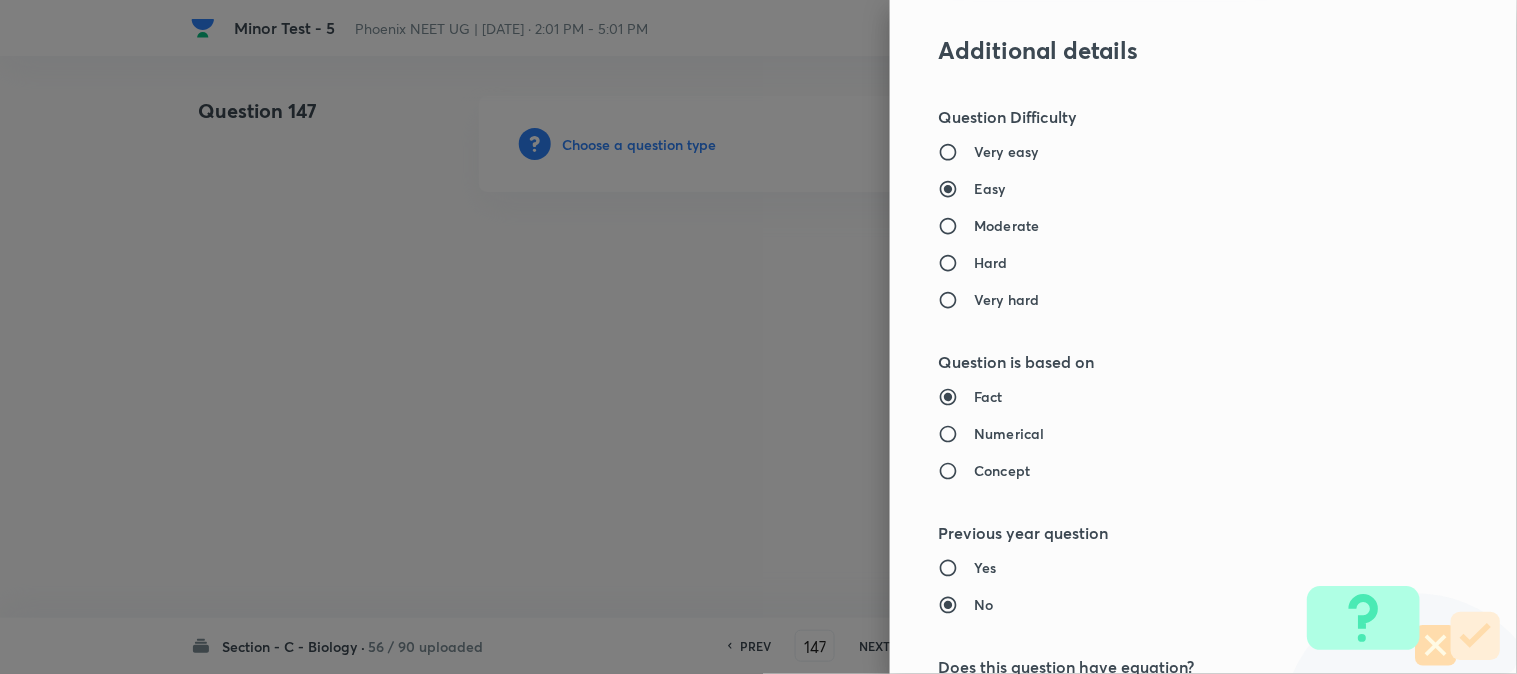 type on "Biology" 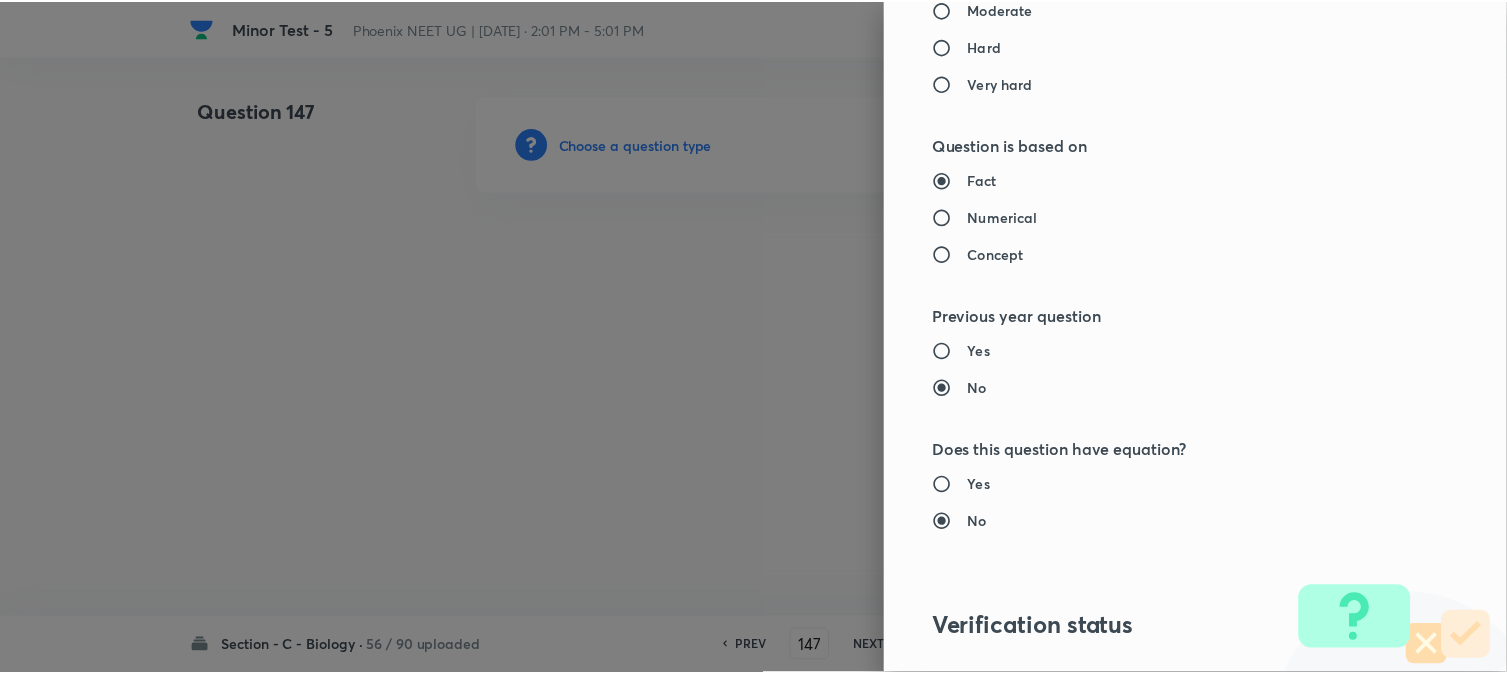 scroll, scrollTop: 2052, scrollLeft: 0, axis: vertical 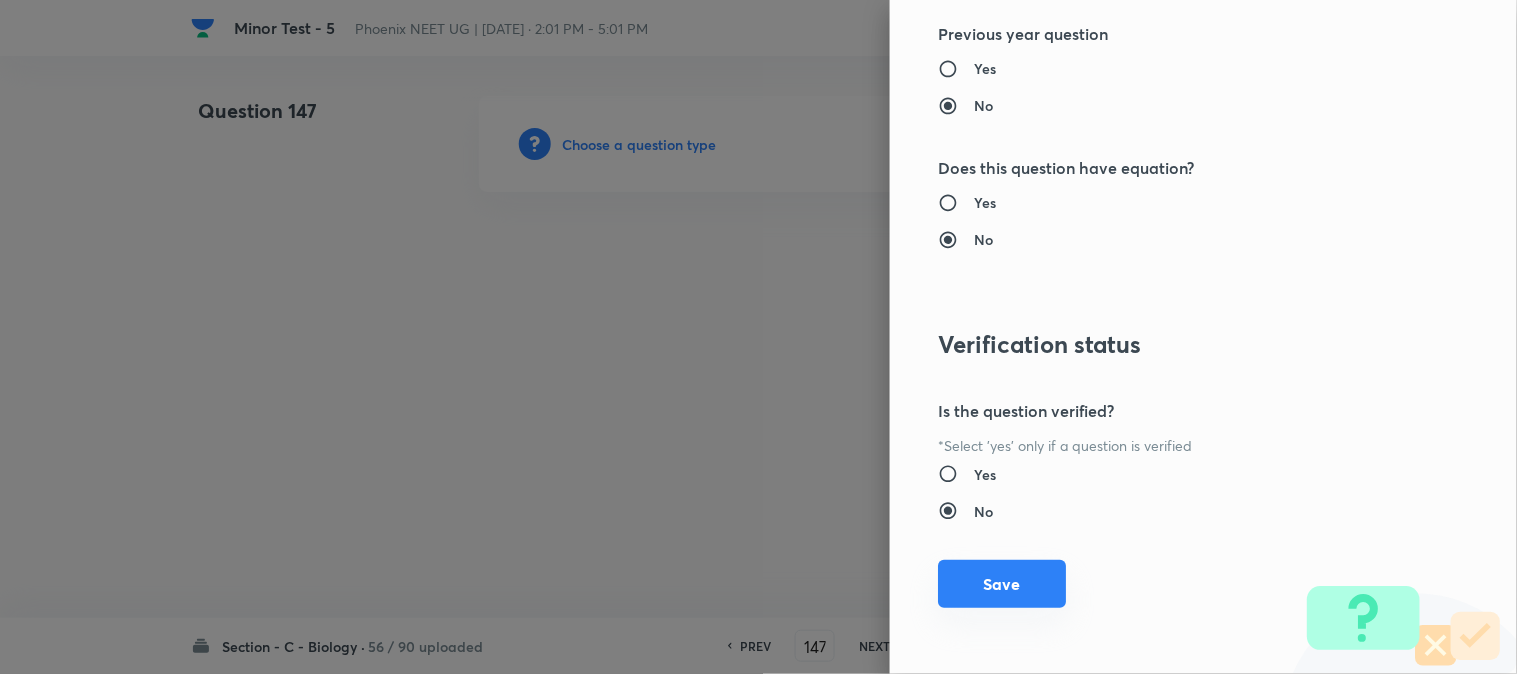 click on "Save" at bounding box center (1002, 584) 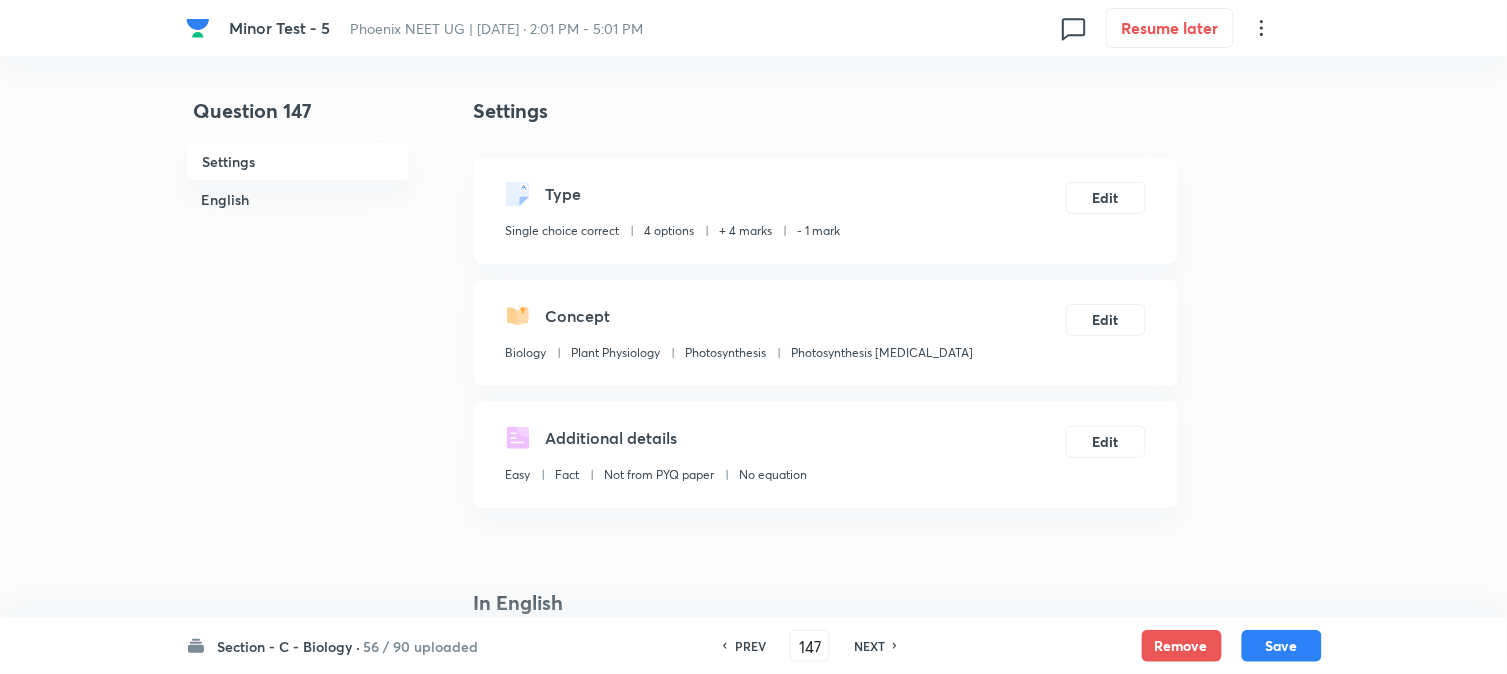 scroll, scrollTop: 590, scrollLeft: 0, axis: vertical 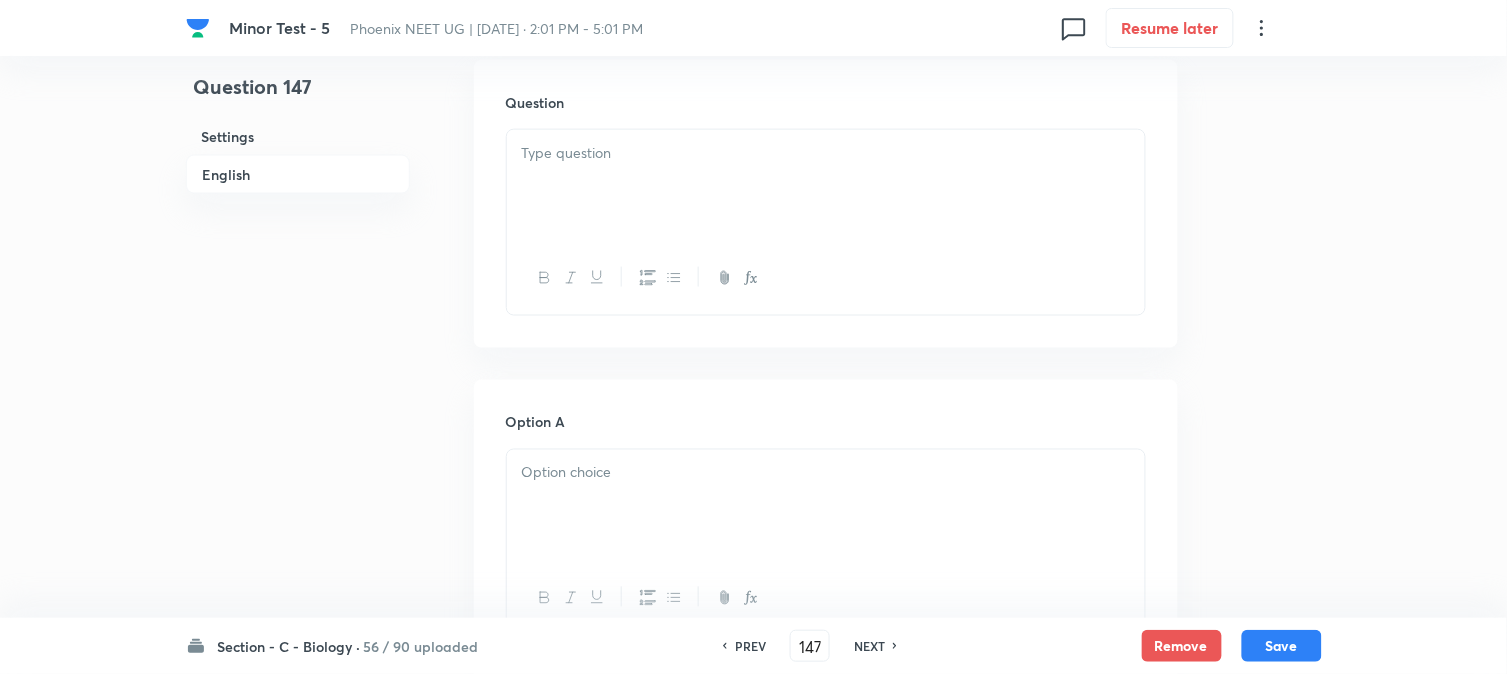 click at bounding box center [826, 186] 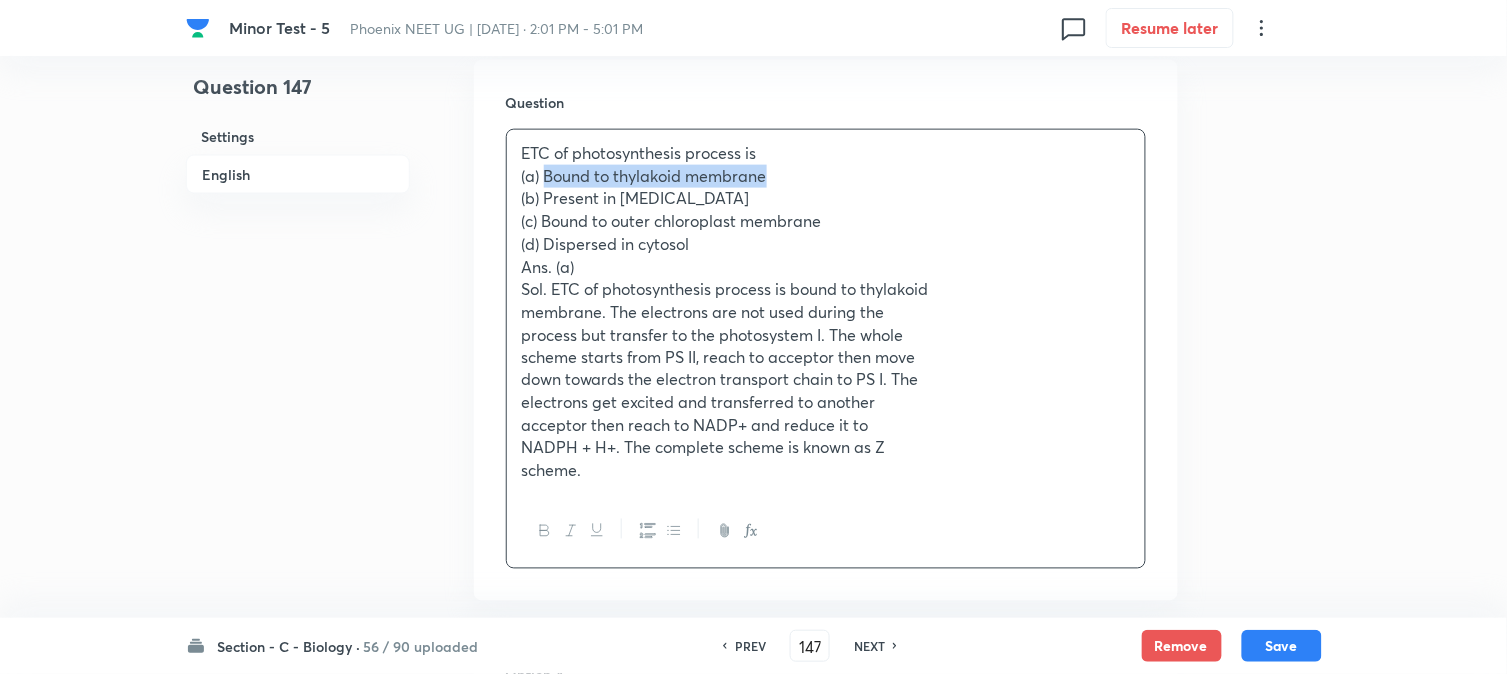 drag, startPoint x: 546, startPoint y: 184, endPoint x: 916, endPoint y: 183, distance: 370.00134 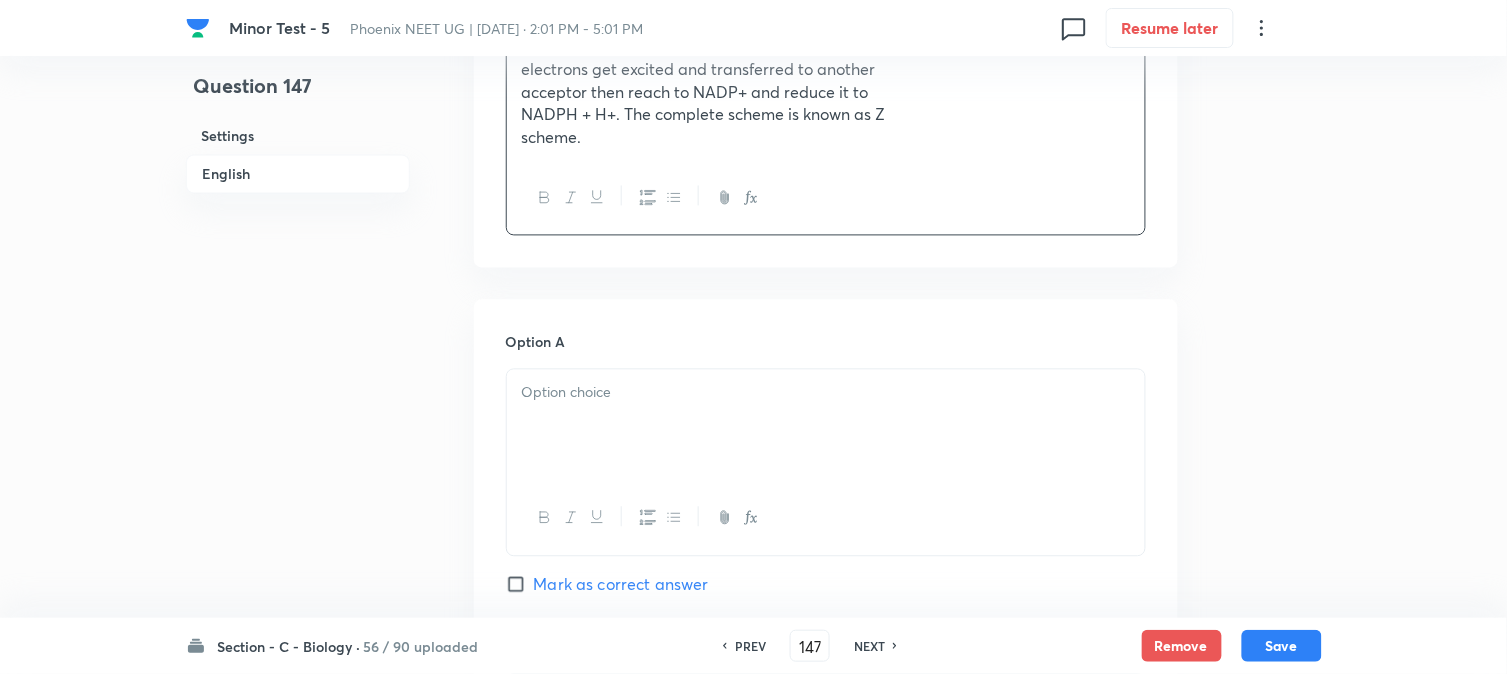 click at bounding box center (826, 426) 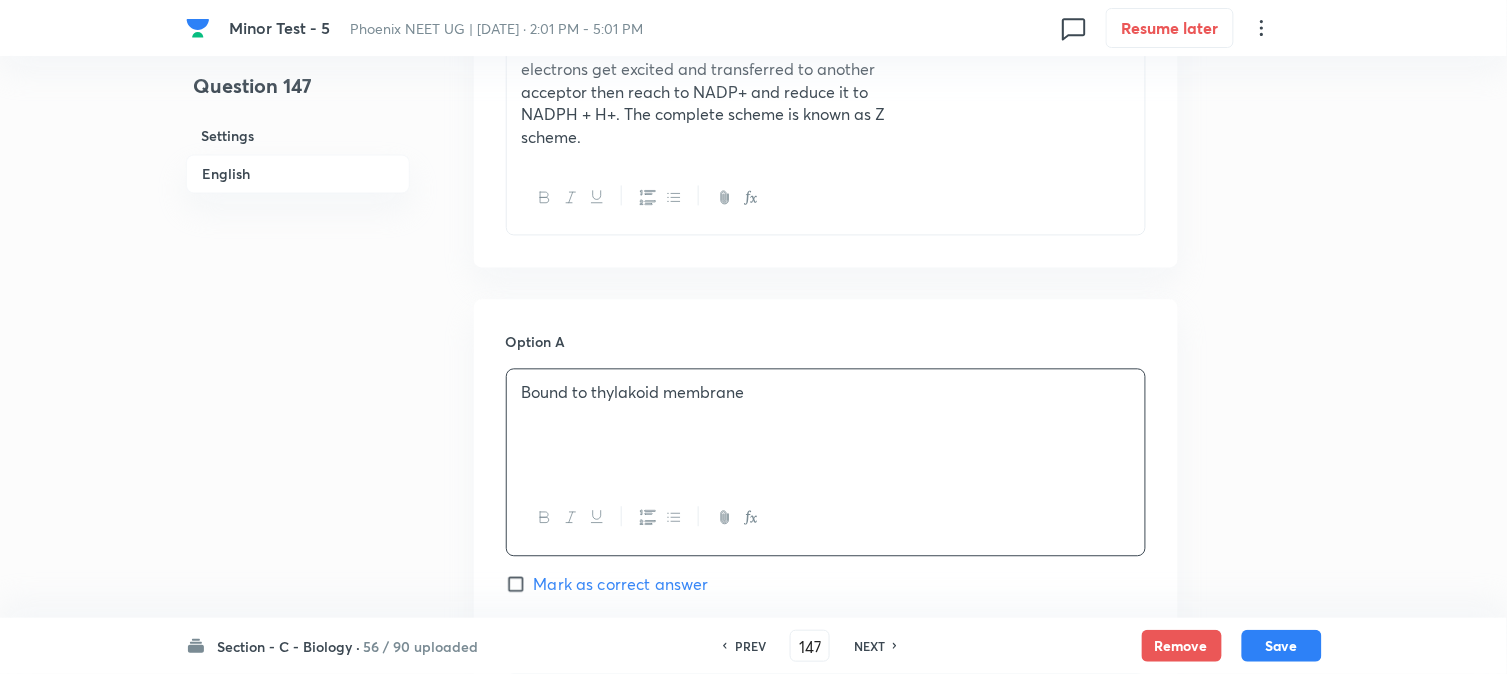 scroll, scrollTop: 590, scrollLeft: 0, axis: vertical 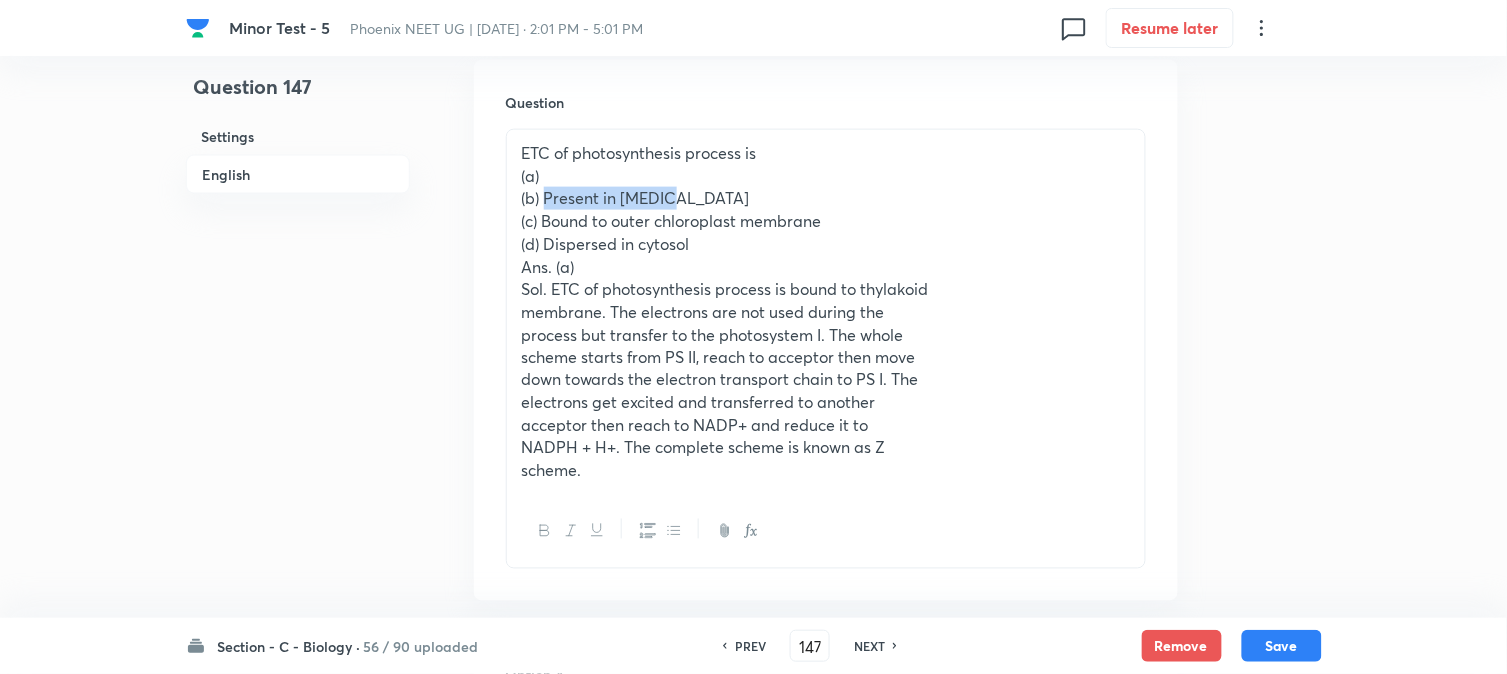 drag, startPoint x: 543, startPoint y: 196, endPoint x: 755, endPoint y: 191, distance: 212.05896 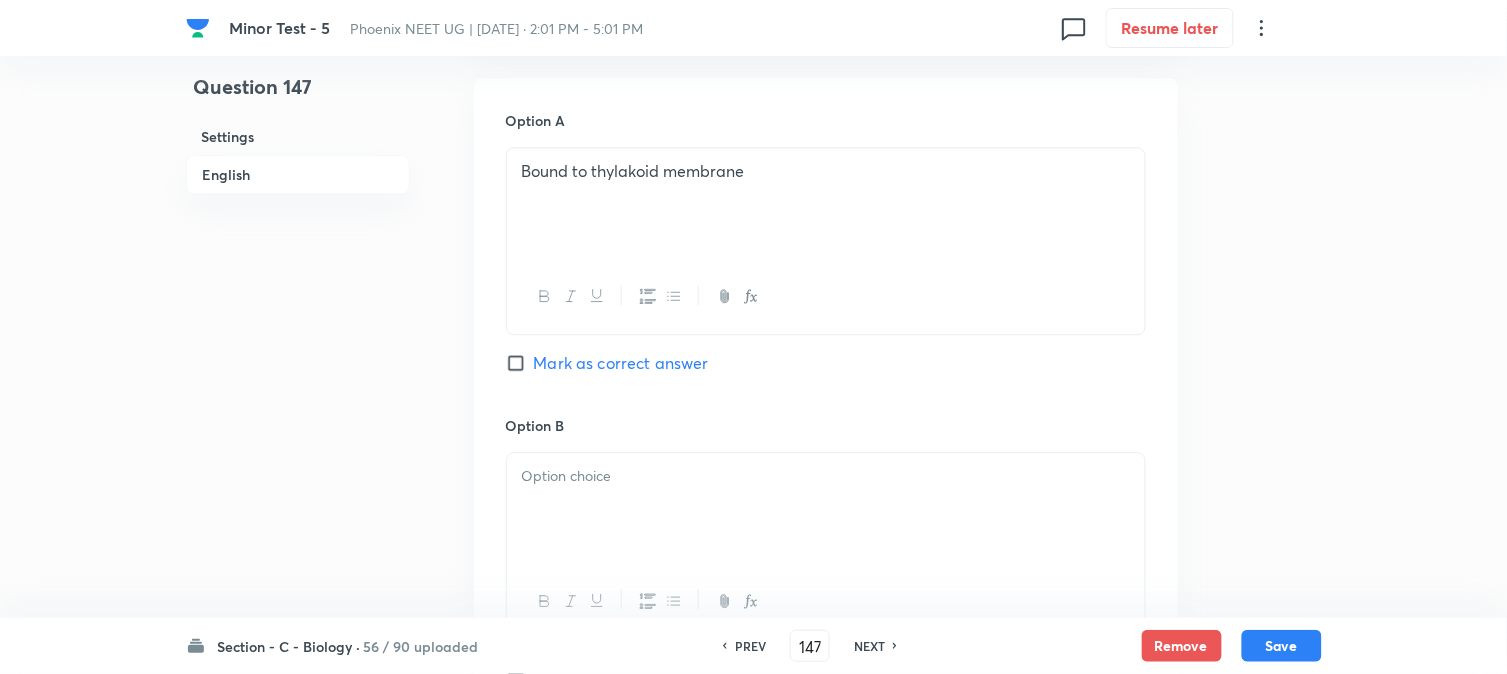 click at bounding box center (826, 509) 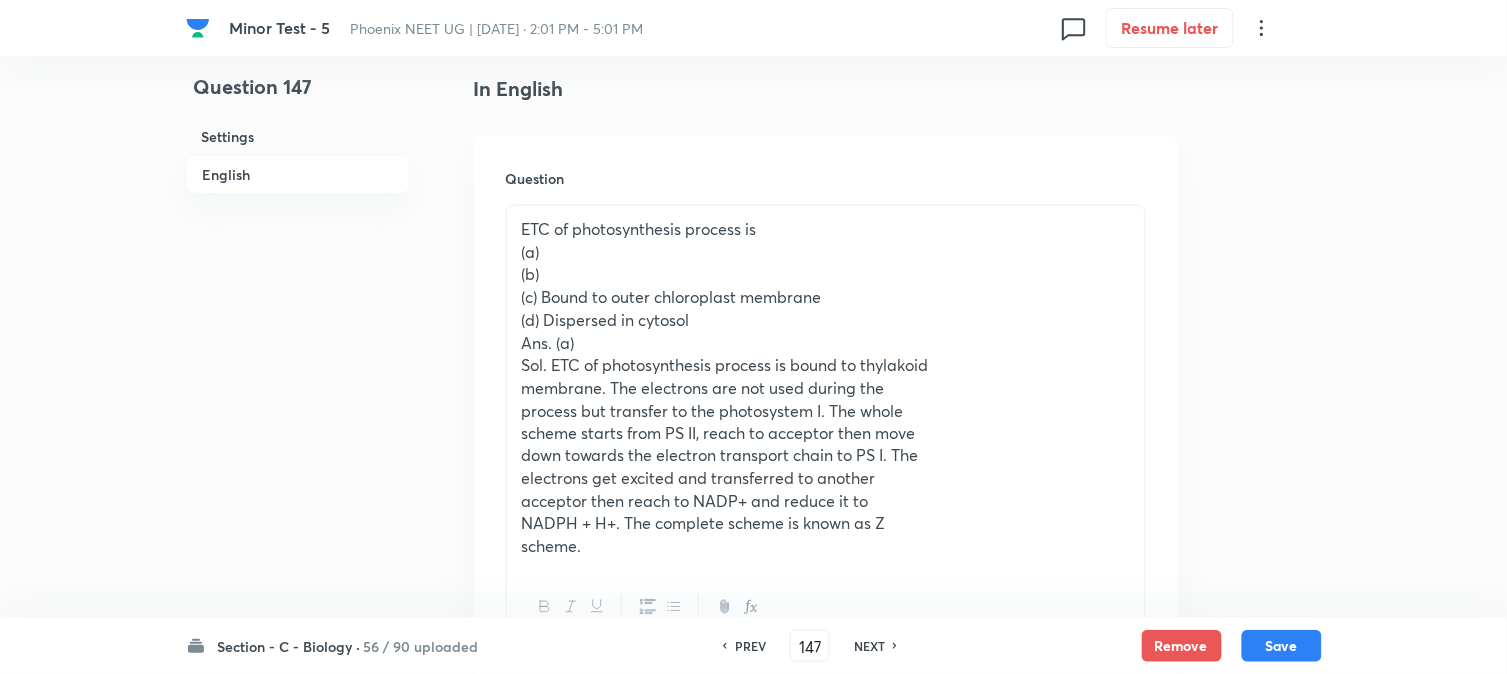 scroll, scrollTop: 478, scrollLeft: 0, axis: vertical 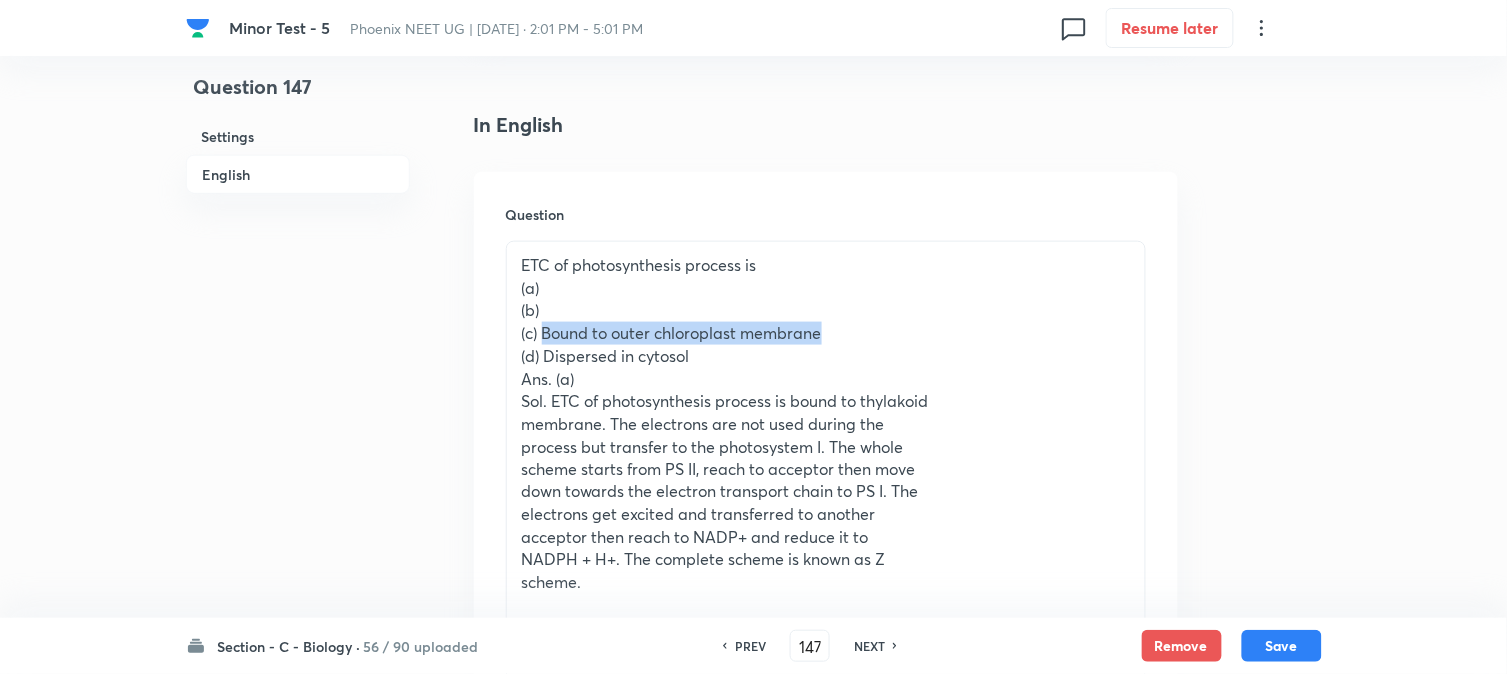 drag, startPoint x: 544, startPoint y: 341, endPoint x: 960, endPoint y: 333, distance: 416.0769 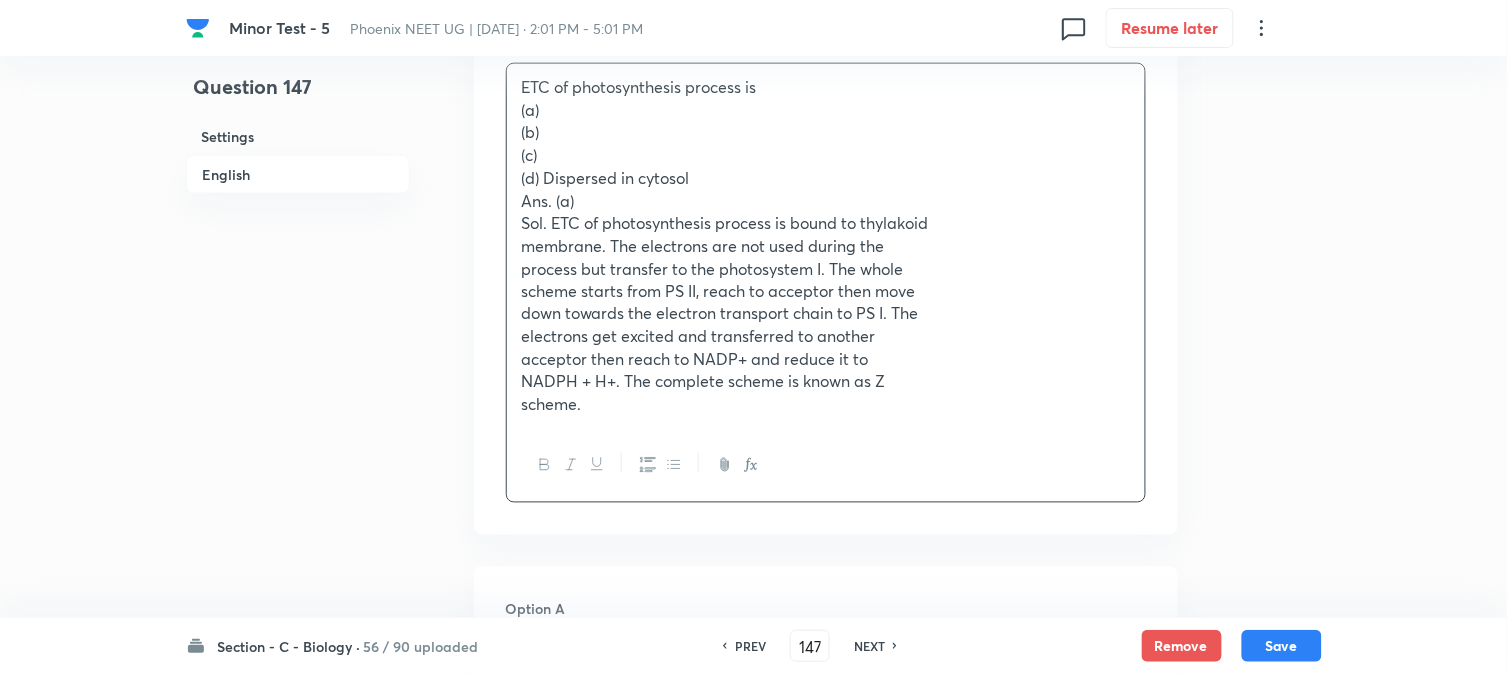 scroll, scrollTop: 1034, scrollLeft: 0, axis: vertical 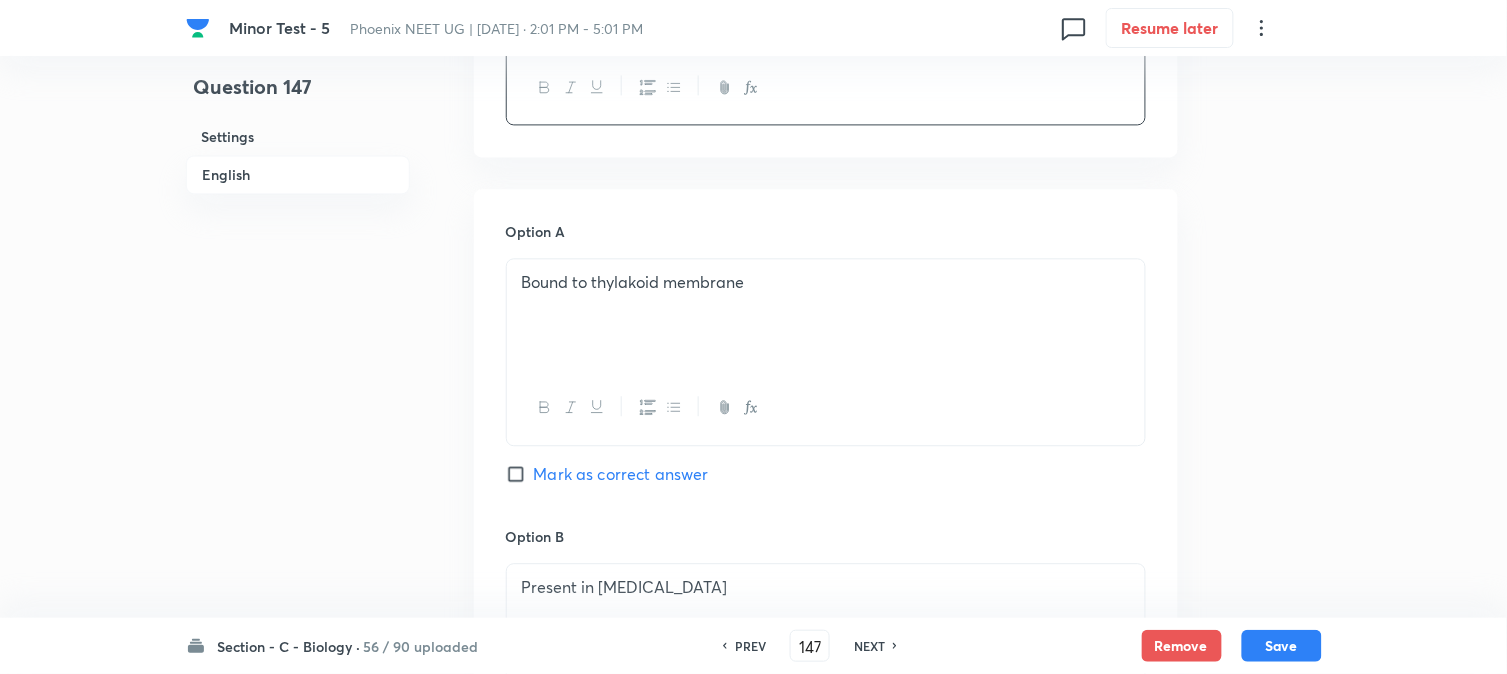 click on "Option A Bound to thylakoid membrane  Mark as correct answer" at bounding box center (826, 373) 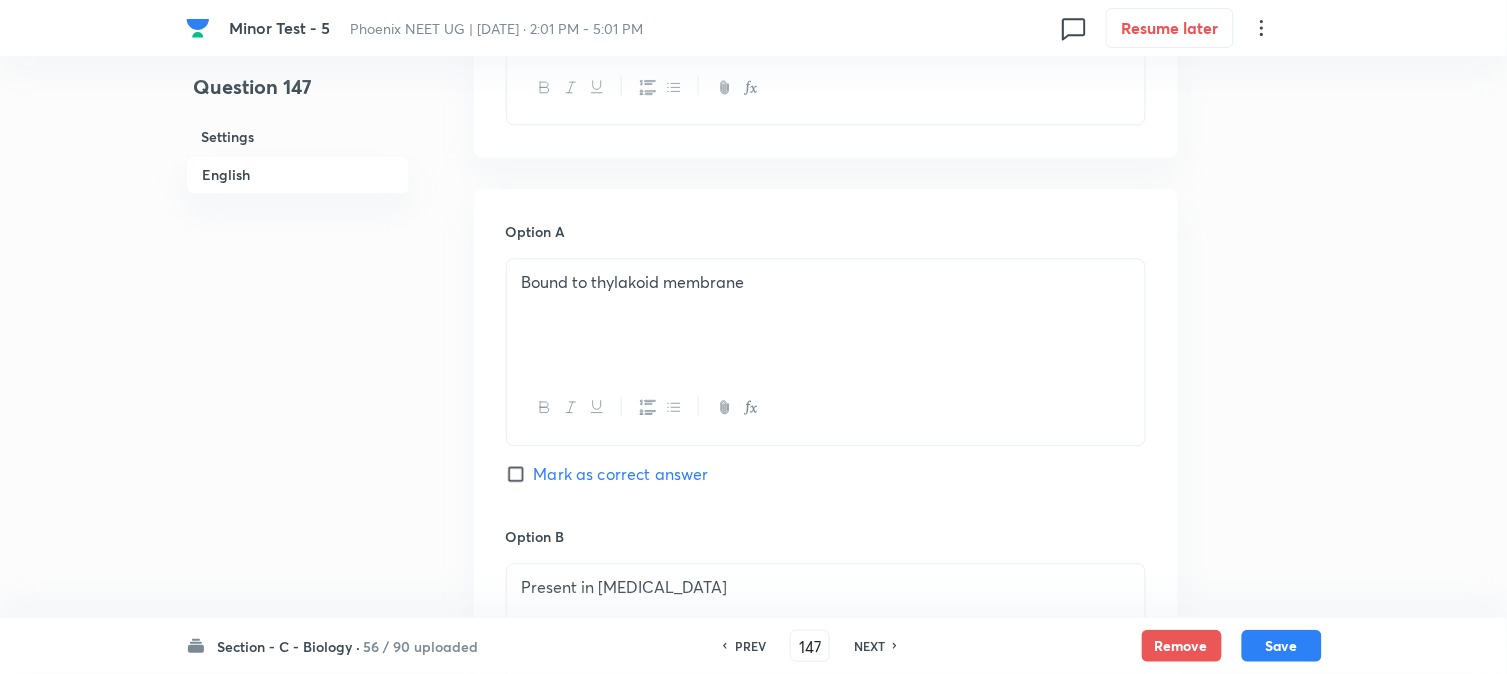 click on "Mark as correct answer" at bounding box center [621, 474] 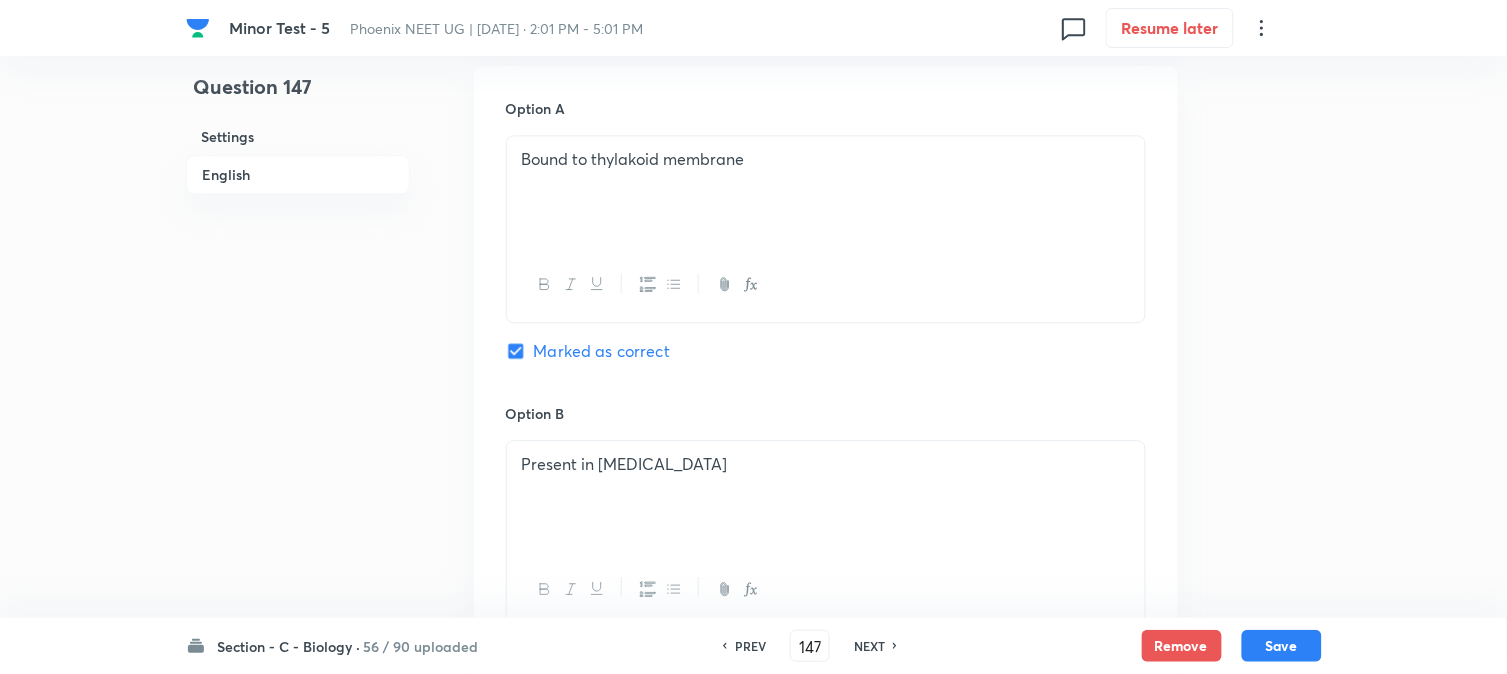 scroll, scrollTop: 1478, scrollLeft: 0, axis: vertical 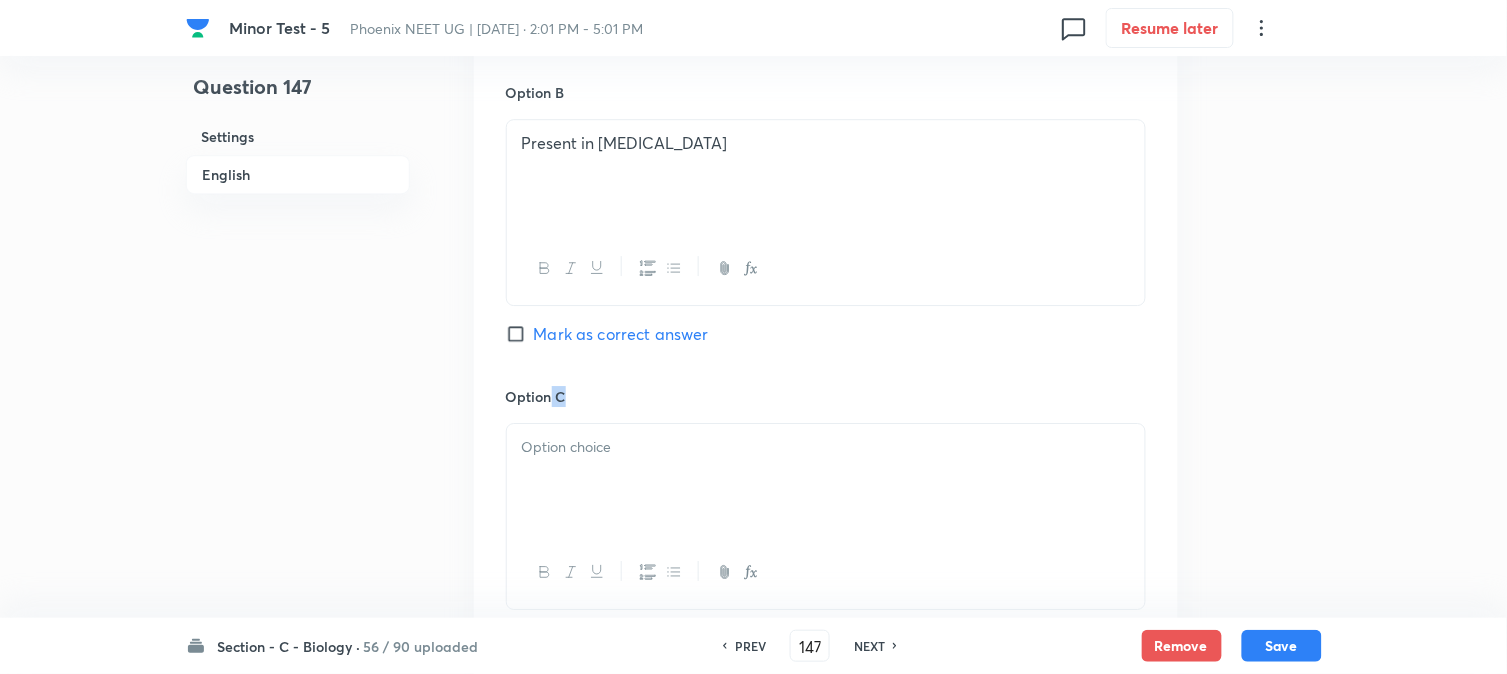click on "Option C Mark as correct answer" at bounding box center (826, 538) 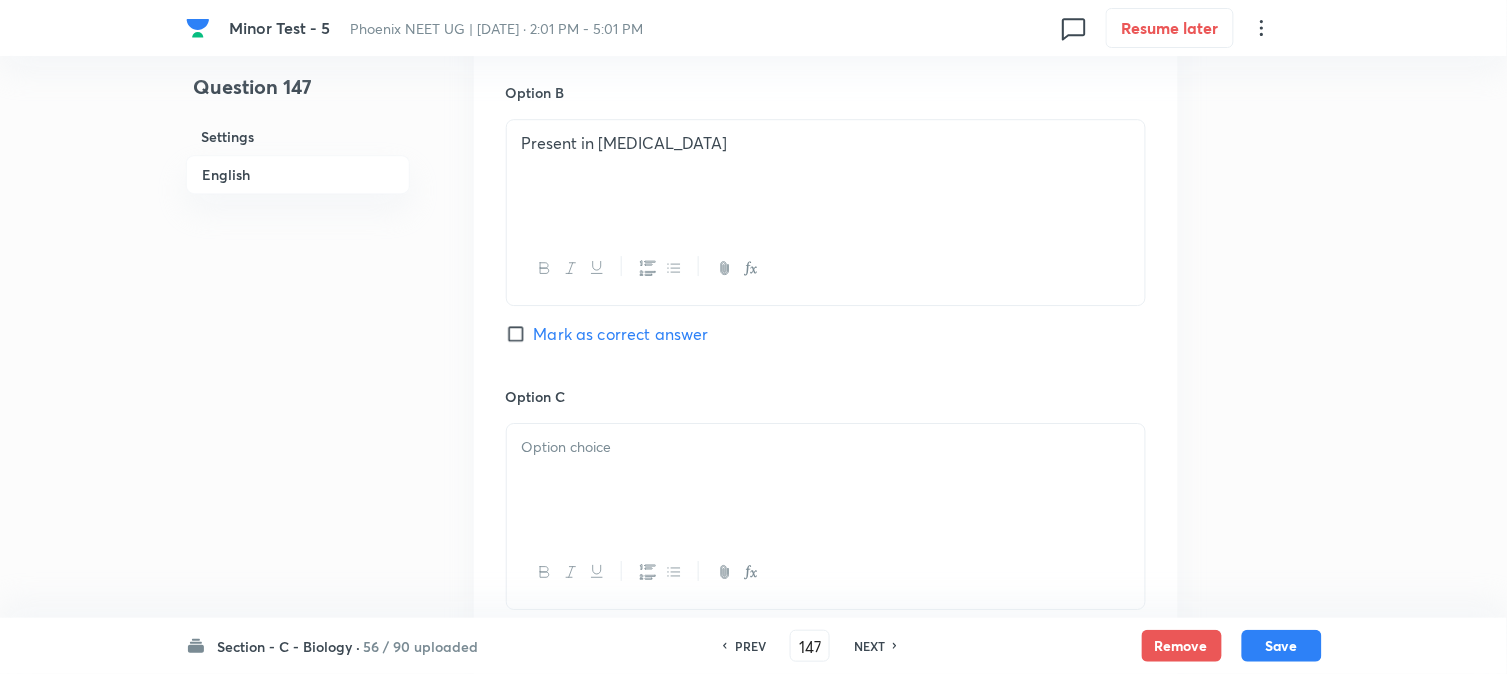 click at bounding box center (826, 480) 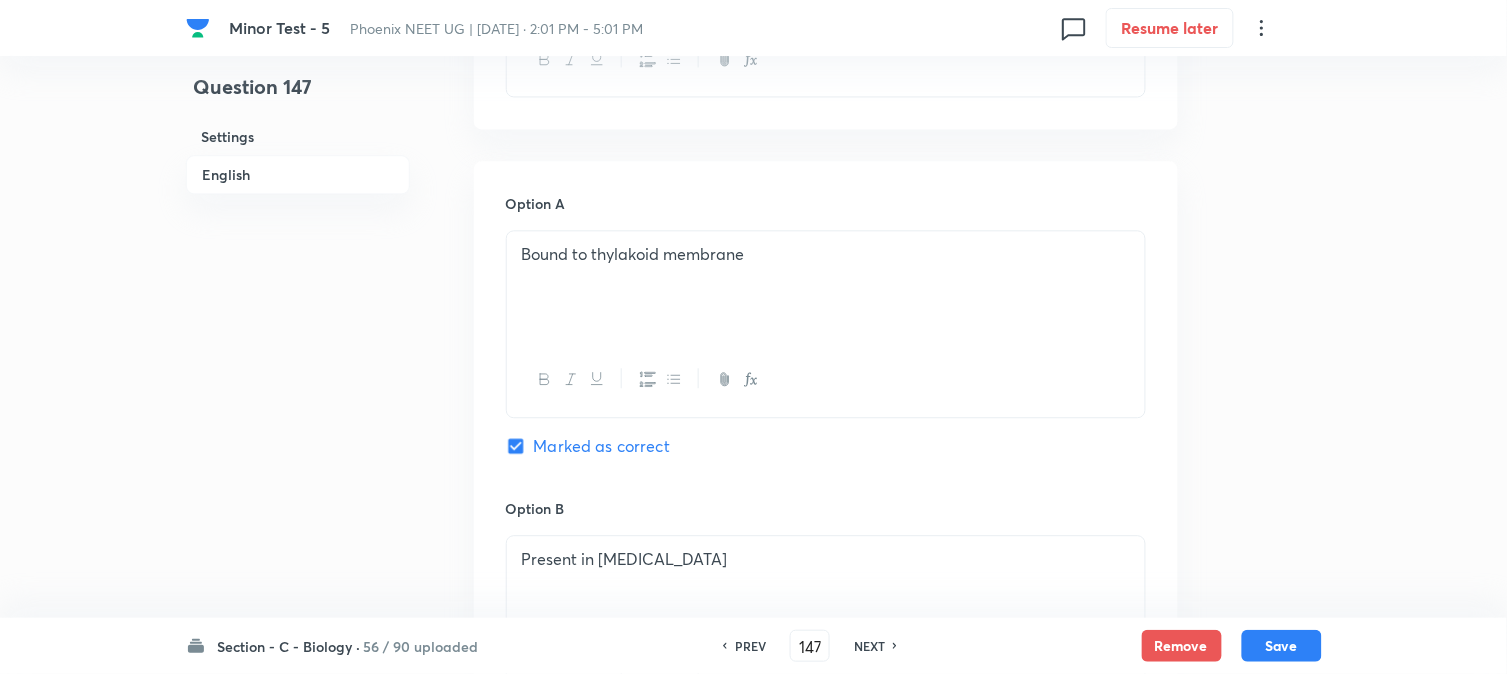 scroll, scrollTop: 478, scrollLeft: 0, axis: vertical 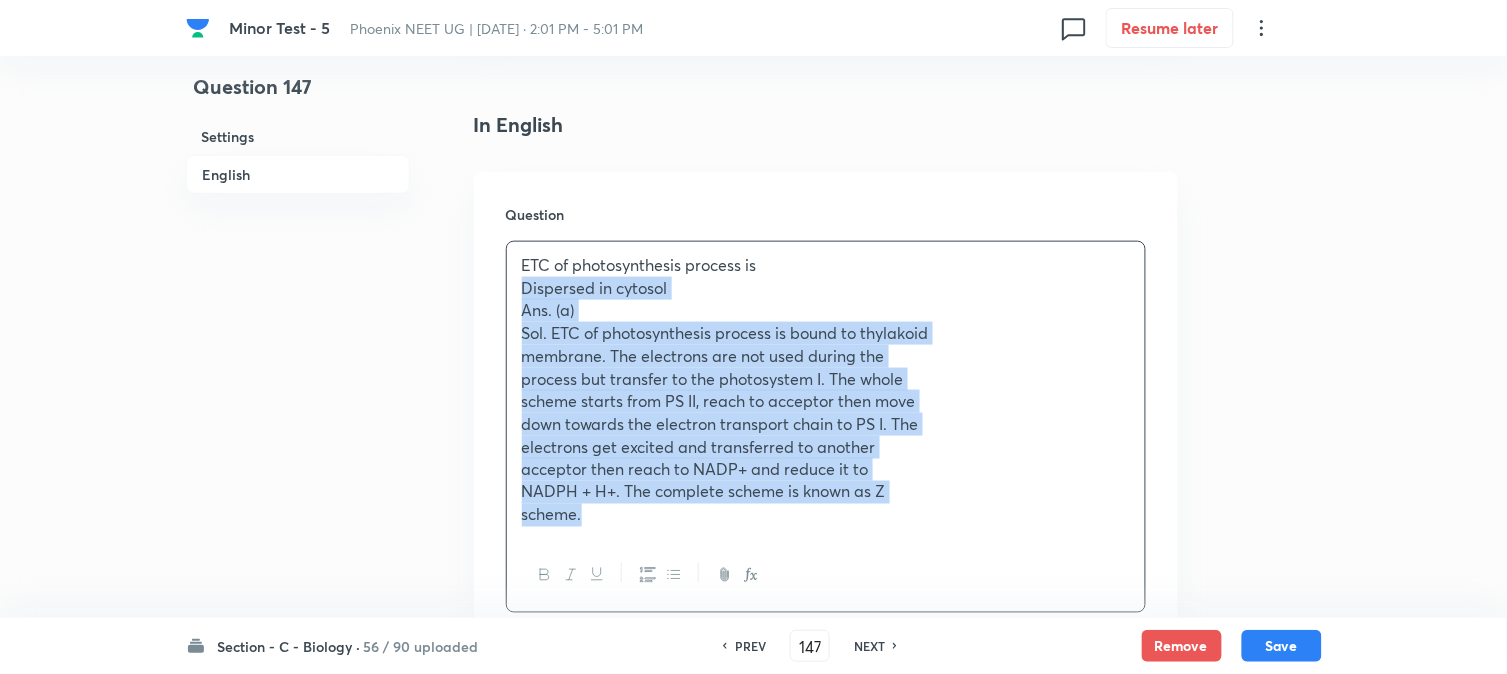 drag, startPoint x: 543, startPoint y: 348, endPoint x: 771, endPoint y: 600, distance: 339.83527 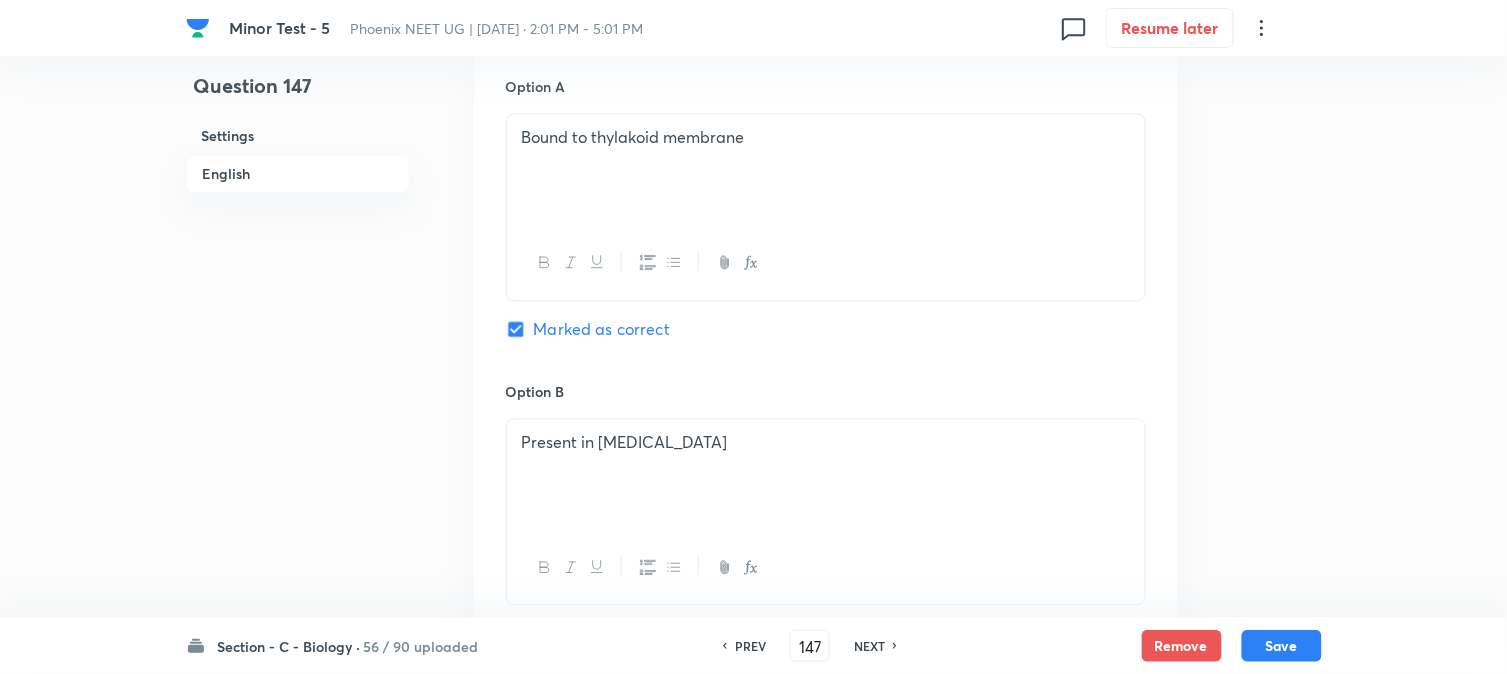 scroll, scrollTop: 1590, scrollLeft: 0, axis: vertical 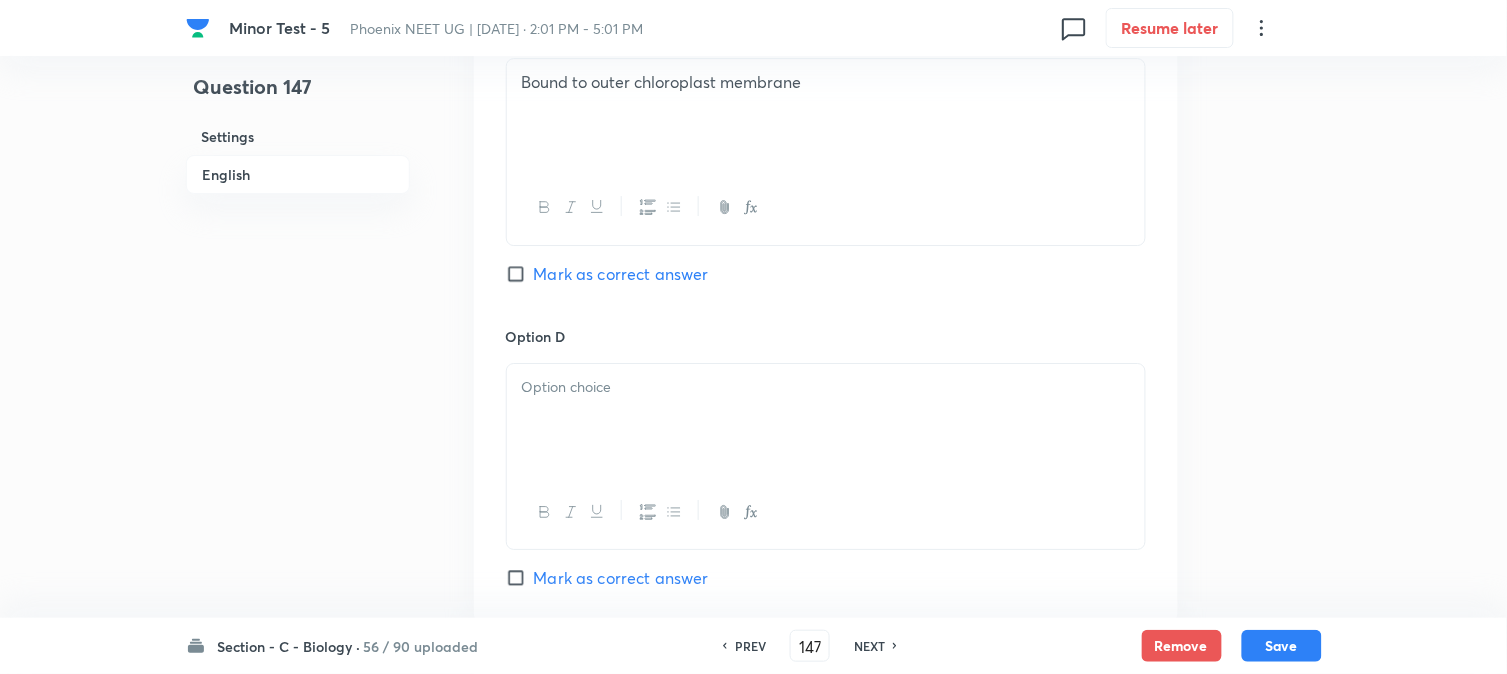 click at bounding box center (826, 420) 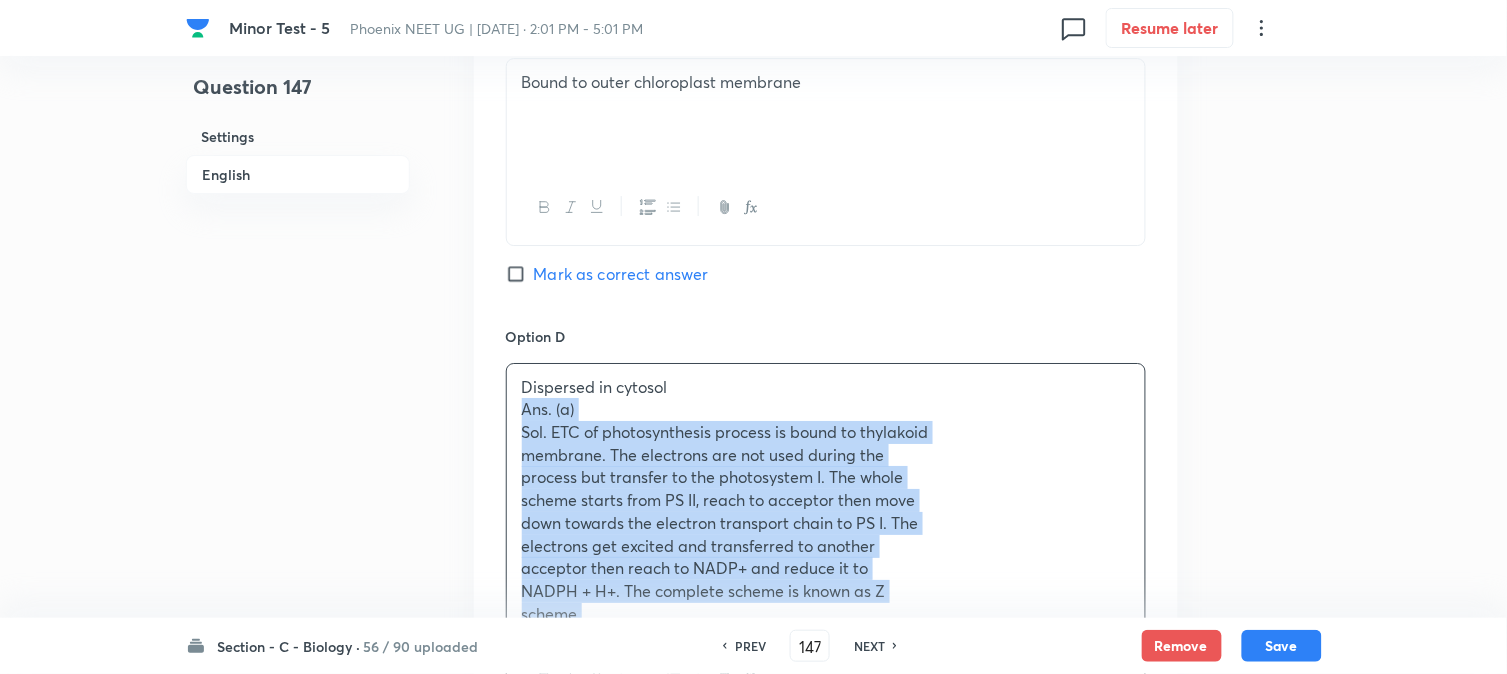 drag, startPoint x: 516, startPoint y: 411, endPoint x: 653, endPoint y: 634, distance: 261.72122 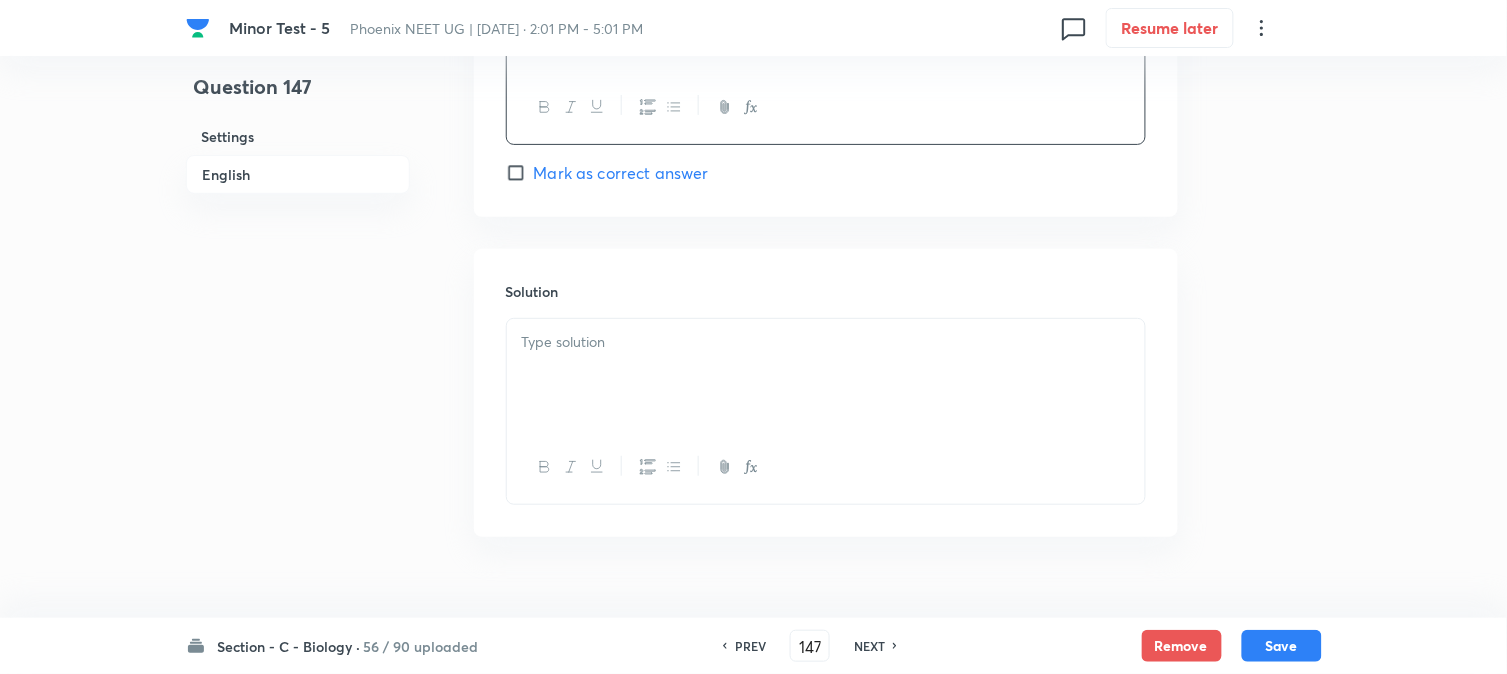 scroll, scrollTop: 2034, scrollLeft: 0, axis: vertical 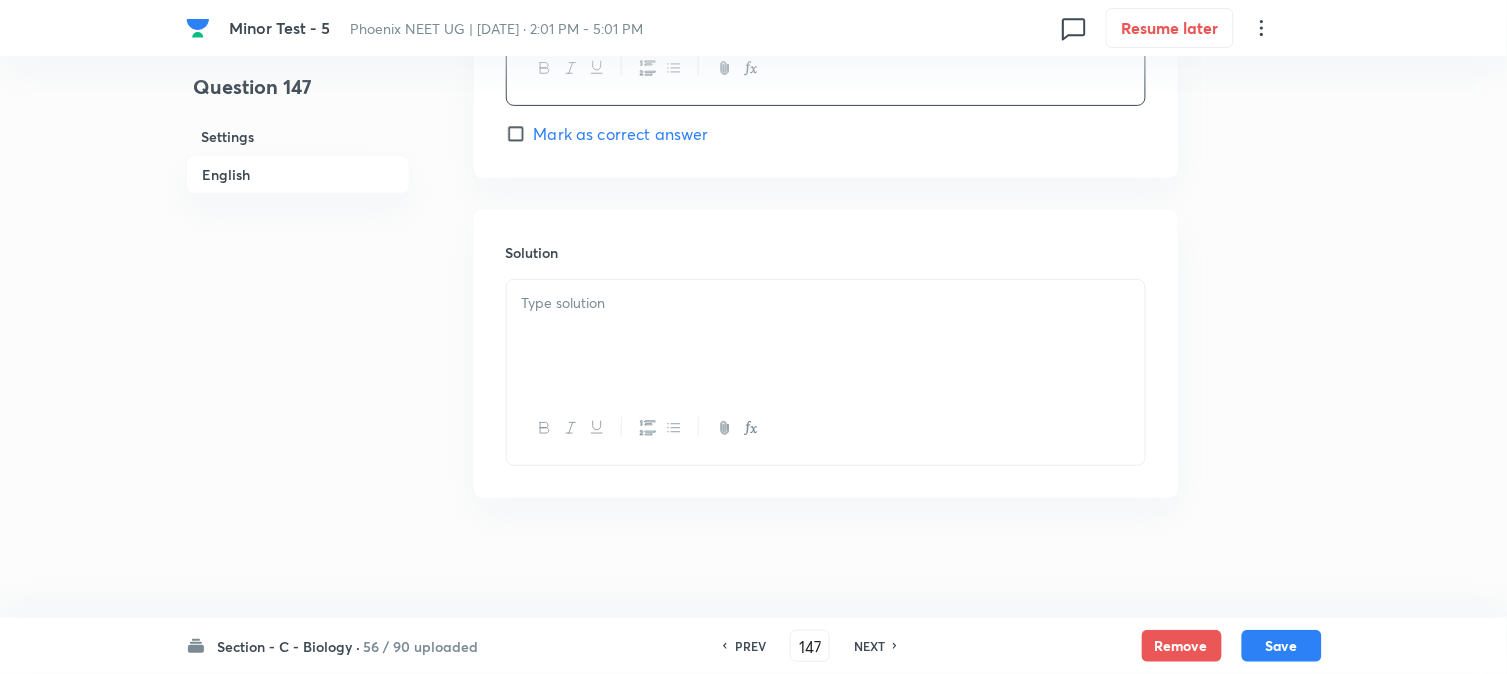 click at bounding box center (826, 336) 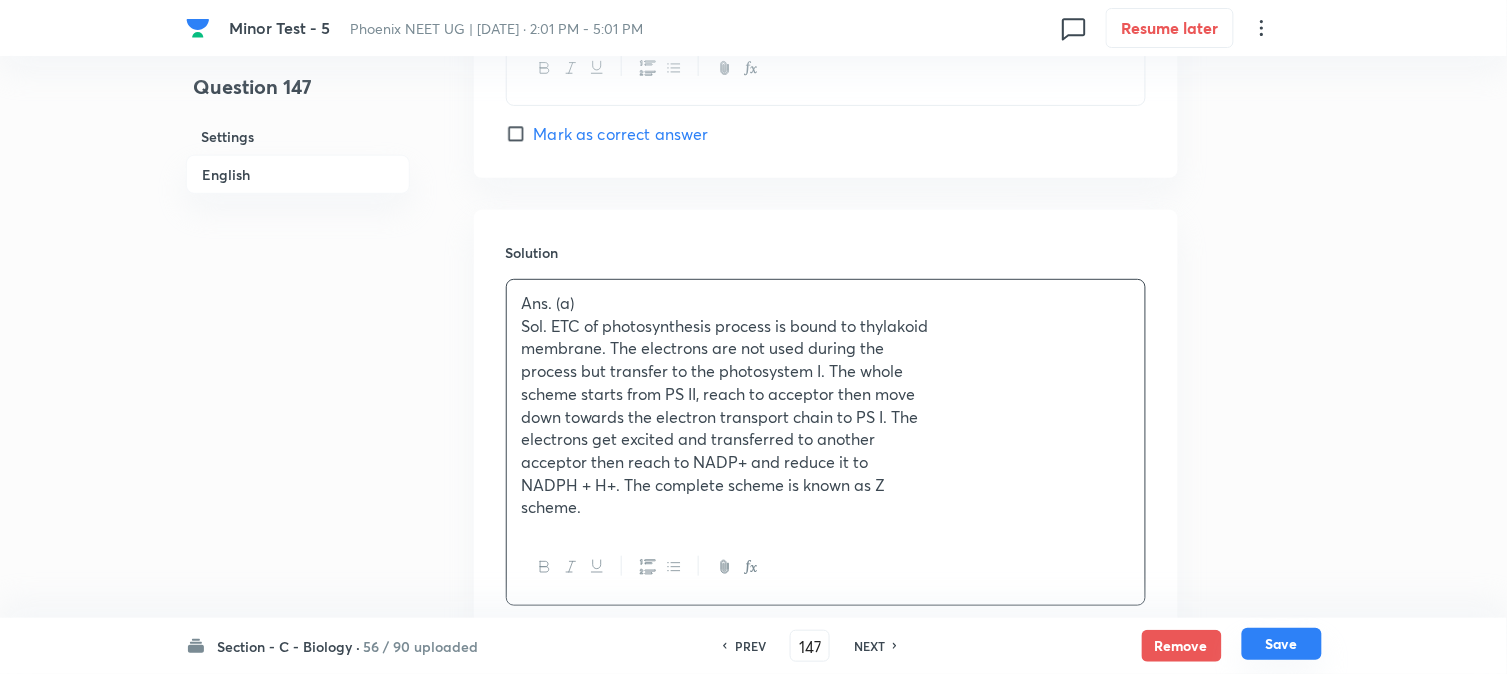 click on "Save" at bounding box center [1282, 644] 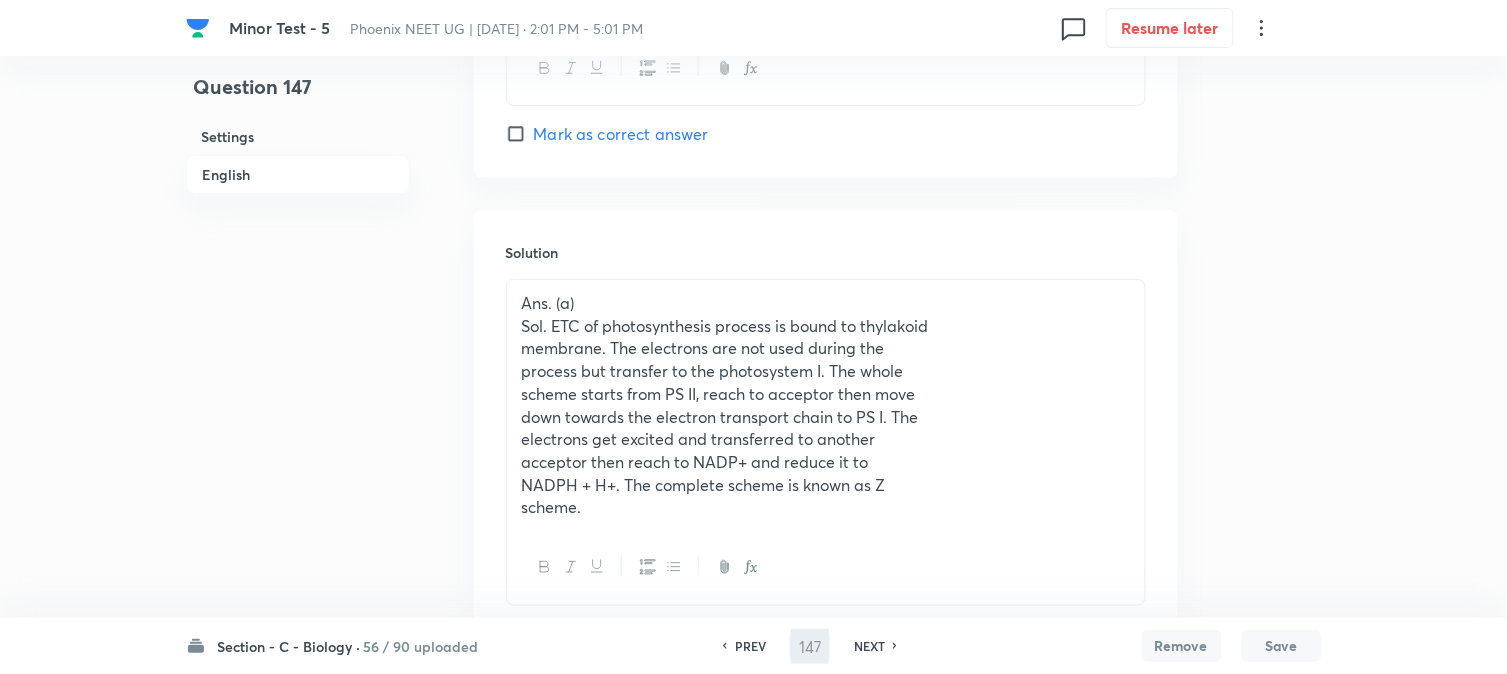 type on "148" 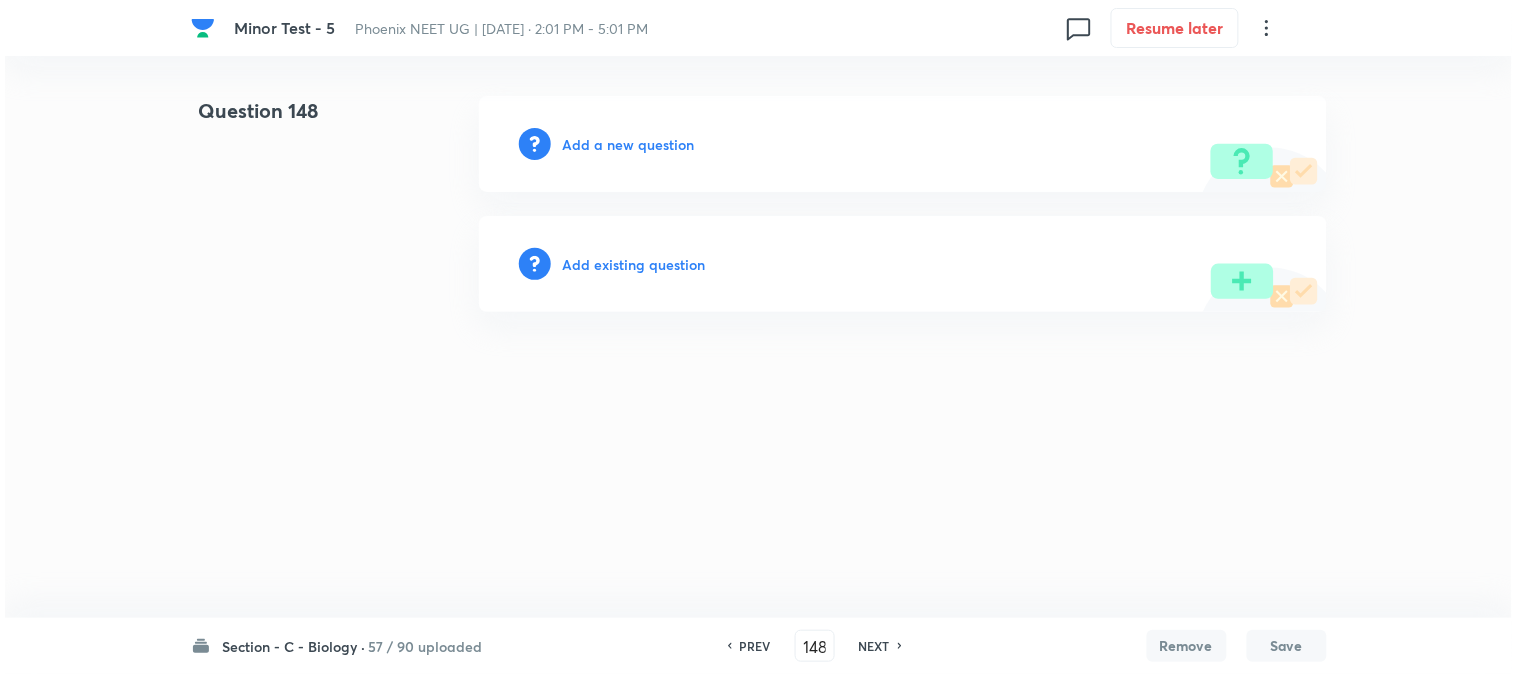 scroll, scrollTop: 0, scrollLeft: 0, axis: both 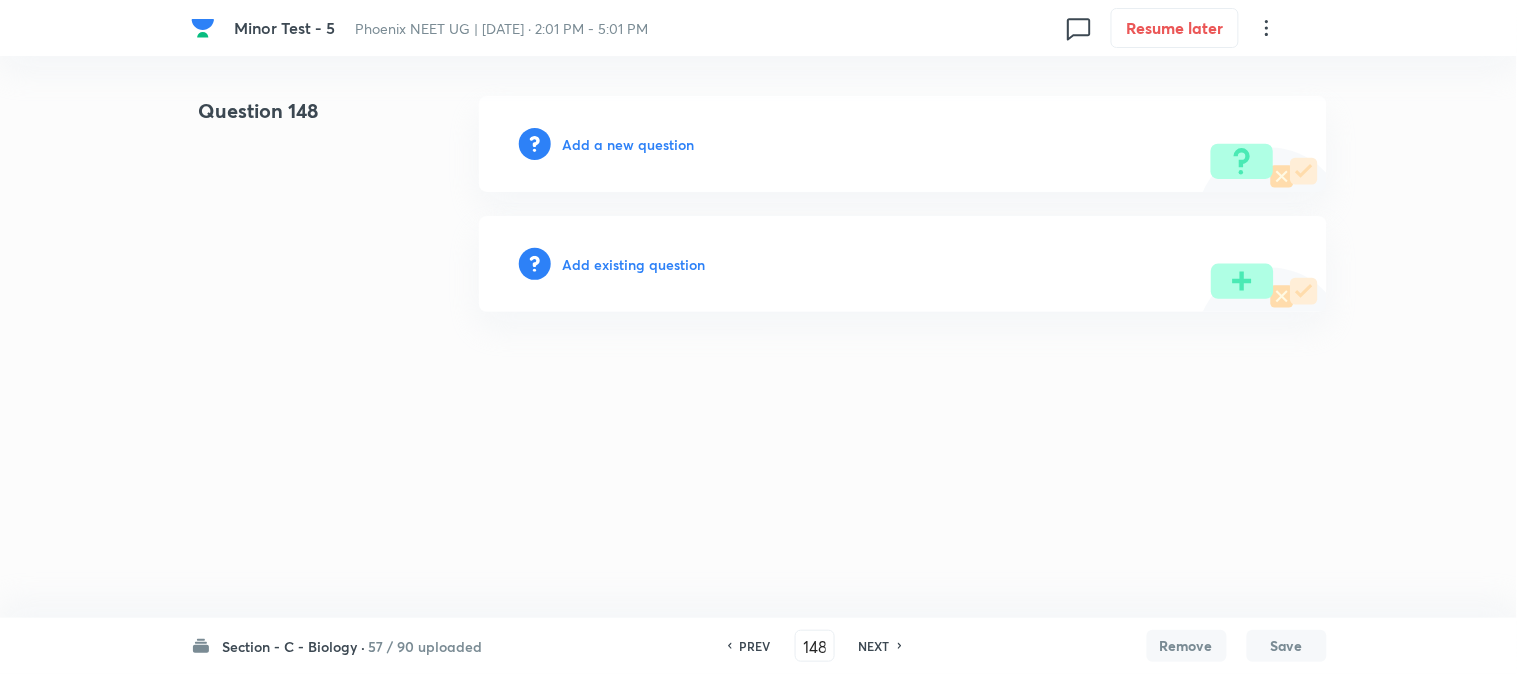 click on "Add a new question" at bounding box center [903, 144] 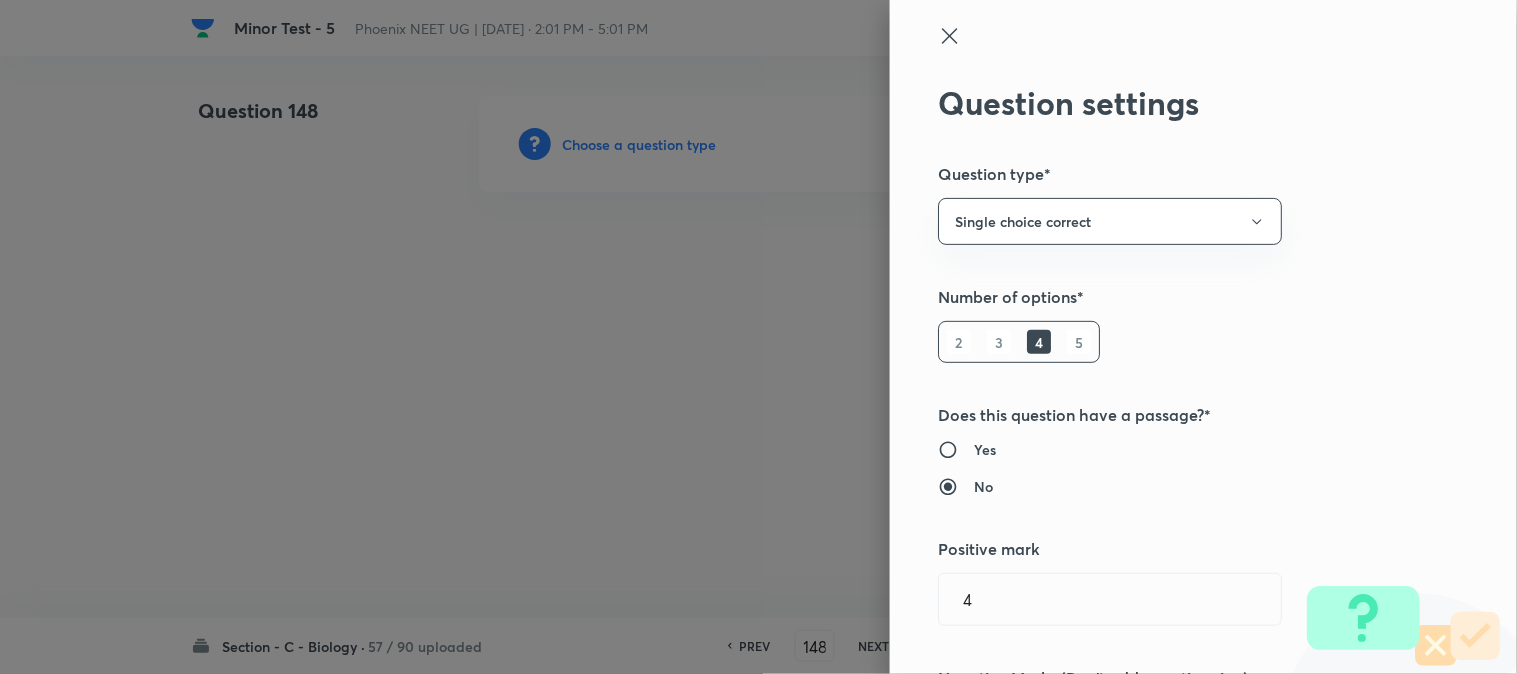 click at bounding box center (758, 337) 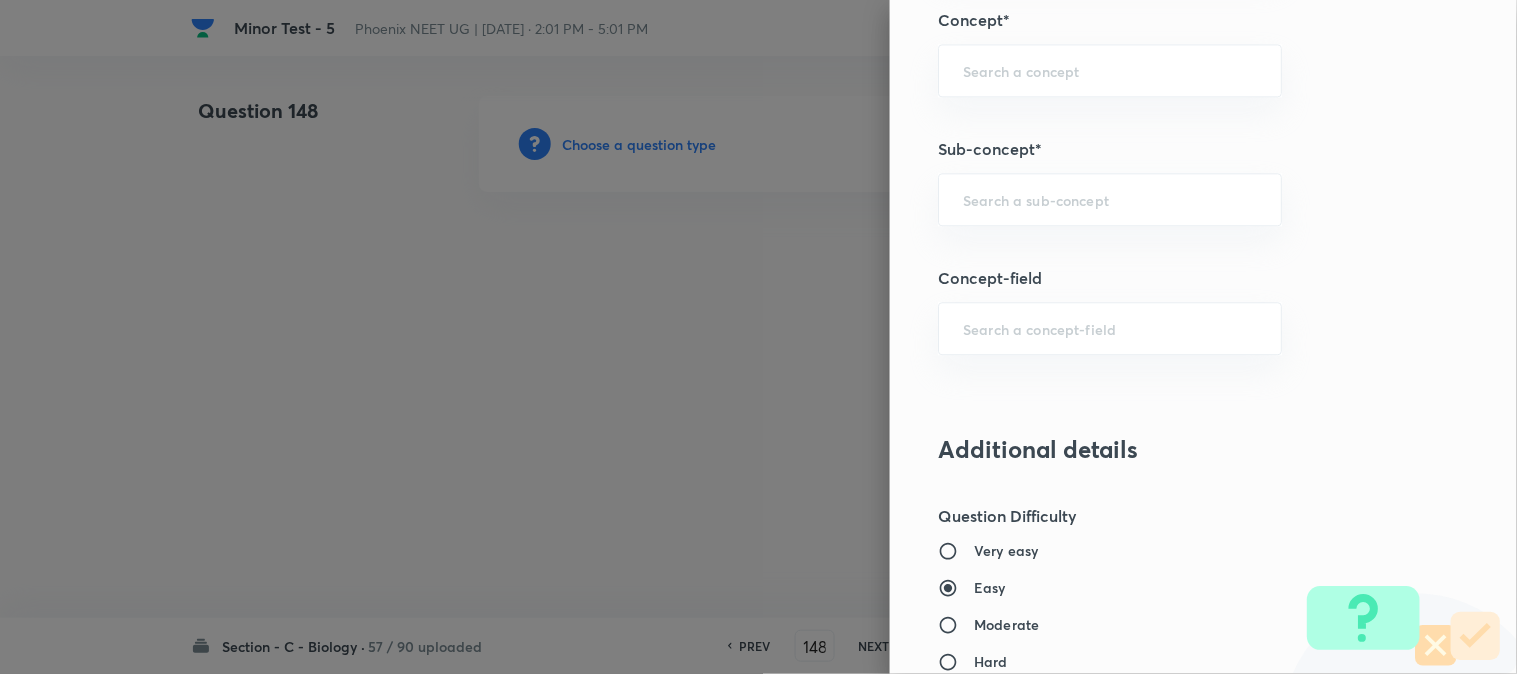 scroll, scrollTop: 1180, scrollLeft: 0, axis: vertical 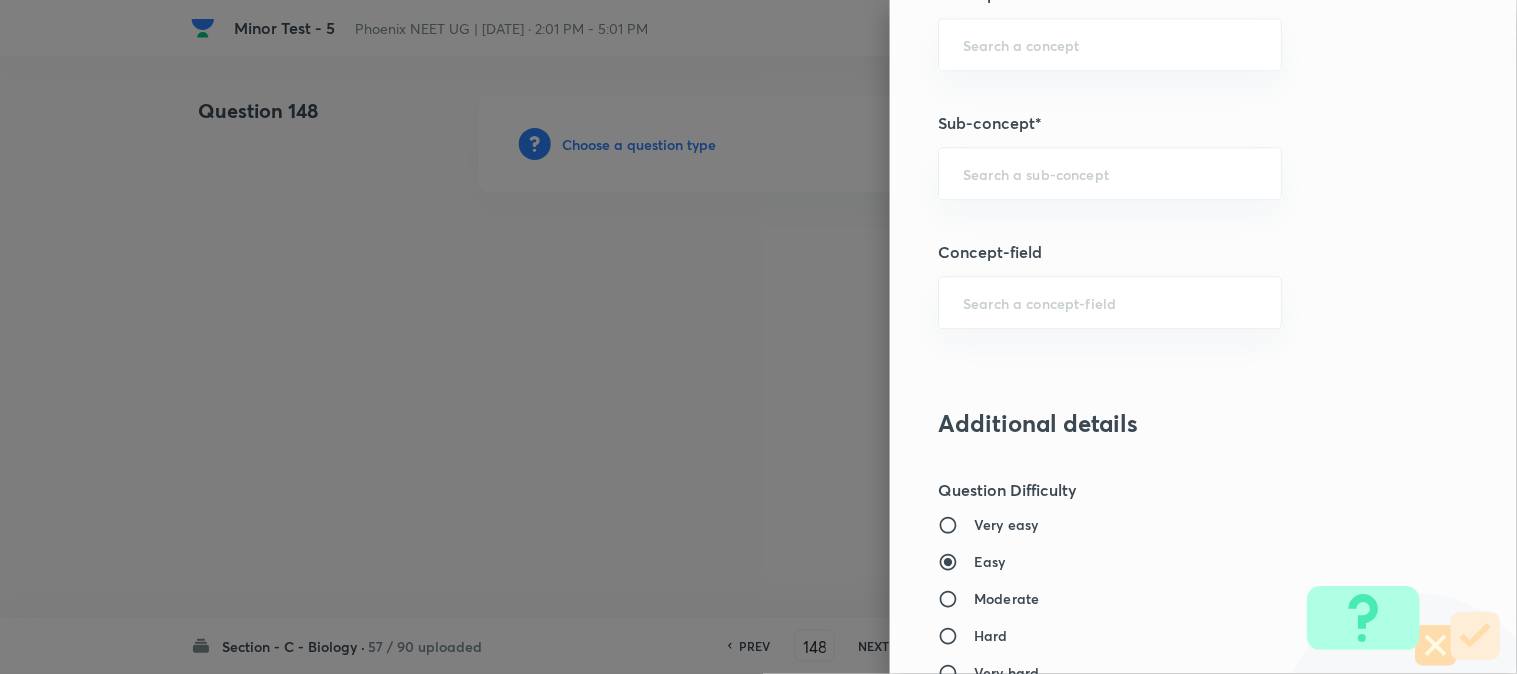 click on "​" at bounding box center (1110, 173) 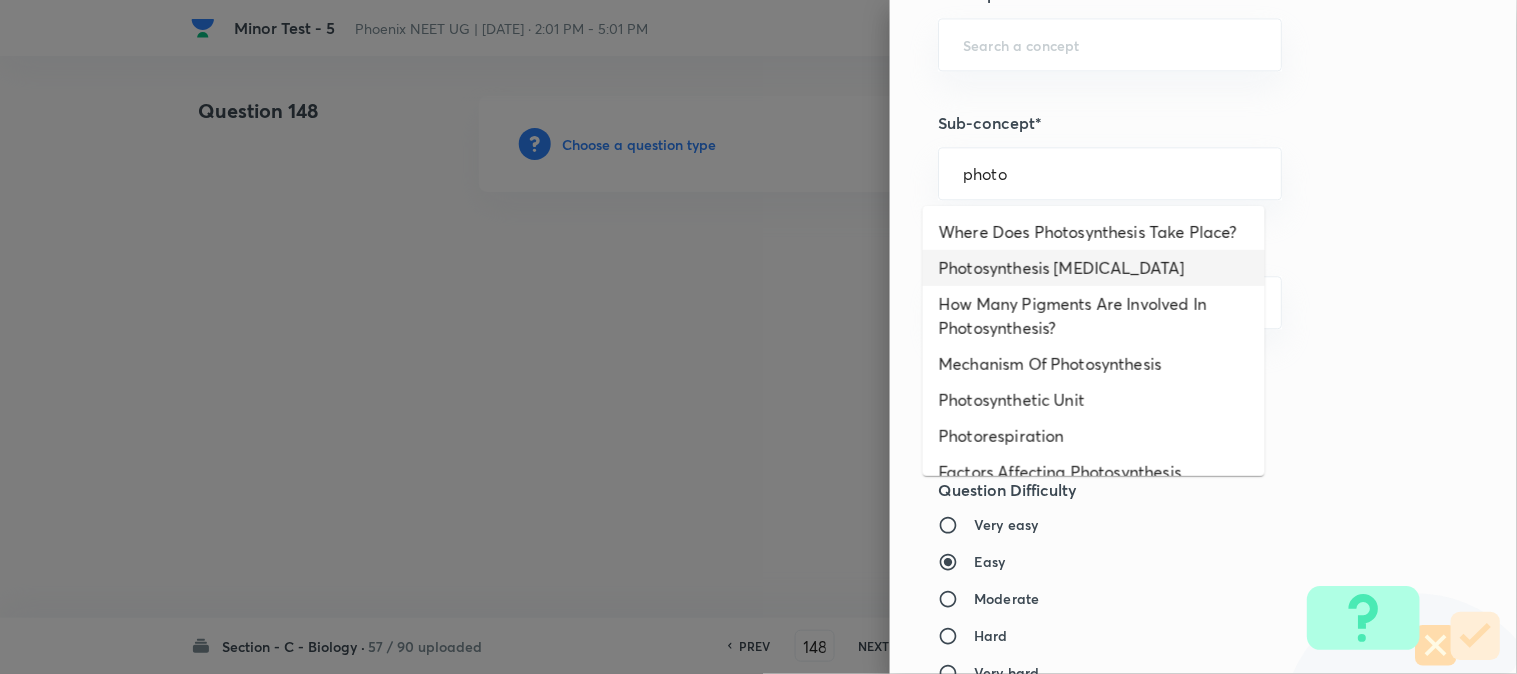 click on "Photosynthesis [MEDICAL_DATA]" at bounding box center [1094, 268] 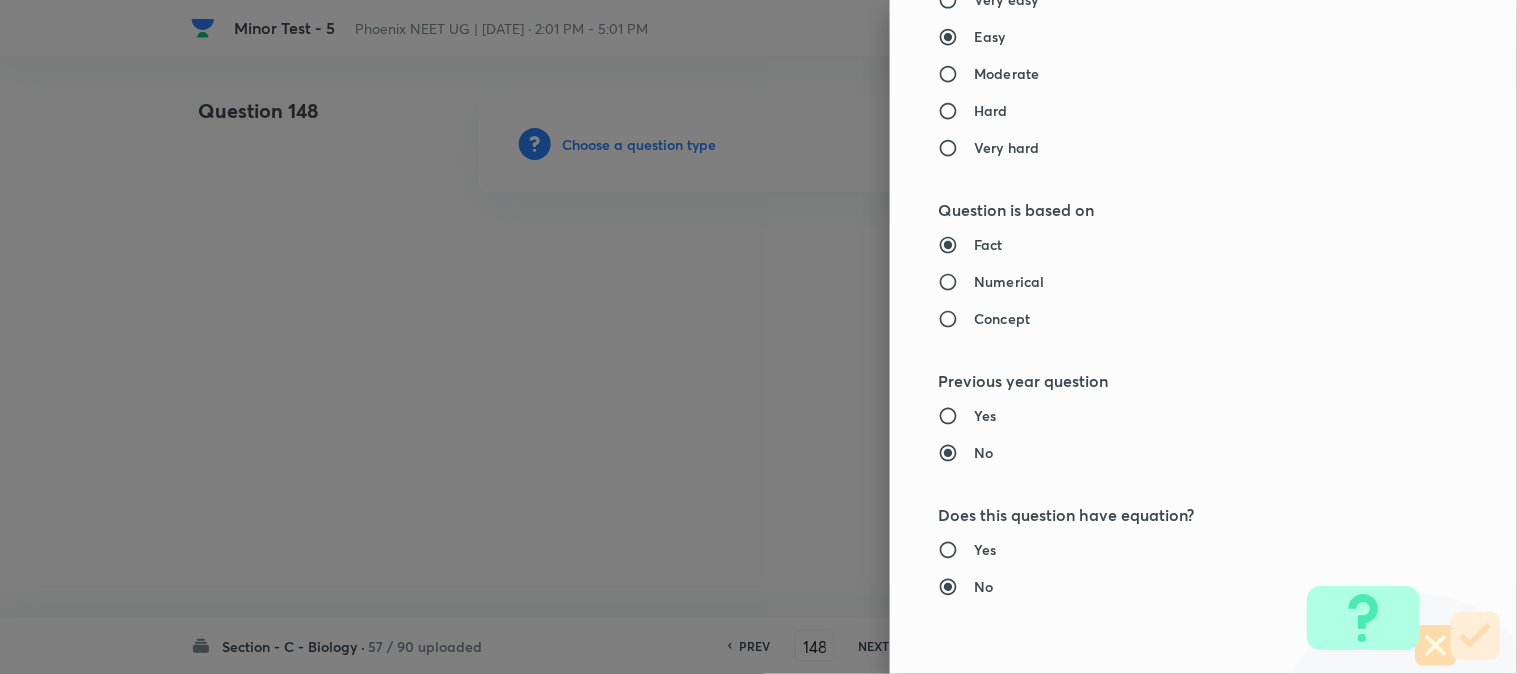 type on "Biology" 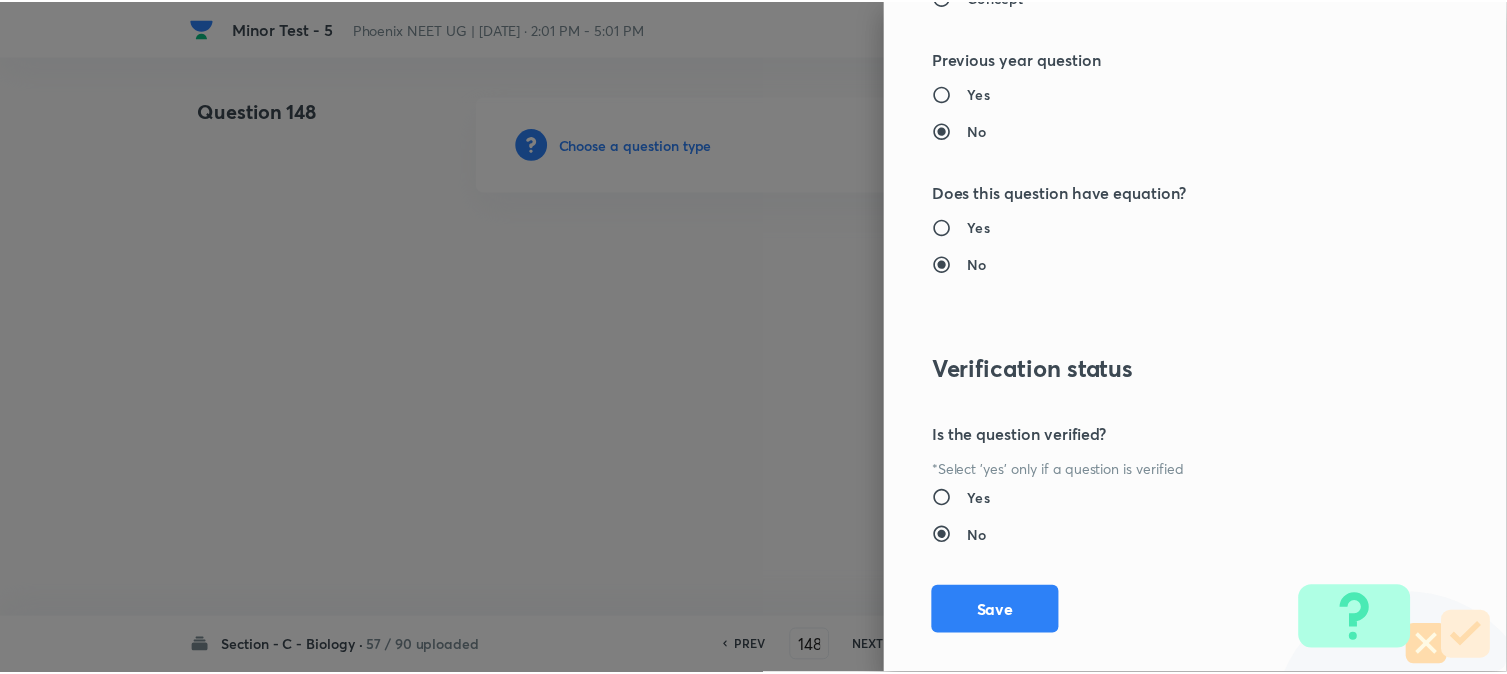 scroll, scrollTop: 2052, scrollLeft: 0, axis: vertical 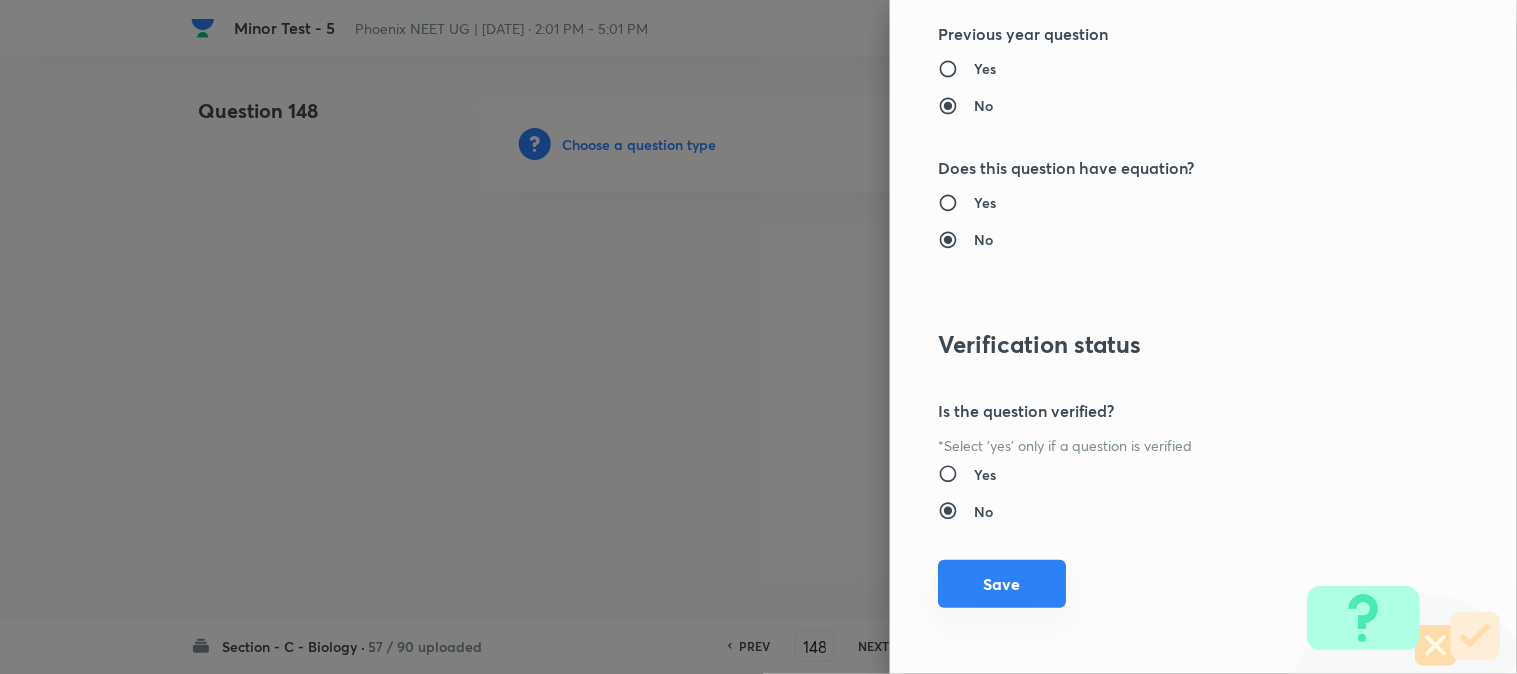click on "Save" at bounding box center (1002, 584) 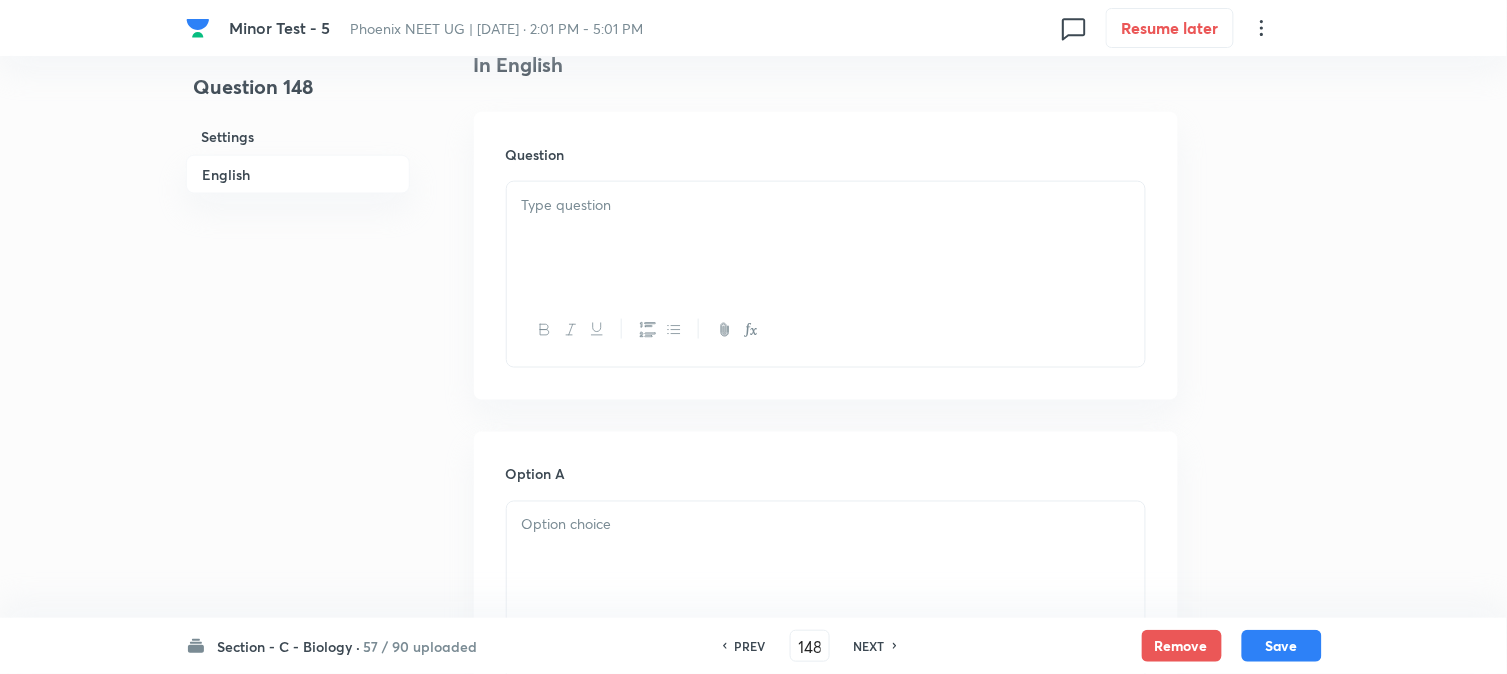 scroll, scrollTop: 590, scrollLeft: 0, axis: vertical 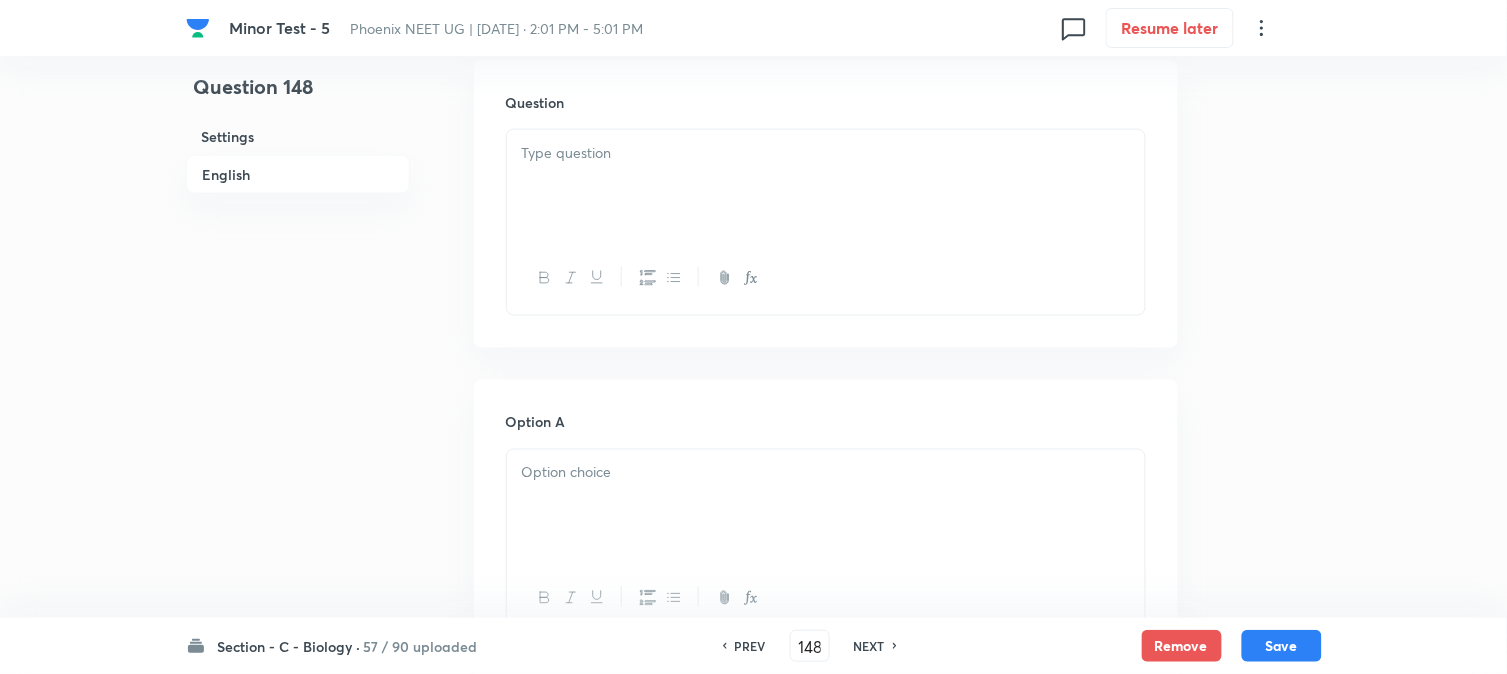 click at bounding box center (826, 186) 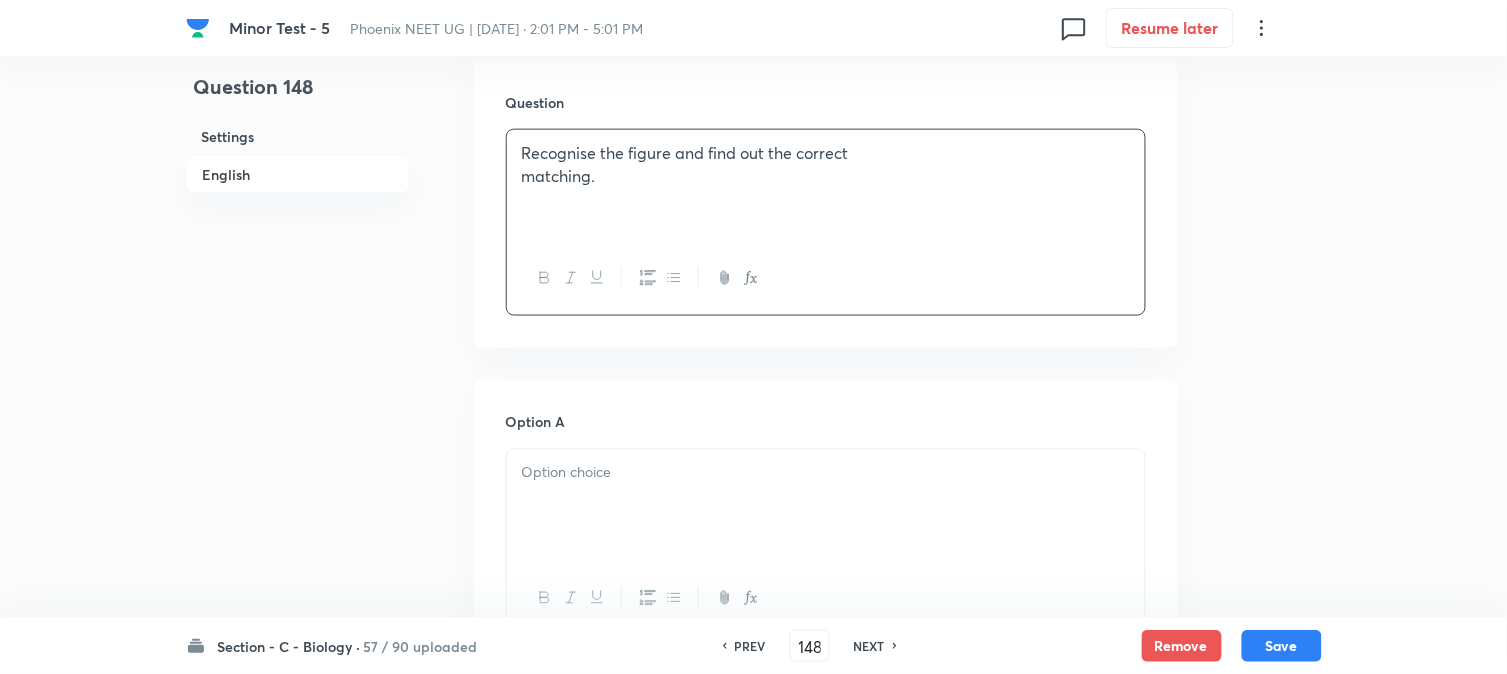 click on "Recognise the figure and find out the correct matching." at bounding box center (826, 186) 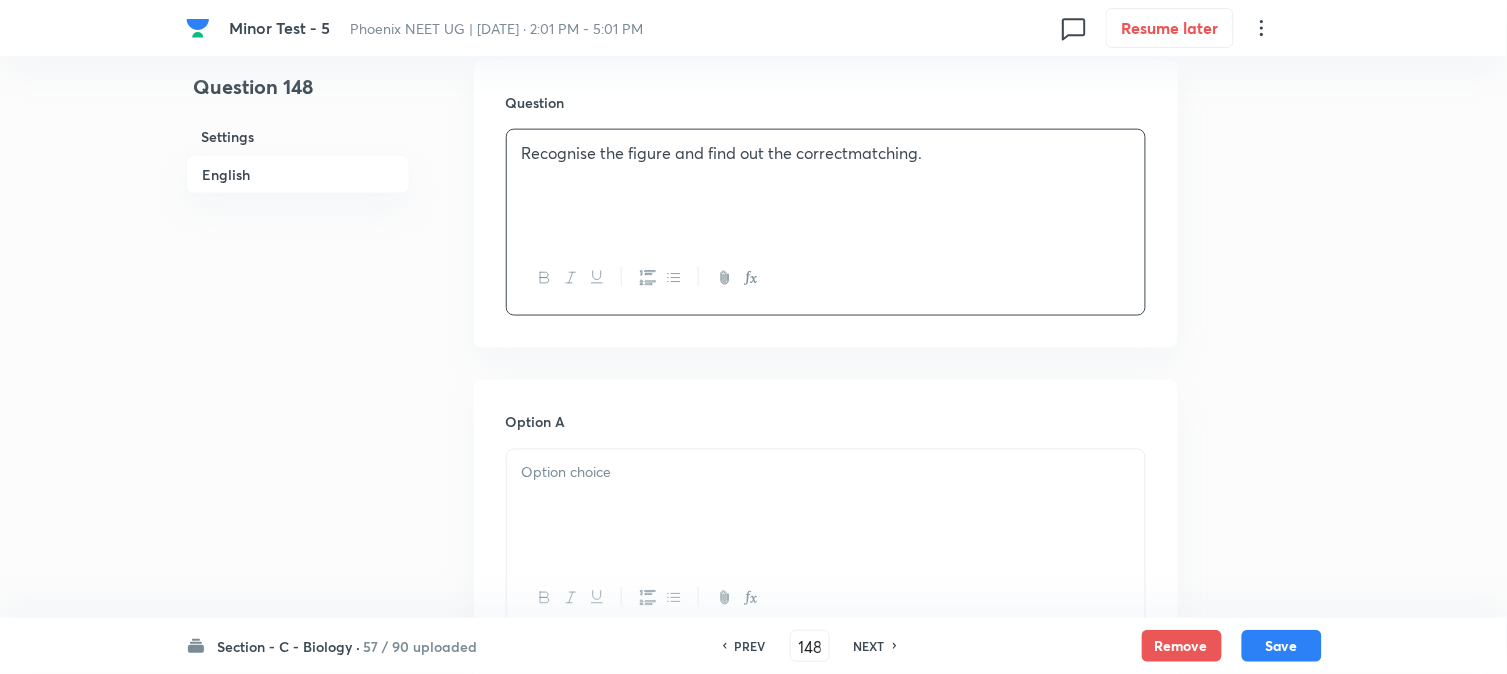 type 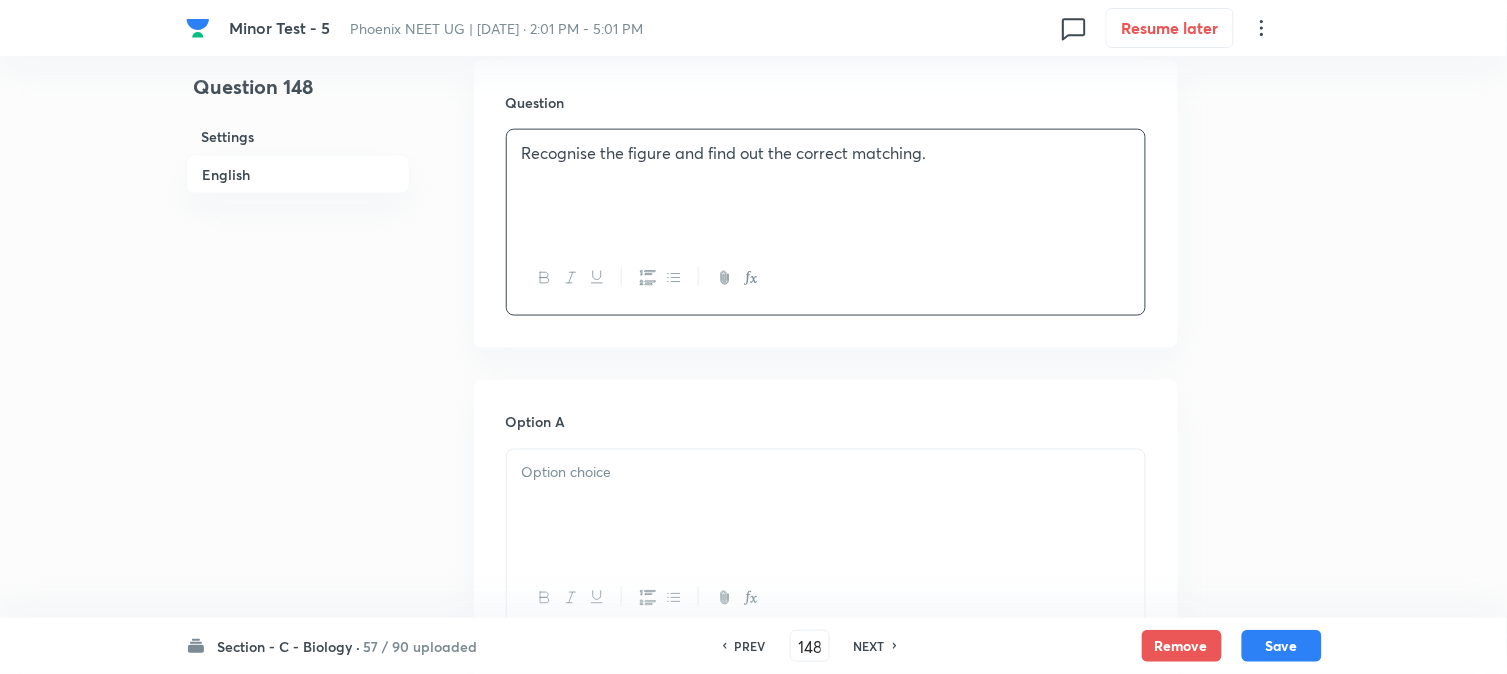 click on "Recognise the figure and find out the correct matching." at bounding box center (826, 186) 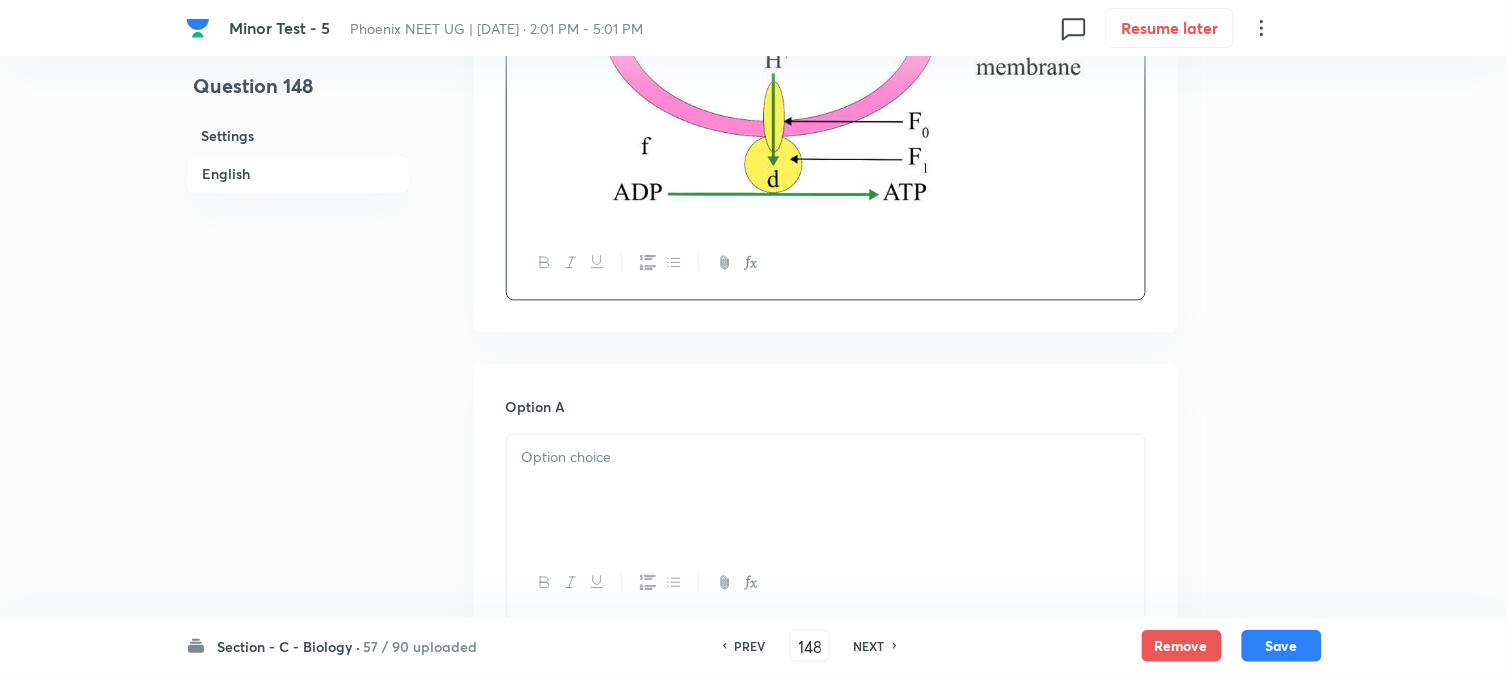 scroll, scrollTop: 923, scrollLeft: 0, axis: vertical 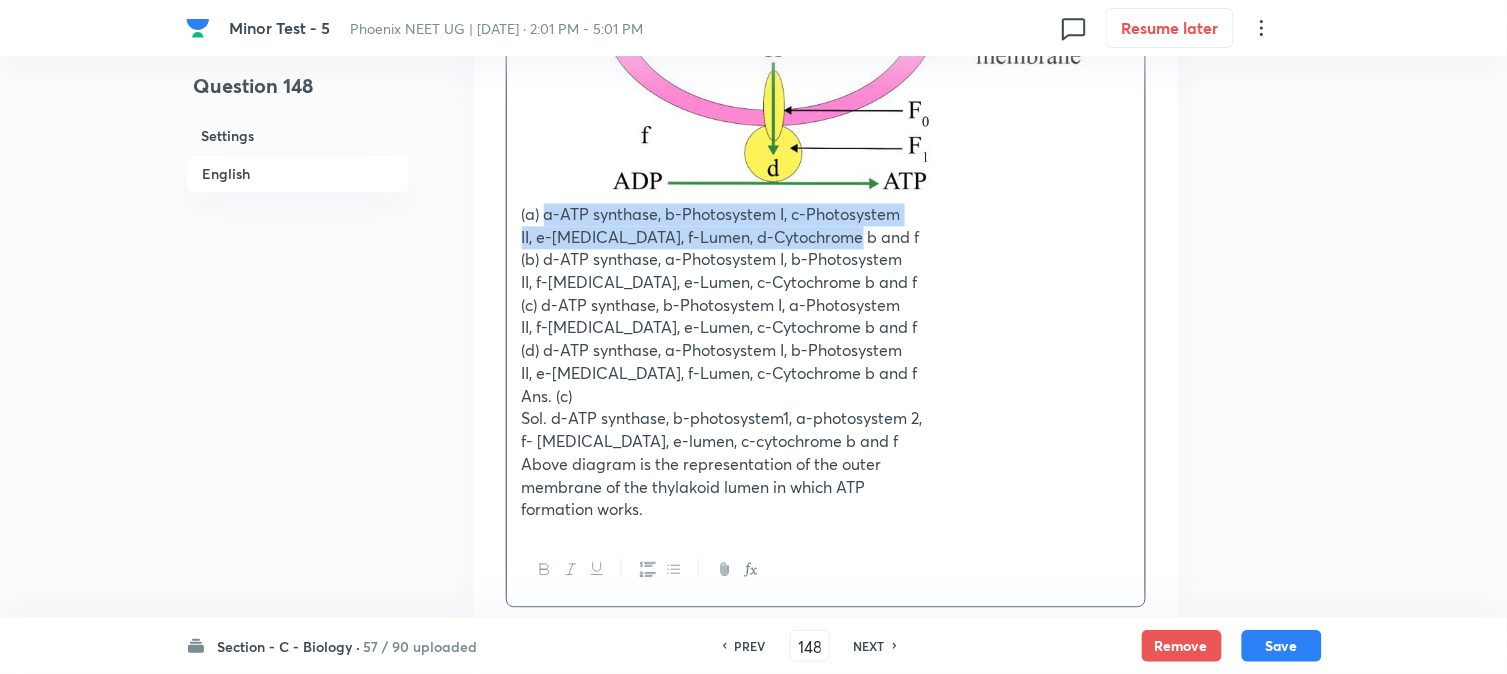 drag, startPoint x: 546, startPoint y: 212, endPoint x: 790, endPoint y: 228, distance: 244.52403 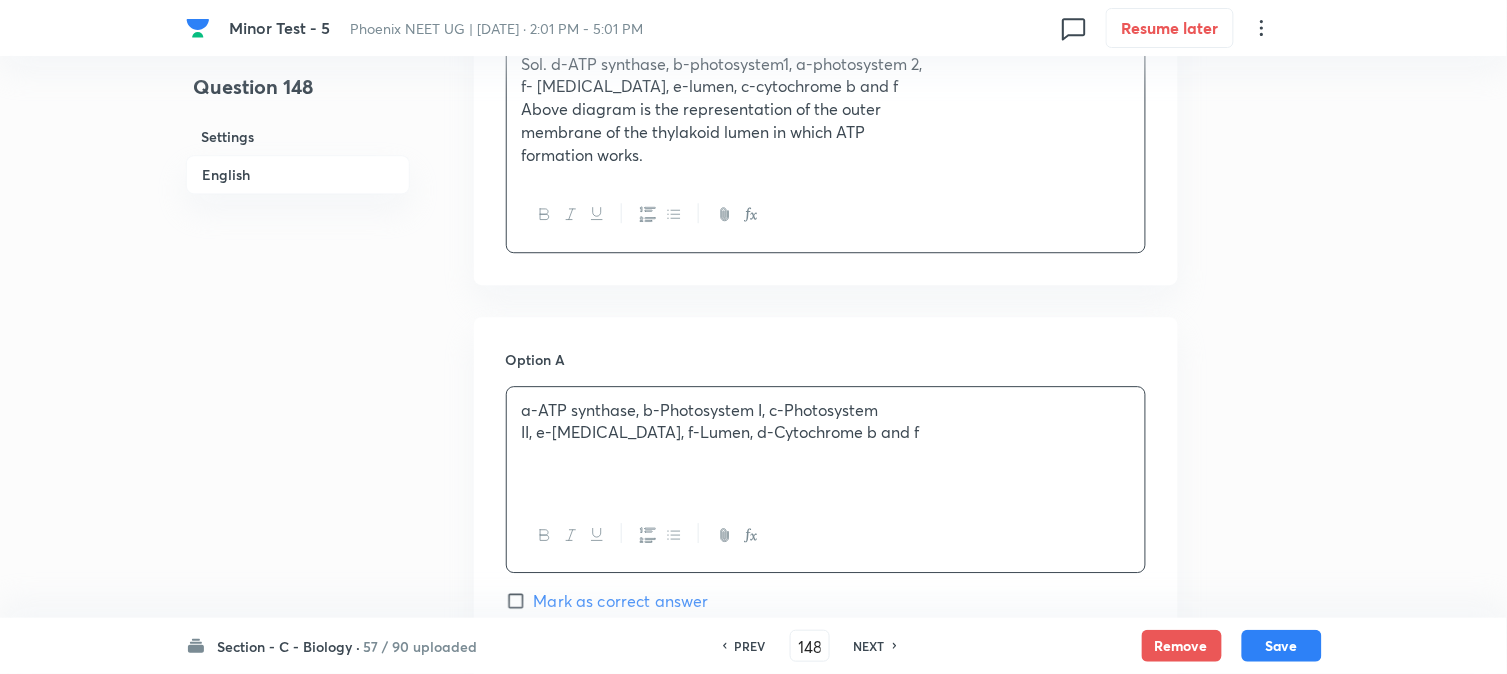 click on "a-ATP synthase, b-Photosystem I, c-Photosystem" at bounding box center [826, 410] 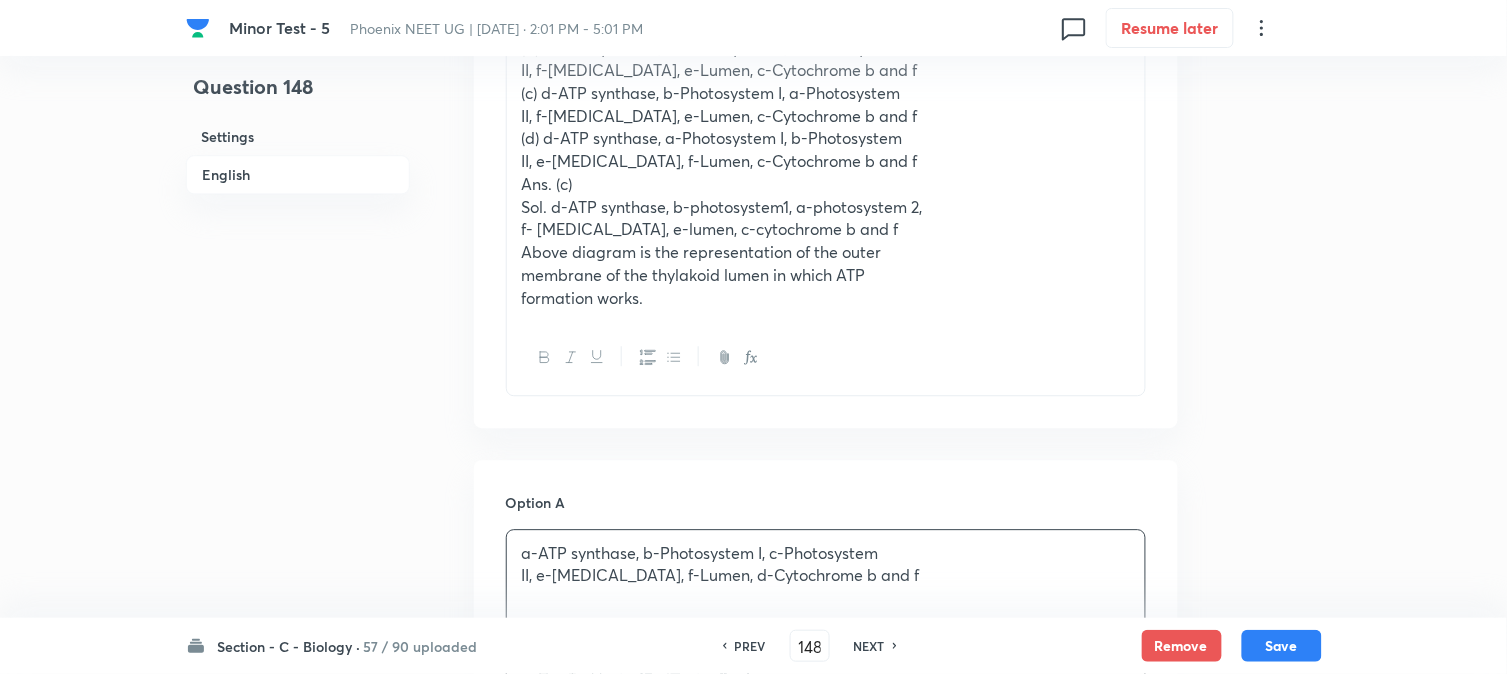 scroll, scrollTop: 923, scrollLeft: 0, axis: vertical 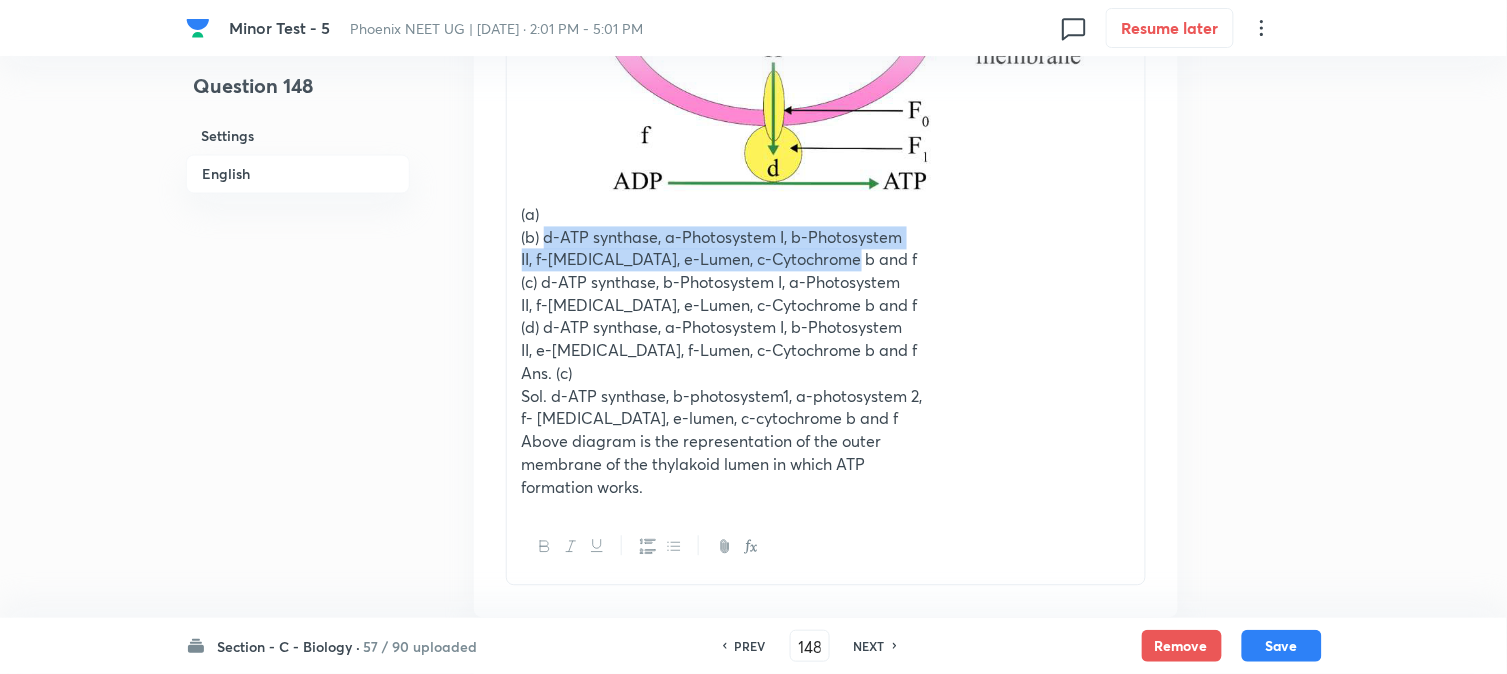drag, startPoint x: 543, startPoint y: 240, endPoint x: 868, endPoint y: 264, distance: 325.88495 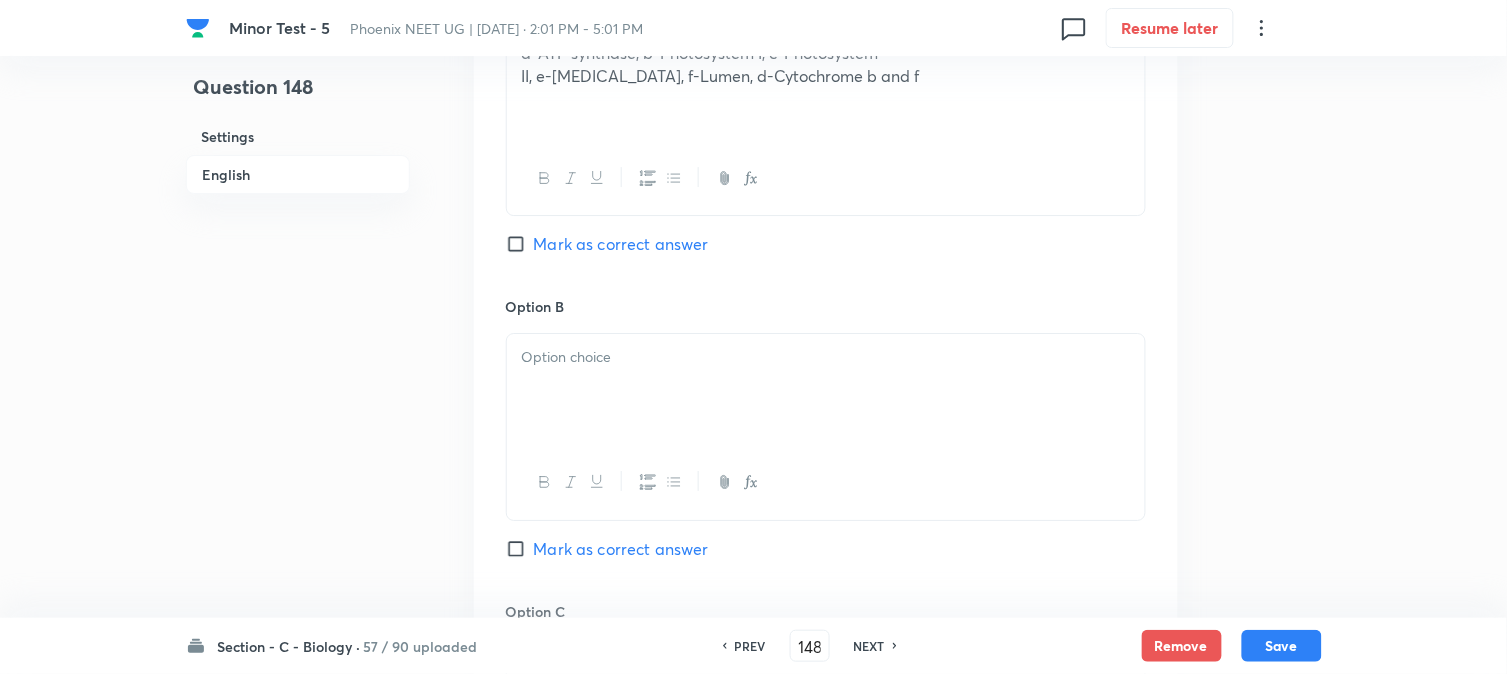 click at bounding box center [826, 390] 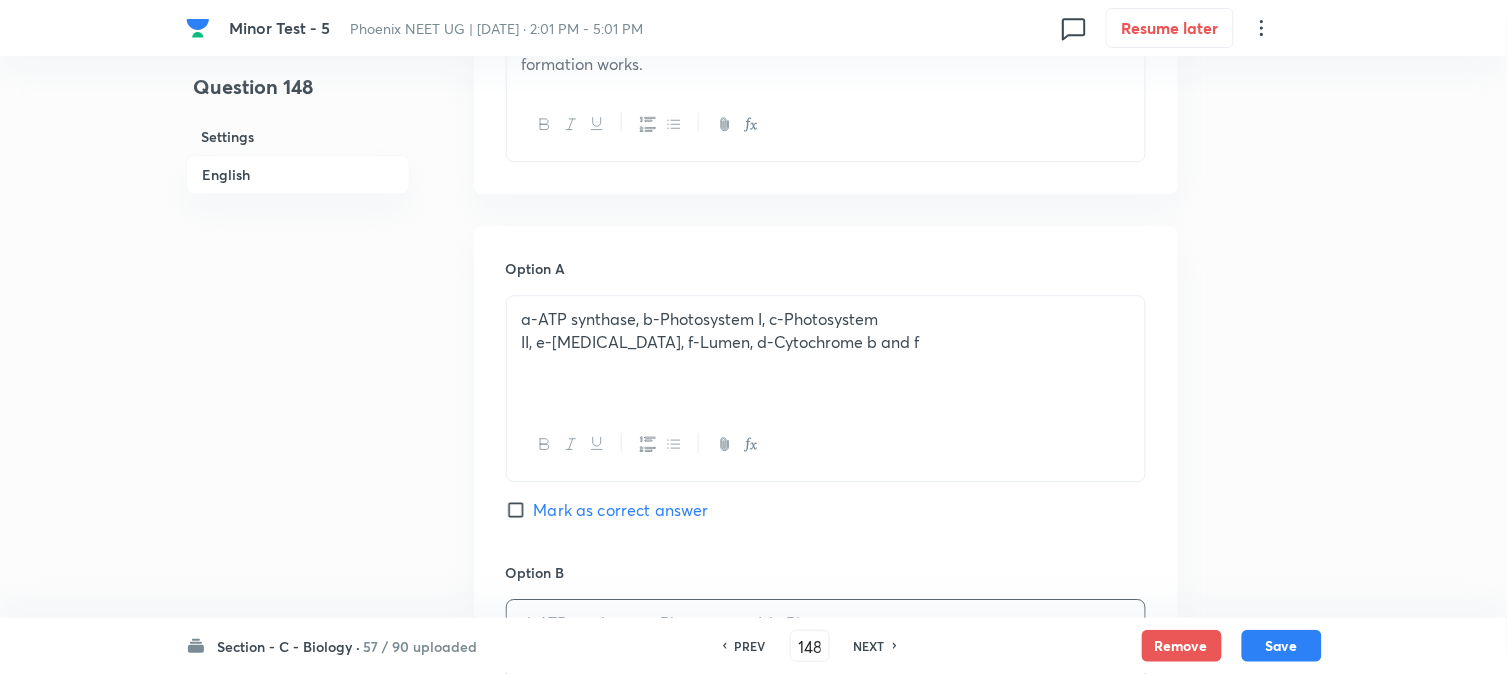 scroll, scrollTop: 1034, scrollLeft: 0, axis: vertical 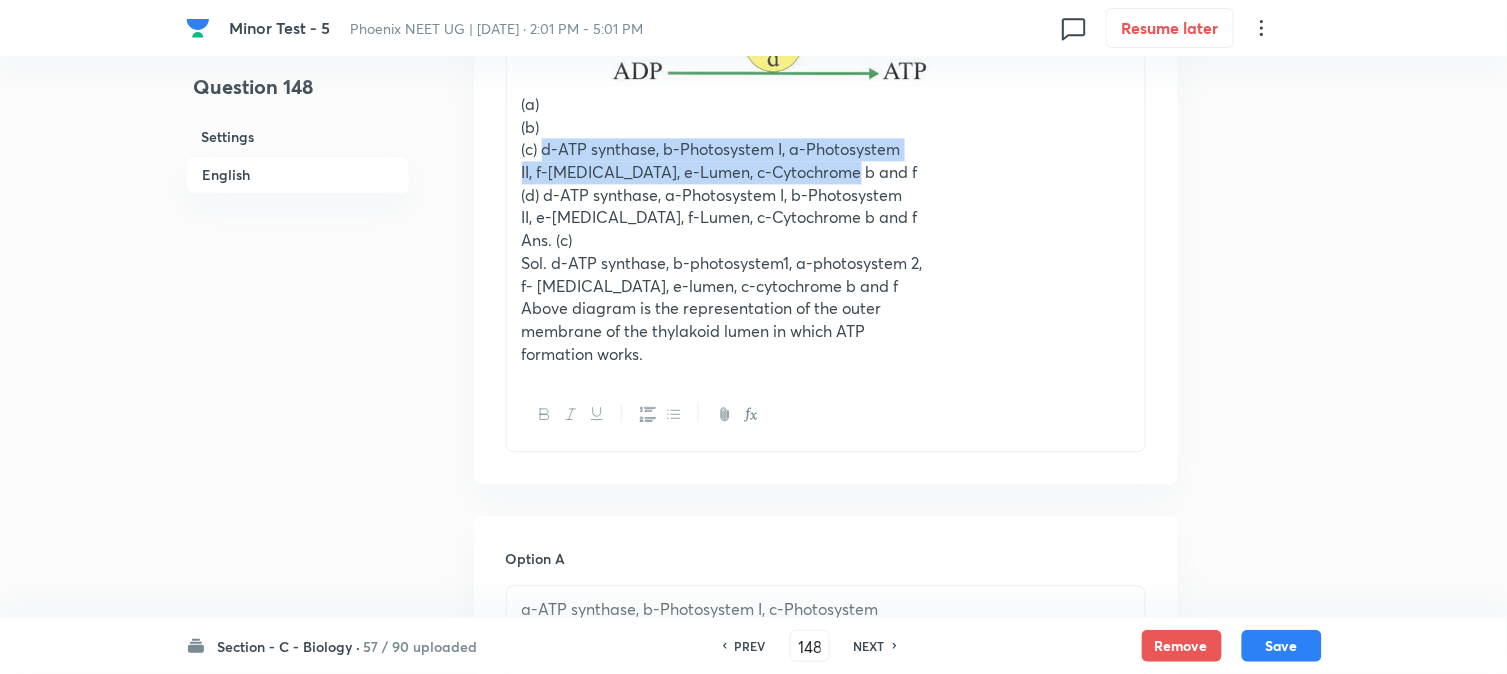 drag, startPoint x: 544, startPoint y: 143, endPoint x: 945, endPoint y: 166, distance: 401.65906 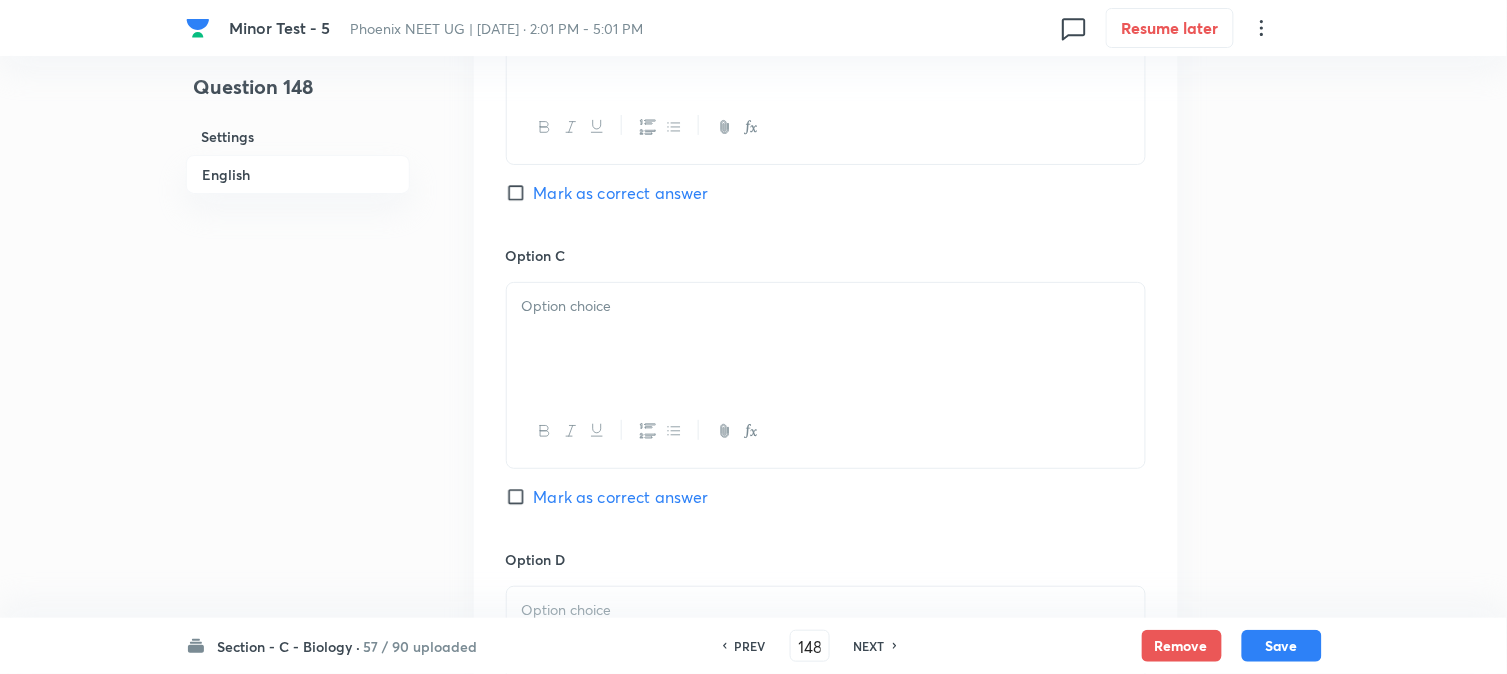 click at bounding box center [826, 339] 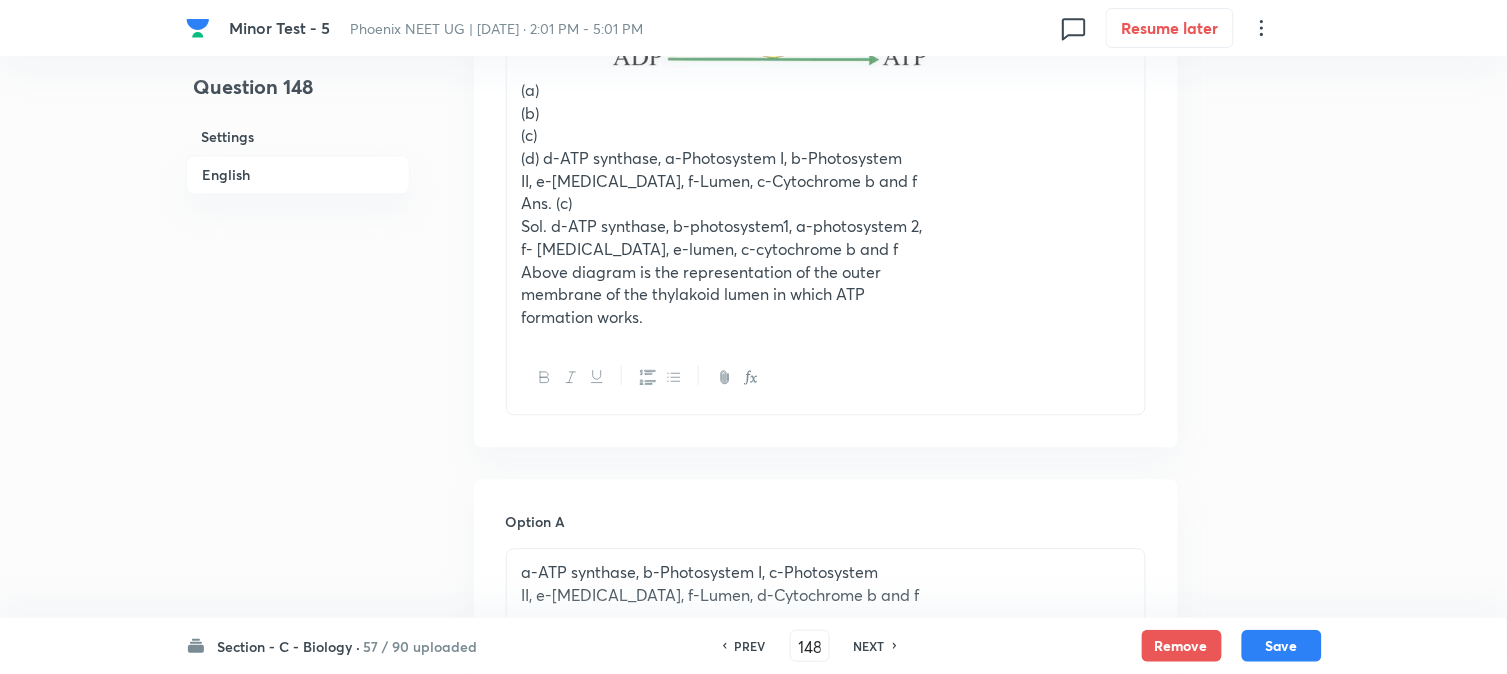 scroll, scrollTop: 923, scrollLeft: 0, axis: vertical 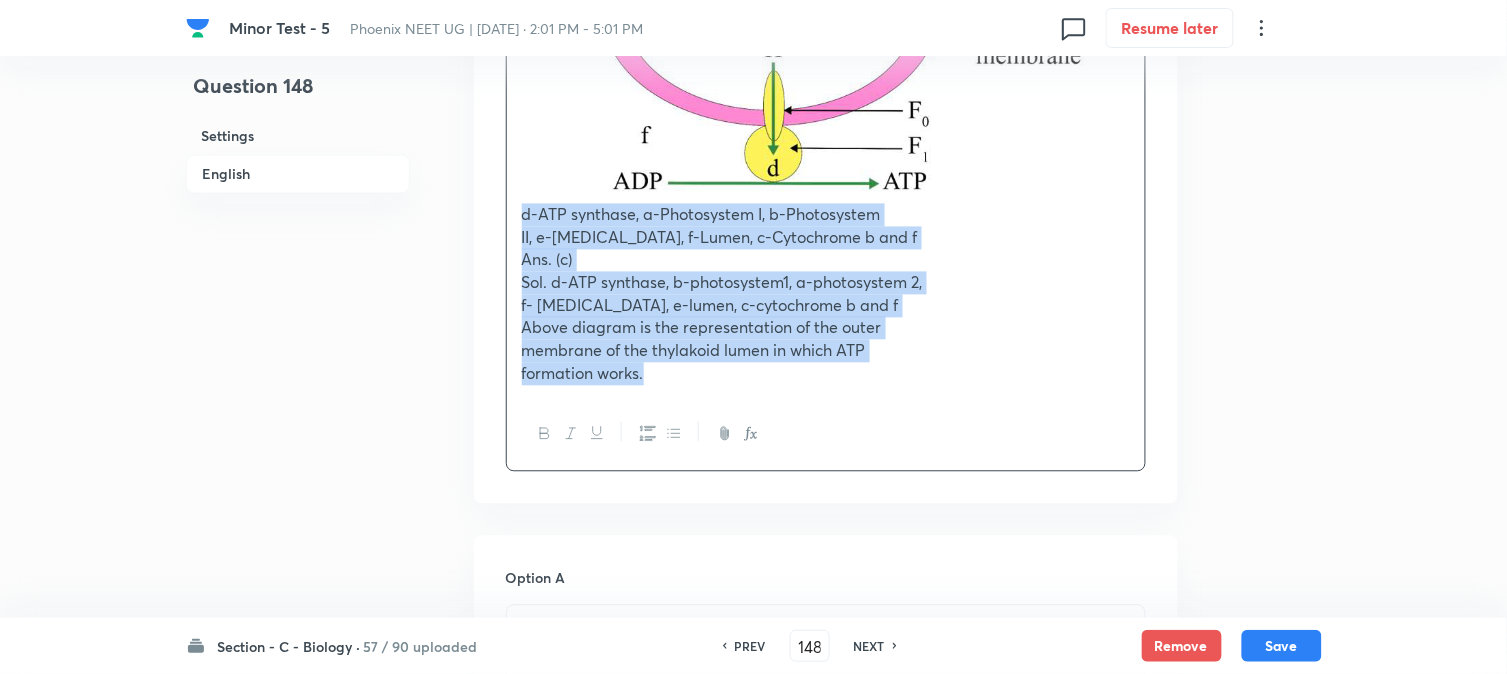 drag, startPoint x: 545, startPoint y: 284, endPoint x: 894, endPoint y: 482, distance: 401.25427 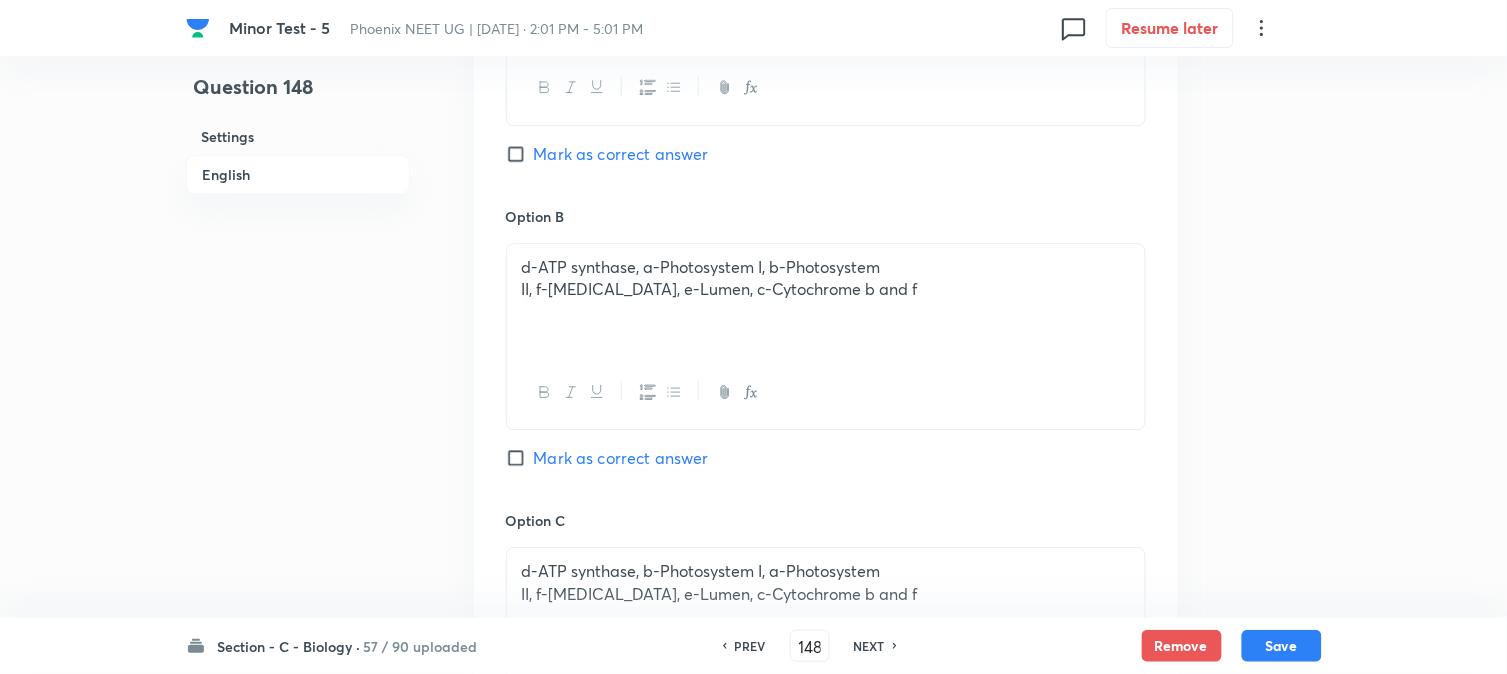 scroll, scrollTop: 2034, scrollLeft: 0, axis: vertical 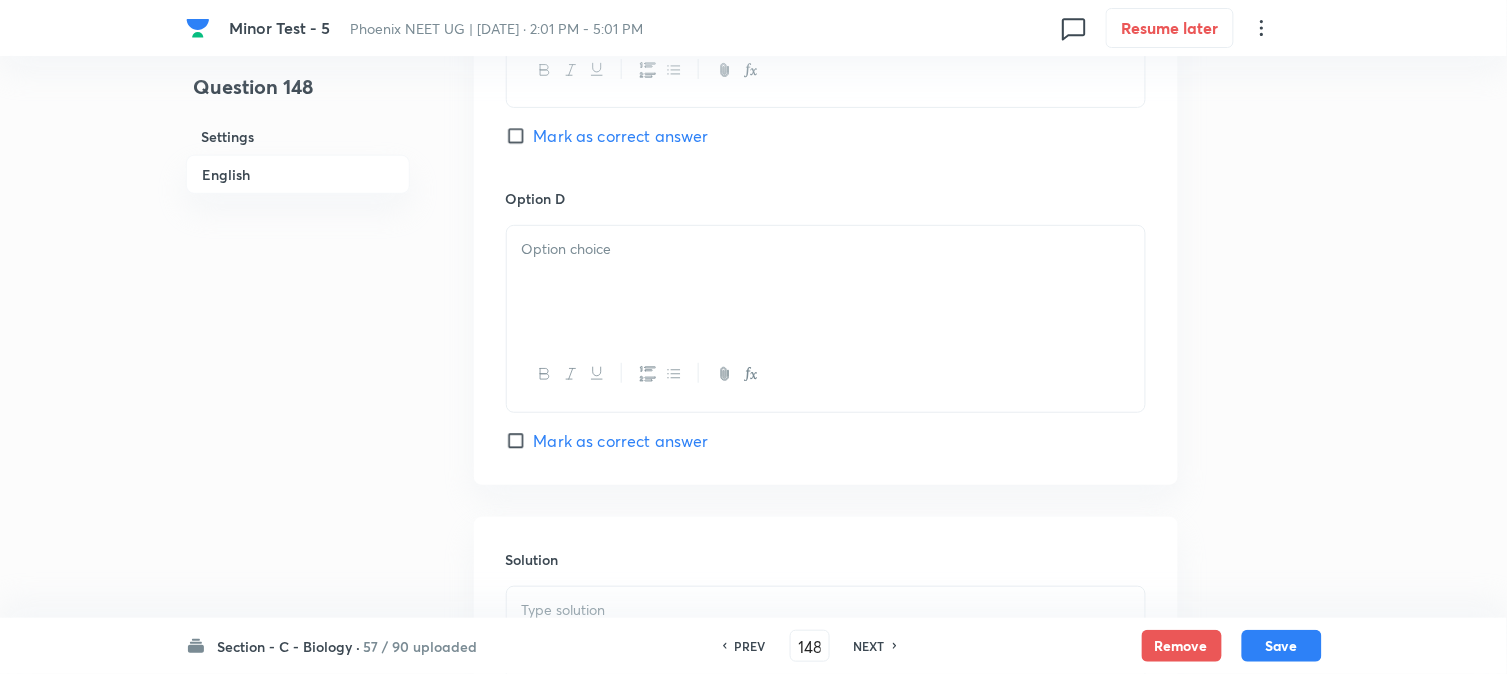 click on "Mark as correct answer" at bounding box center [621, 136] 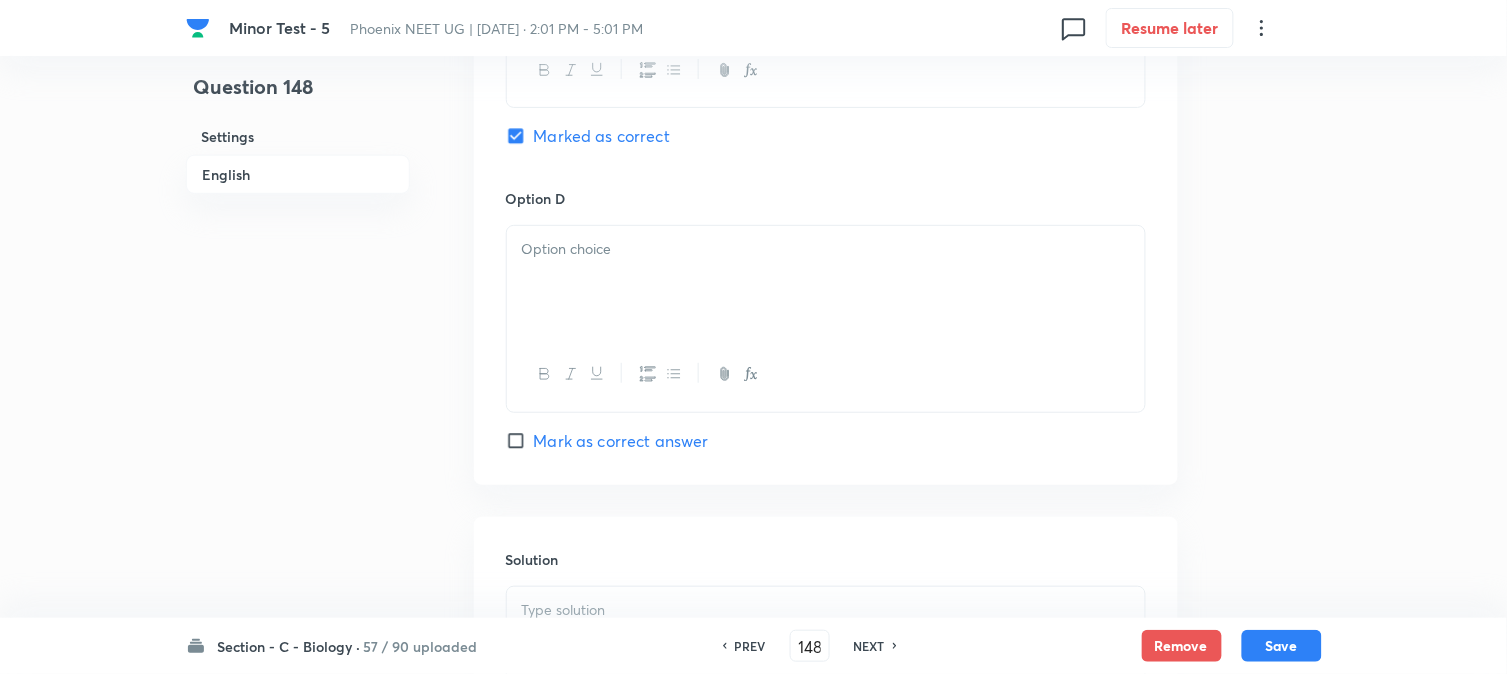 click at bounding box center (826, 282) 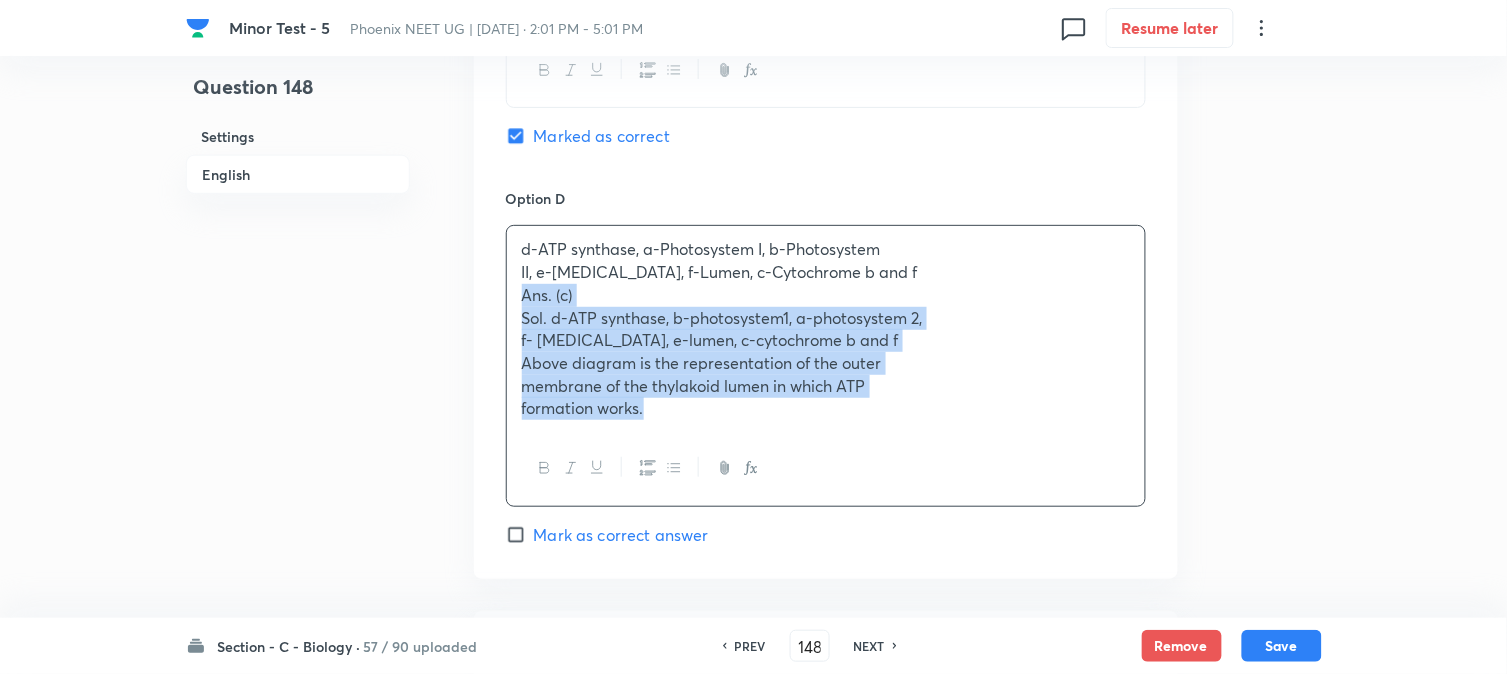 drag, startPoint x: 515, startPoint y: 304, endPoint x: 856, endPoint y: 474, distance: 381.02625 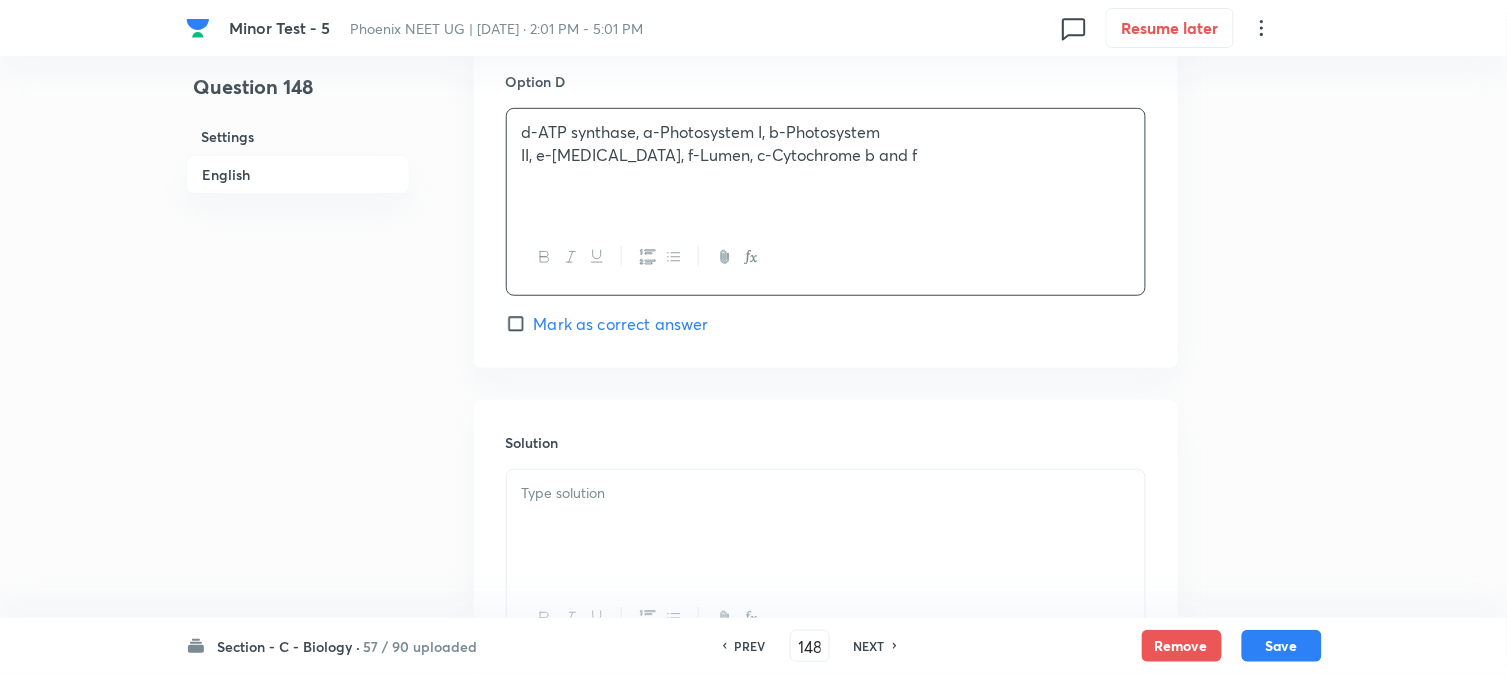 scroll, scrollTop: 2256, scrollLeft: 0, axis: vertical 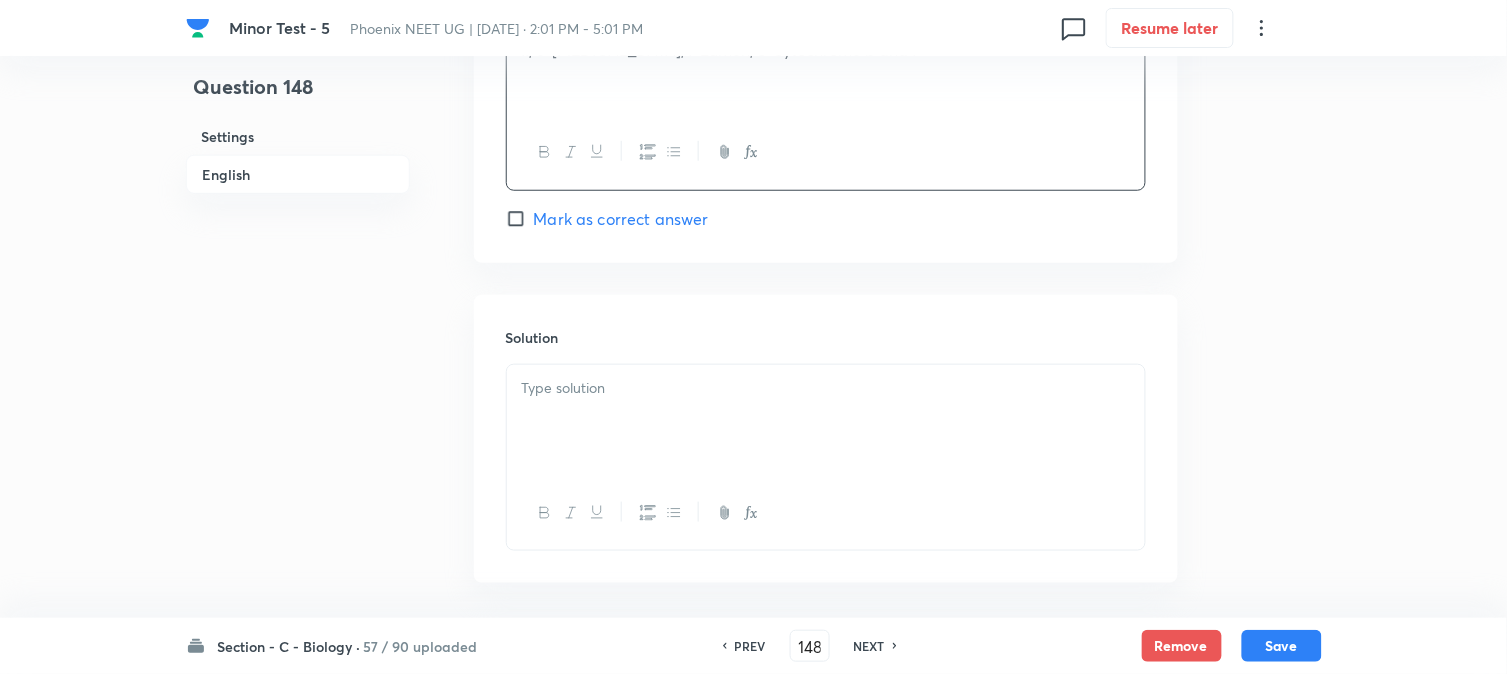 click at bounding box center [826, 421] 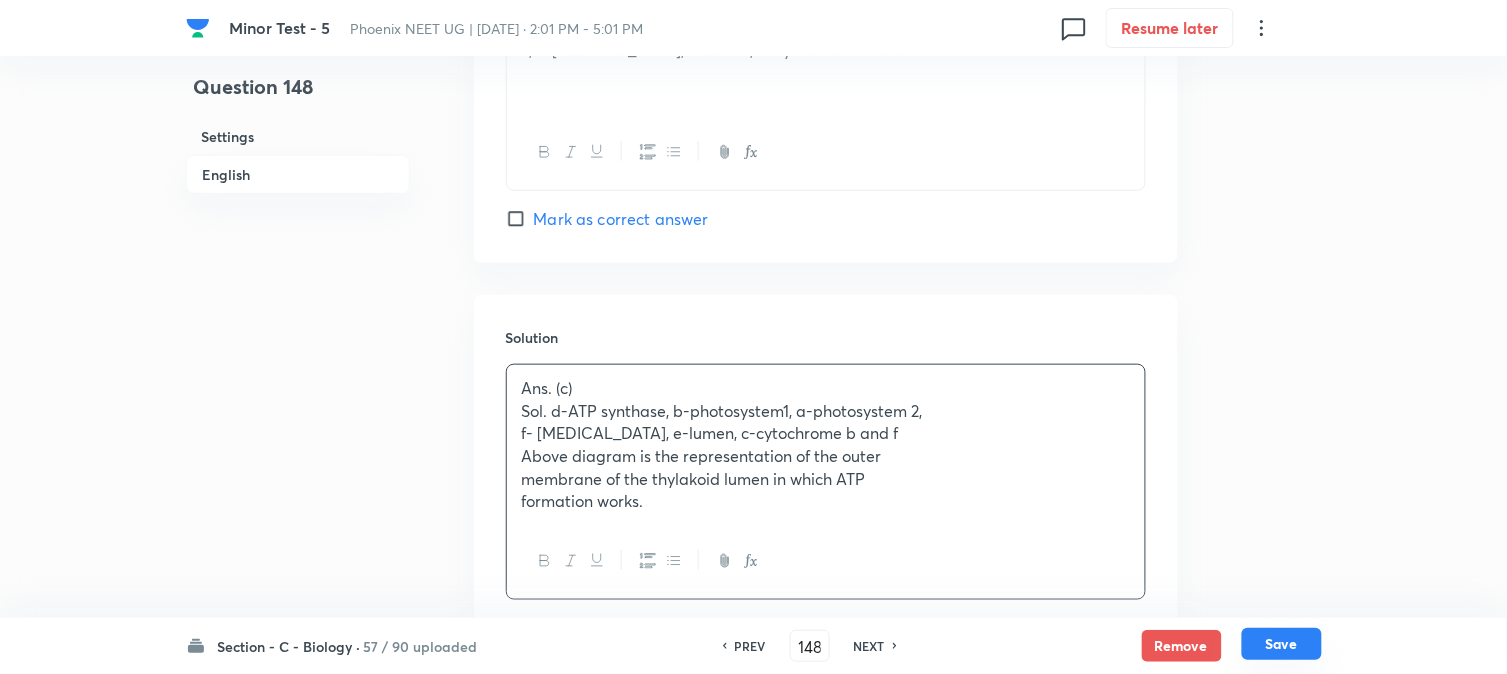 click on "Save" at bounding box center (1282, 644) 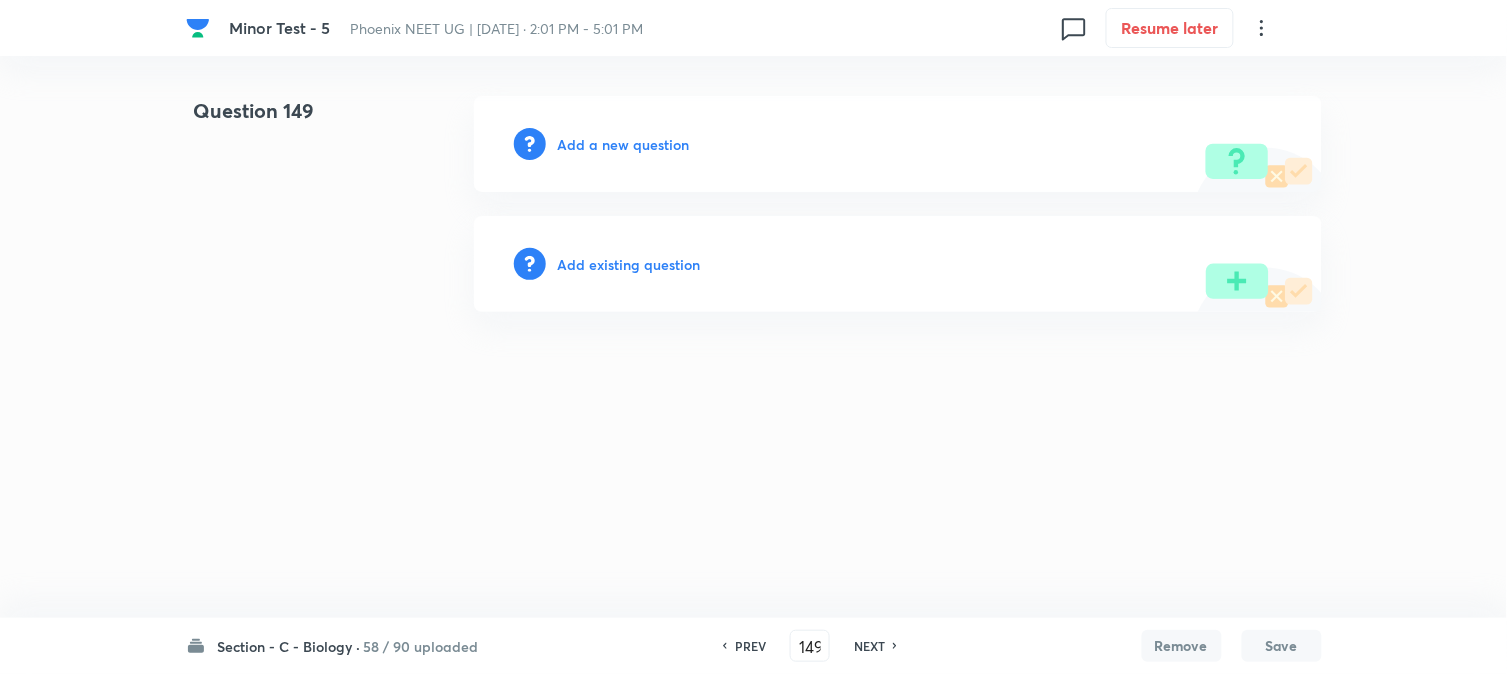 scroll, scrollTop: 0, scrollLeft: 0, axis: both 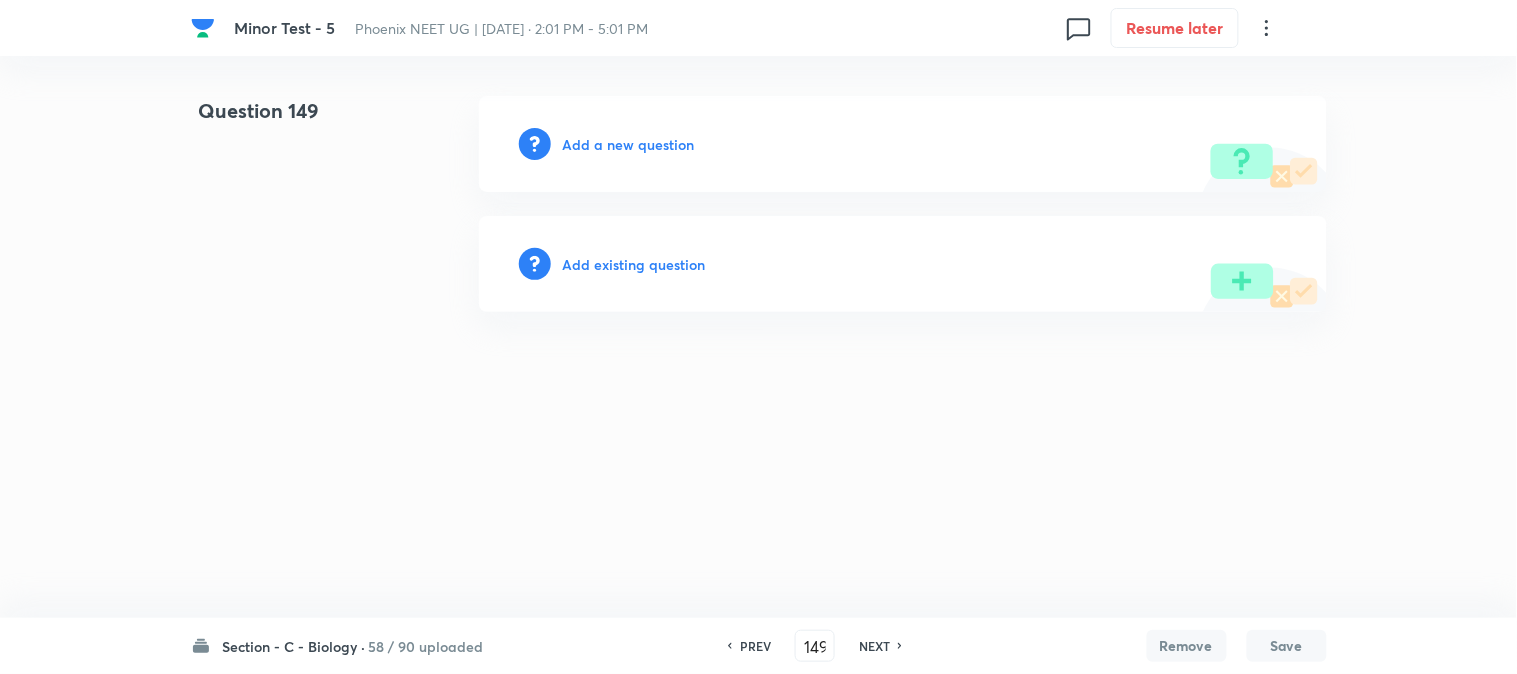 click on "PREV" at bounding box center [755, 646] 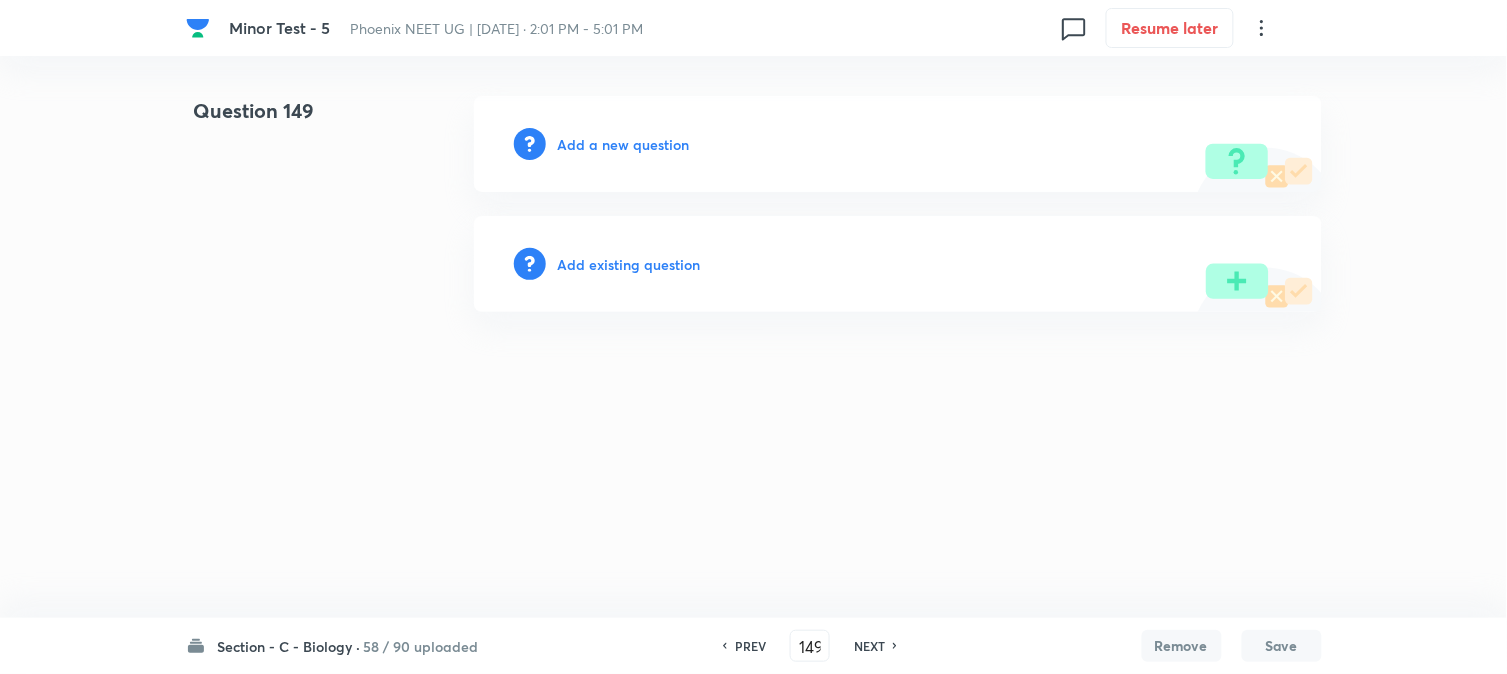 type on "148" 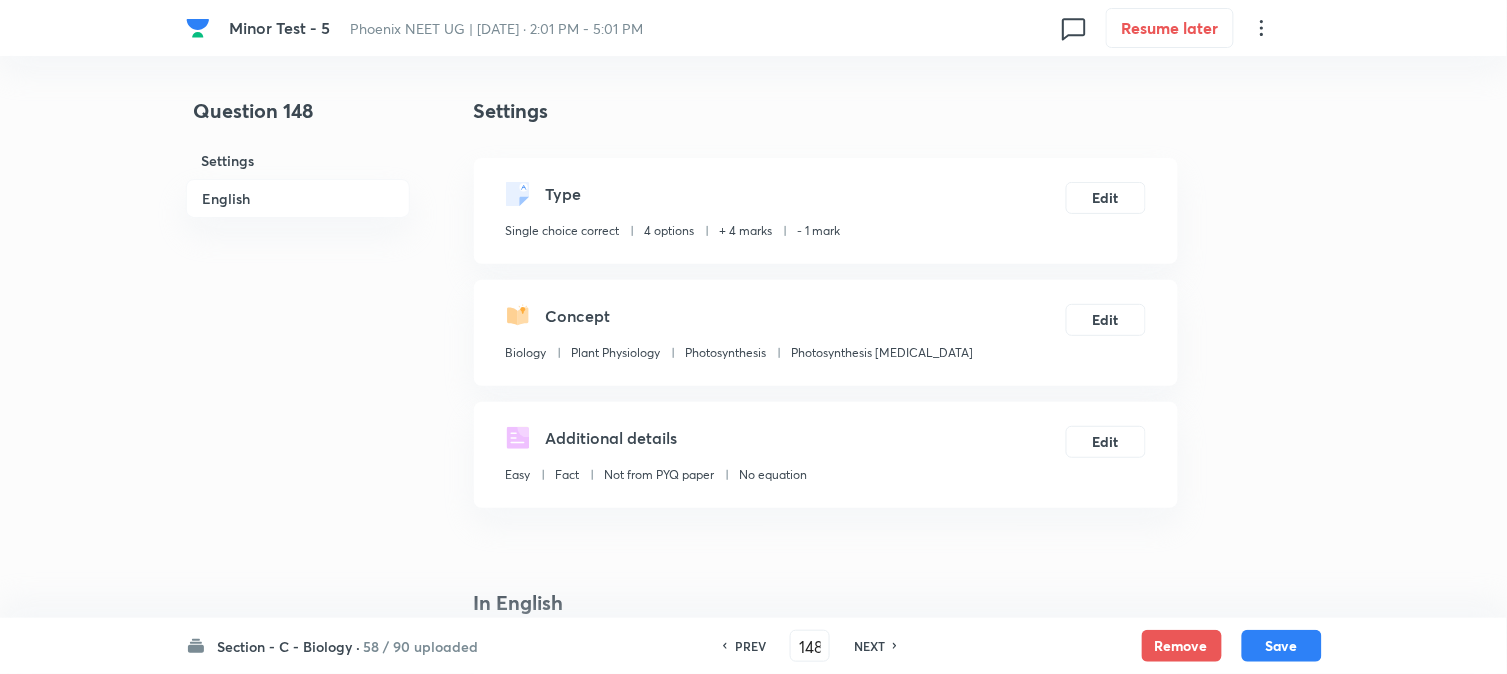 checkbox on "true" 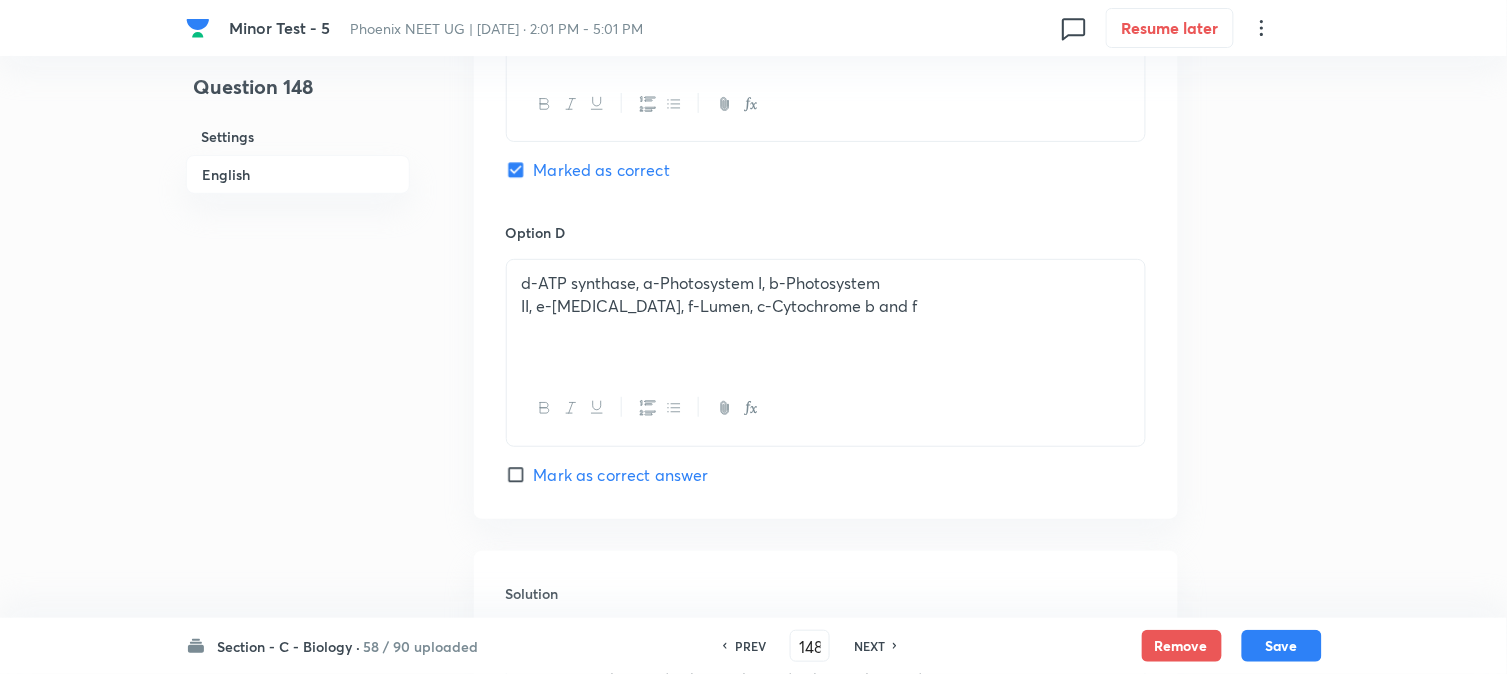 scroll, scrollTop: 2393, scrollLeft: 0, axis: vertical 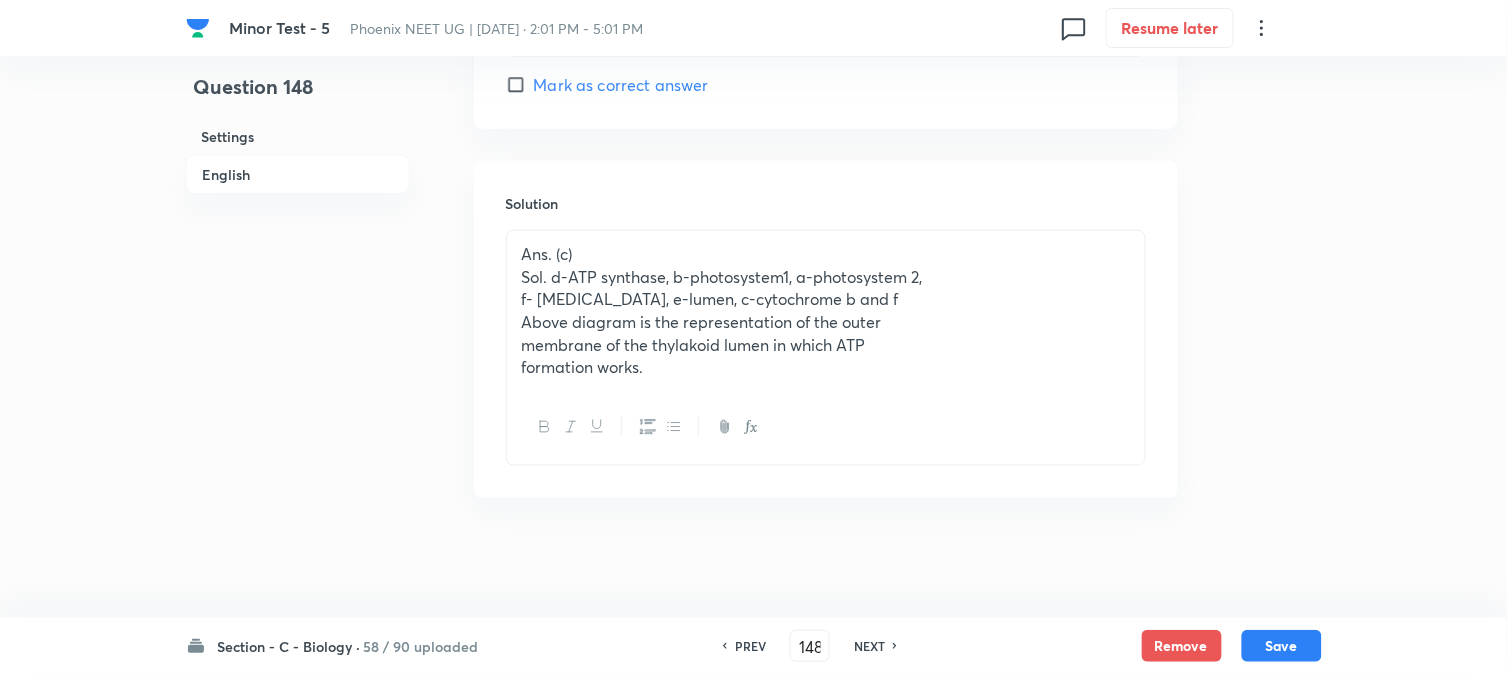 click at bounding box center [826, 427] 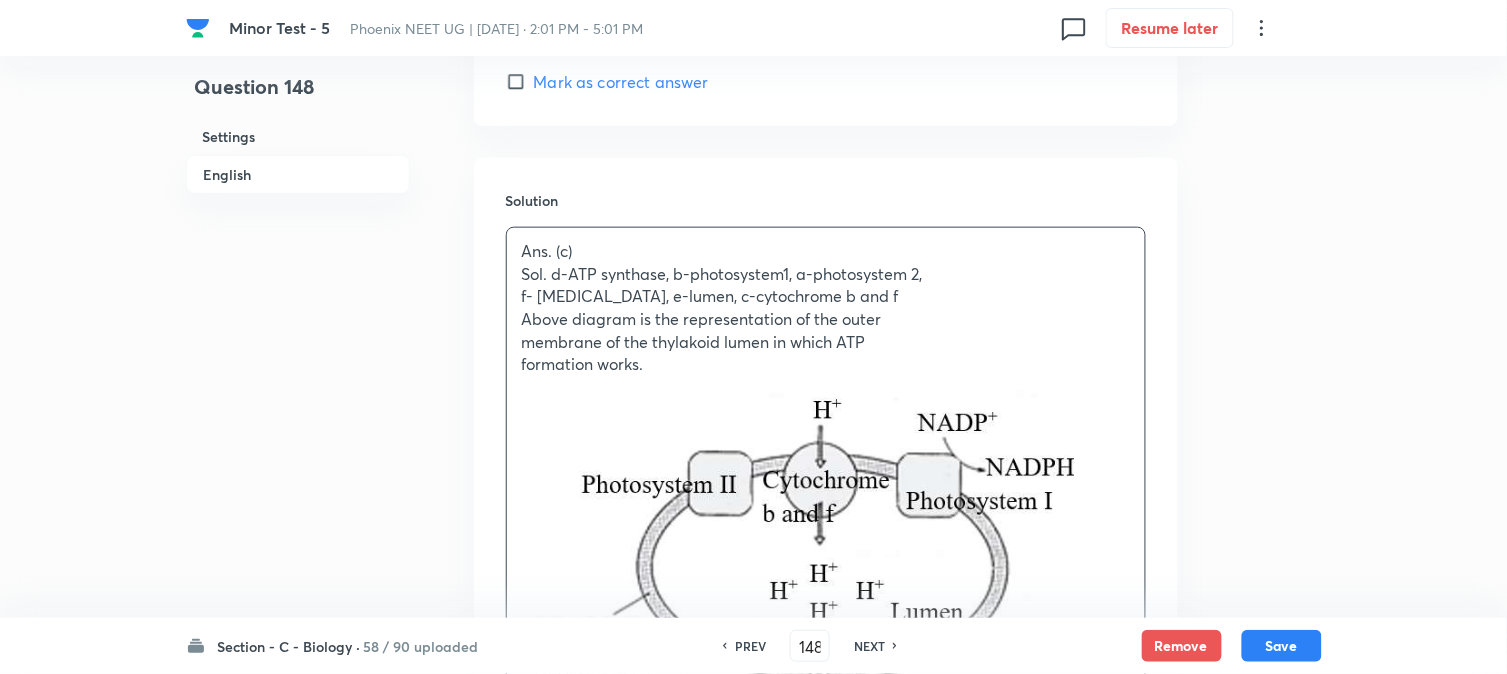 click on "Save" at bounding box center [1282, 646] 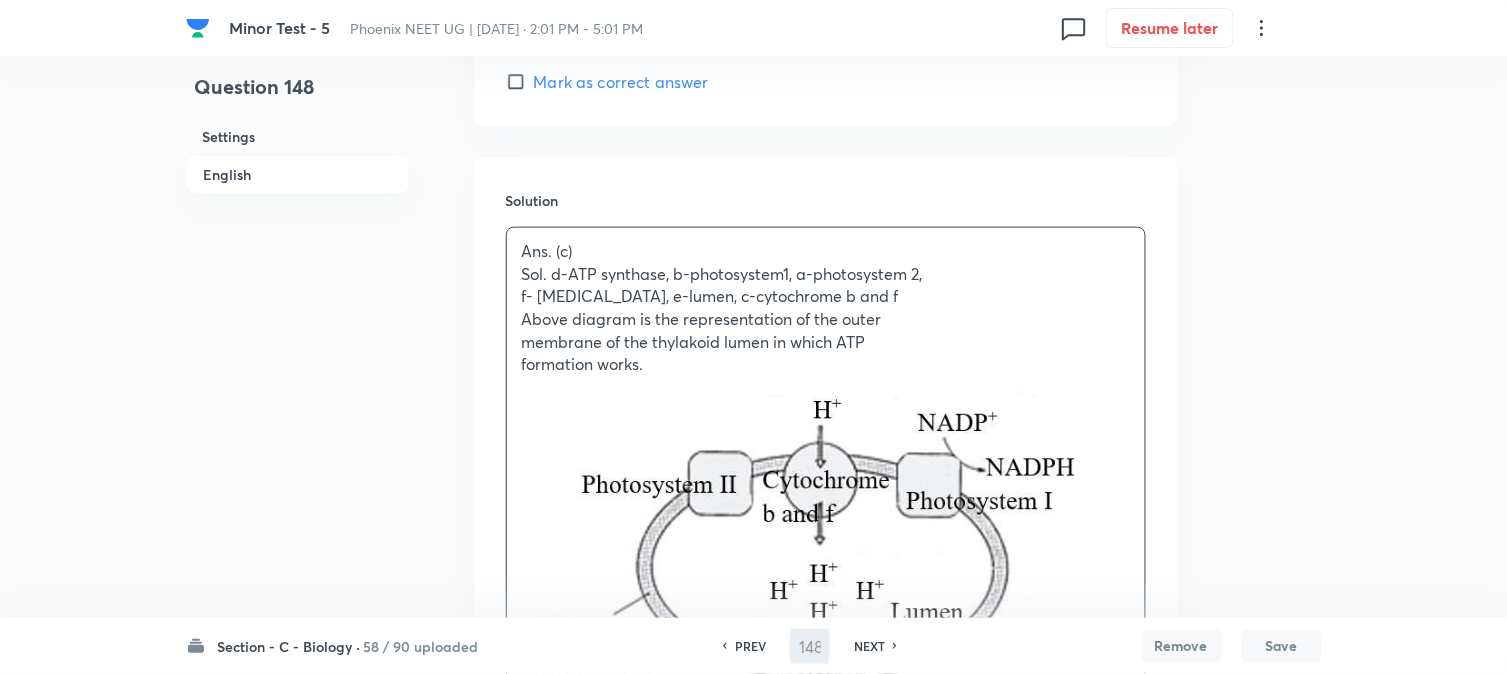 type on "149" 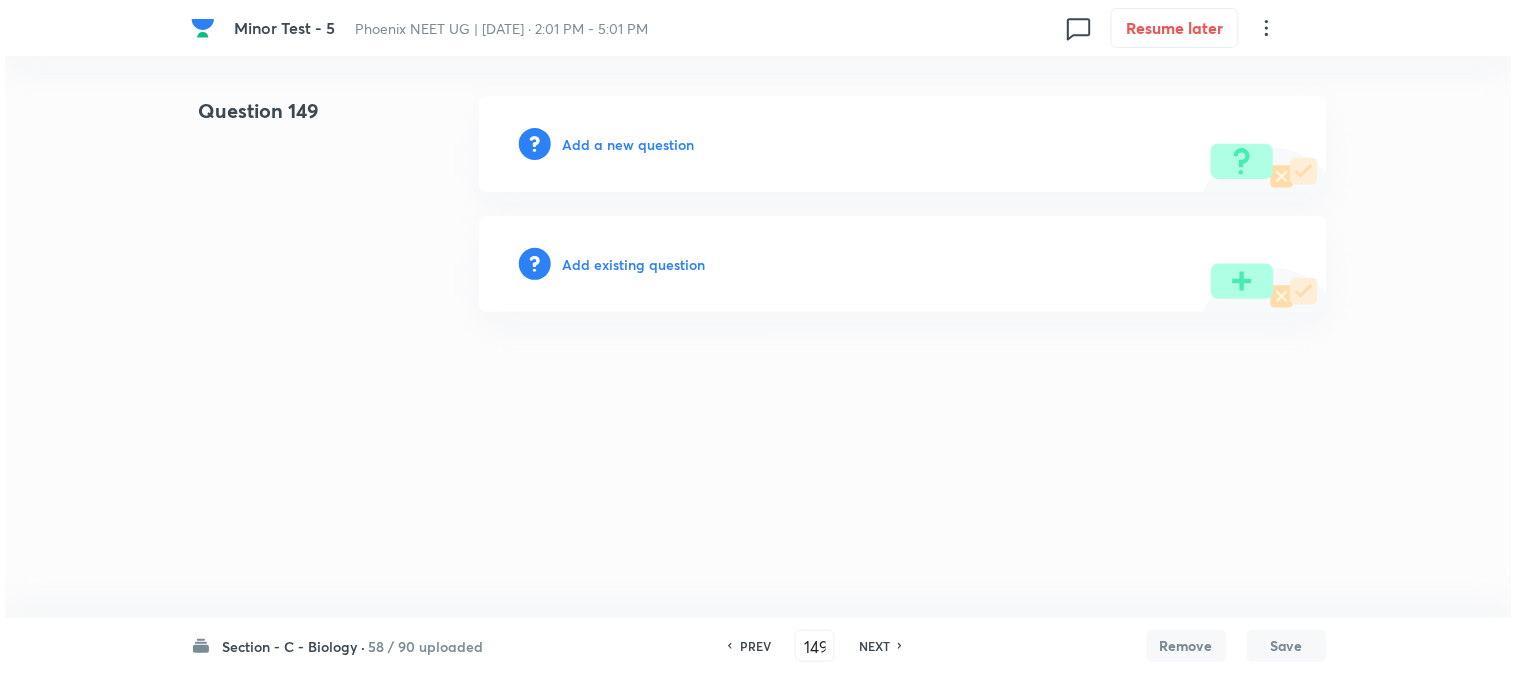 scroll, scrollTop: 0, scrollLeft: 0, axis: both 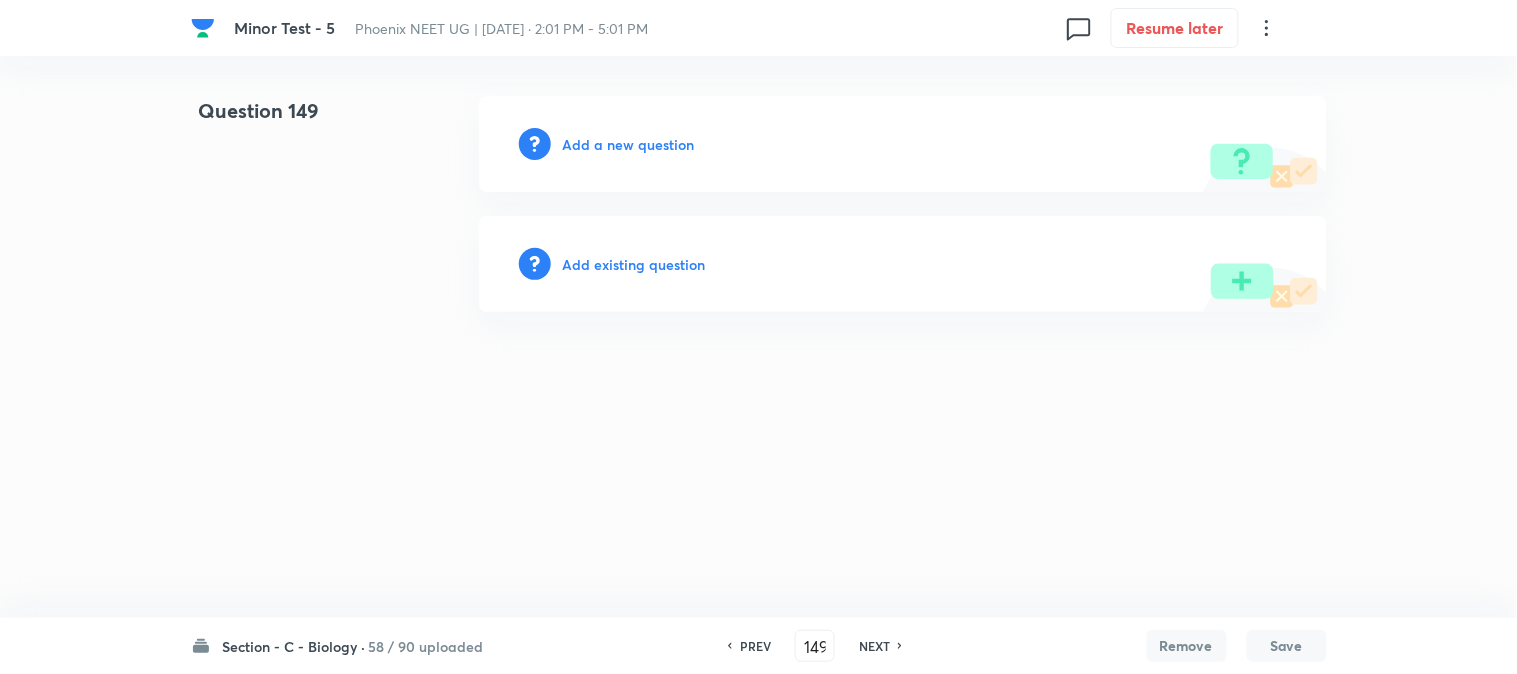 click on "Add a new question" at bounding box center (629, 144) 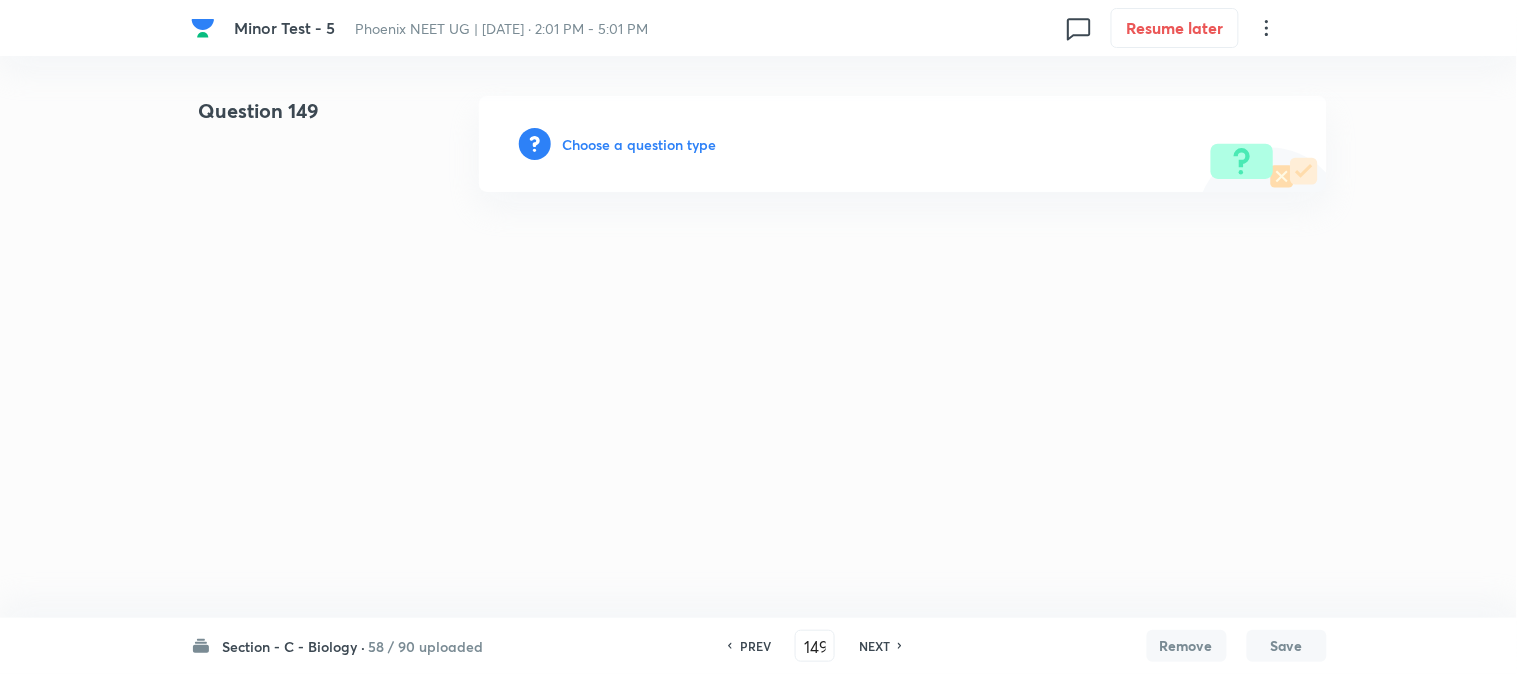 click on "Choose a question type" at bounding box center (640, 144) 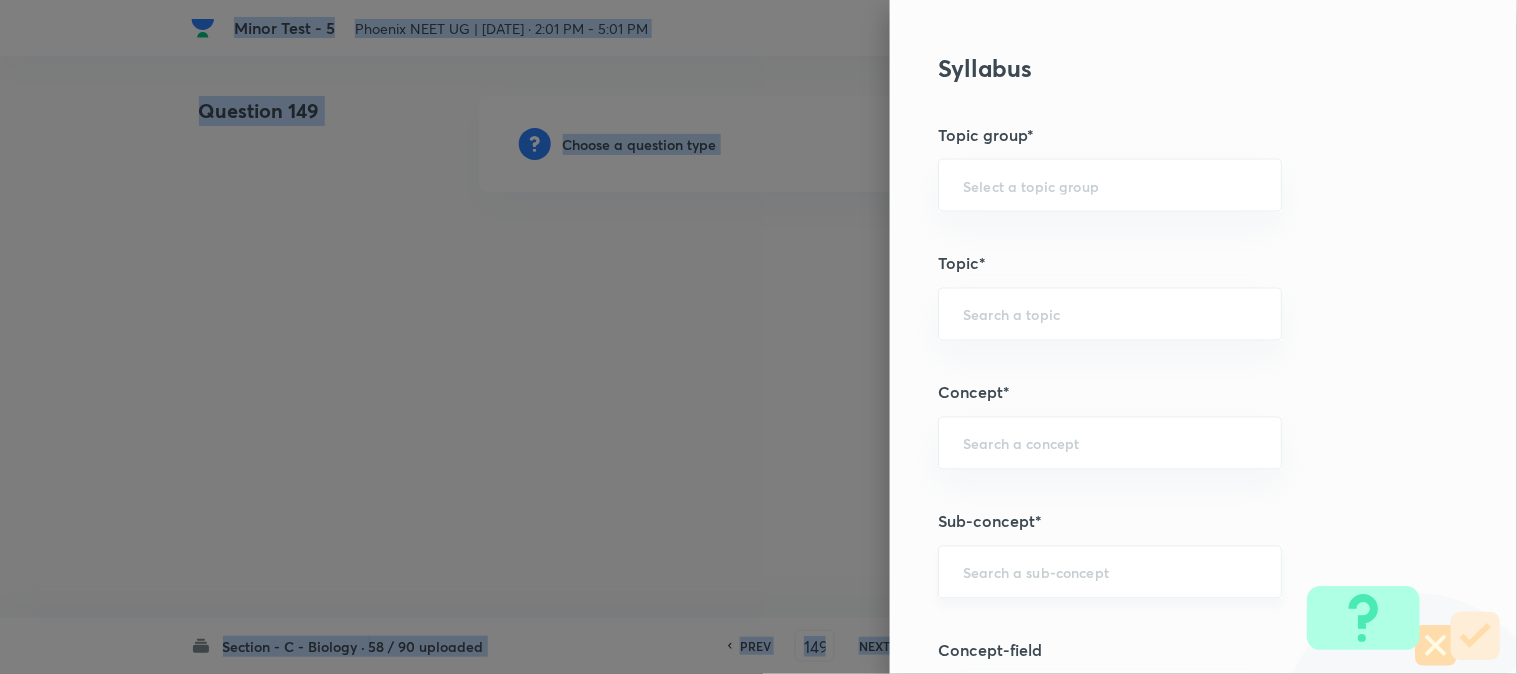 scroll, scrollTop: 1180, scrollLeft: 0, axis: vertical 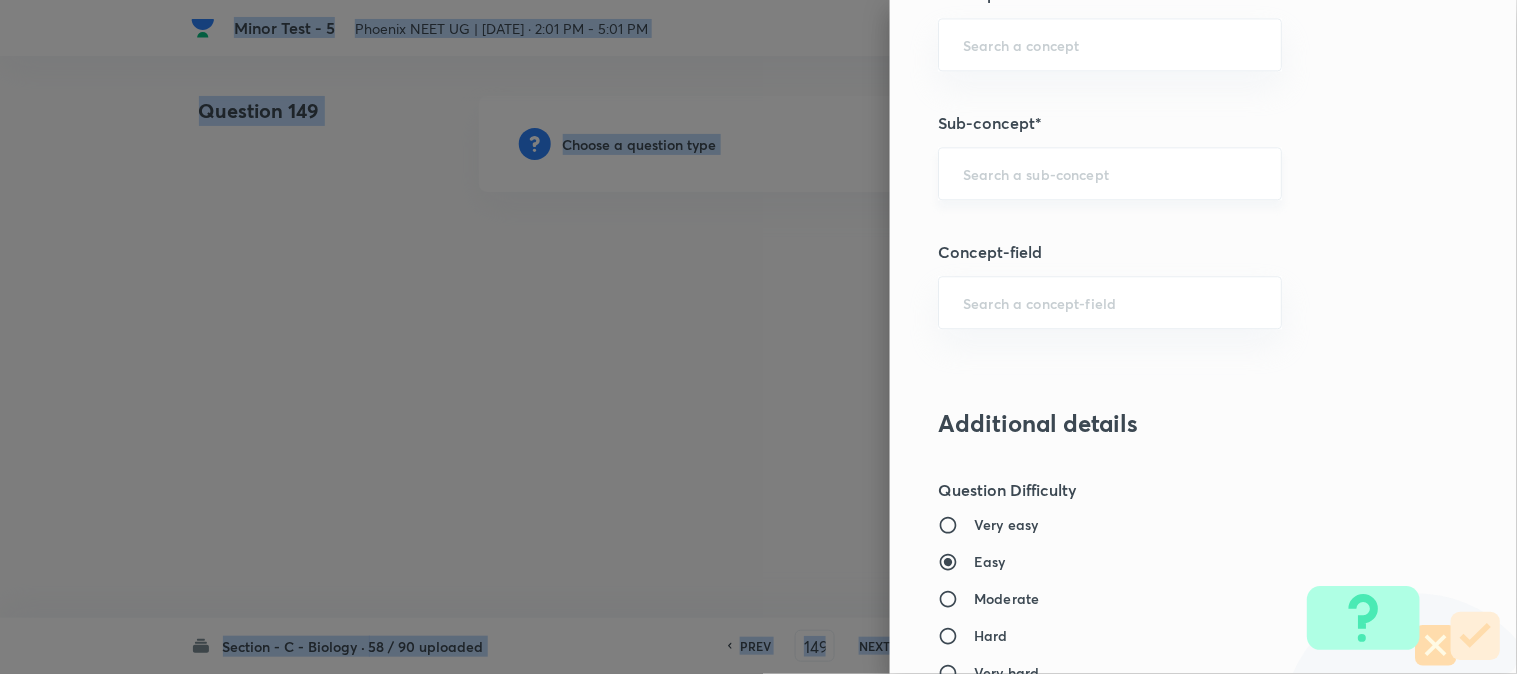 click on "​" at bounding box center [1110, 173] 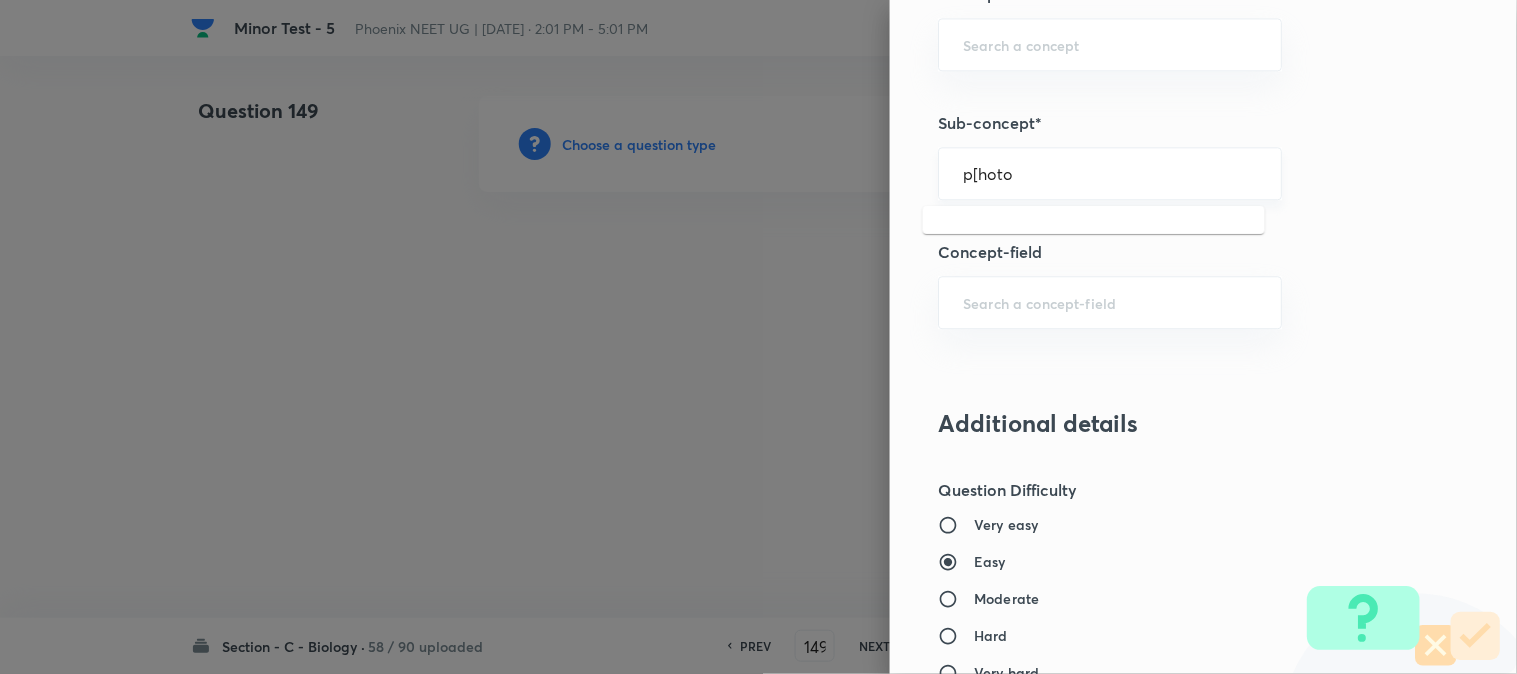 click on "p[hoto" at bounding box center [1110, 173] 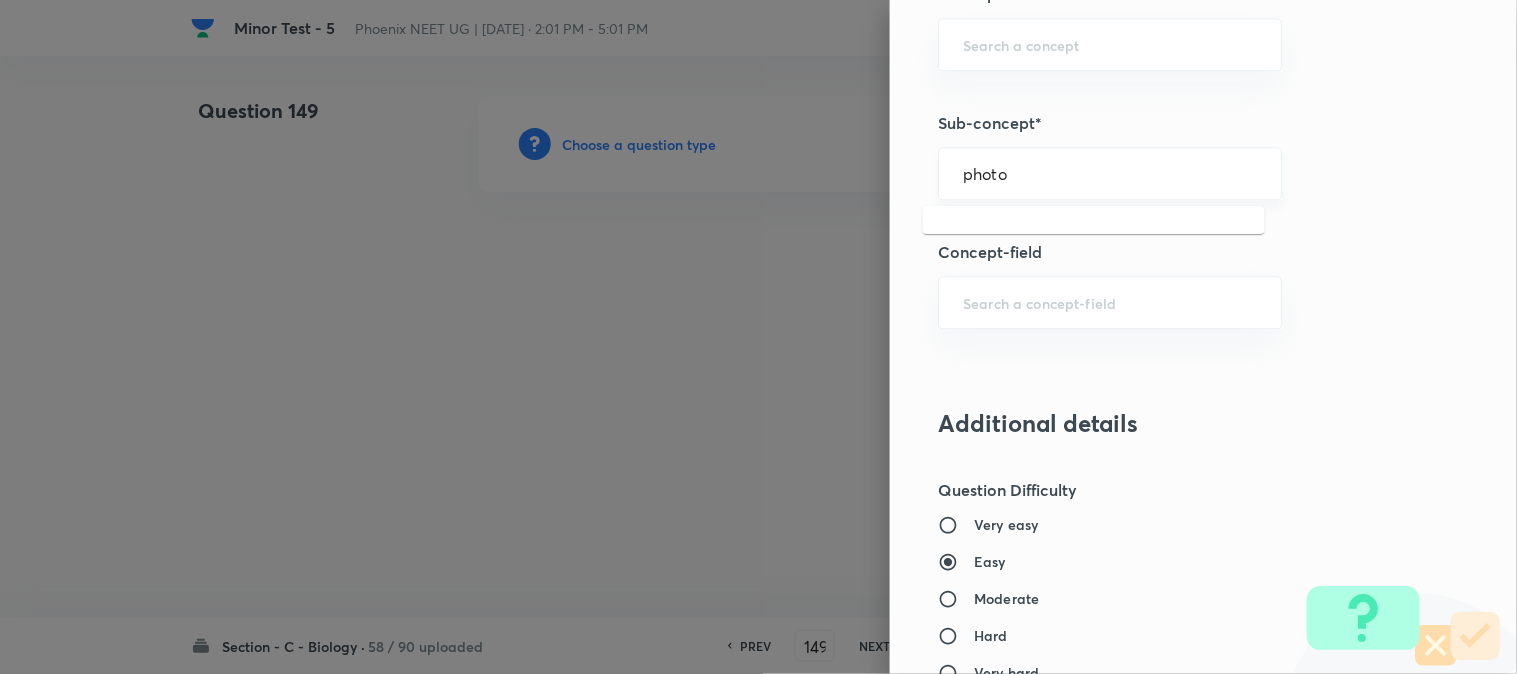 click on "photo" at bounding box center [1110, 173] 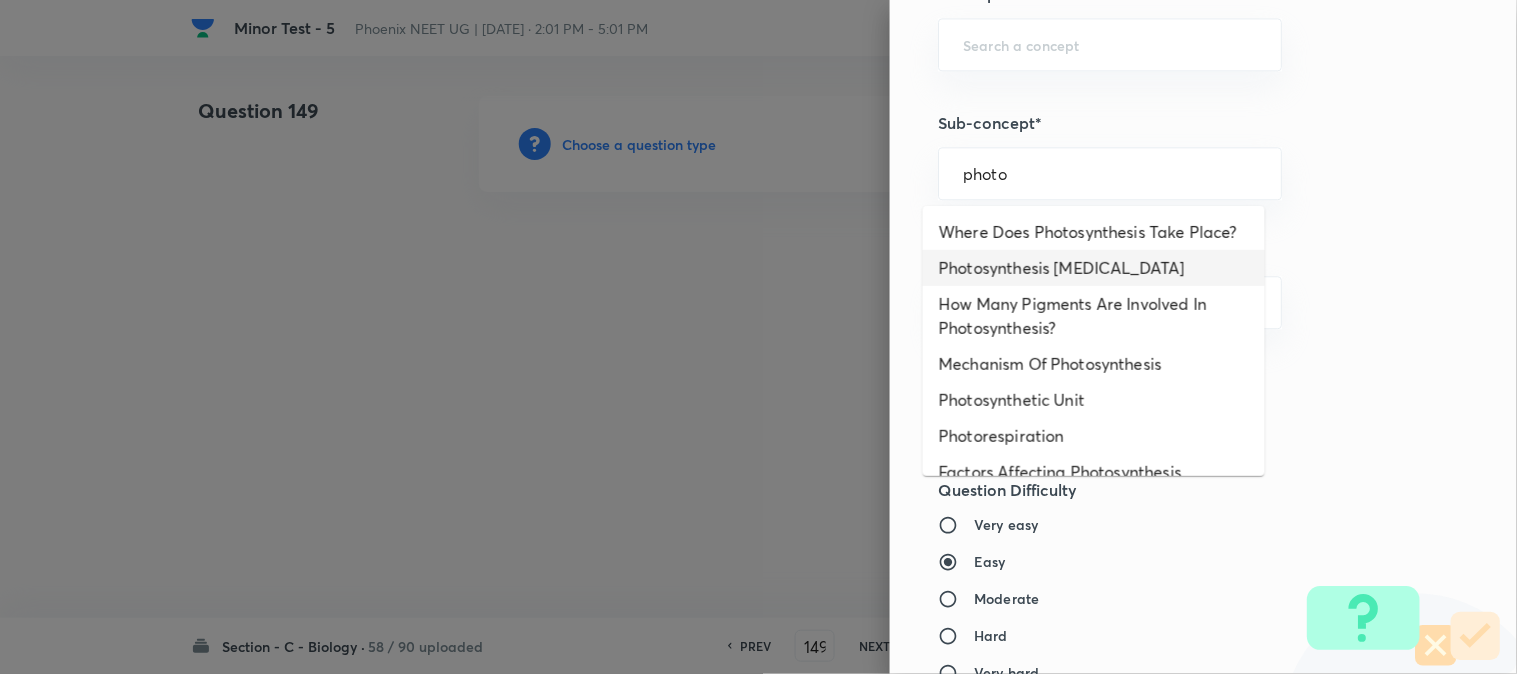 click on "Photosynthesis [MEDICAL_DATA]" at bounding box center [1094, 268] 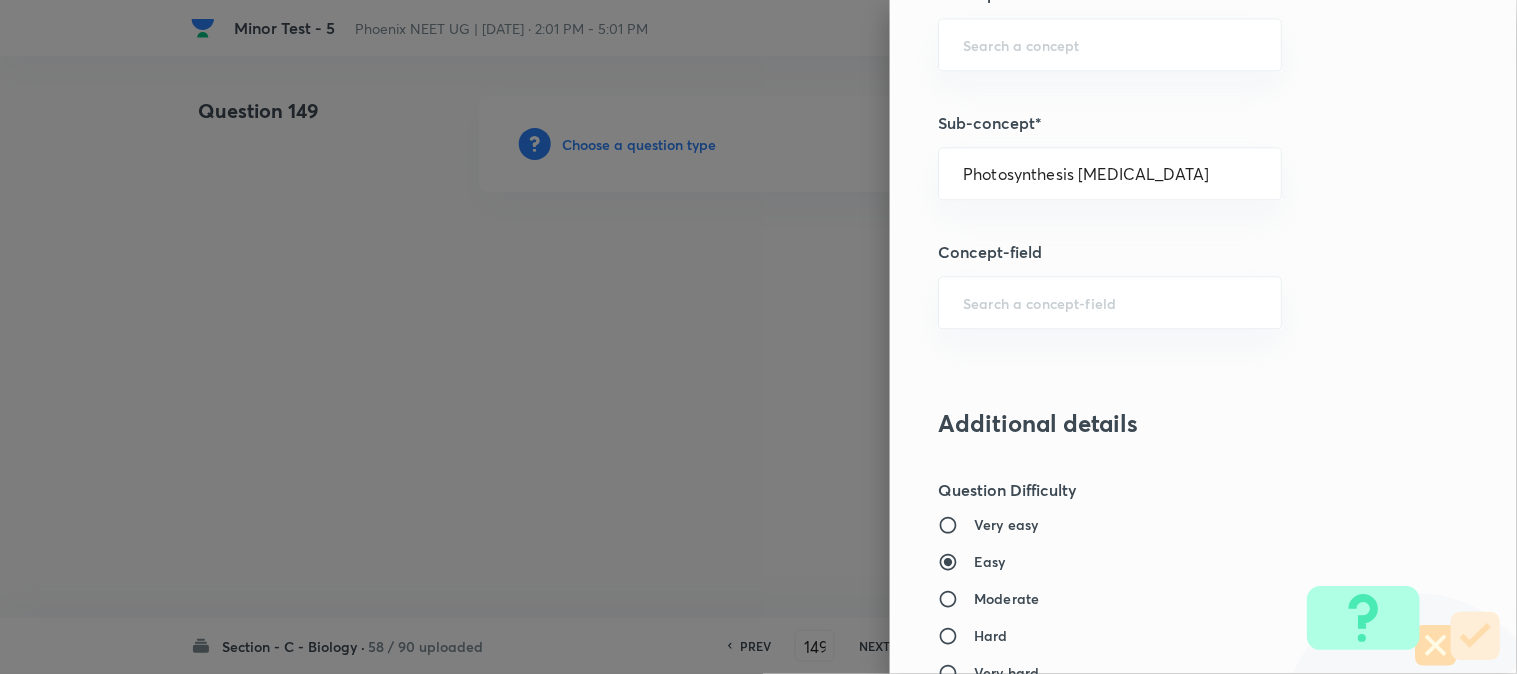 type on "Biology" 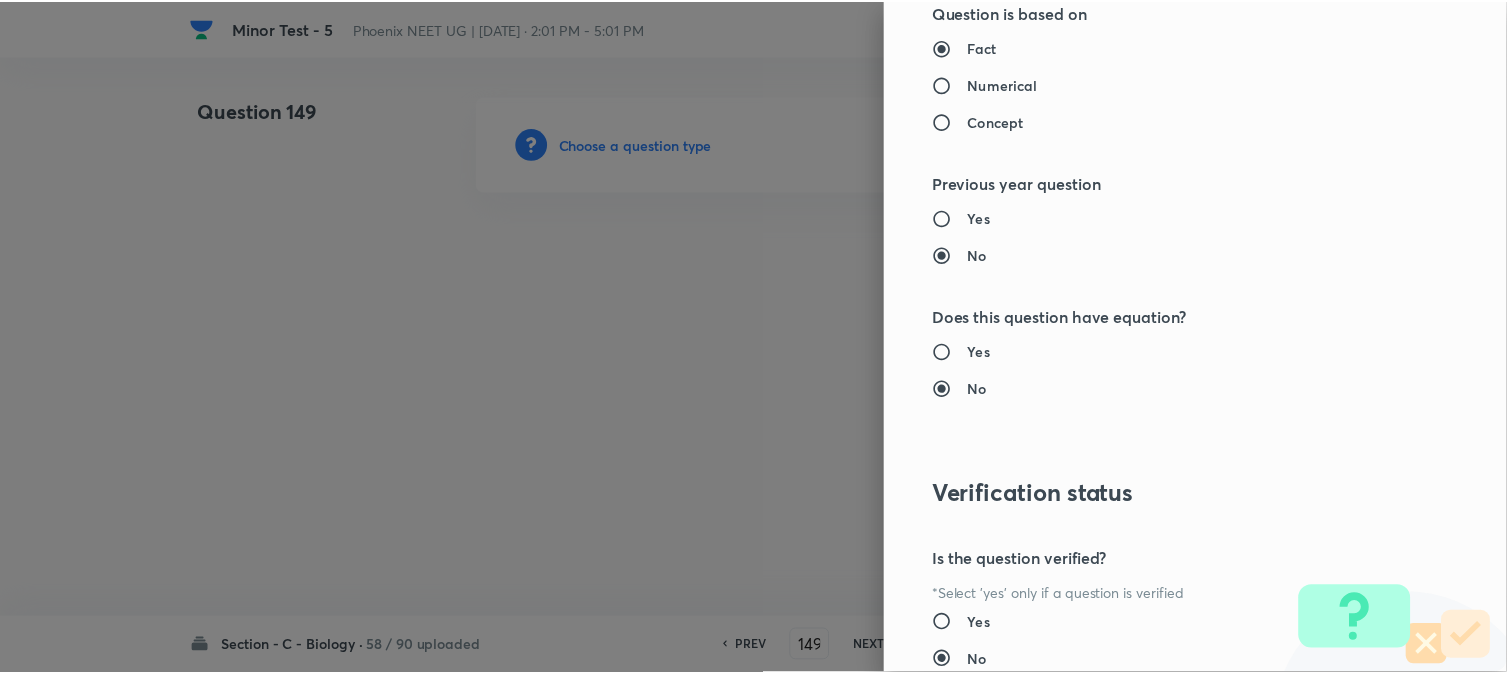 scroll, scrollTop: 2052, scrollLeft: 0, axis: vertical 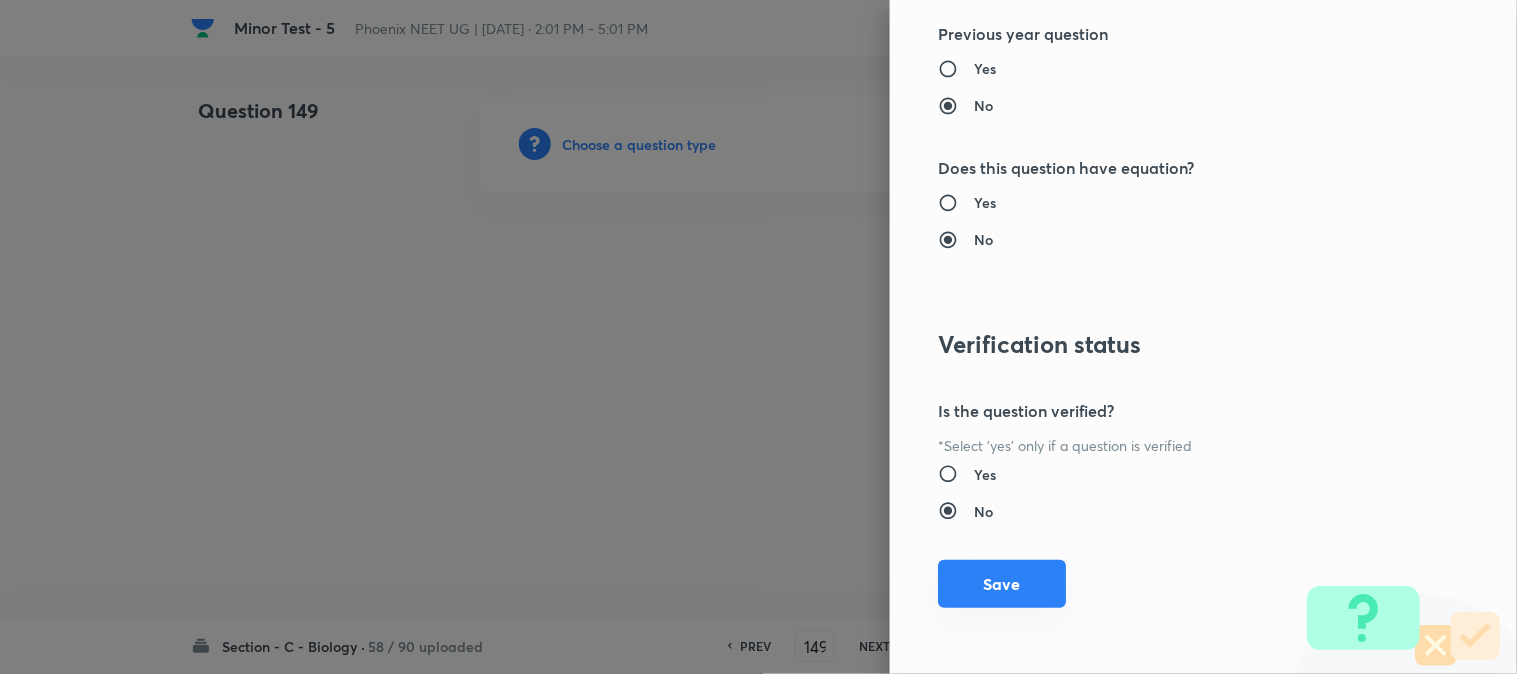 click on "Save" at bounding box center (1002, 584) 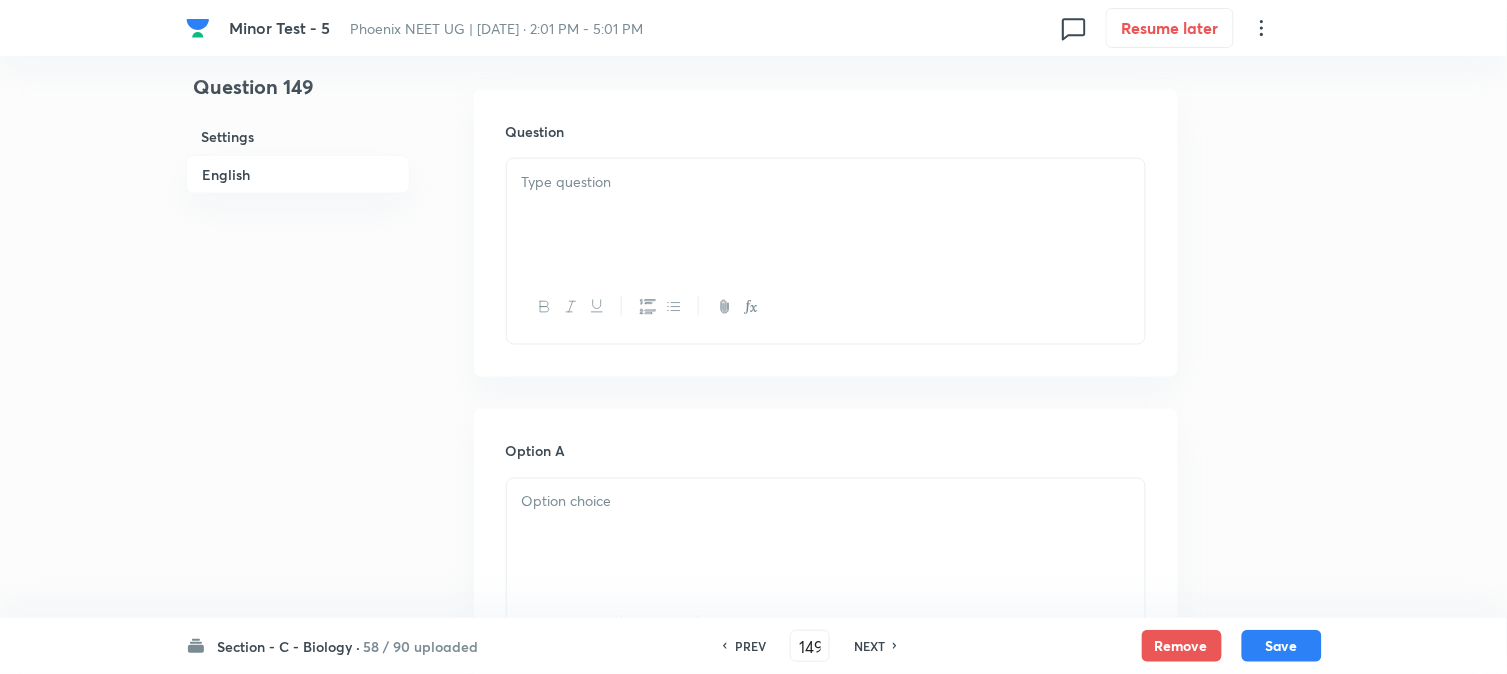 scroll, scrollTop: 590, scrollLeft: 0, axis: vertical 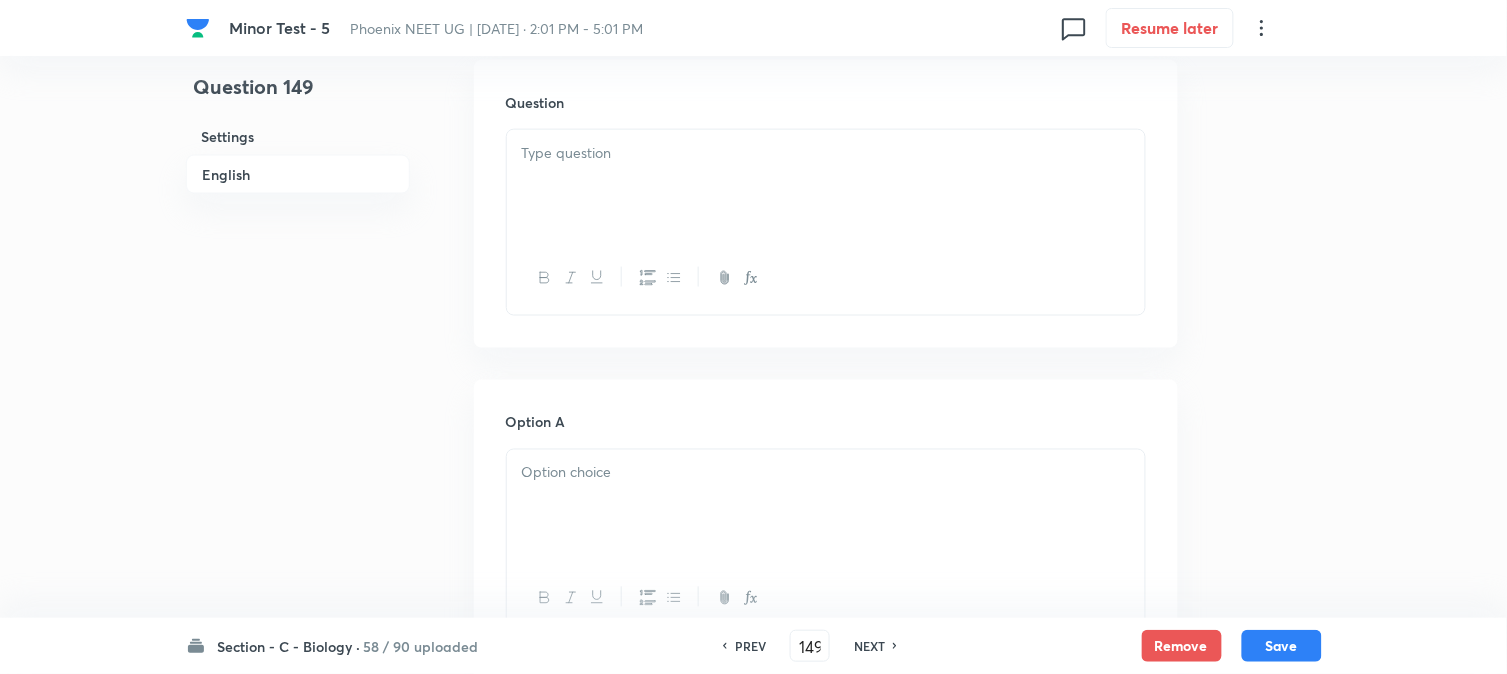 click at bounding box center [826, 186] 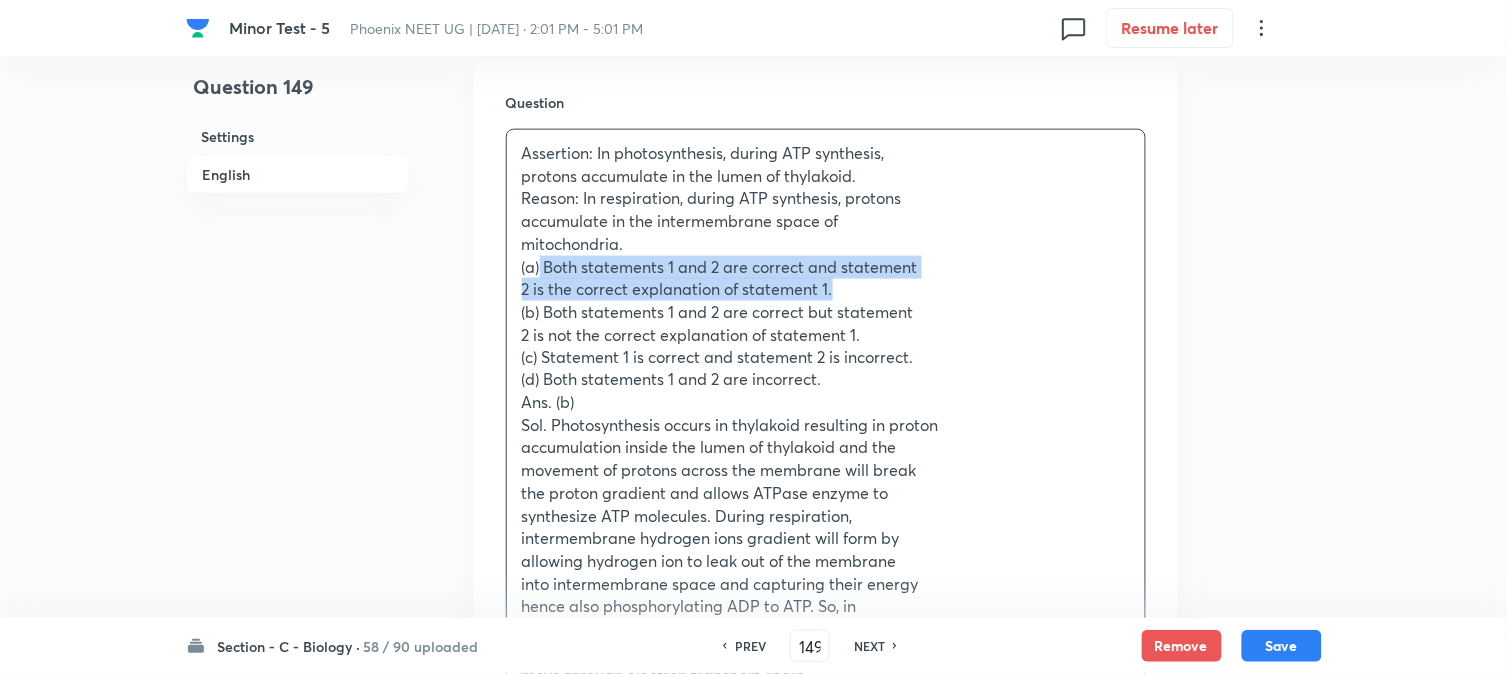 drag, startPoint x: 542, startPoint y: 261, endPoint x: 892, endPoint y: 282, distance: 350.62943 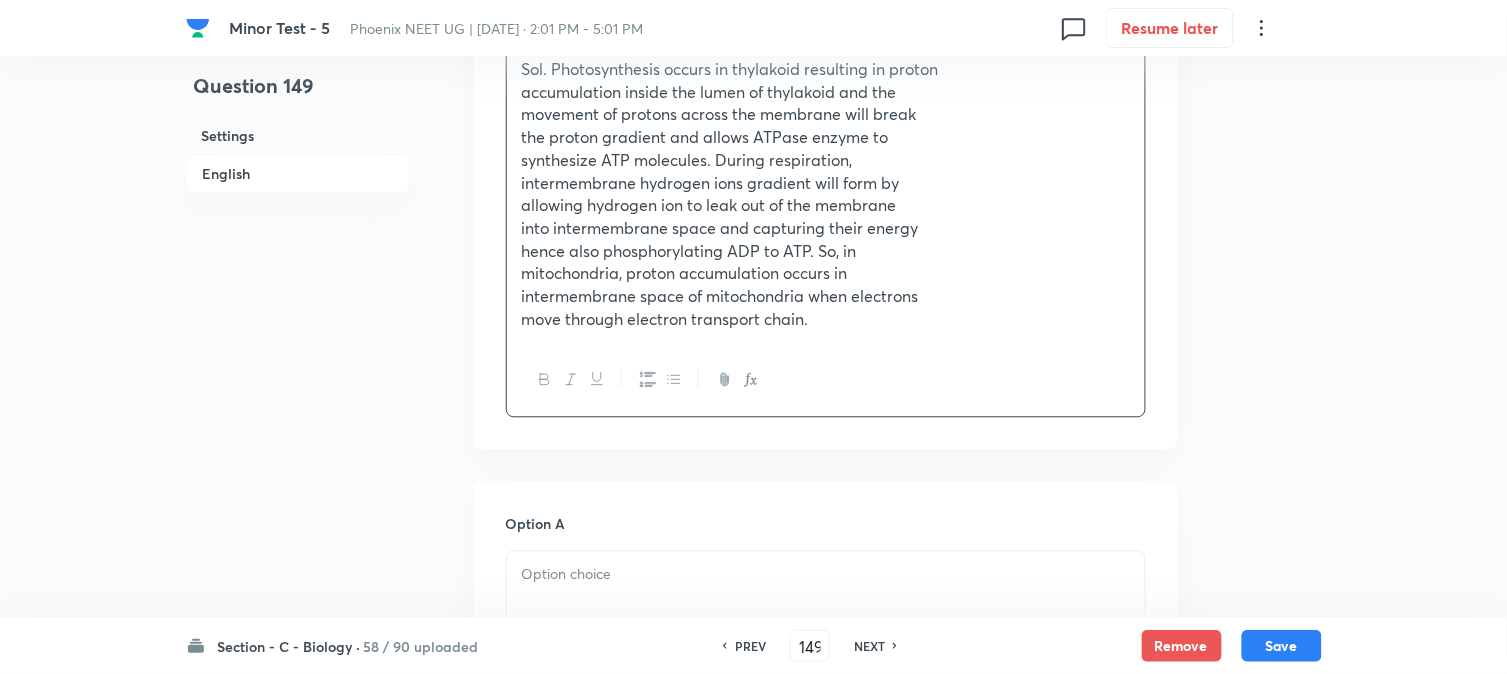 drag, startPoint x: 557, startPoint y: 574, endPoint x: 565, endPoint y: 567, distance: 10.630146 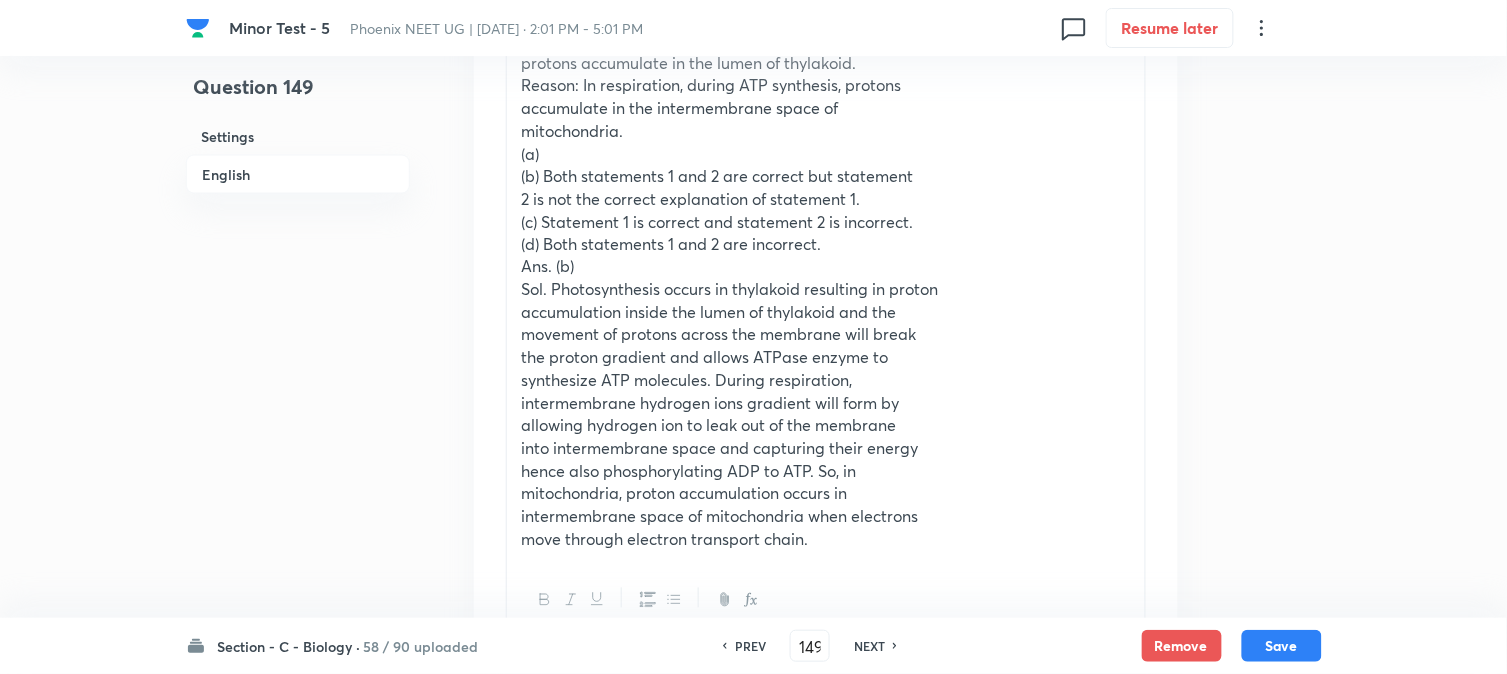 scroll, scrollTop: 701, scrollLeft: 0, axis: vertical 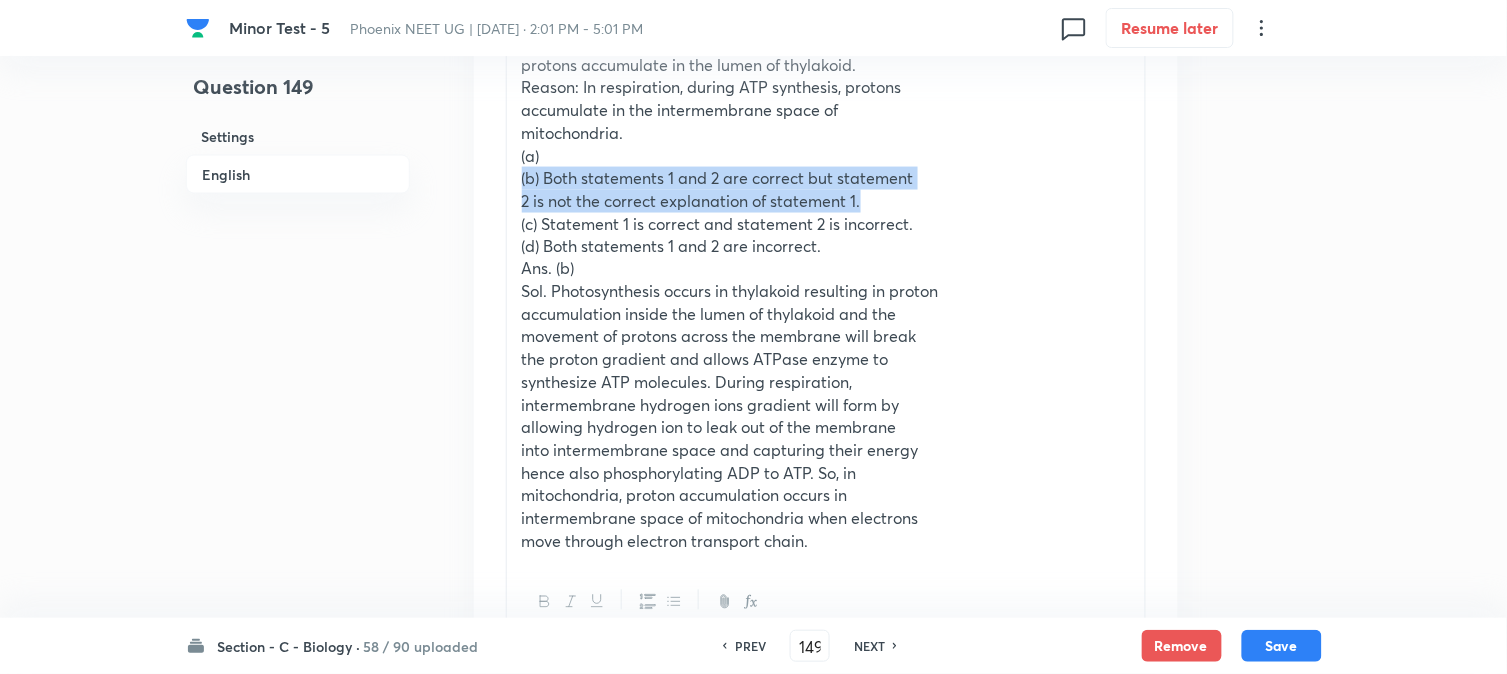 drag, startPoint x: 550, startPoint y: 173, endPoint x: 826, endPoint y: 194, distance: 276.79776 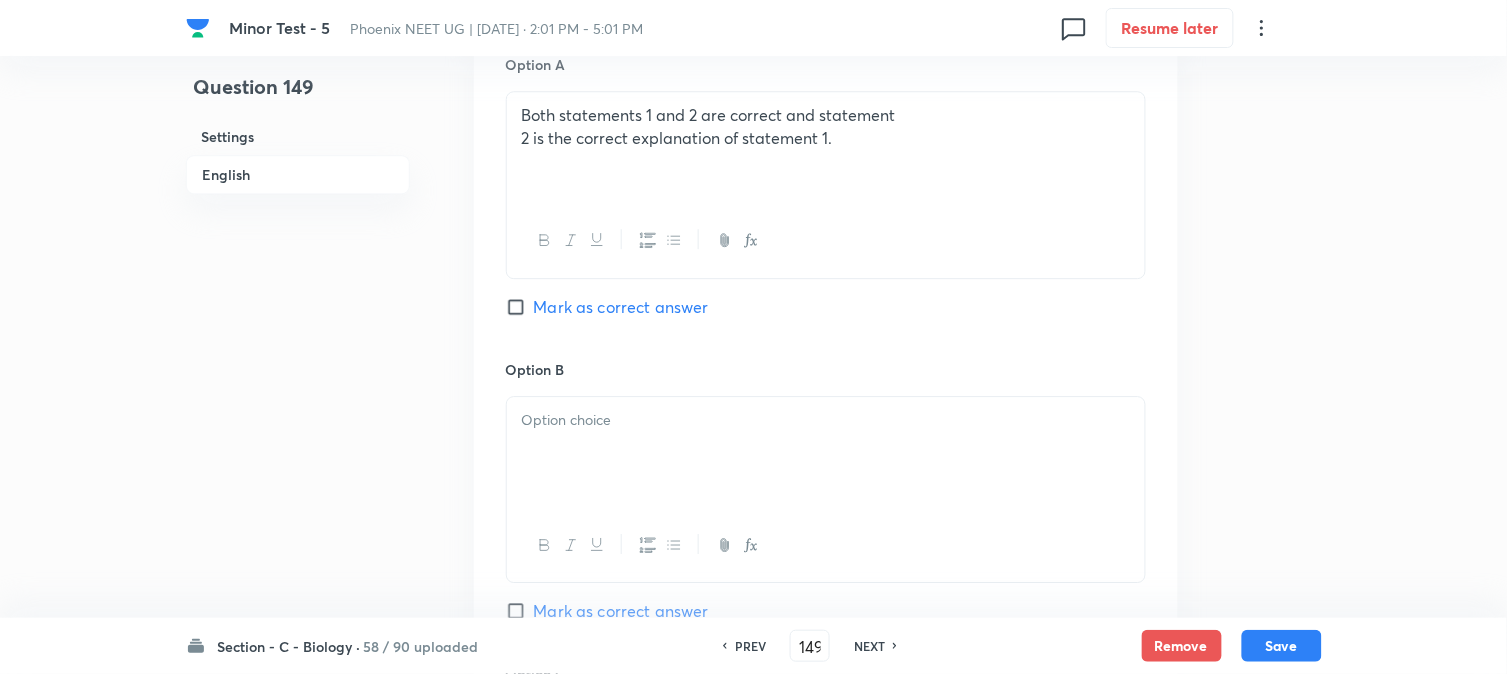 scroll, scrollTop: 1367, scrollLeft: 0, axis: vertical 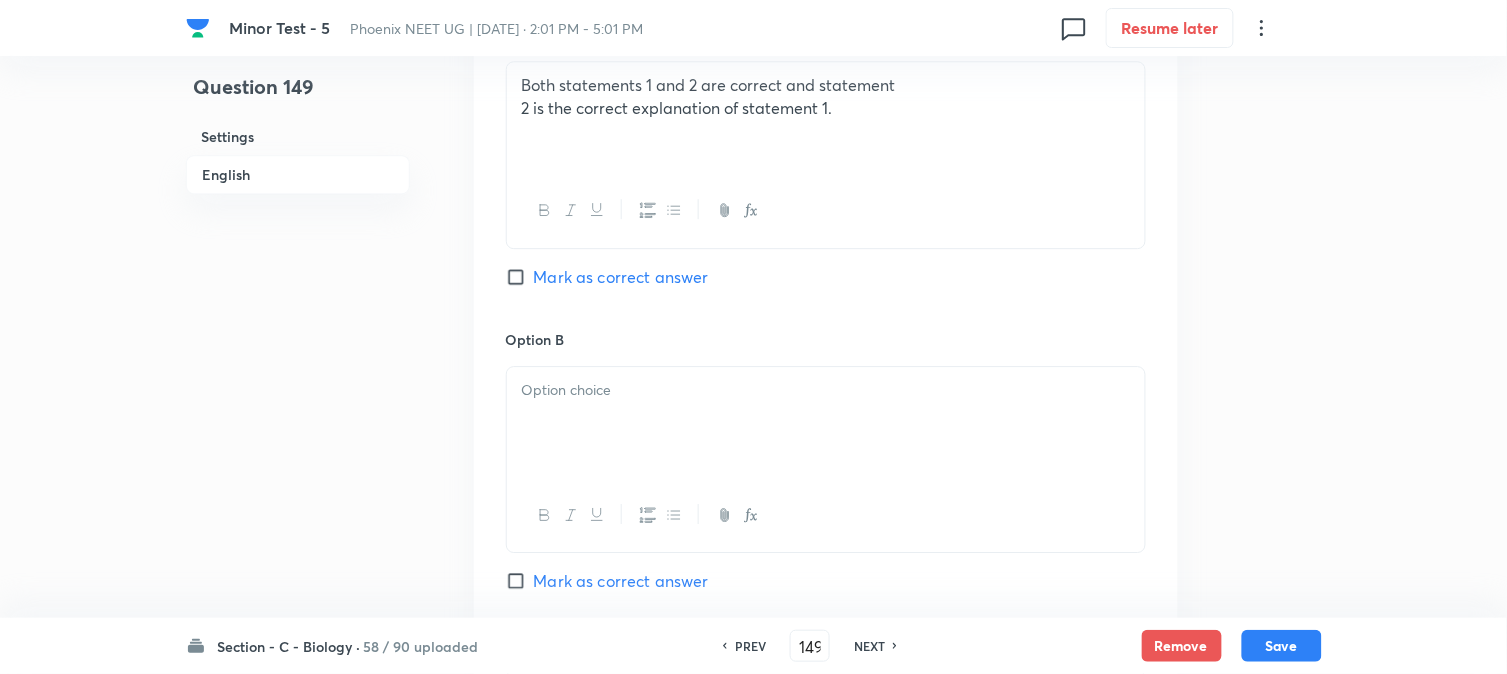 click at bounding box center [826, 423] 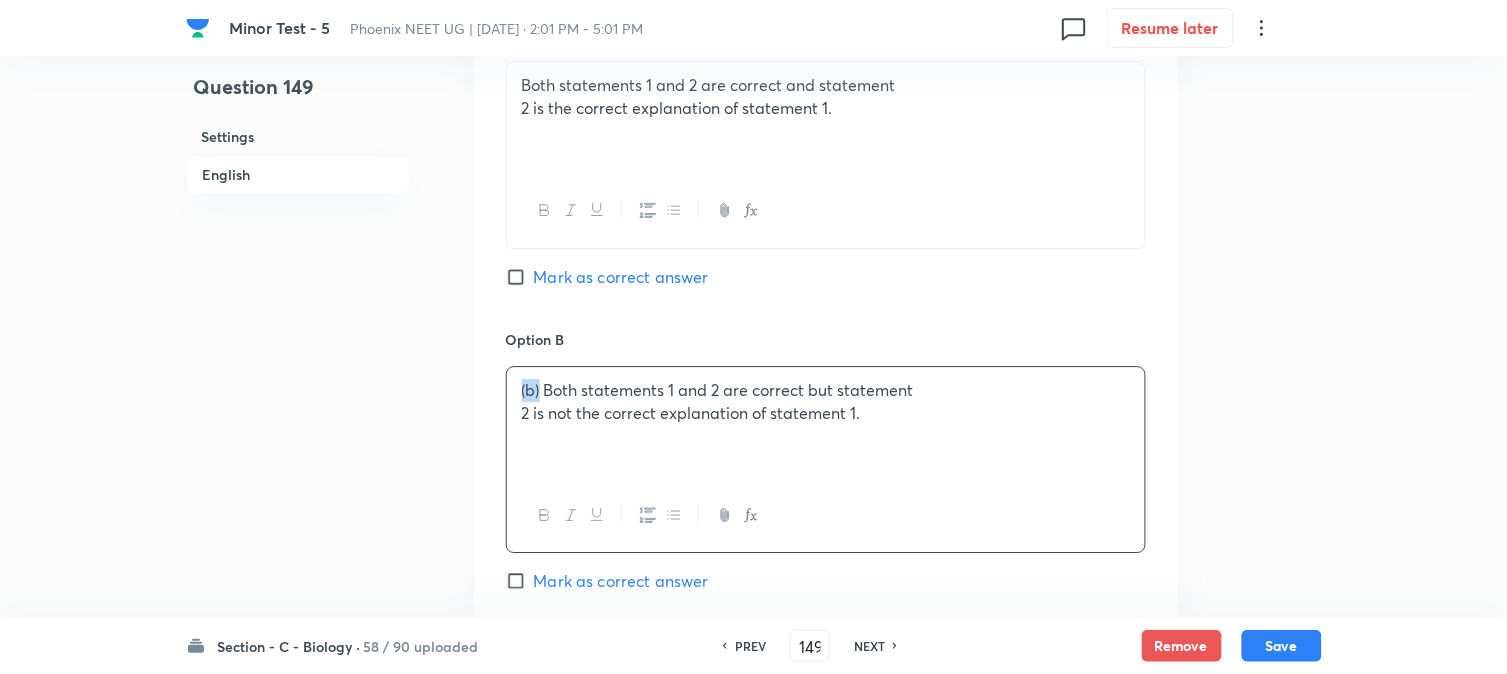 drag, startPoint x: 538, startPoint y: 396, endPoint x: 502, endPoint y: 371, distance: 43.829212 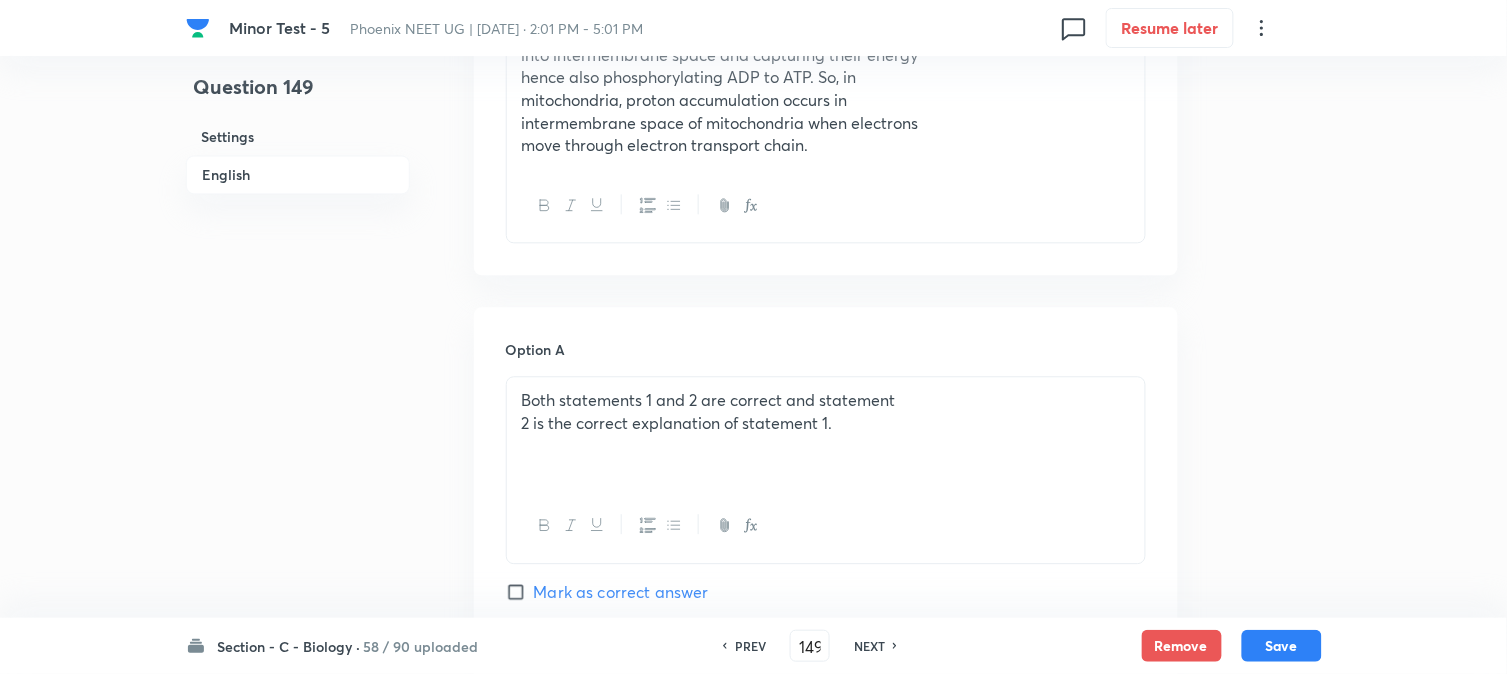 scroll, scrollTop: 701, scrollLeft: 0, axis: vertical 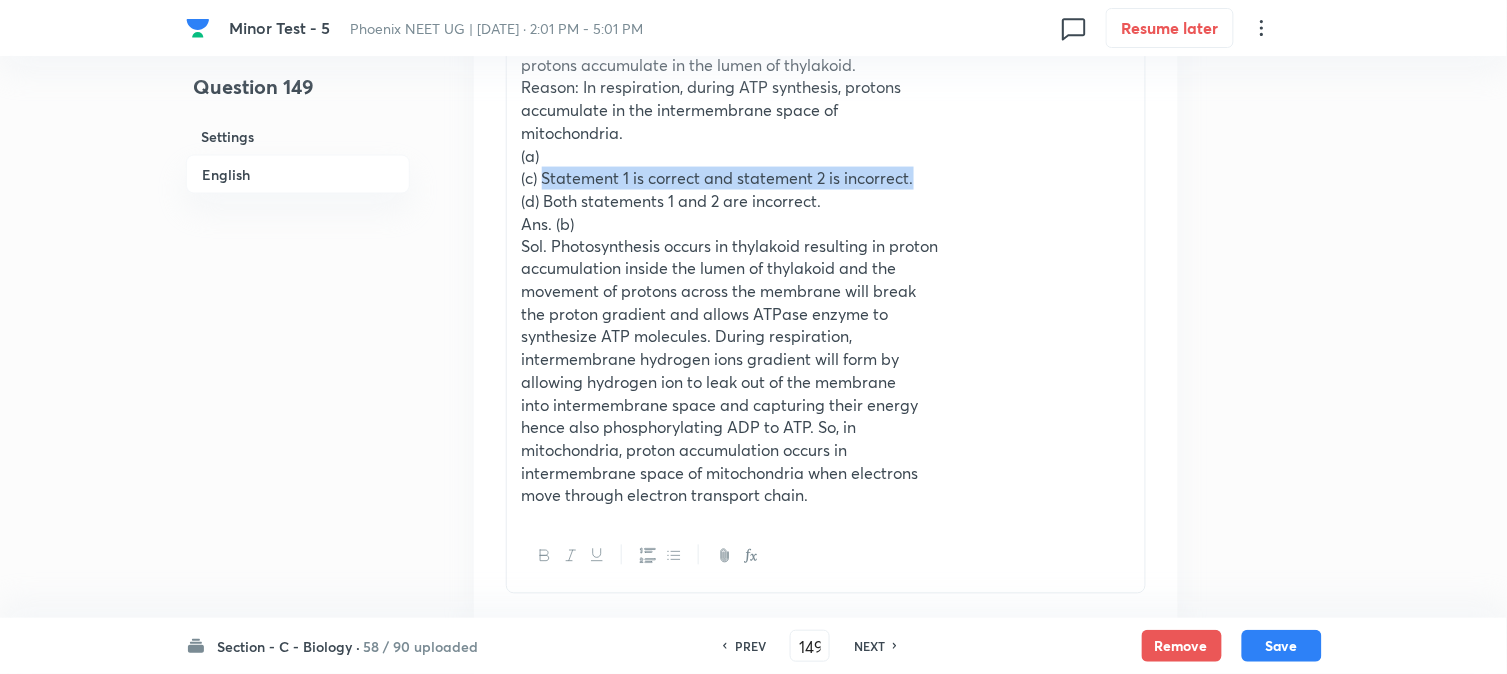 drag, startPoint x: 545, startPoint y: 183, endPoint x: 1058, endPoint y: 181, distance: 513.0039 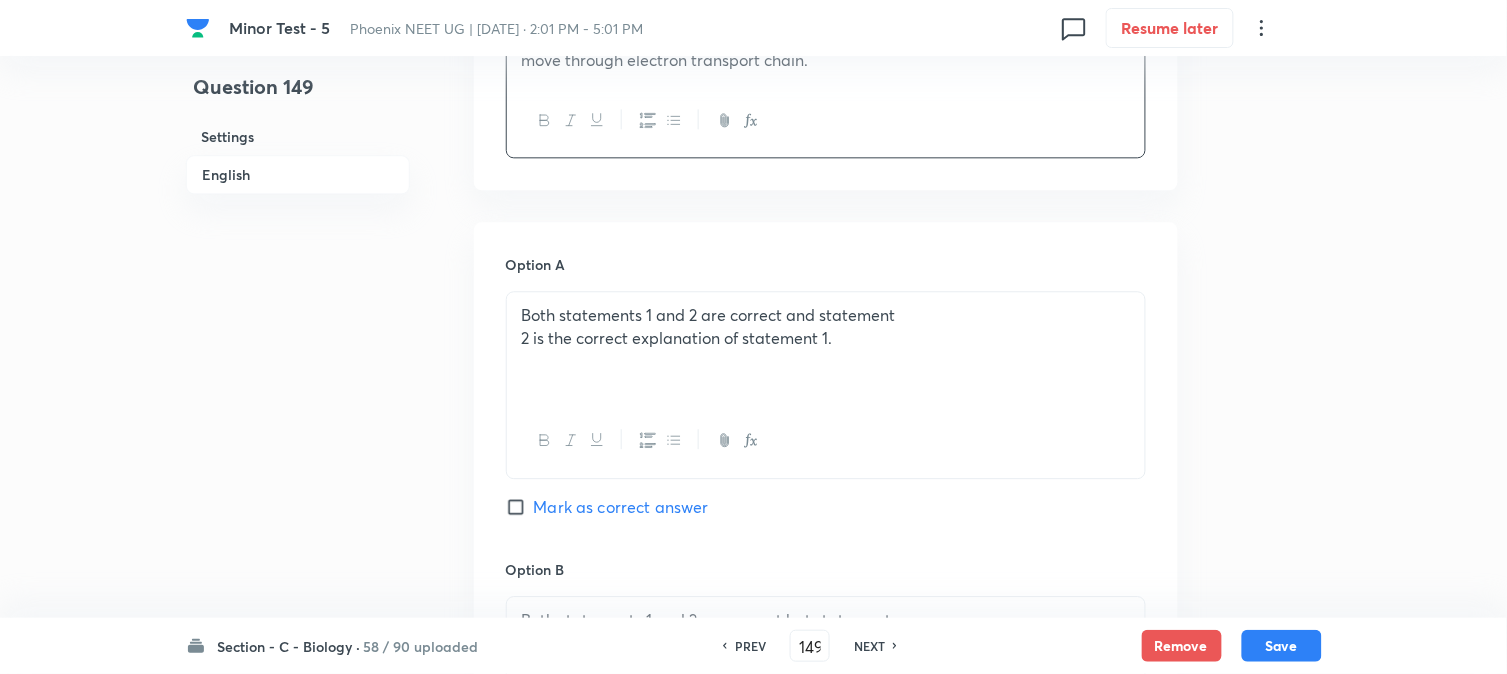 scroll, scrollTop: 1590, scrollLeft: 0, axis: vertical 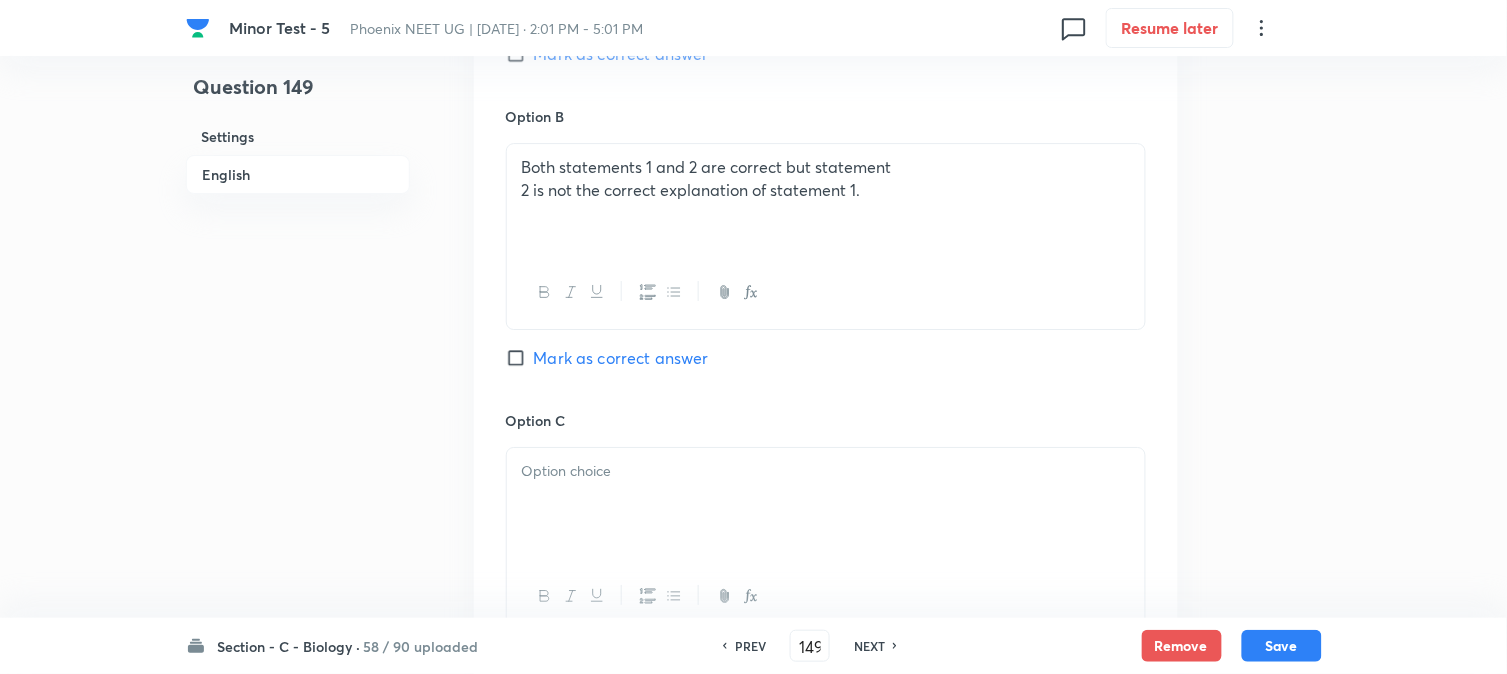 click on "Mark as correct answer" at bounding box center (621, 358) 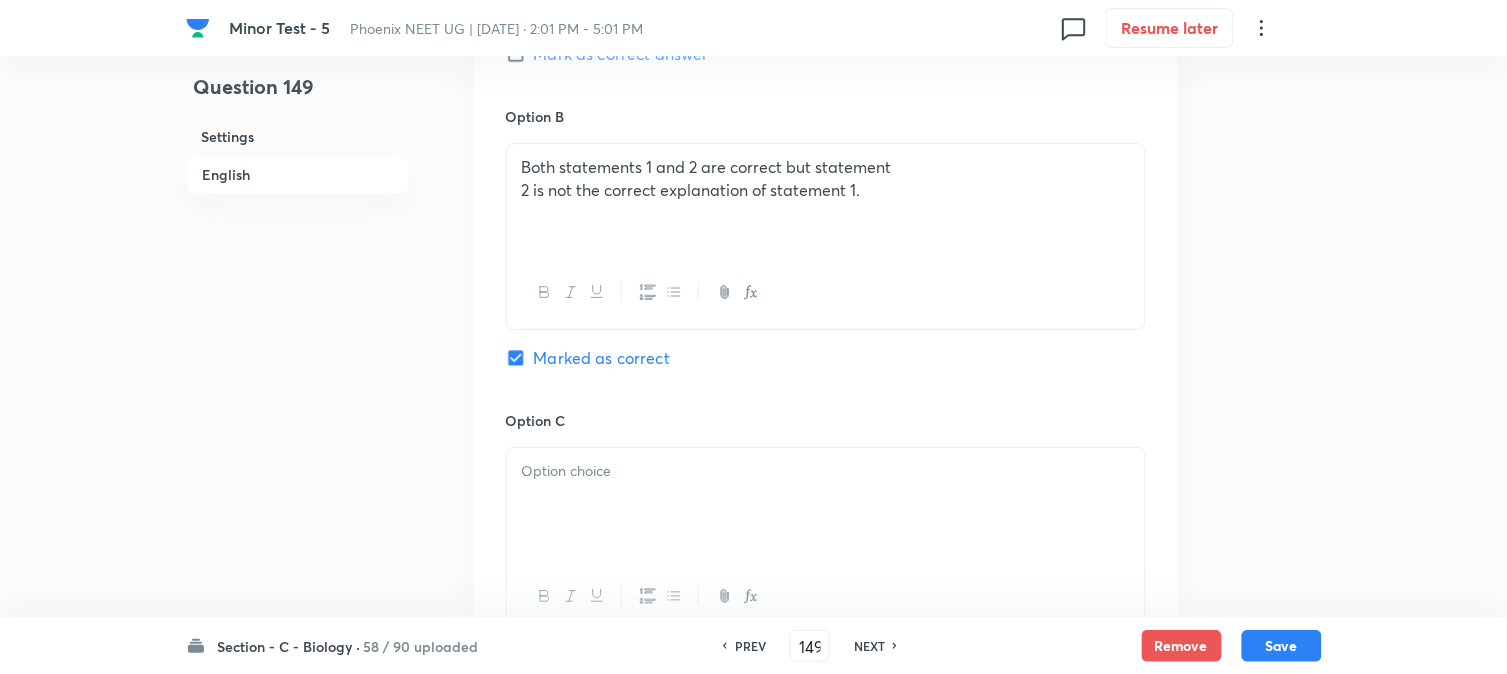 click at bounding box center [826, 504] 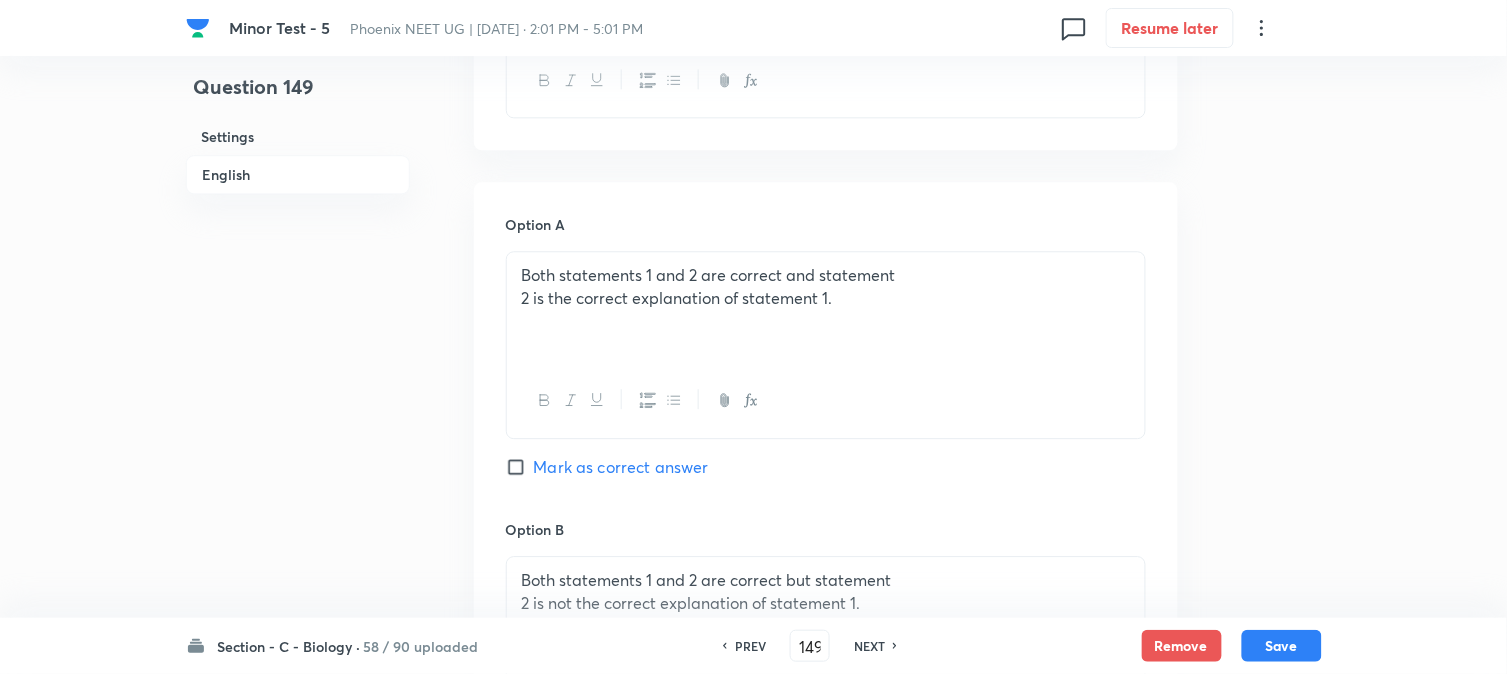 scroll, scrollTop: 590, scrollLeft: 0, axis: vertical 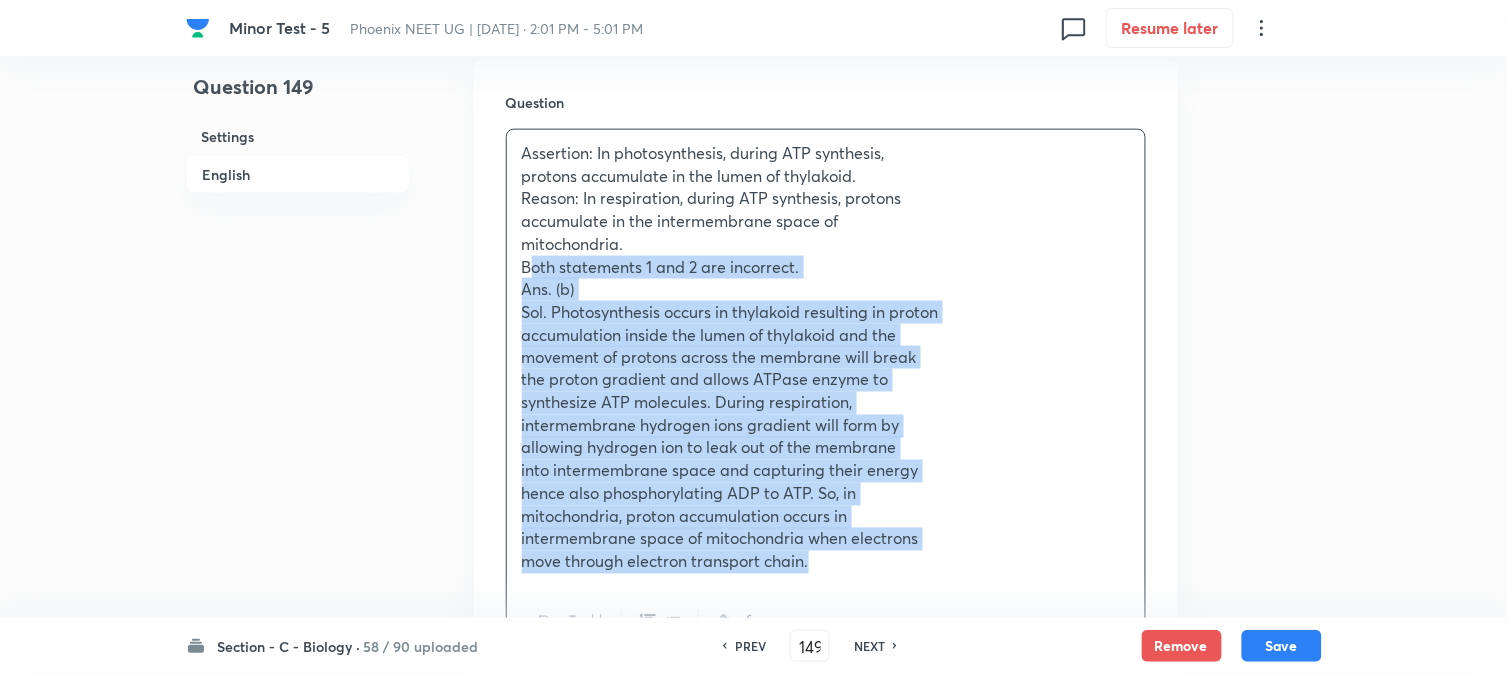 drag, startPoint x: 540, startPoint y: 314, endPoint x: 1188, endPoint y: 608, distance: 711.57574 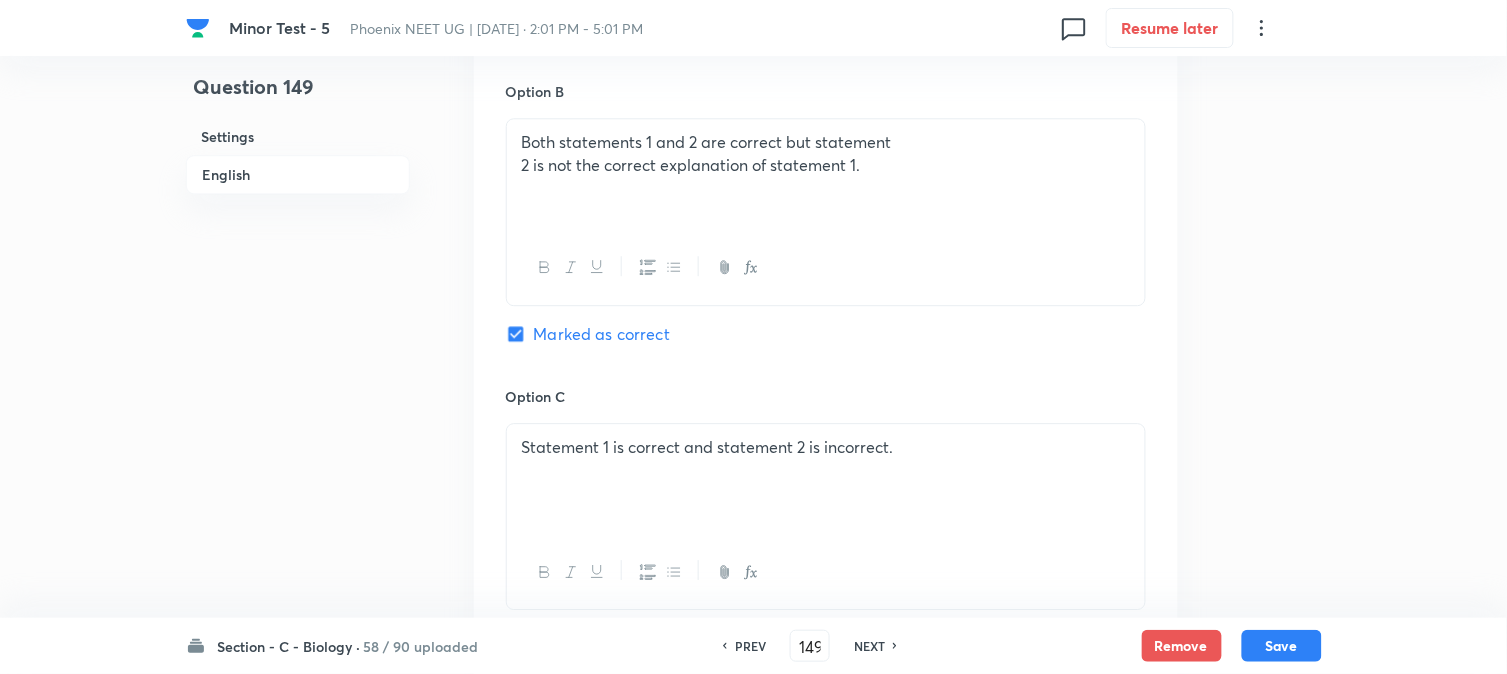 scroll, scrollTop: 1590, scrollLeft: 0, axis: vertical 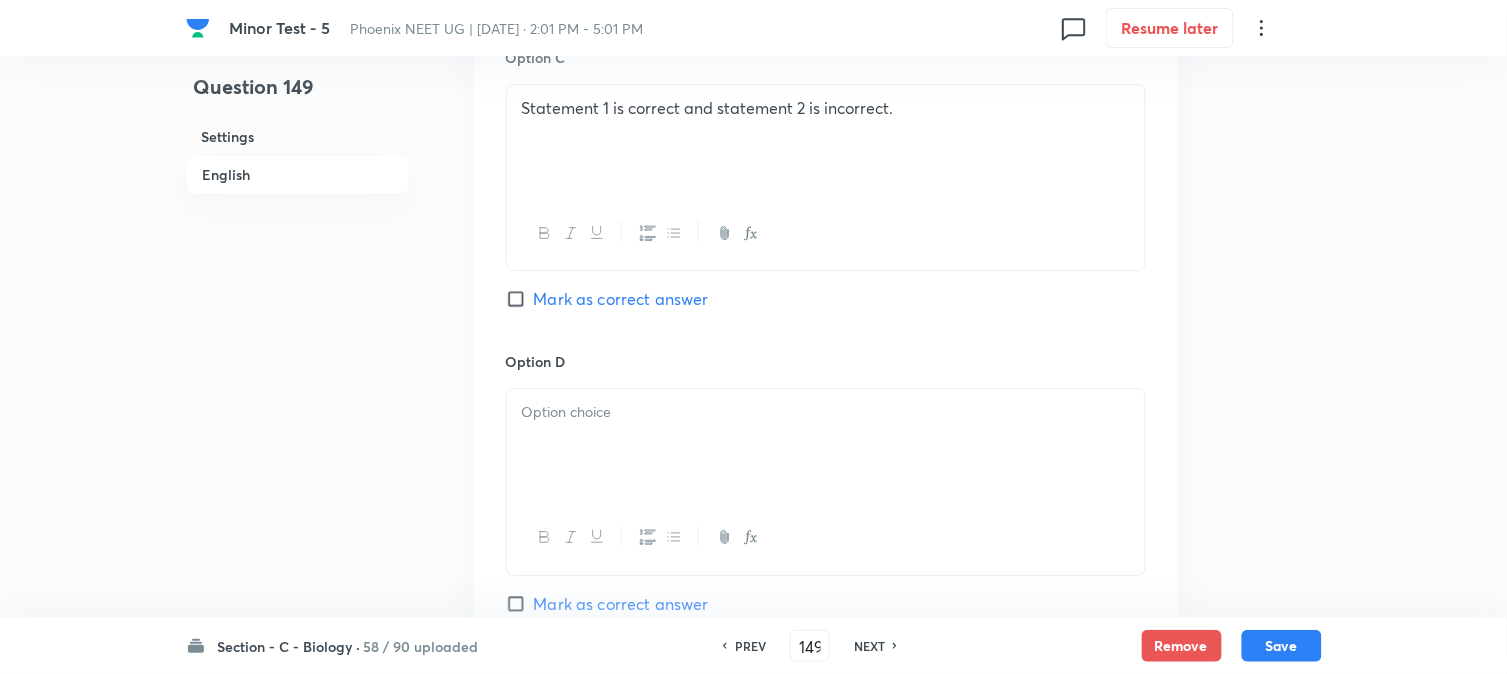 click at bounding box center [826, 445] 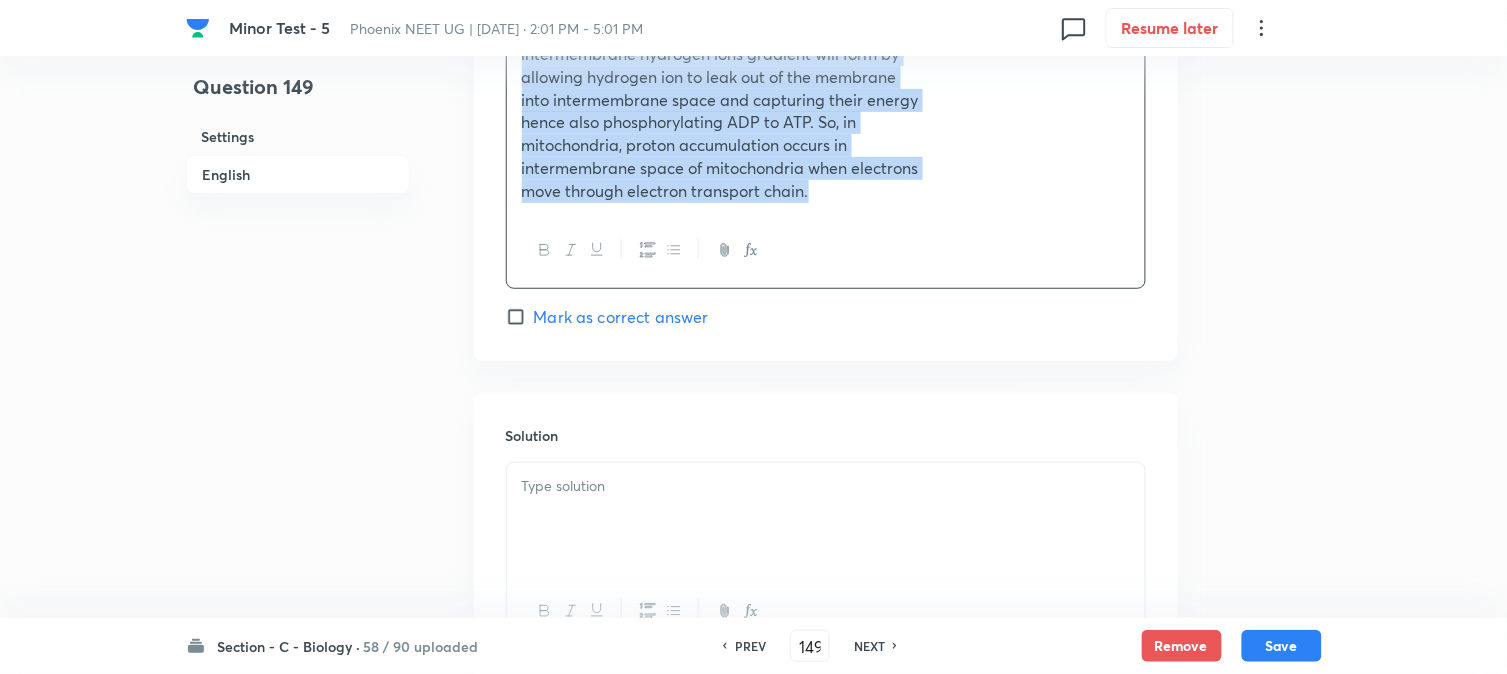 drag, startPoint x: 518, startPoint y: 443, endPoint x: 1116, endPoint y: 418, distance: 598.52234 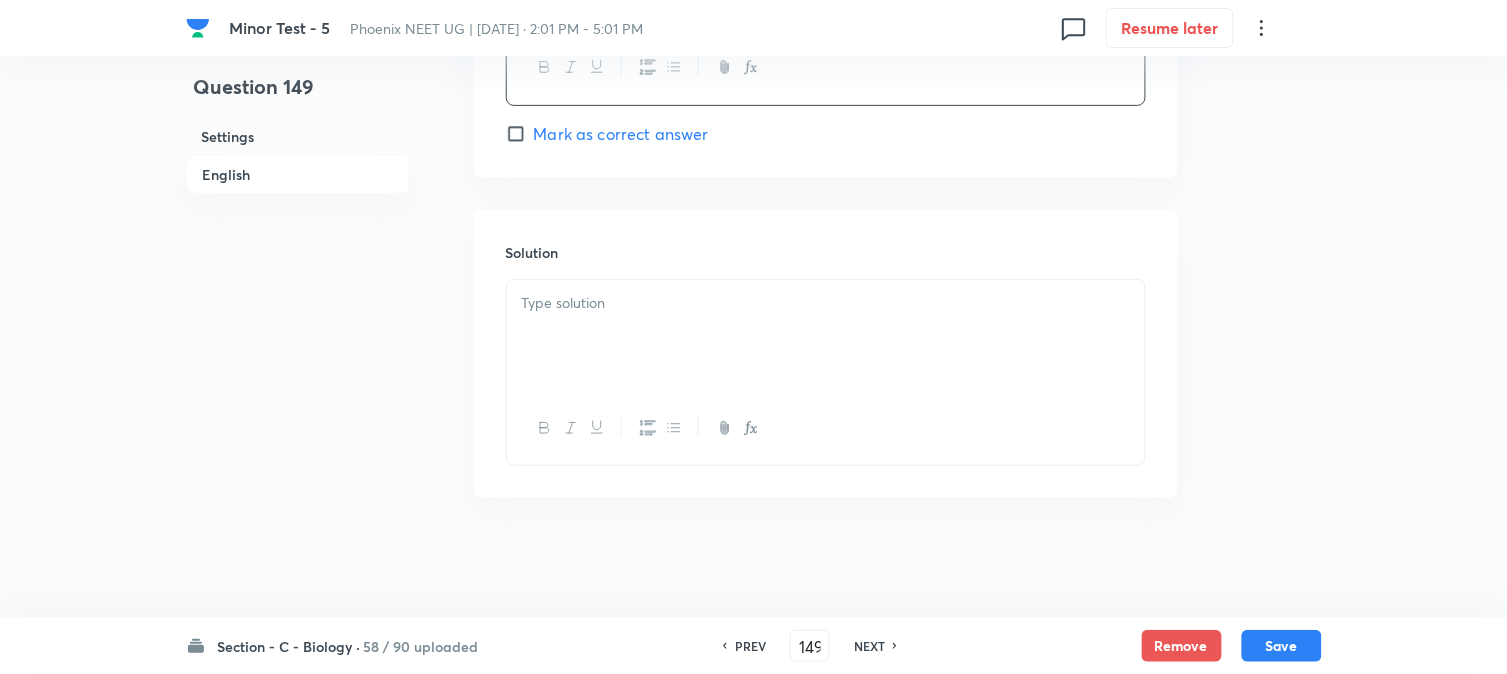 scroll, scrollTop: 2063, scrollLeft: 0, axis: vertical 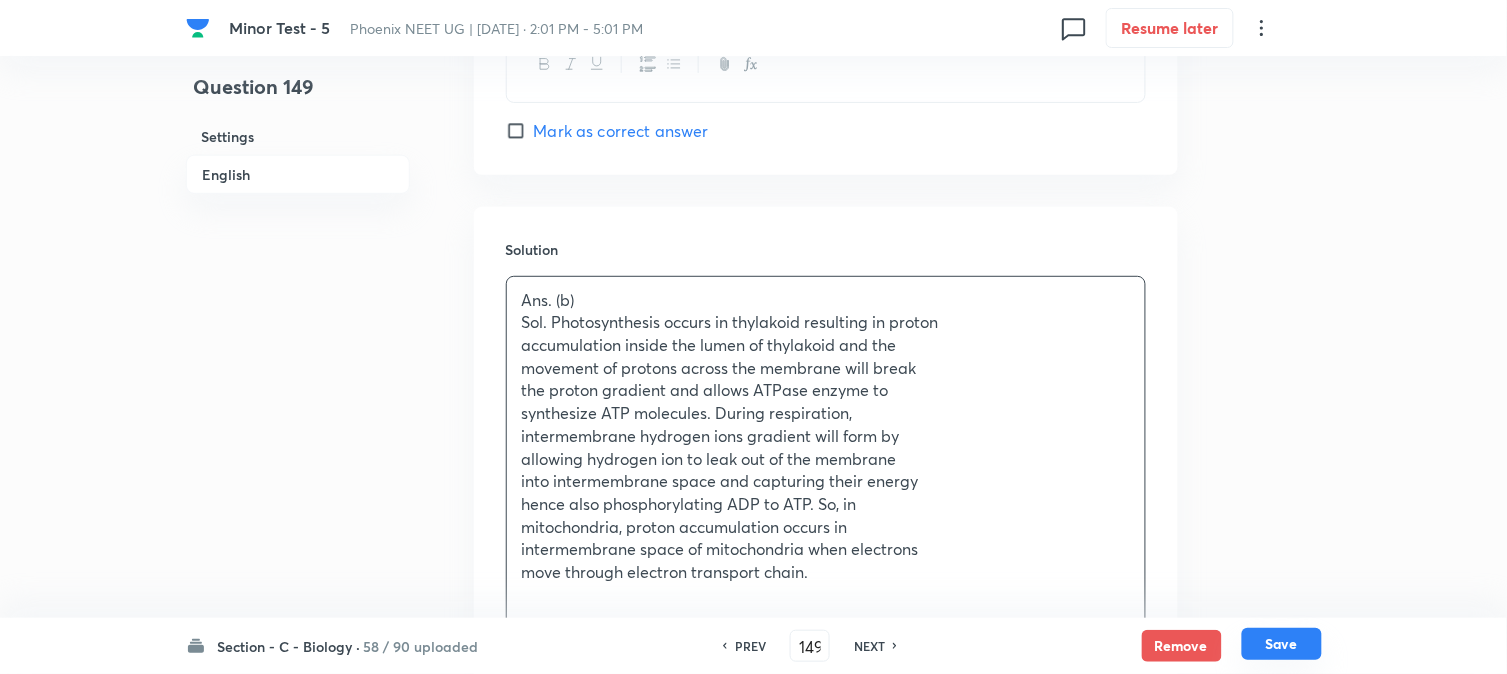 click on "Save" at bounding box center [1282, 644] 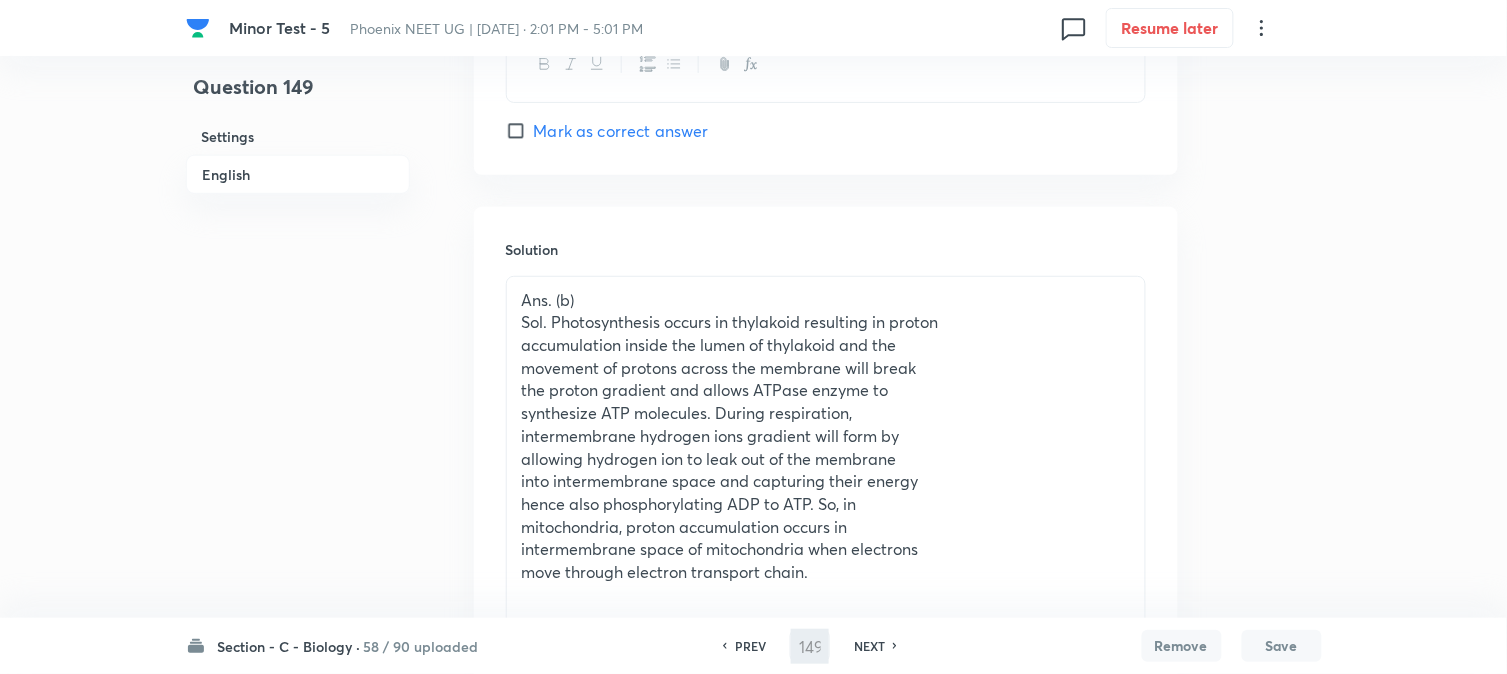 type on "150" 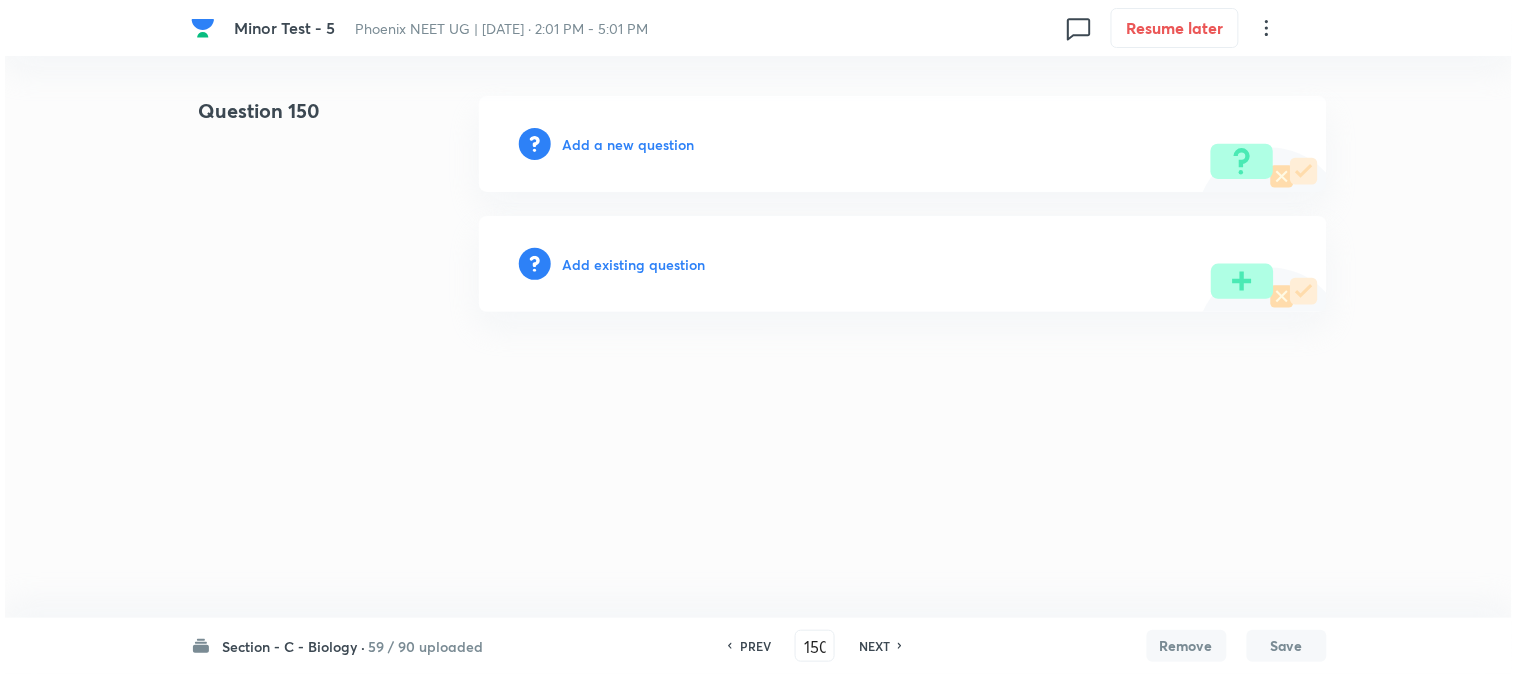 scroll, scrollTop: 0, scrollLeft: 0, axis: both 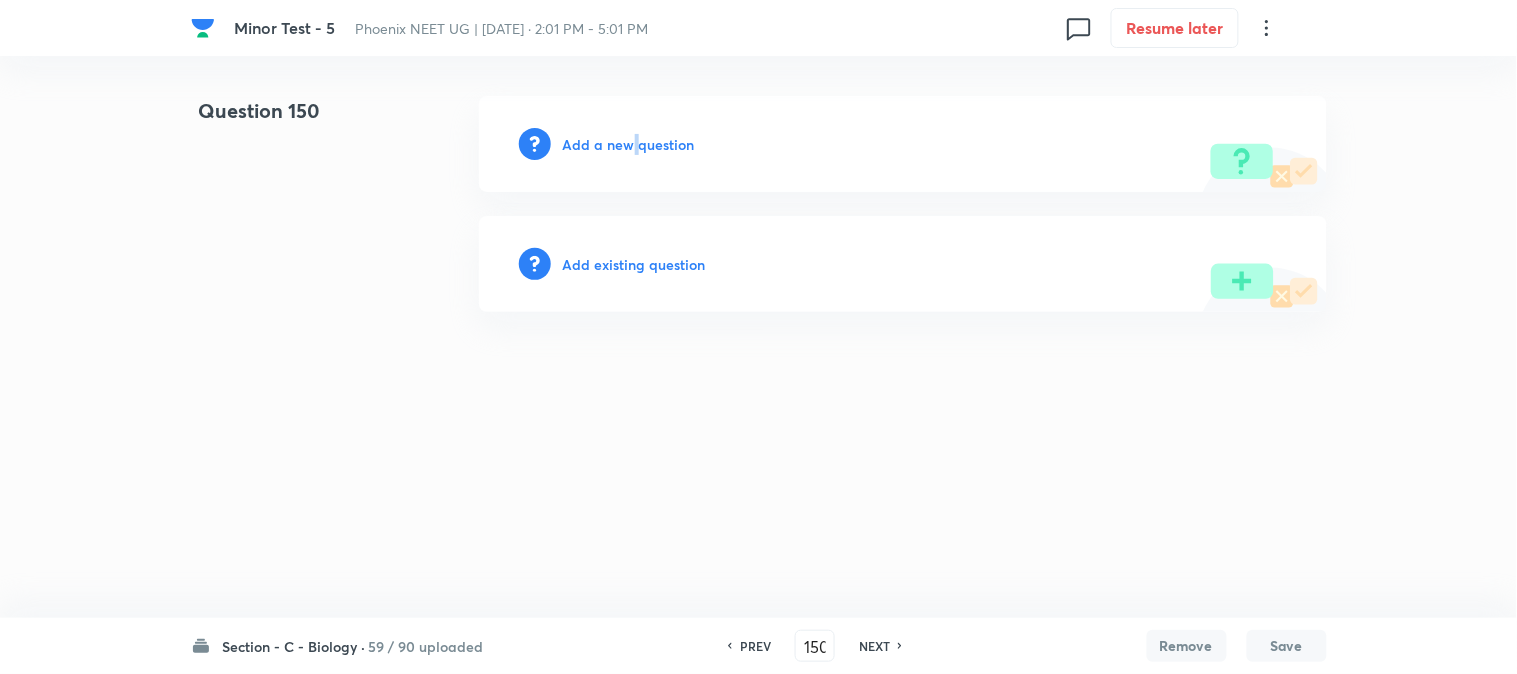 click on "Add a new question" at bounding box center (629, 144) 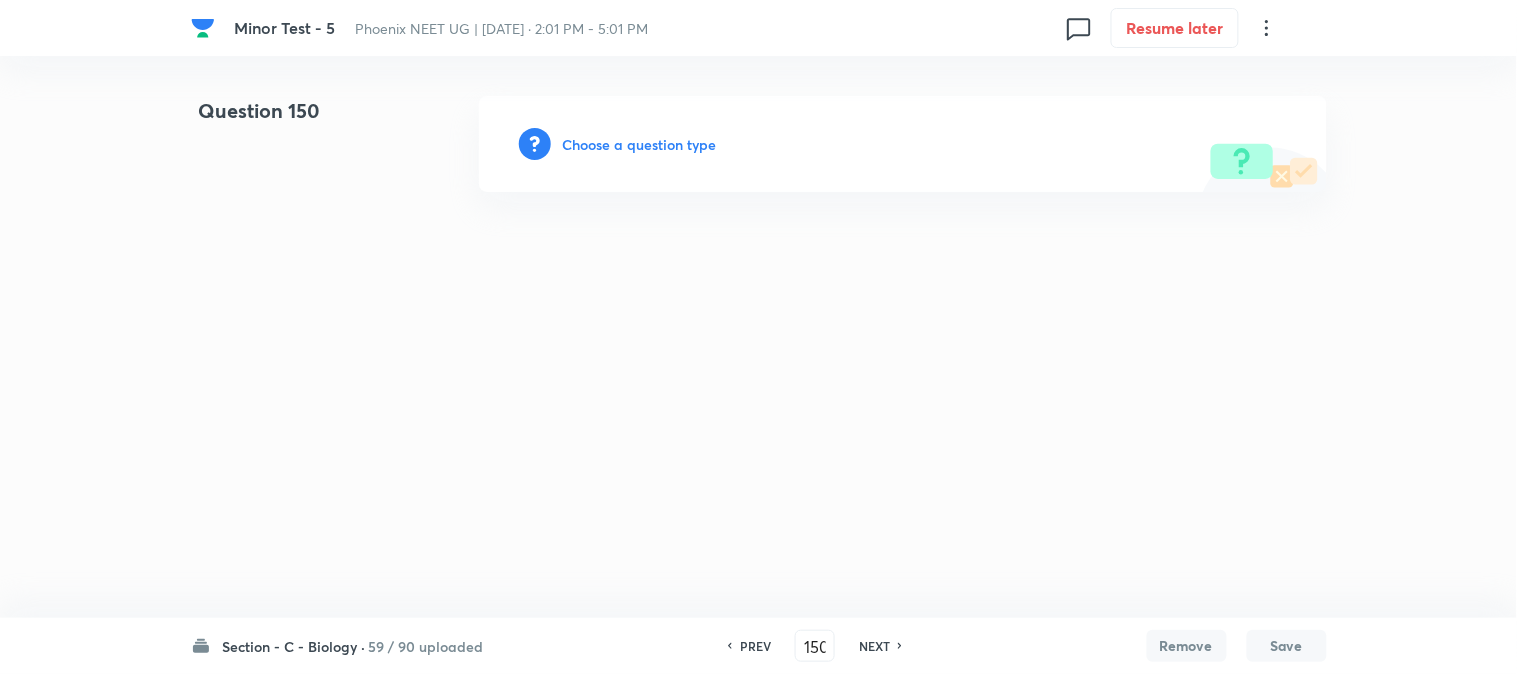 click on "Choose a question type" at bounding box center (640, 144) 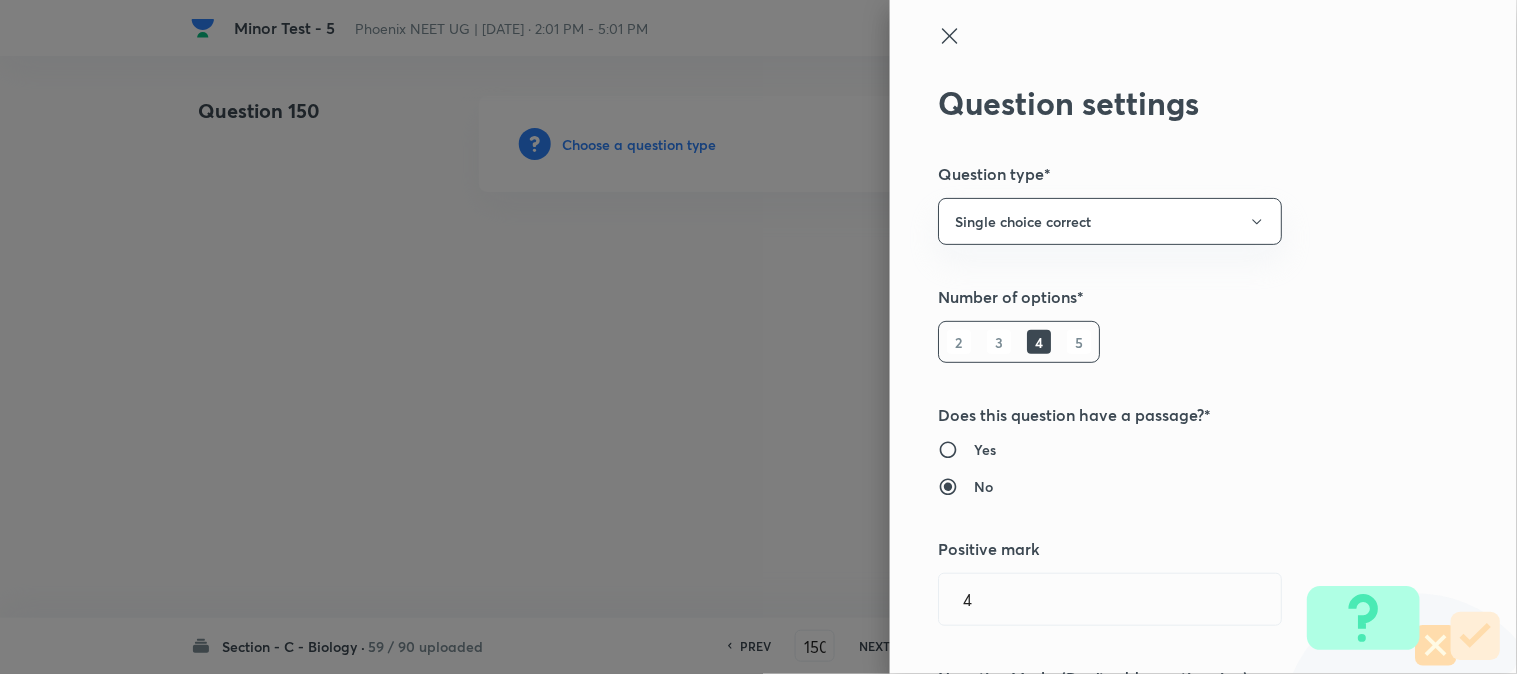 click at bounding box center [758, 337] 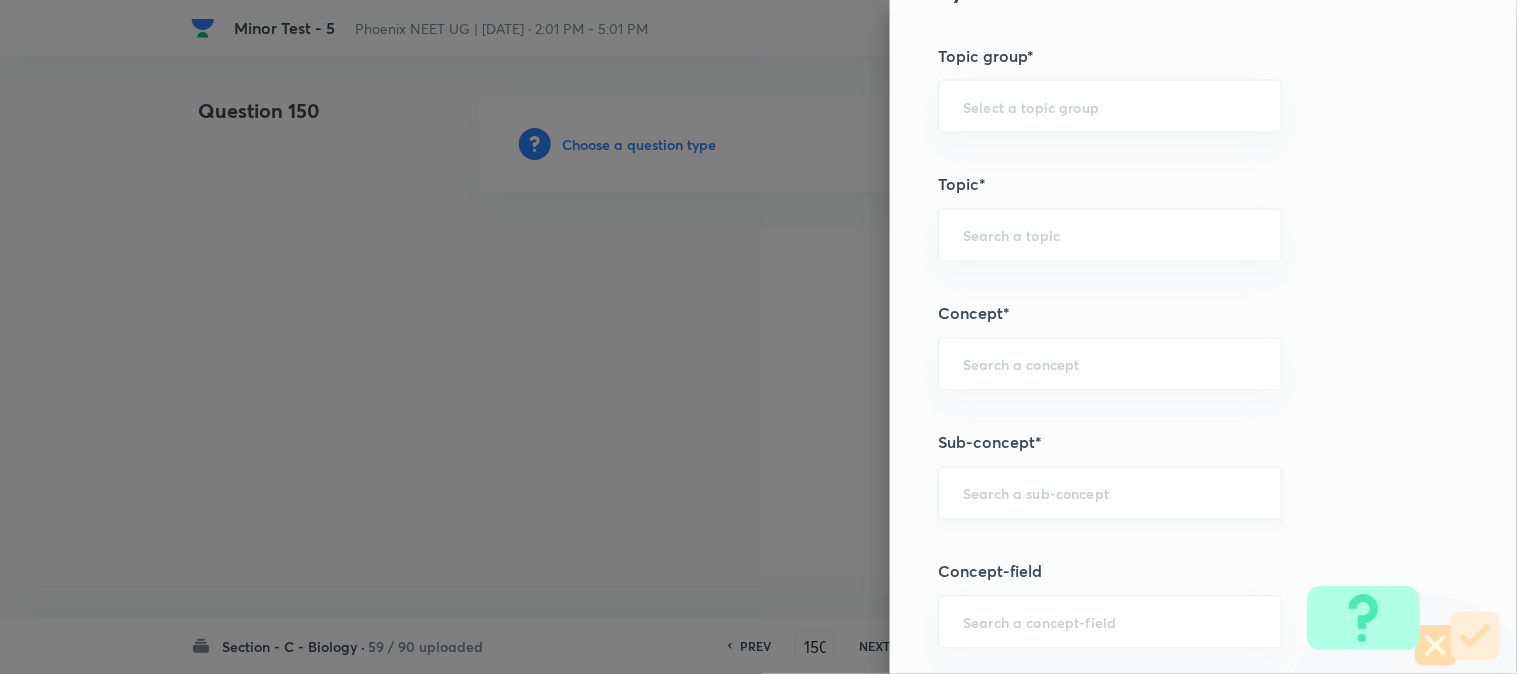 scroll, scrollTop: 1180, scrollLeft: 0, axis: vertical 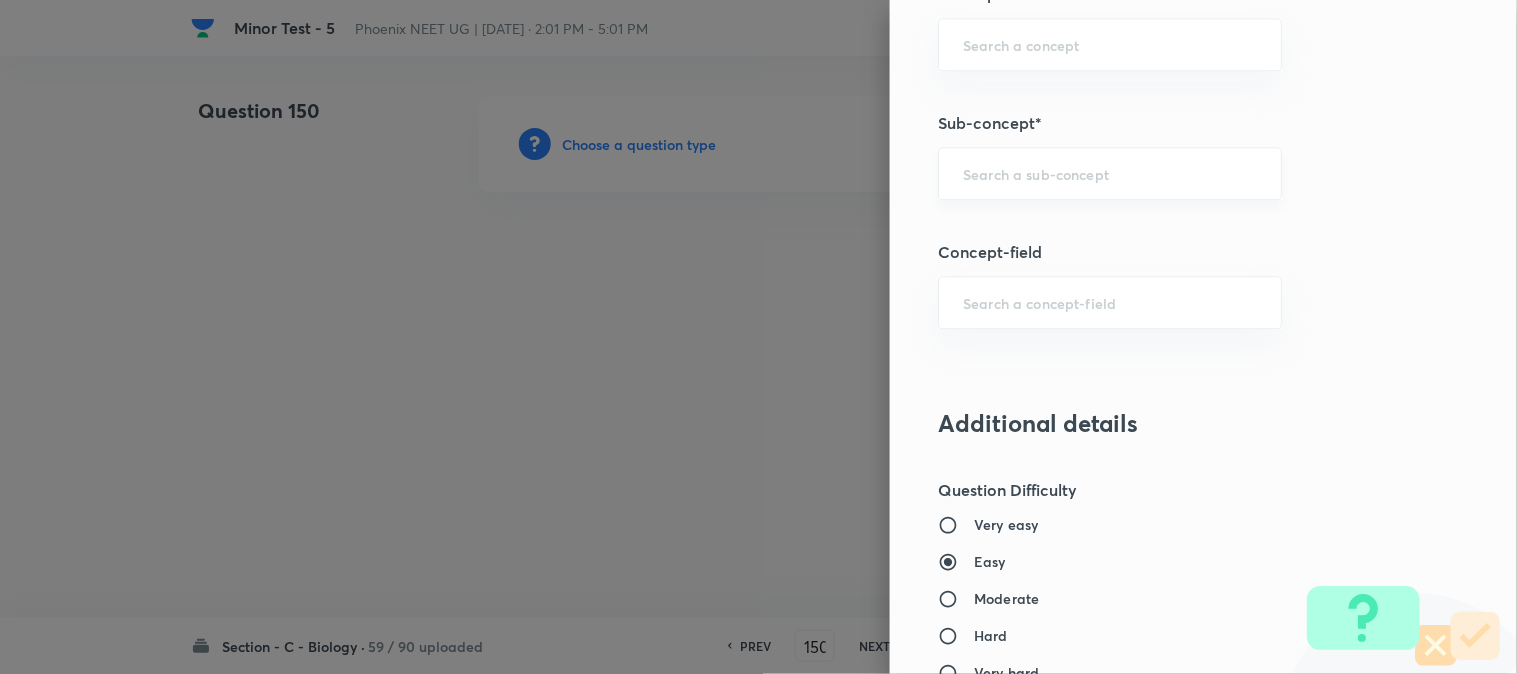 click on "​" at bounding box center (1110, 173) 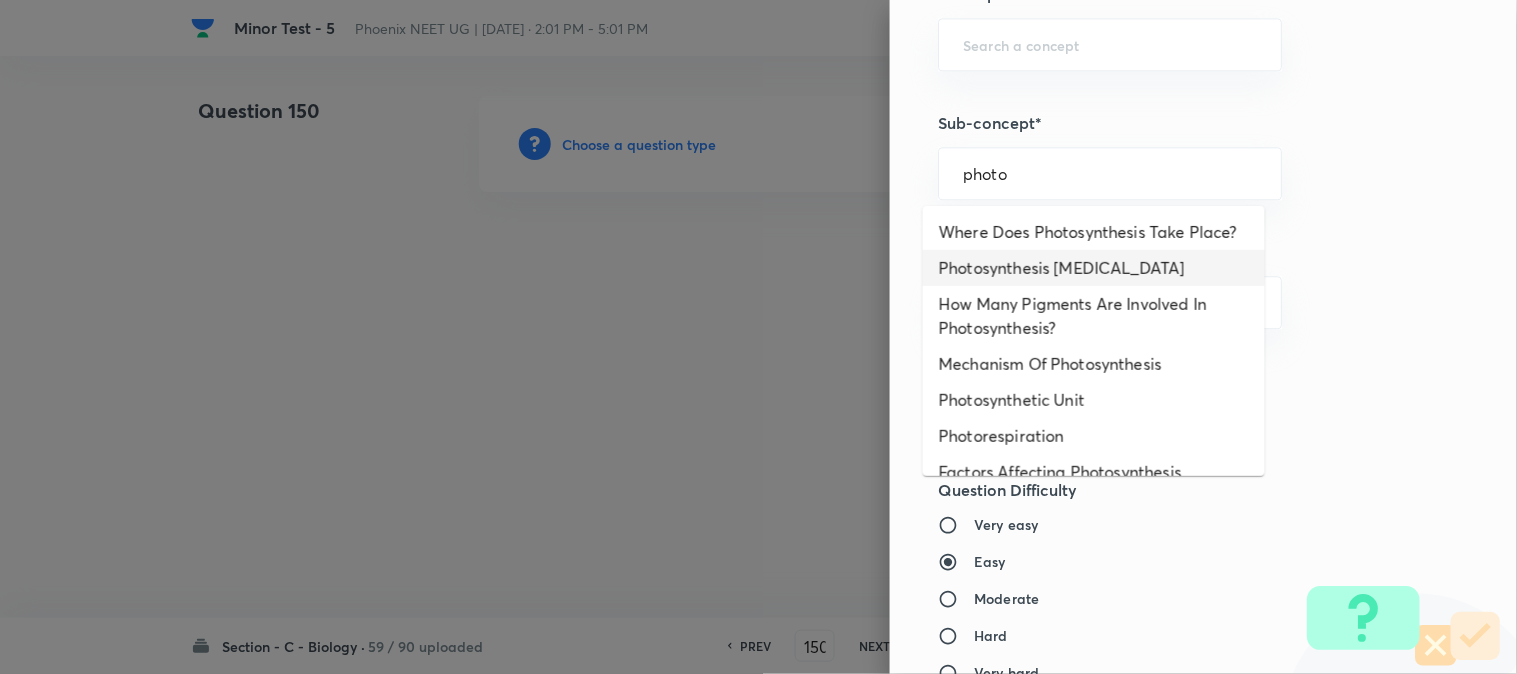 click on "Photosynthesis [MEDICAL_DATA]" at bounding box center (1094, 268) 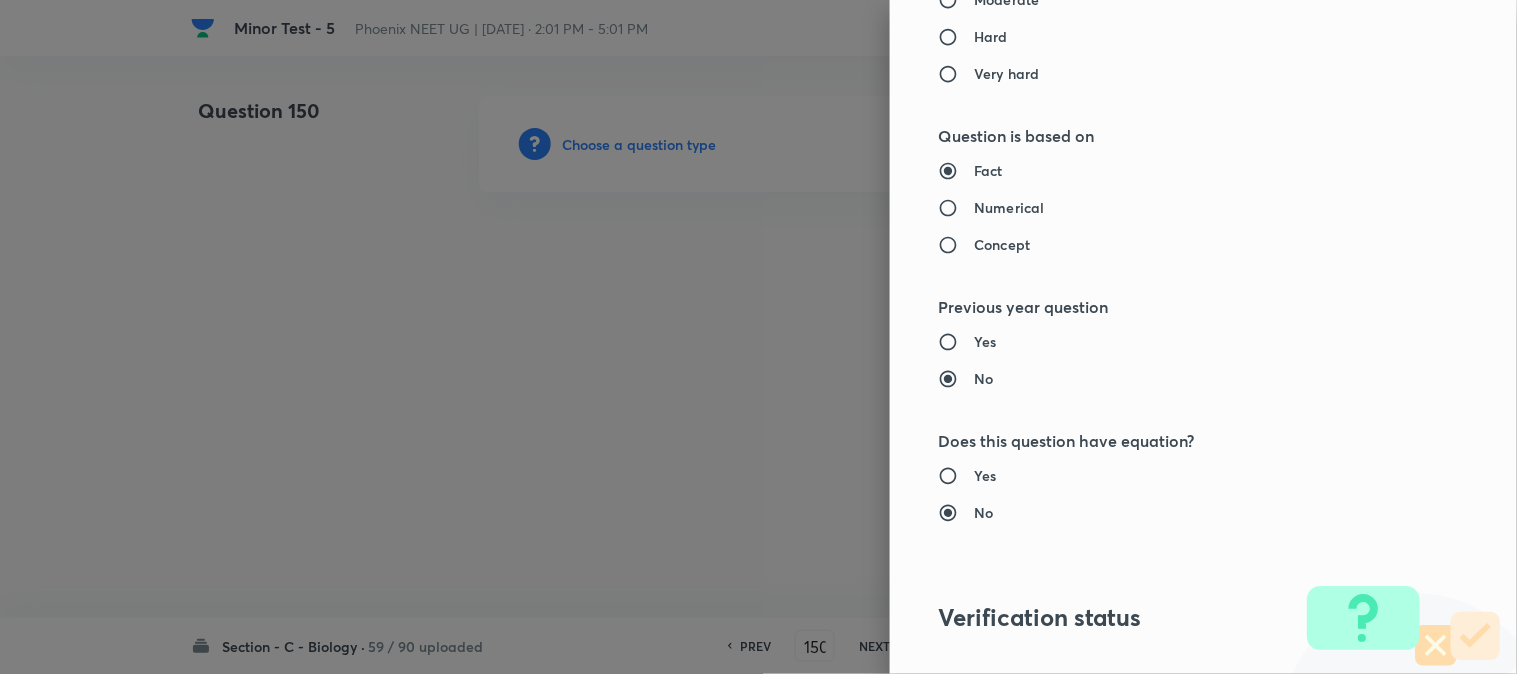 type on "Biology" 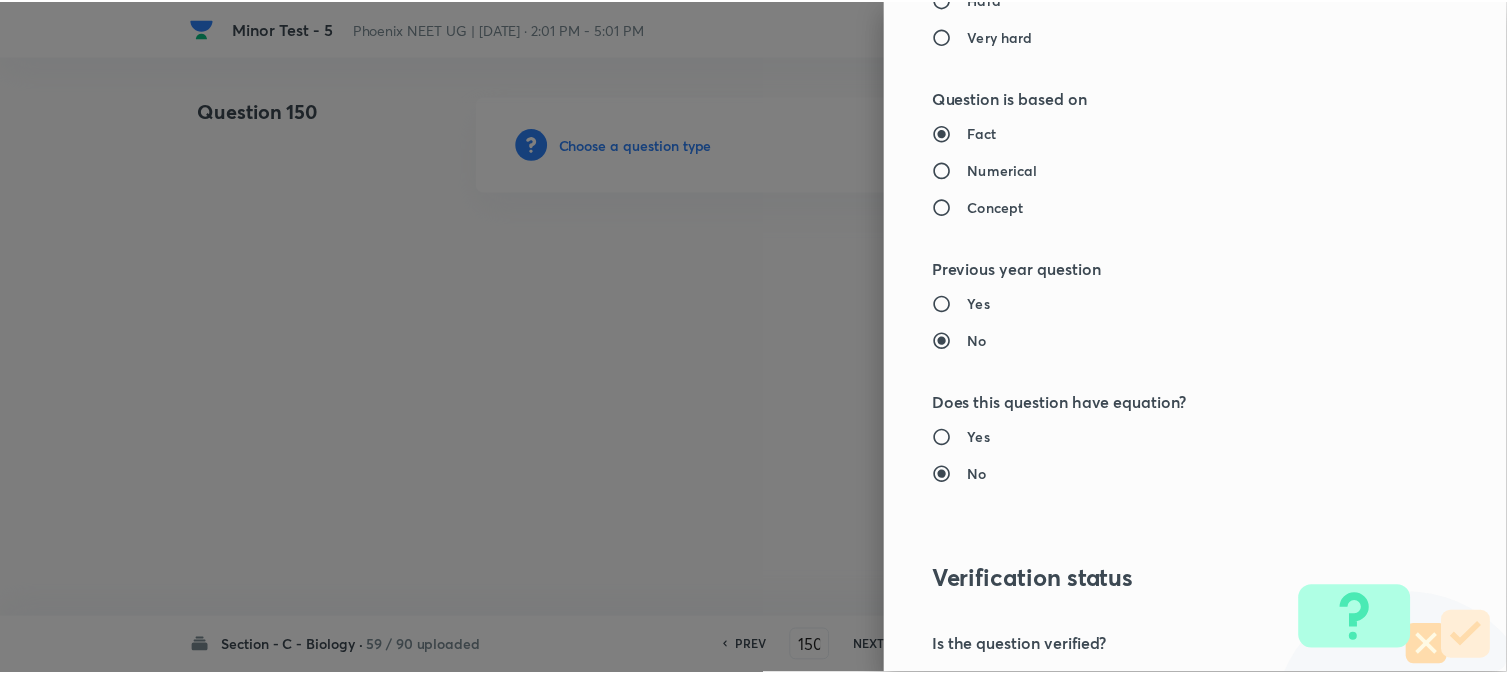 scroll, scrollTop: 2052, scrollLeft: 0, axis: vertical 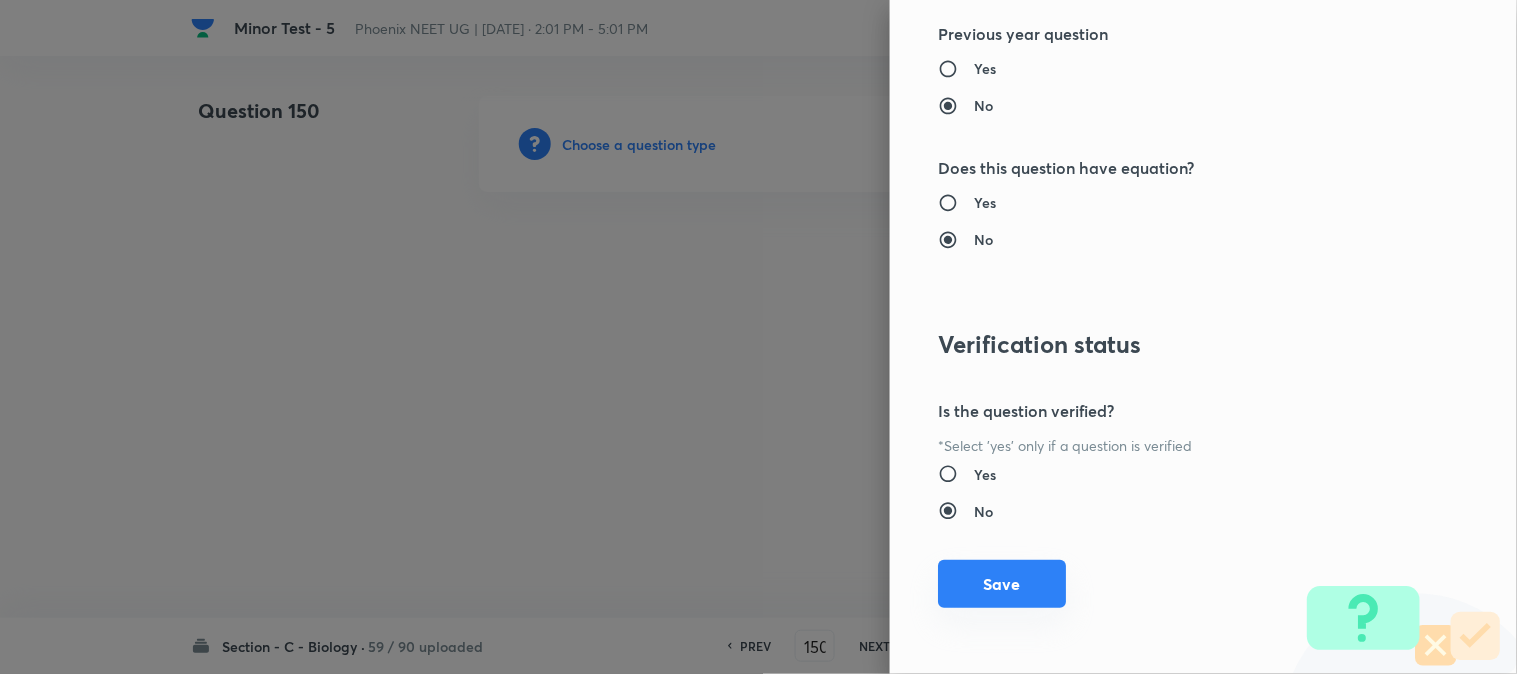drag, startPoint x: 1018, startPoint y: 596, endPoint x: 985, endPoint y: 592, distance: 33.24154 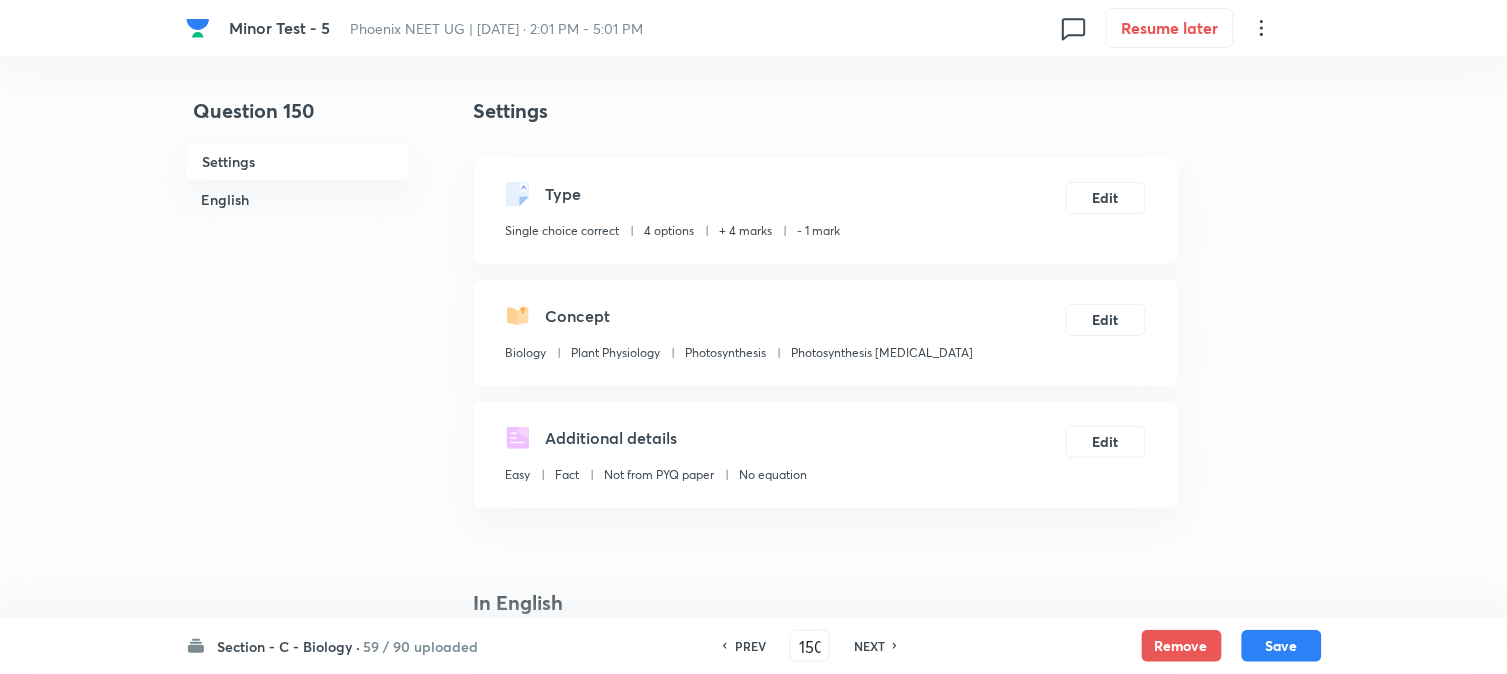 scroll, scrollTop: 590, scrollLeft: 0, axis: vertical 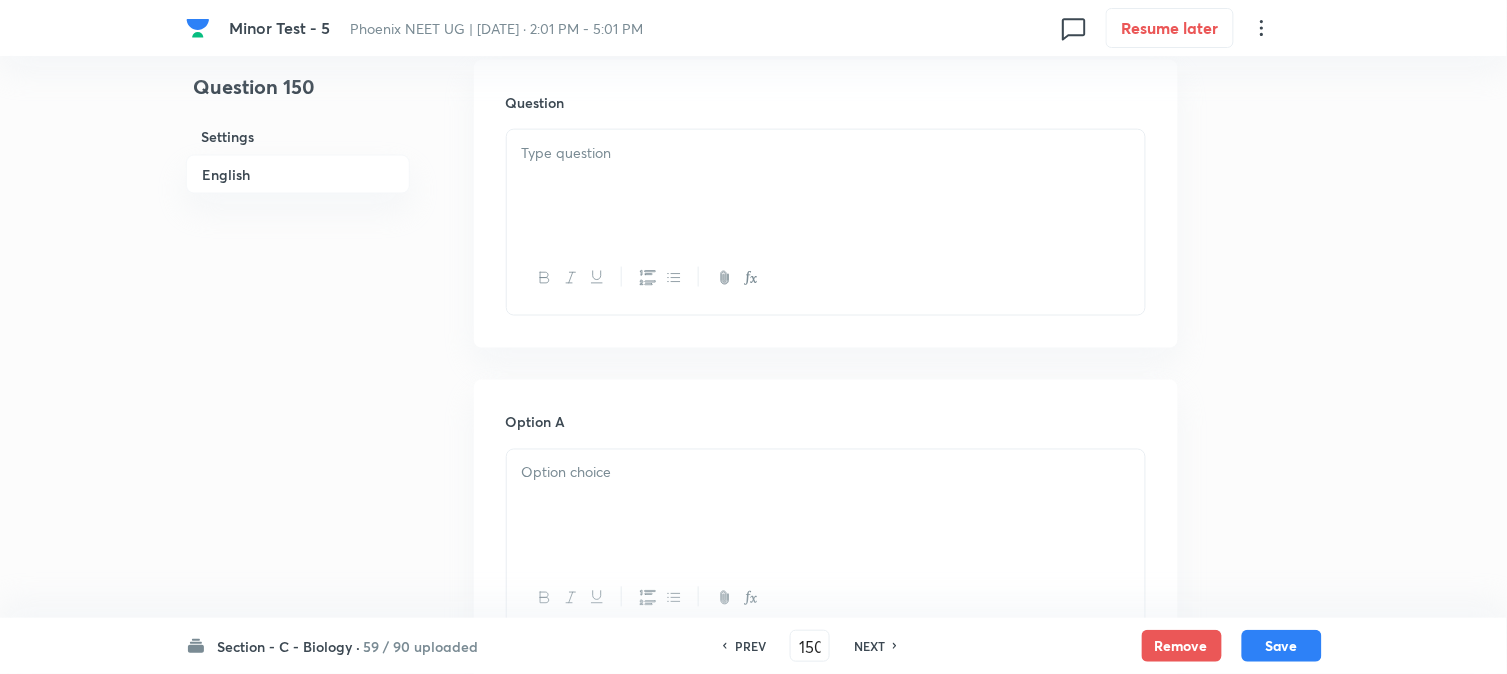 click at bounding box center [826, 186] 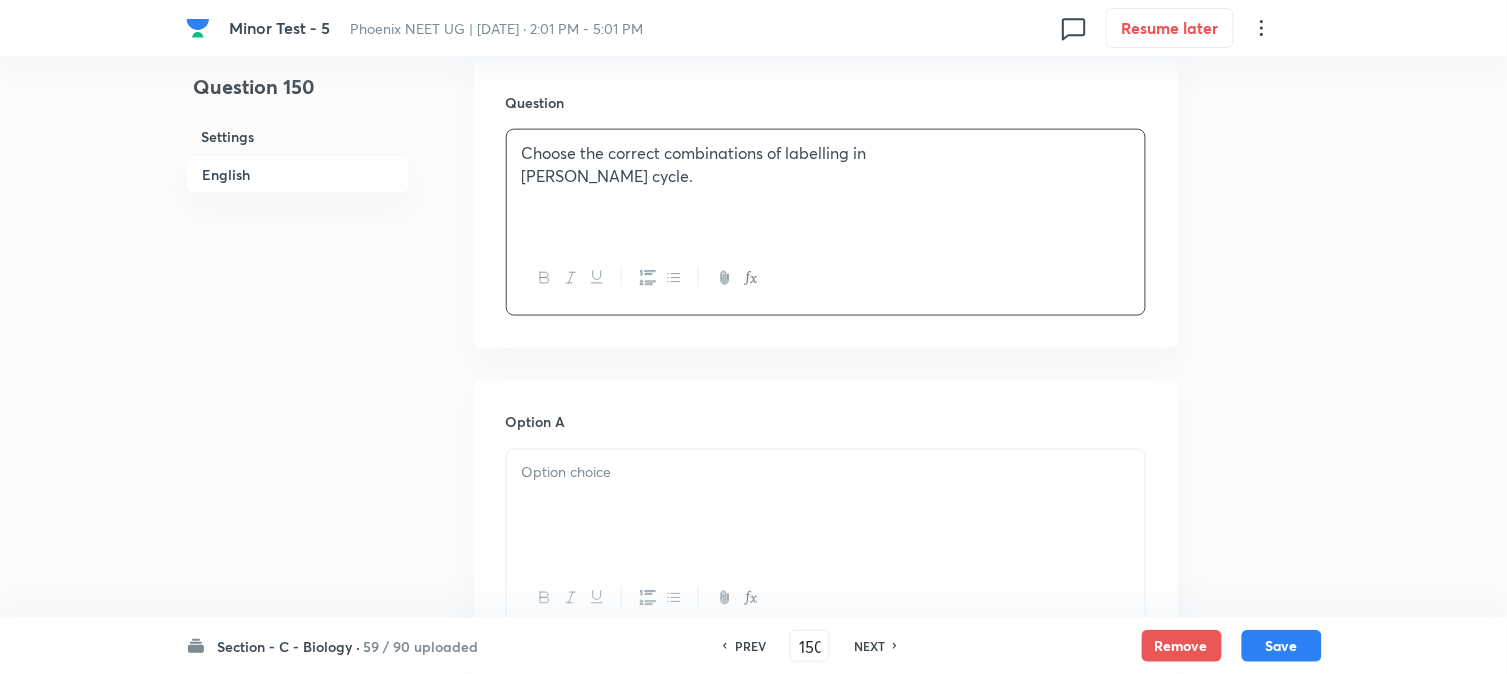 click on "Choose the correct combinations of labelling in [PERSON_NAME] cycle." at bounding box center [826, 186] 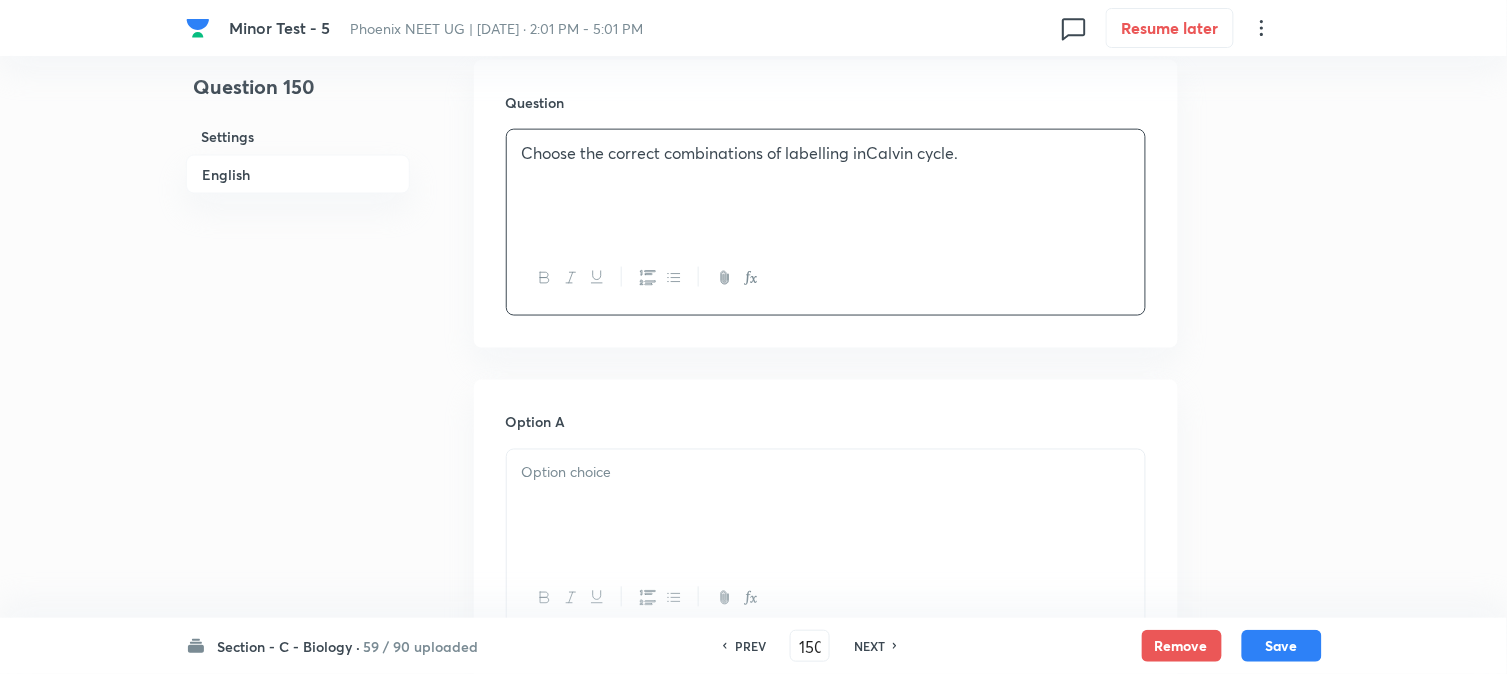 type 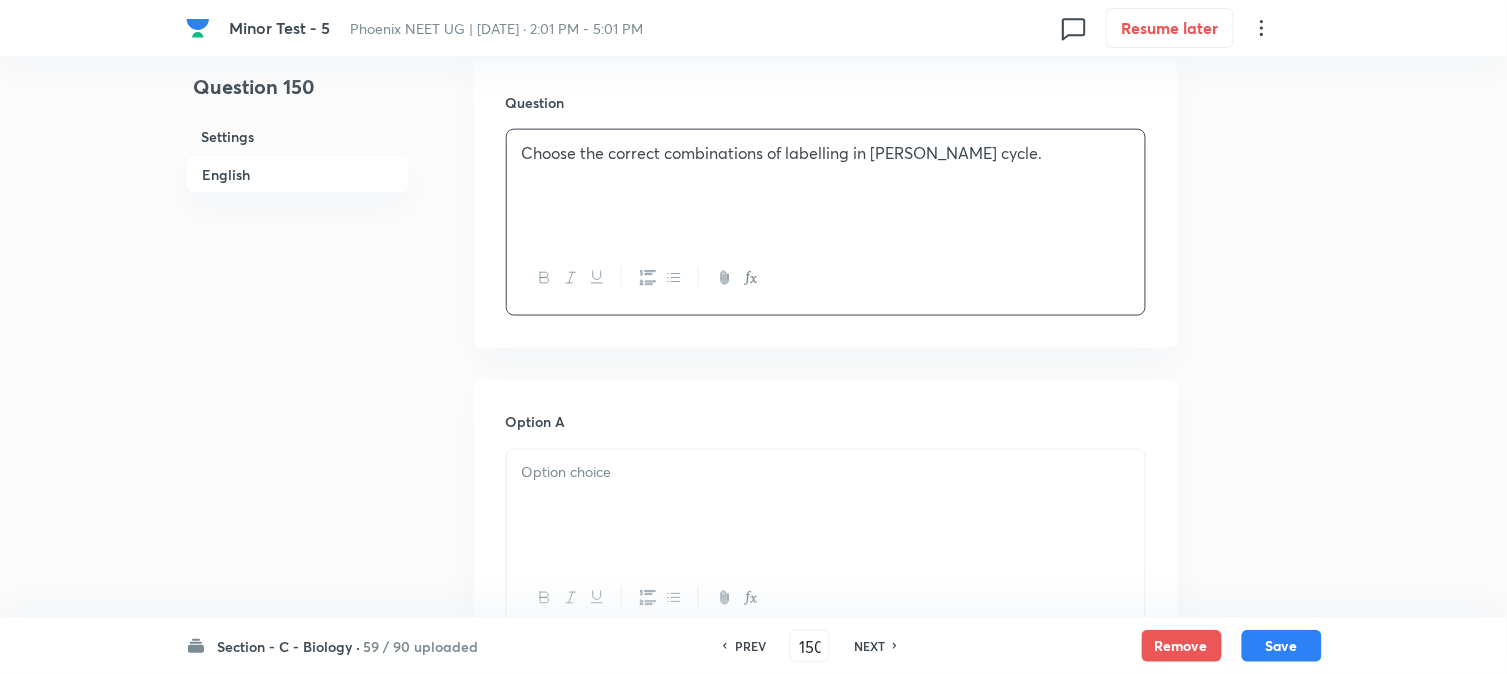 click on "Choose the correct combinations of labelling in [PERSON_NAME] cycle." at bounding box center (826, 186) 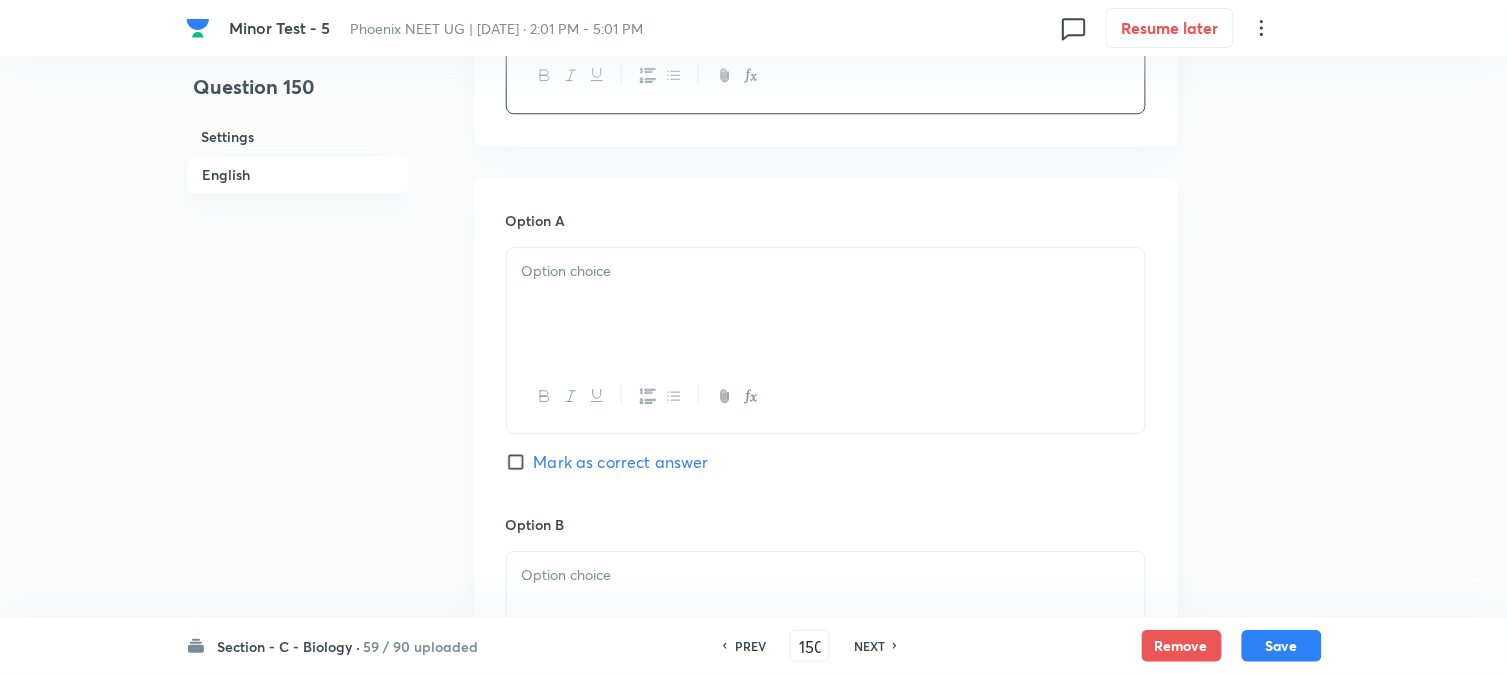 scroll, scrollTop: 1367, scrollLeft: 0, axis: vertical 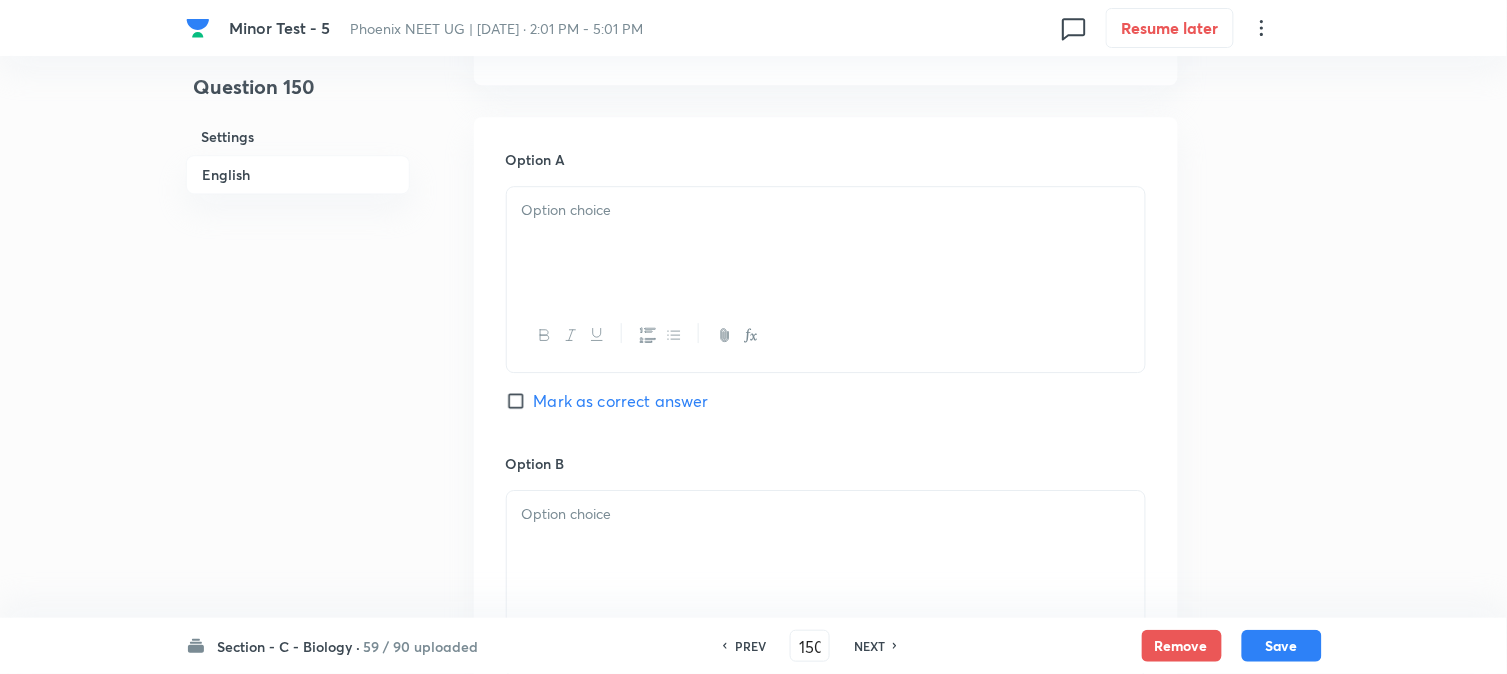 click at bounding box center [826, 243] 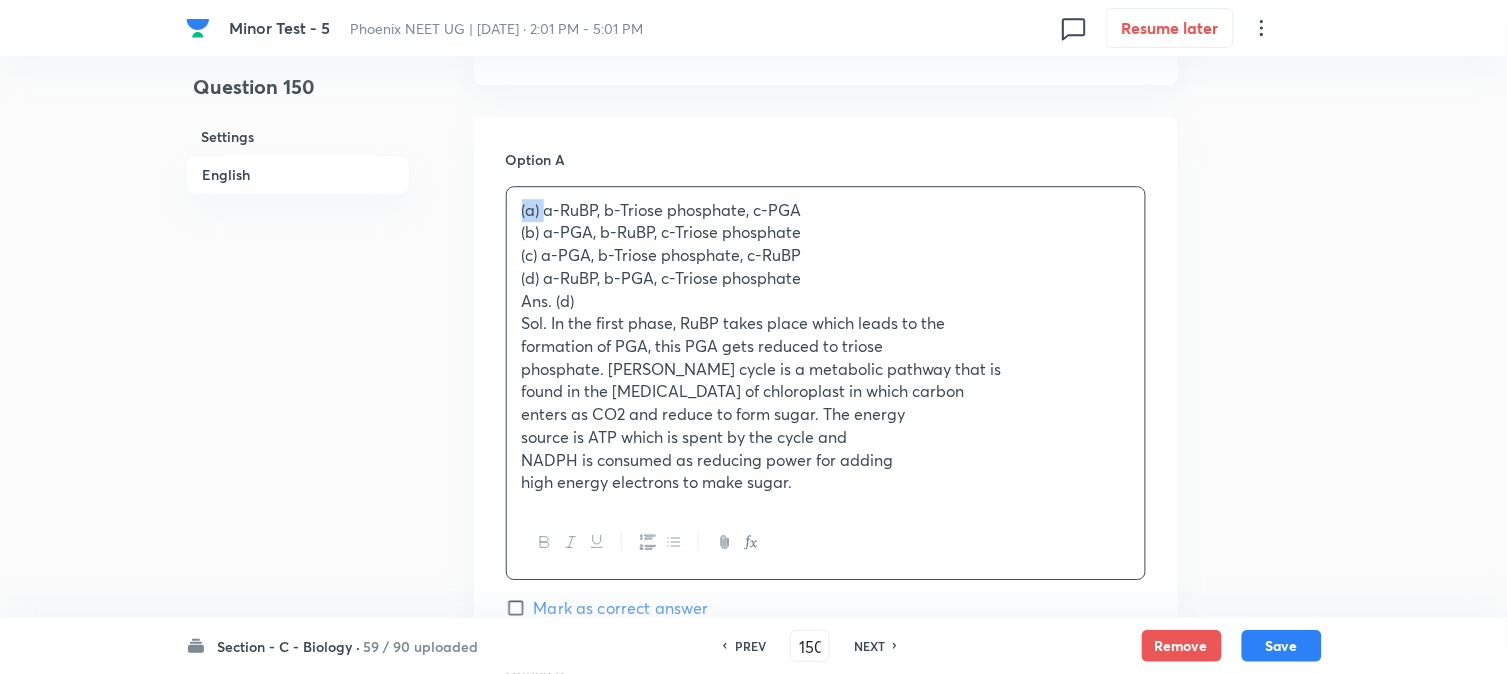 drag, startPoint x: 544, startPoint y: 212, endPoint x: 493, endPoint y: 193, distance: 54.42426 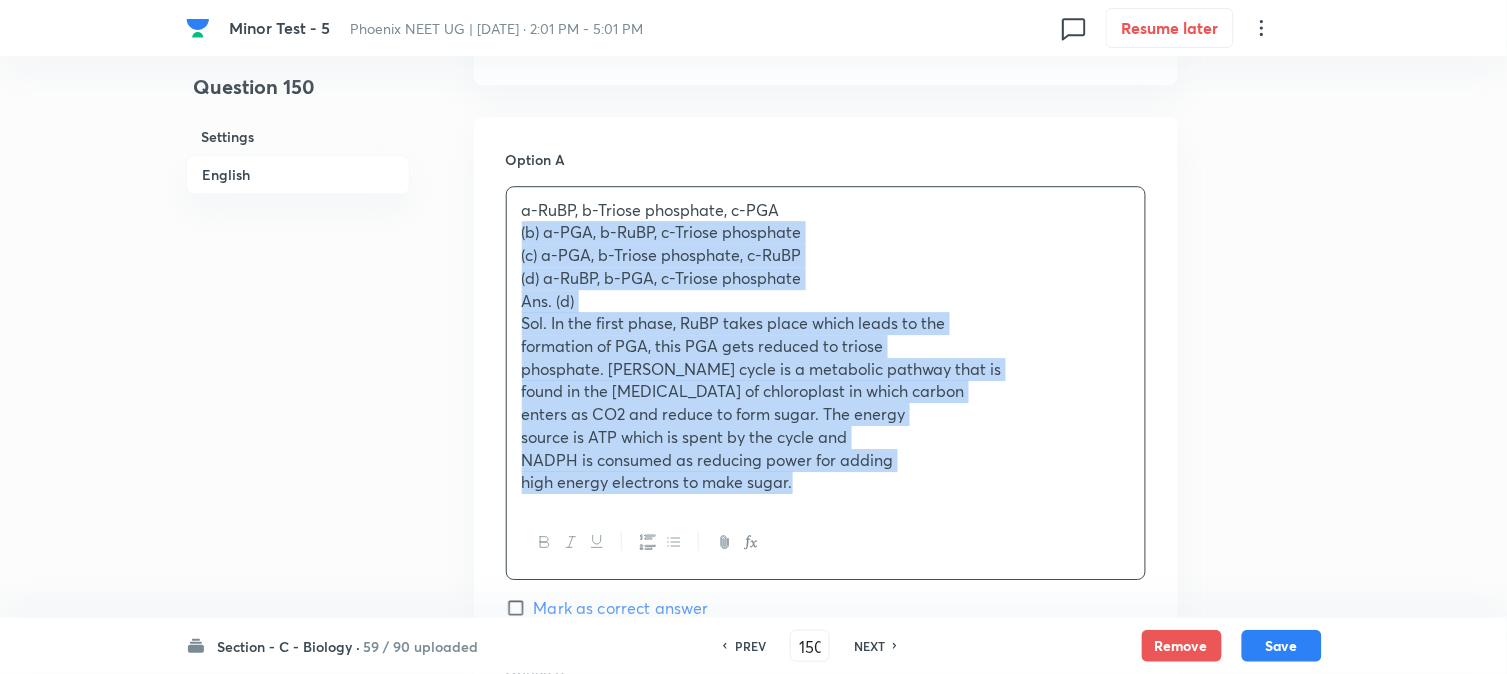 drag, startPoint x: 516, startPoint y: 233, endPoint x: 970, endPoint y: 411, distance: 487.6474 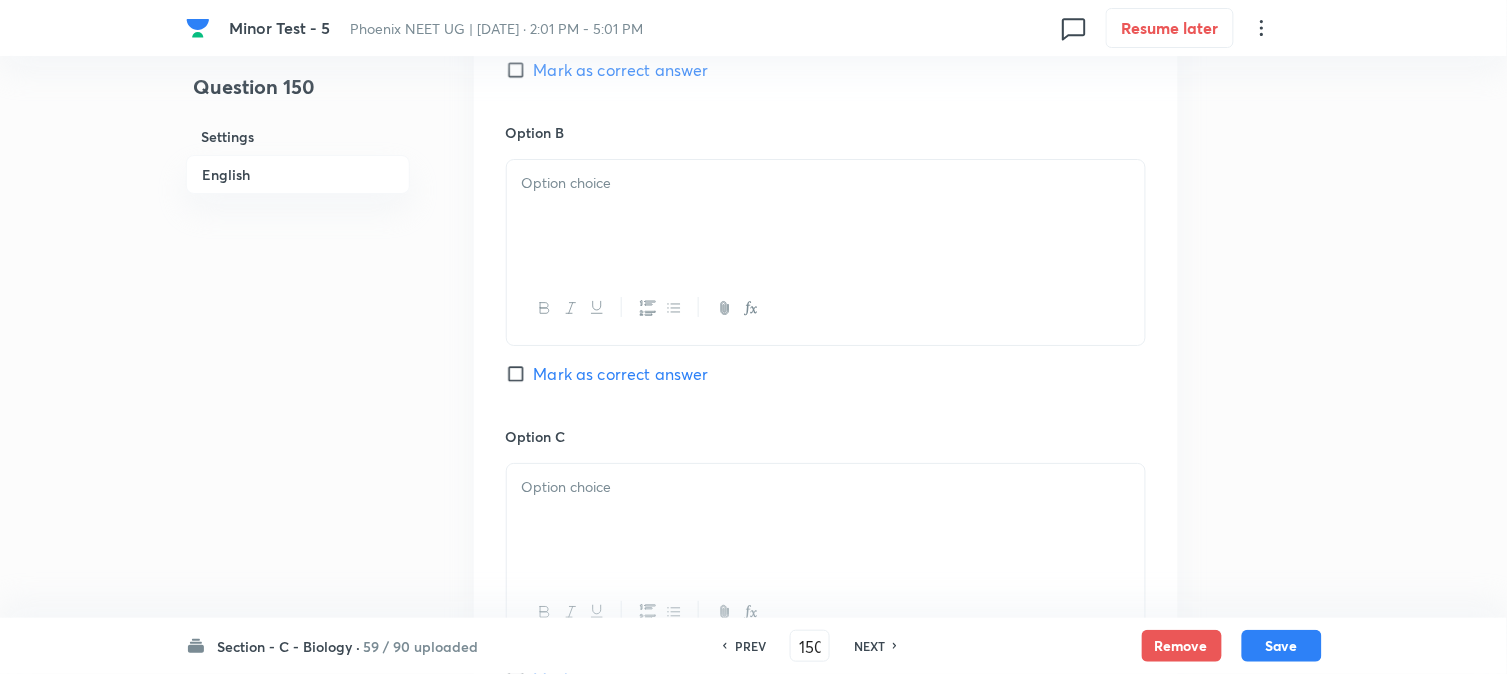 scroll, scrollTop: 1701, scrollLeft: 0, axis: vertical 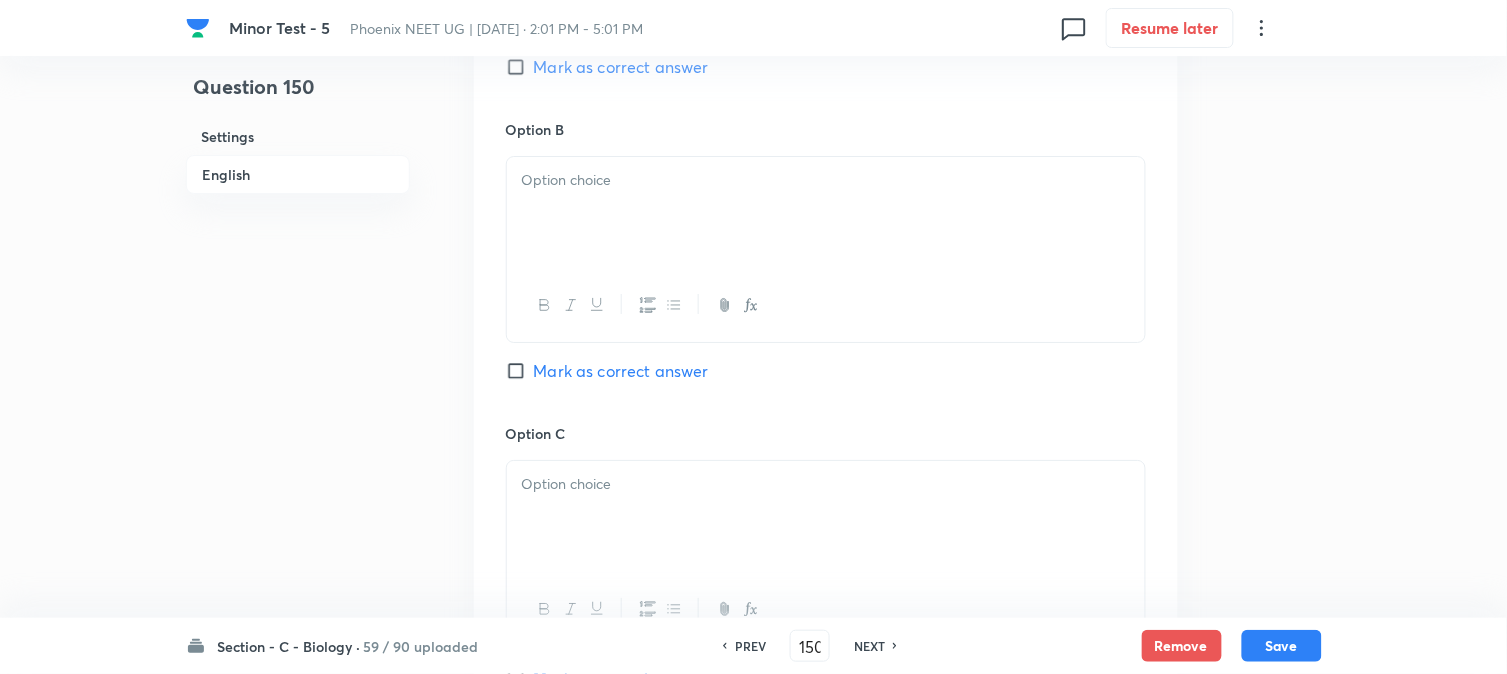 click at bounding box center (826, 213) 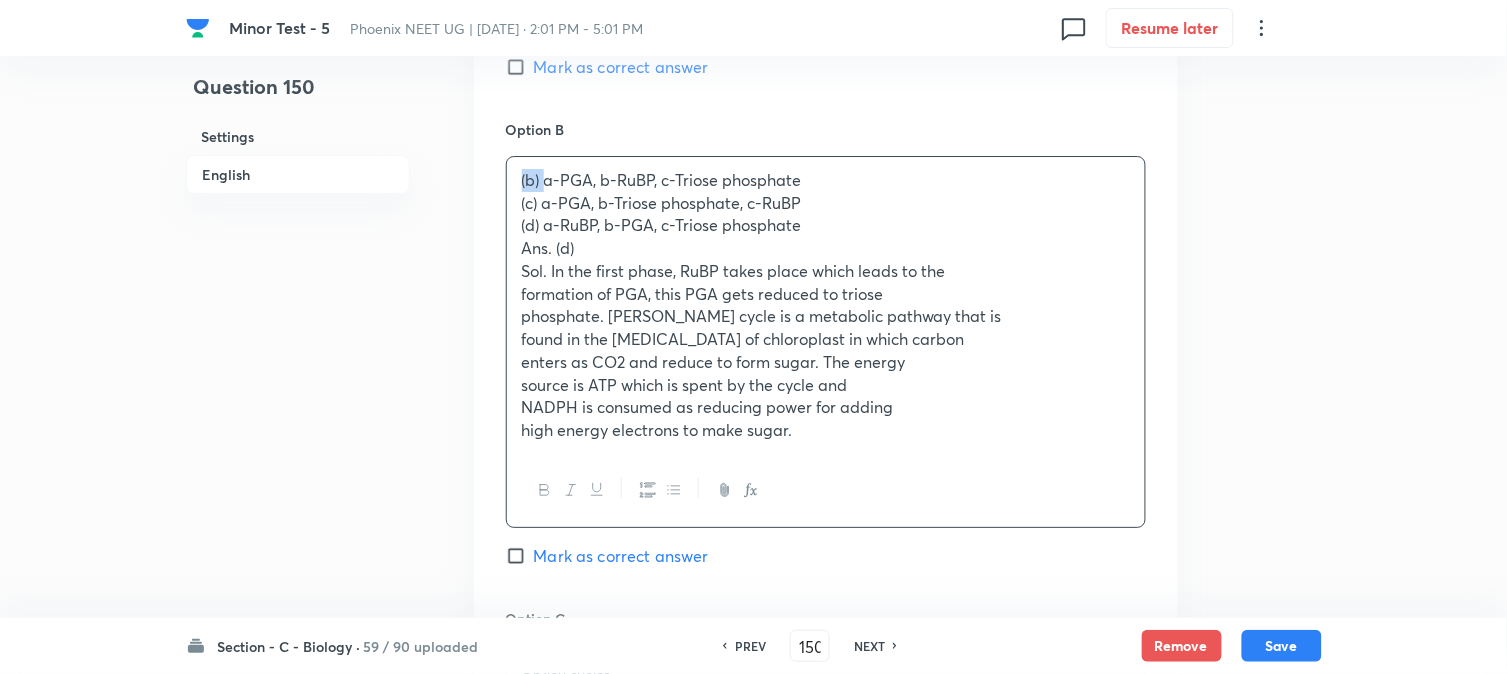 drag, startPoint x: 543, startPoint y: 170, endPoint x: 448, endPoint y: 170, distance: 95 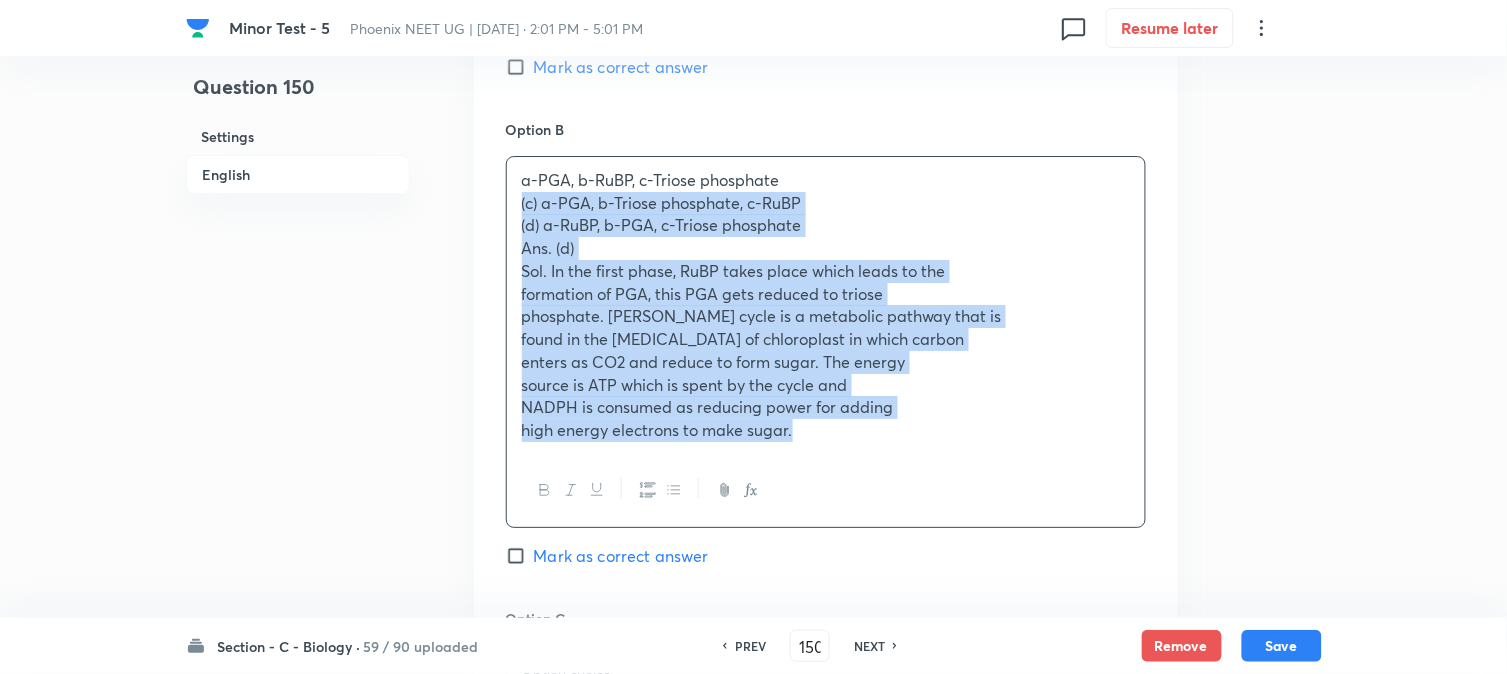 drag, startPoint x: 510, startPoint y: 200, endPoint x: 1188, endPoint y: 507, distance: 744.2667 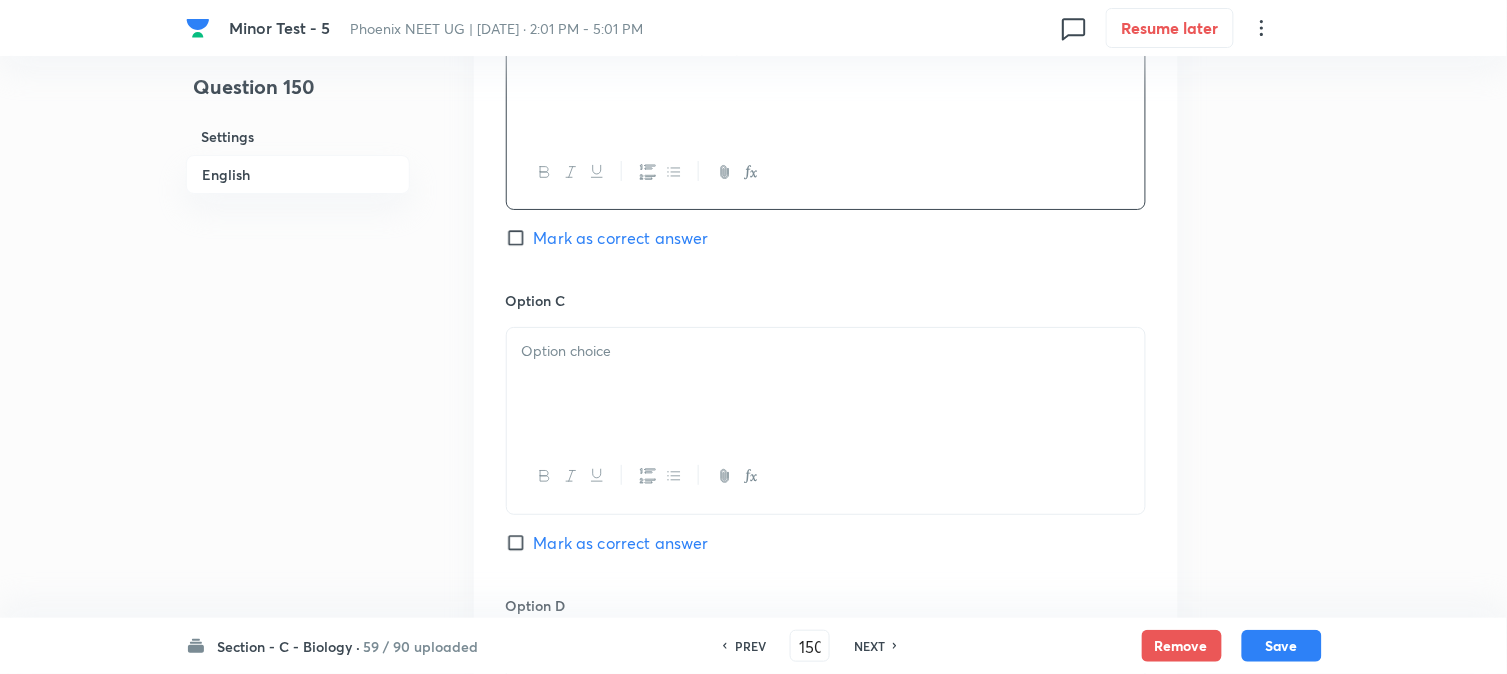 scroll, scrollTop: 2034, scrollLeft: 0, axis: vertical 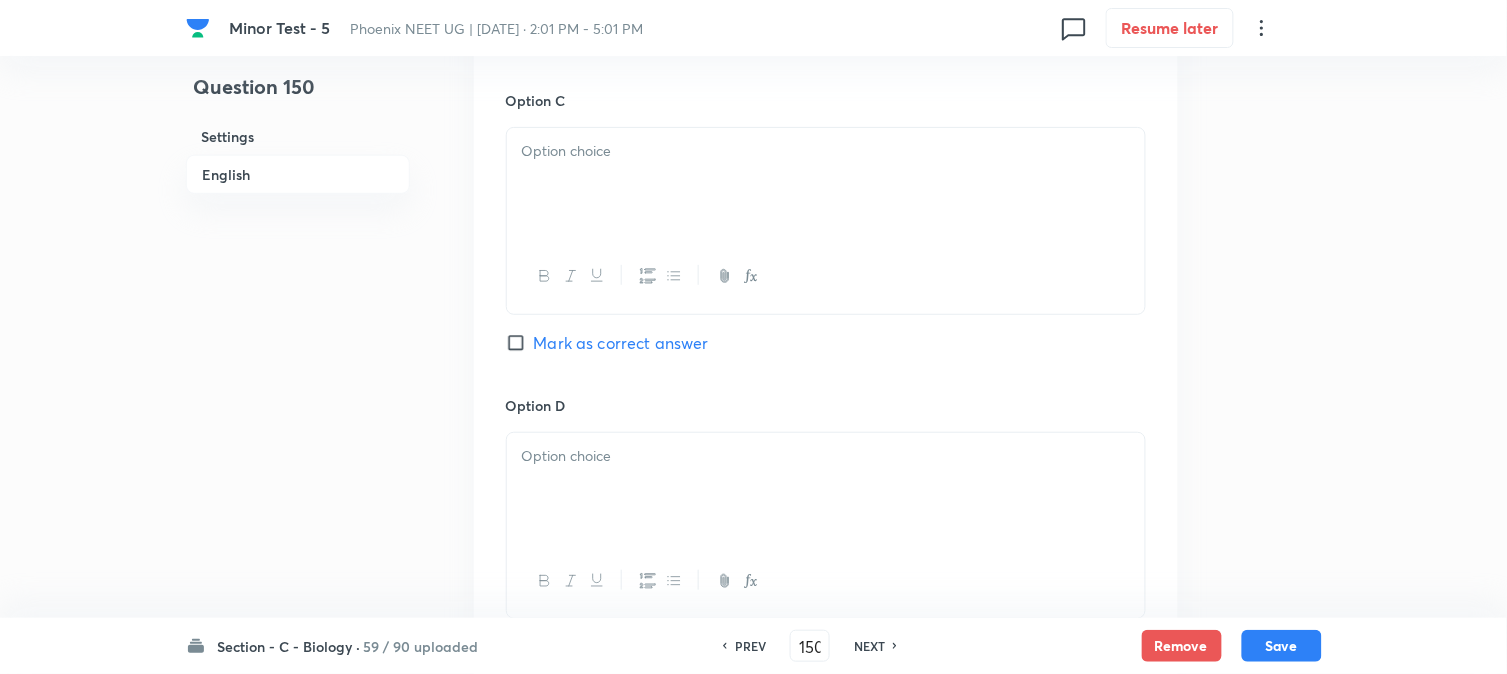 click at bounding box center (826, 184) 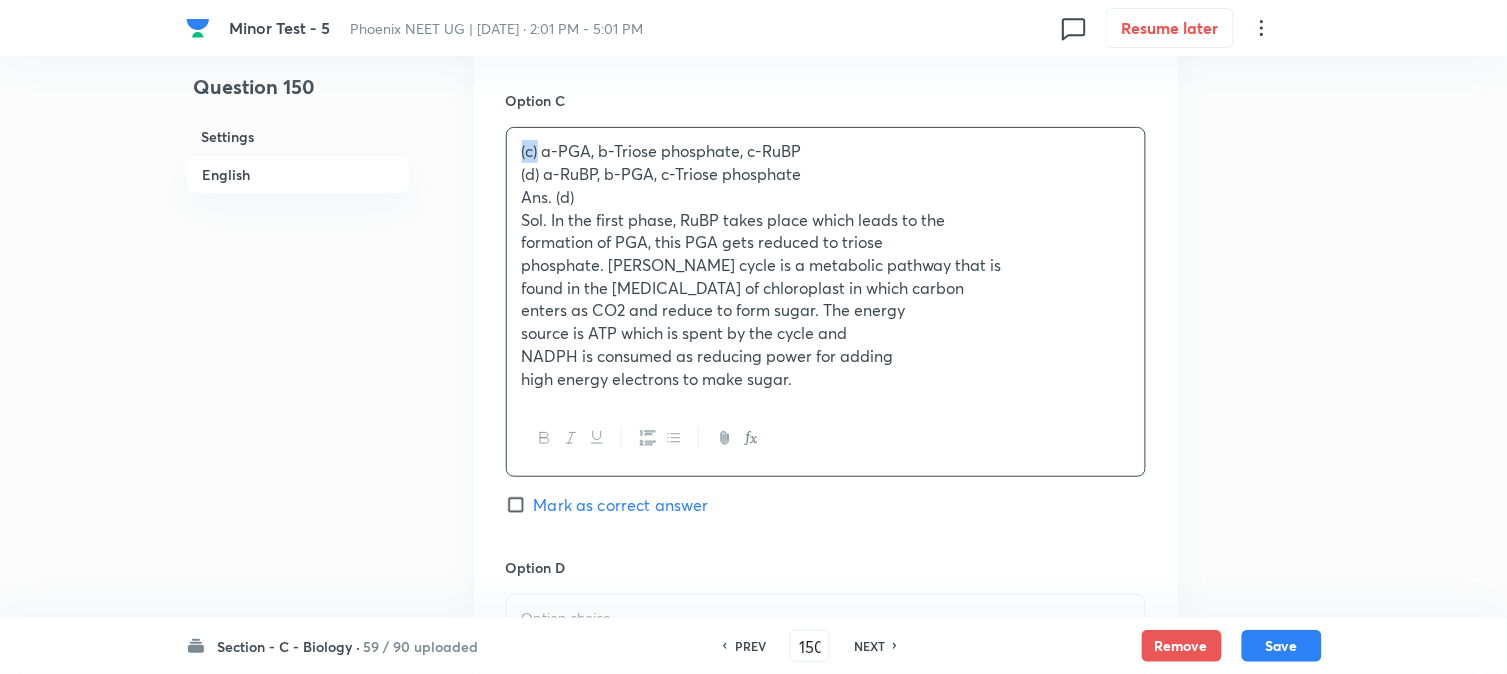 drag, startPoint x: 538, startPoint y: 150, endPoint x: 502, endPoint y: 136, distance: 38.626415 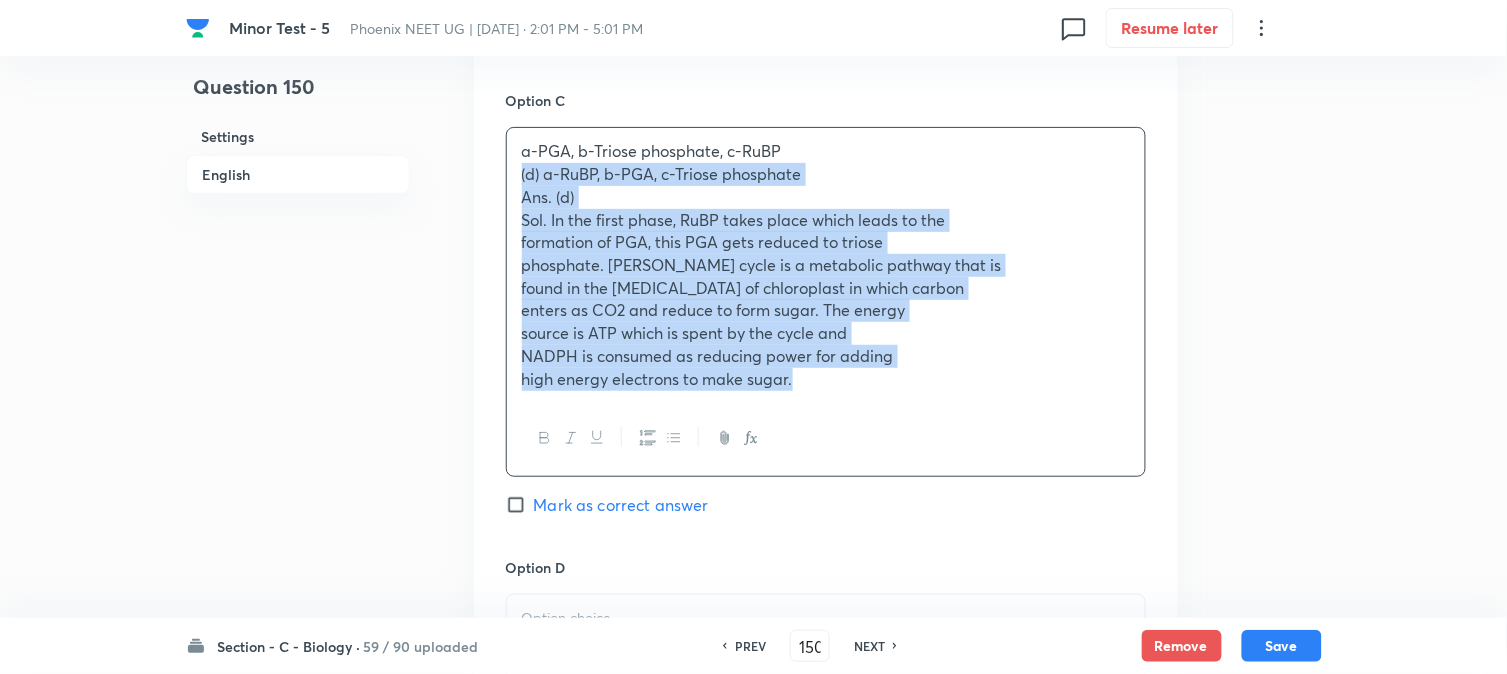drag, startPoint x: 520, startPoint y: 174, endPoint x: 1216, endPoint y: 505, distance: 770.69904 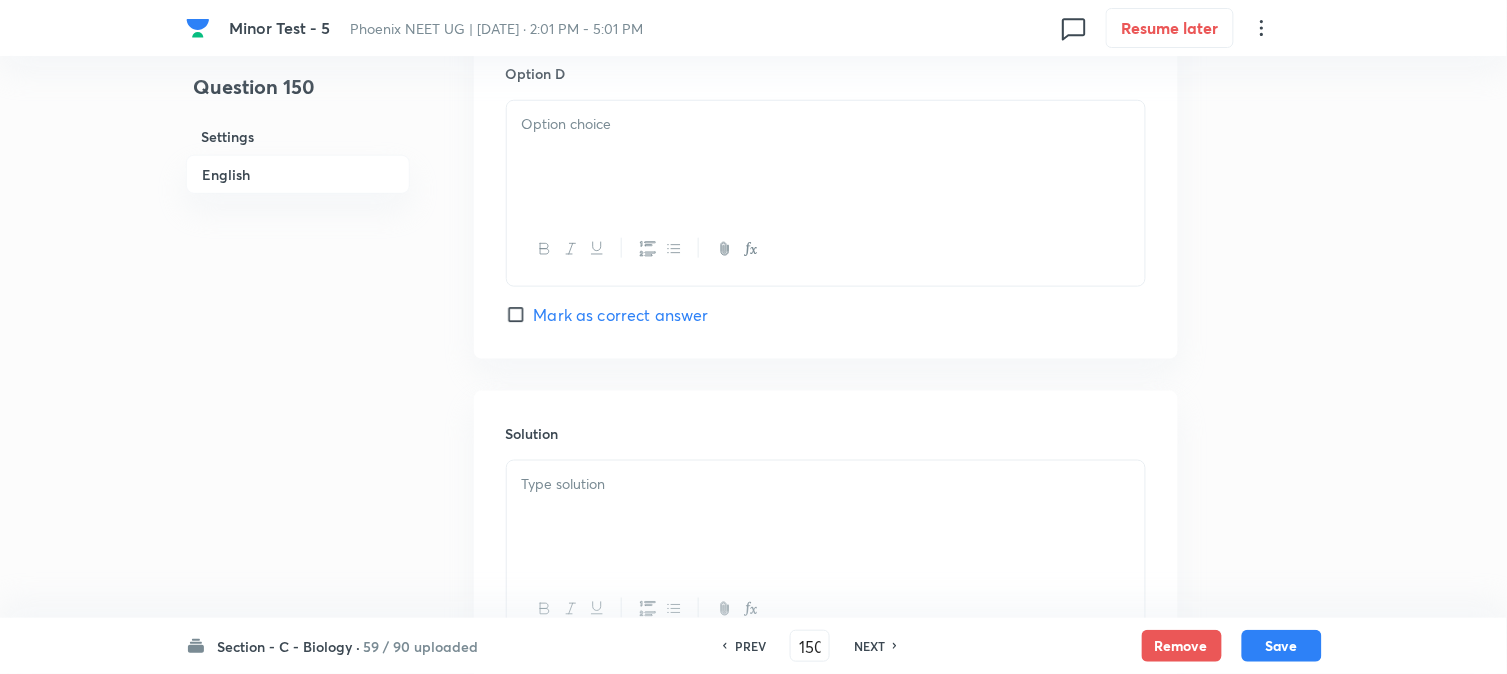 scroll, scrollTop: 2367, scrollLeft: 0, axis: vertical 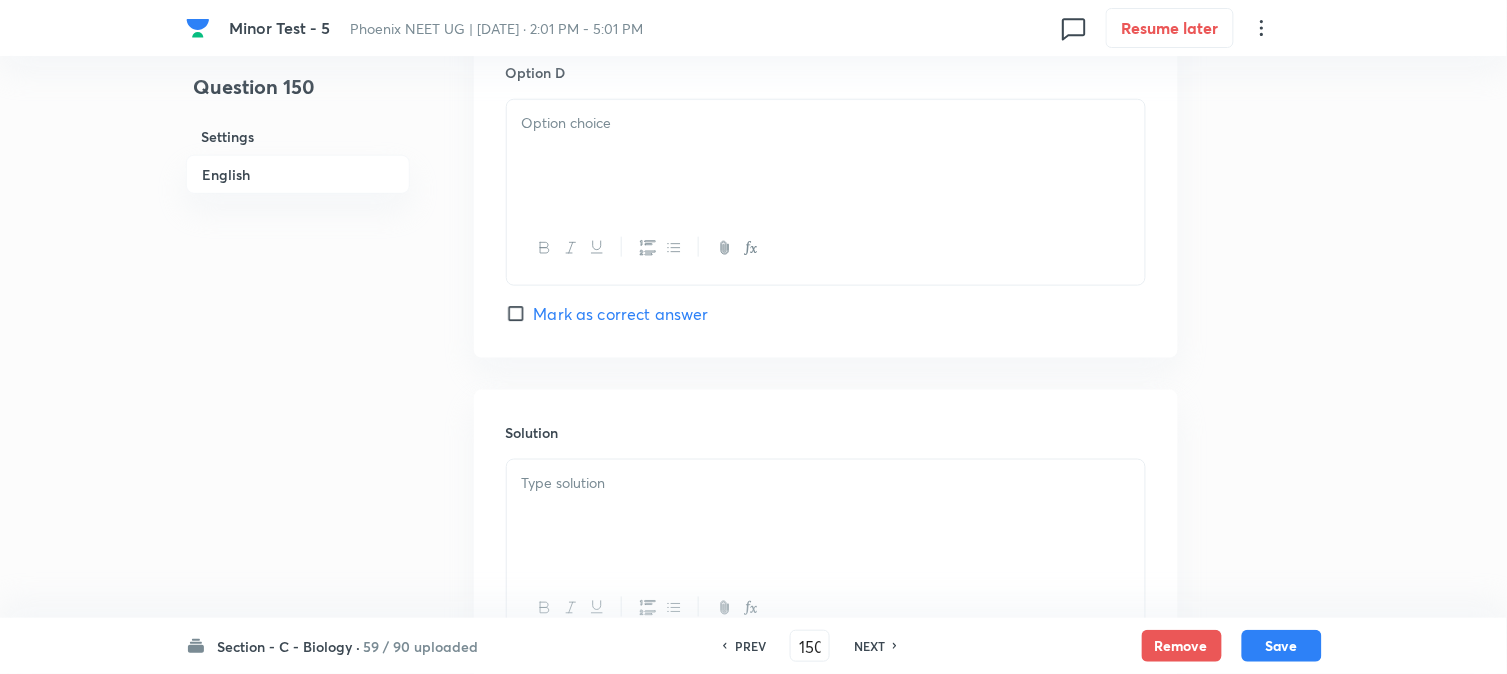 click at bounding box center (826, 156) 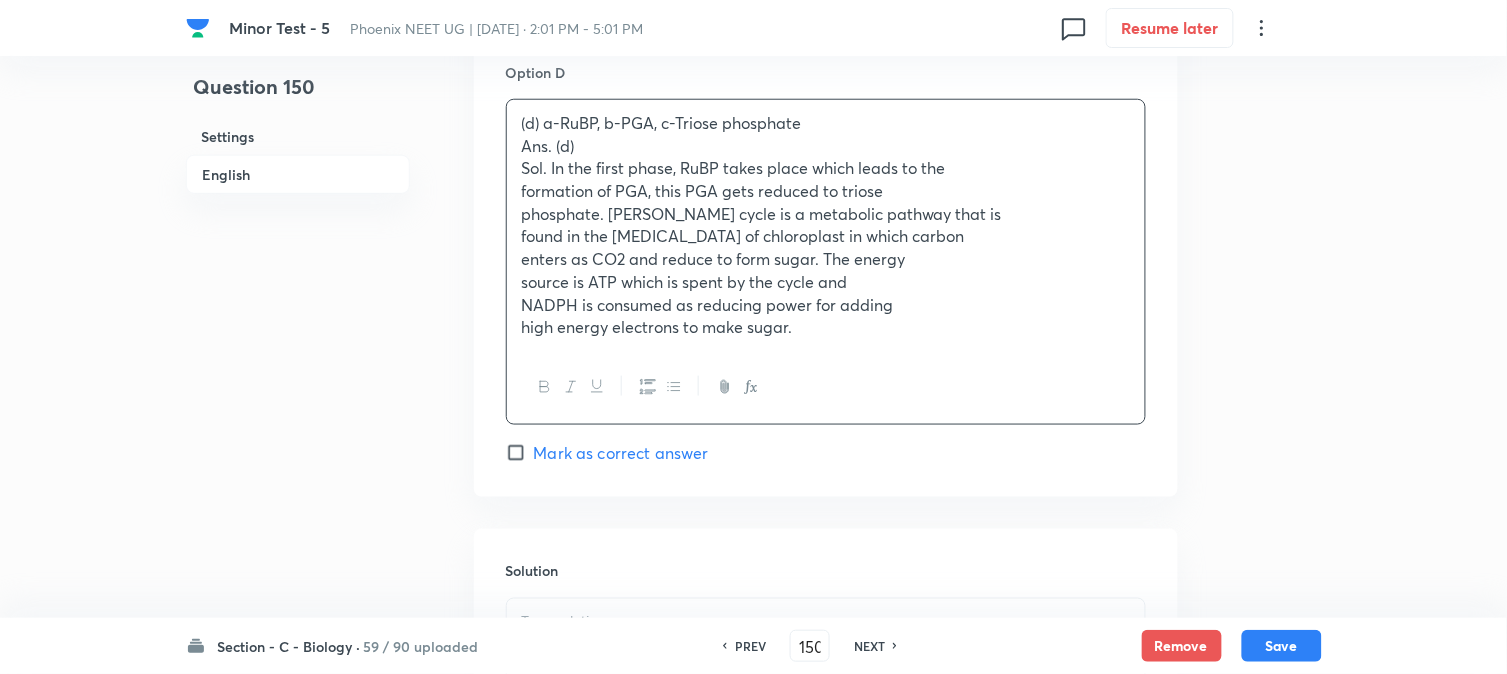 click on "(d) a-RuBP, b-PGA, c-Triose phosphate" at bounding box center [826, 123] 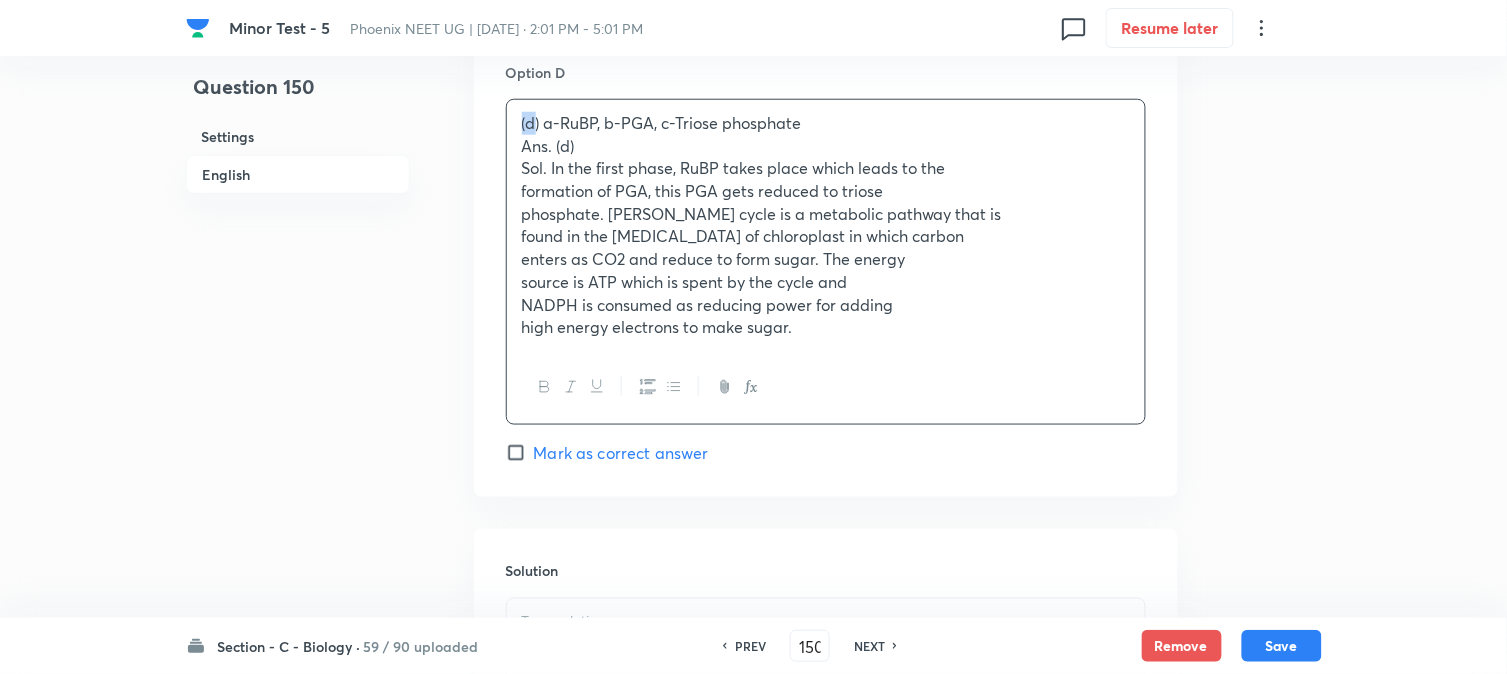 drag, startPoint x: 535, startPoint y: 123, endPoint x: 511, endPoint y: 111, distance: 26.832815 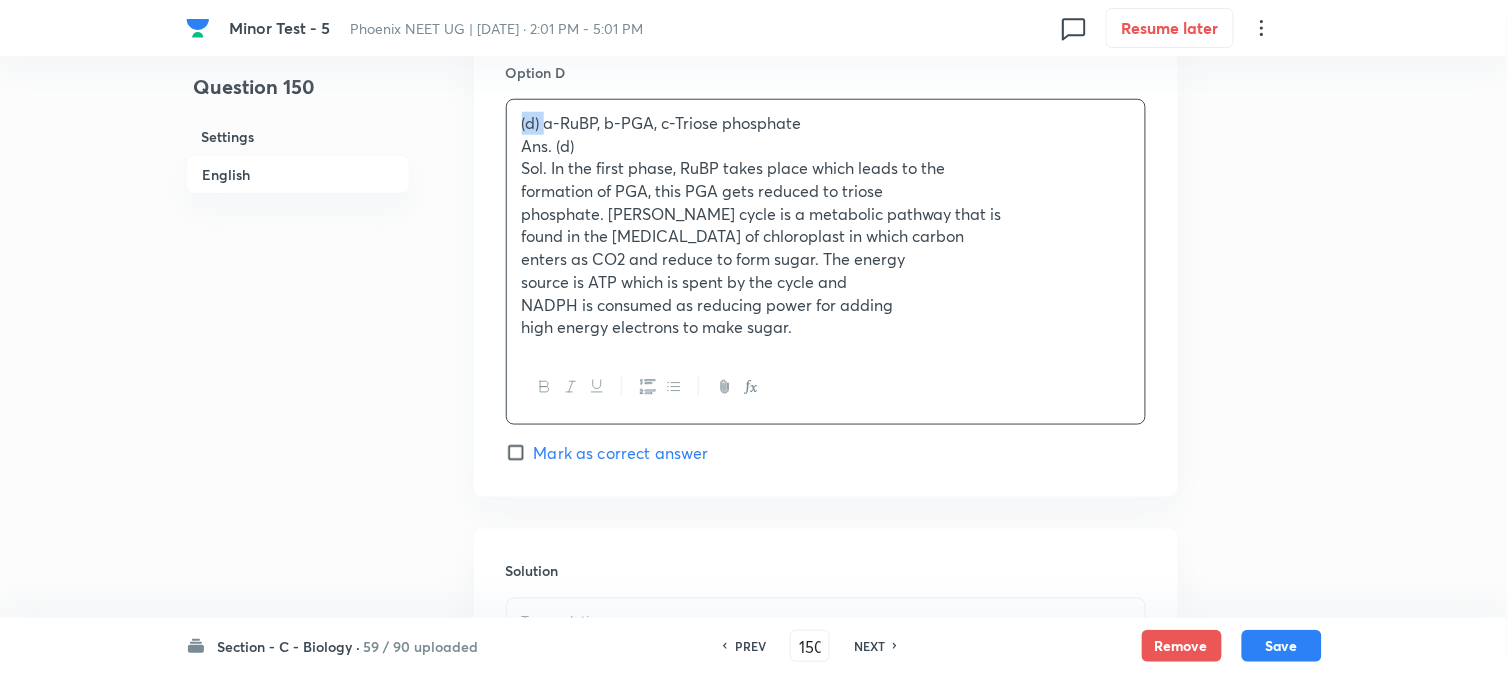 drag, startPoint x: 544, startPoint y: 128, endPoint x: 503, endPoint y: 113, distance: 43.65776 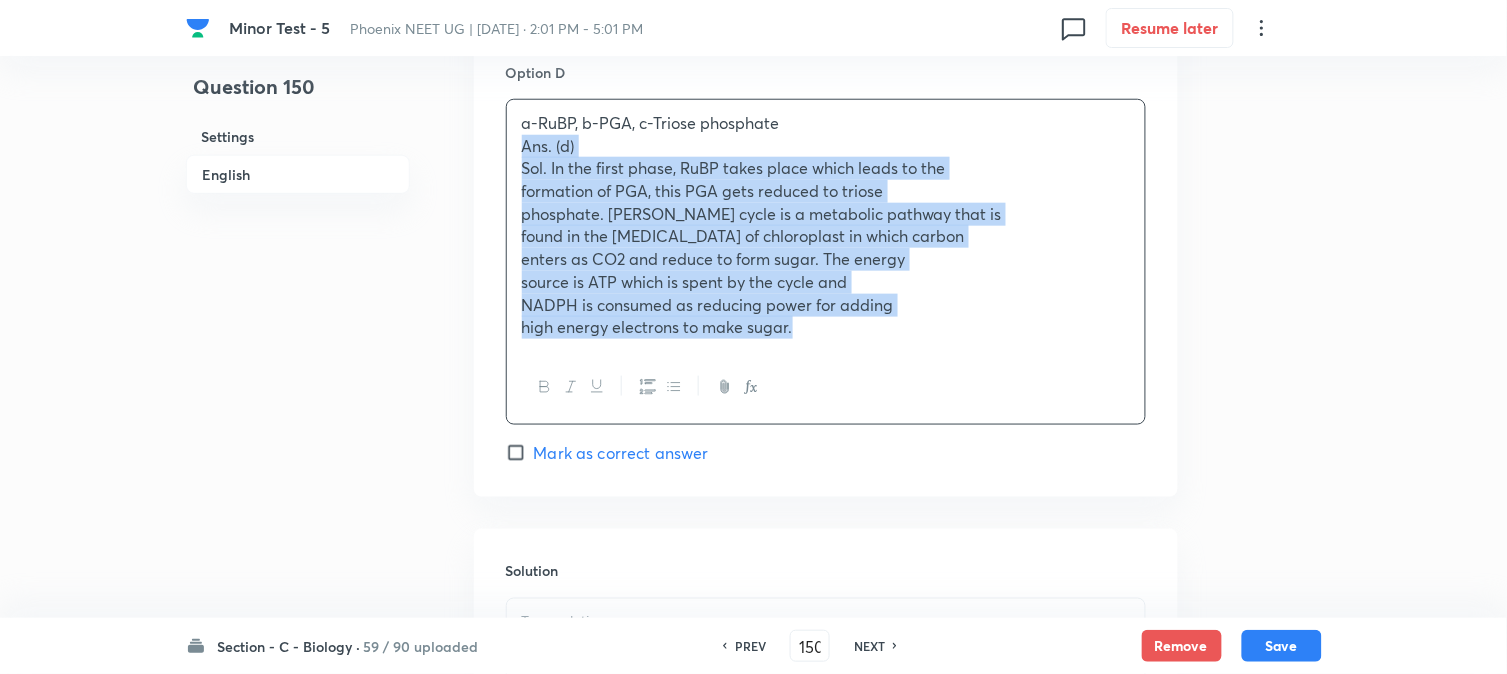 drag, startPoint x: 516, startPoint y: 152, endPoint x: 1060, endPoint y: 384, distance: 591.4051 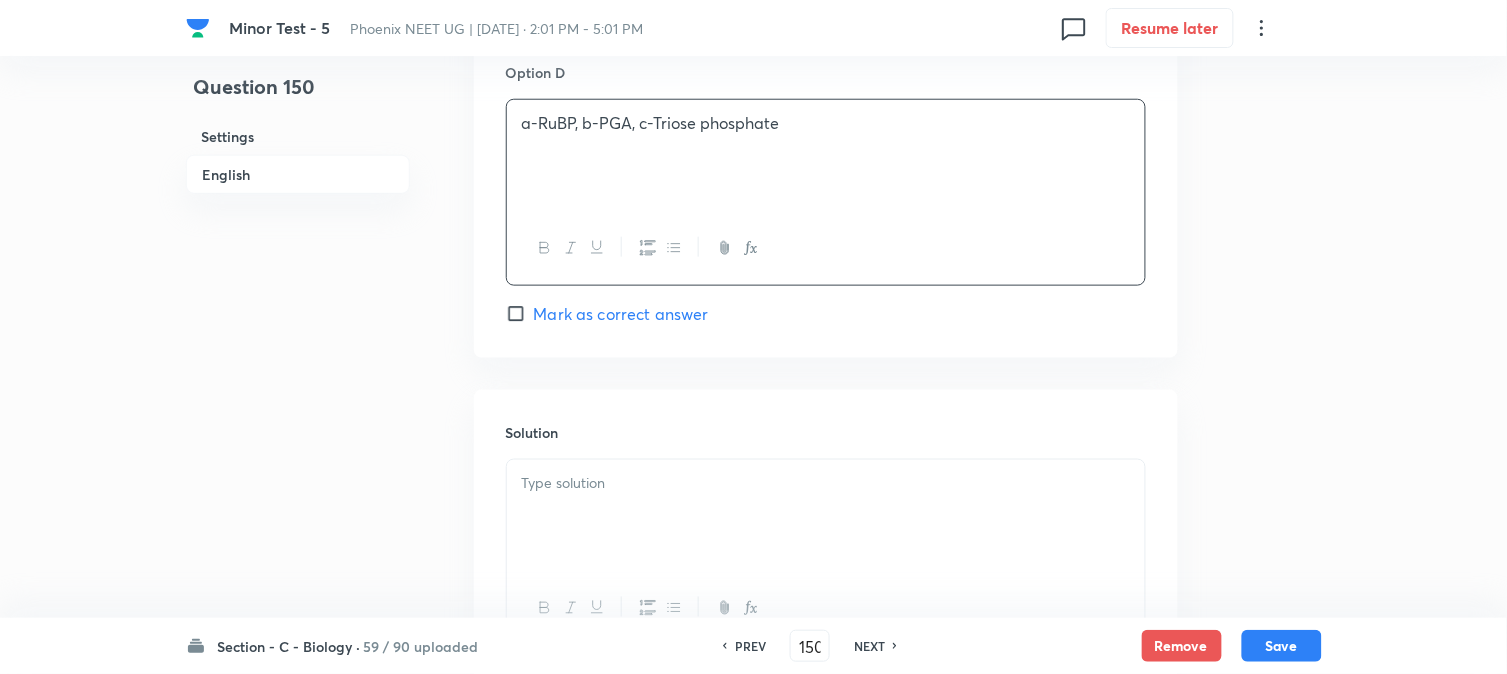 click on "Mark as correct answer" at bounding box center (621, 314) 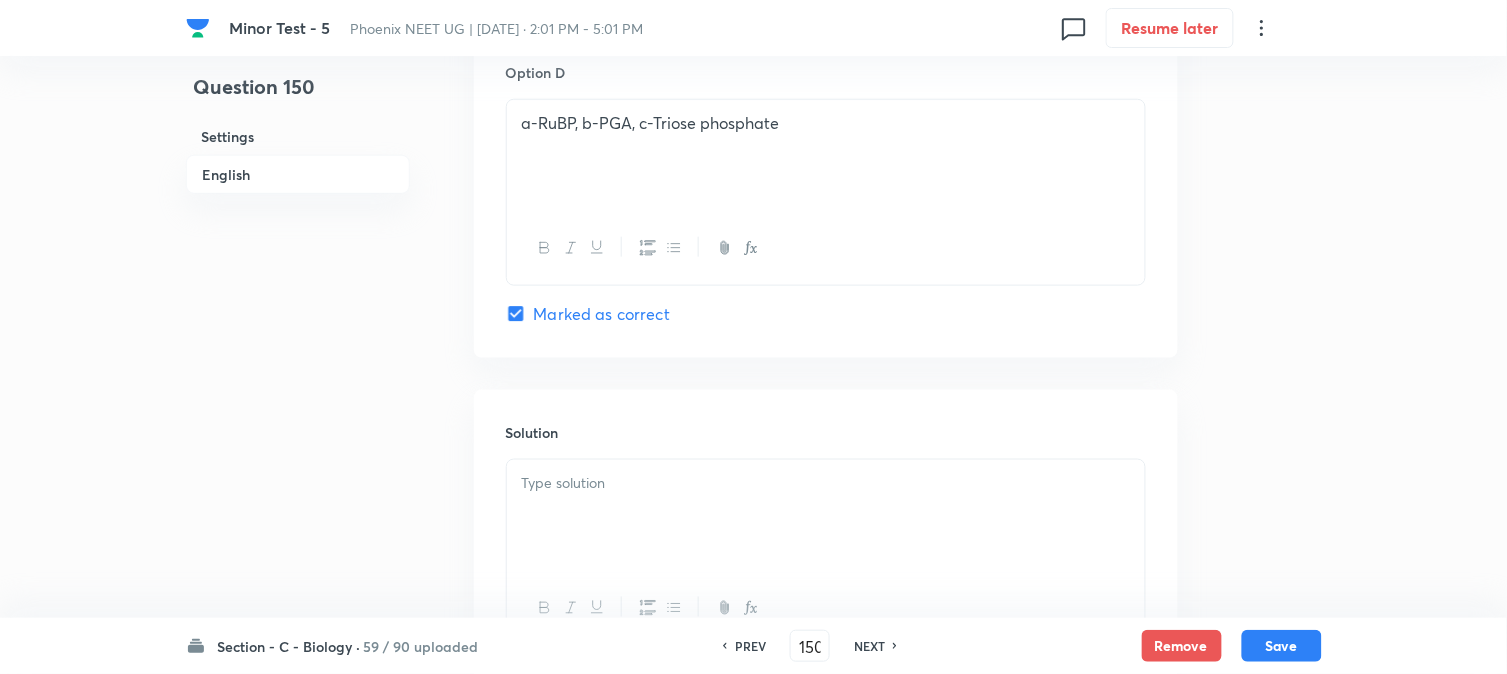 click at bounding box center (826, 516) 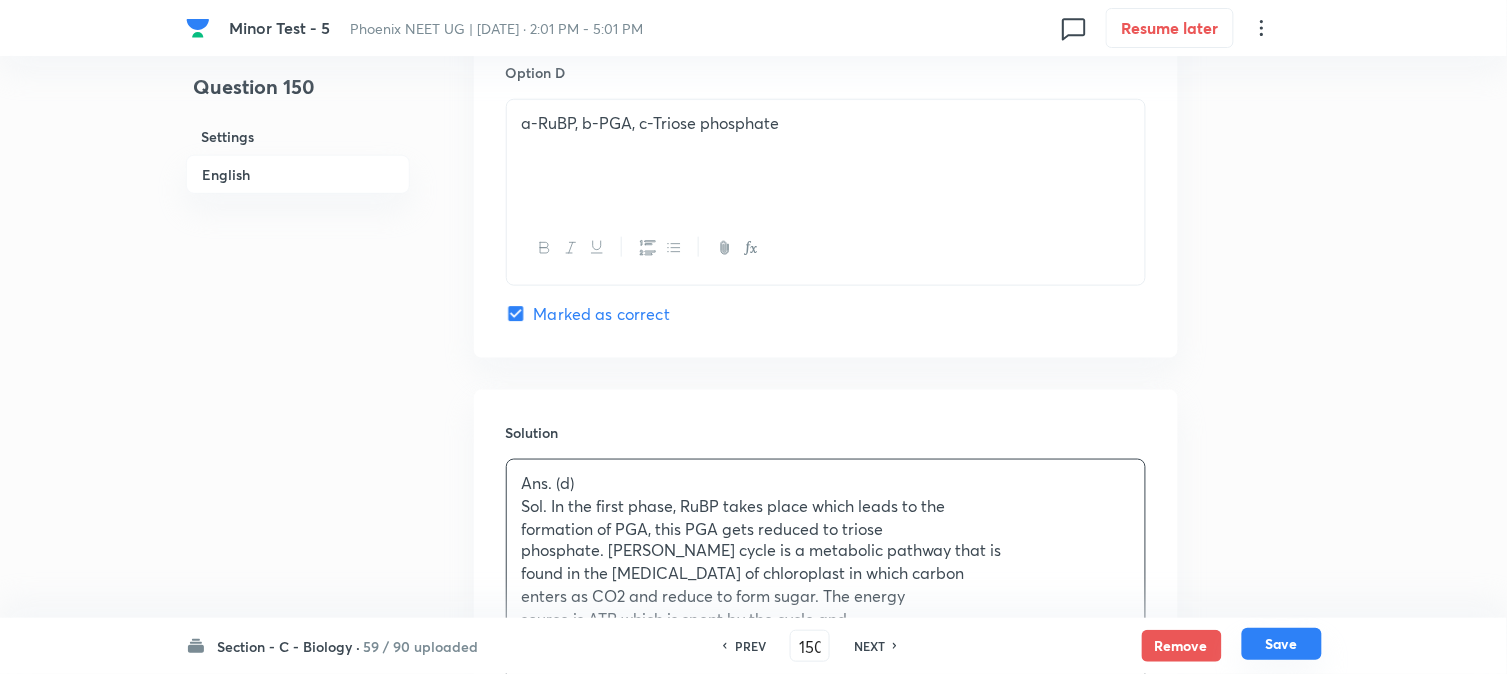 click on "Save" at bounding box center [1282, 644] 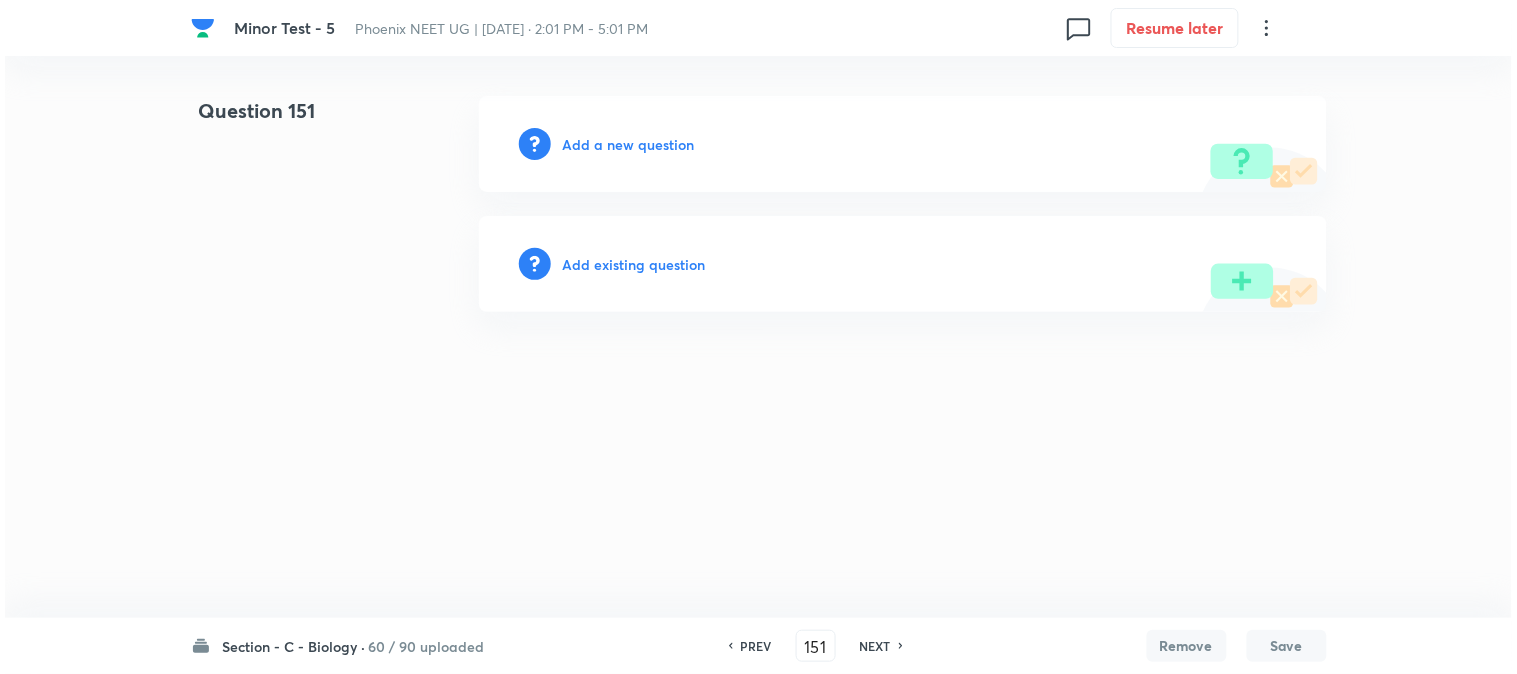 scroll, scrollTop: 0, scrollLeft: 0, axis: both 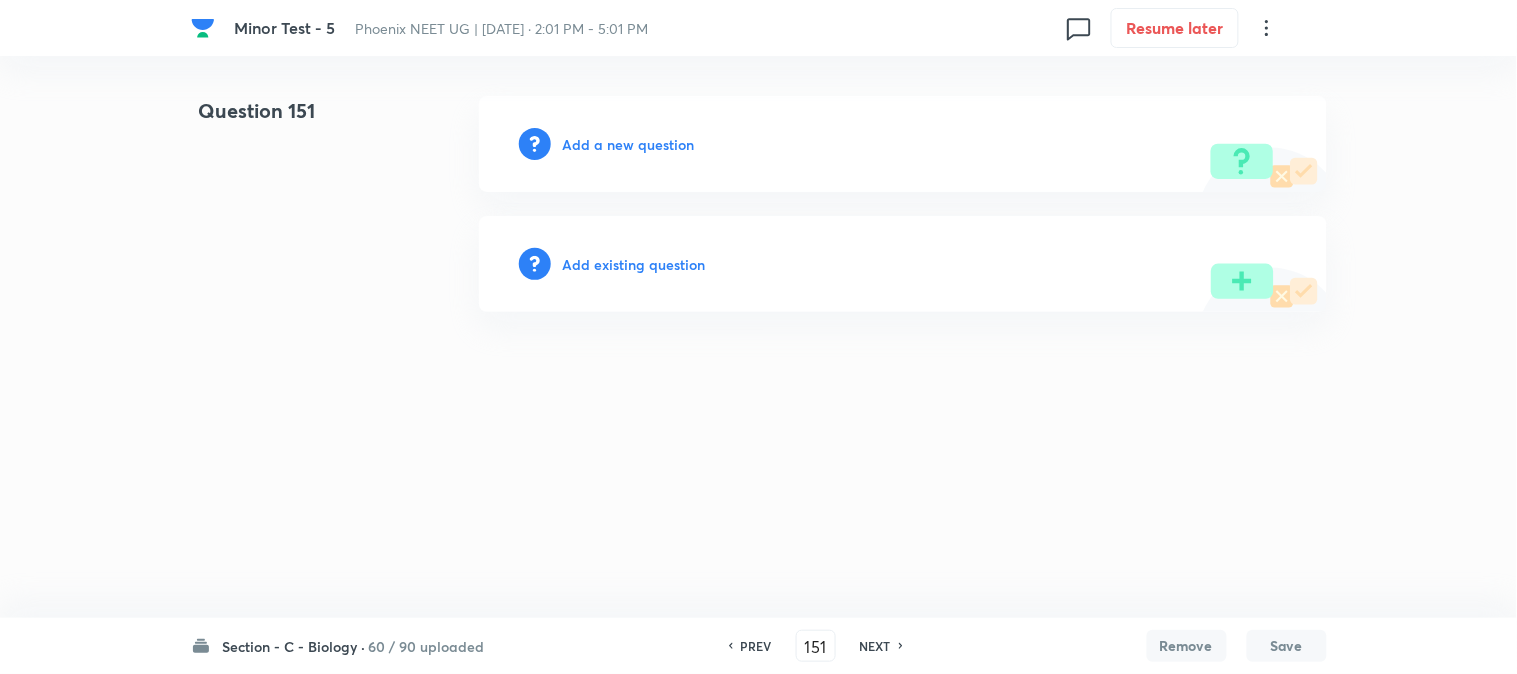 click on "PREV" at bounding box center [756, 646] 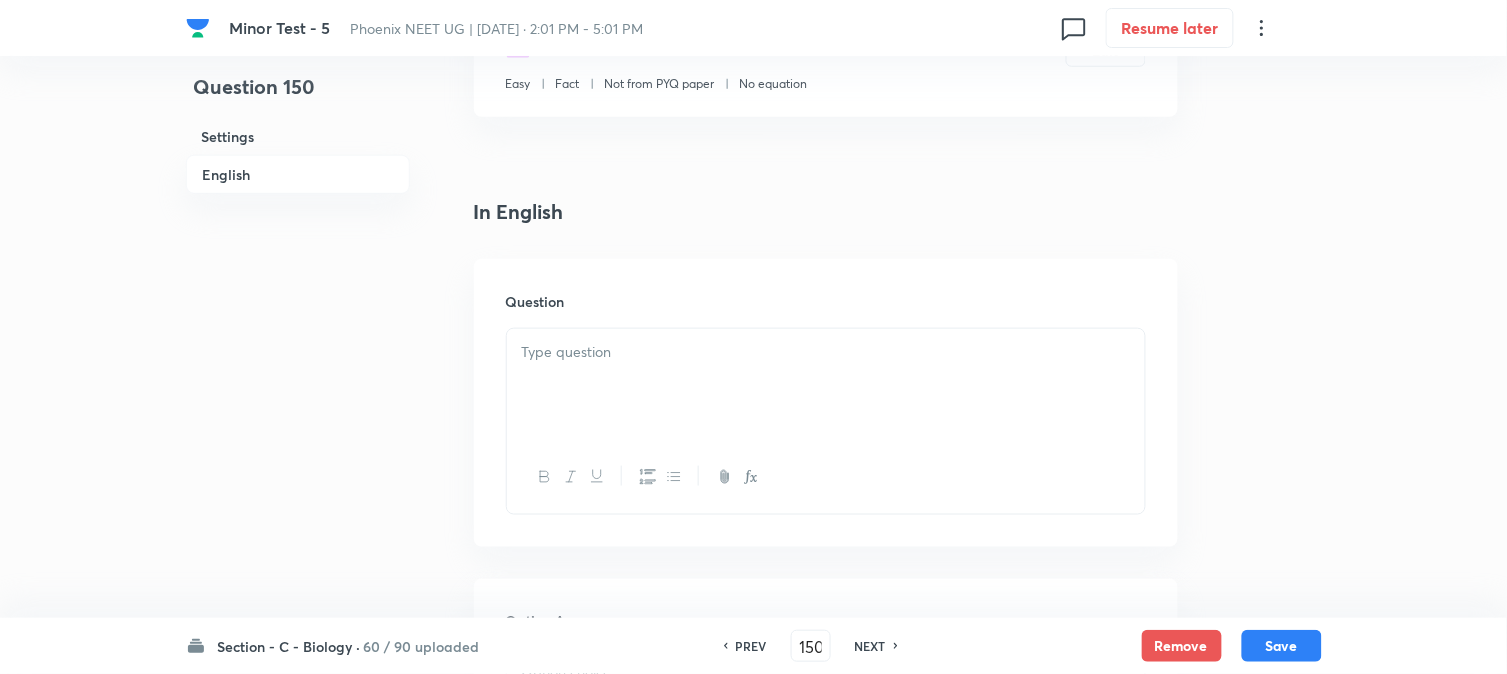 checkbox on "true" 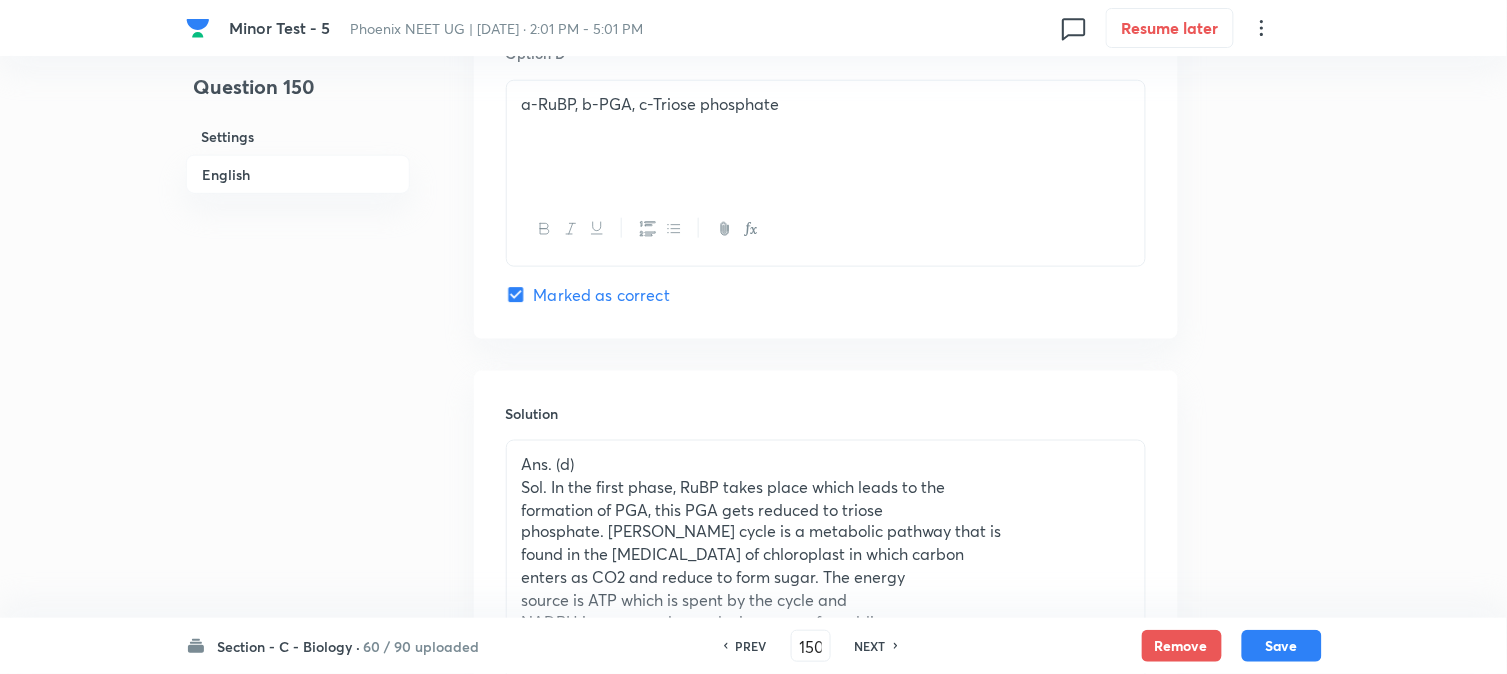 scroll, scrollTop: 2667, scrollLeft: 0, axis: vertical 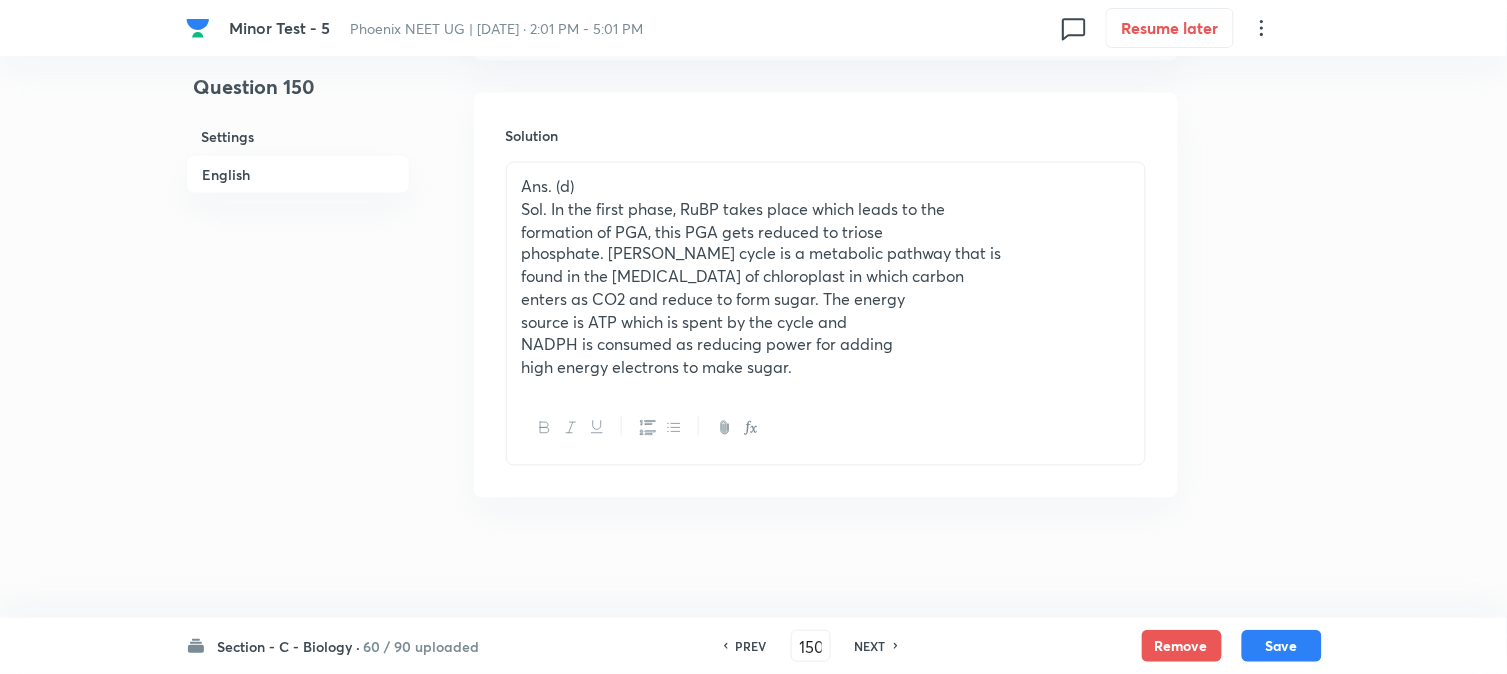 click on "Ans. (d) Sol. In the first phase, RuBP takes place which leads to the formation of PGA, this PGA gets reduced to triose phosphate. [PERSON_NAME] cycle is a metabolic pathway that is found in the [MEDICAL_DATA] of chloroplast in which carbon enters as CO2 and reduce to form sugar. The energy source is ATP which is spent by the cycle and NADPH is consumed as reducing power for adding high energy electrons to make sugar." at bounding box center [826, 277] 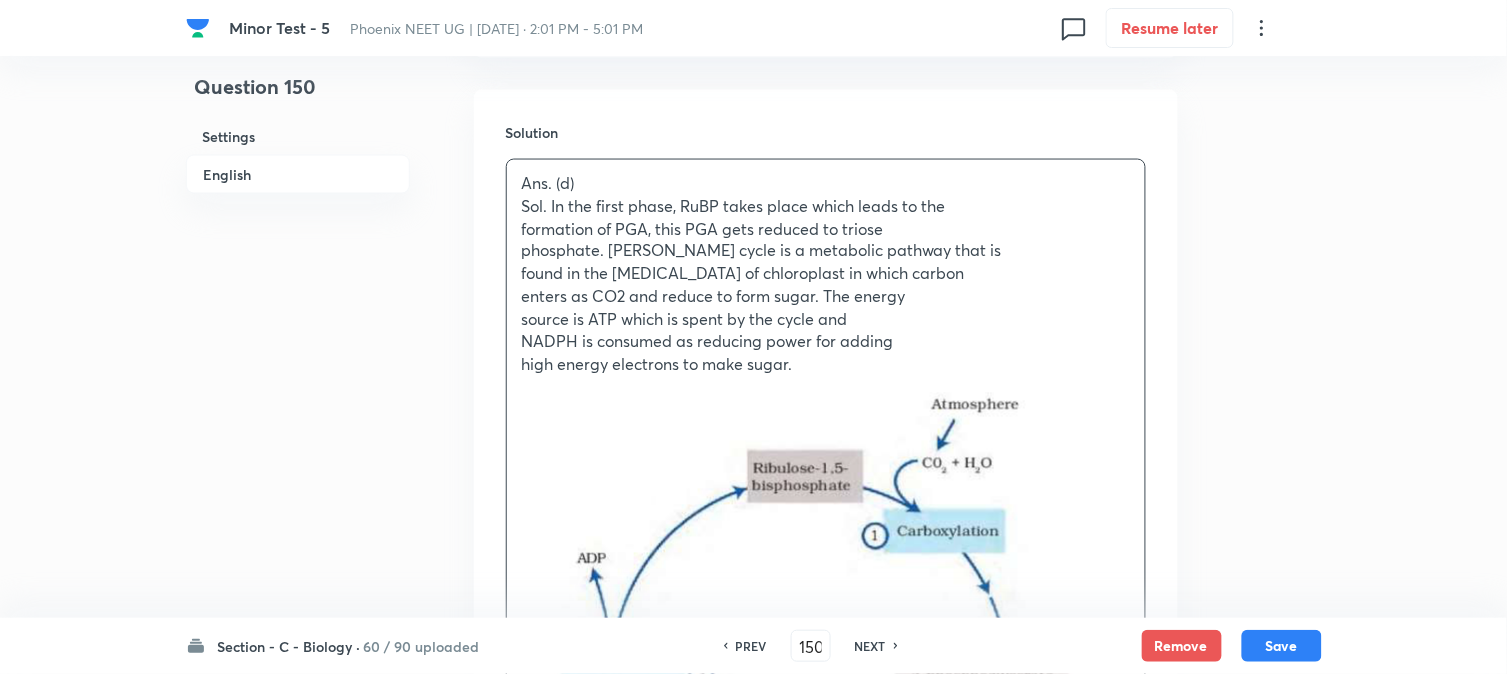 click on "Save" at bounding box center [1282, 646] 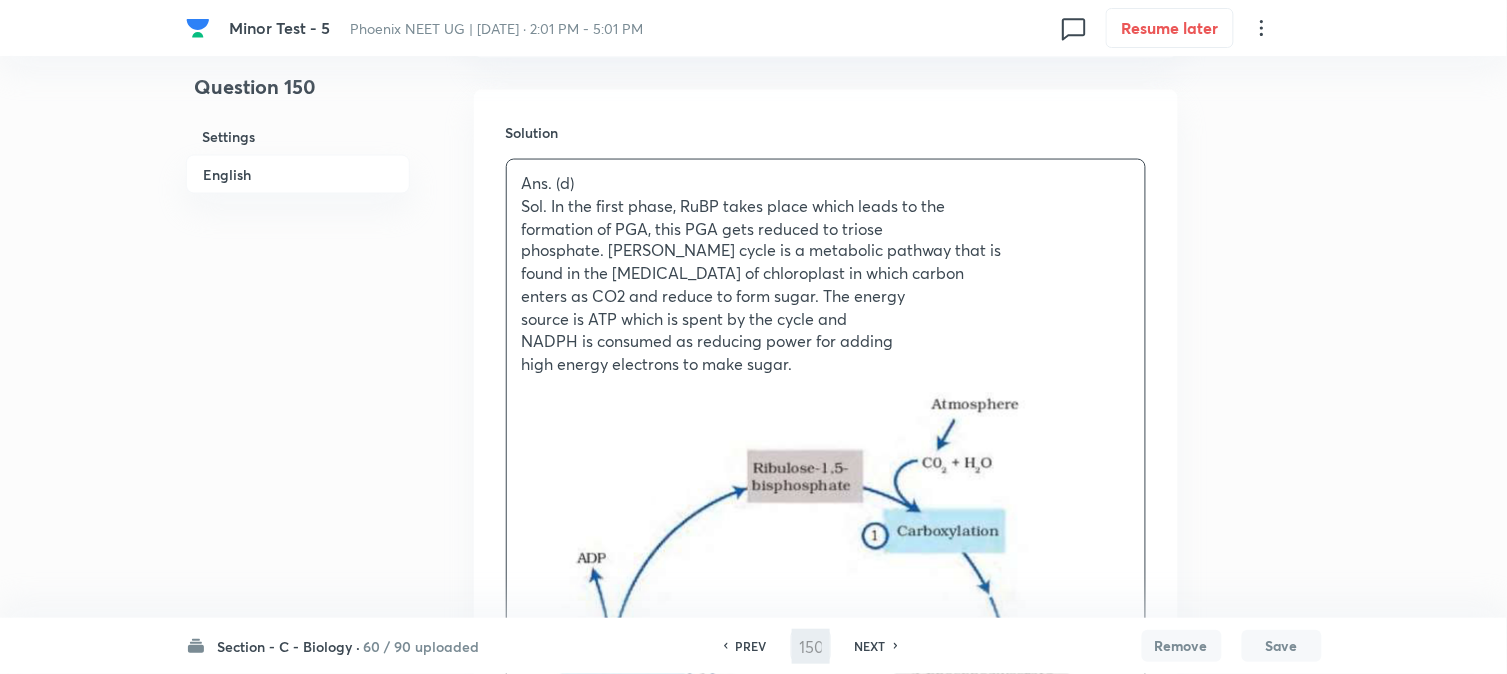 type on "151" 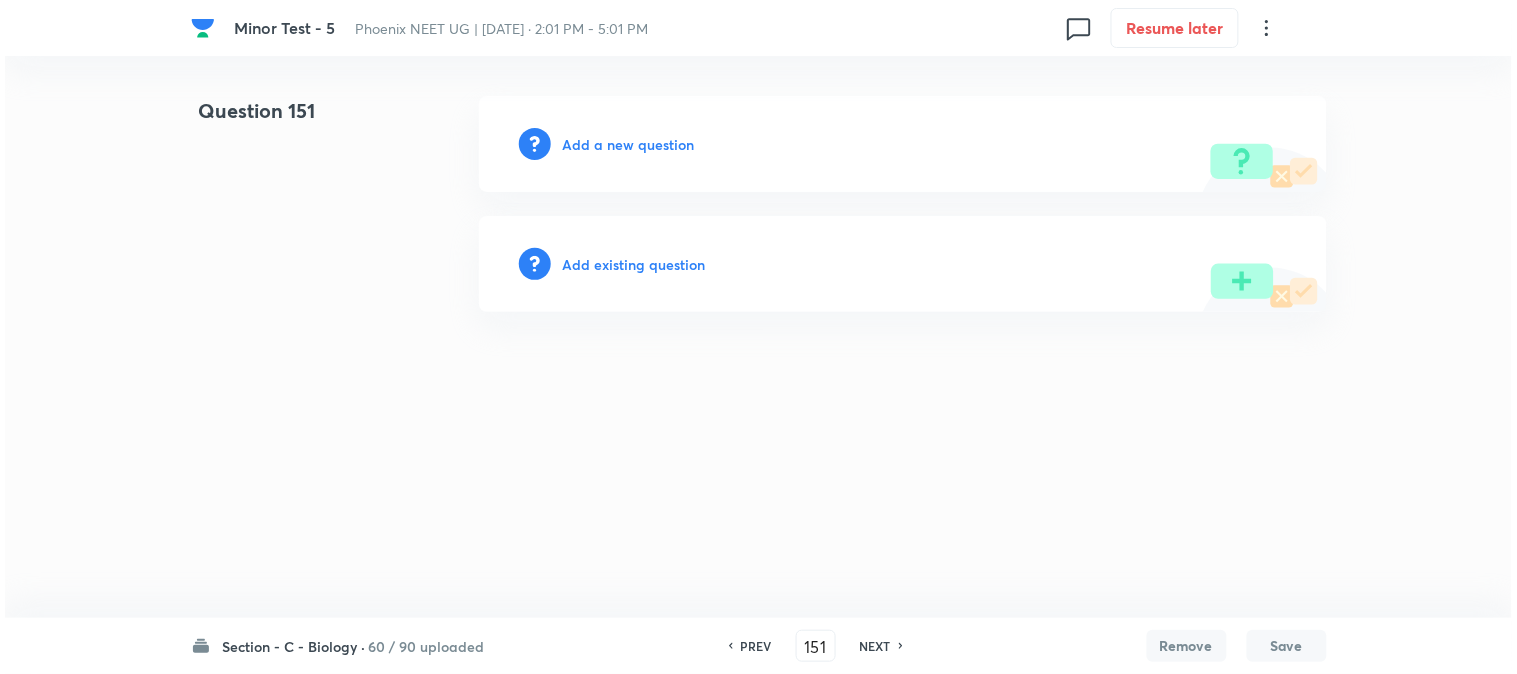 scroll, scrollTop: 0, scrollLeft: 0, axis: both 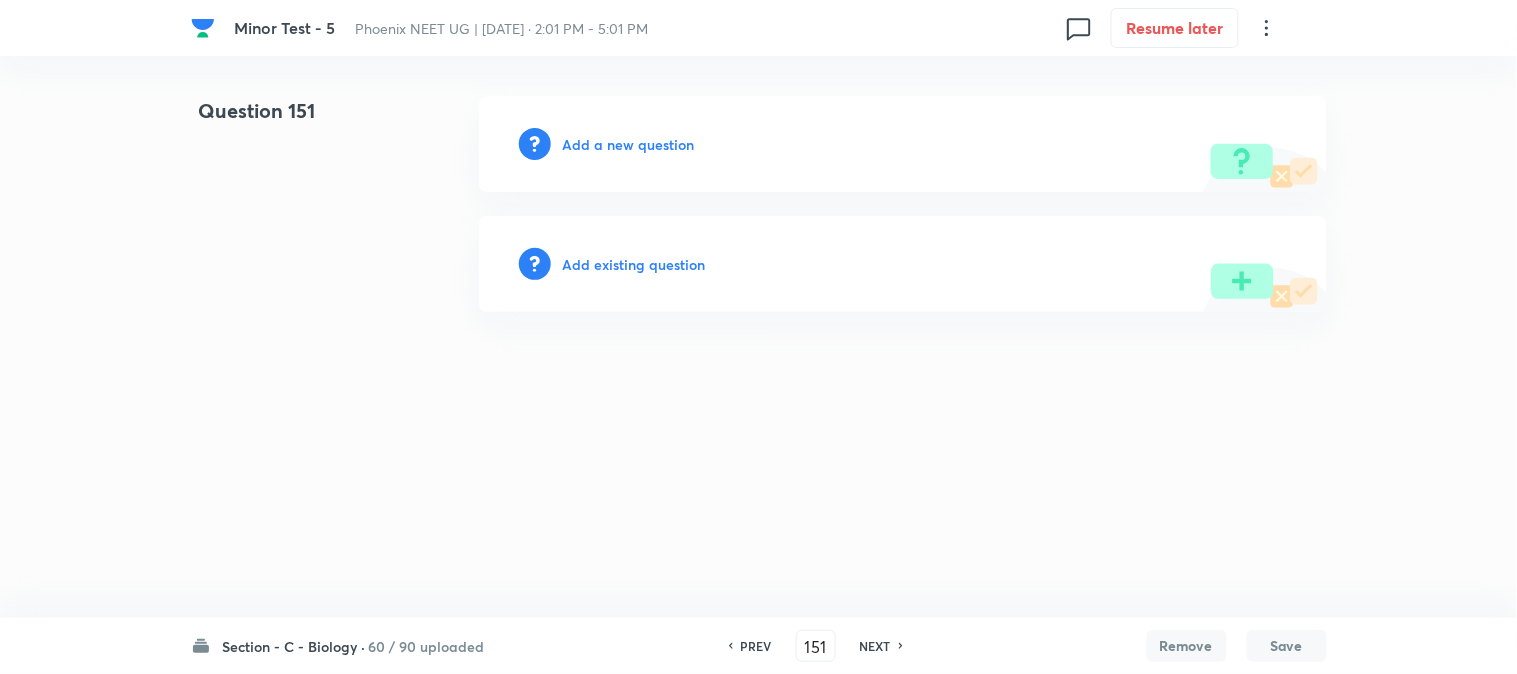 click on "Add a new question" at bounding box center (903, 144) 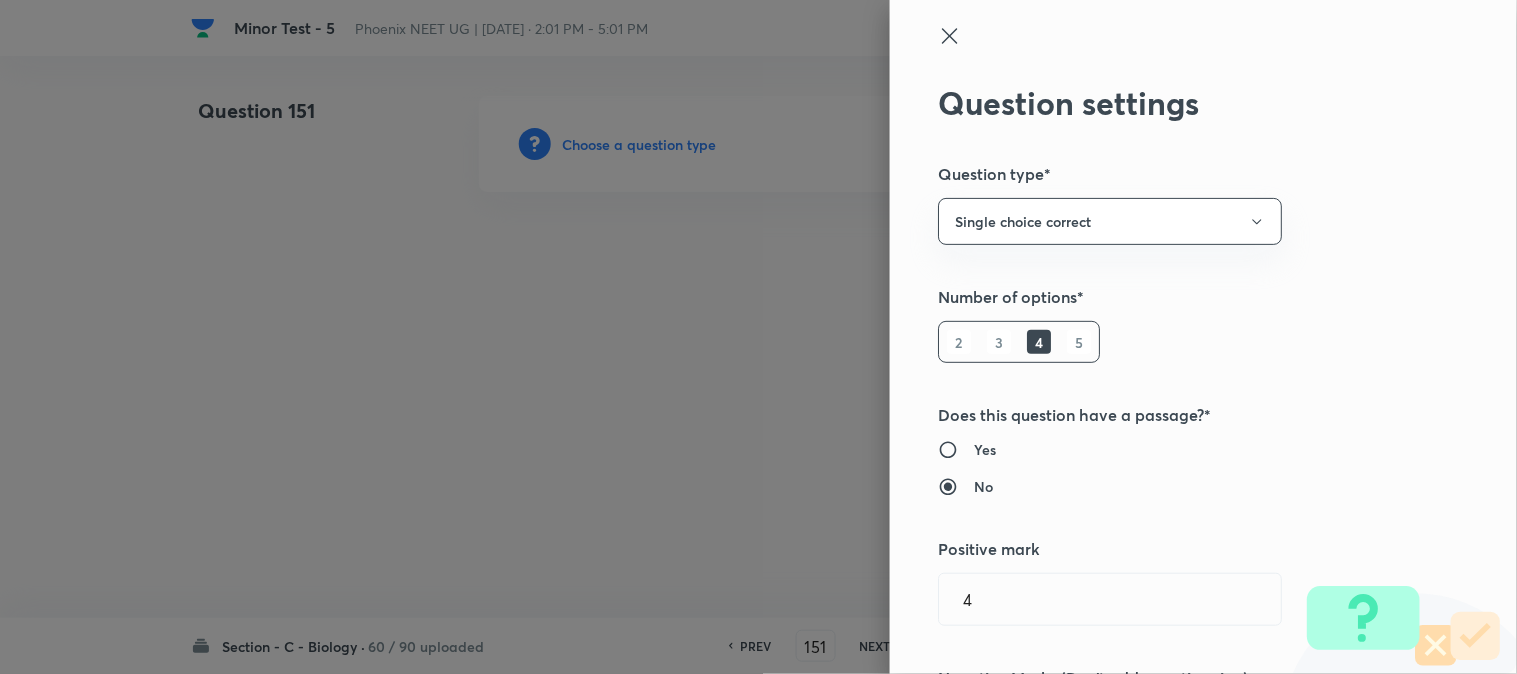 click at bounding box center [758, 337] 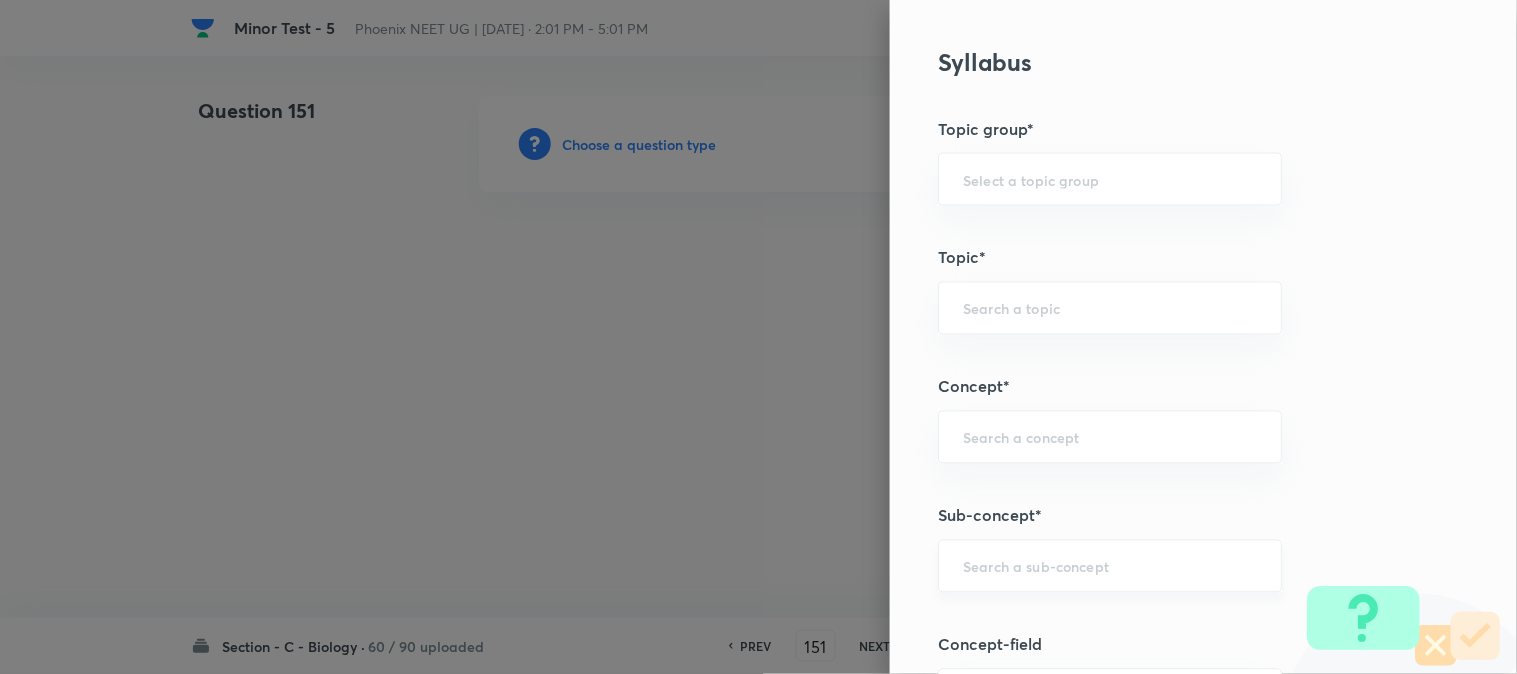 scroll, scrollTop: 1180, scrollLeft: 0, axis: vertical 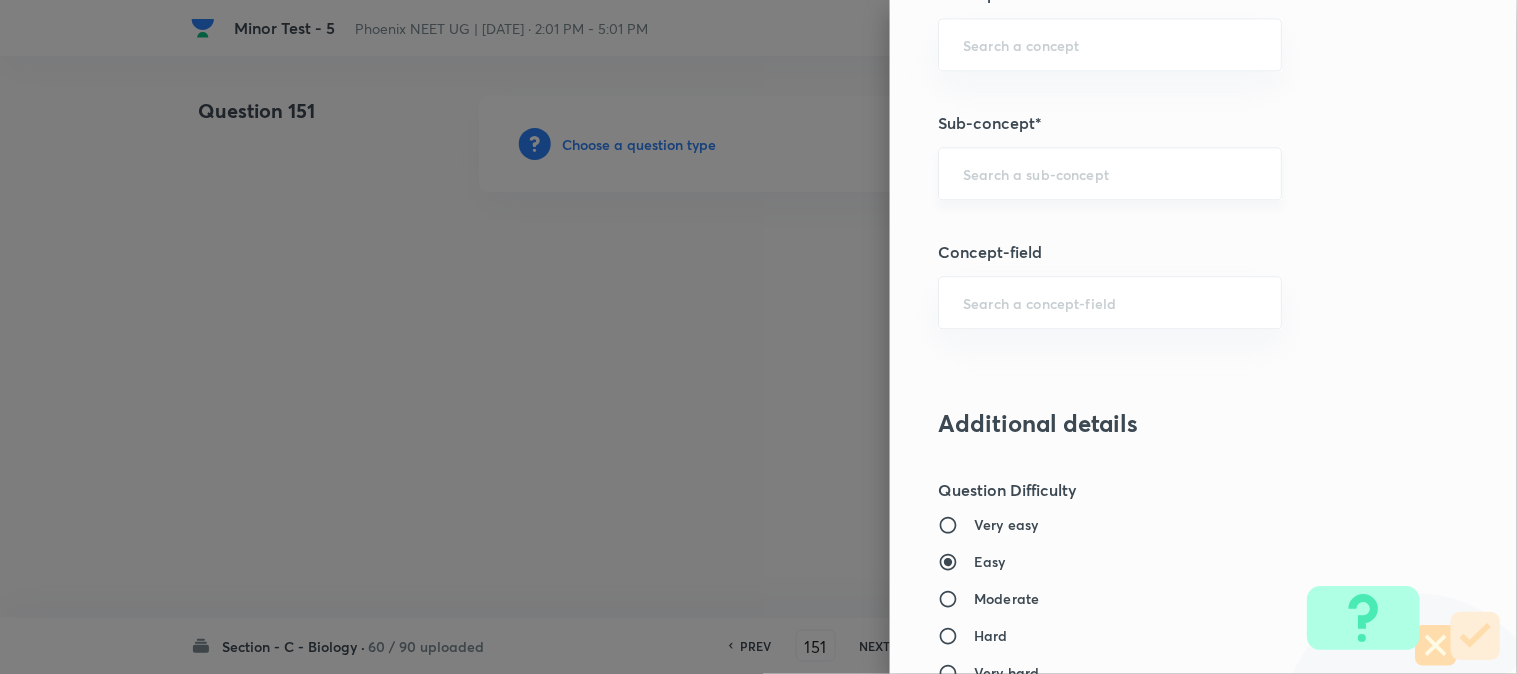 click on "​" at bounding box center (1110, 173) 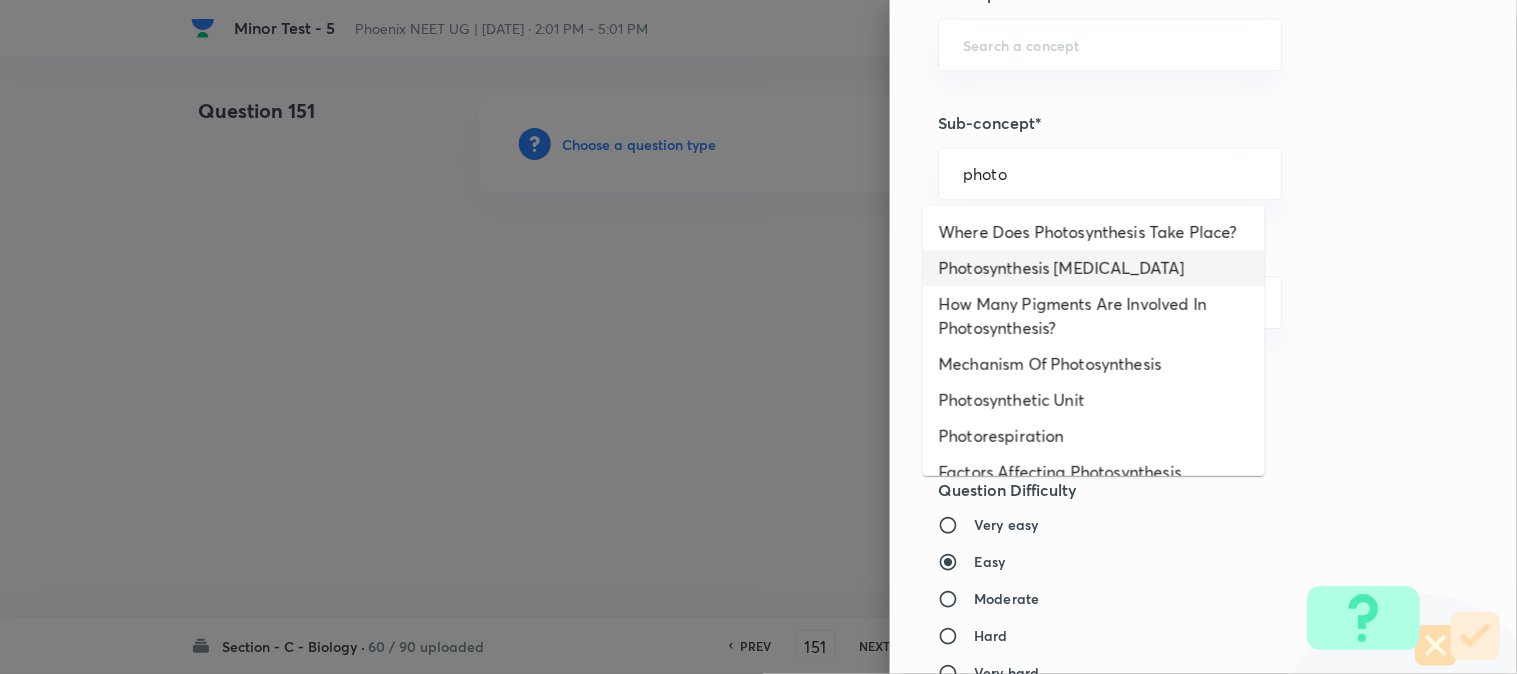 click on "Photosynthesis [MEDICAL_DATA]" at bounding box center (1094, 268) 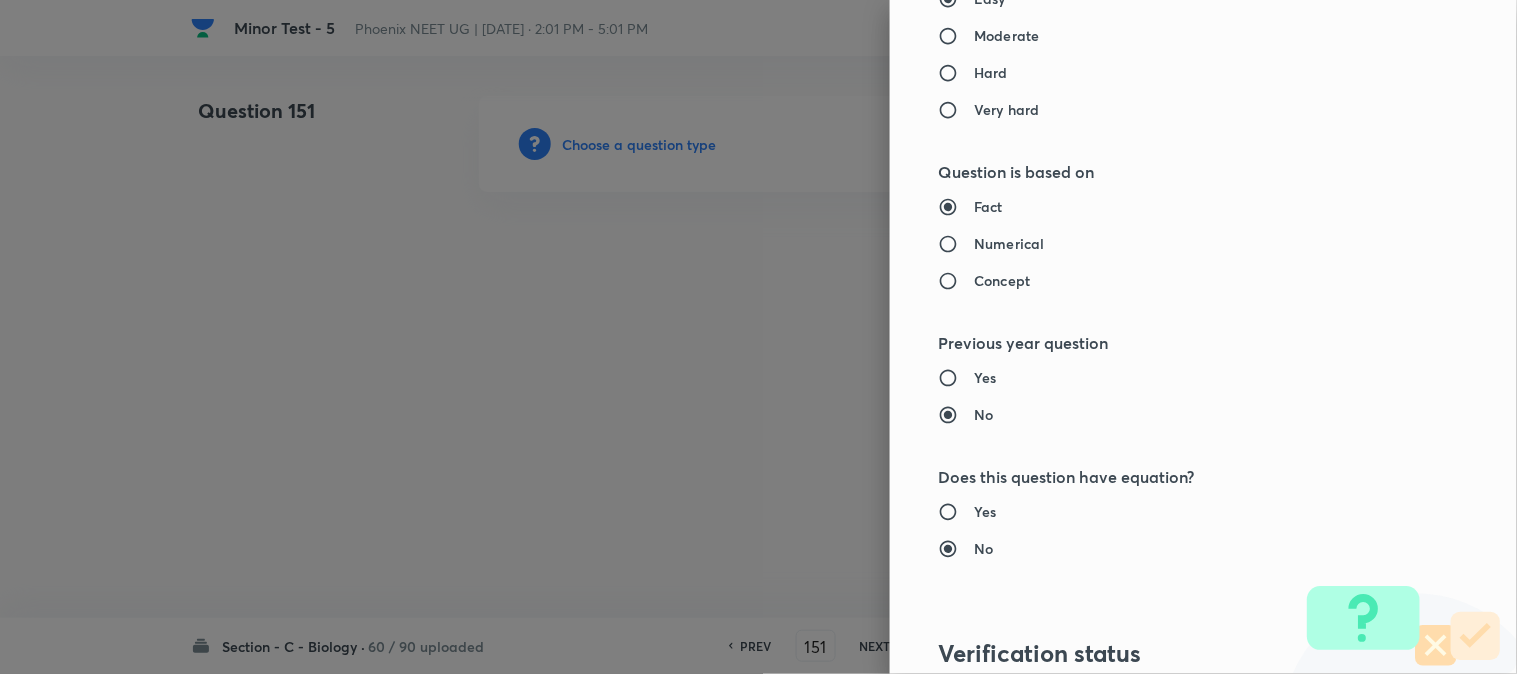 type on "Biology" 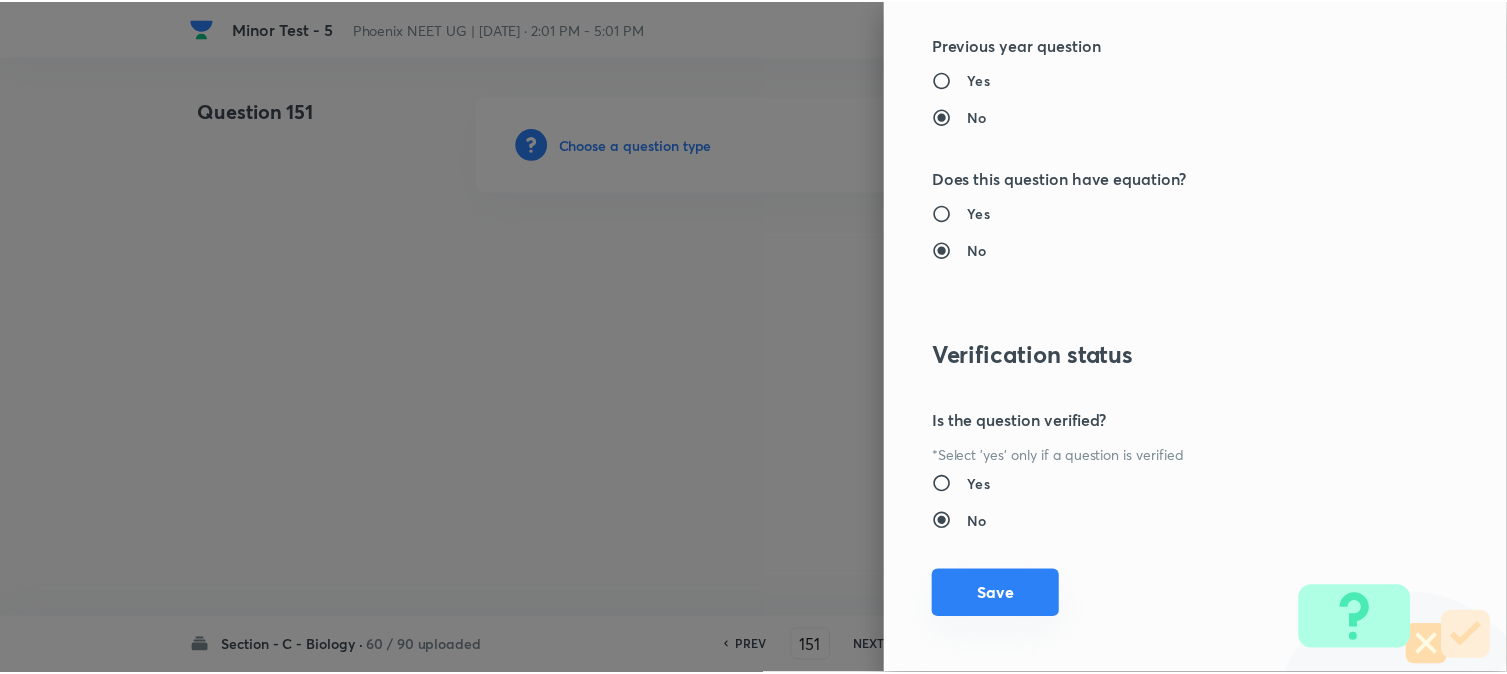 scroll, scrollTop: 2052, scrollLeft: 0, axis: vertical 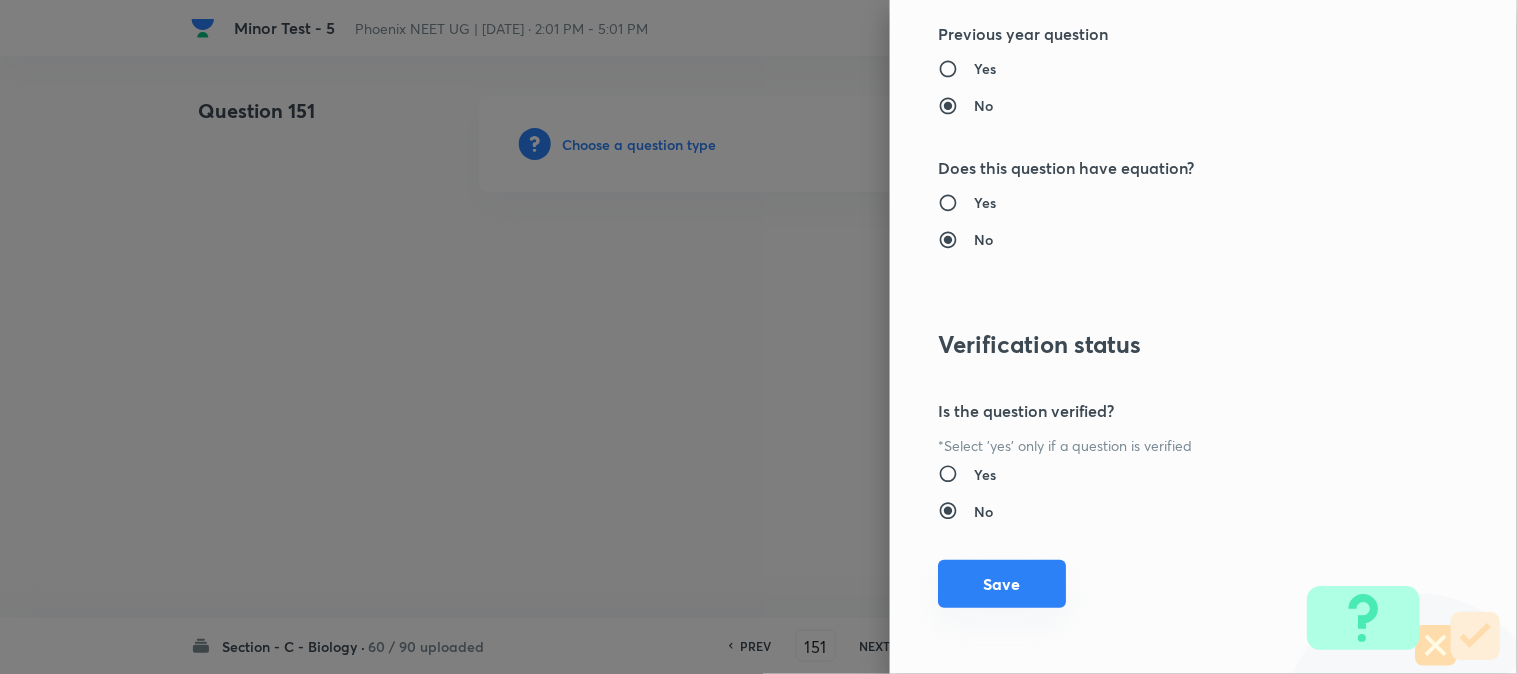 click on "Save" at bounding box center [1002, 584] 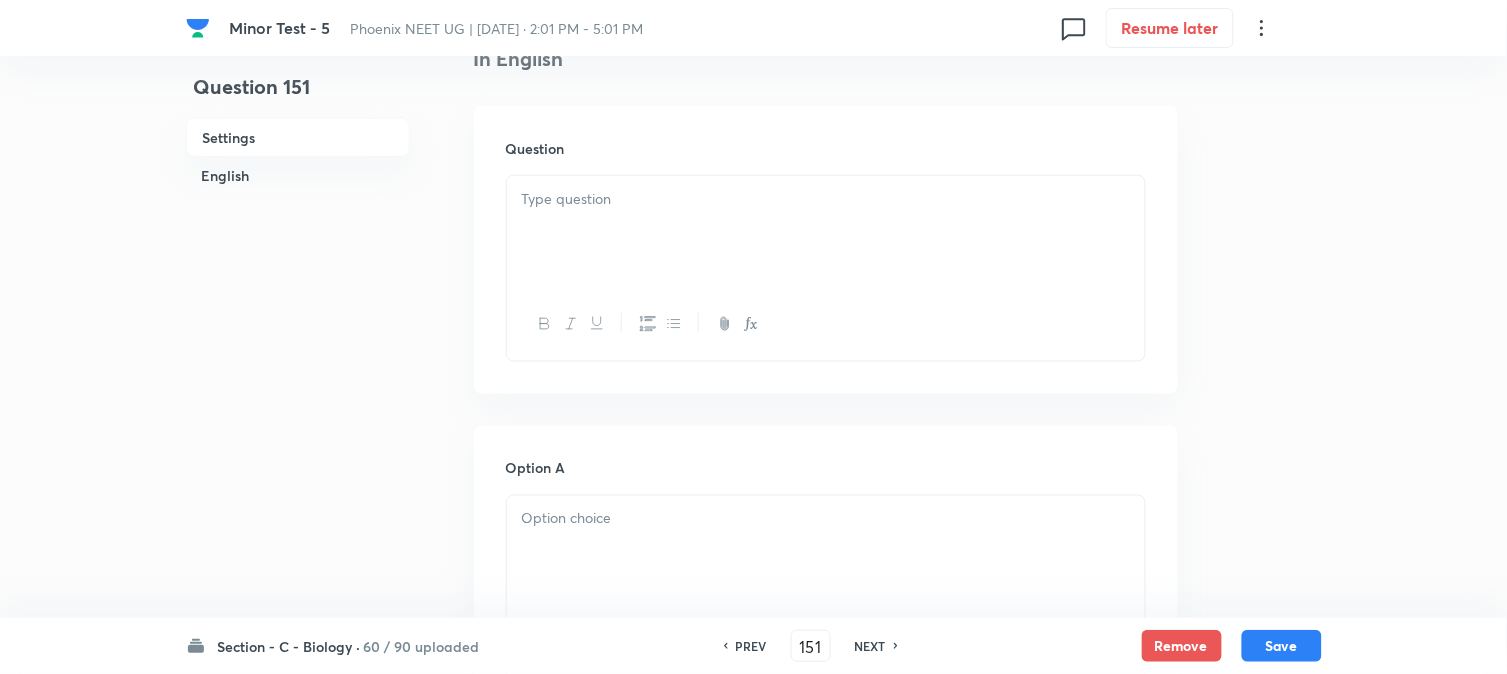 scroll, scrollTop: 590, scrollLeft: 0, axis: vertical 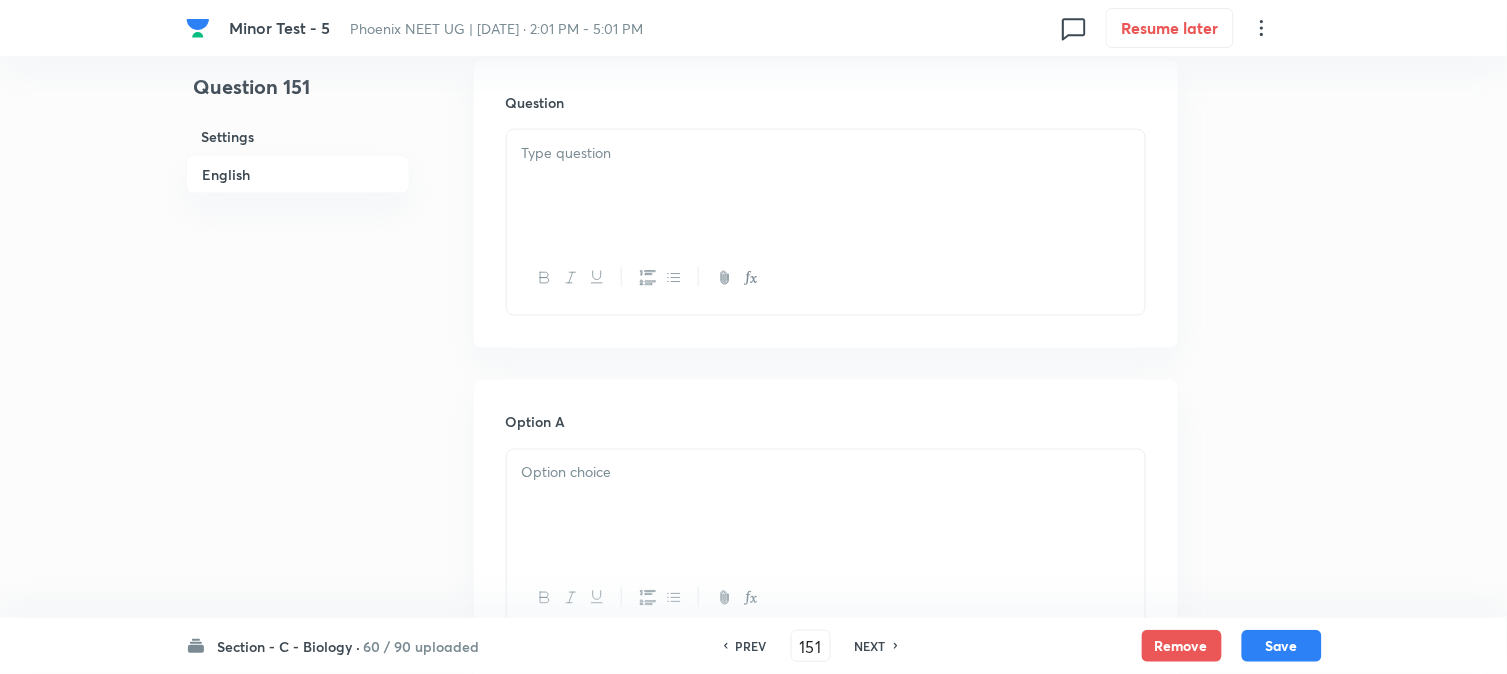 click at bounding box center (826, 186) 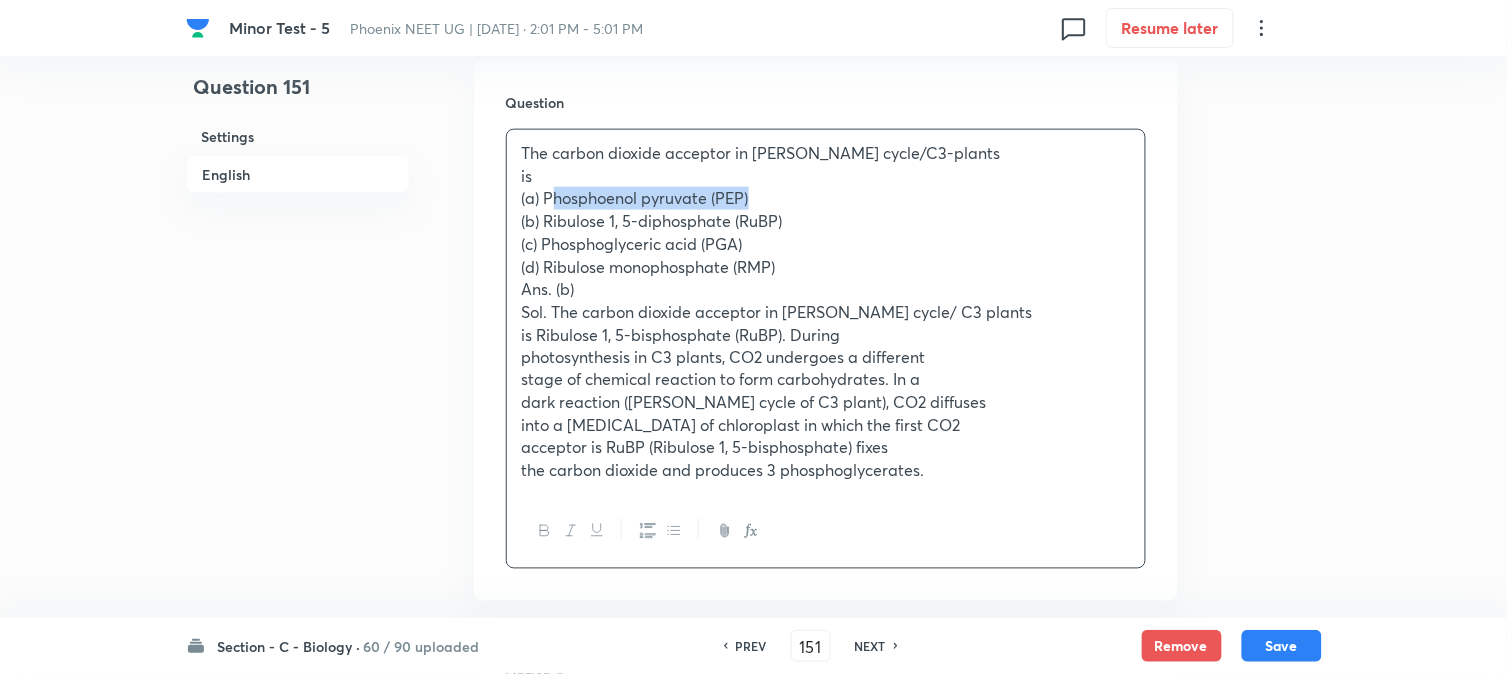 drag, startPoint x: 551, startPoint y: 203, endPoint x: 770, endPoint y: 197, distance: 219.08218 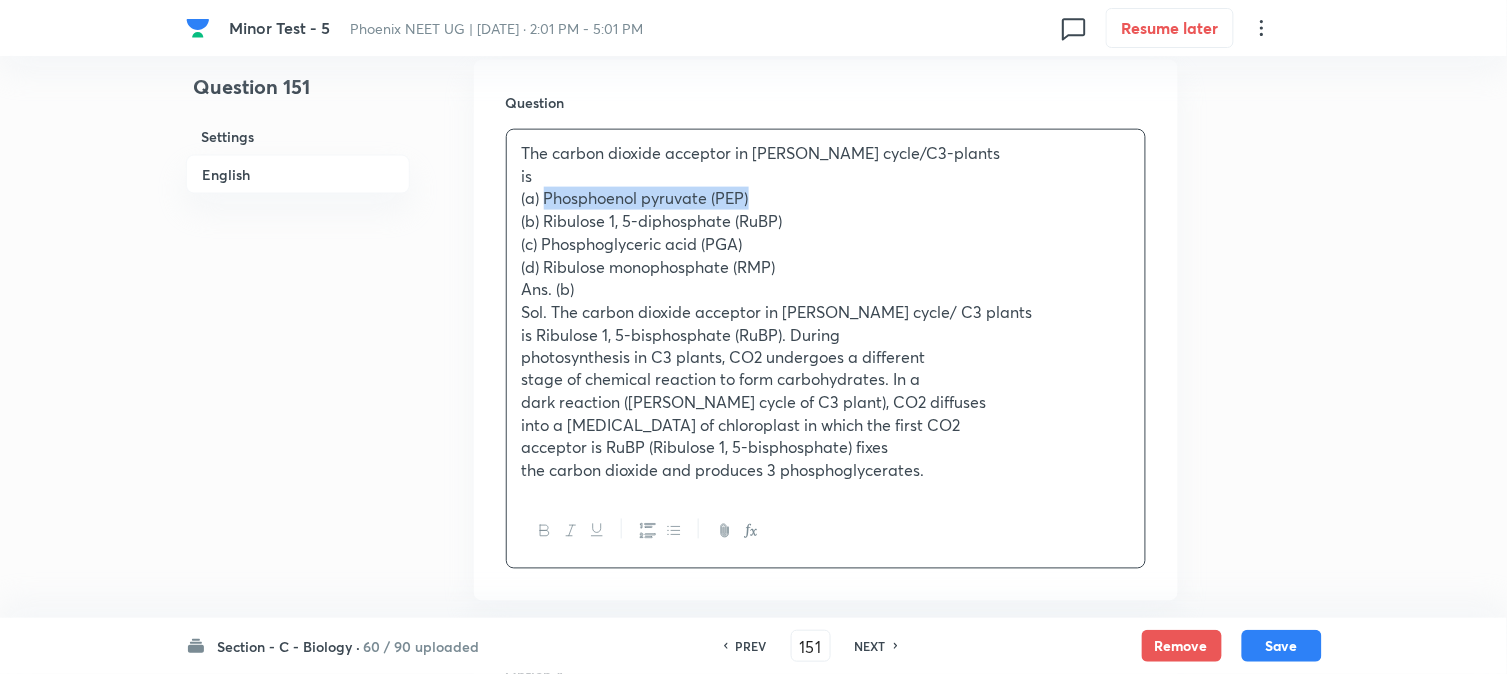 drag, startPoint x: 546, startPoint y: 194, endPoint x: 877, endPoint y: 190, distance: 331.02417 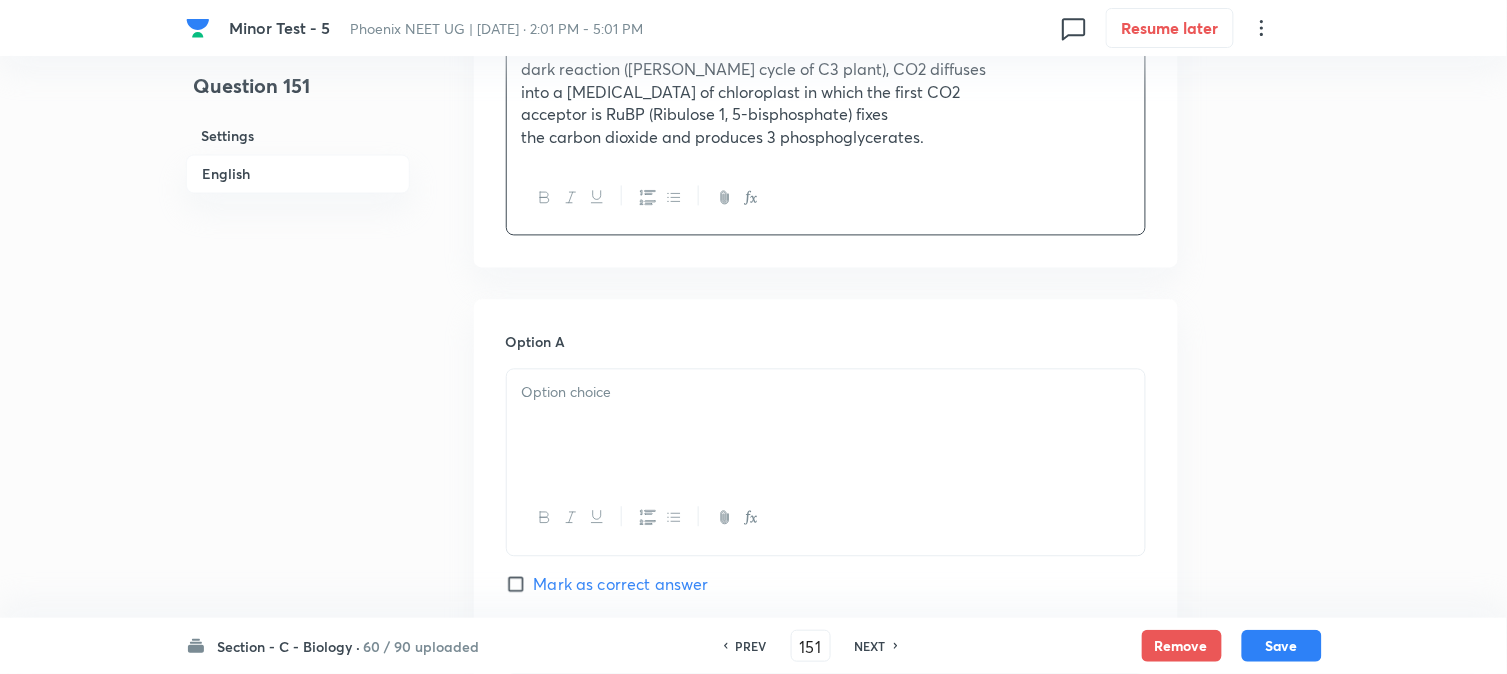 click at bounding box center (826, 426) 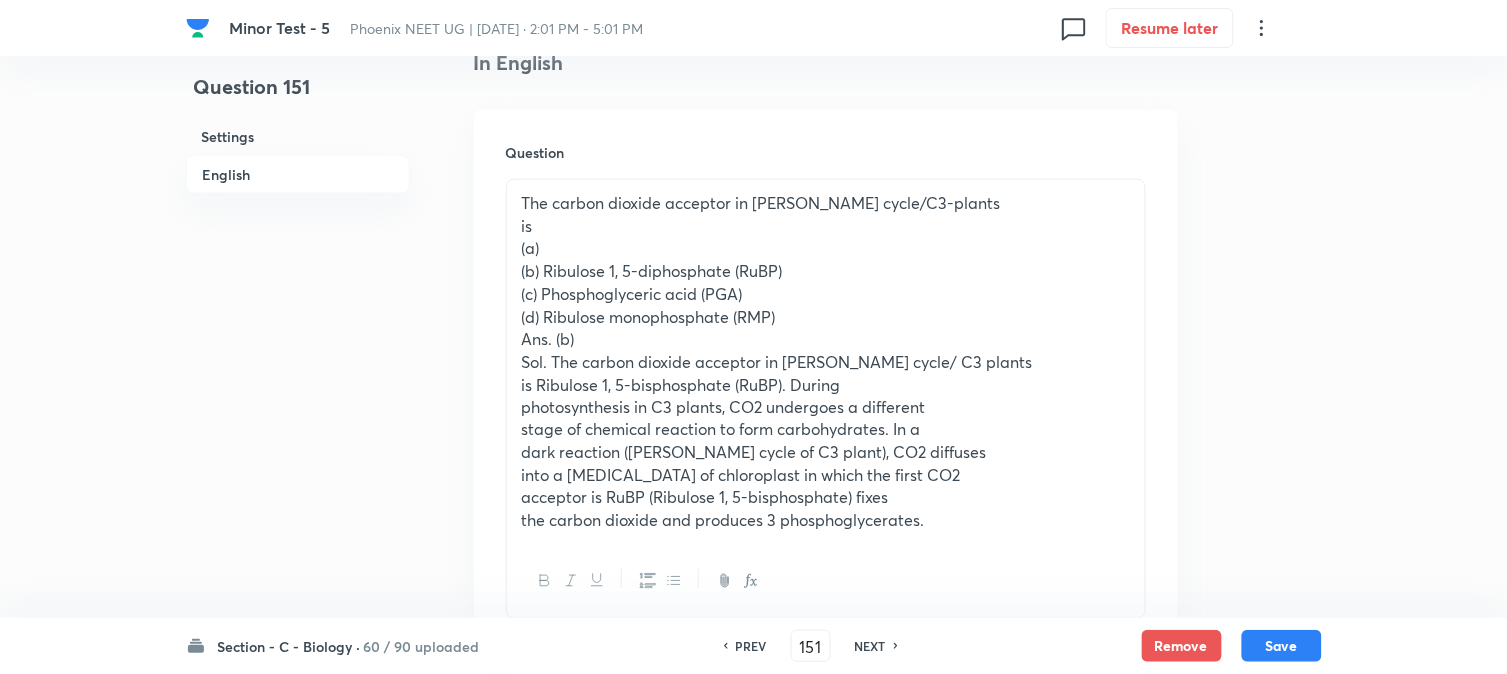 scroll, scrollTop: 478, scrollLeft: 0, axis: vertical 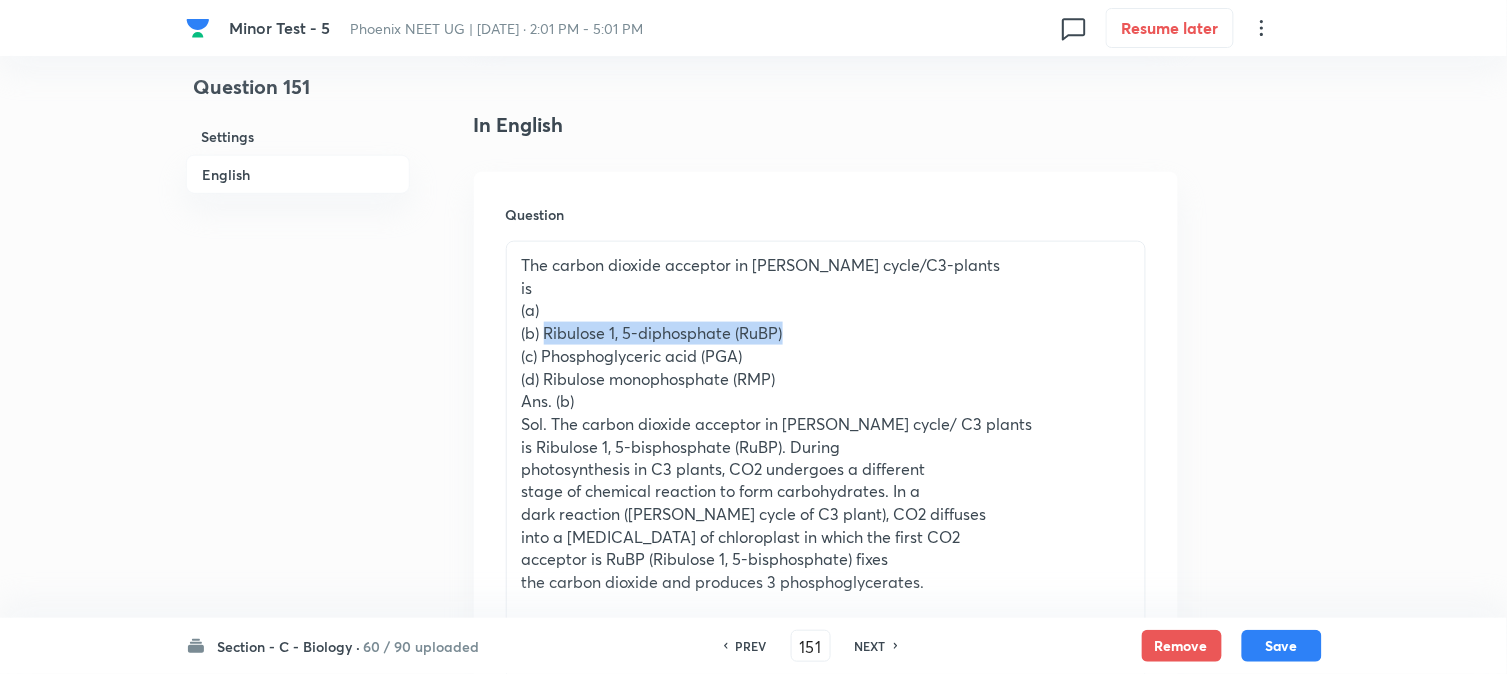 drag, startPoint x: 573, startPoint y: 324, endPoint x: 963, endPoint y: 332, distance: 390.08203 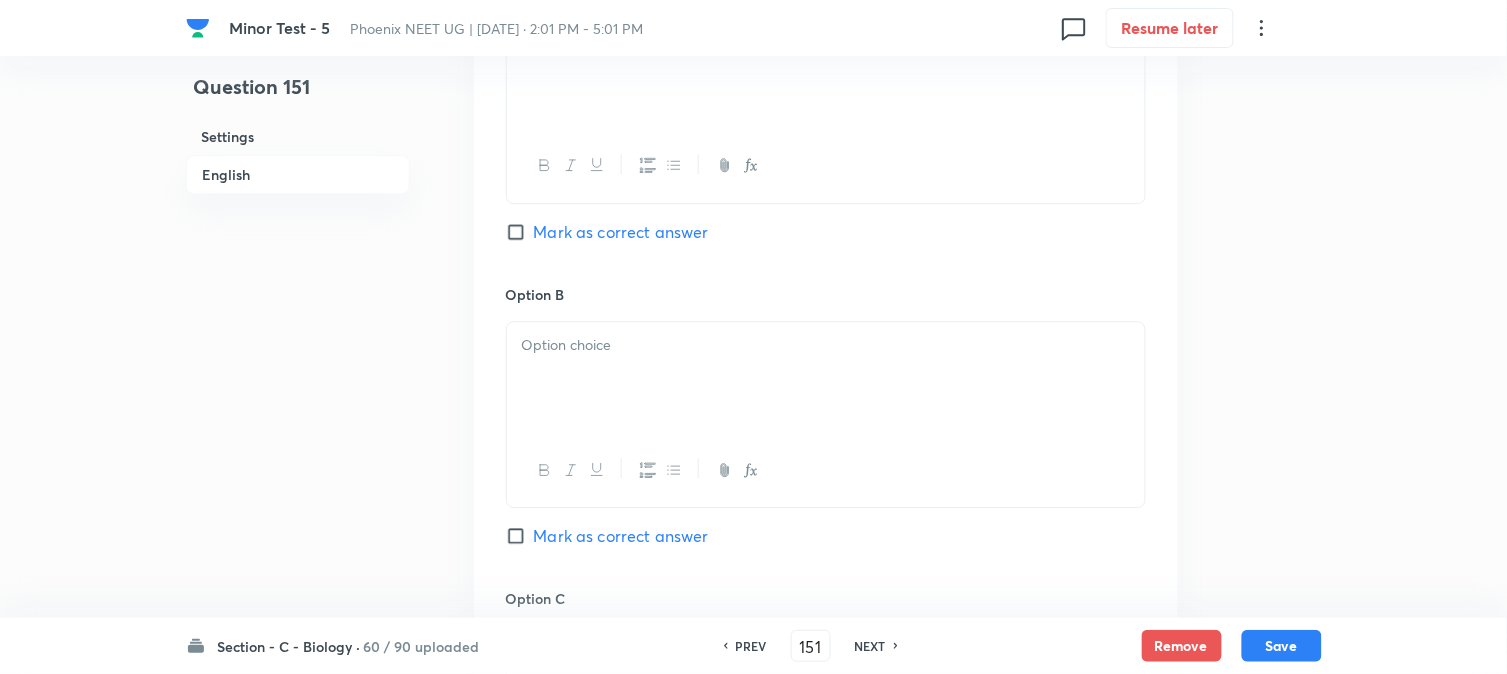 scroll, scrollTop: 1367, scrollLeft: 0, axis: vertical 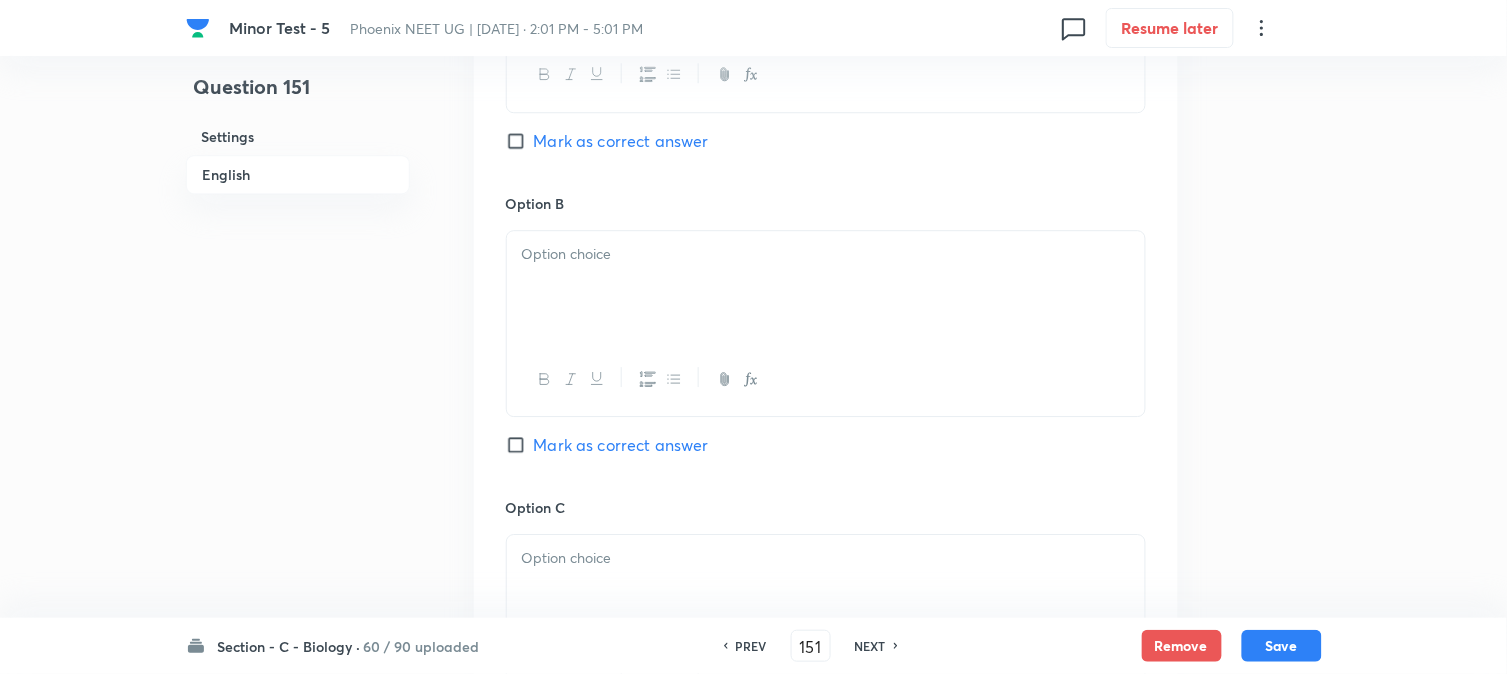 click at bounding box center (826, 287) 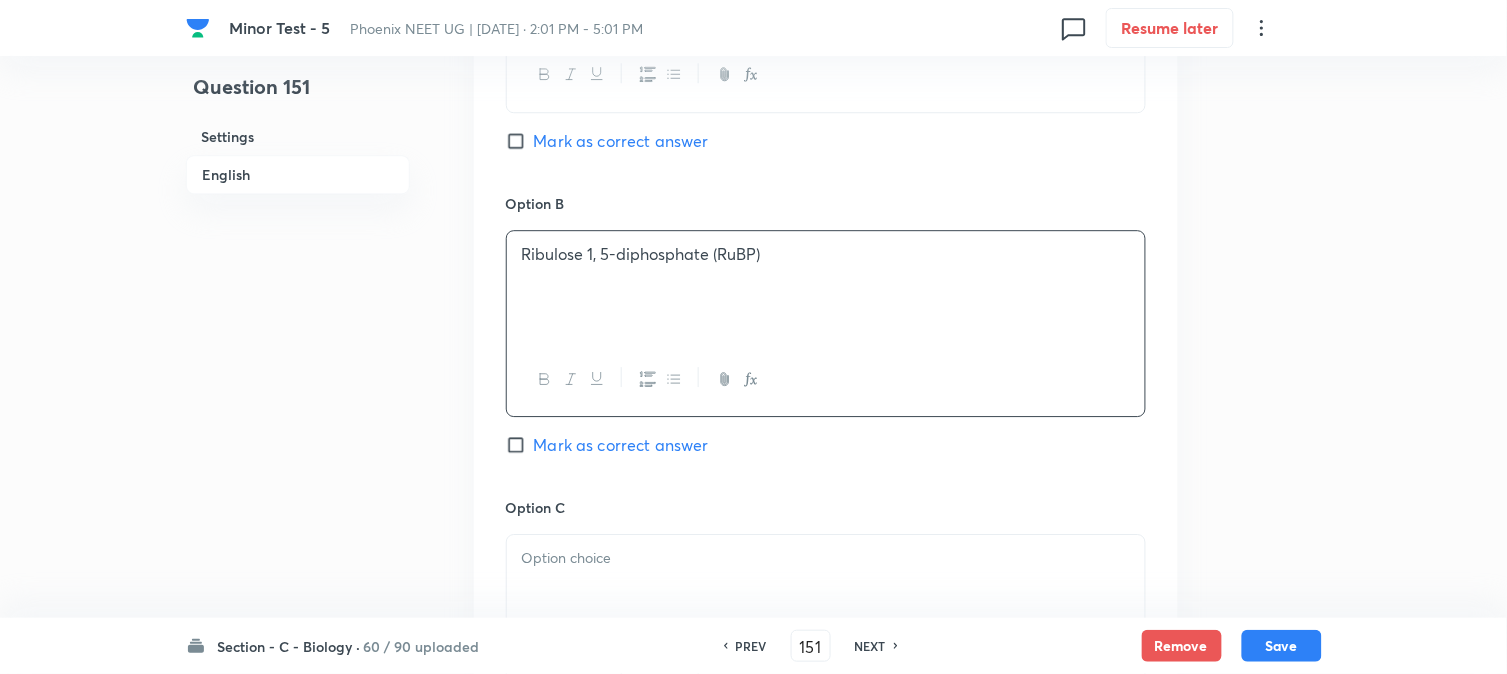 click on "Option B Ribulose 1, 5-diphosphate (RuBP)  Mark as correct answer" at bounding box center [826, 345] 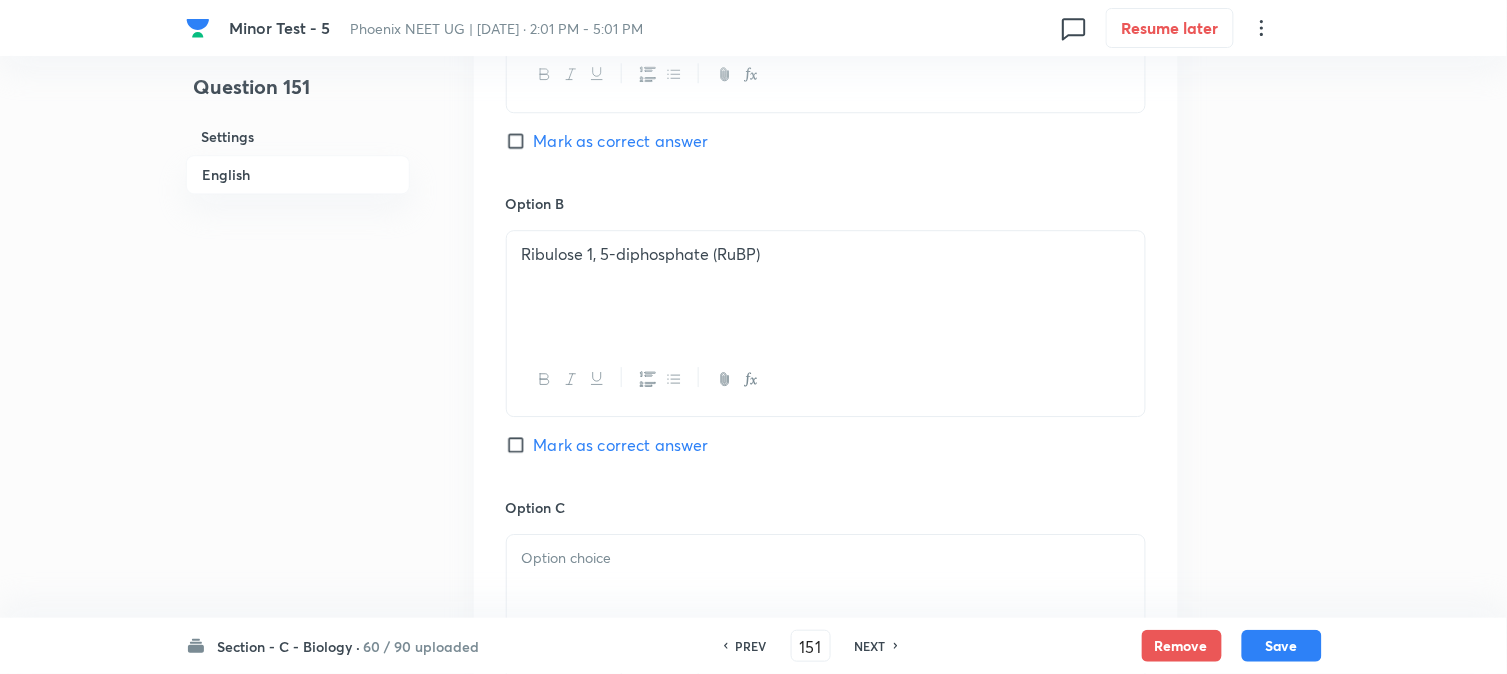 click on "Mark as correct answer" at bounding box center [621, 445] 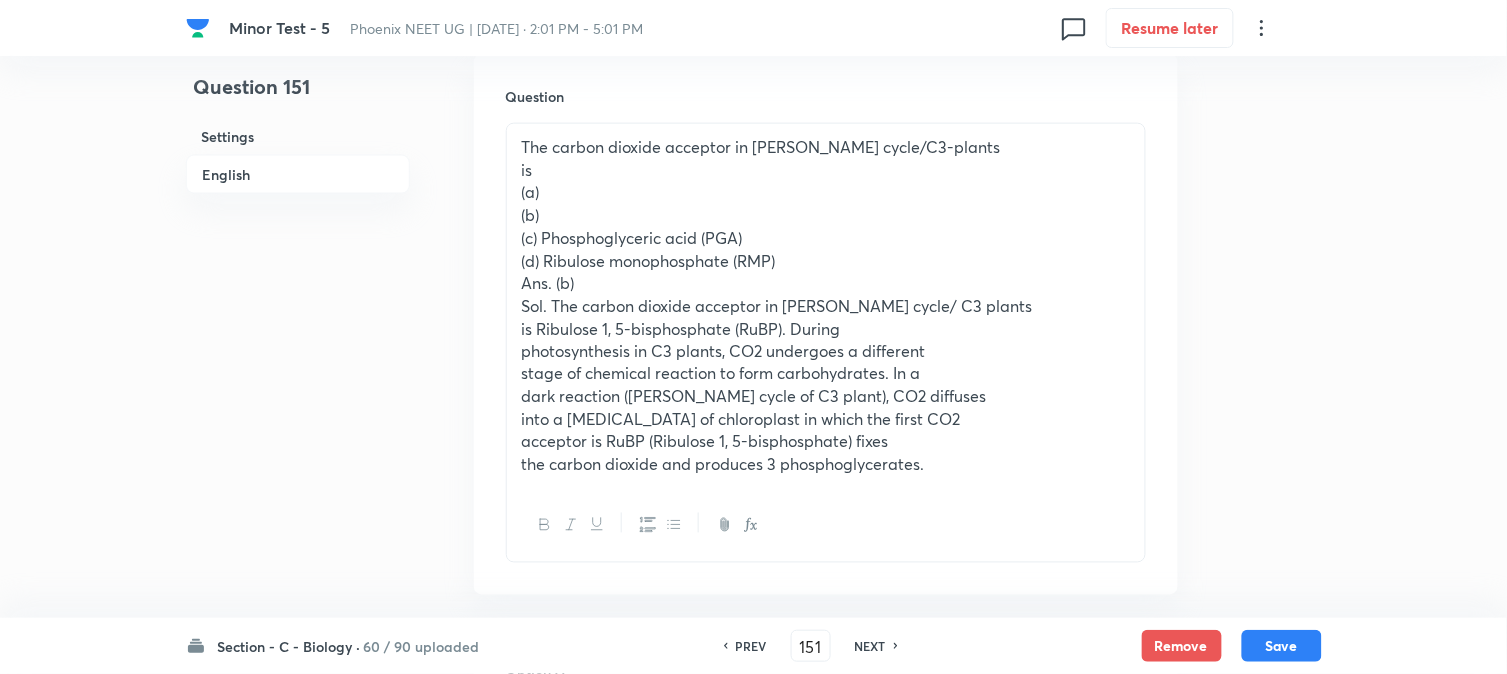 scroll, scrollTop: 590, scrollLeft: 0, axis: vertical 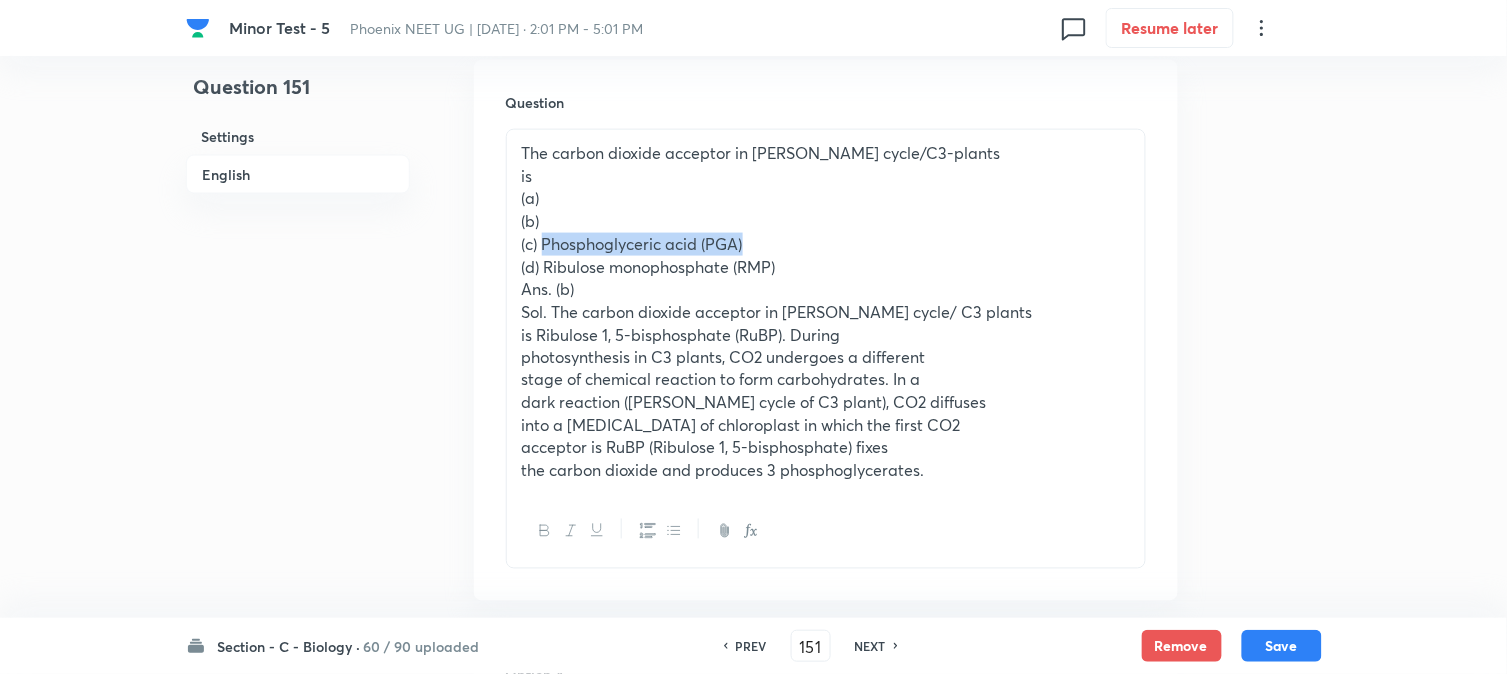drag, startPoint x: 545, startPoint y: 248, endPoint x: 897, endPoint y: 237, distance: 352.17184 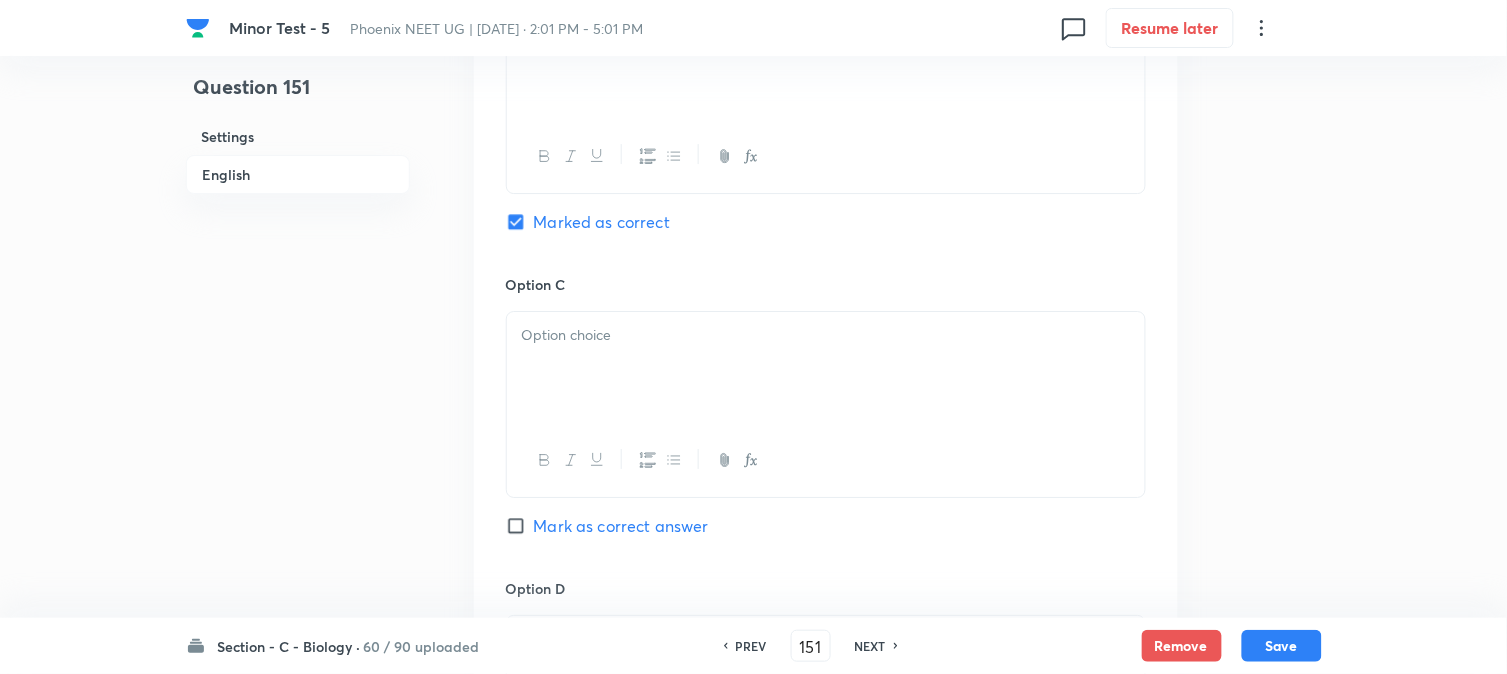 click at bounding box center (826, 368) 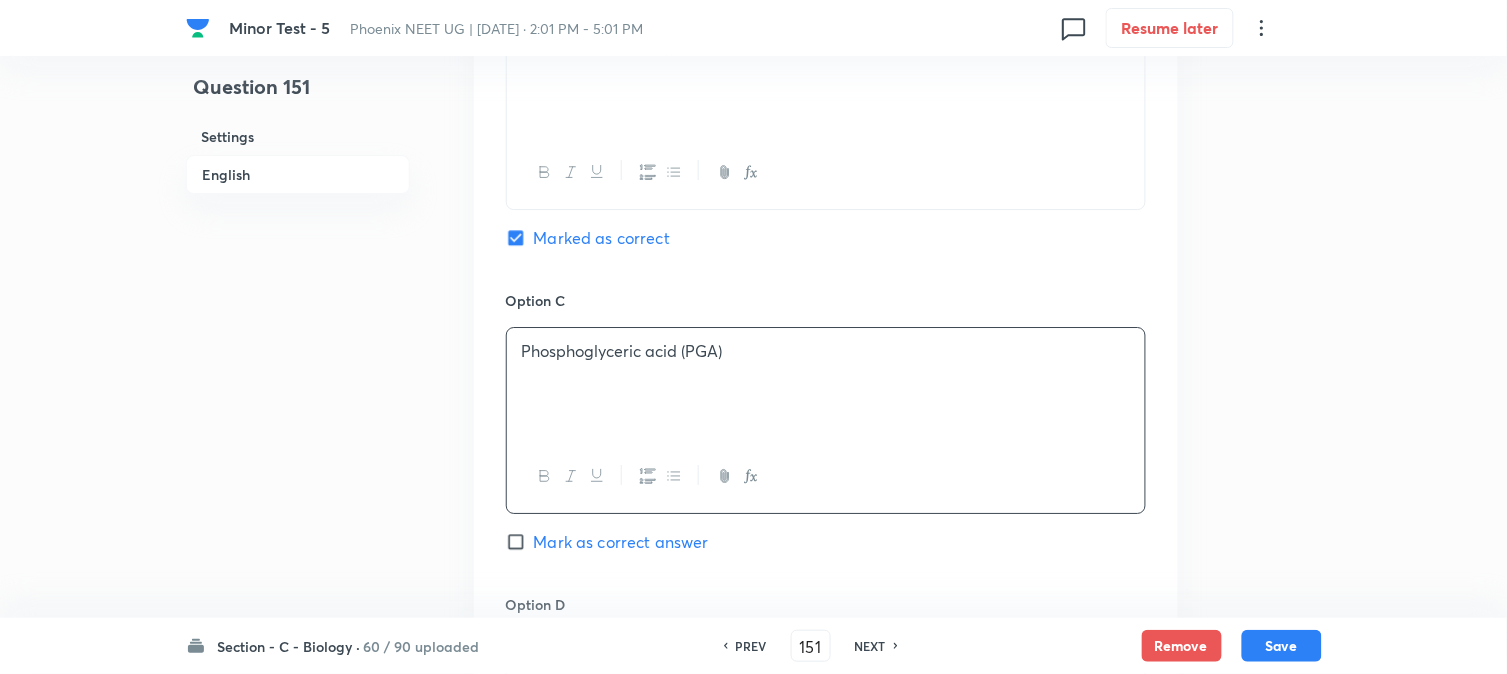 scroll, scrollTop: 590, scrollLeft: 0, axis: vertical 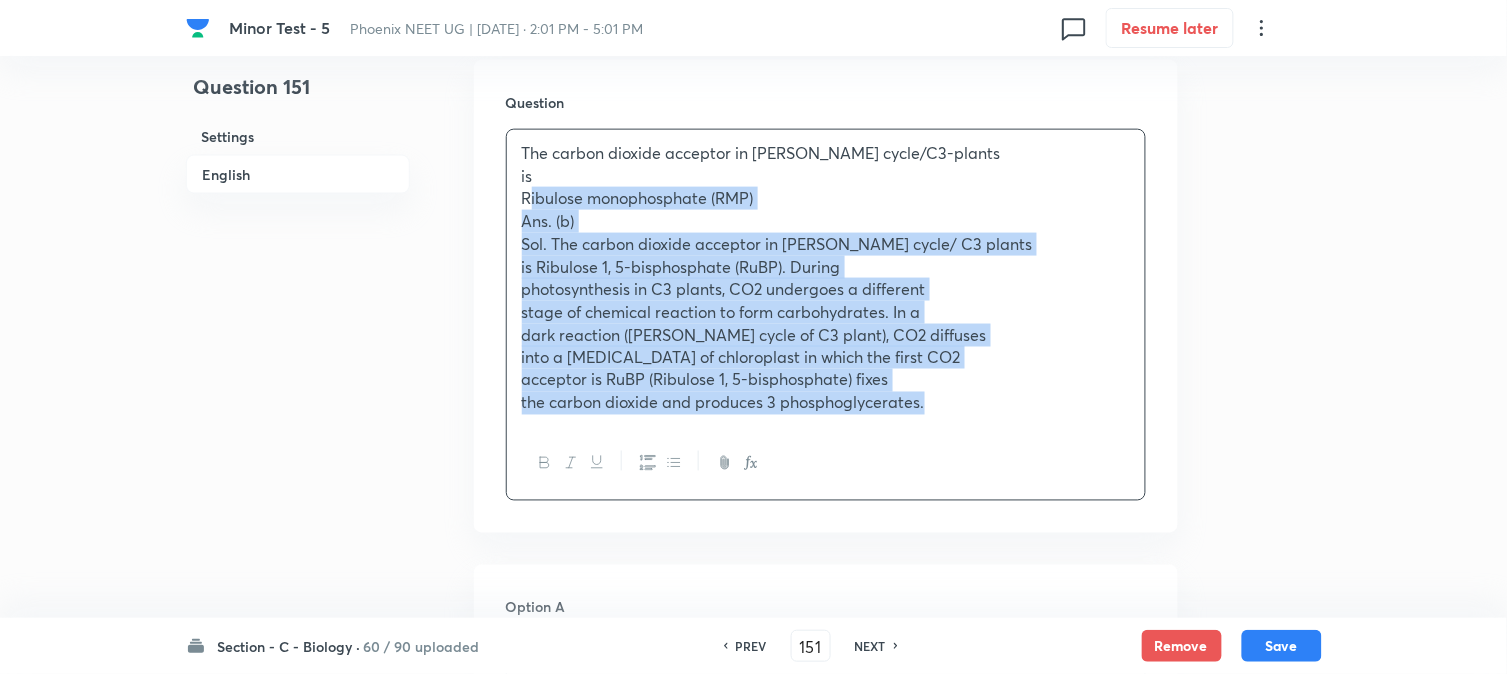 drag, startPoint x: 542, startPoint y: 265, endPoint x: 694, endPoint y: 282, distance: 152.94771 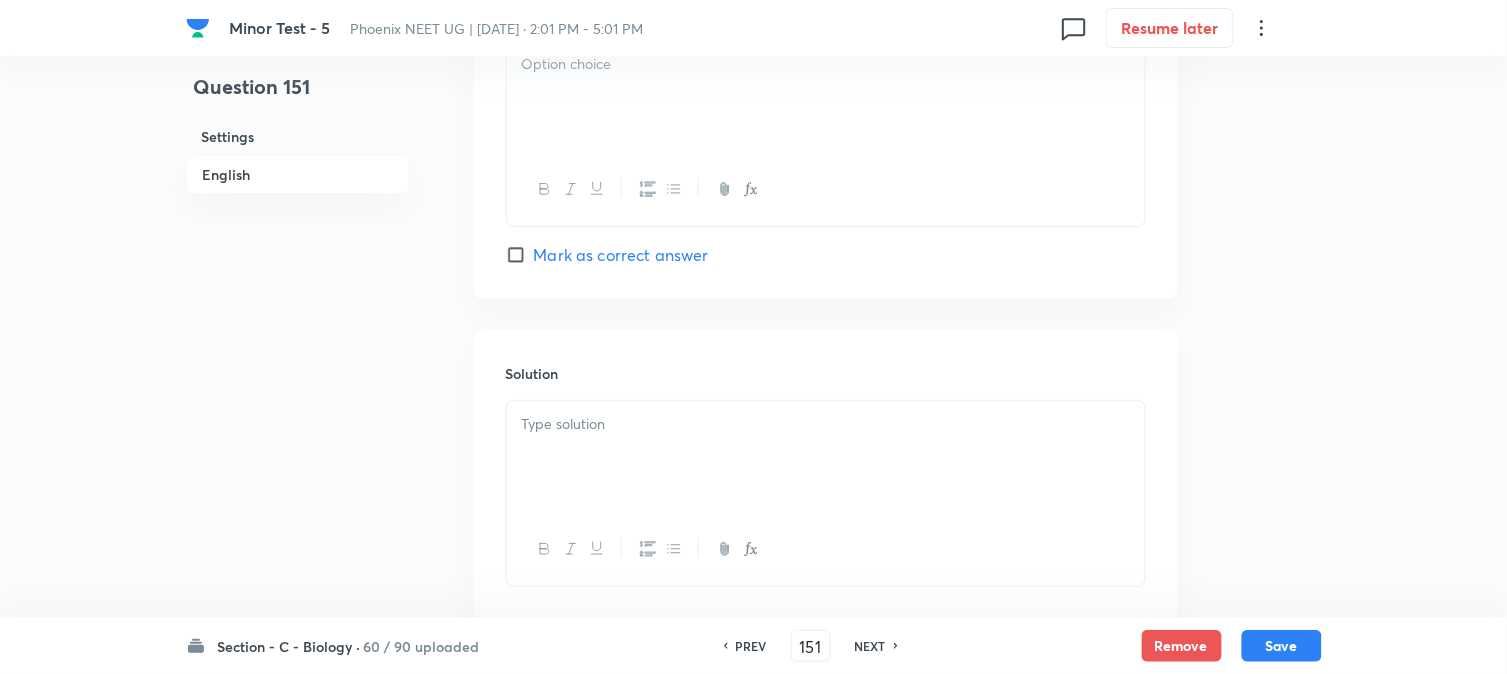 scroll, scrollTop: 1923, scrollLeft: 0, axis: vertical 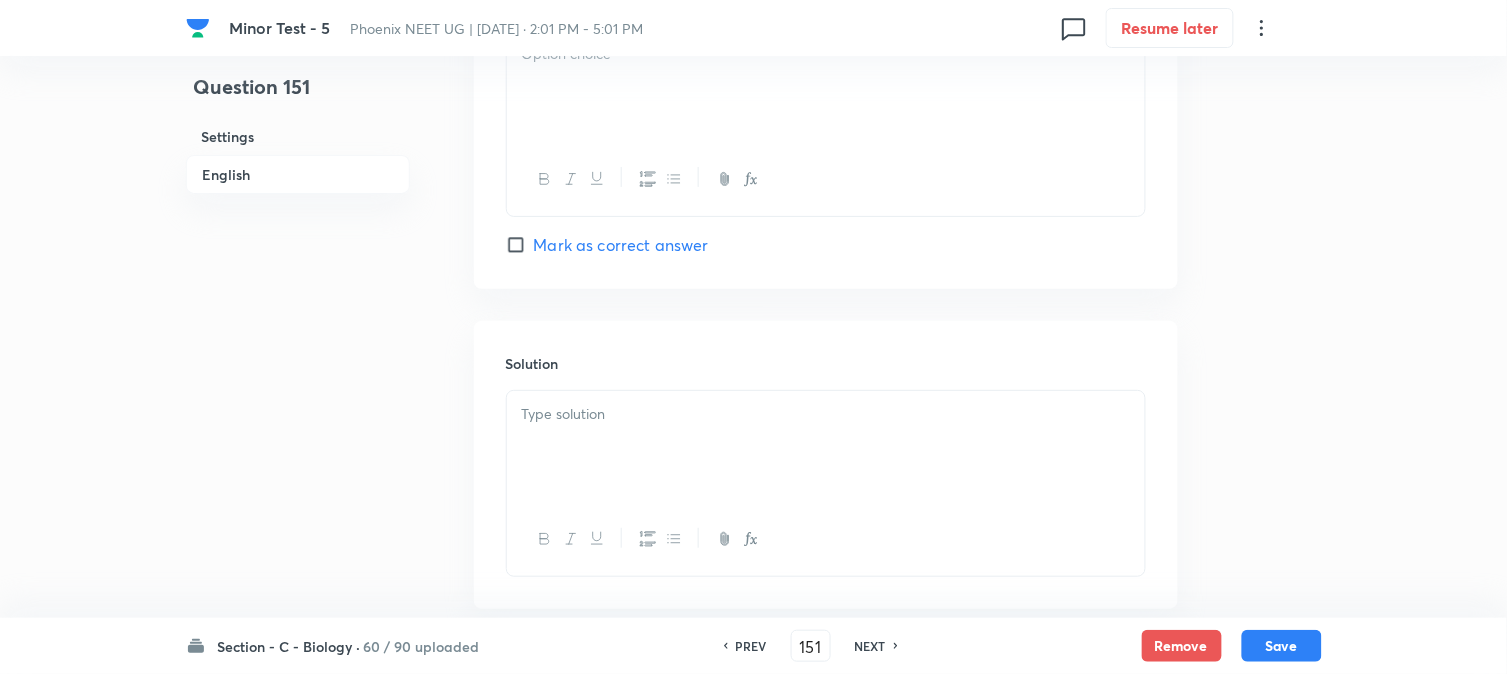 click at bounding box center (826, 87) 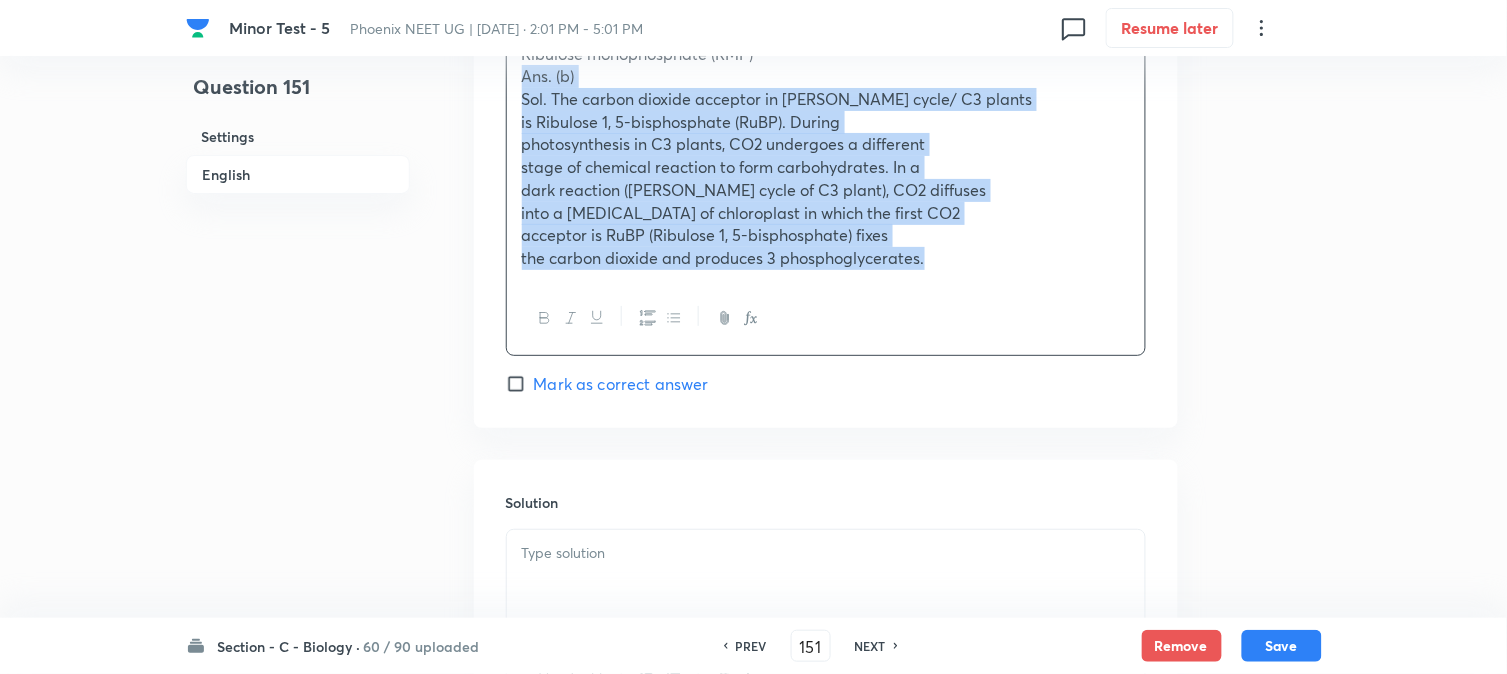drag, startPoint x: 520, startPoint y: 80, endPoint x: 1314, endPoint y: 391, distance: 852.735 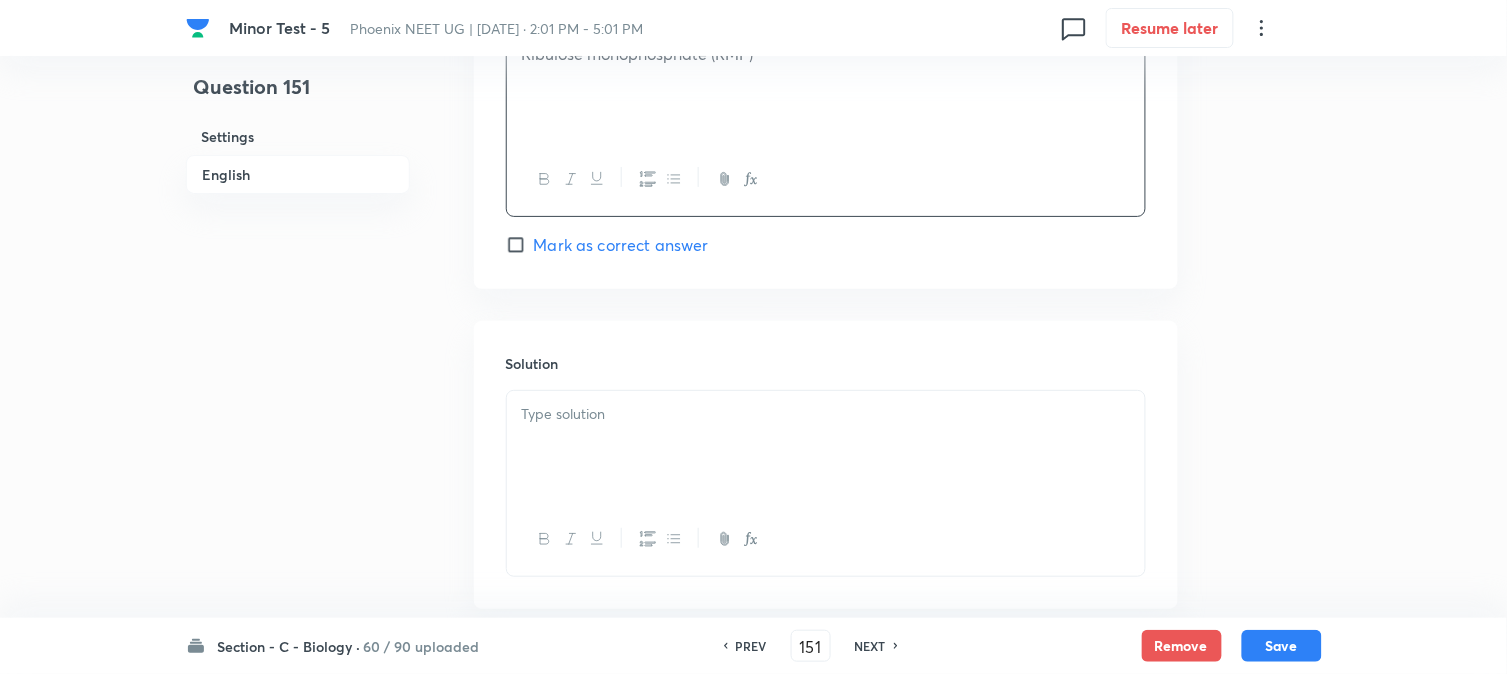 click at bounding box center (826, 447) 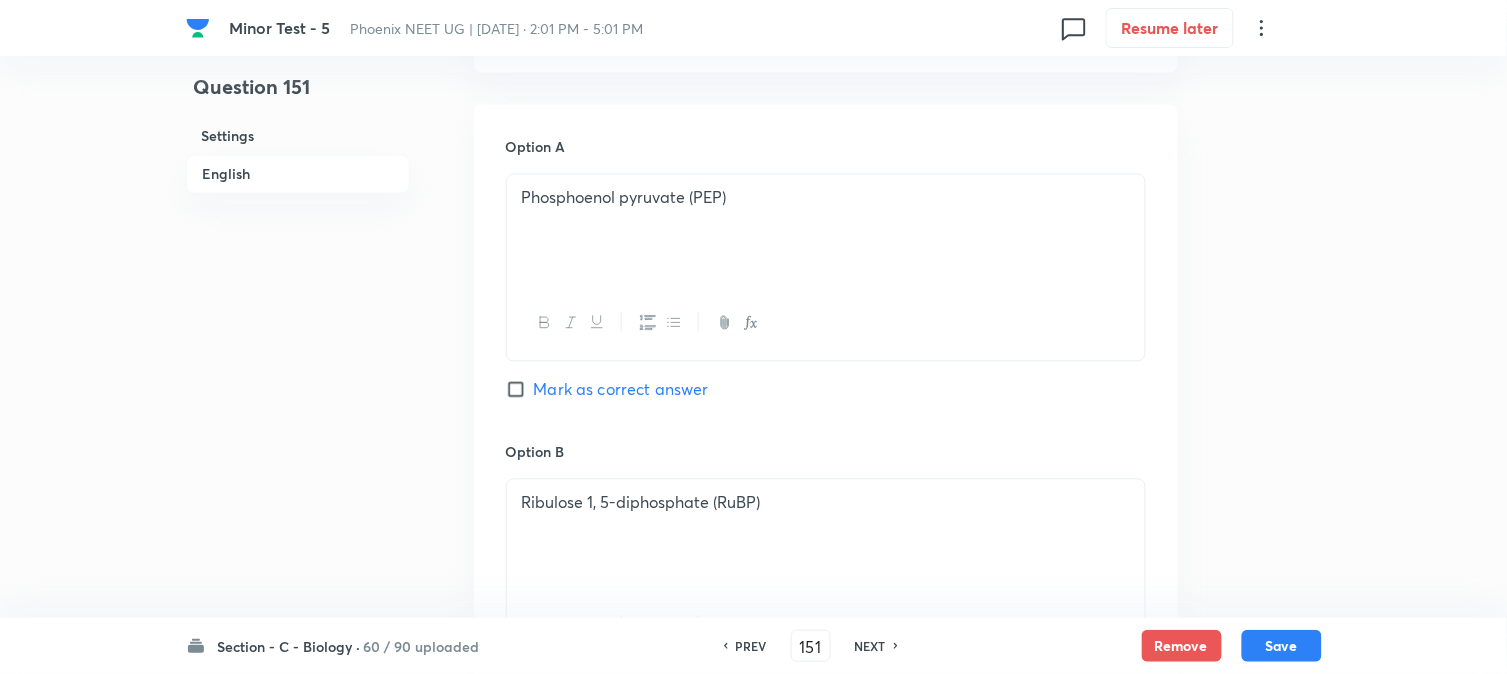 scroll, scrollTop: 478, scrollLeft: 0, axis: vertical 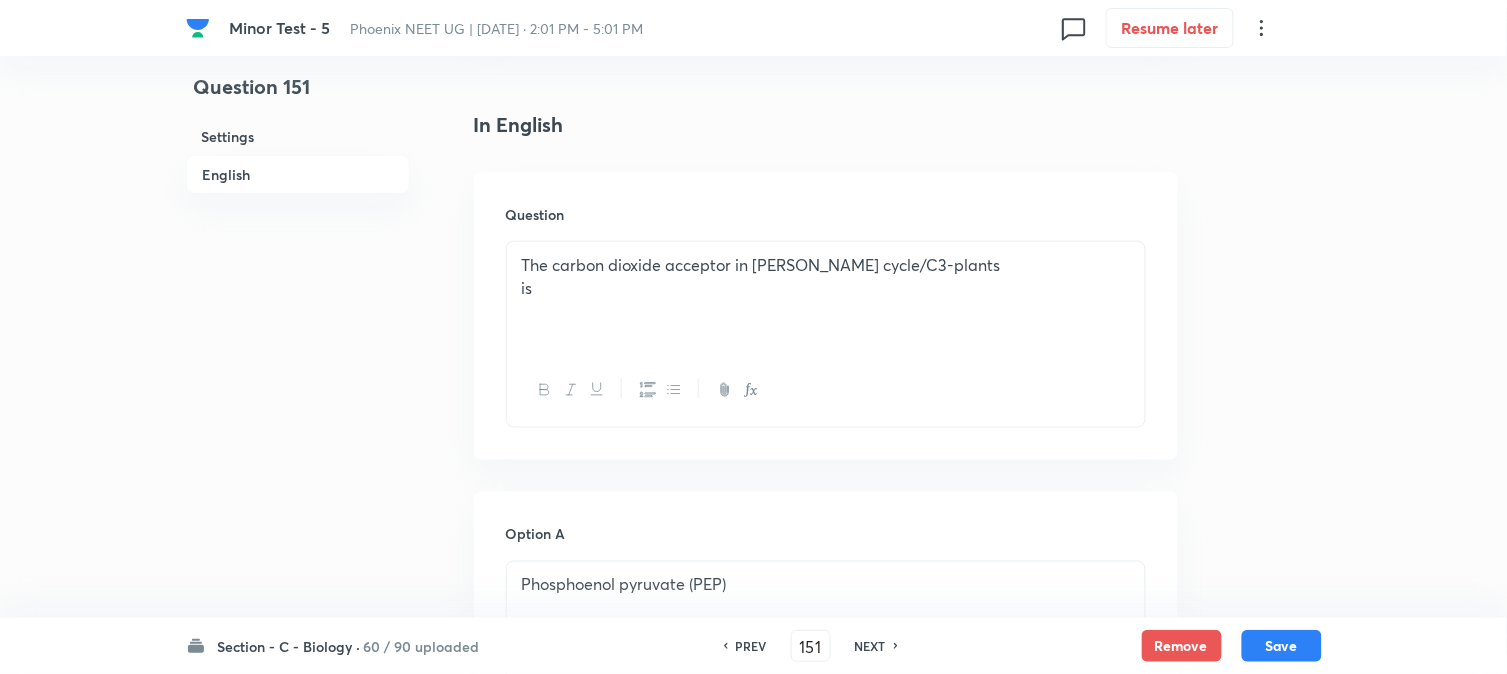 click on "The carbon dioxide acceptor in [PERSON_NAME] cycle/C3-plants is" at bounding box center [826, 298] 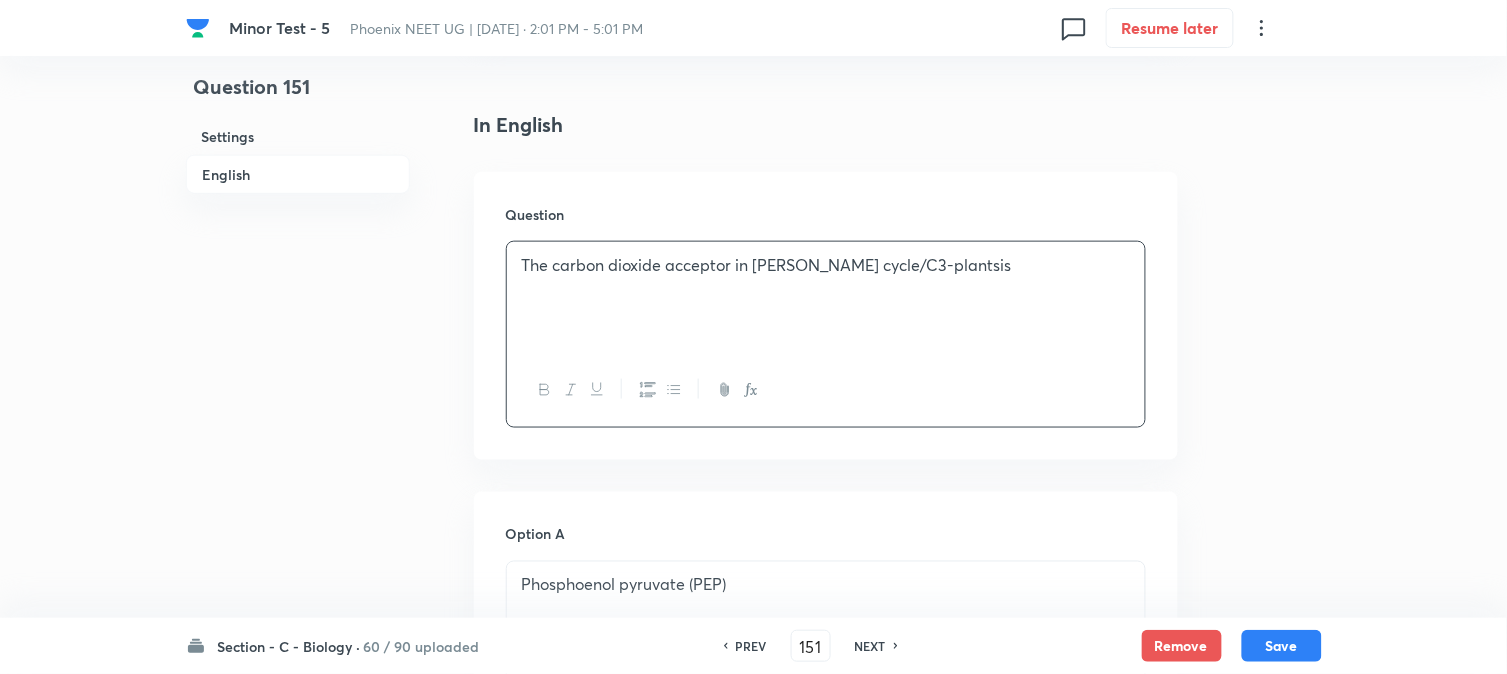 type 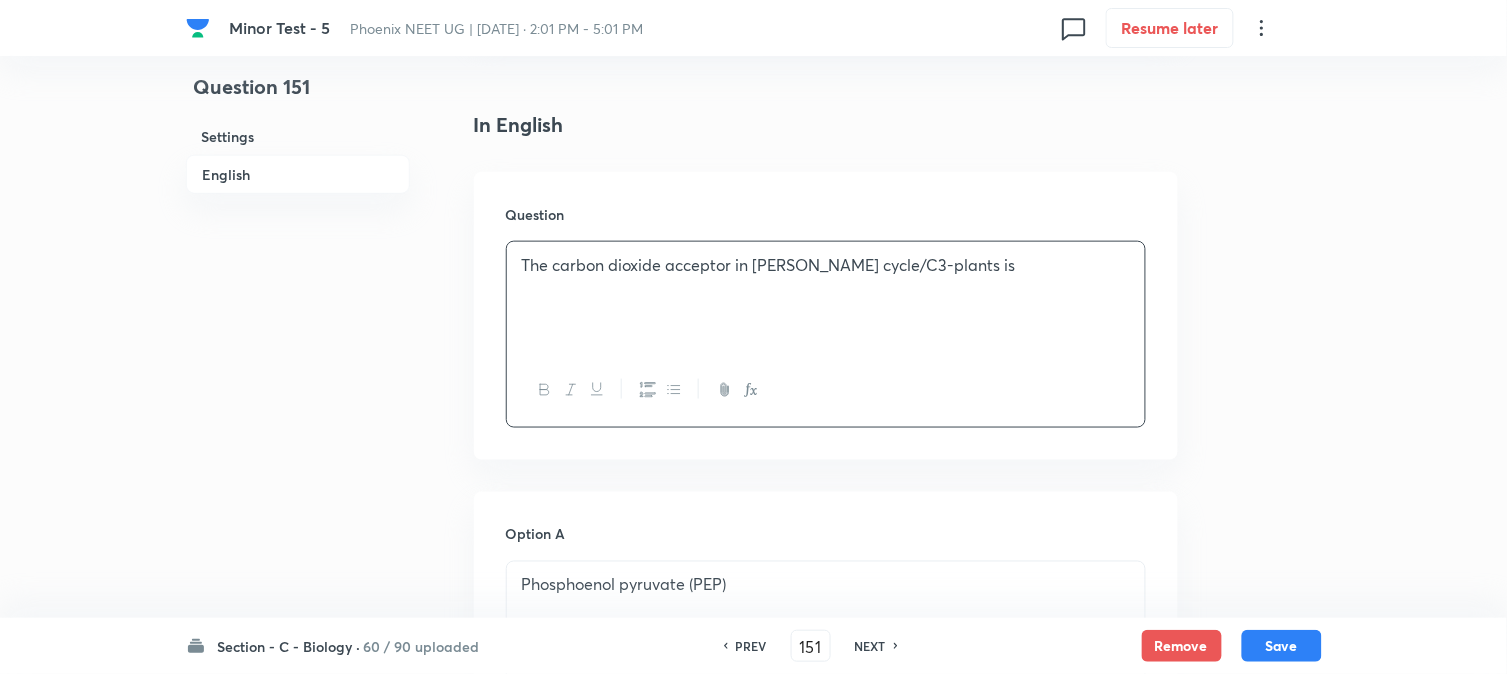 click on "Section - C - Biology ·
60 / 90 uploaded
PREV 151 ​ NEXT Remove Save" at bounding box center [754, 646] 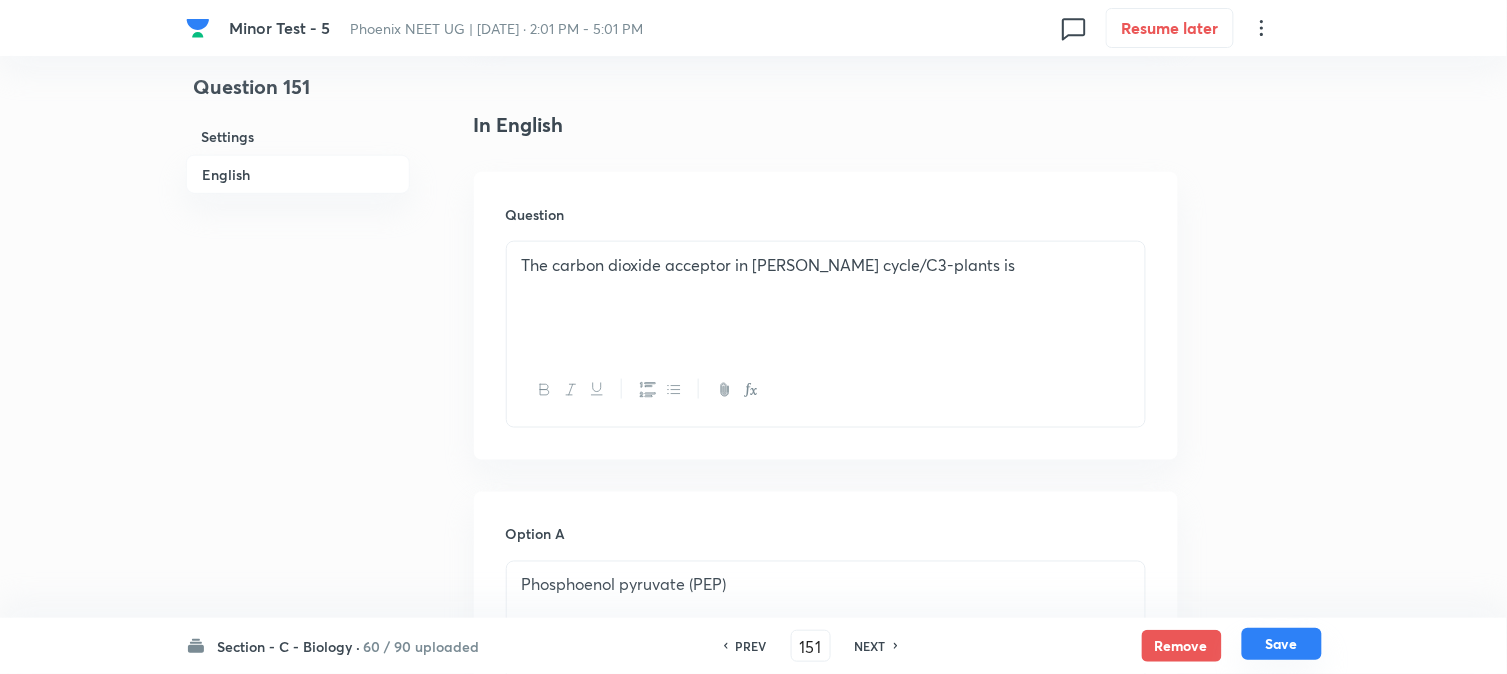 click on "Save" at bounding box center (1282, 644) 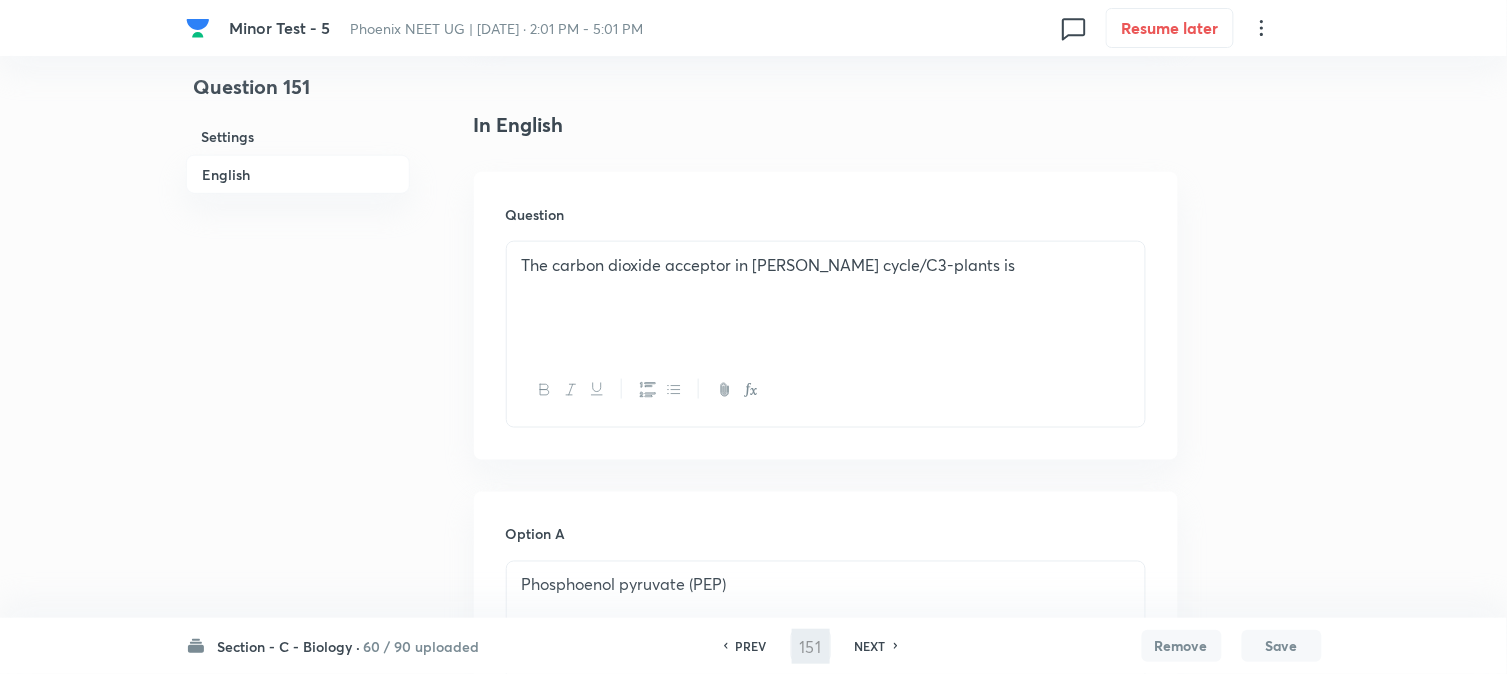 type on "152" 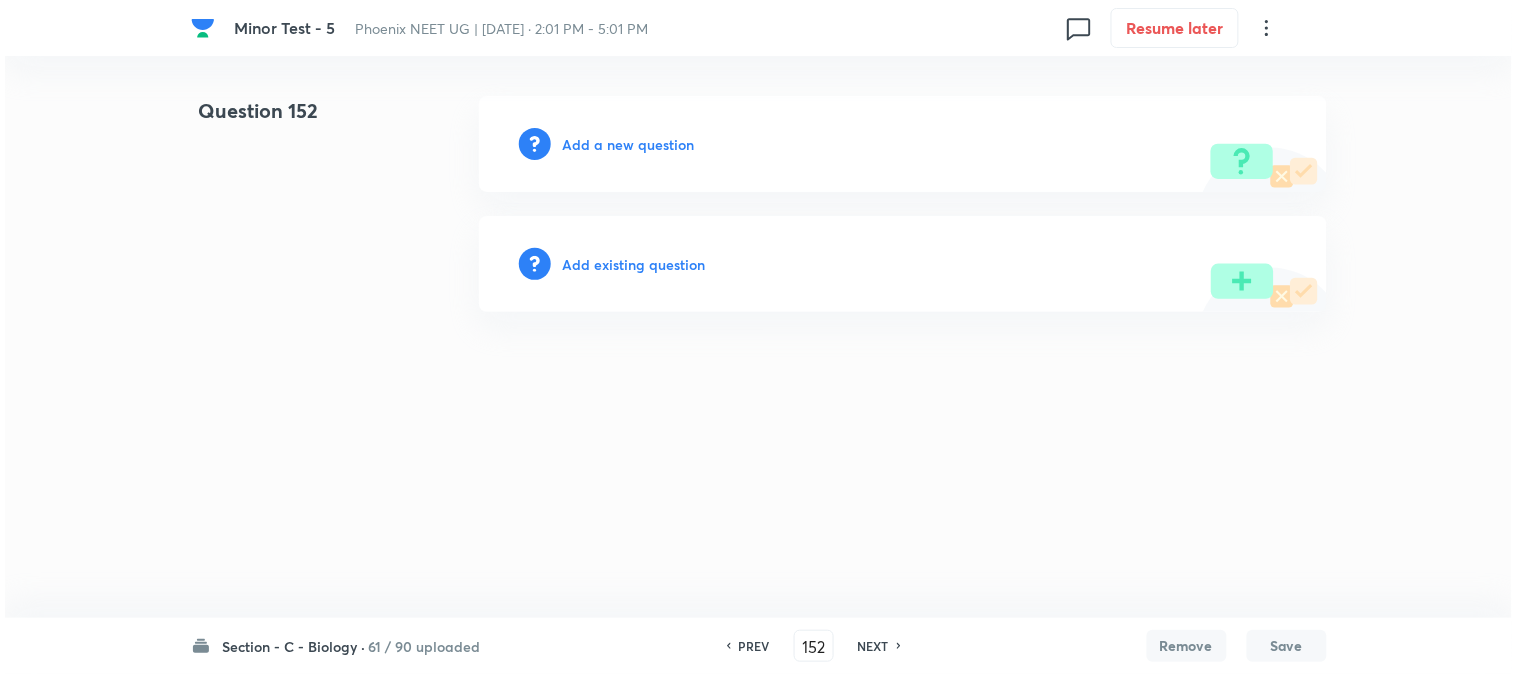 scroll, scrollTop: 0, scrollLeft: 0, axis: both 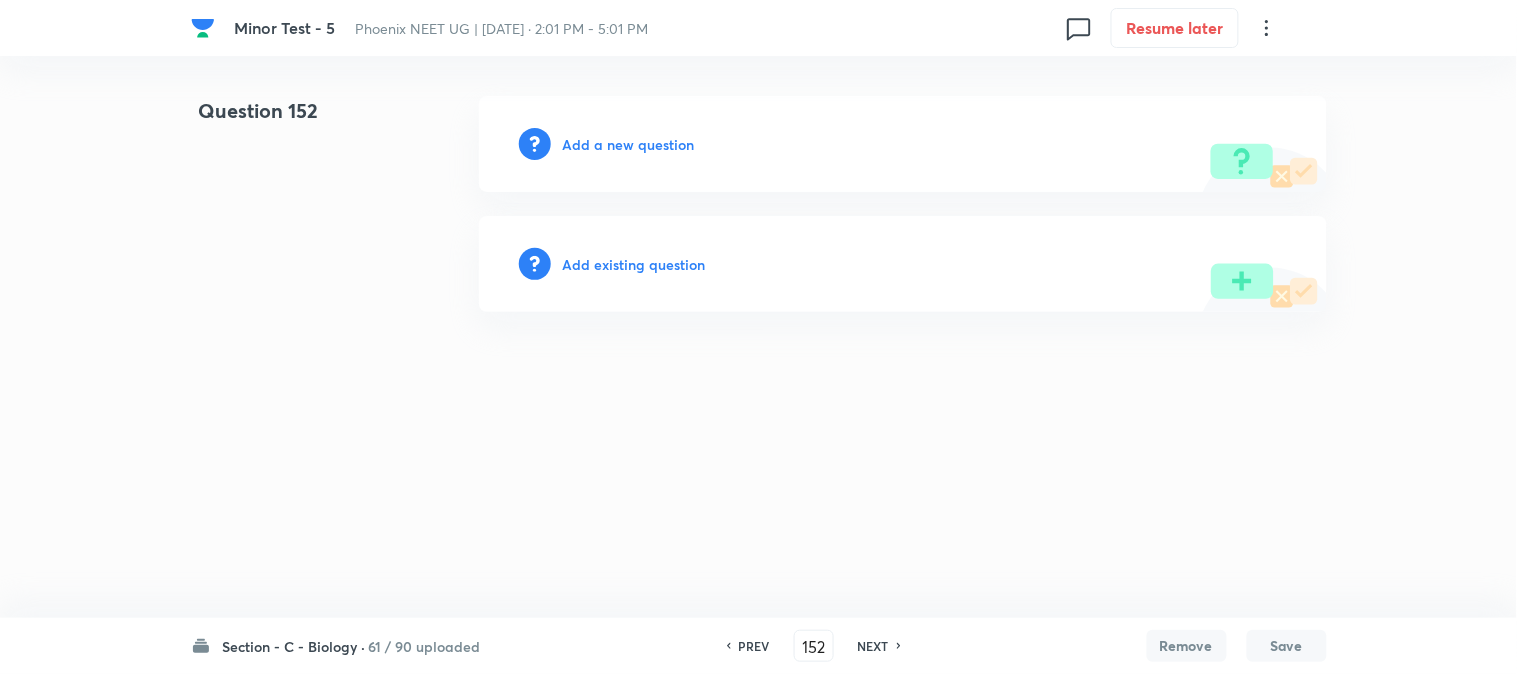 click on "Add a new question" at bounding box center (903, 144) 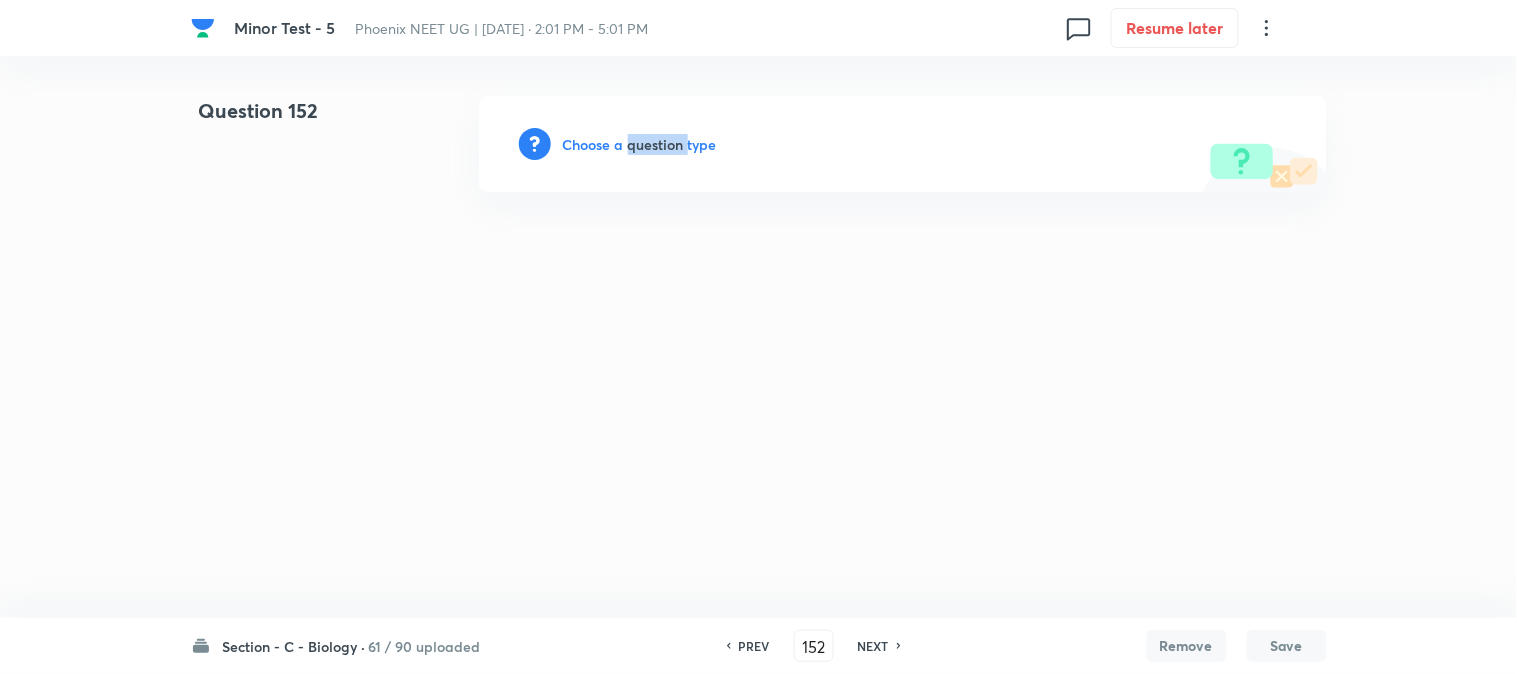 click on "Choose a question type" at bounding box center [640, 144] 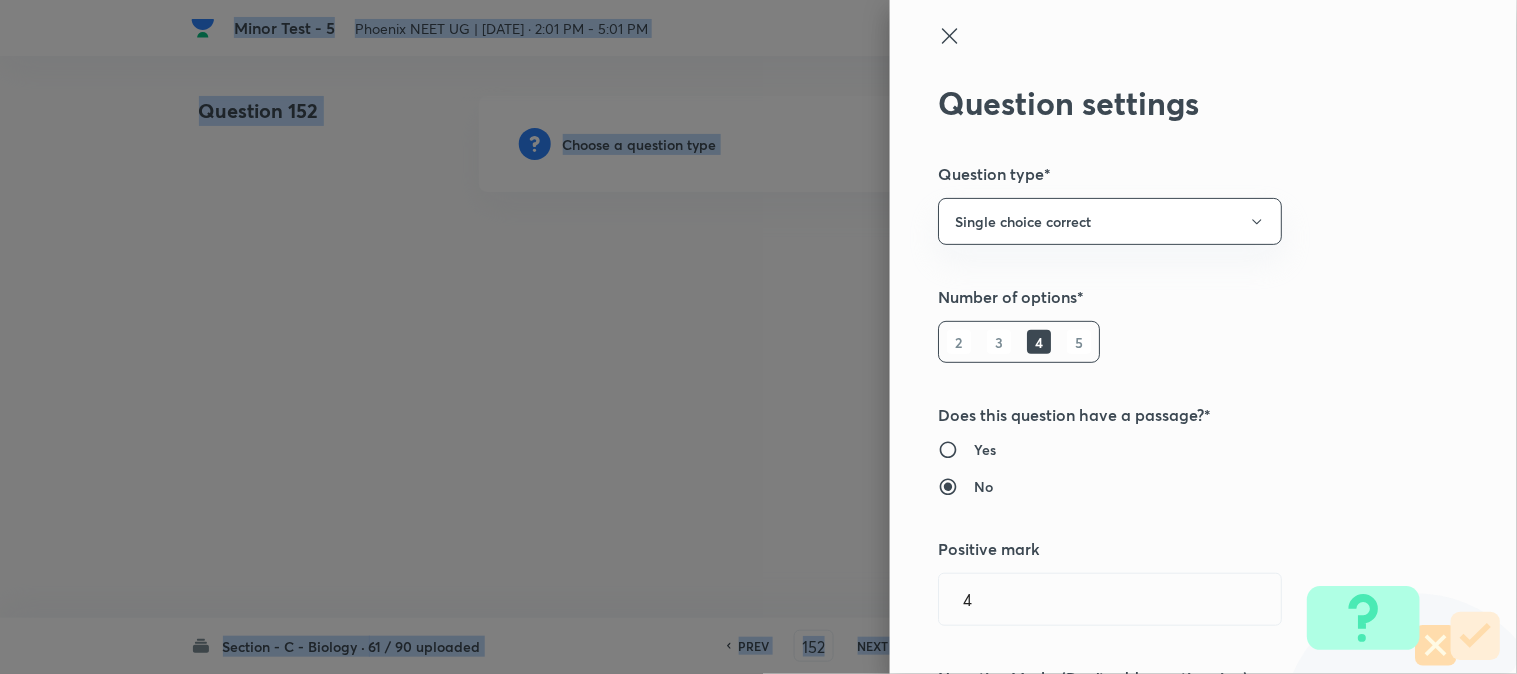 click at bounding box center [758, 337] 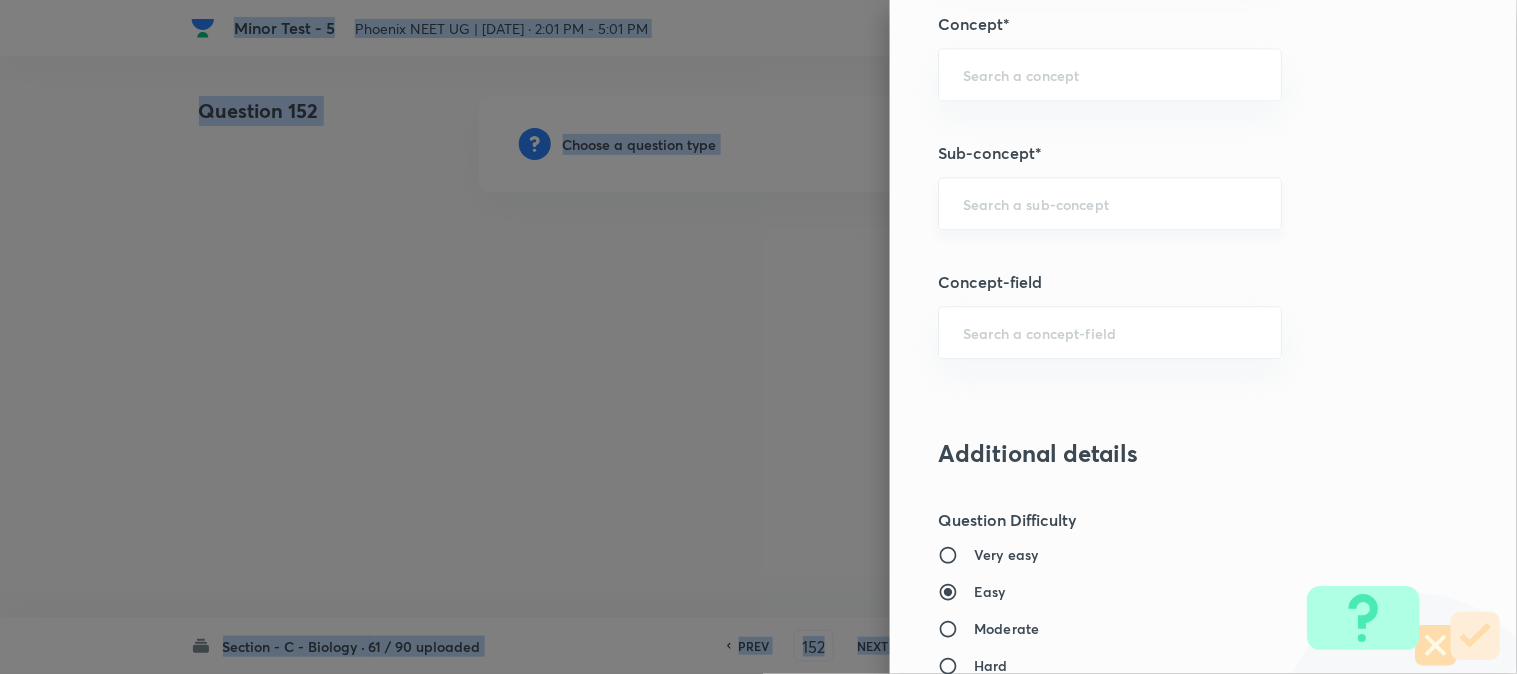 click at bounding box center [1110, 203] 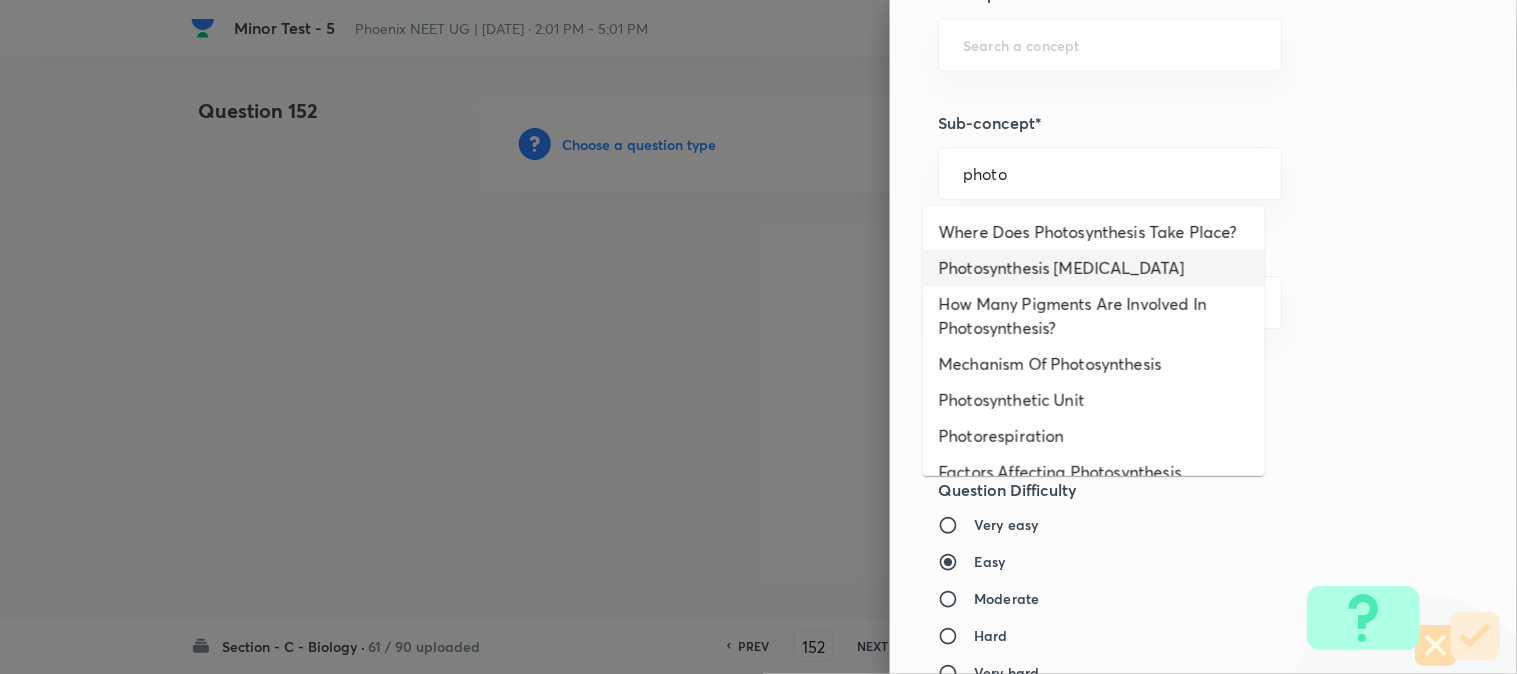 click on "Photosynthesis [MEDICAL_DATA]" at bounding box center [1094, 268] 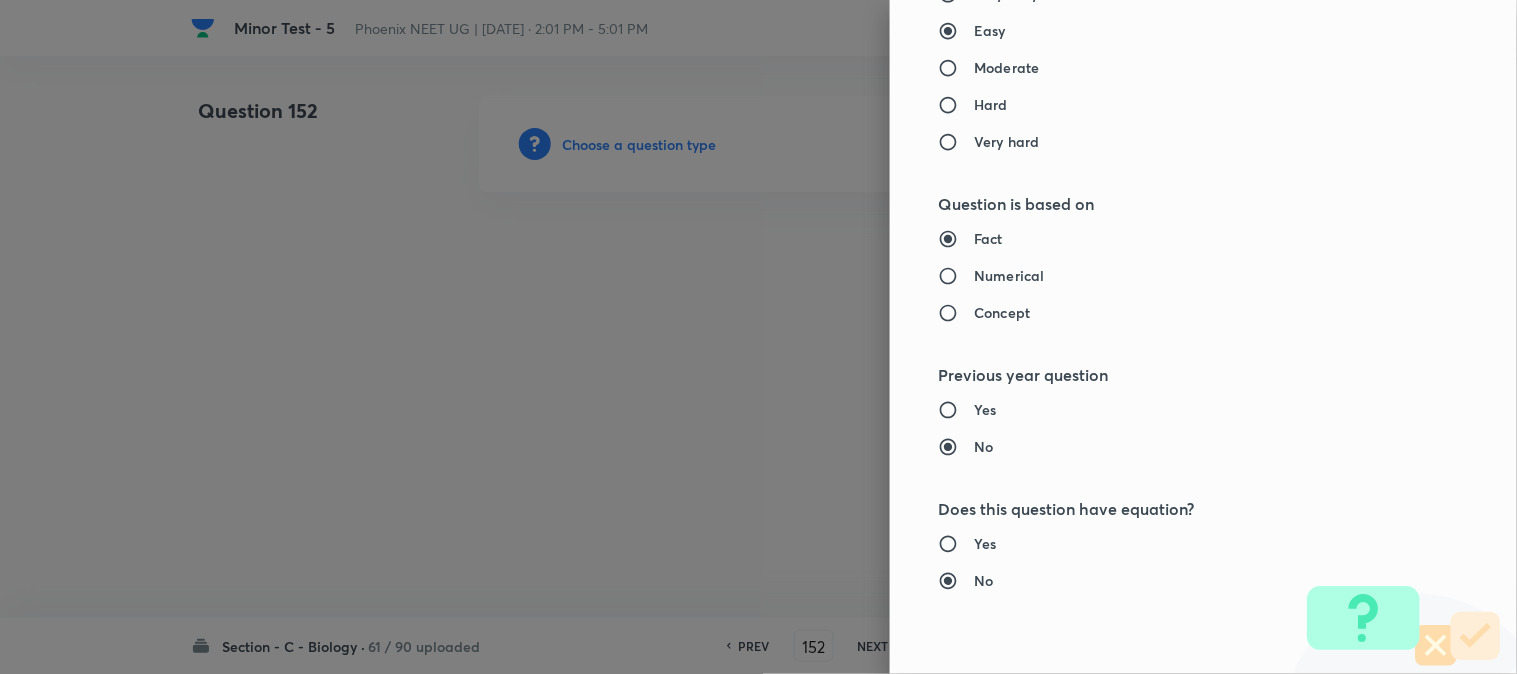 type on "Biology" 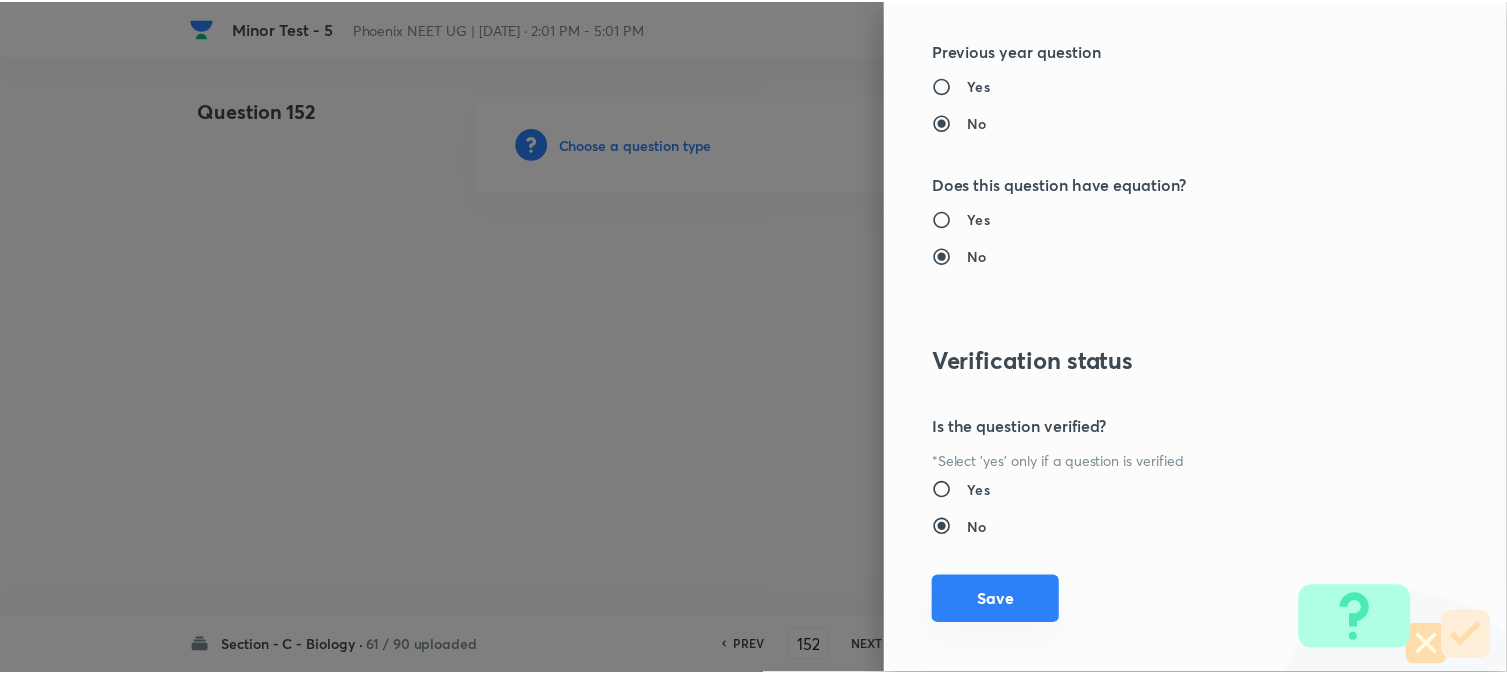 scroll, scrollTop: 2052, scrollLeft: 0, axis: vertical 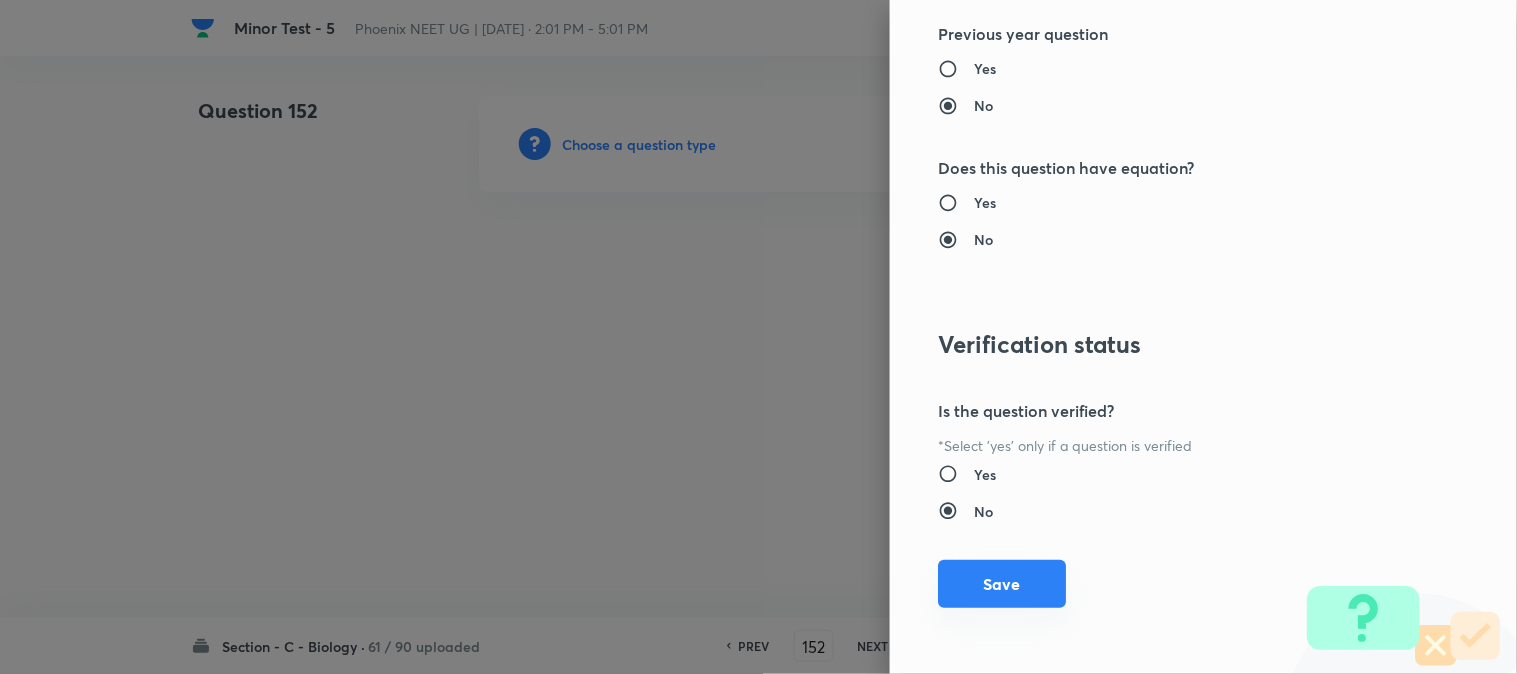 click on "Save" at bounding box center (1002, 584) 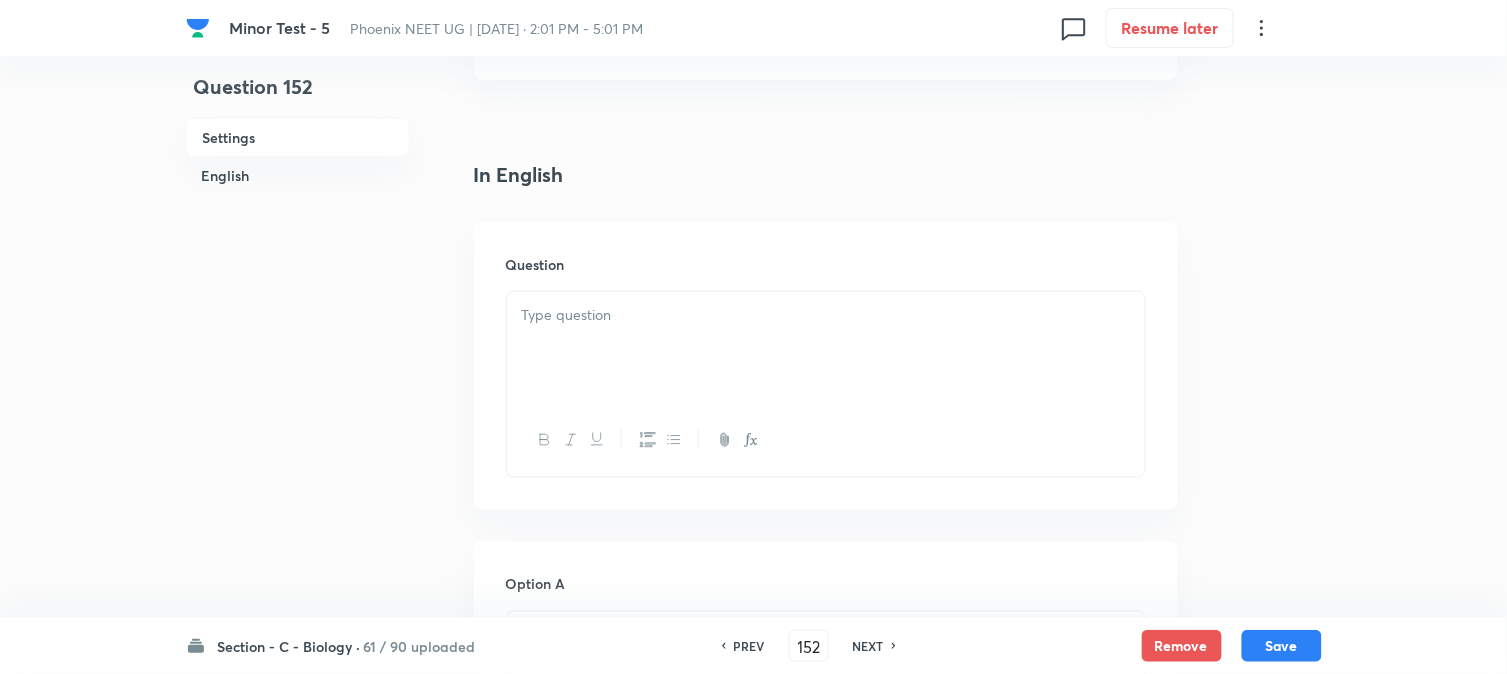 scroll, scrollTop: 590, scrollLeft: 0, axis: vertical 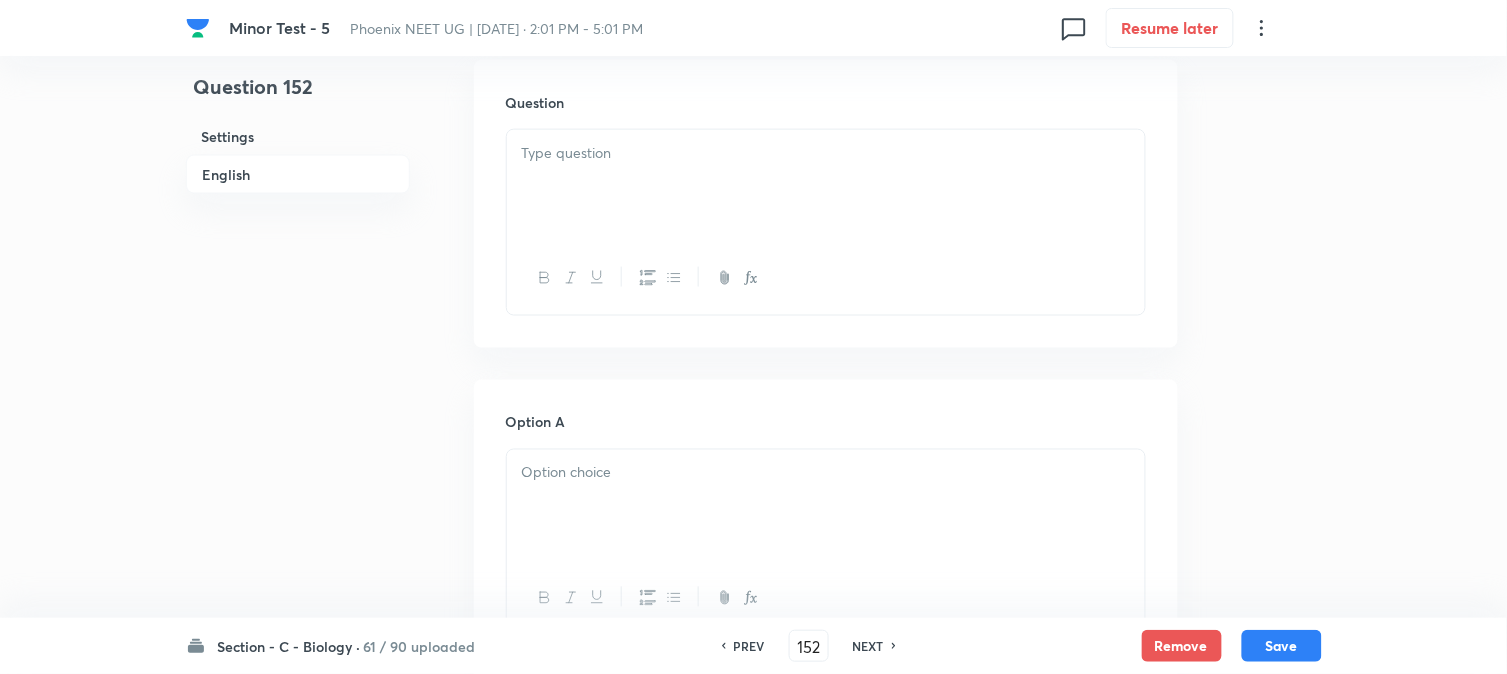 click at bounding box center [826, 186] 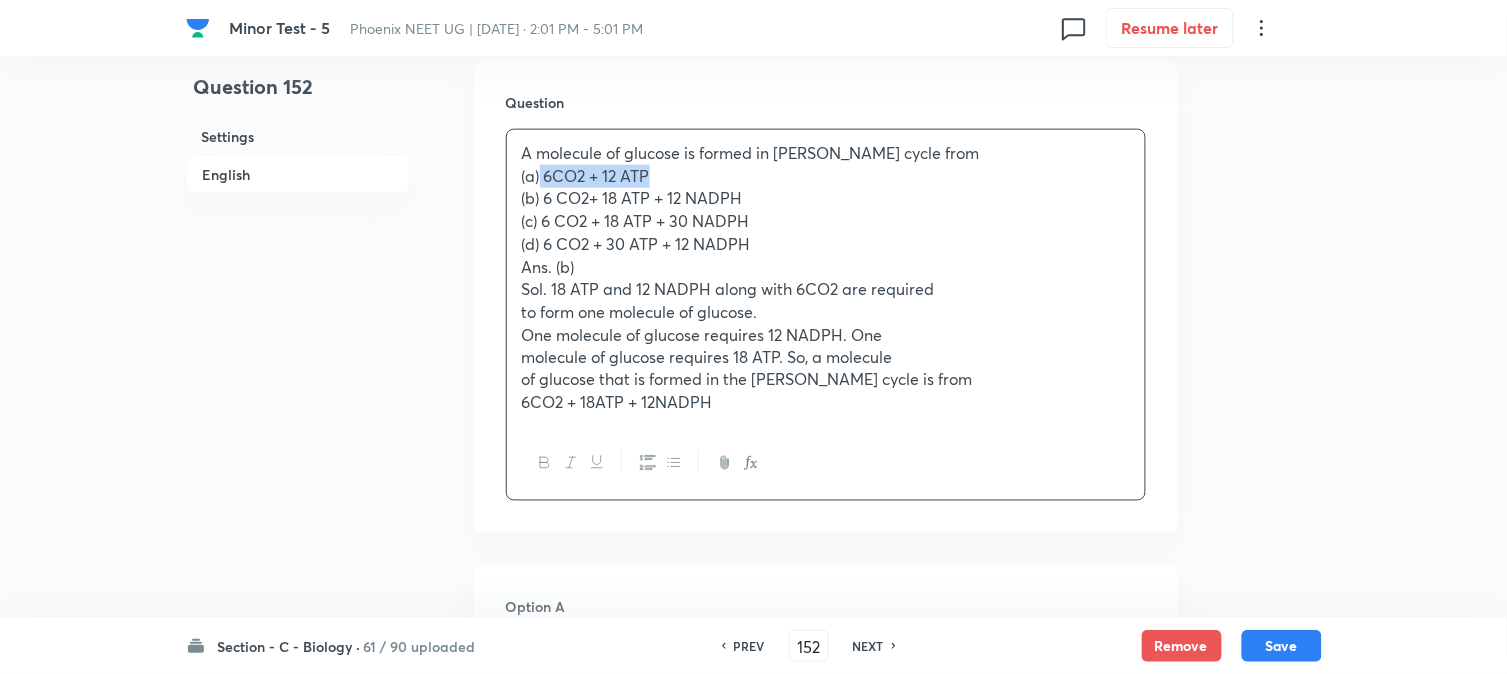 drag, startPoint x: 541, startPoint y: 174, endPoint x: 735, endPoint y: 190, distance: 194.65868 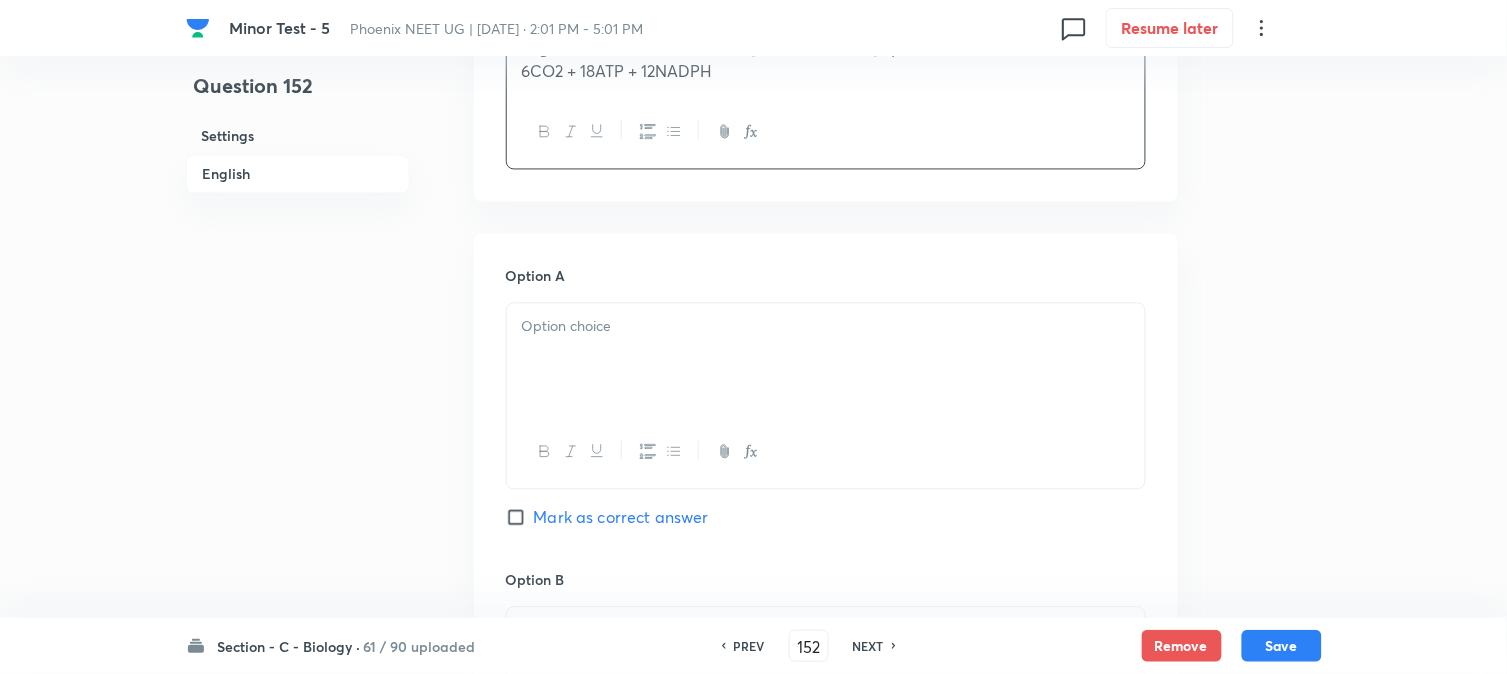 scroll, scrollTop: 923, scrollLeft: 0, axis: vertical 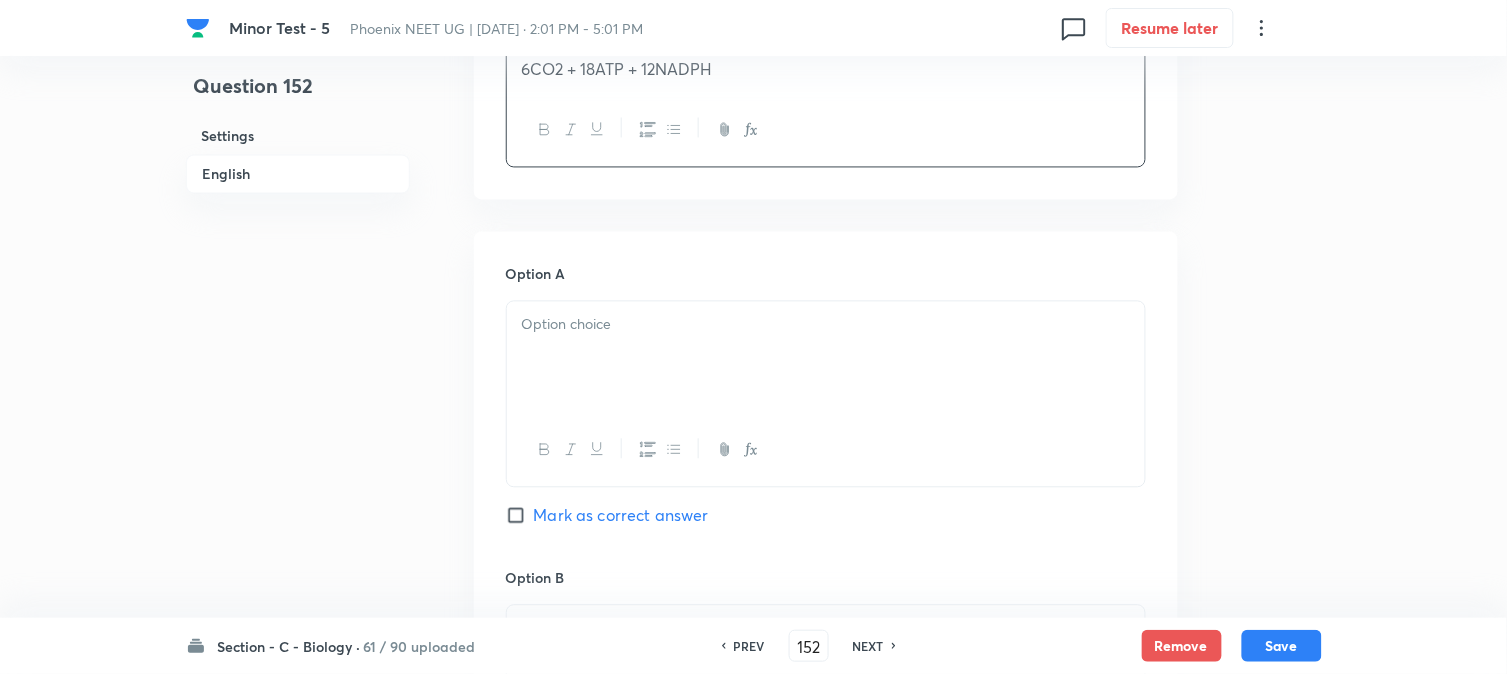 drag, startPoint x: 566, startPoint y: 300, endPoint x: 562, endPoint y: 315, distance: 15.524175 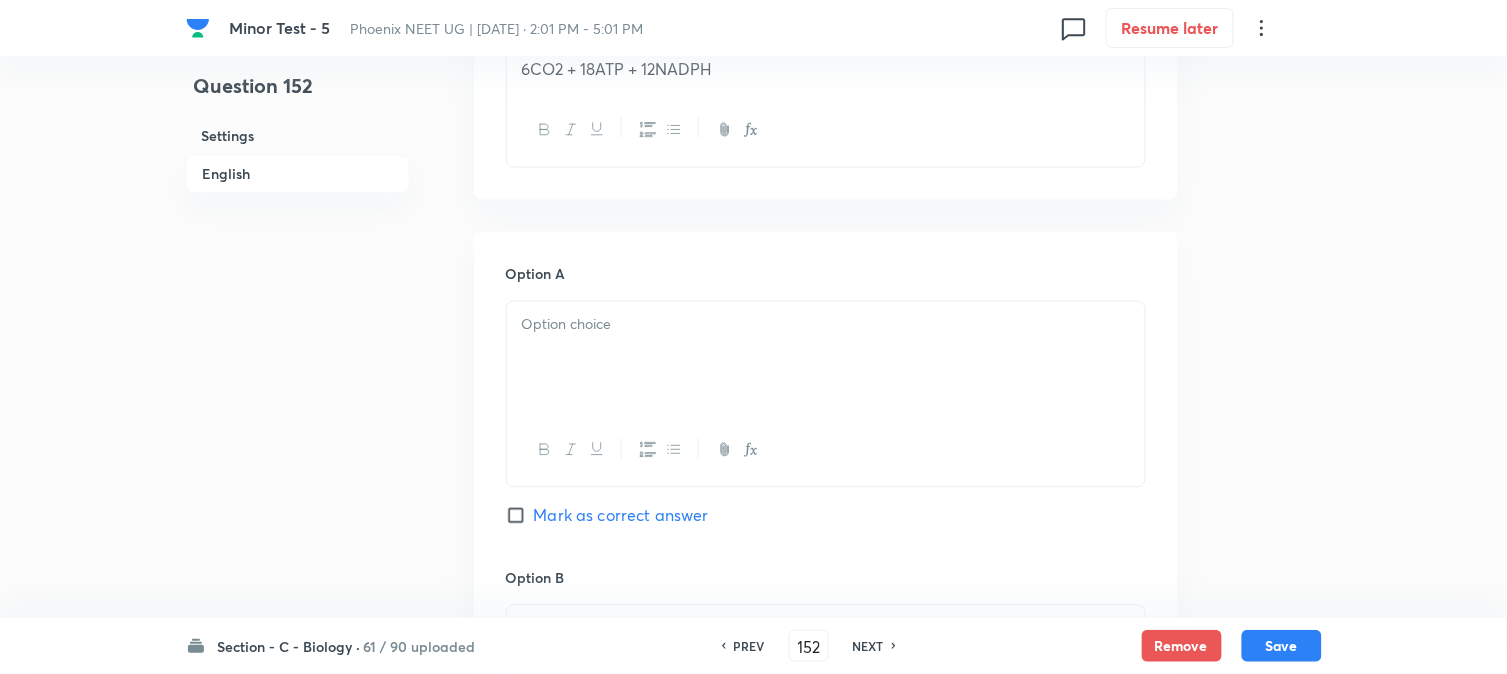click at bounding box center (826, 358) 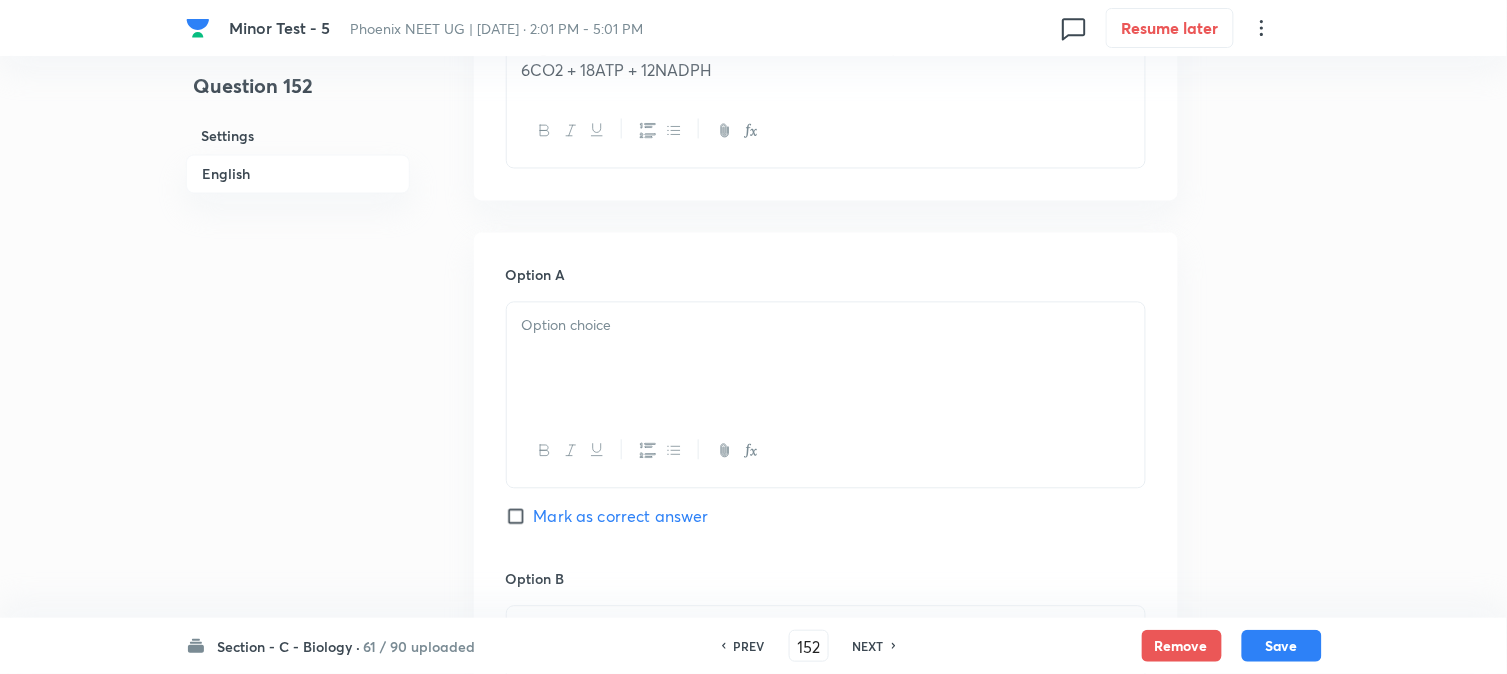 scroll, scrollTop: 701, scrollLeft: 0, axis: vertical 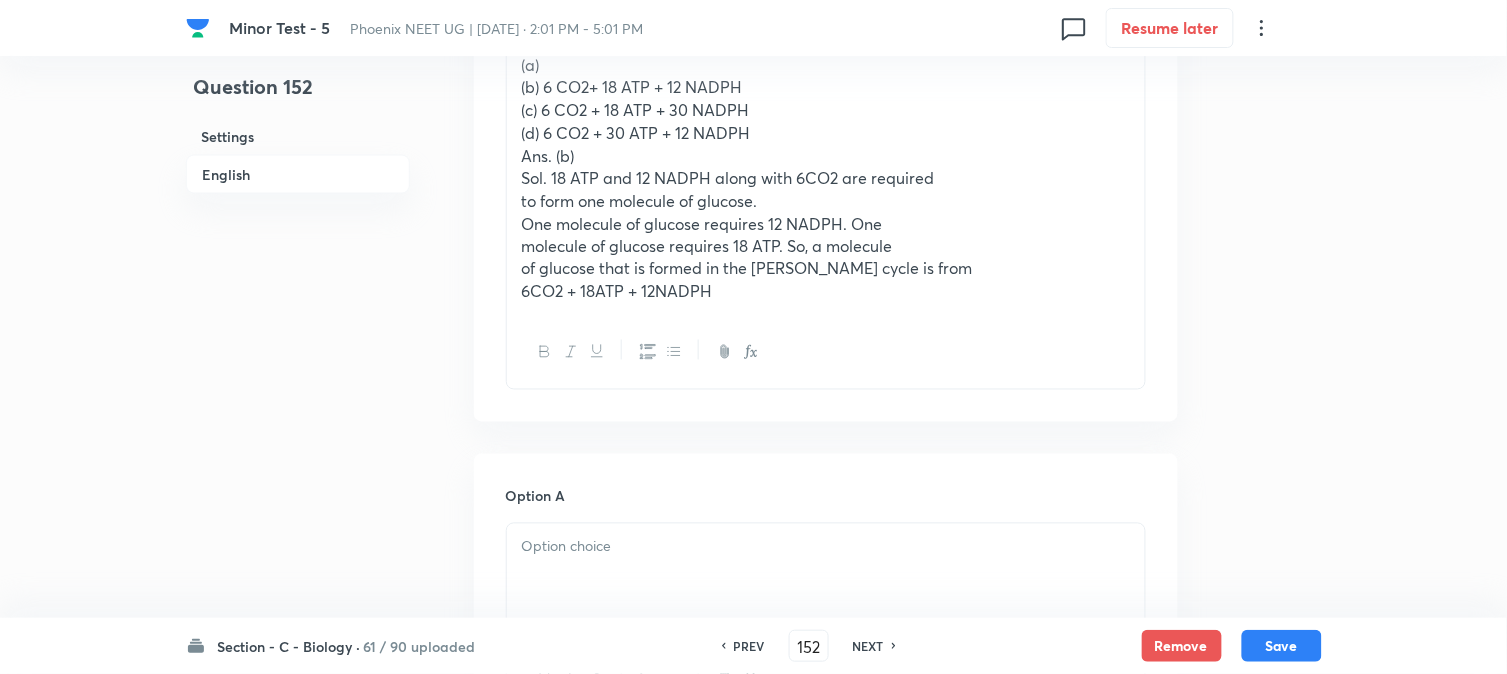 click at bounding box center (826, 547) 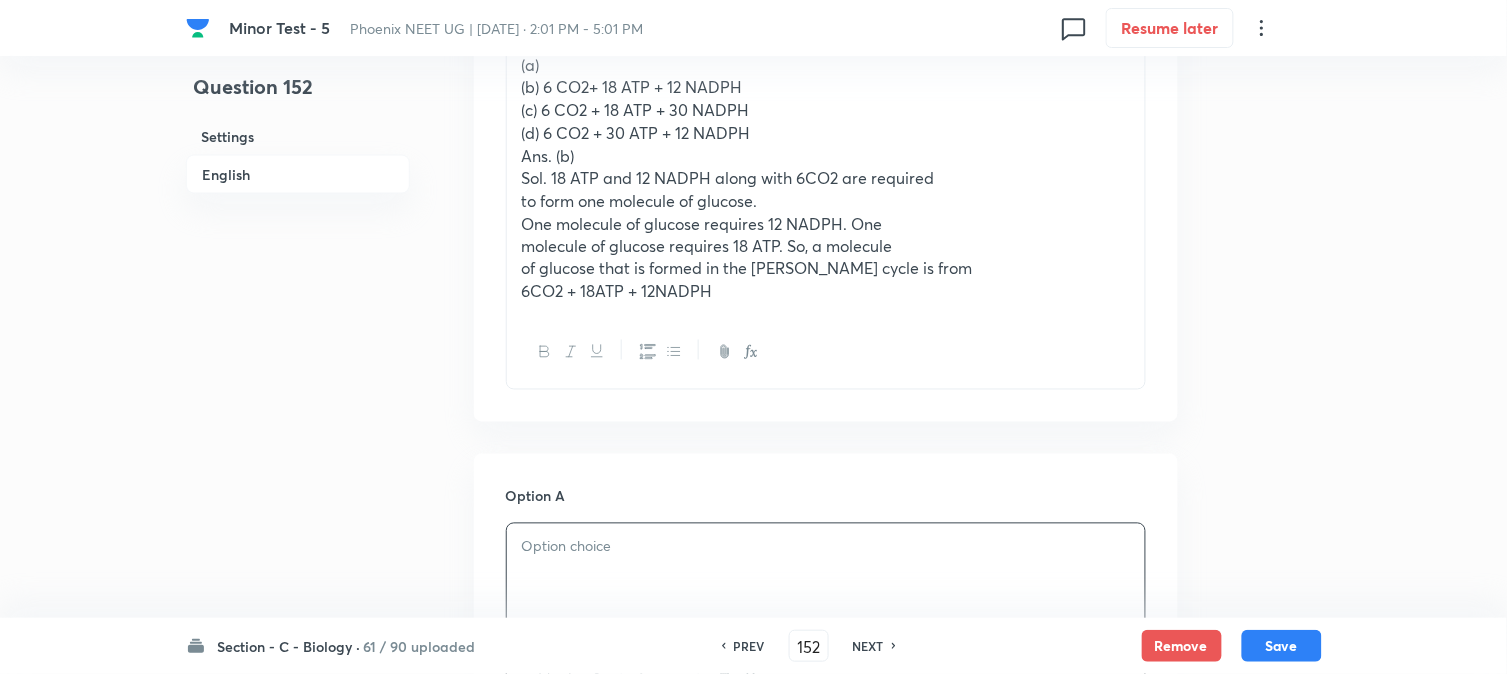 click at bounding box center [826, 580] 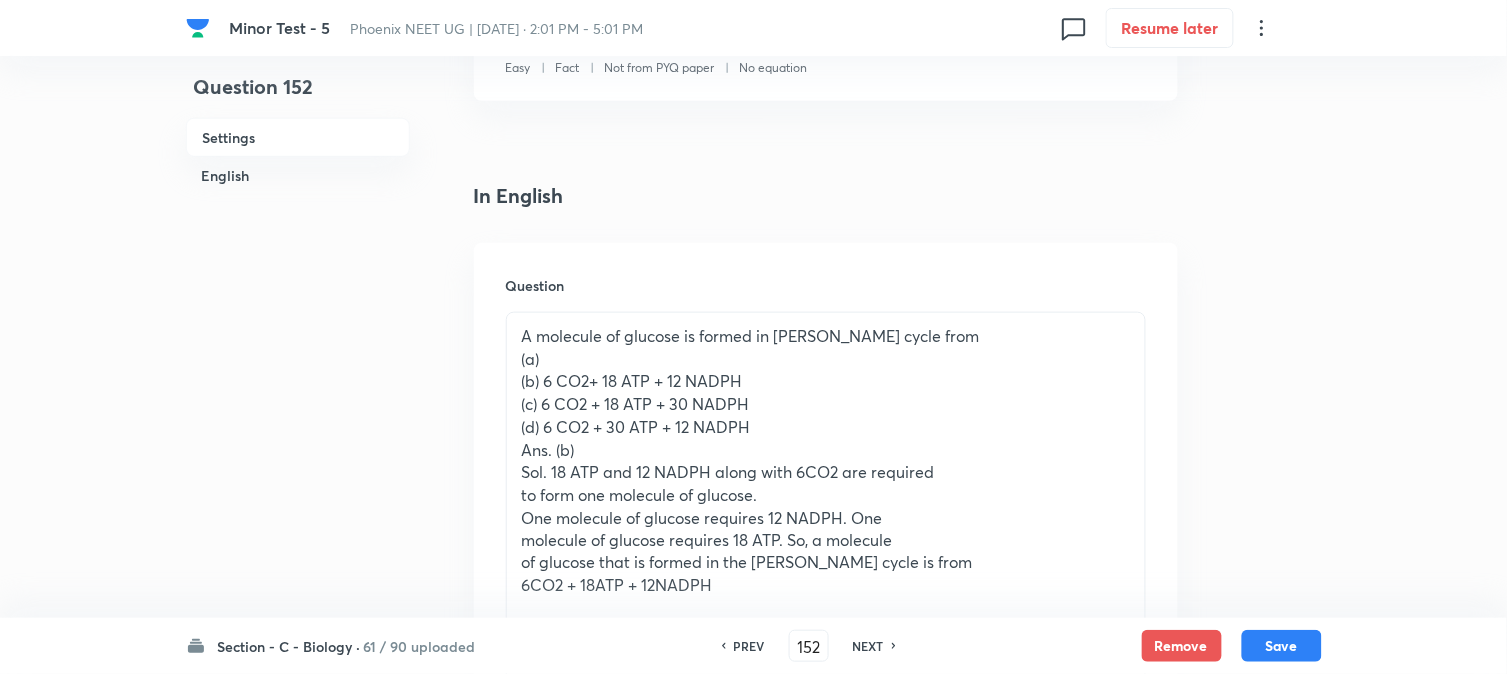 scroll, scrollTop: 367, scrollLeft: 0, axis: vertical 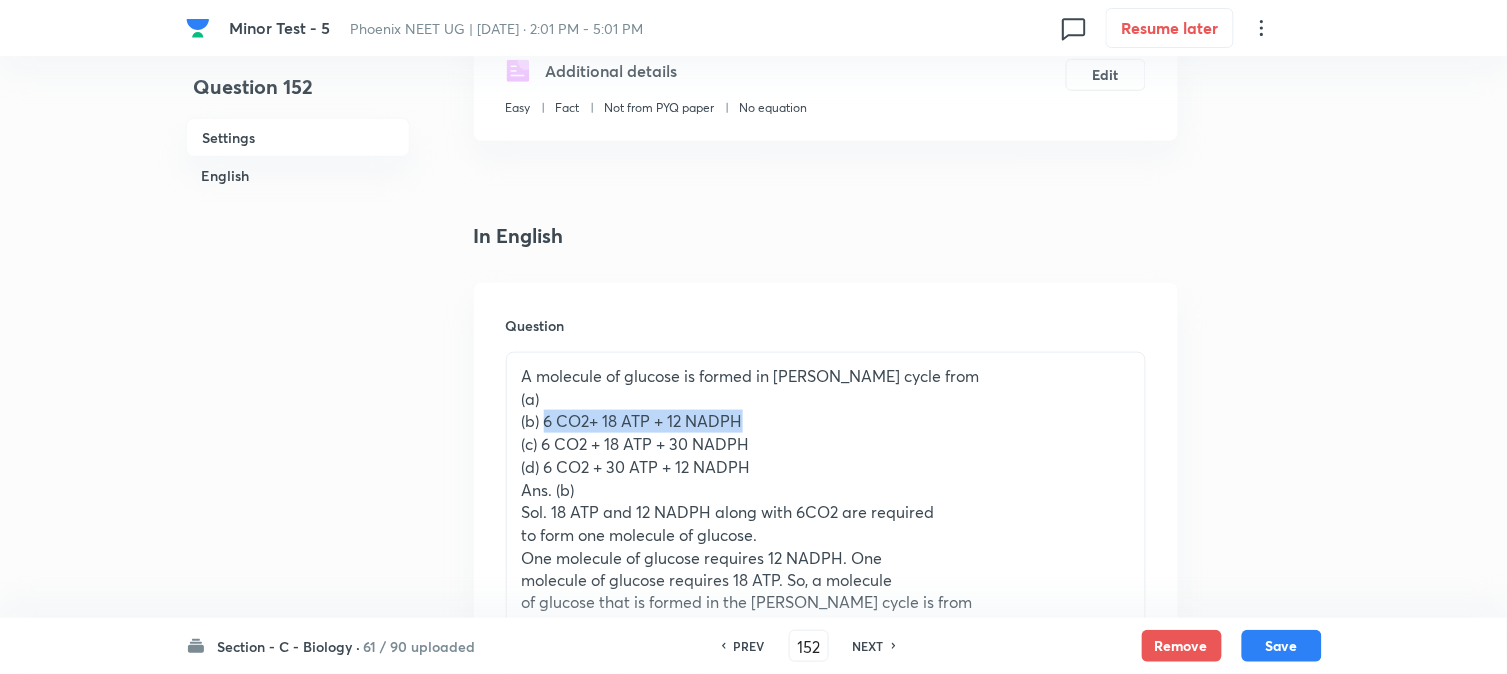 drag, startPoint x: 543, startPoint y: 423, endPoint x: 841, endPoint y: 428, distance: 298.04193 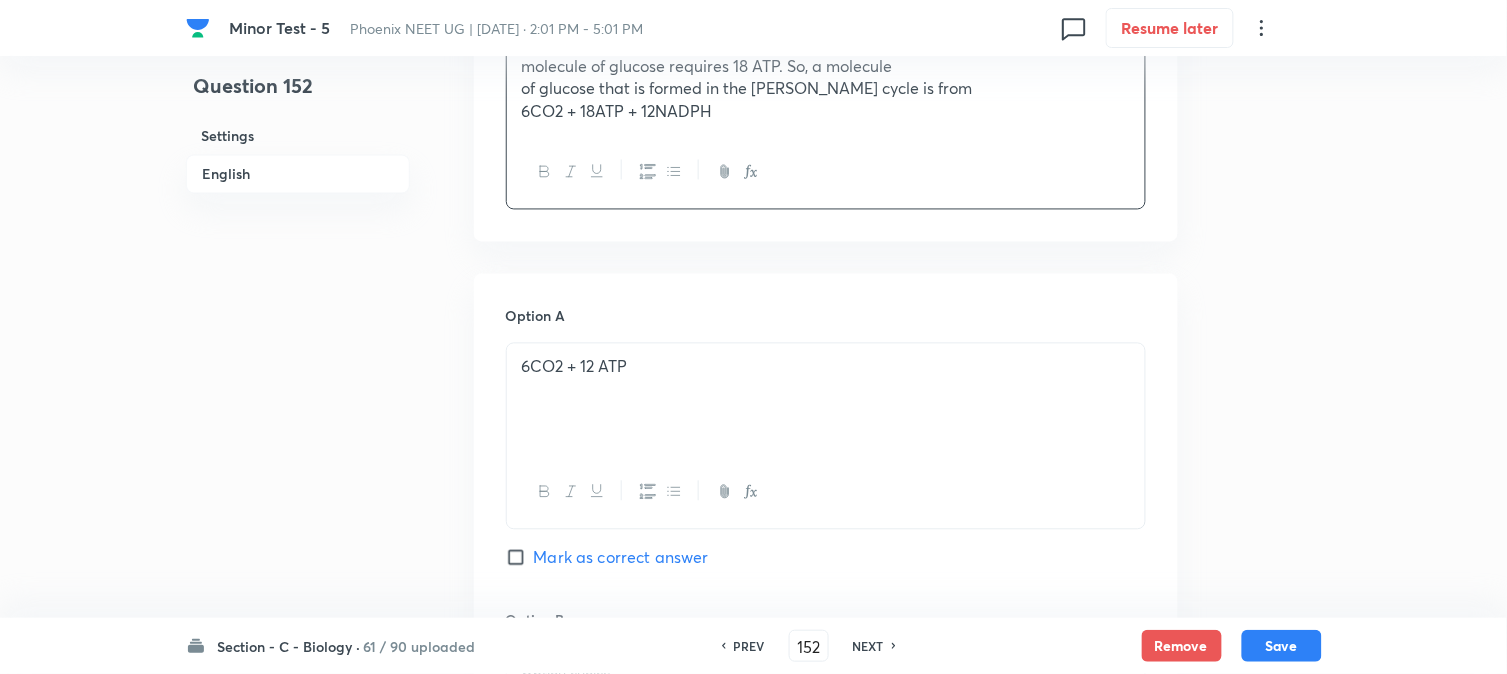 scroll, scrollTop: 1256, scrollLeft: 0, axis: vertical 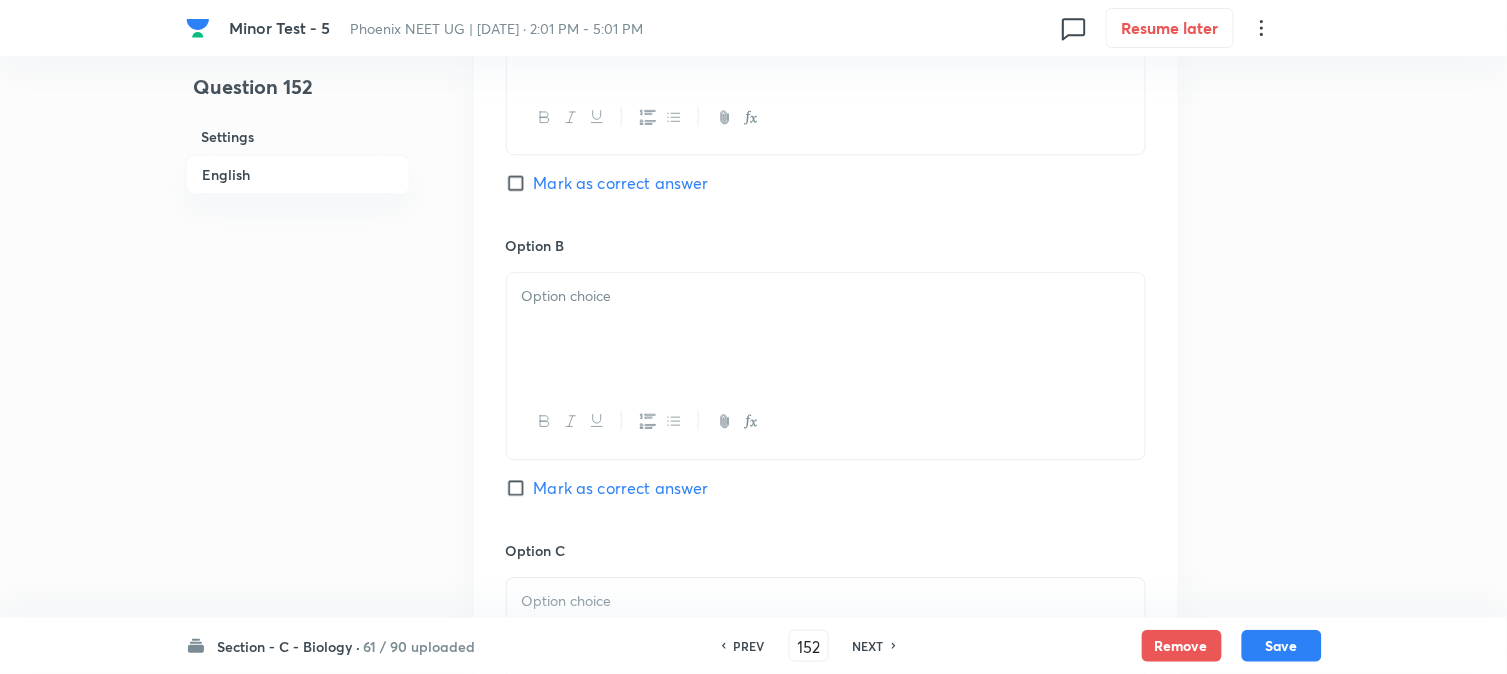 click at bounding box center [826, 329] 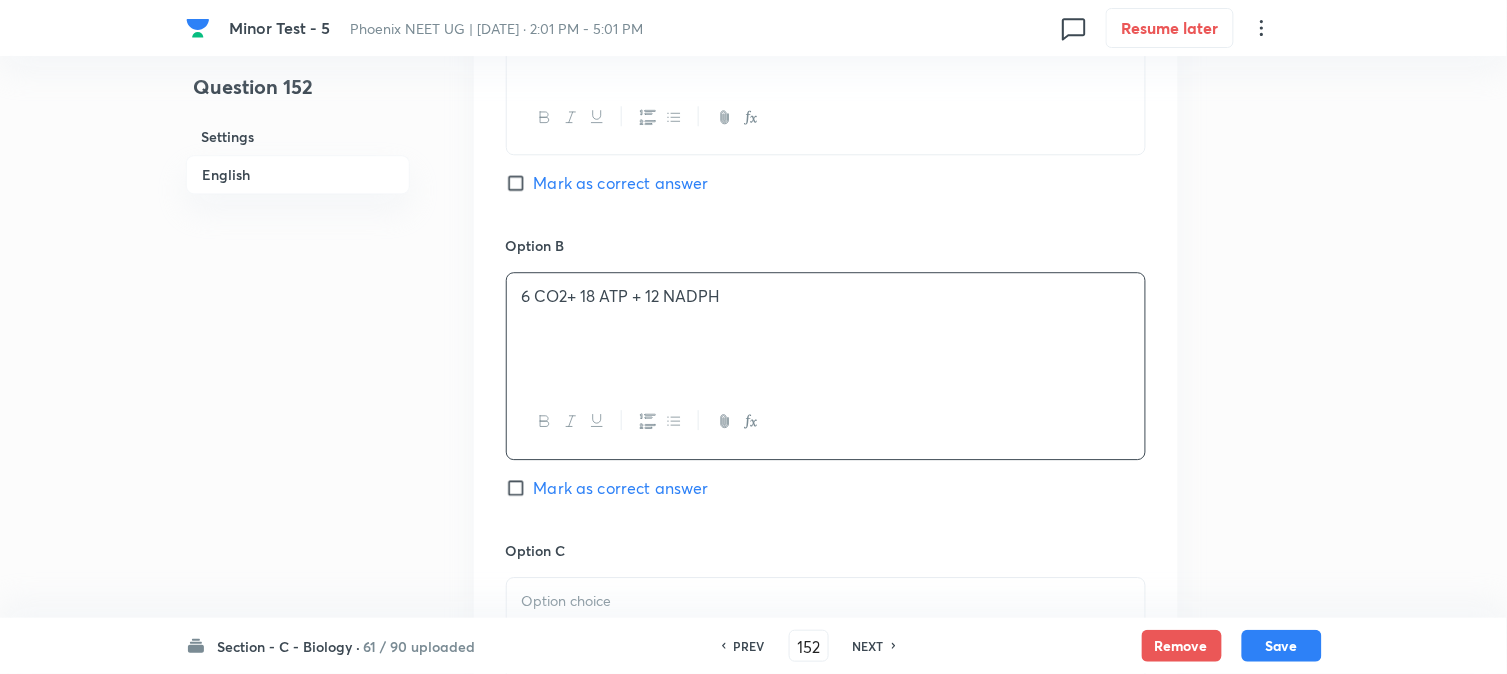 click on "Option B 6 CO2+ 18 ATP + 12 NADPH  Mark as correct answer" at bounding box center [826, 387] 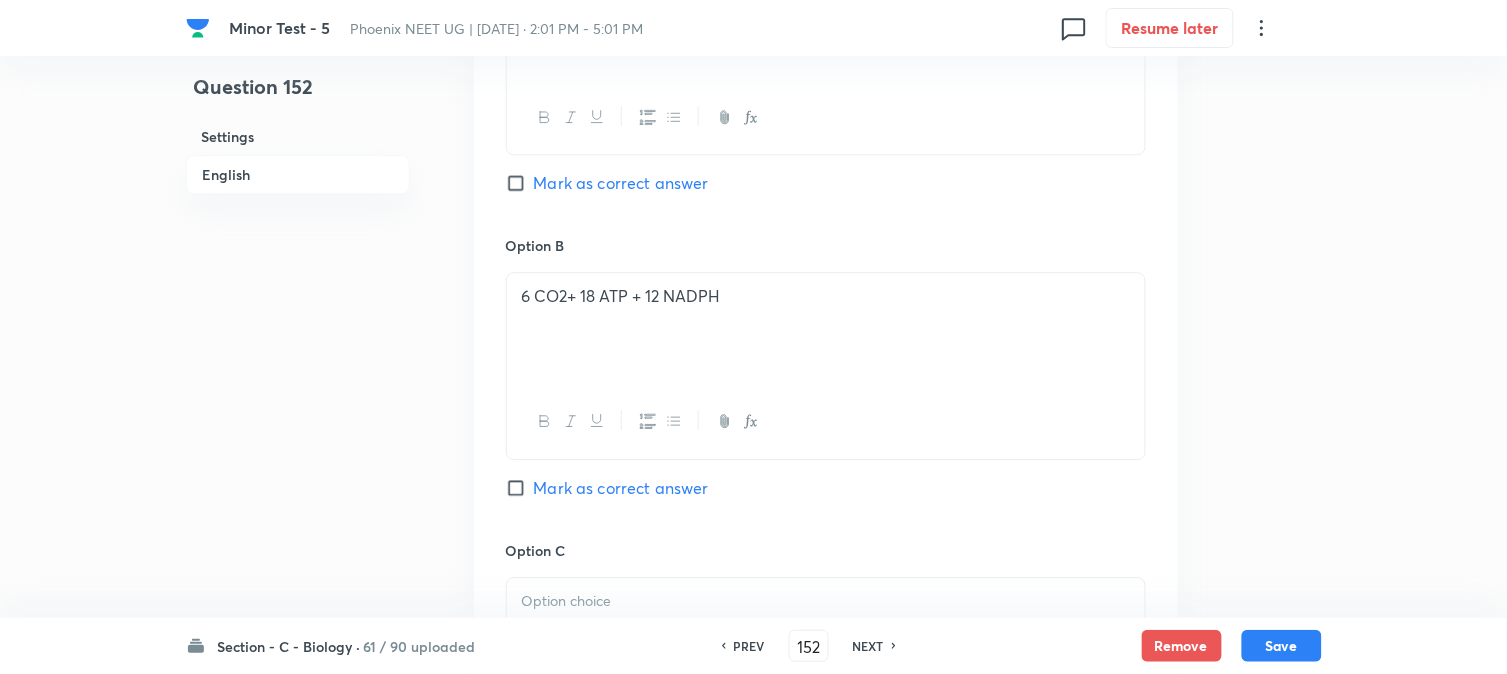 click on "Mark as correct answer" at bounding box center [621, 488] 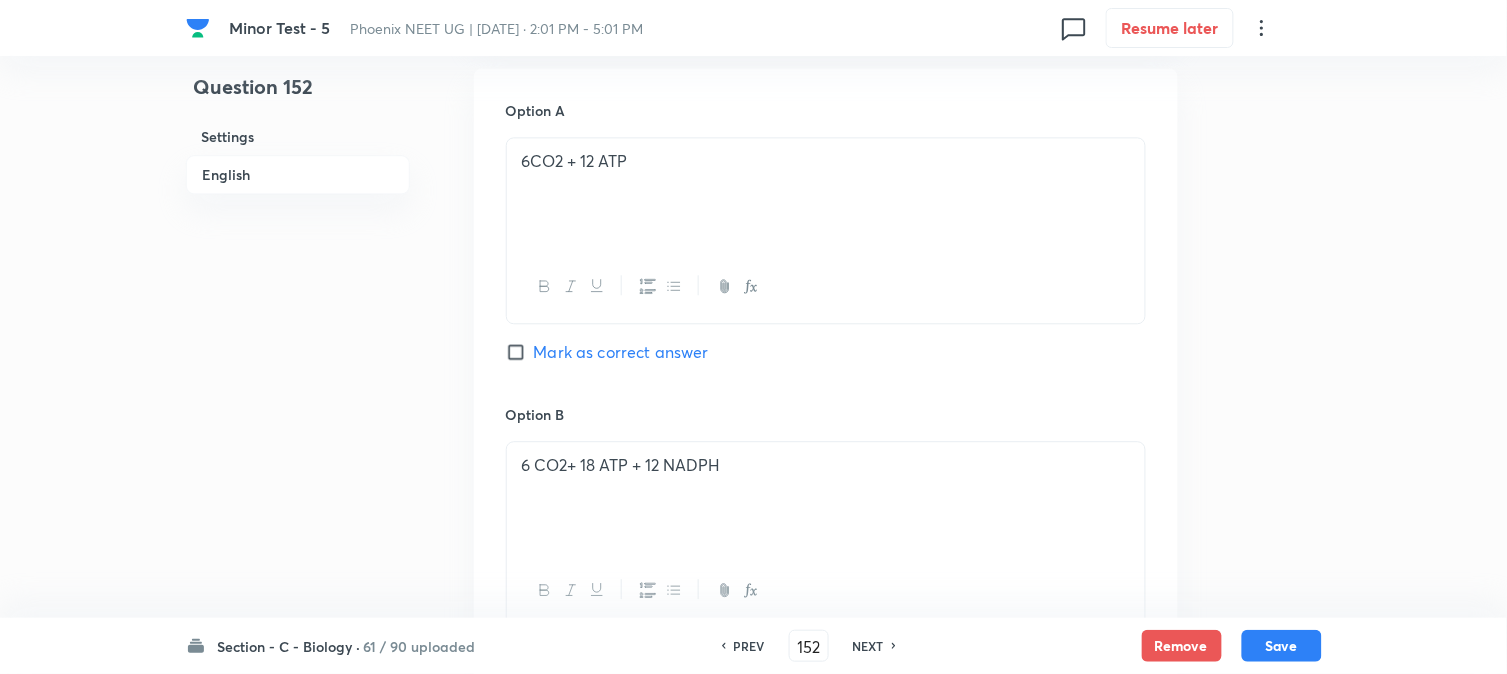 scroll, scrollTop: 590, scrollLeft: 0, axis: vertical 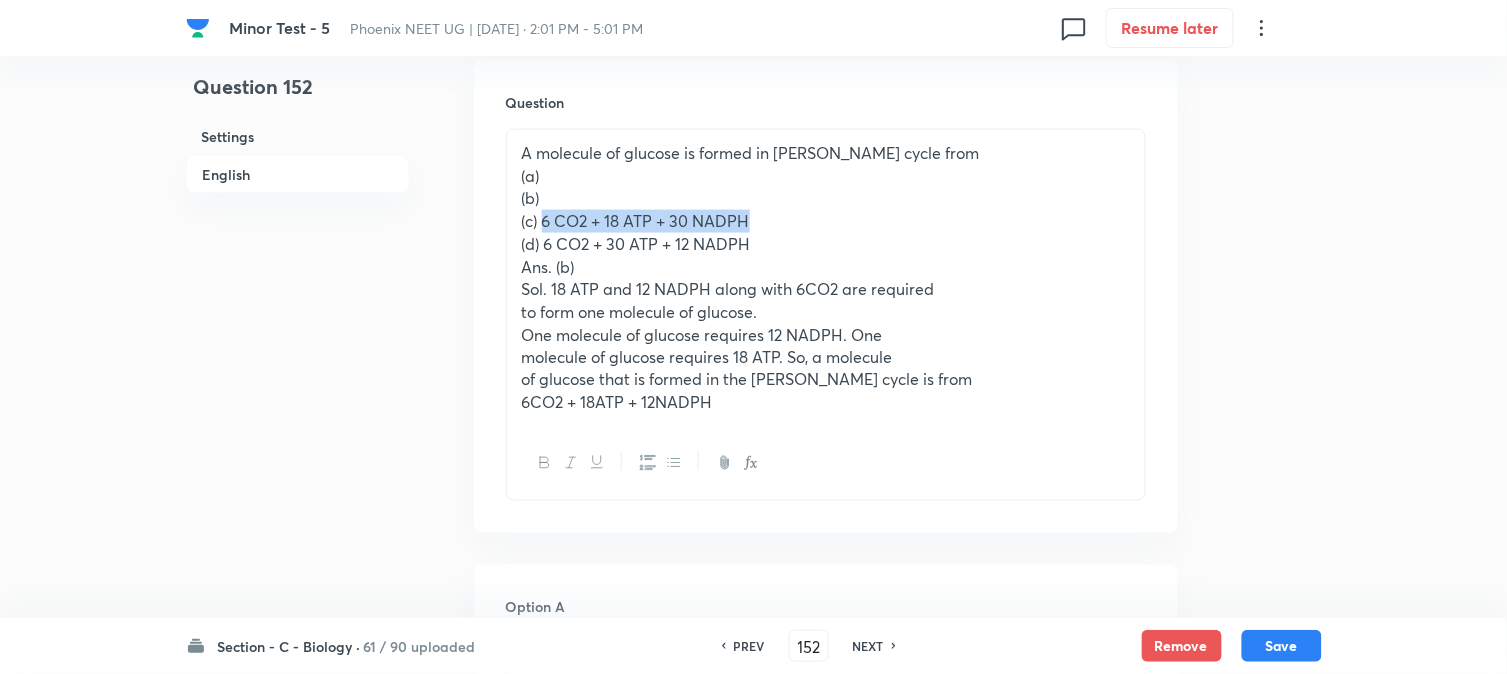 drag, startPoint x: 544, startPoint y: 222, endPoint x: 906, endPoint y: 221, distance: 362.00137 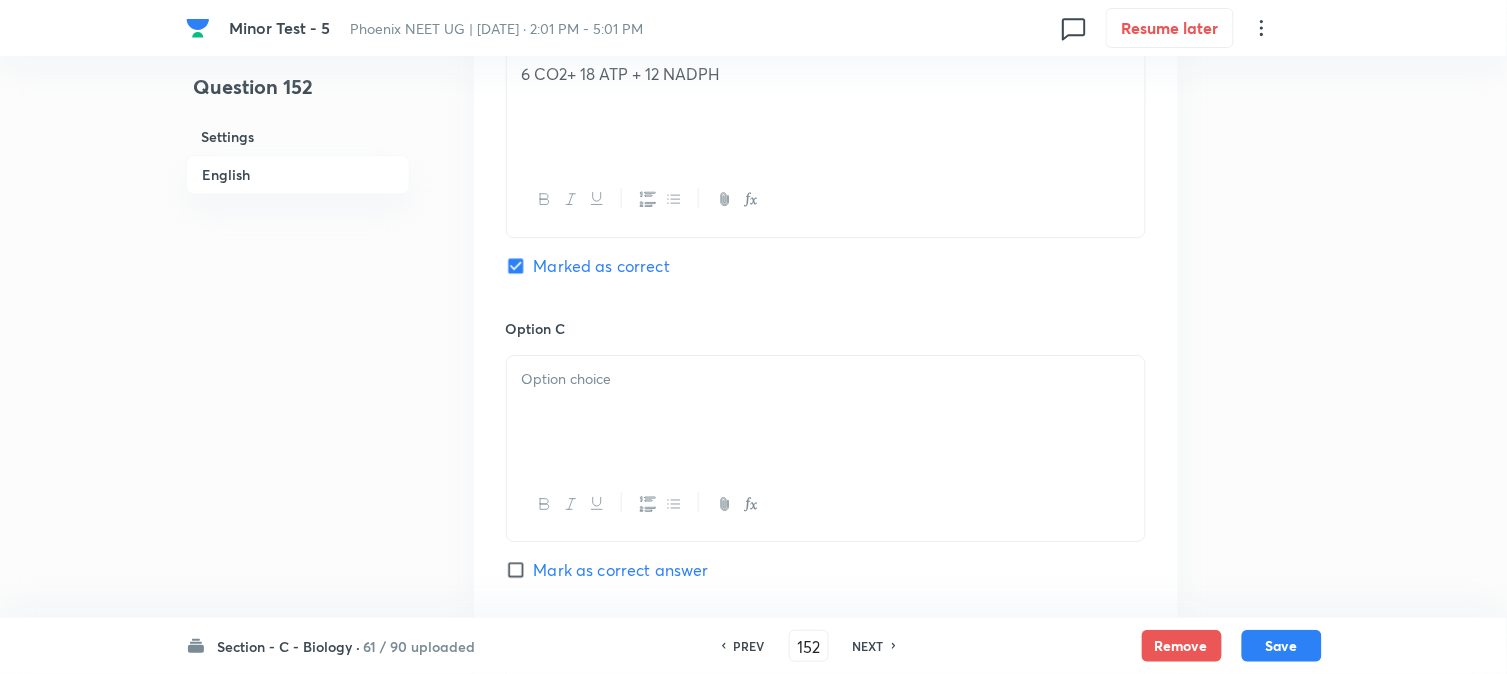 click at bounding box center (826, 412) 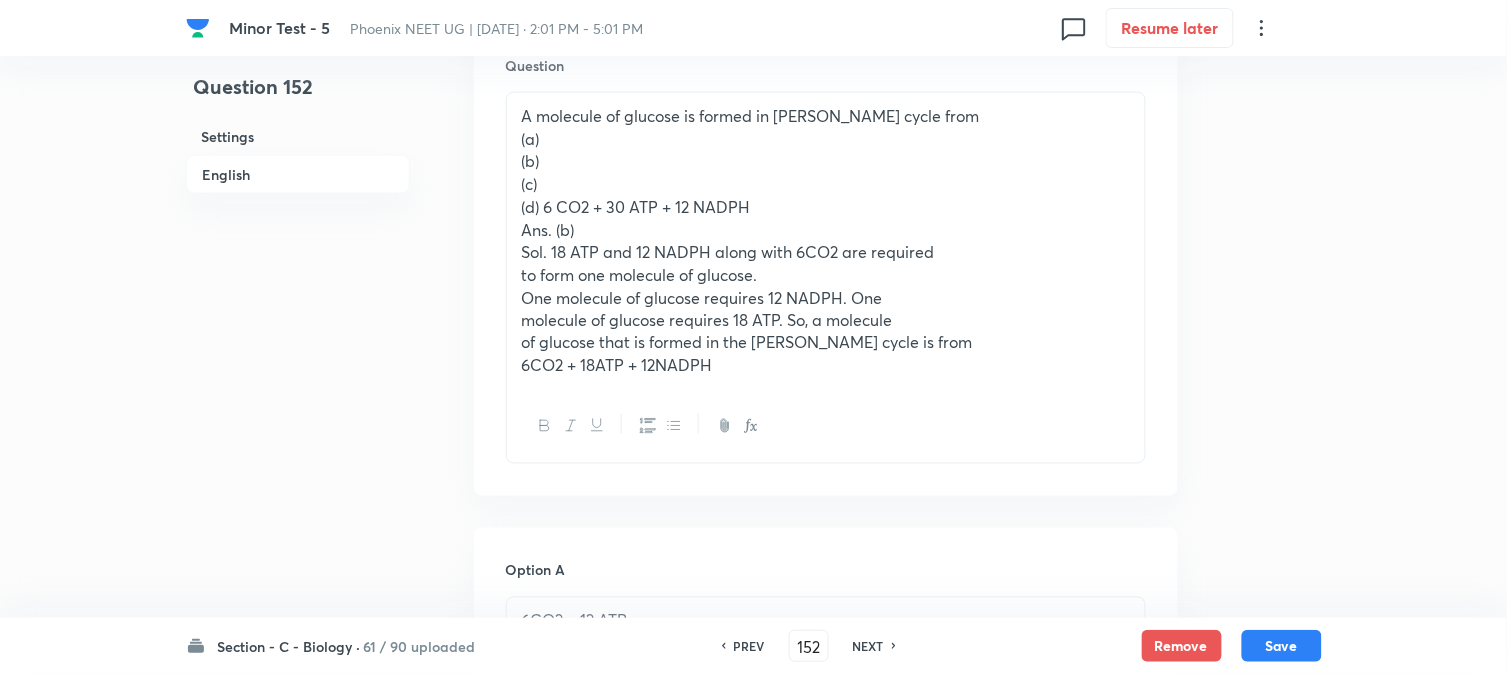scroll, scrollTop: 590, scrollLeft: 0, axis: vertical 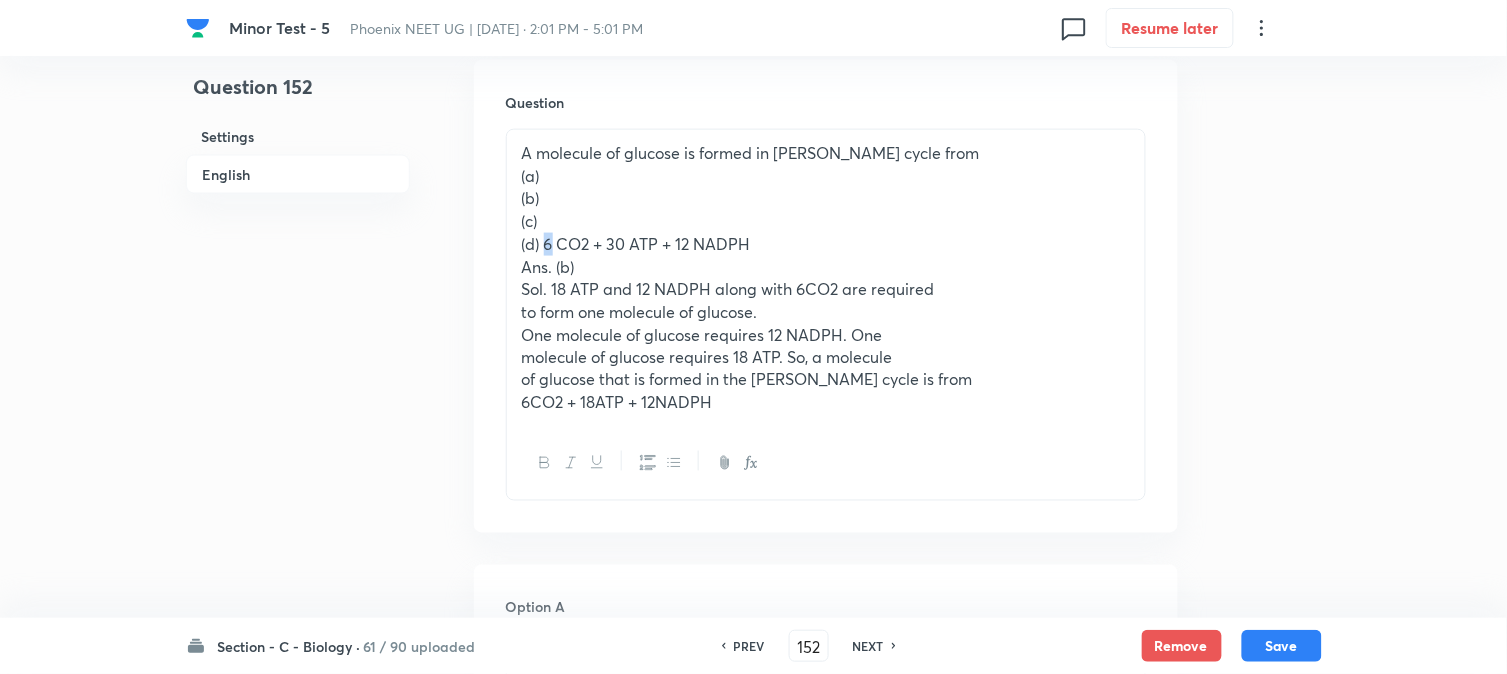 click on "(d) 6 CO2 + 30 ATP + 12 NADPH" at bounding box center (826, 244) 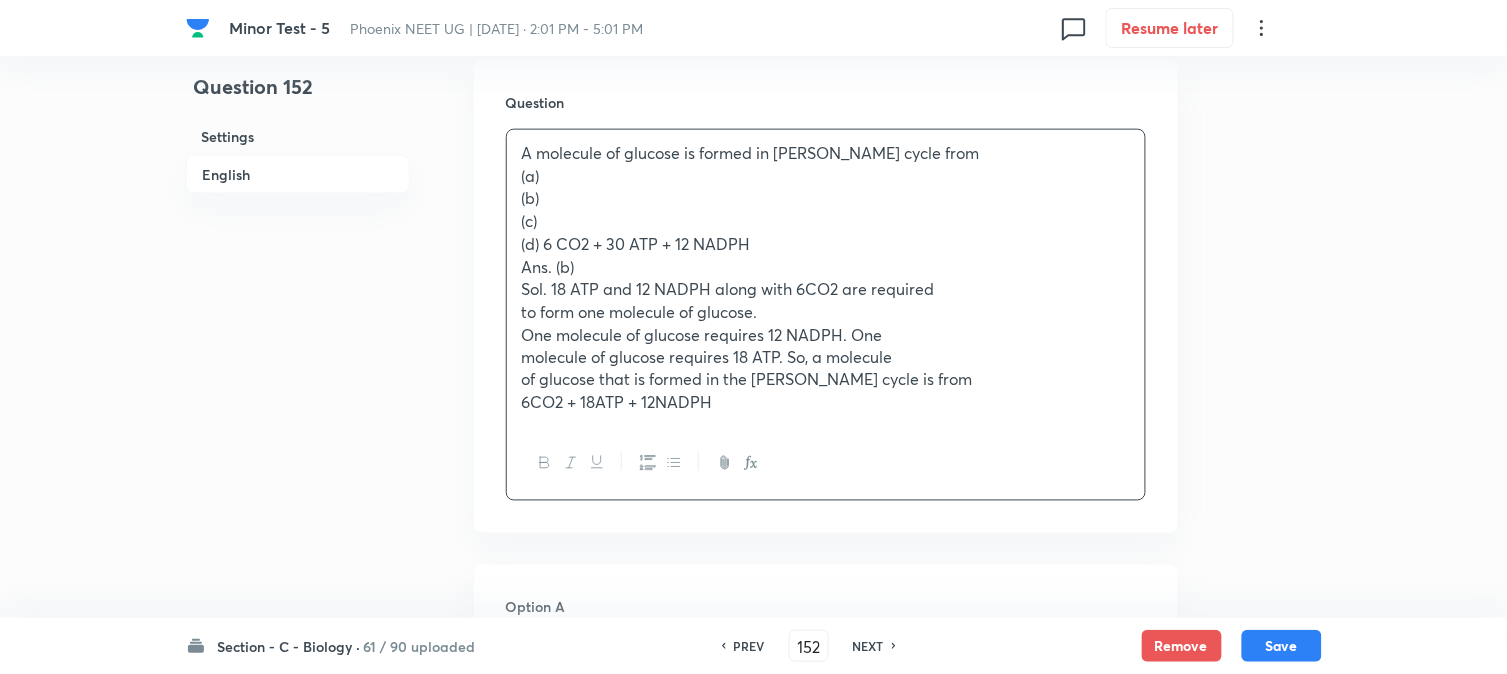 click on "Sol. 18 ATP and 12 NADPH along with 6CO2 are required" at bounding box center [826, 289] 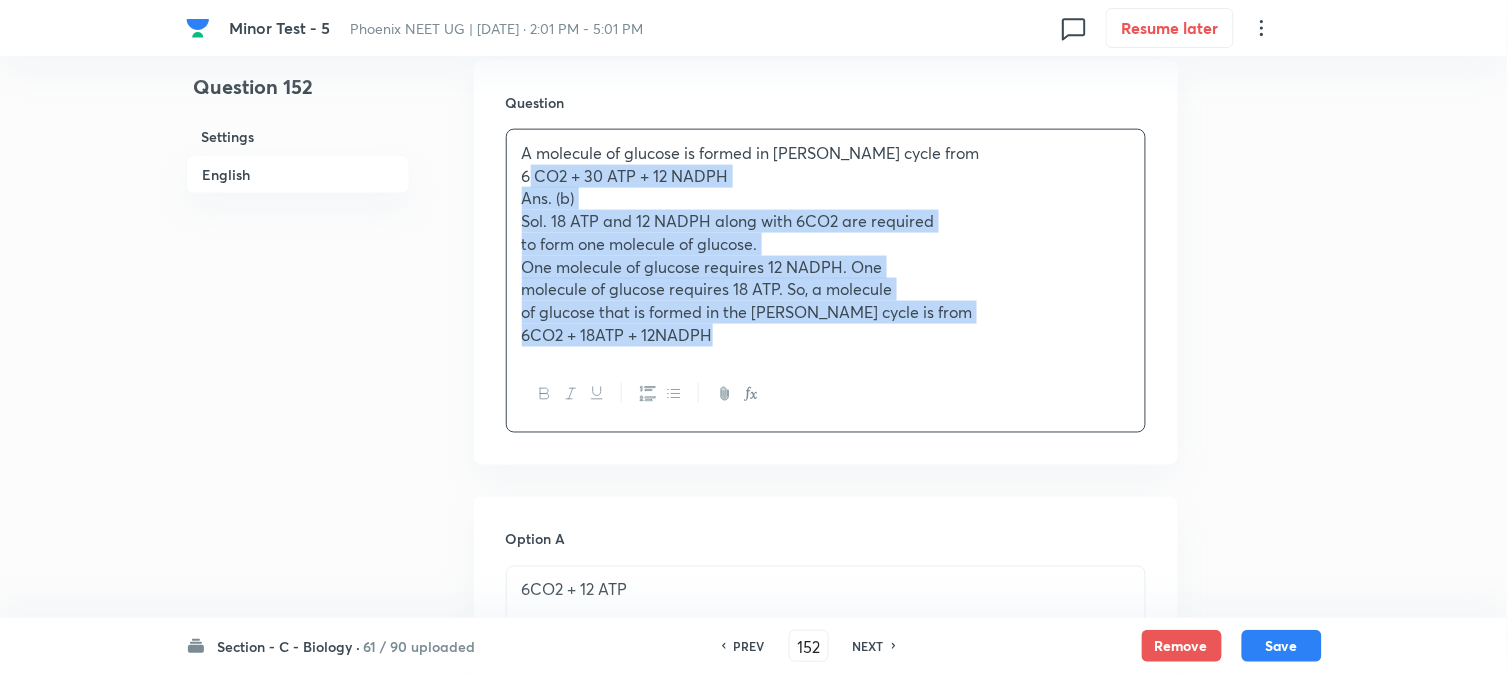 drag, startPoint x: 542, startPoint y: 241, endPoint x: 1062, endPoint y: 414, distance: 548.0228 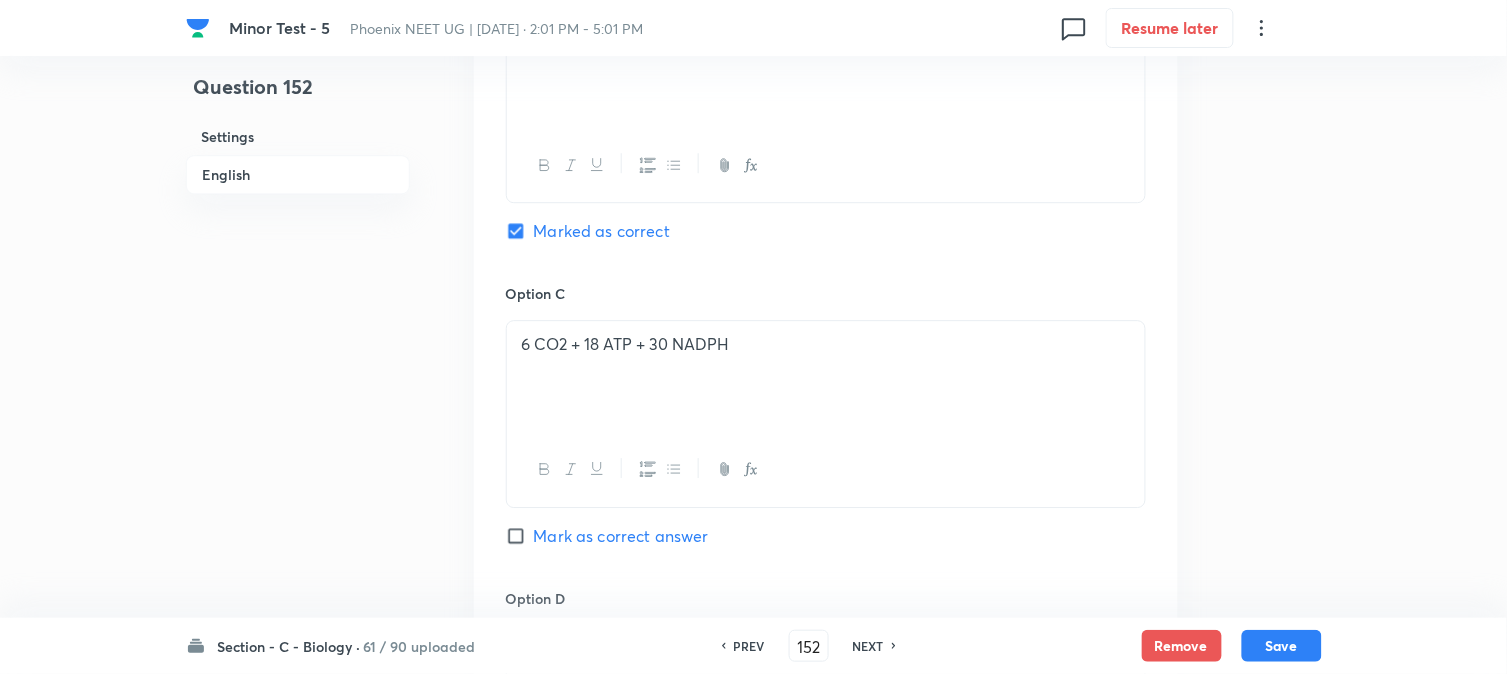 scroll, scrollTop: 1701, scrollLeft: 0, axis: vertical 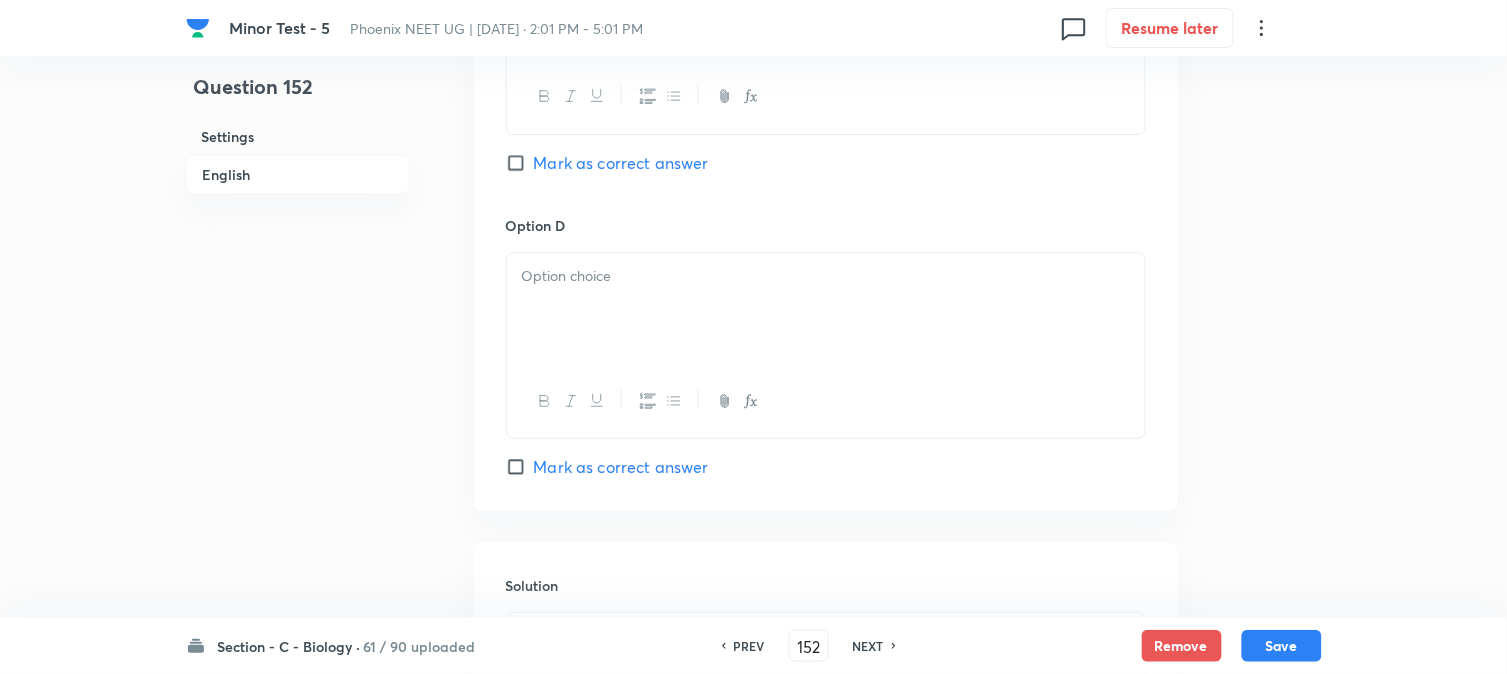 click at bounding box center (826, 309) 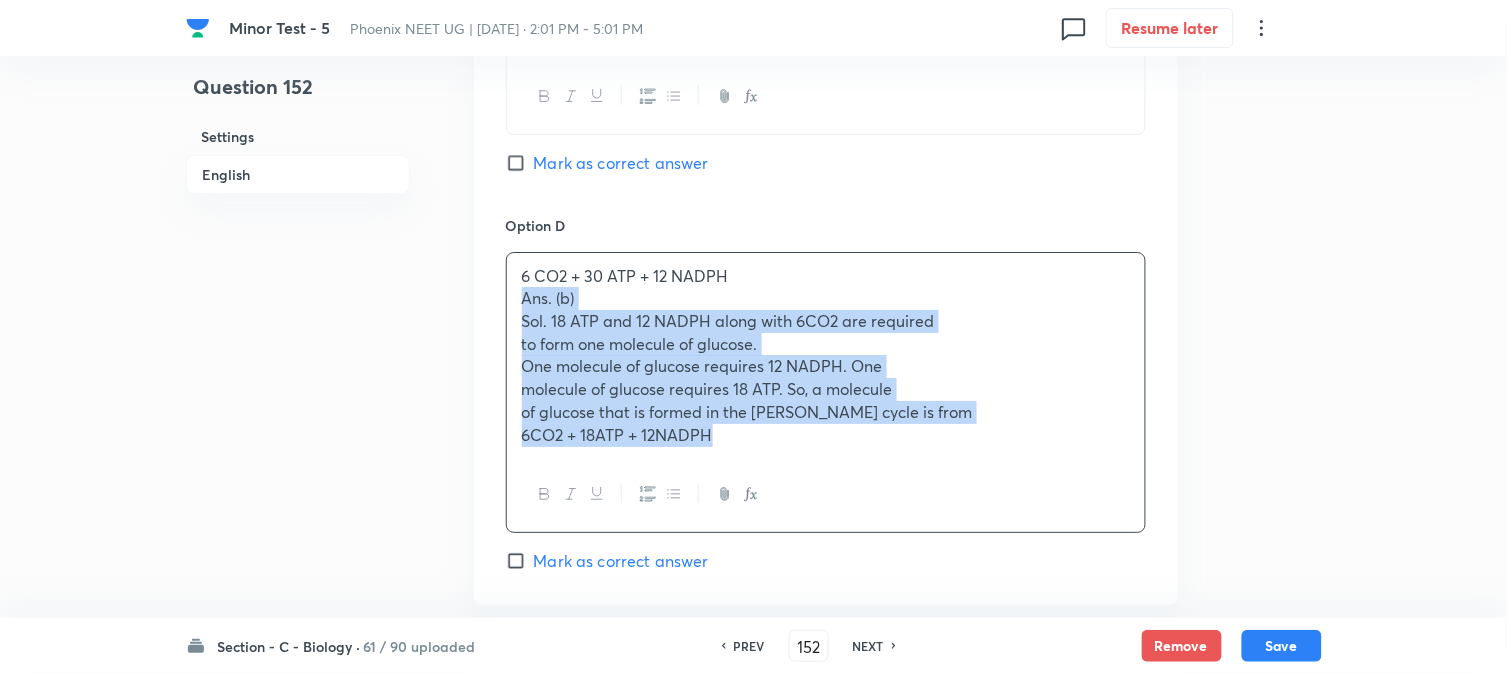 drag, startPoint x: 526, startPoint y: 302, endPoint x: 973, endPoint y: 484, distance: 482.63132 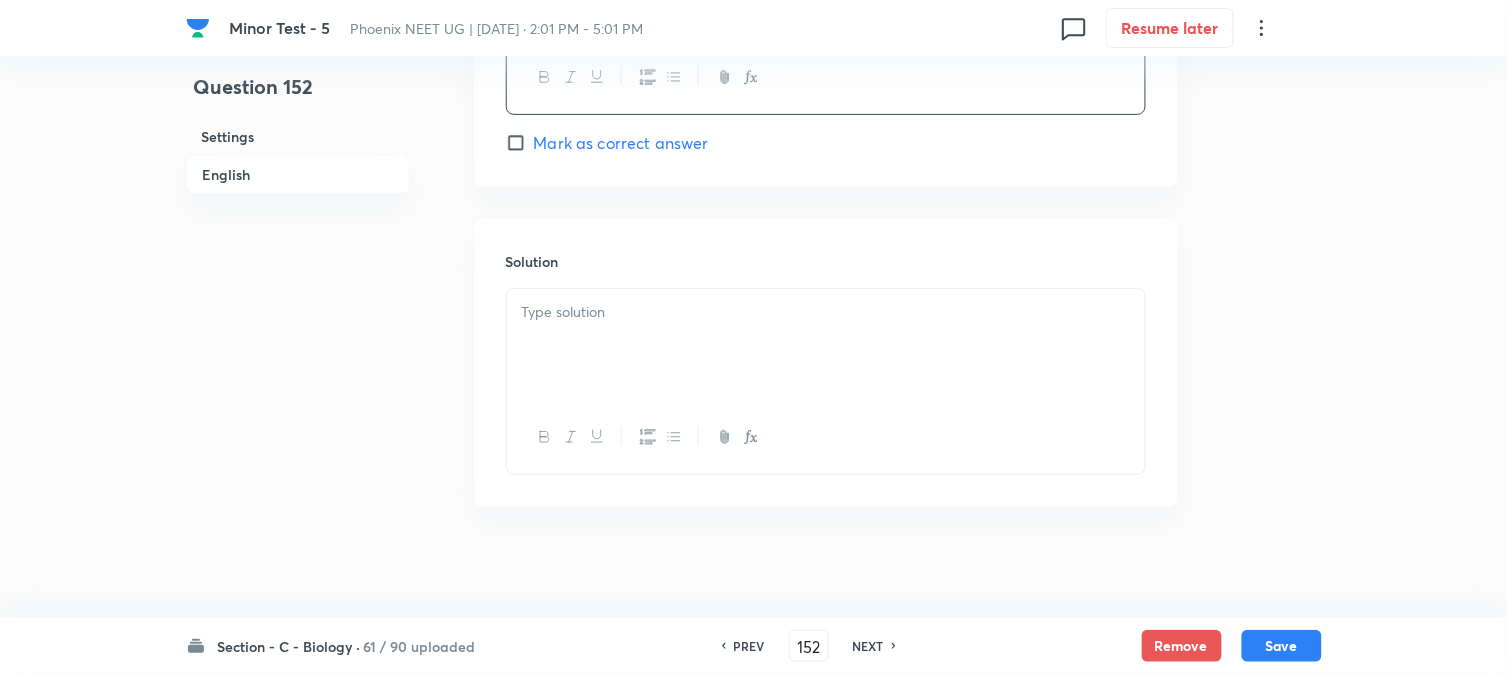 scroll, scrollTop: 2034, scrollLeft: 0, axis: vertical 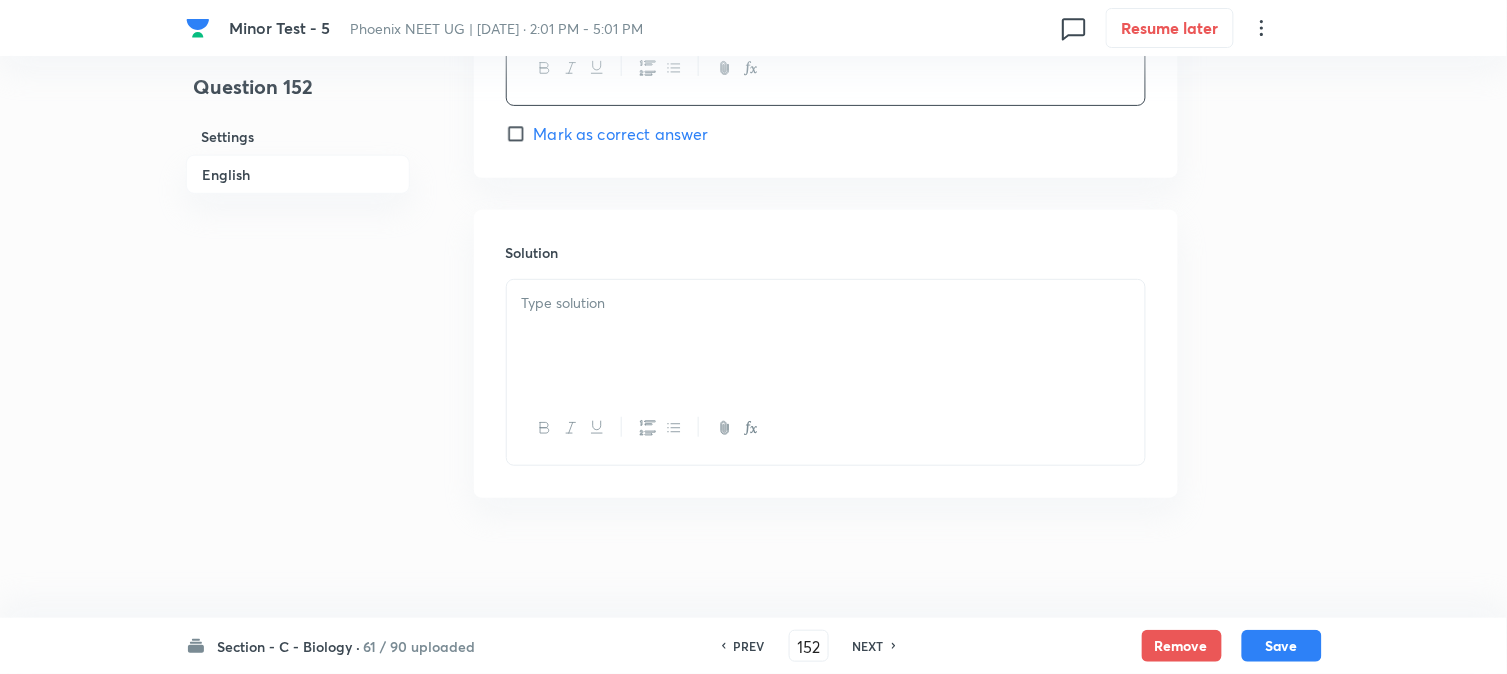 click at bounding box center [826, 336] 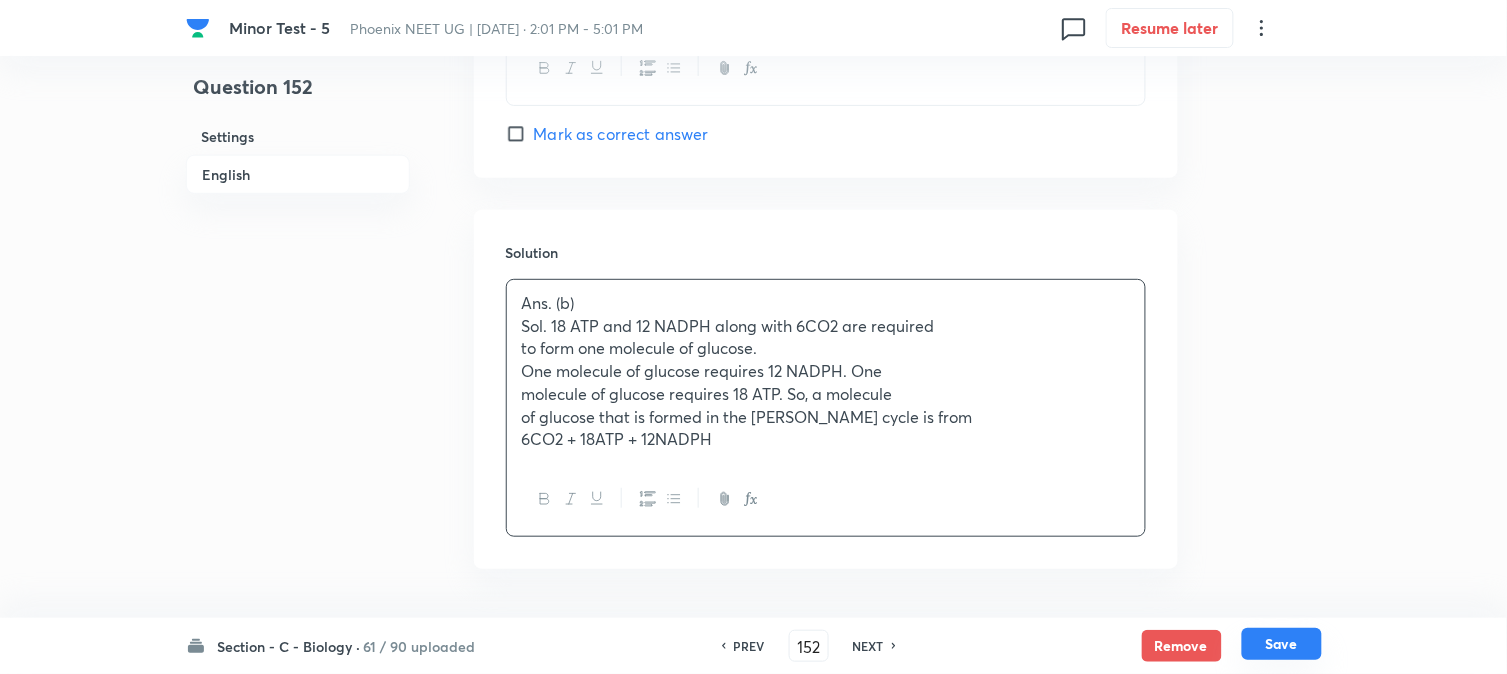 click on "Save" at bounding box center [1282, 644] 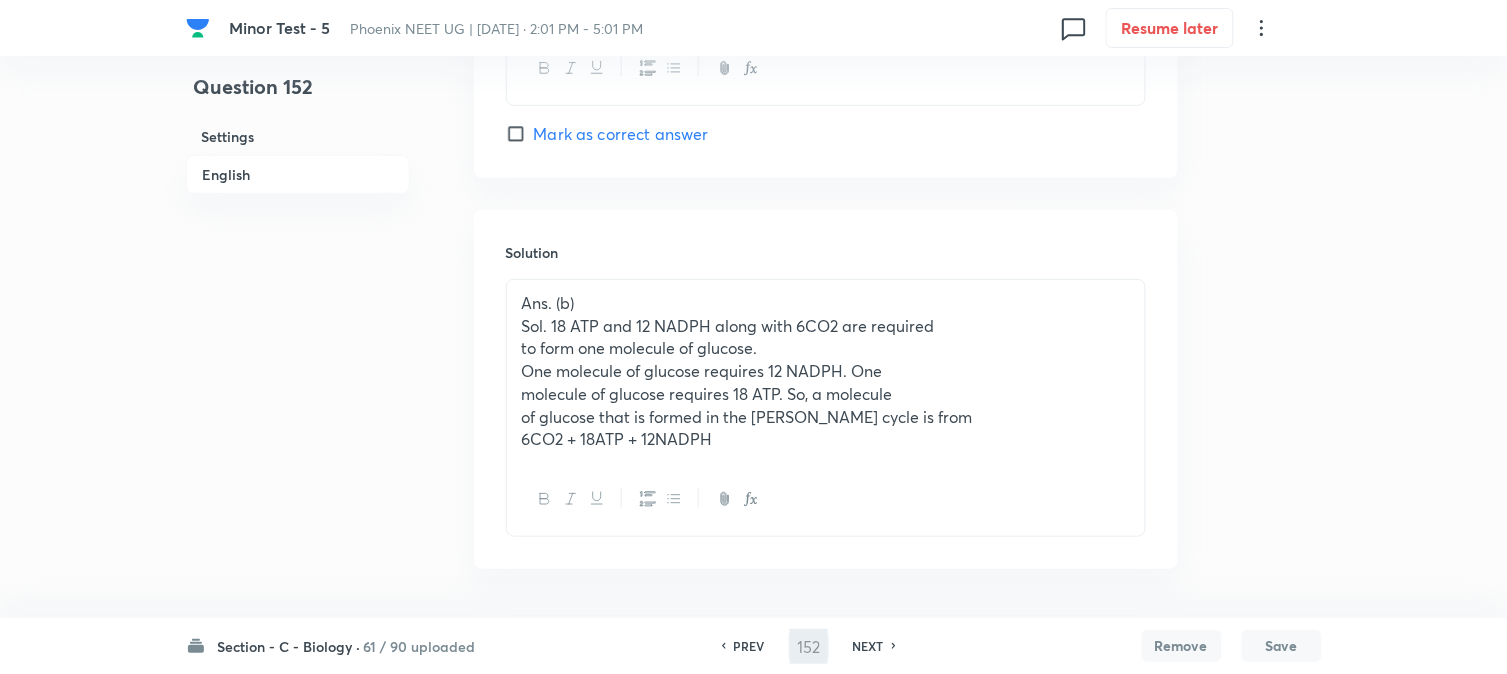 type on "153" 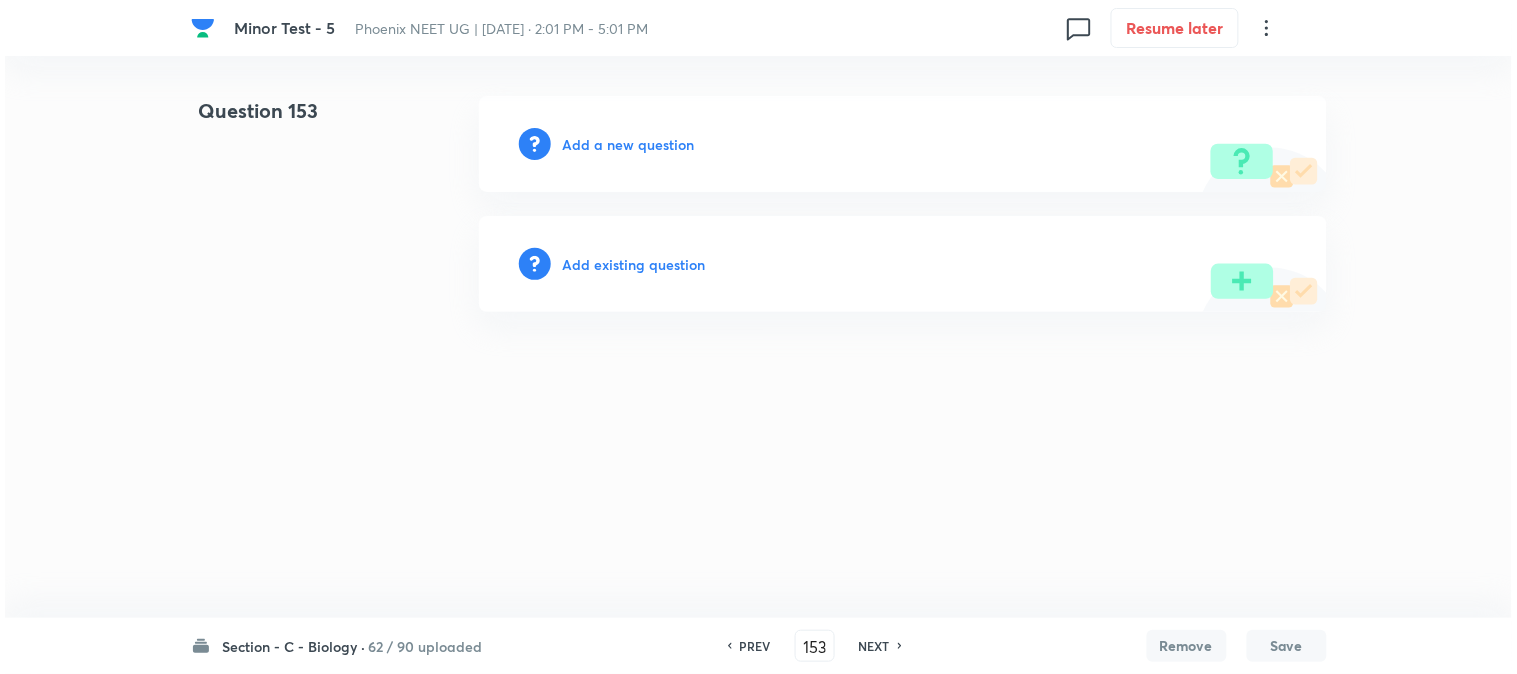scroll, scrollTop: 0, scrollLeft: 0, axis: both 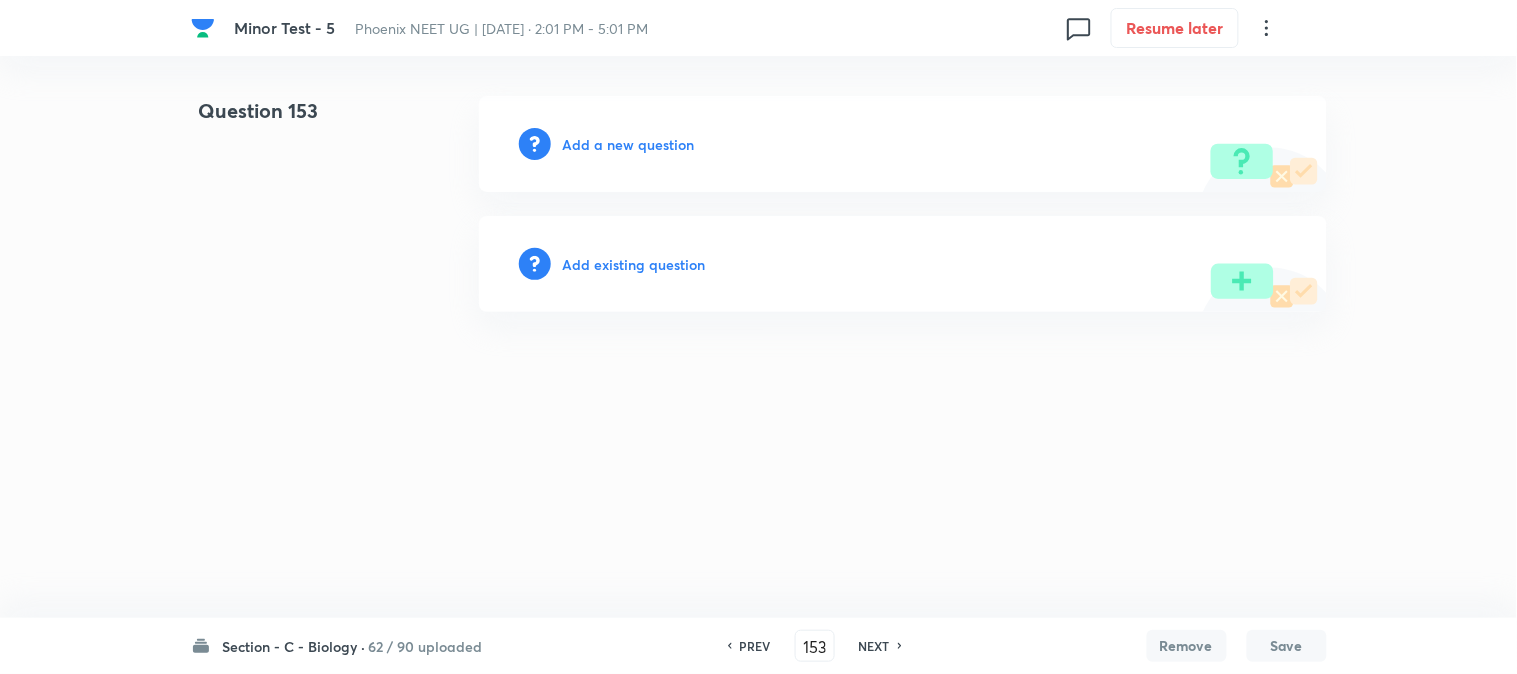click on "Add a new question" at bounding box center [903, 144] 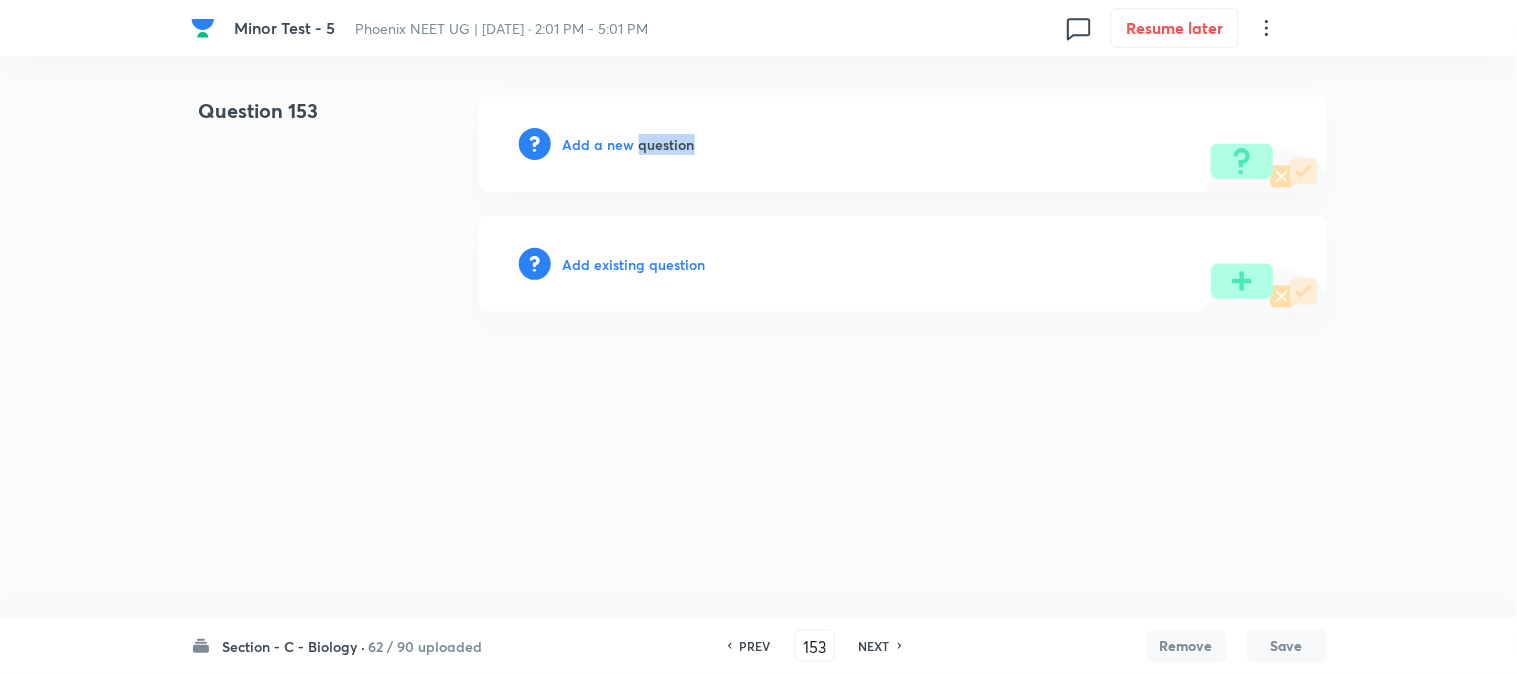 click on "Add a new question" at bounding box center (903, 144) 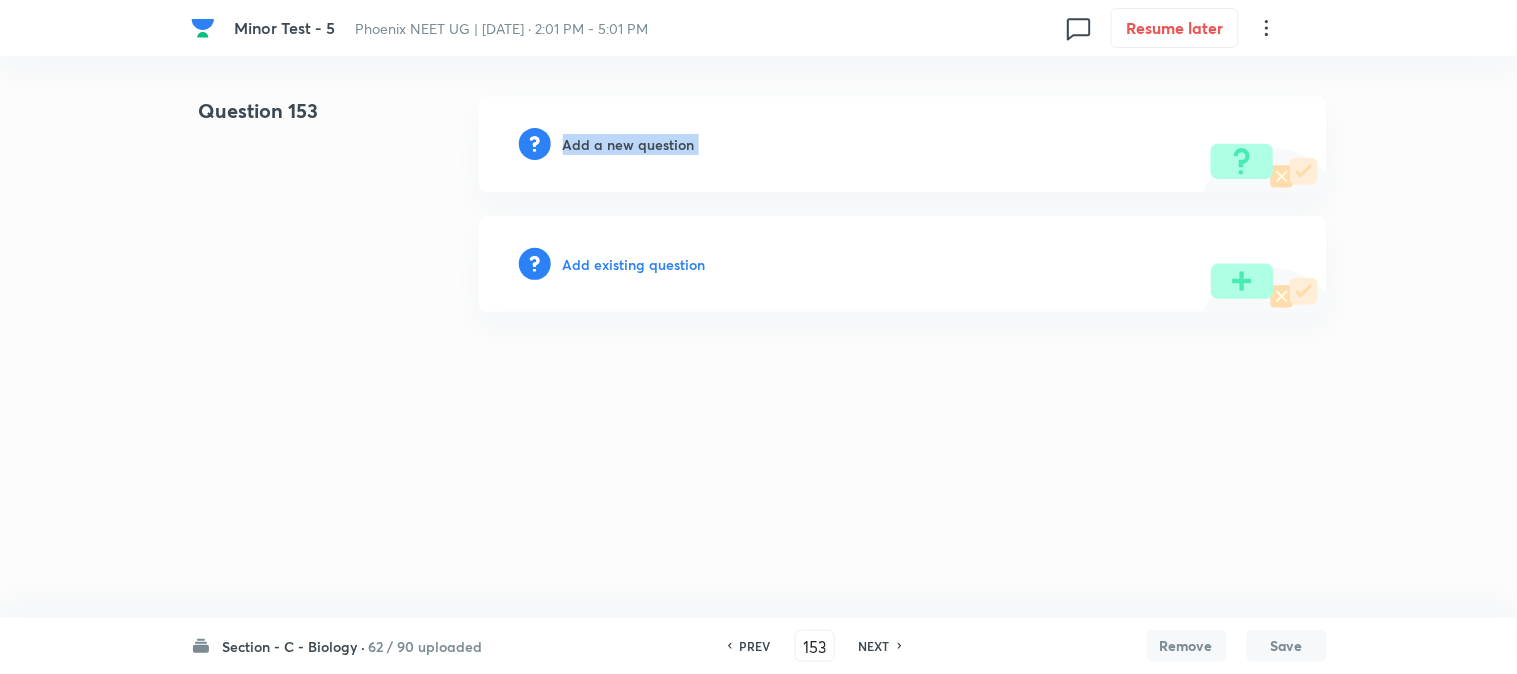 click on "Add a new question" at bounding box center (903, 144) 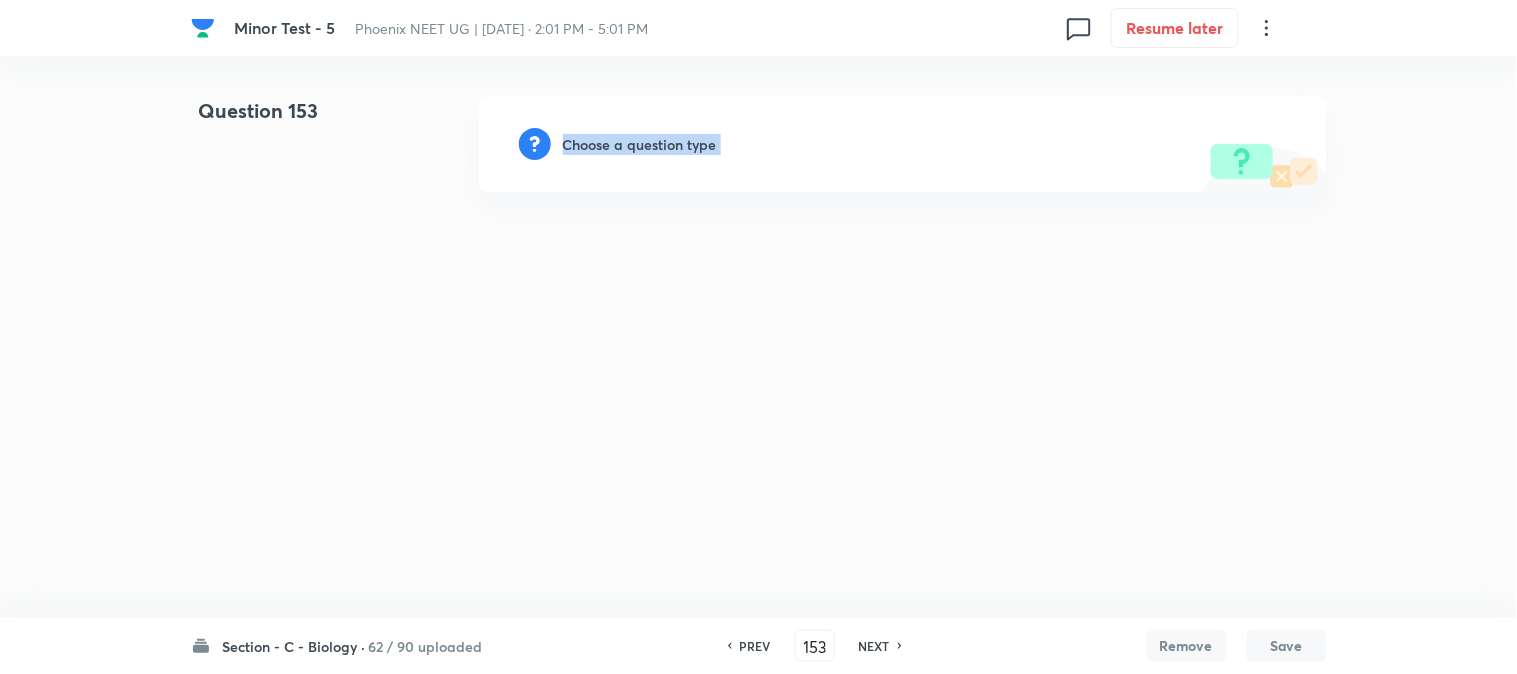 click on "Choose a question type" at bounding box center (640, 144) 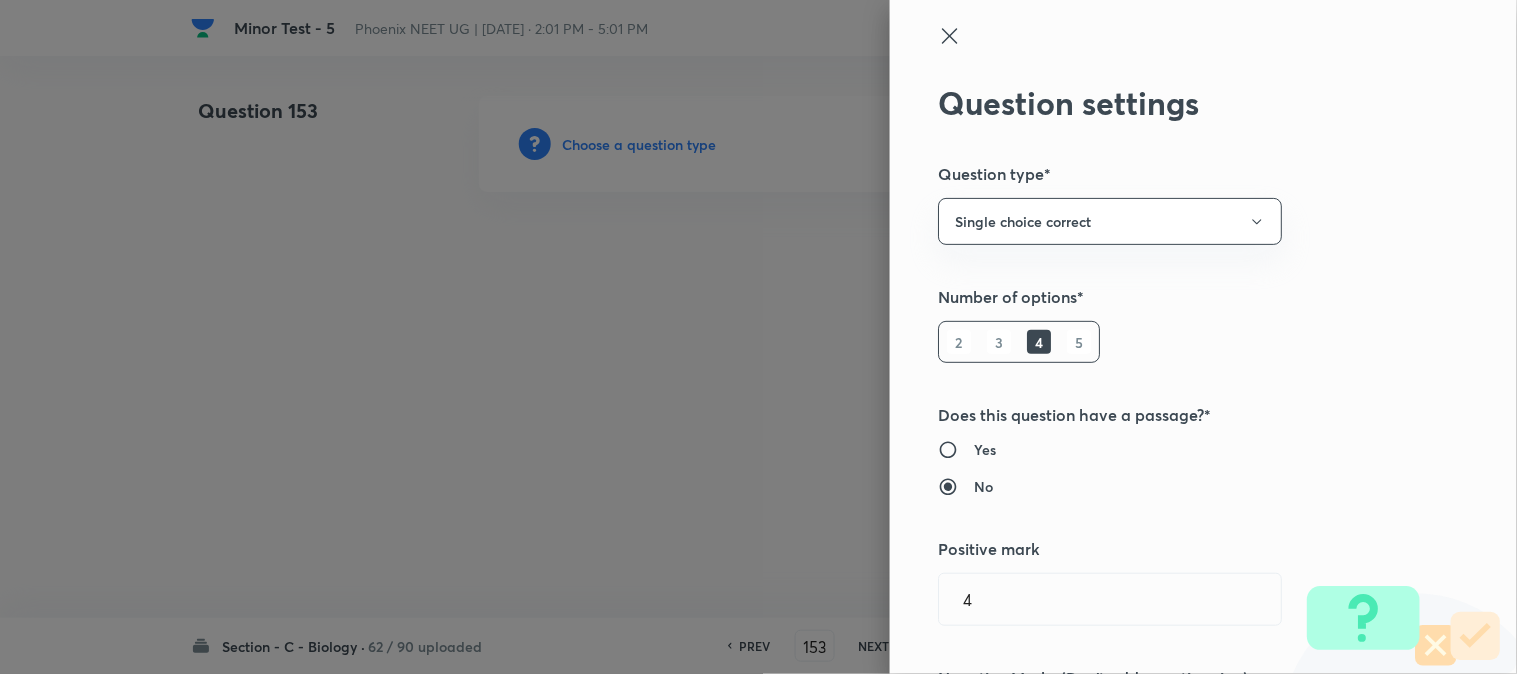 type 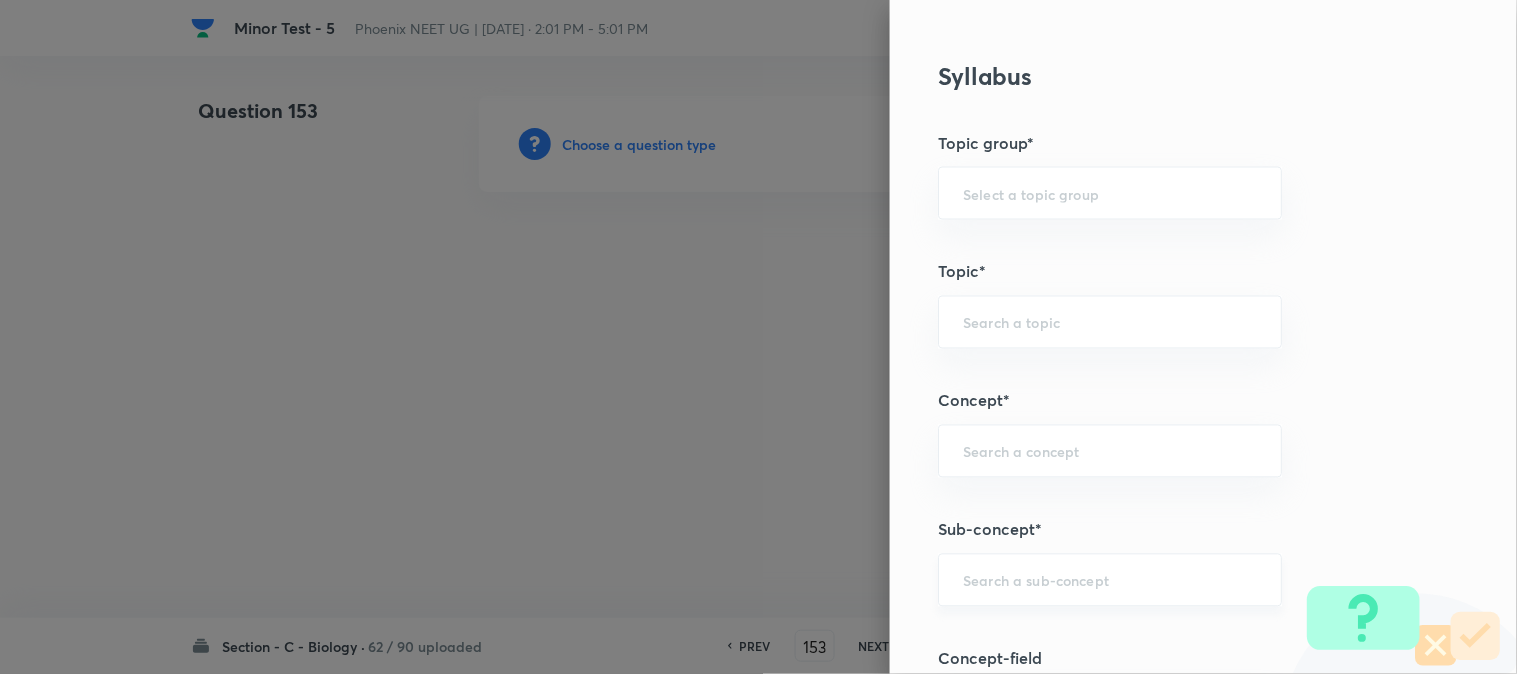 scroll, scrollTop: 1180, scrollLeft: 0, axis: vertical 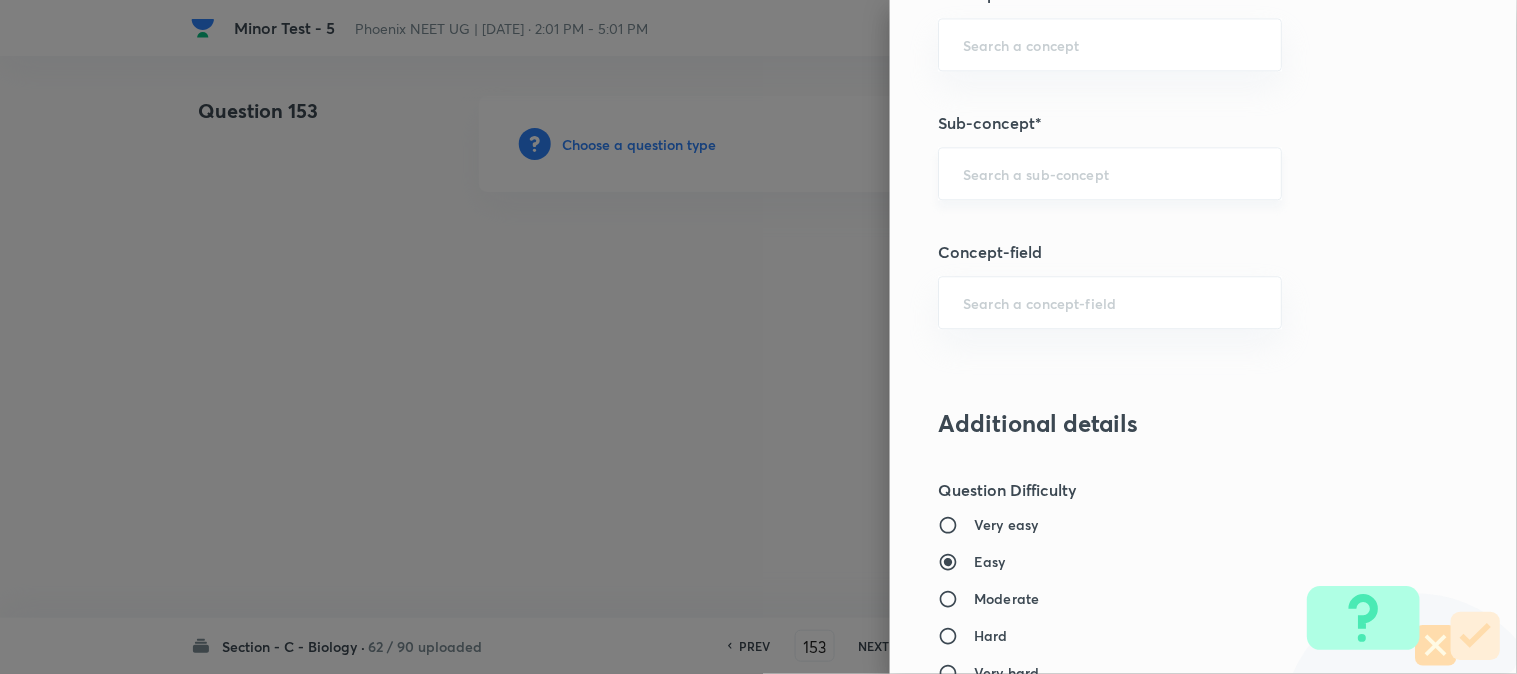 click on "​" at bounding box center [1110, 173] 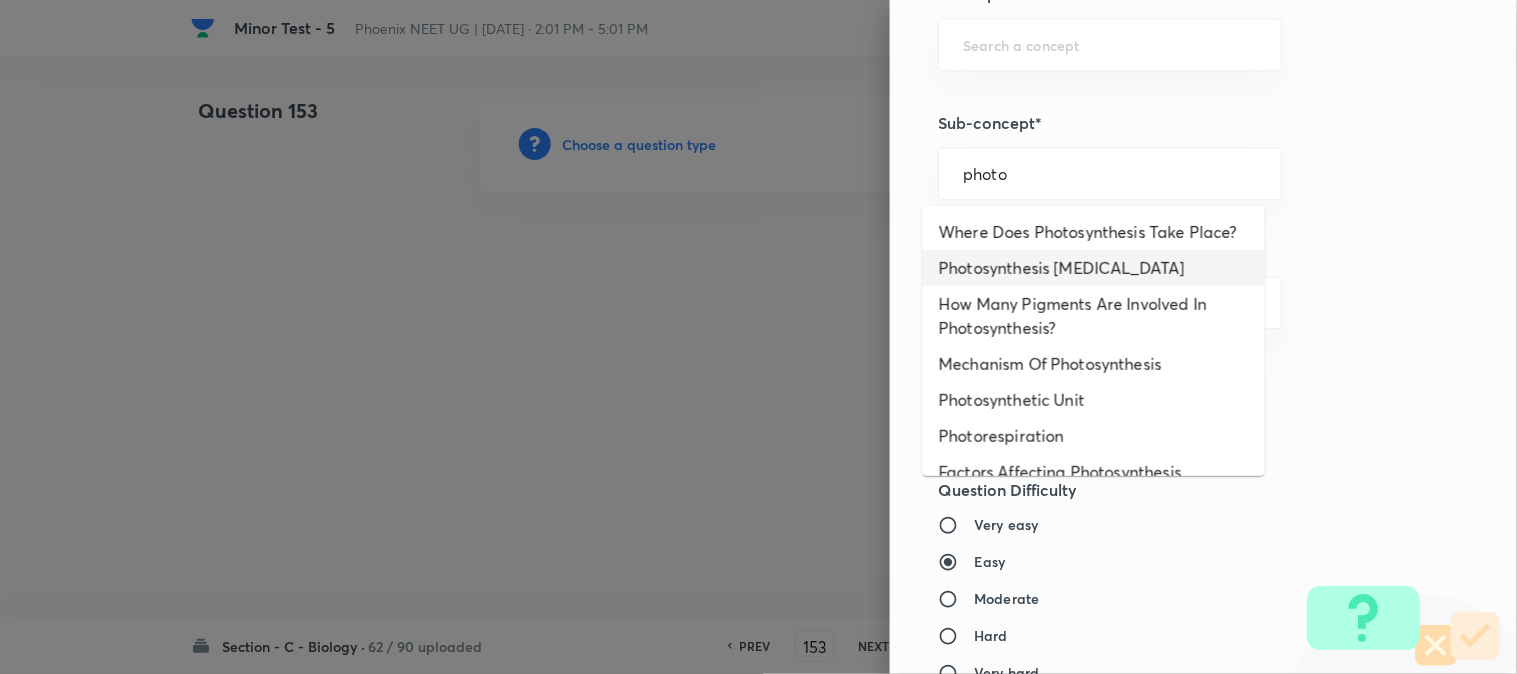 click on "Photosynthesis [MEDICAL_DATA]" at bounding box center [1094, 268] 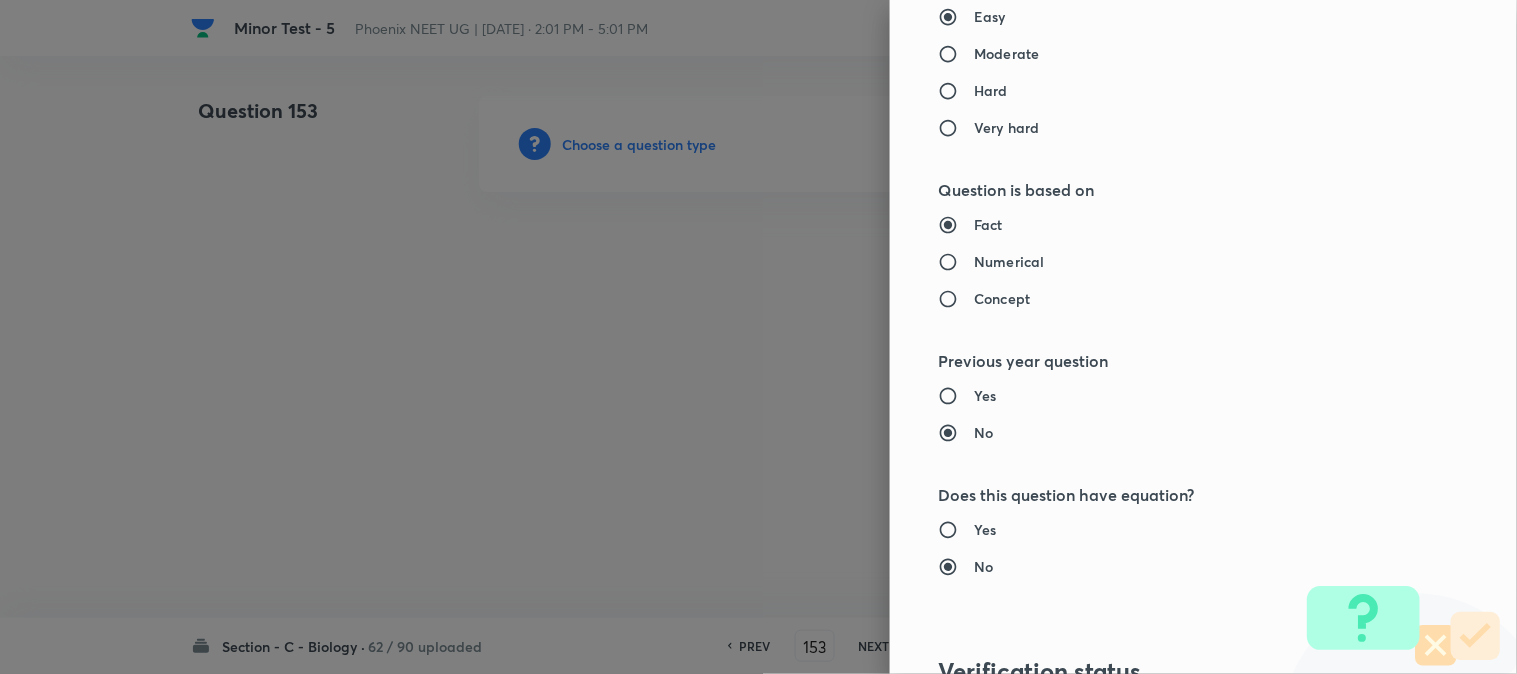 type on "Biology" 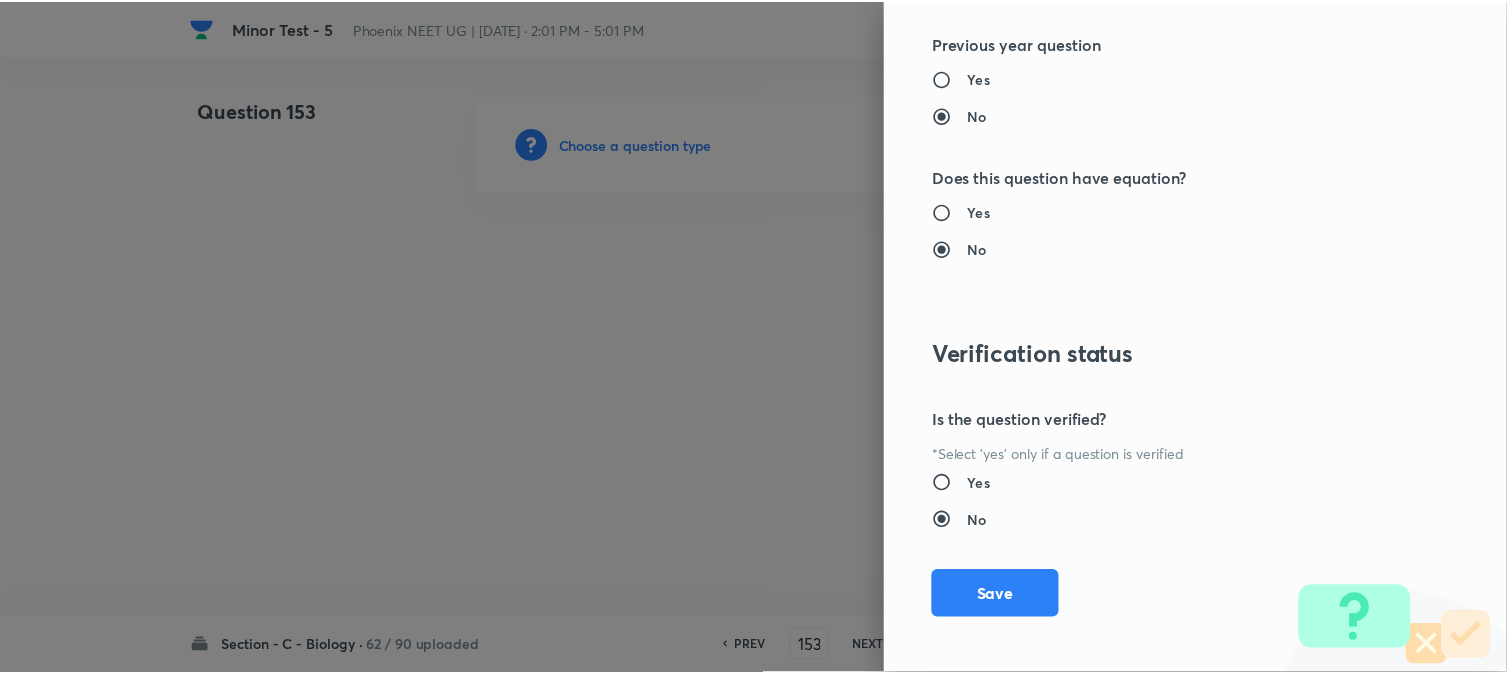 scroll, scrollTop: 2052, scrollLeft: 0, axis: vertical 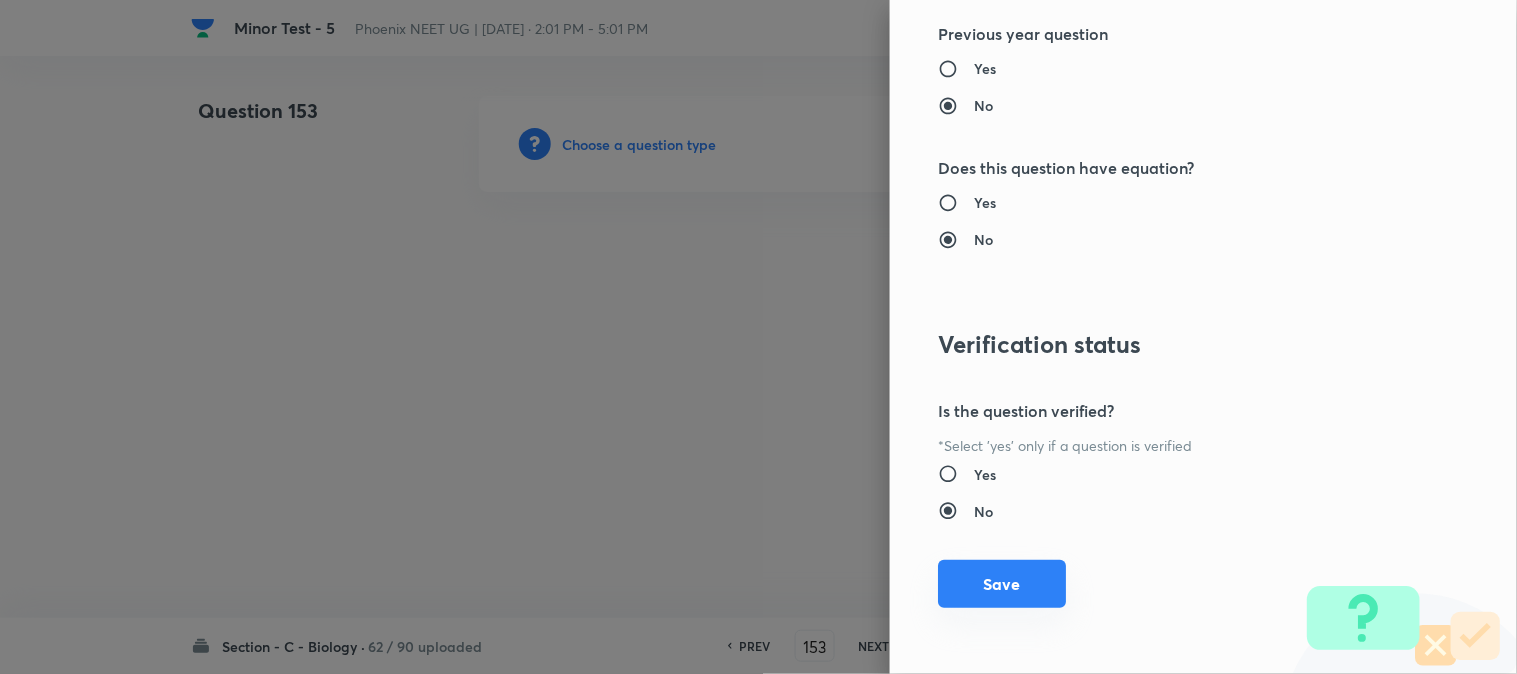 click on "Save" at bounding box center [1002, 584] 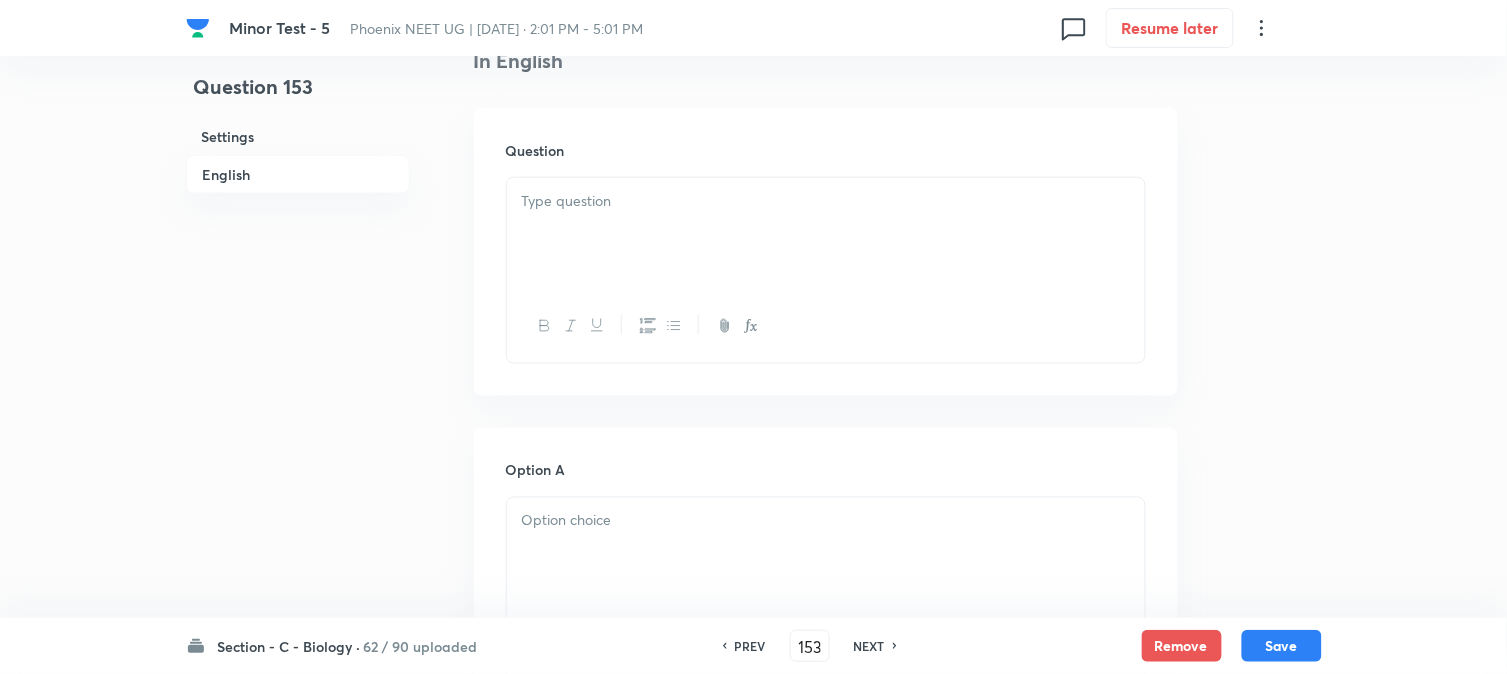 scroll, scrollTop: 590, scrollLeft: 0, axis: vertical 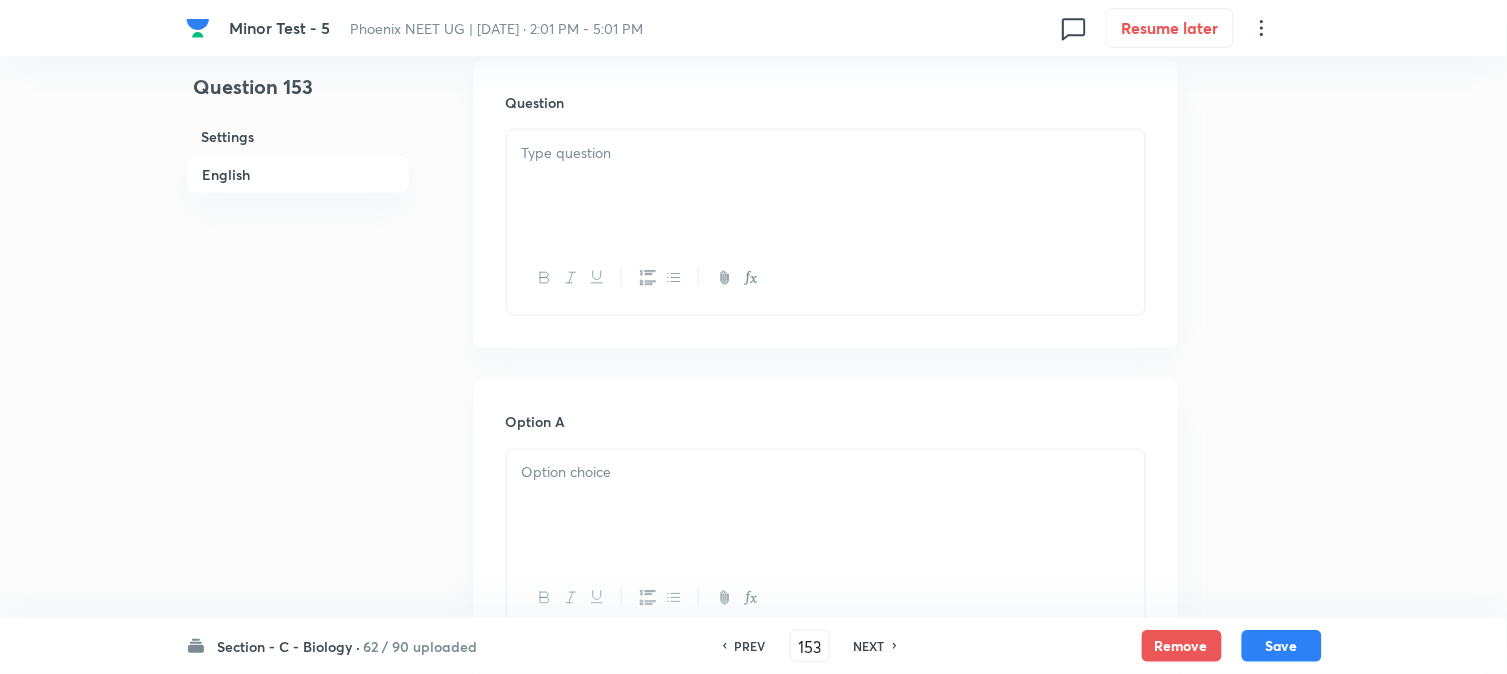 click at bounding box center [826, 186] 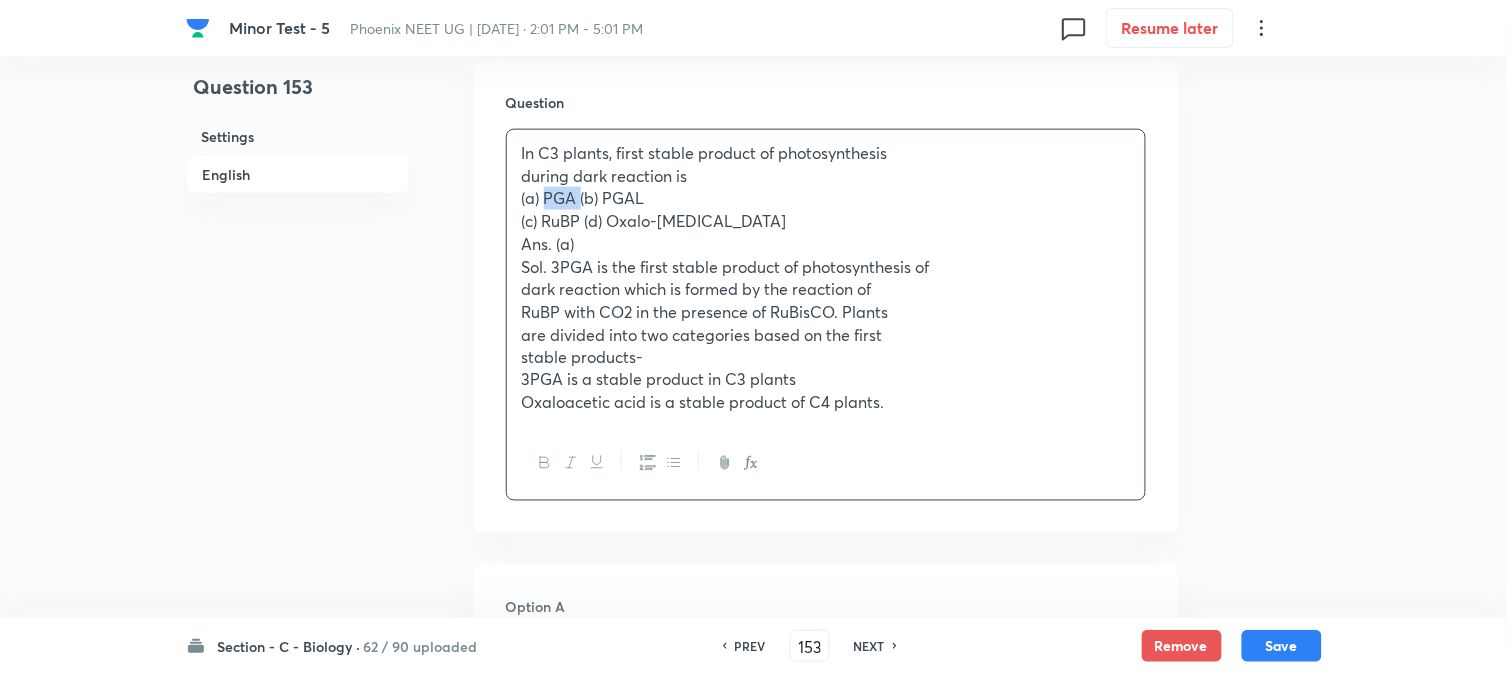 drag, startPoint x: 546, startPoint y: 197, endPoint x: 580, endPoint y: 196, distance: 34.0147 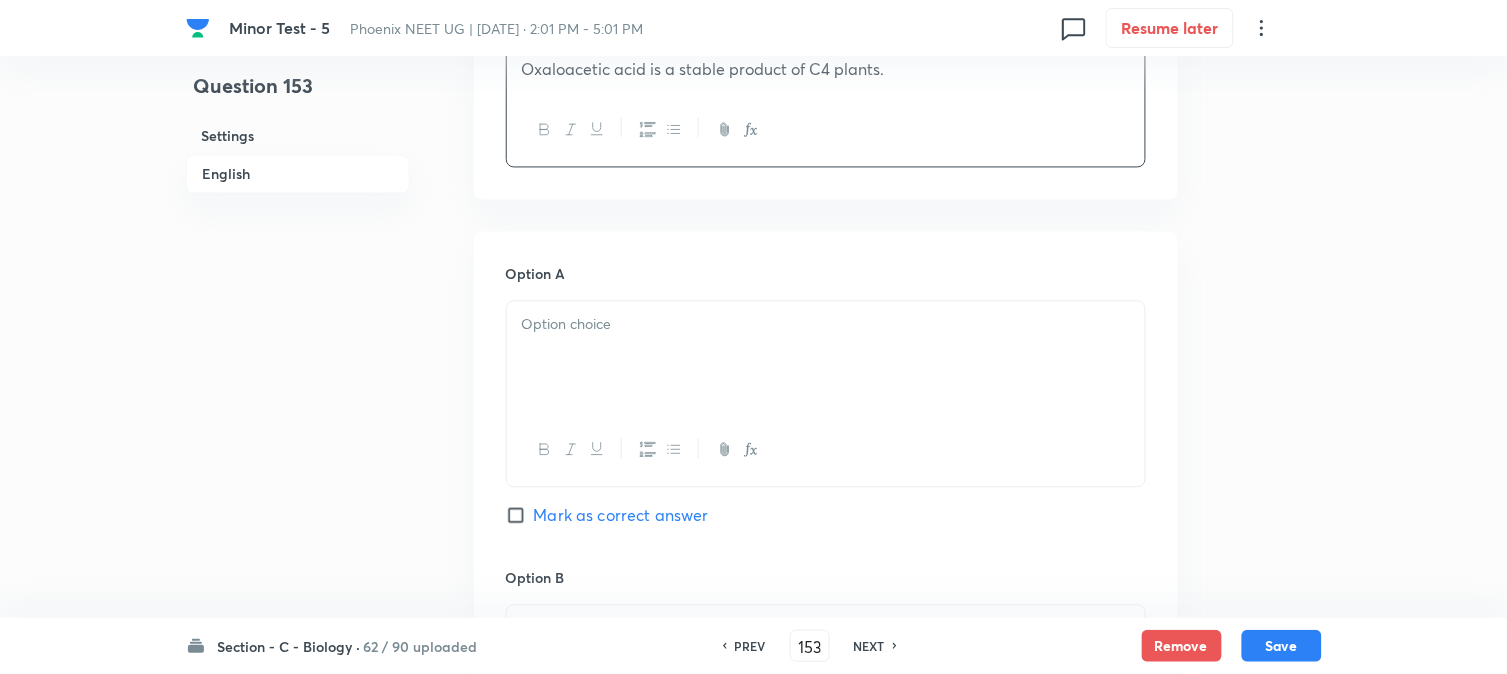 click at bounding box center (826, 358) 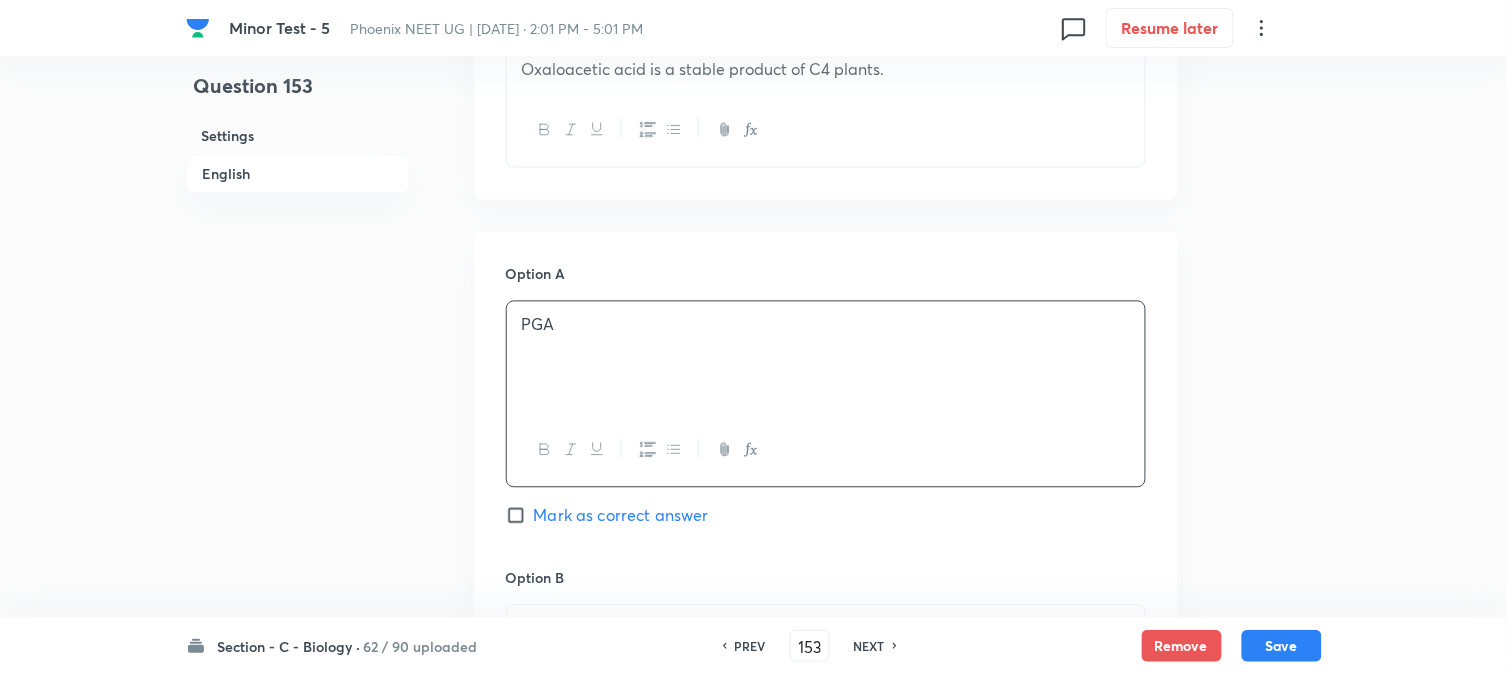 scroll, scrollTop: 590, scrollLeft: 0, axis: vertical 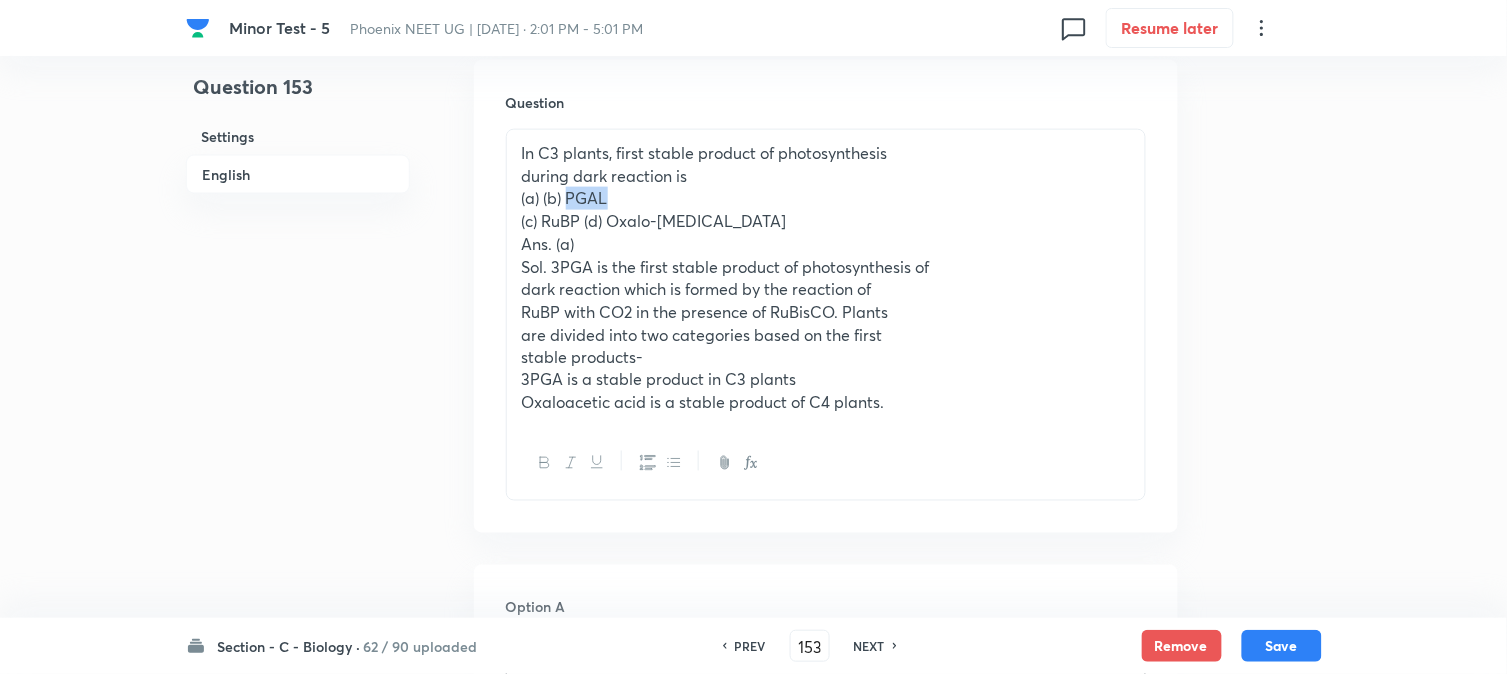 drag, startPoint x: 570, startPoint y: 197, endPoint x: 671, endPoint y: 200, distance: 101.04455 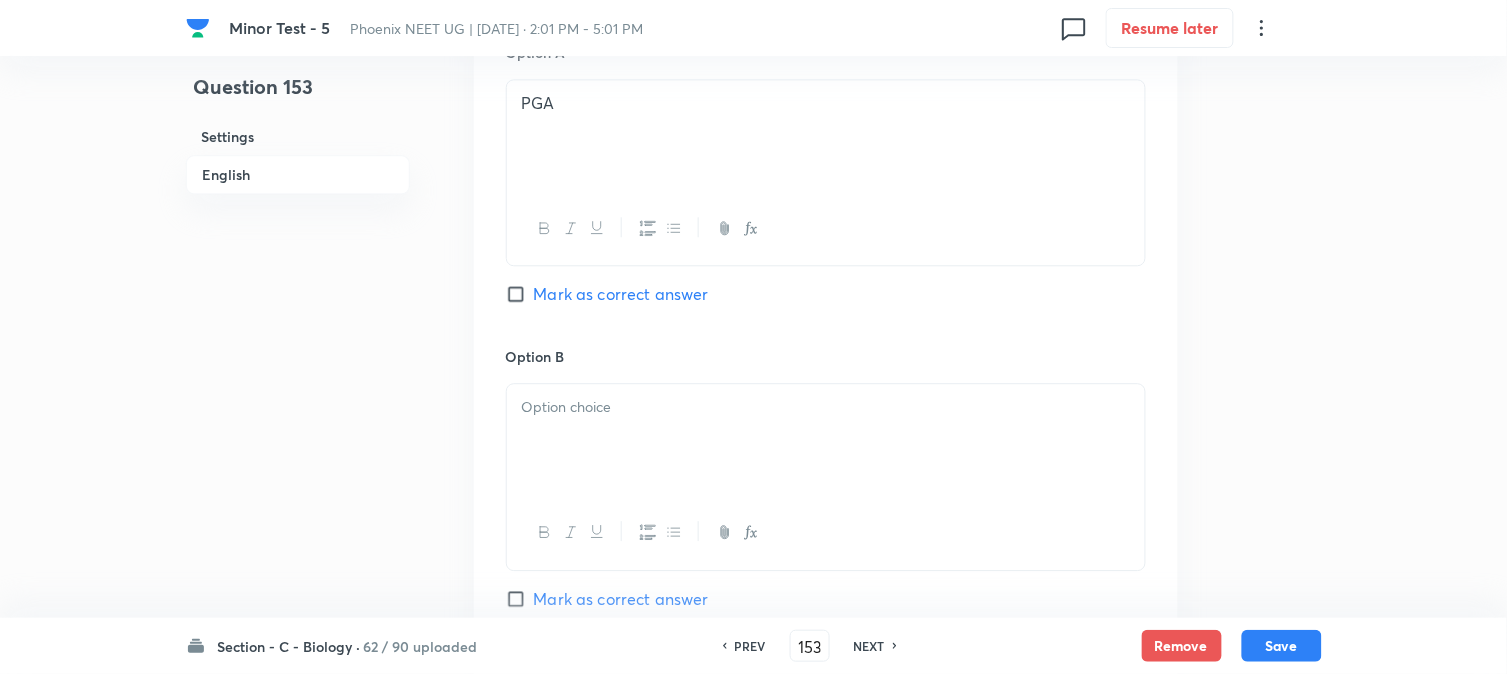 click at bounding box center [826, 440] 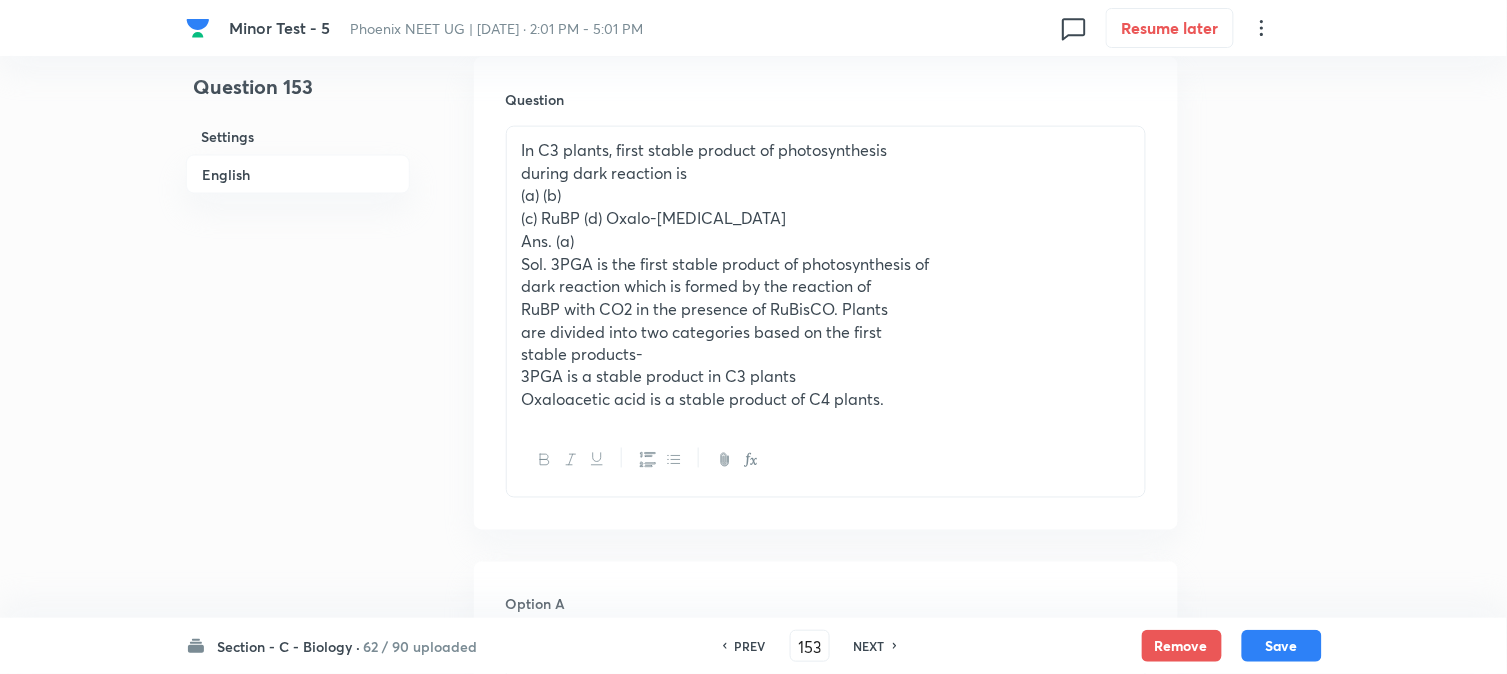 scroll, scrollTop: 590, scrollLeft: 0, axis: vertical 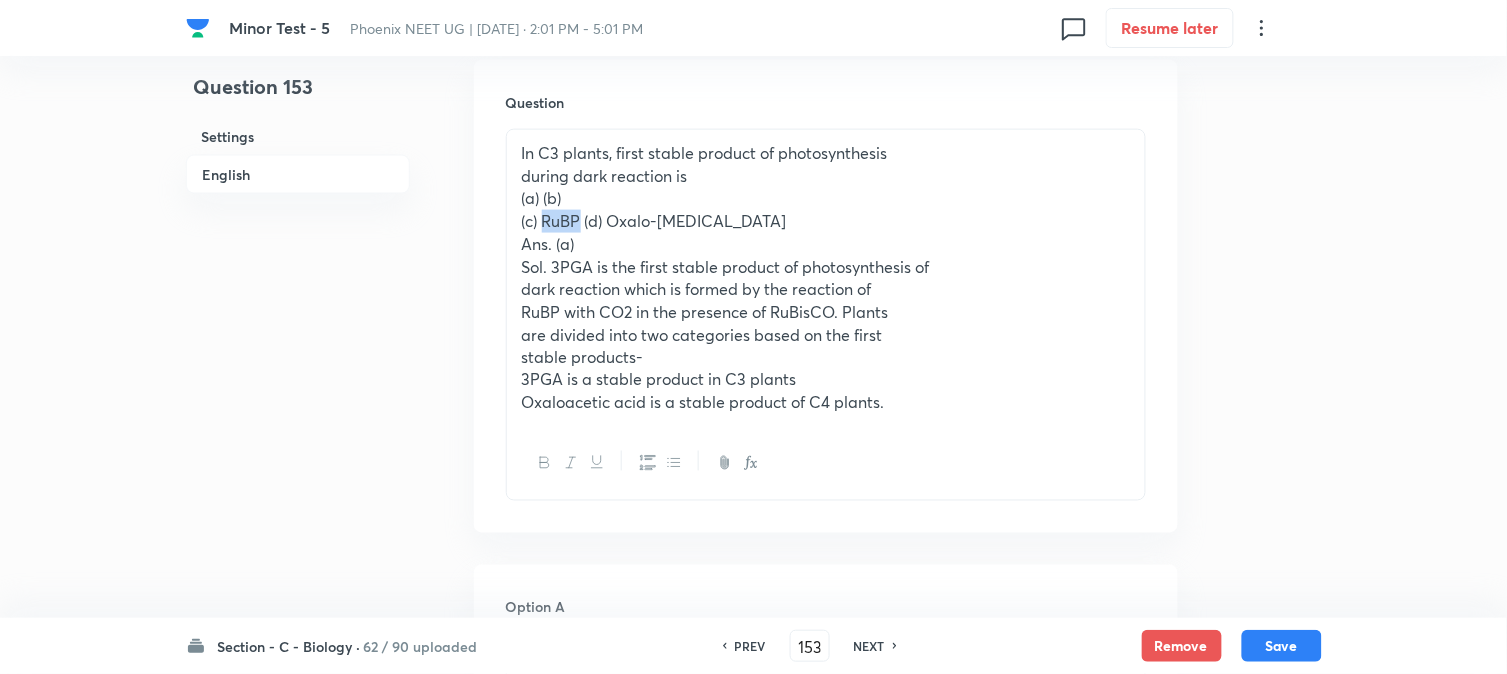drag, startPoint x: 545, startPoint y: 215, endPoint x: 582, endPoint y: 220, distance: 37.336308 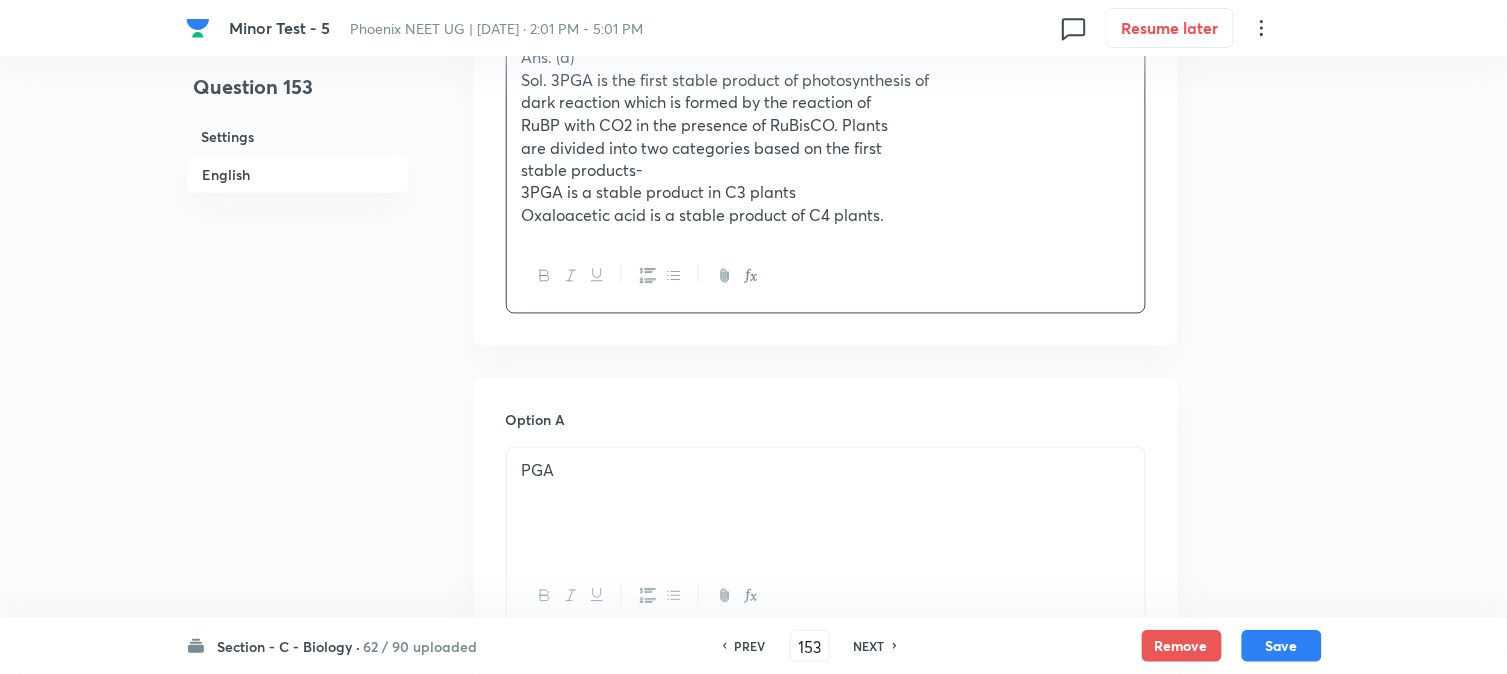 scroll, scrollTop: 1256, scrollLeft: 0, axis: vertical 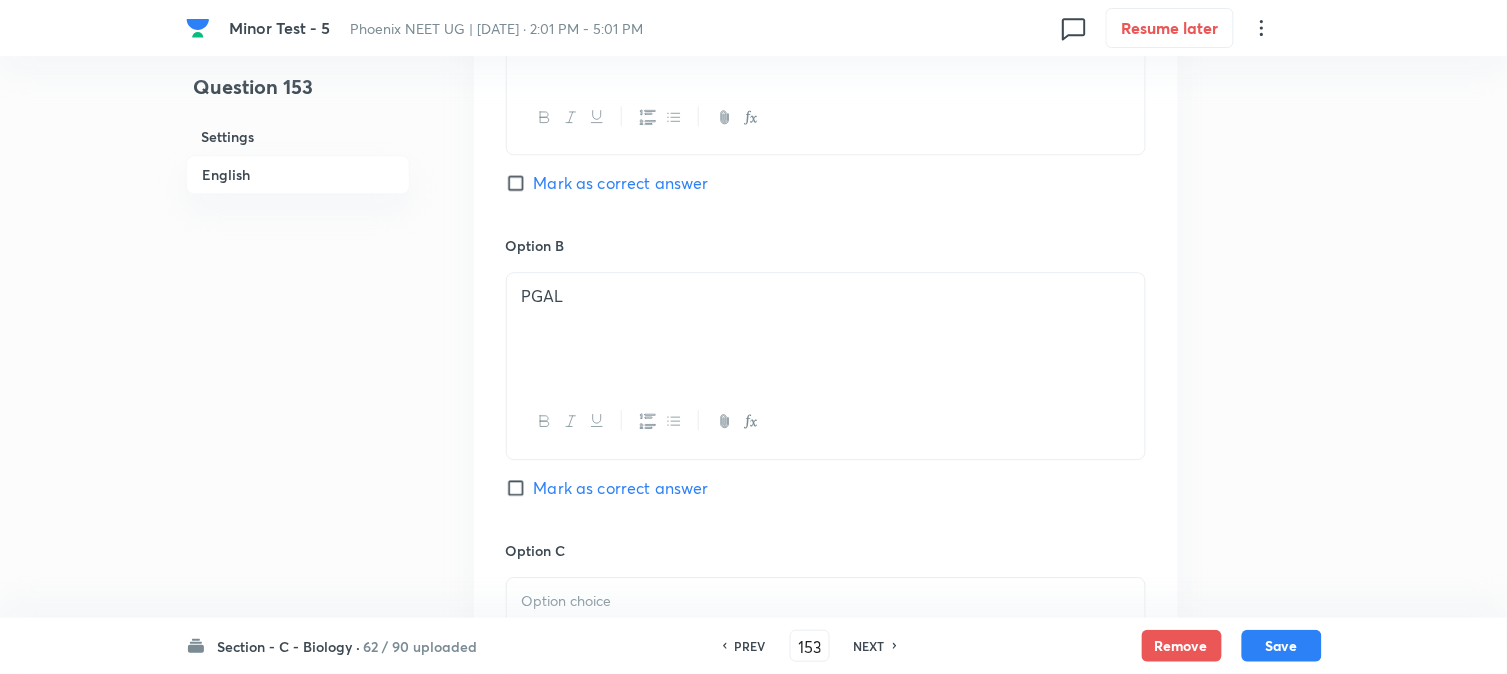 click on "Mark as correct answer" at bounding box center [621, 183] 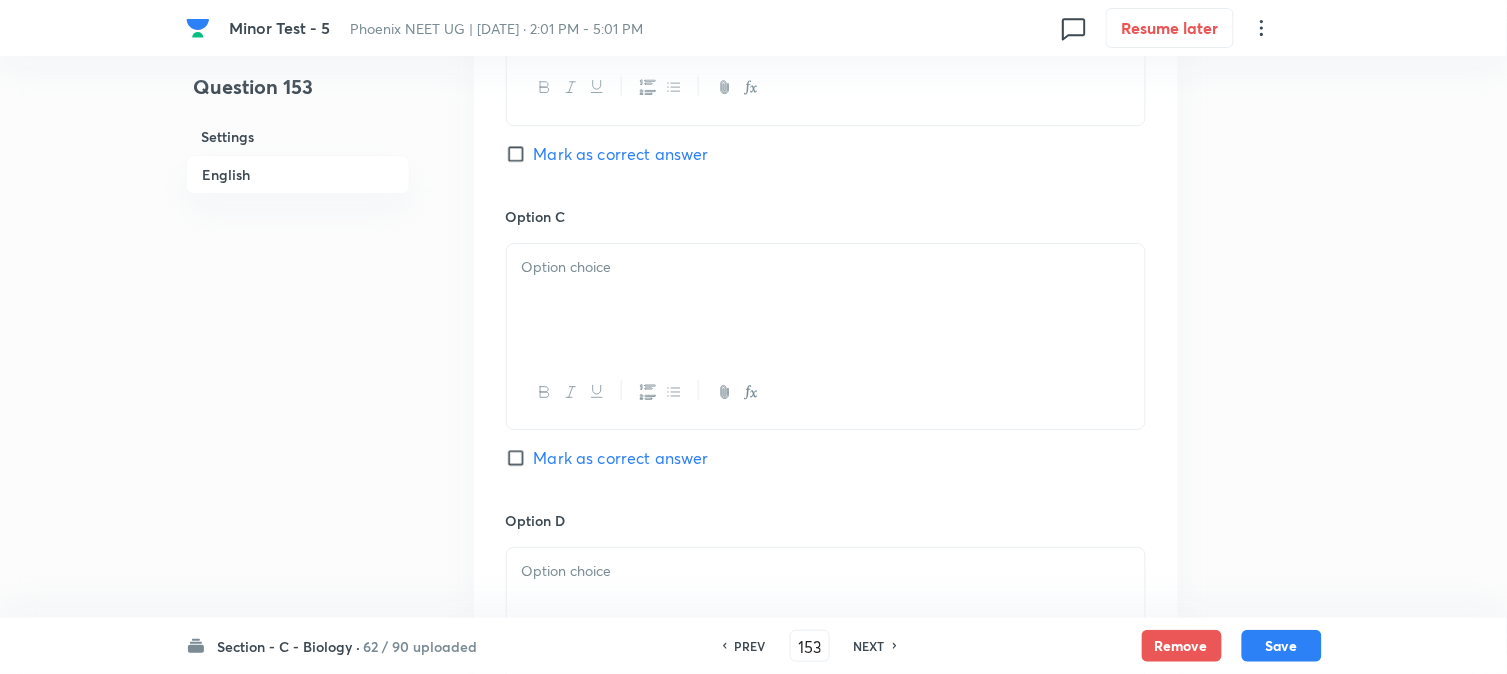 click at bounding box center (826, 300) 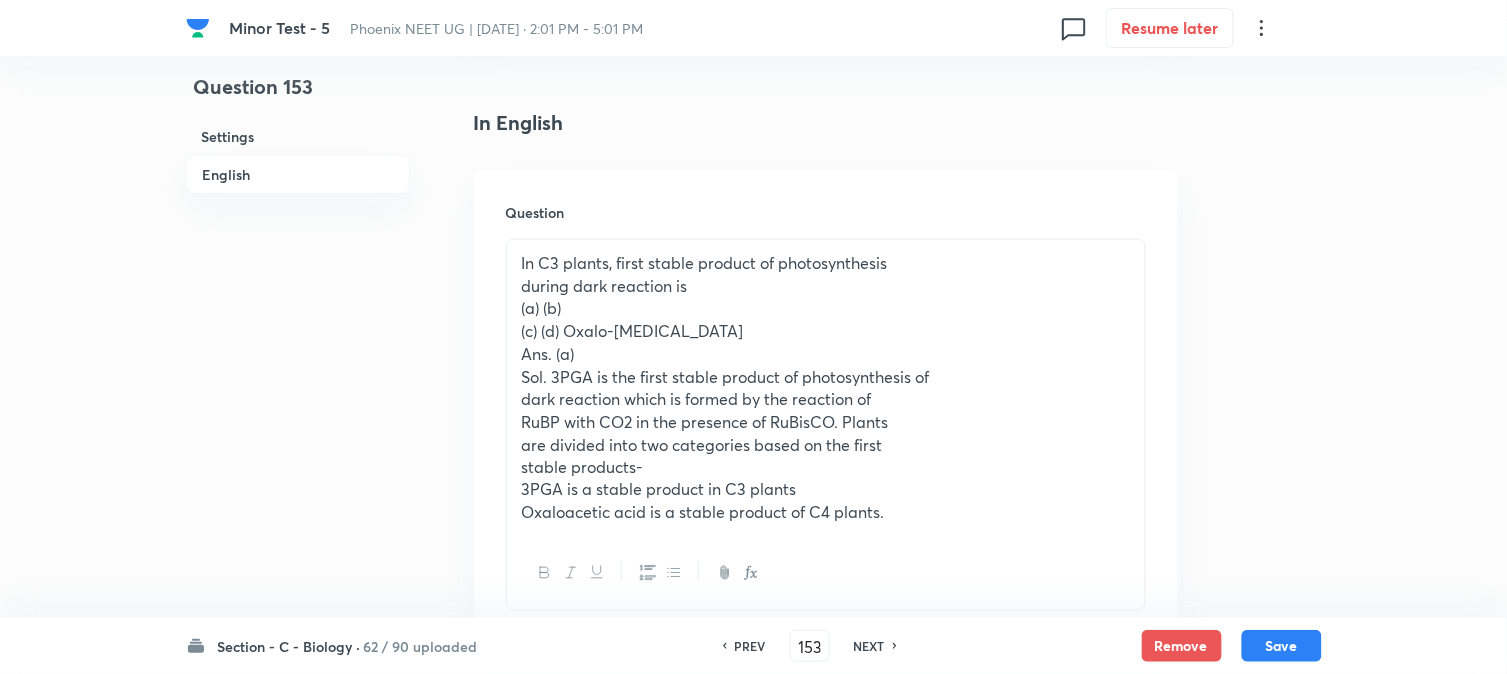 scroll, scrollTop: 478, scrollLeft: 0, axis: vertical 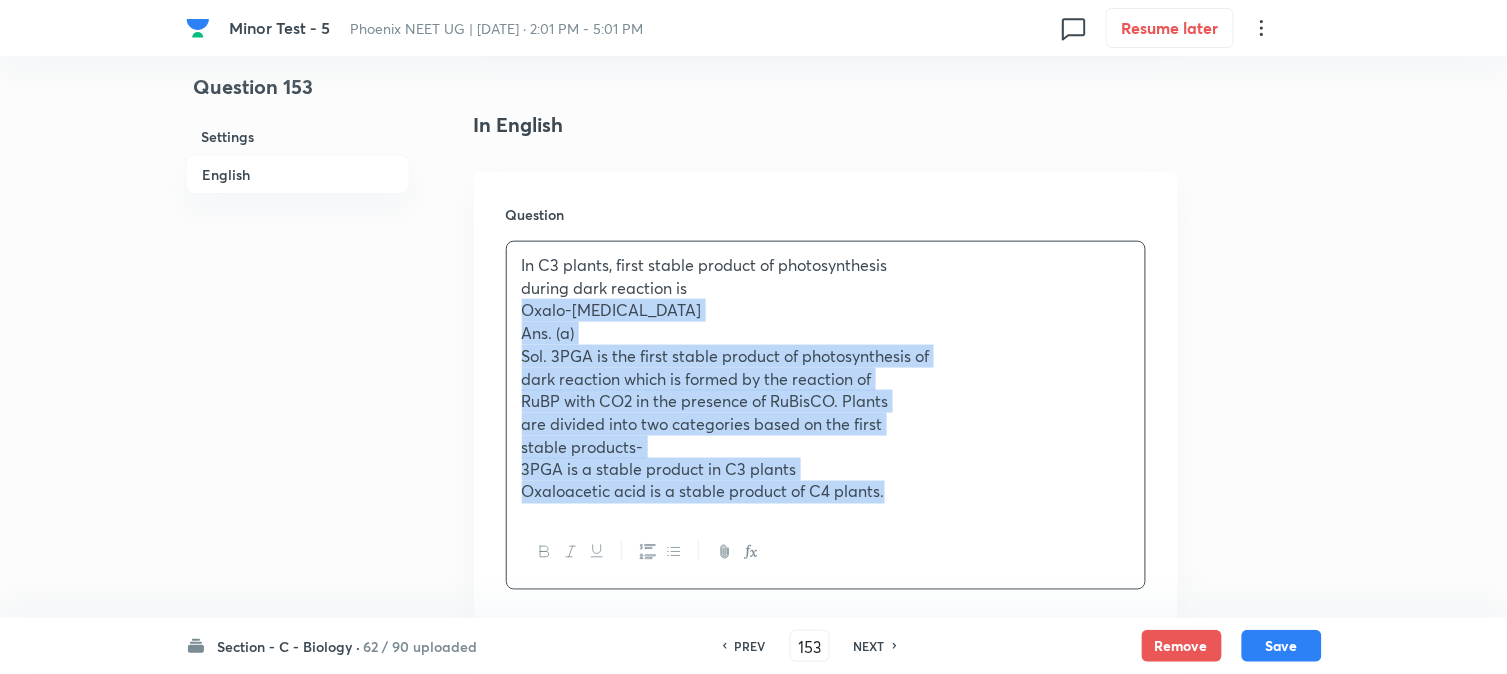 drag, startPoint x: 566, startPoint y: 332, endPoint x: 1091, endPoint y: 495, distance: 549.72174 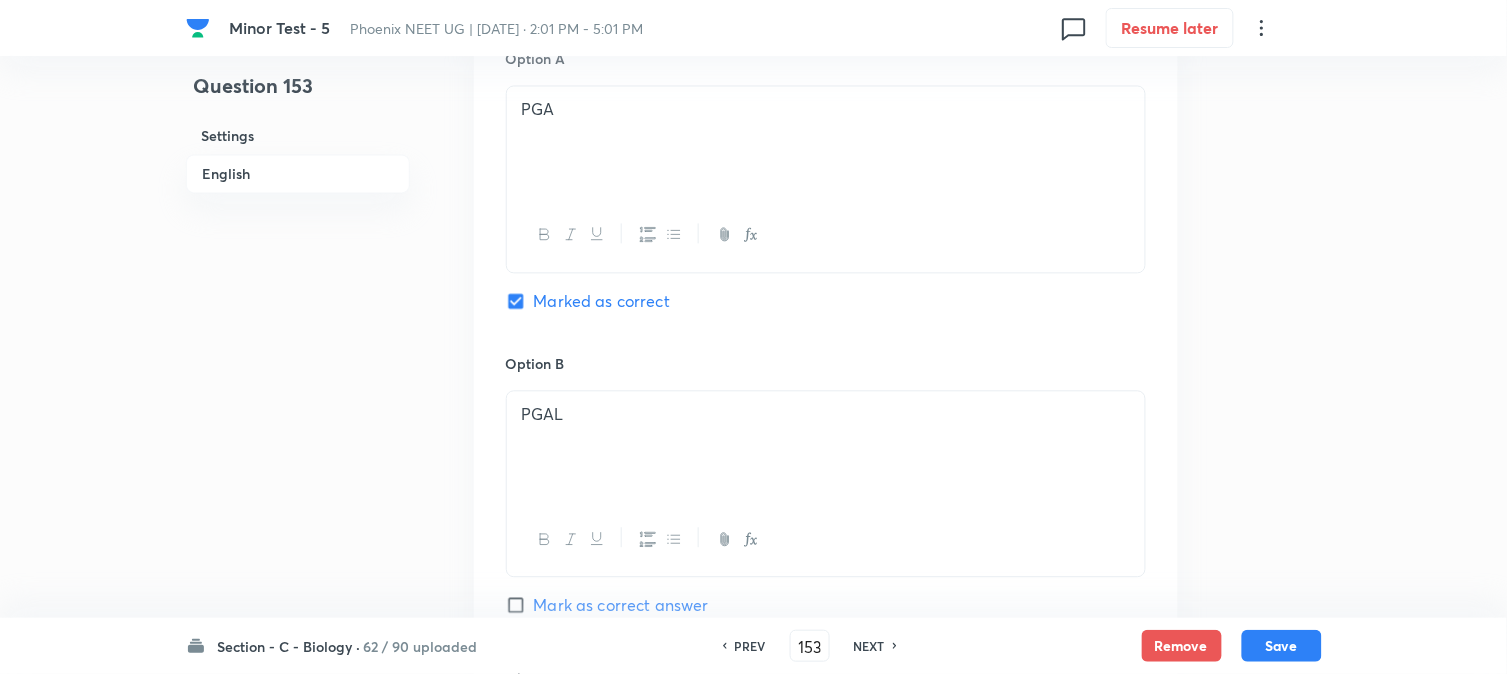 scroll, scrollTop: 1590, scrollLeft: 0, axis: vertical 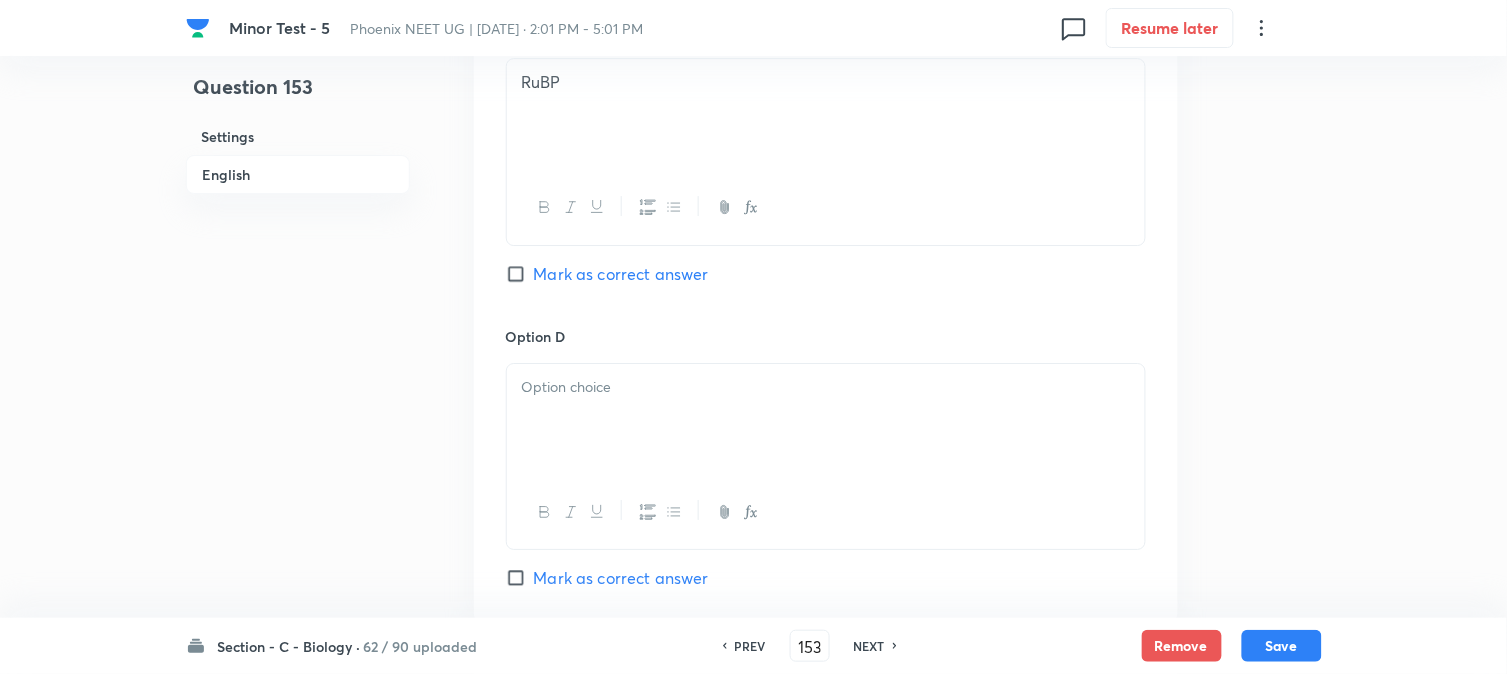 click at bounding box center (826, 420) 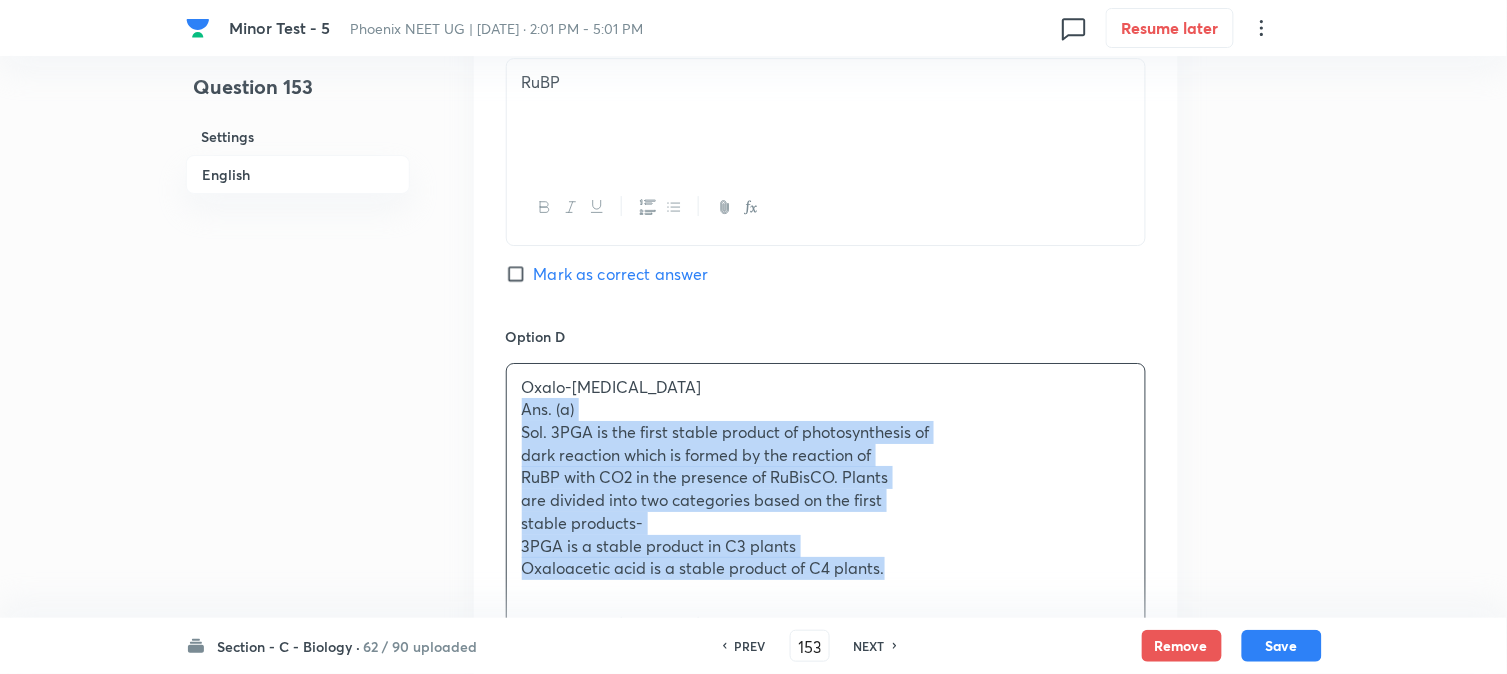 drag, startPoint x: 518, startPoint y: 410, endPoint x: 1197, endPoint y: 556, distance: 694.5193 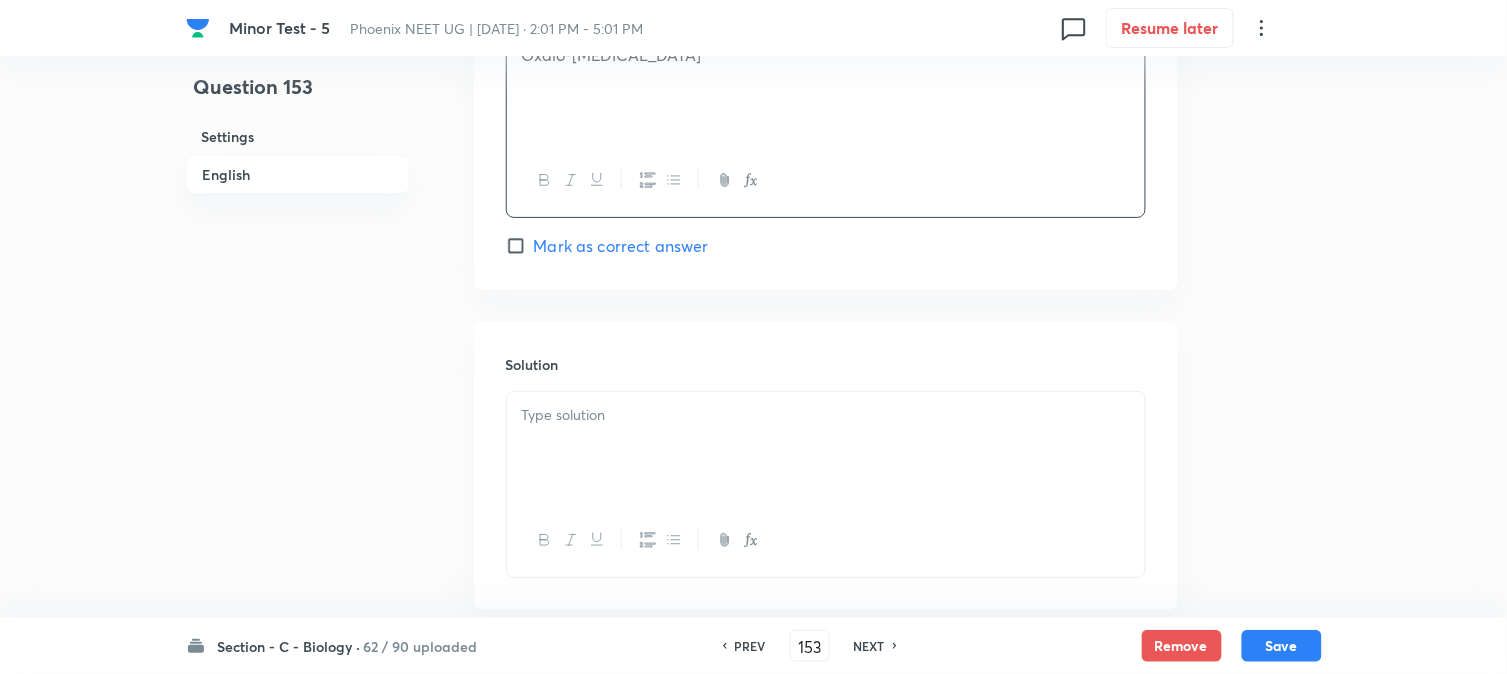 scroll, scrollTop: 1923, scrollLeft: 0, axis: vertical 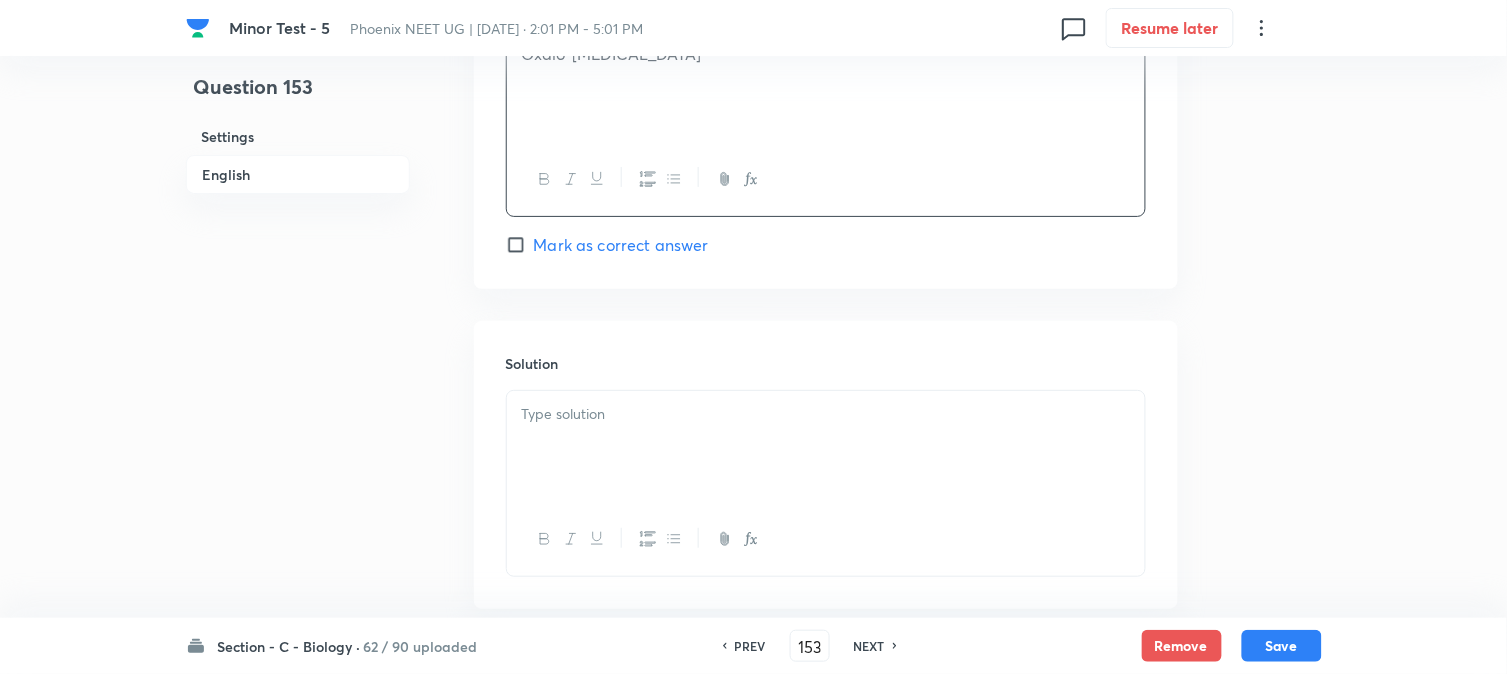 click at bounding box center (826, 447) 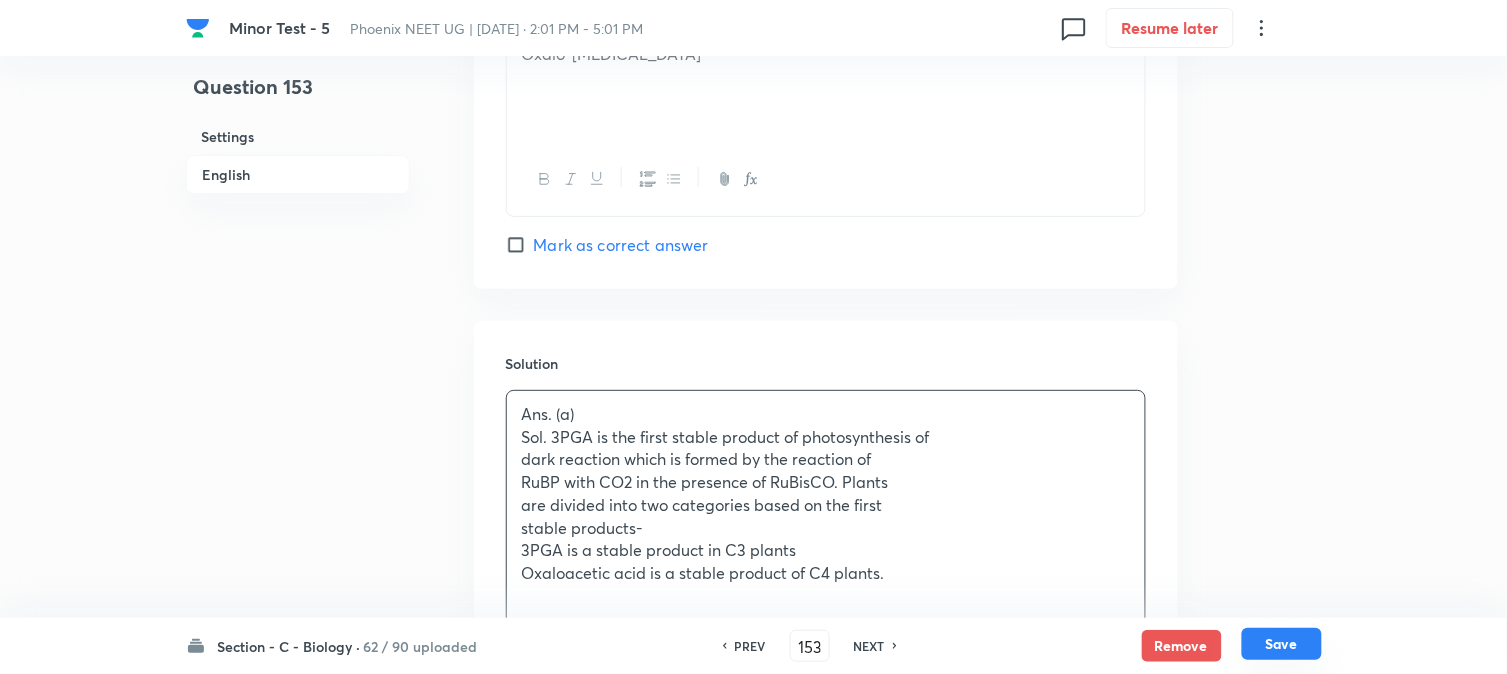 click on "Save" at bounding box center (1282, 644) 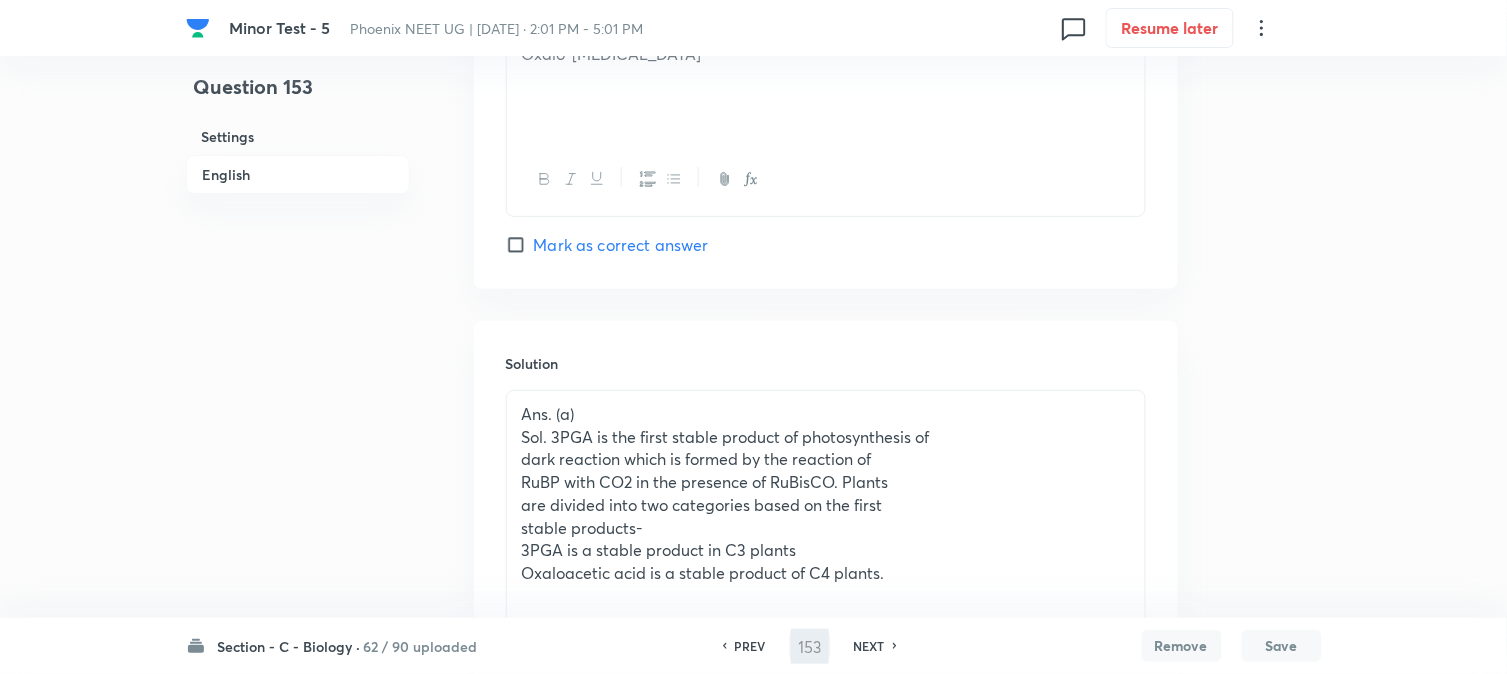 type on "154" 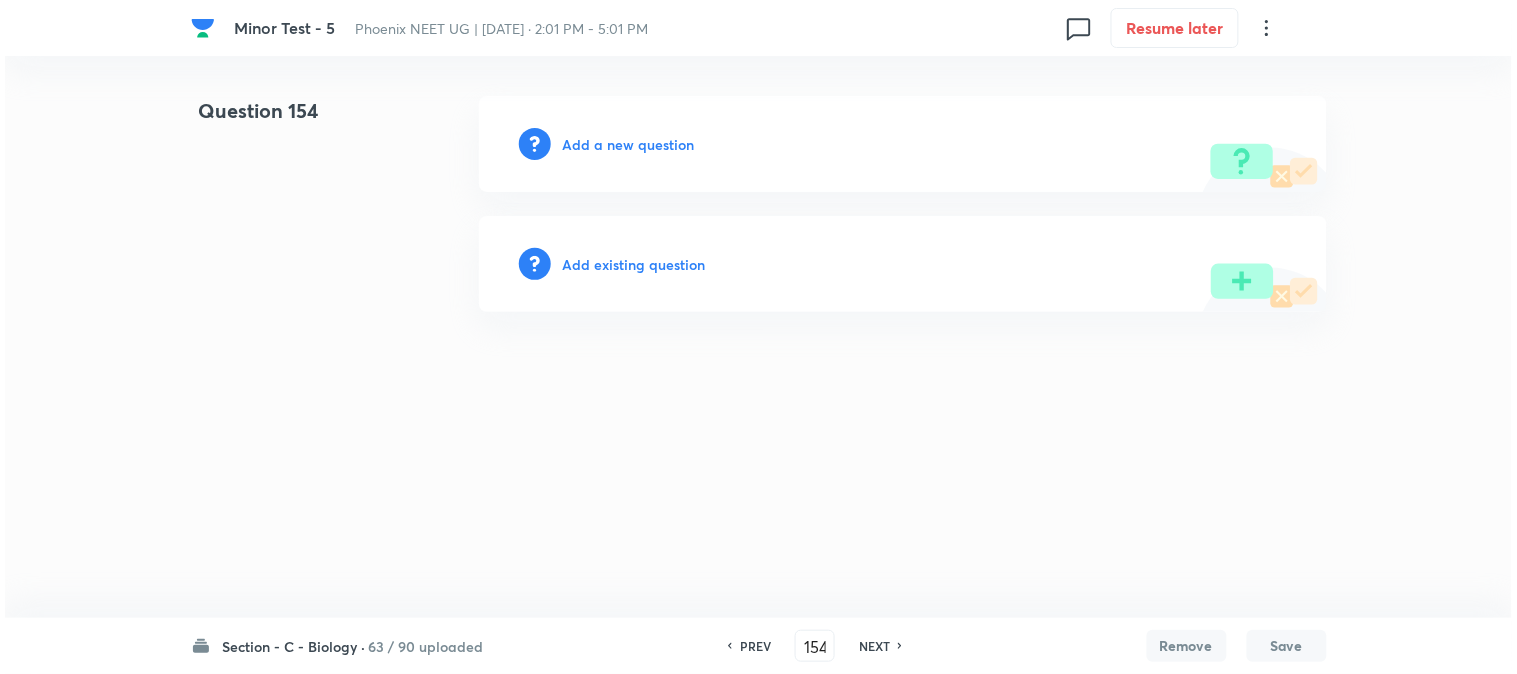 scroll, scrollTop: 0, scrollLeft: 0, axis: both 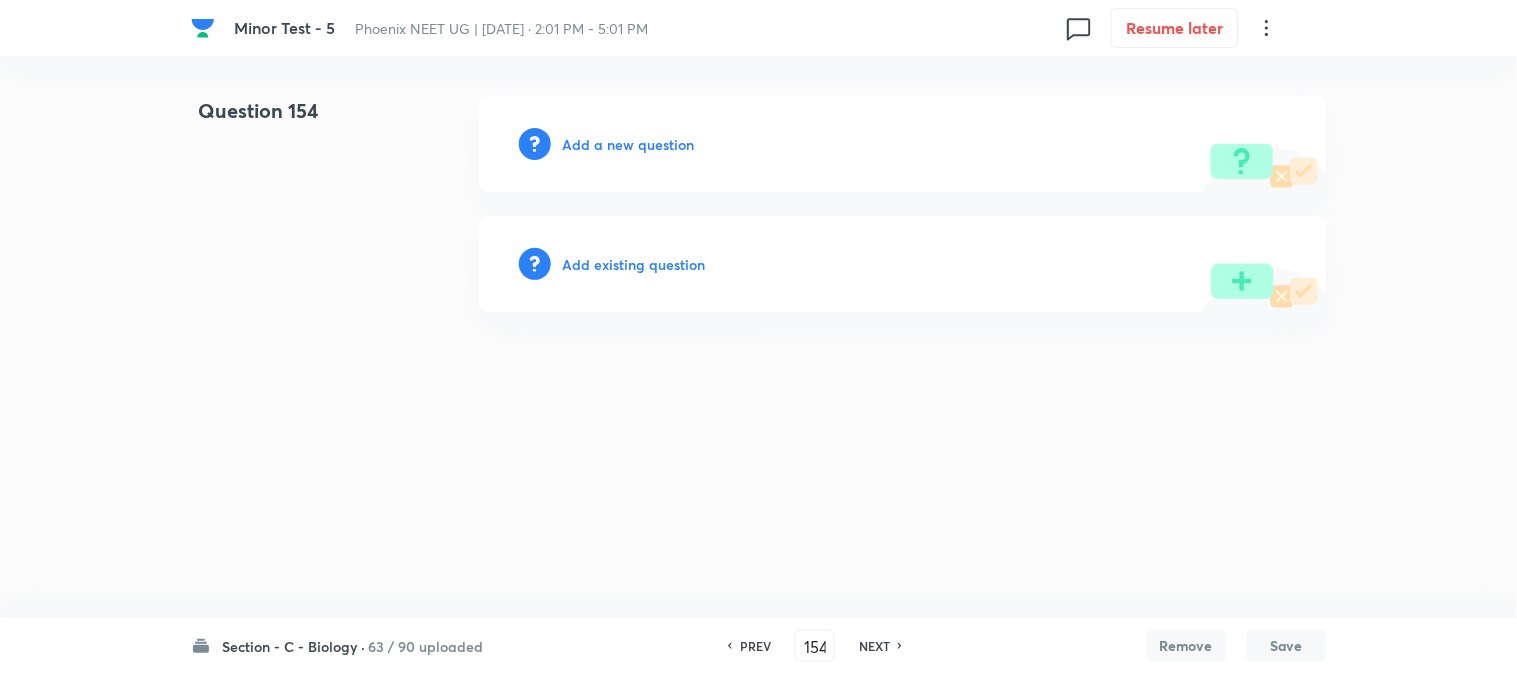 click on "Add a new question" at bounding box center [629, 144] 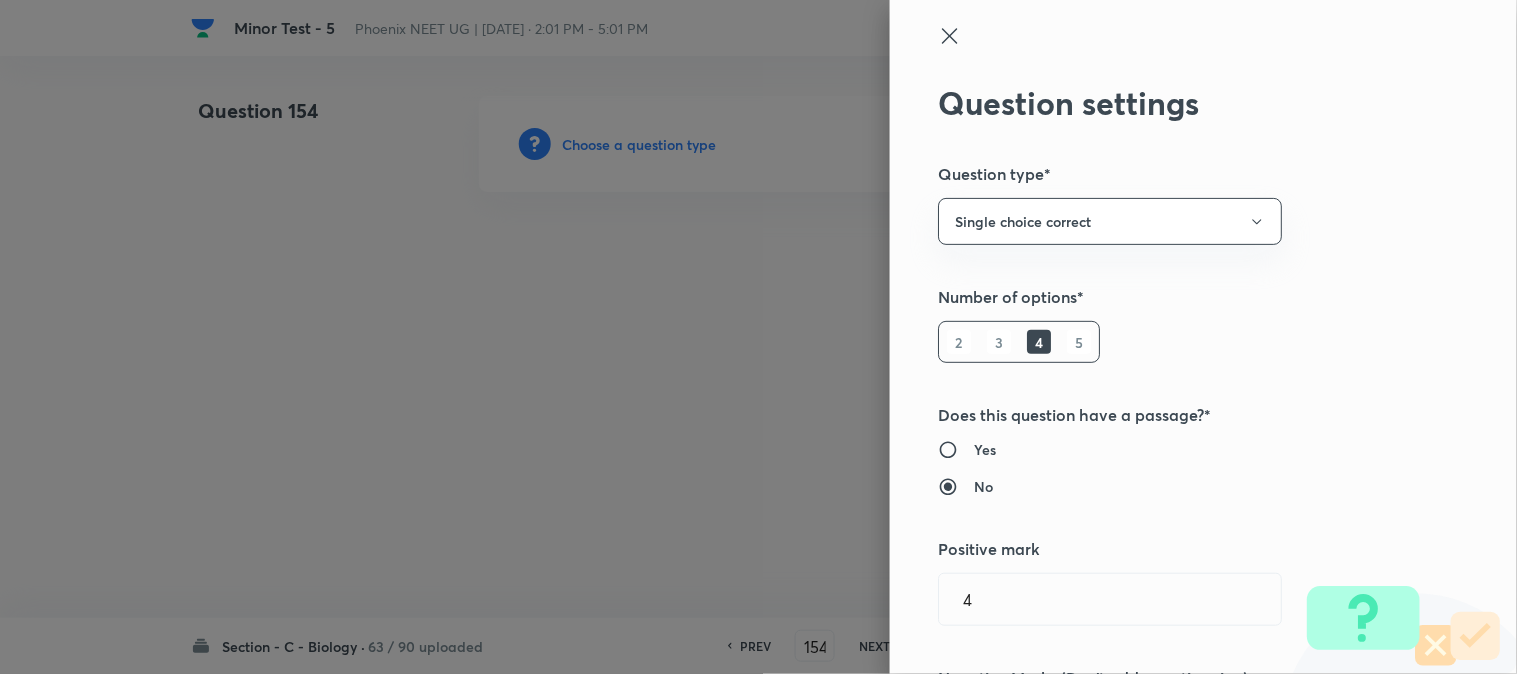 click at bounding box center [758, 337] 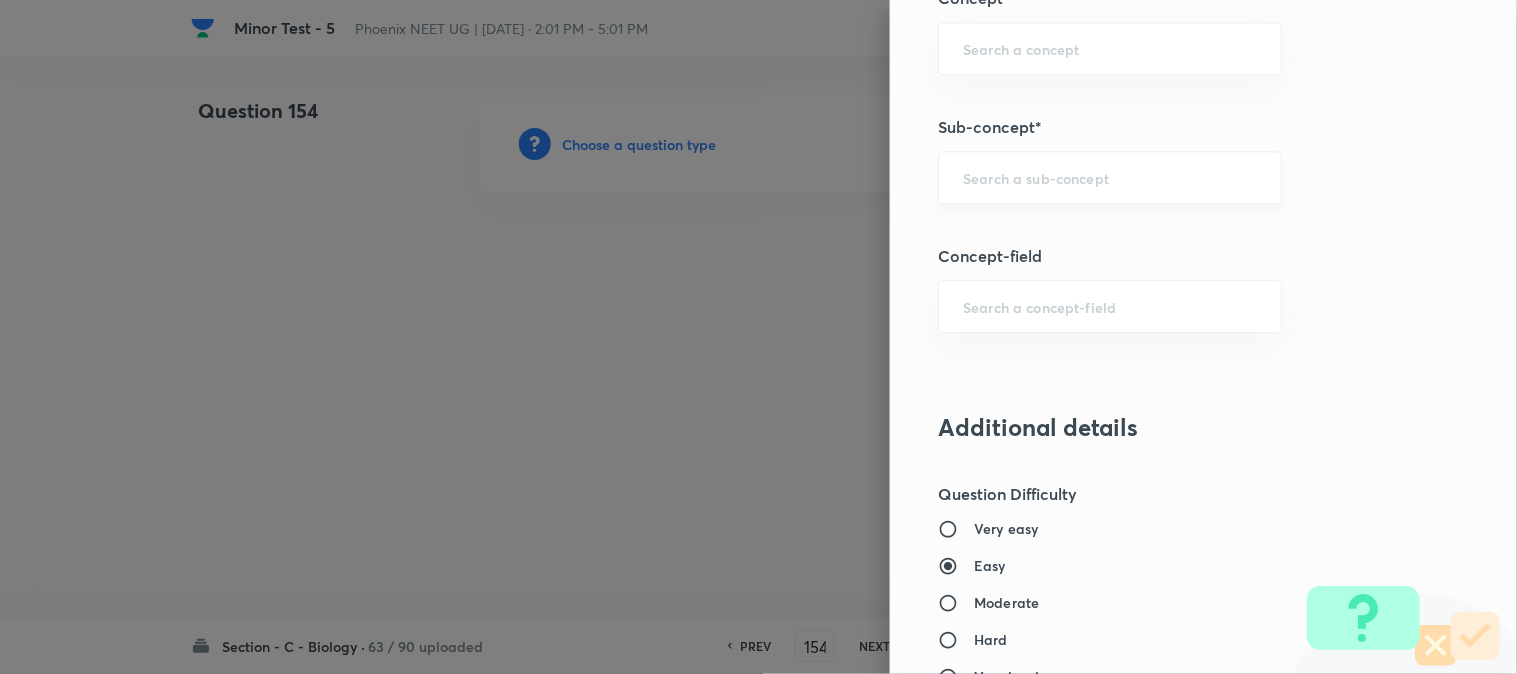 scroll, scrollTop: 1180, scrollLeft: 0, axis: vertical 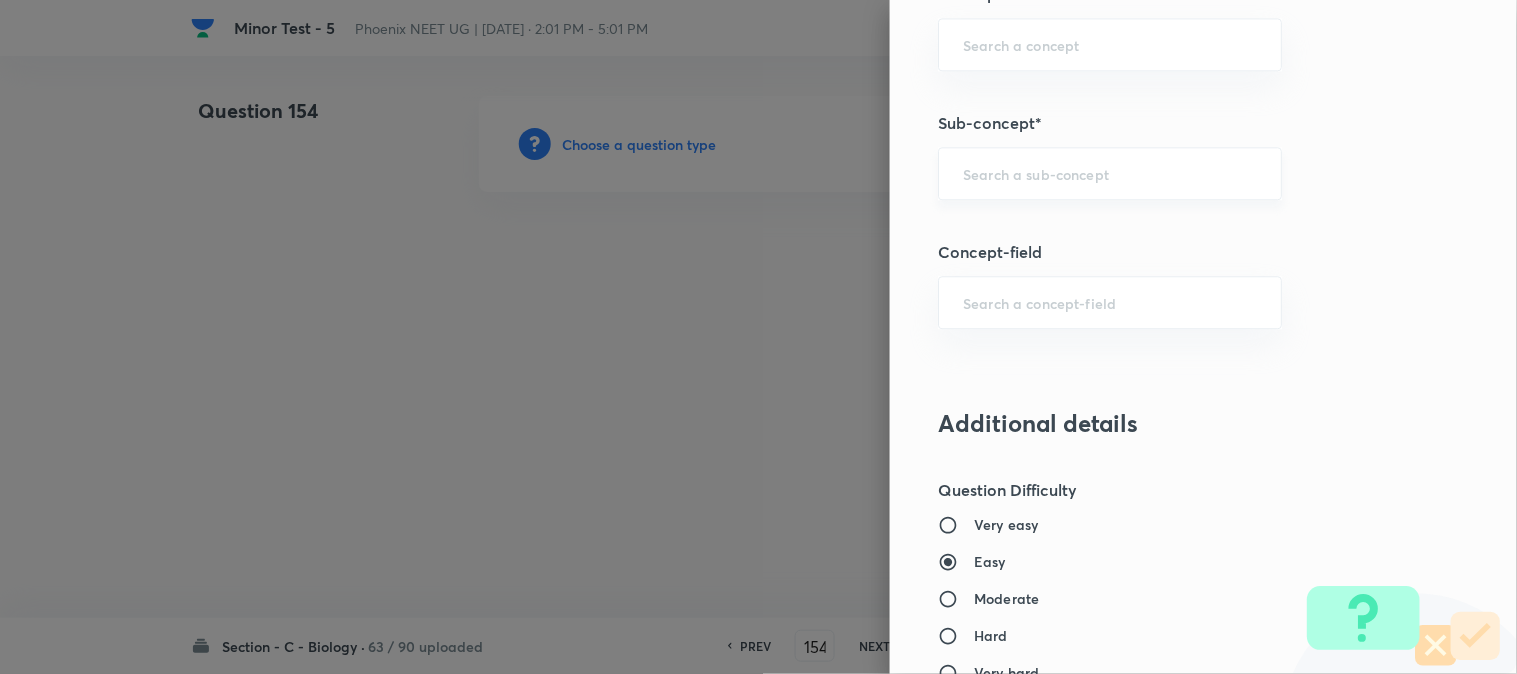 click on "​" at bounding box center [1110, 173] 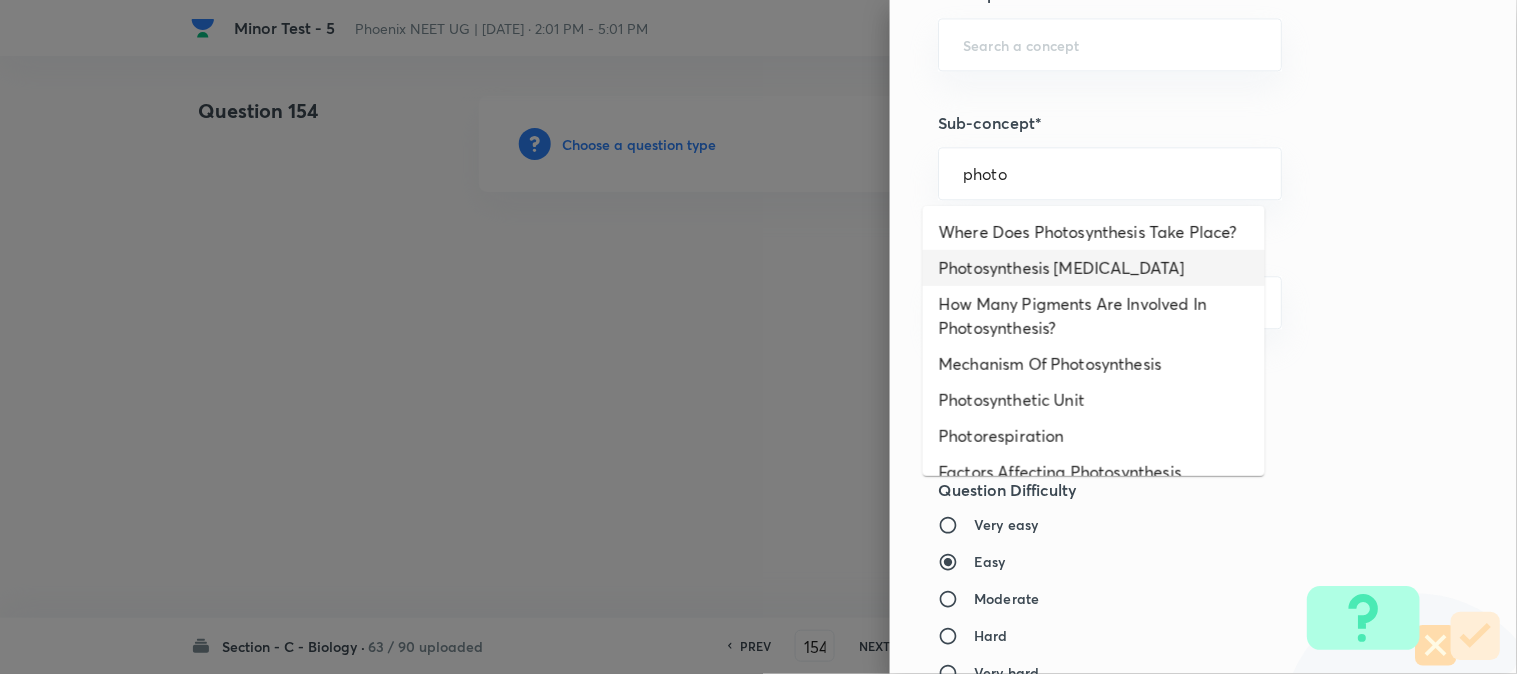 click on "Photosynthesis [MEDICAL_DATA]" at bounding box center [1094, 268] 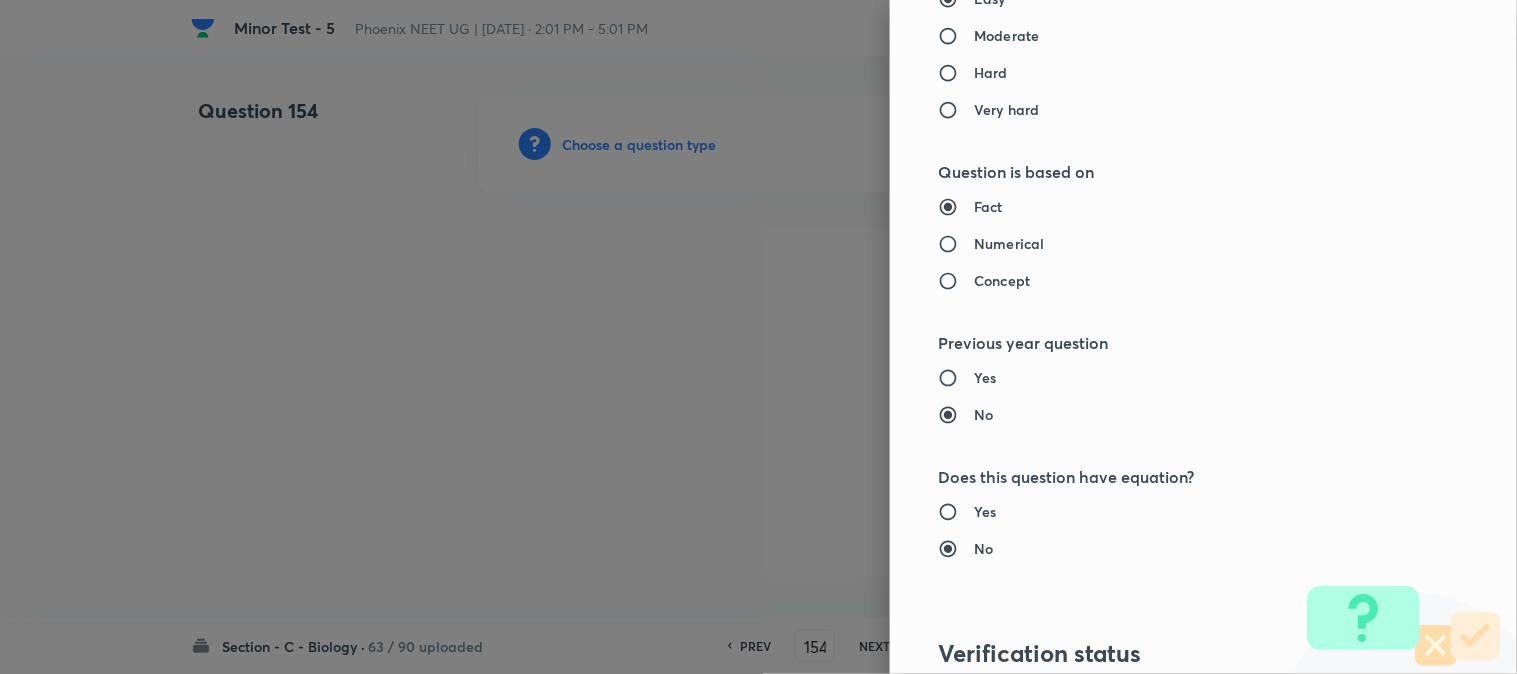 type on "Biology" 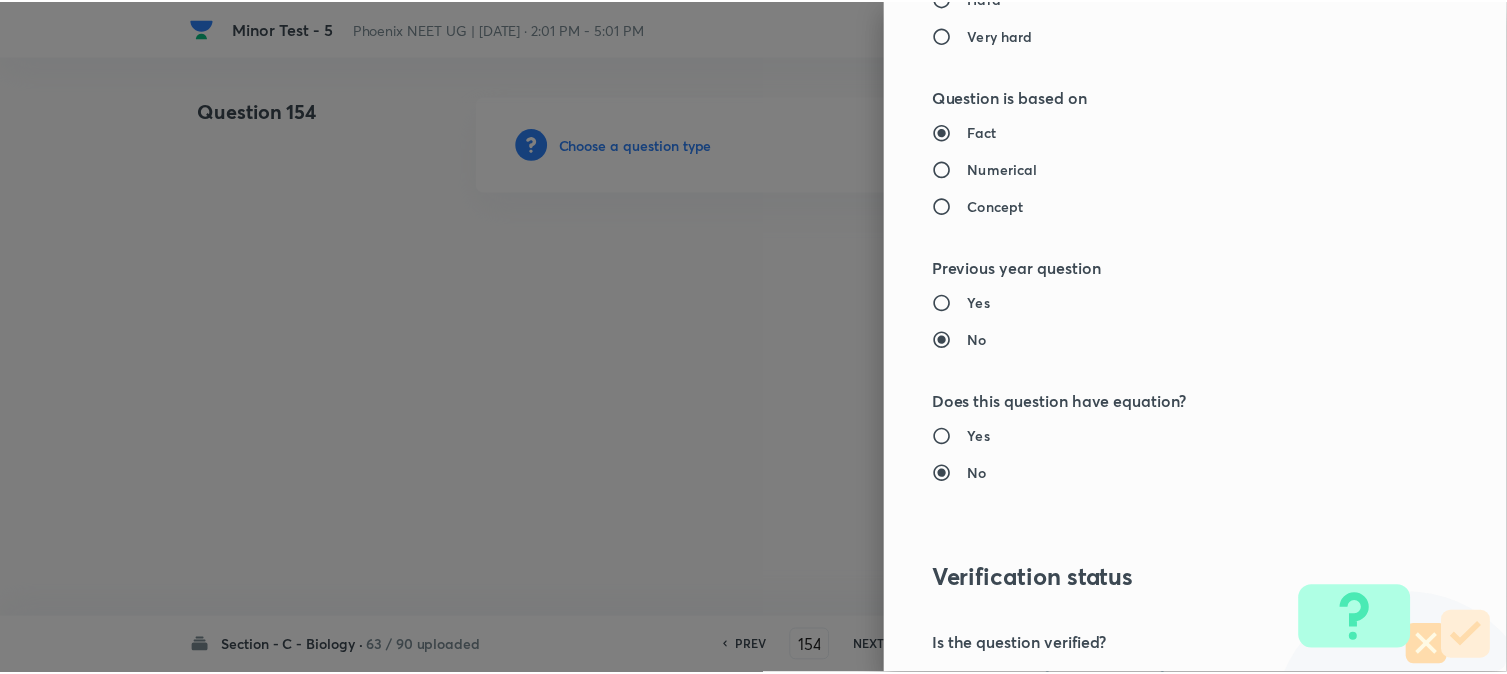 scroll, scrollTop: 2052, scrollLeft: 0, axis: vertical 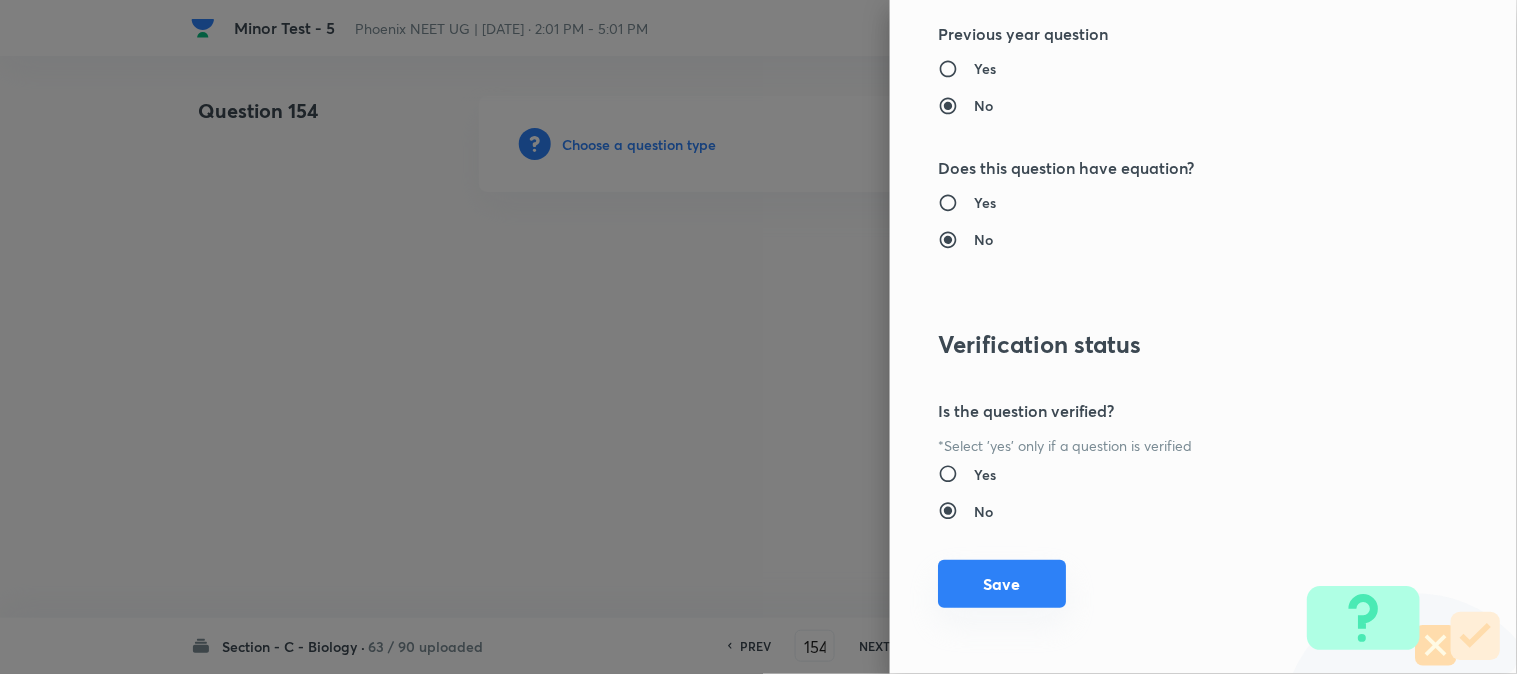 click on "Save" at bounding box center [1002, 584] 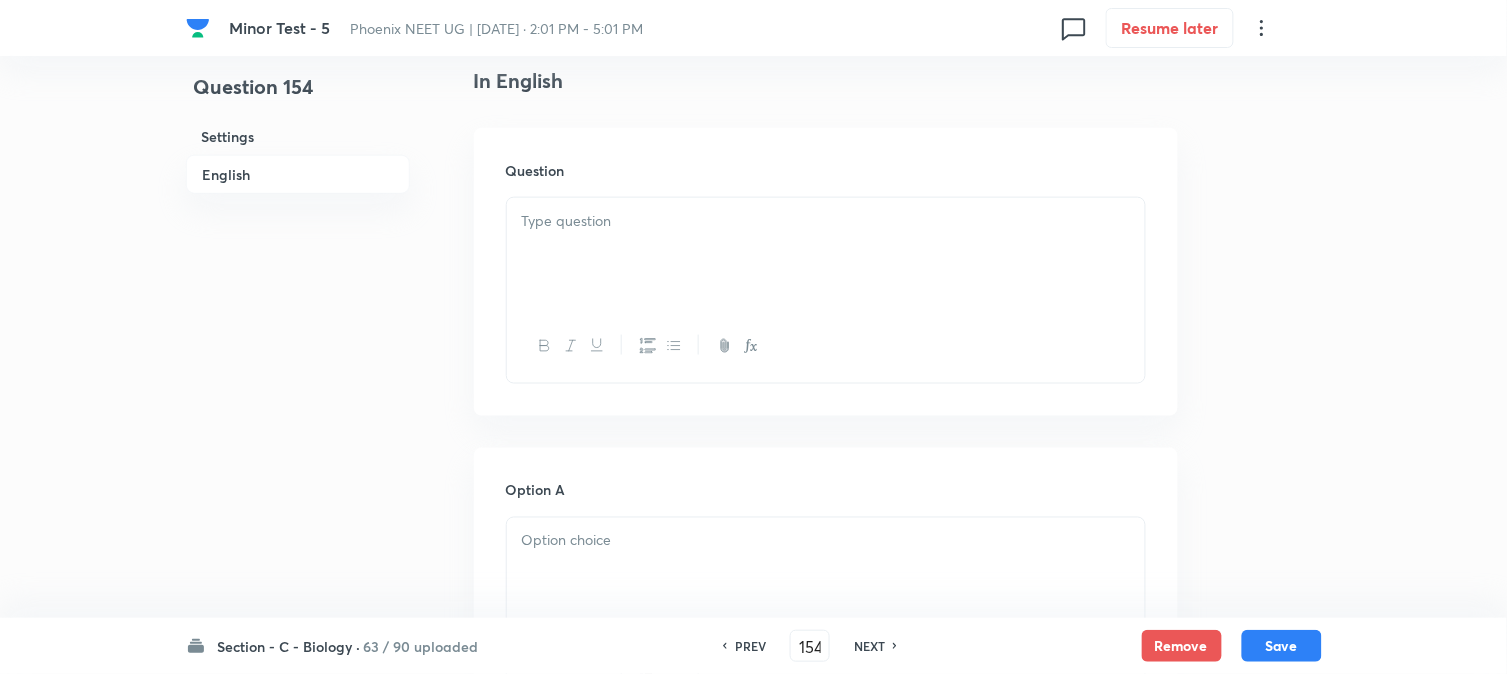 scroll, scrollTop: 590, scrollLeft: 0, axis: vertical 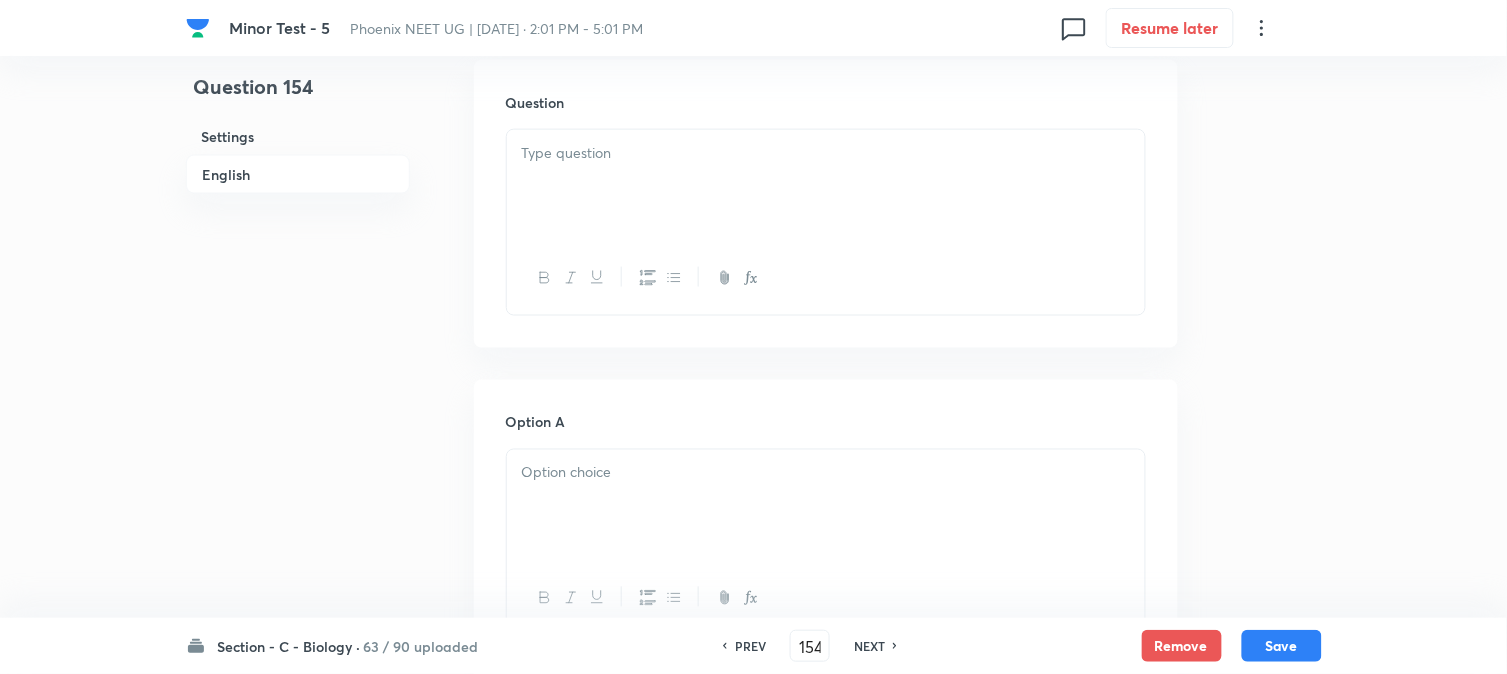 click at bounding box center (826, 186) 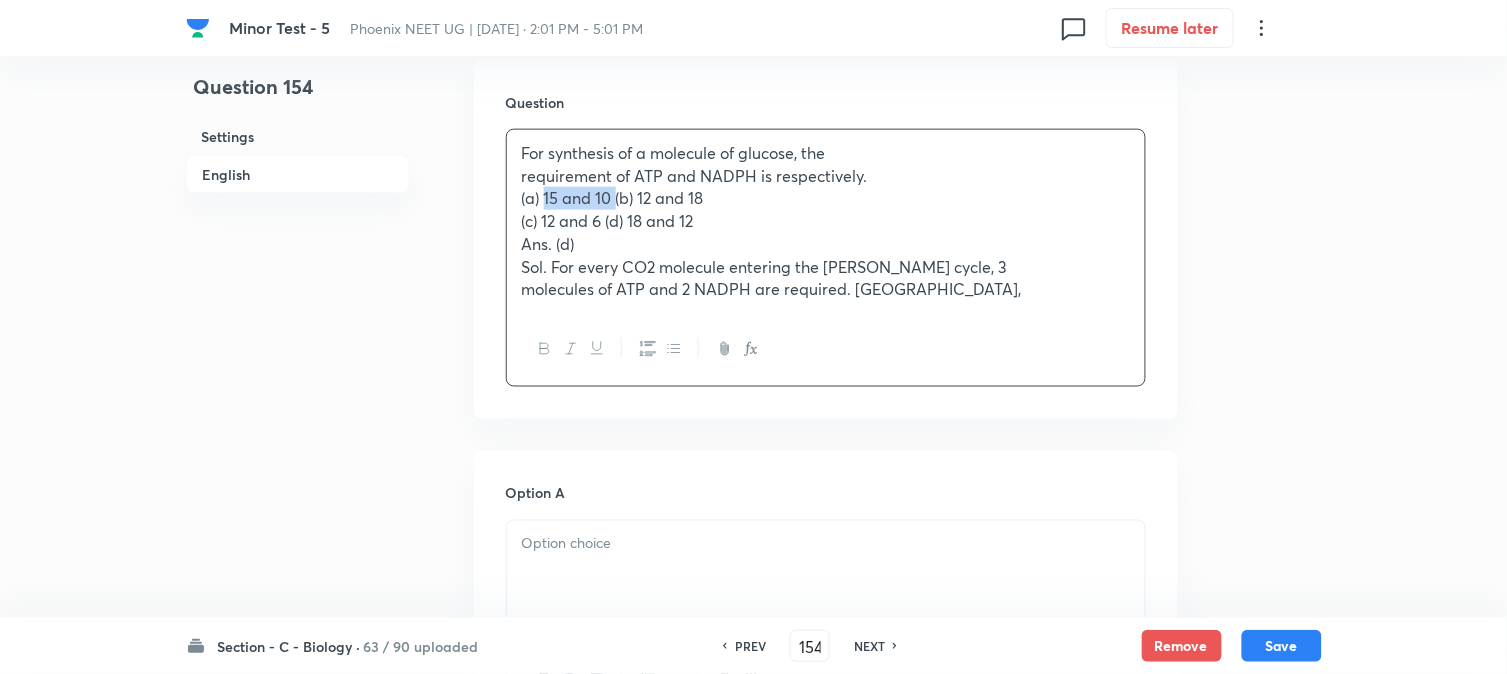 drag, startPoint x: 544, startPoint y: 200, endPoint x: 617, endPoint y: 198, distance: 73.02739 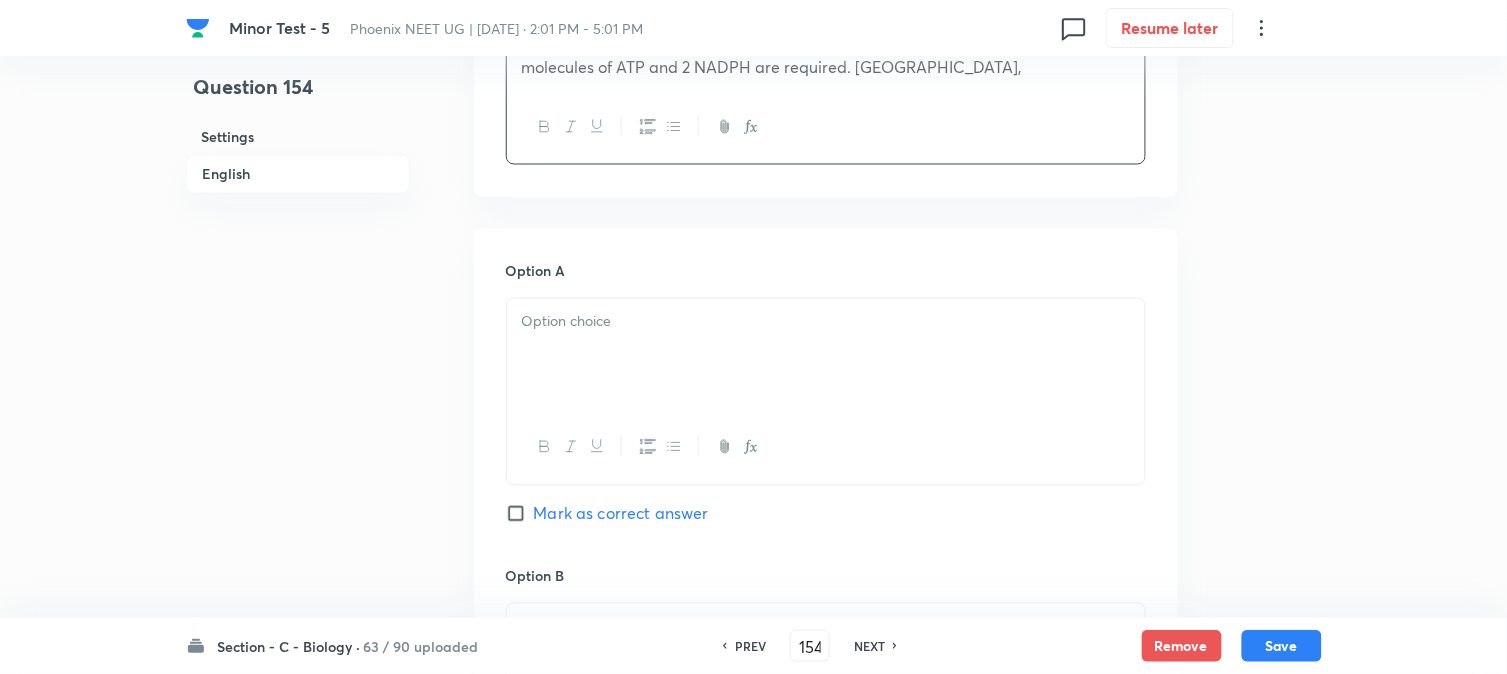 click at bounding box center (826, 322) 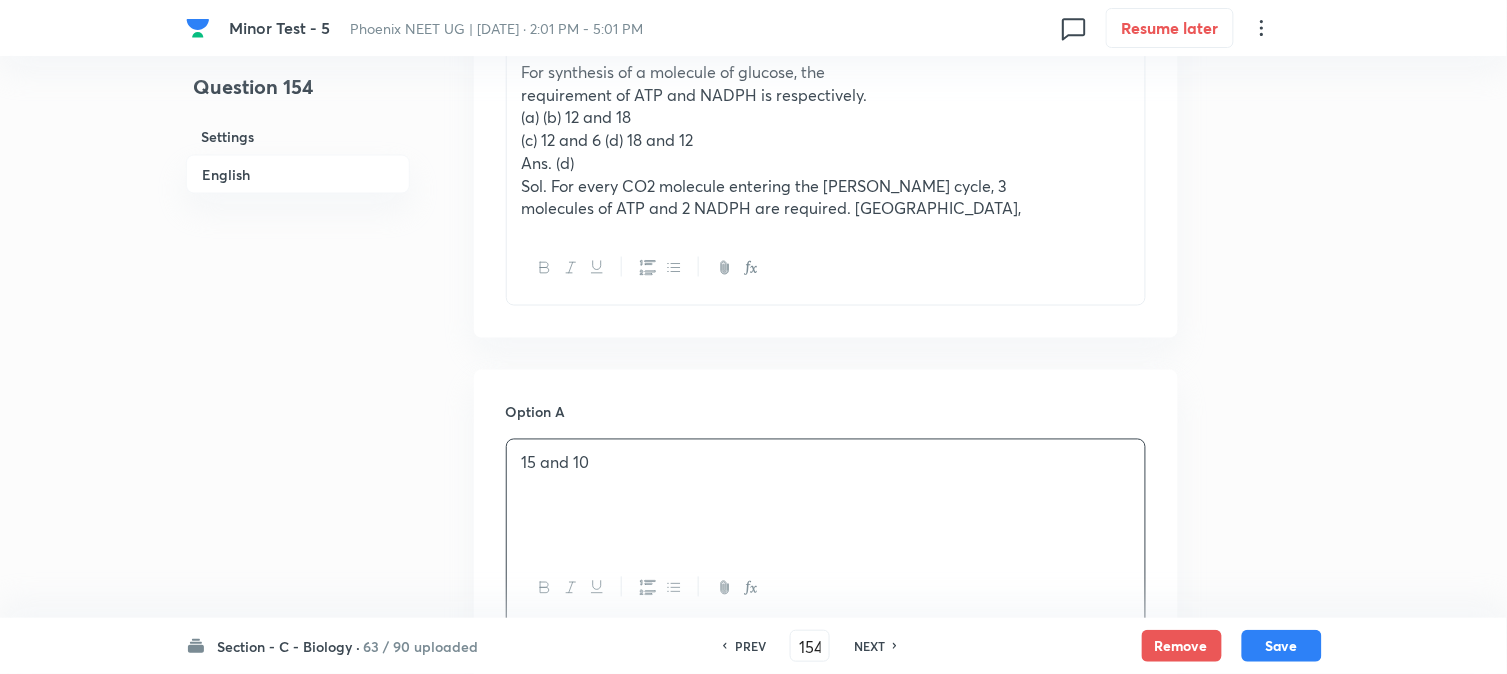 scroll, scrollTop: 478, scrollLeft: 0, axis: vertical 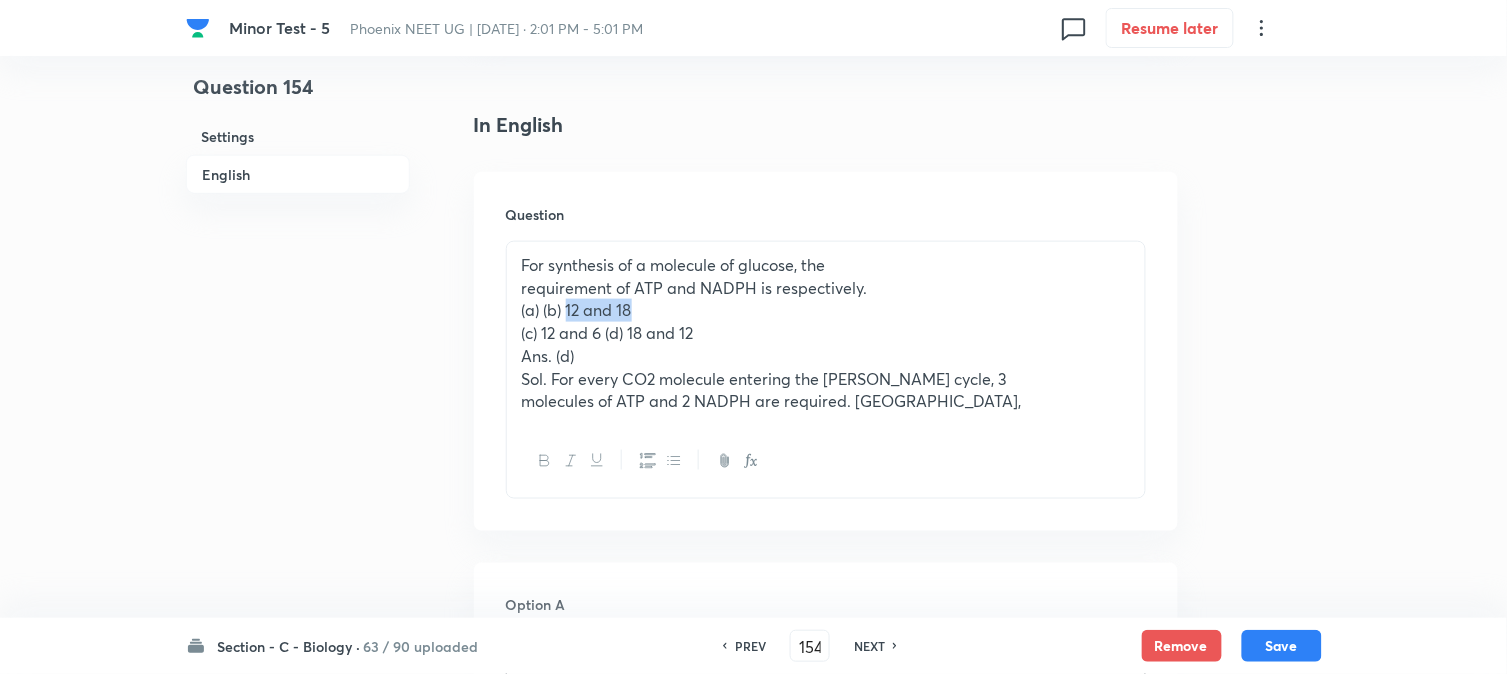 drag, startPoint x: 570, startPoint y: 305, endPoint x: 665, endPoint y: 307, distance: 95.02105 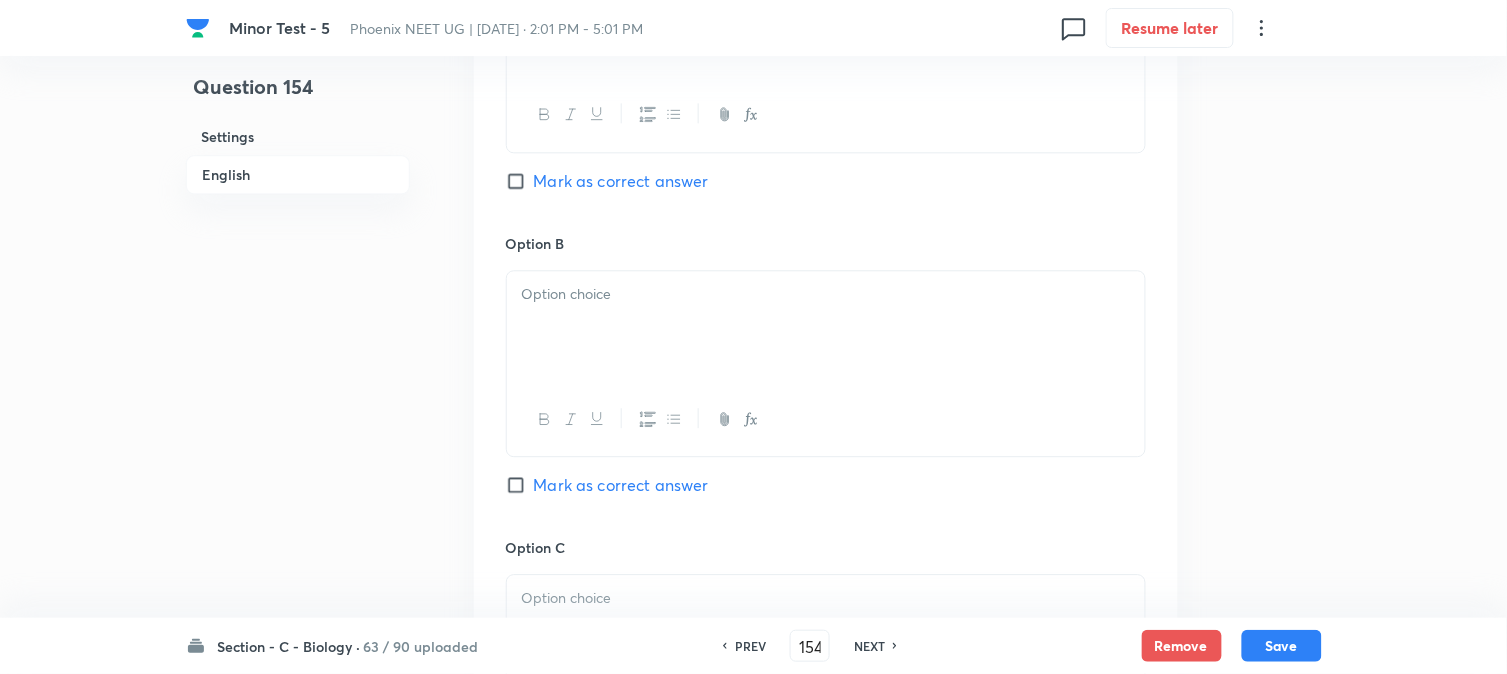 click at bounding box center (826, 327) 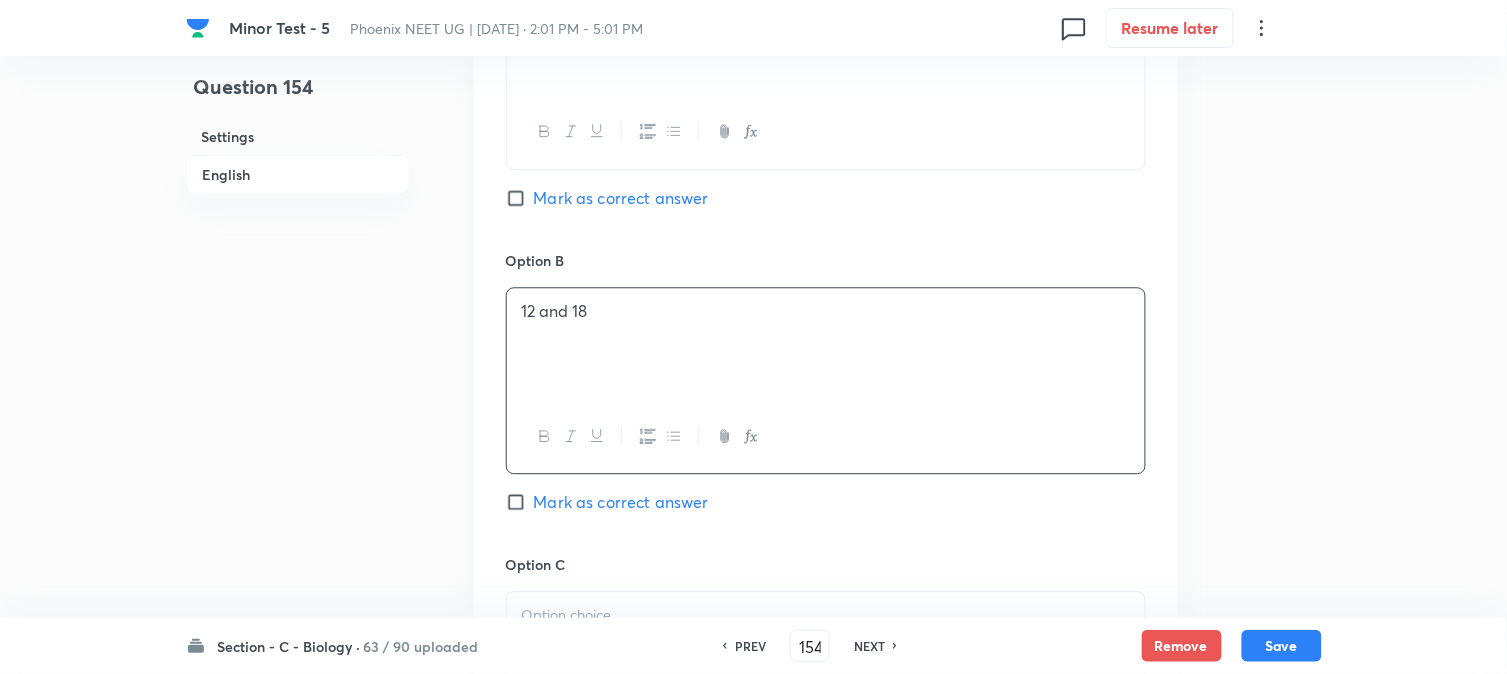 scroll, scrollTop: 478, scrollLeft: 0, axis: vertical 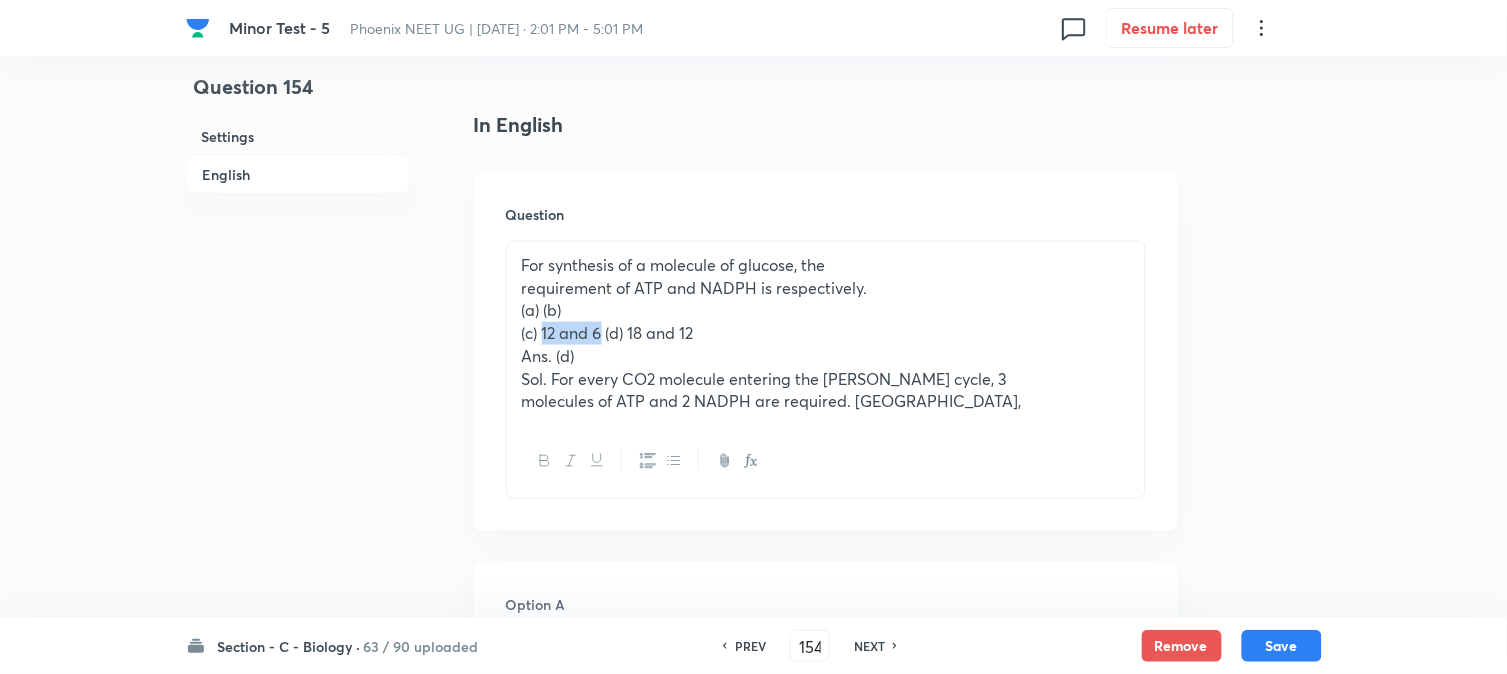 drag, startPoint x: 544, startPoint y: 335, endPoint x: 603, endPoint y: 331, distance: 59.135437 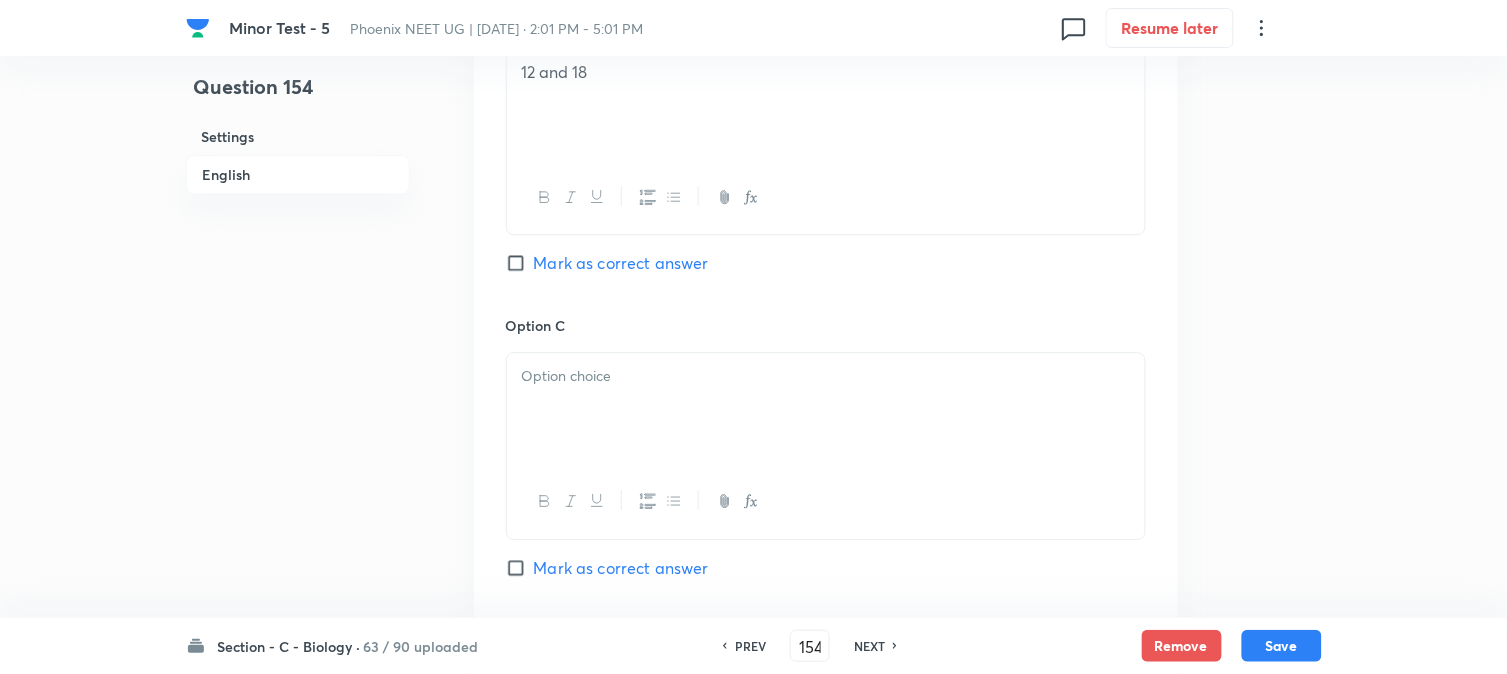 drag, startPoint x: 573, startPoint y: 403, endPoint x: 573, endPoint y: 414, distance: 11 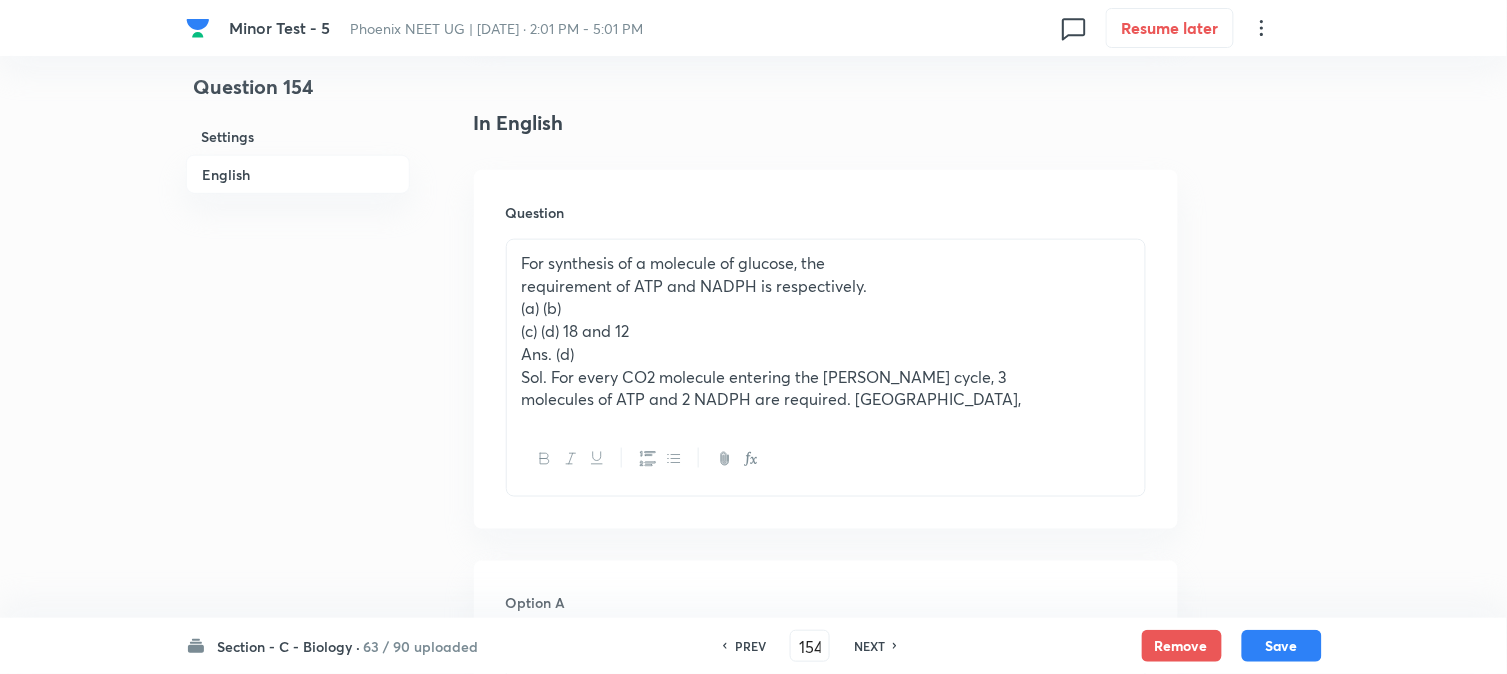 scroll, scrollTop: 478, scrollLeft: 0, axis: vertical 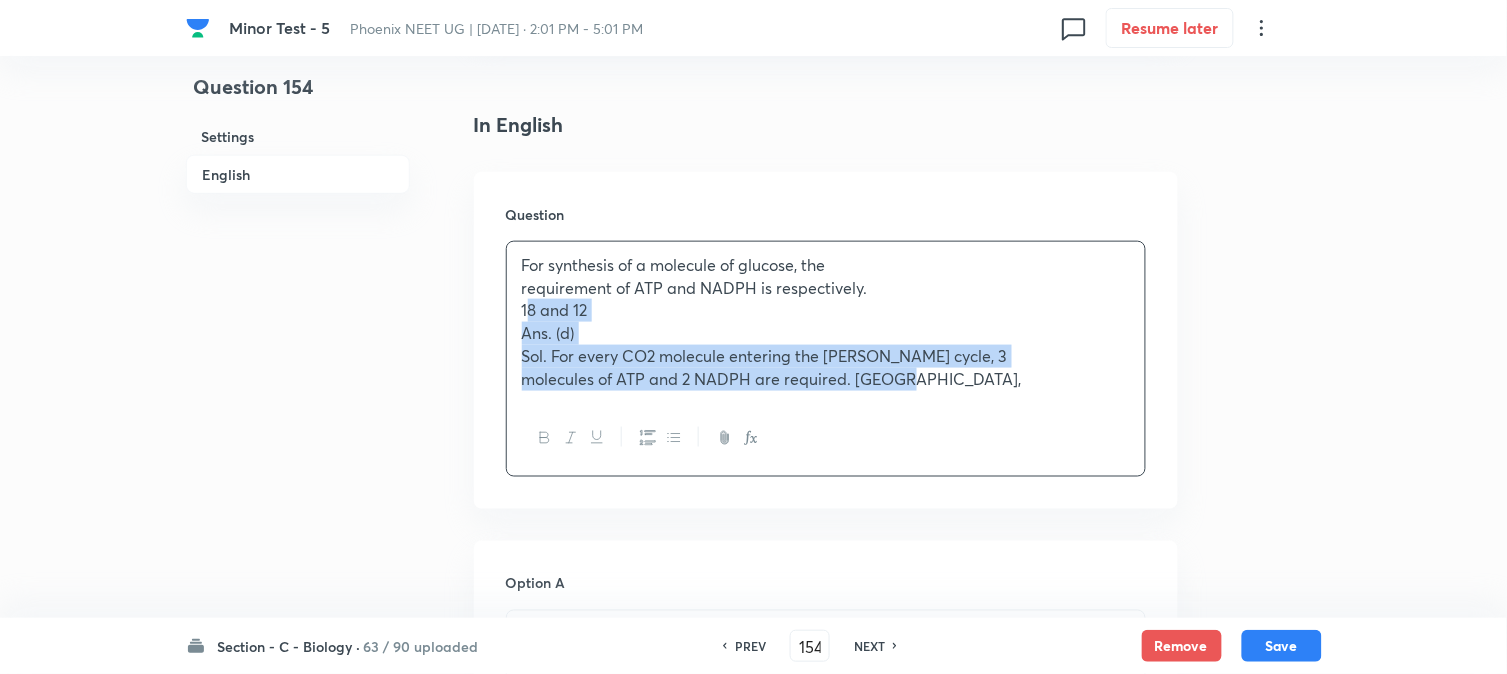 drag, startPoint x: 563, startPoint y: 332, endPoint x: 1366, endPoint y: 474, distance: 815.45874 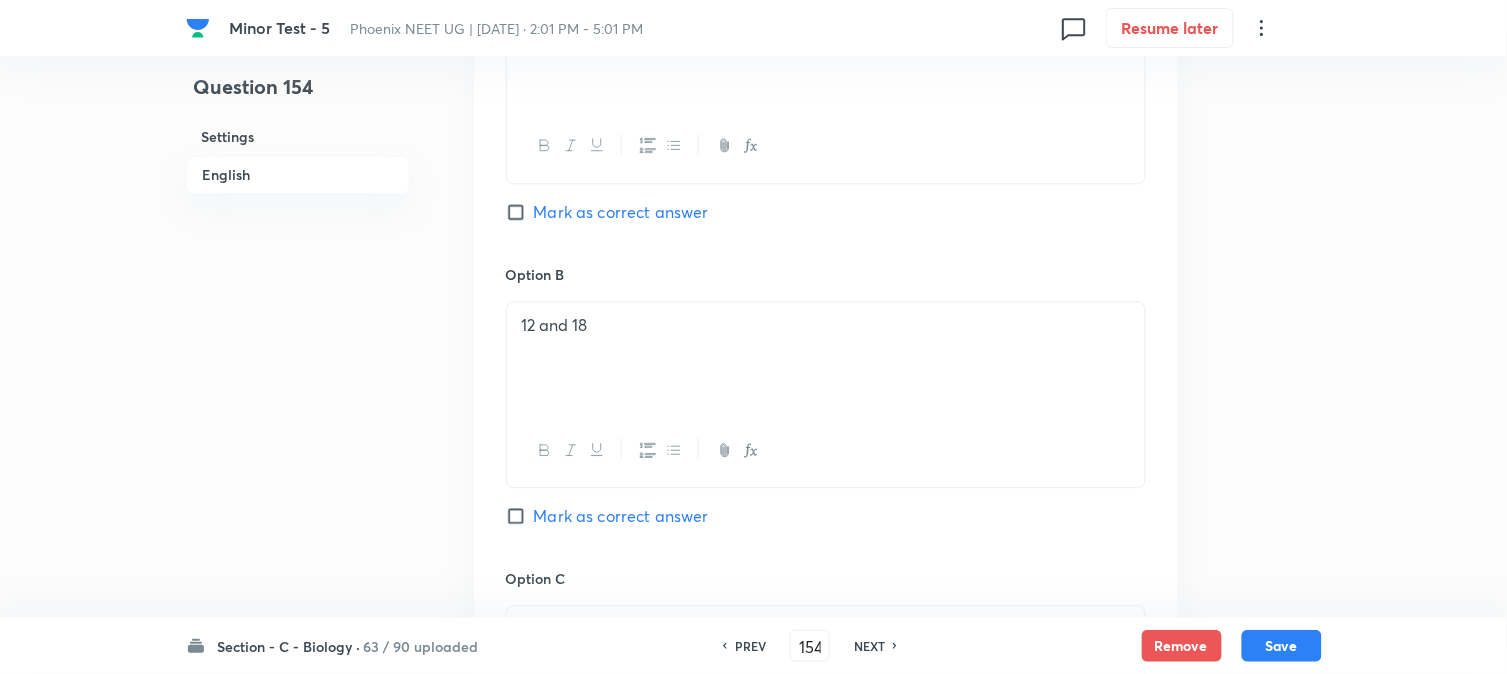scroll, scrollTop: 1701, scrollLeft: 0, axis: vertical 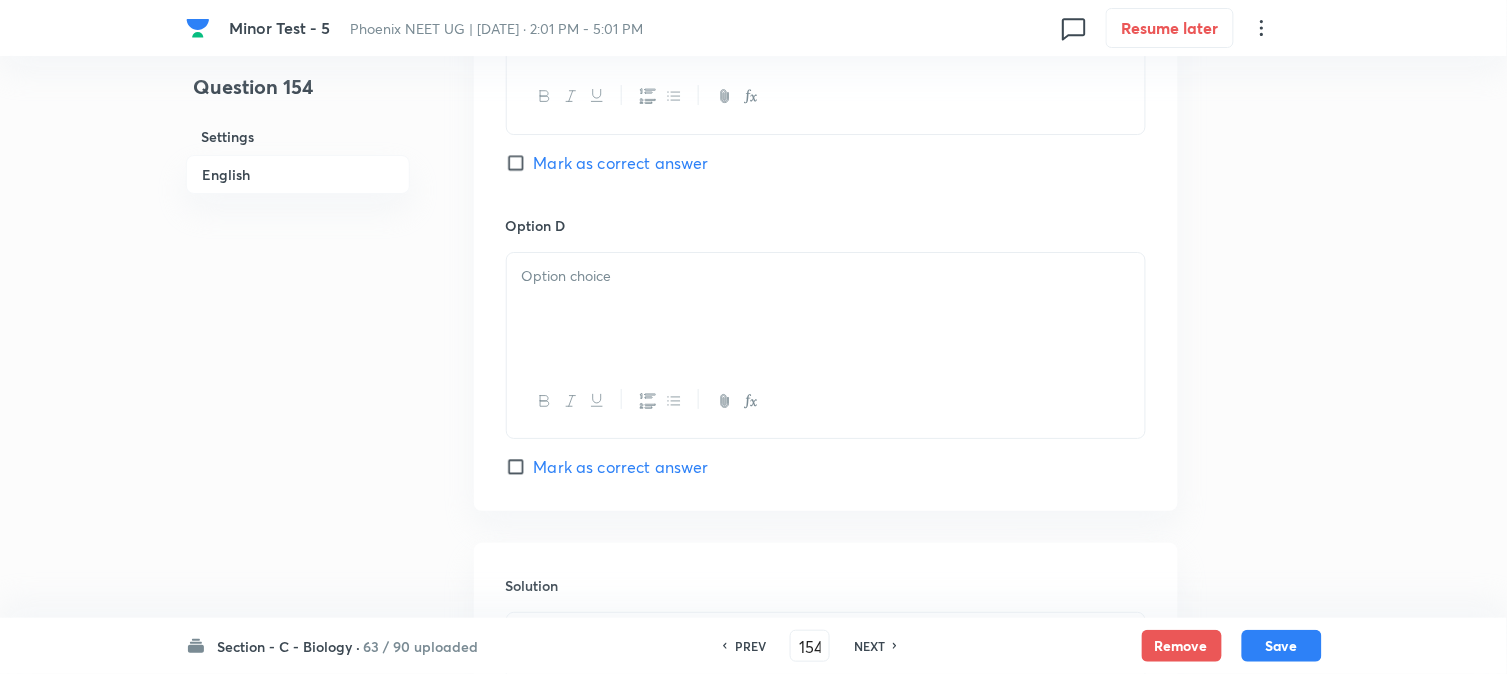 click at bounding box center [826, 309] 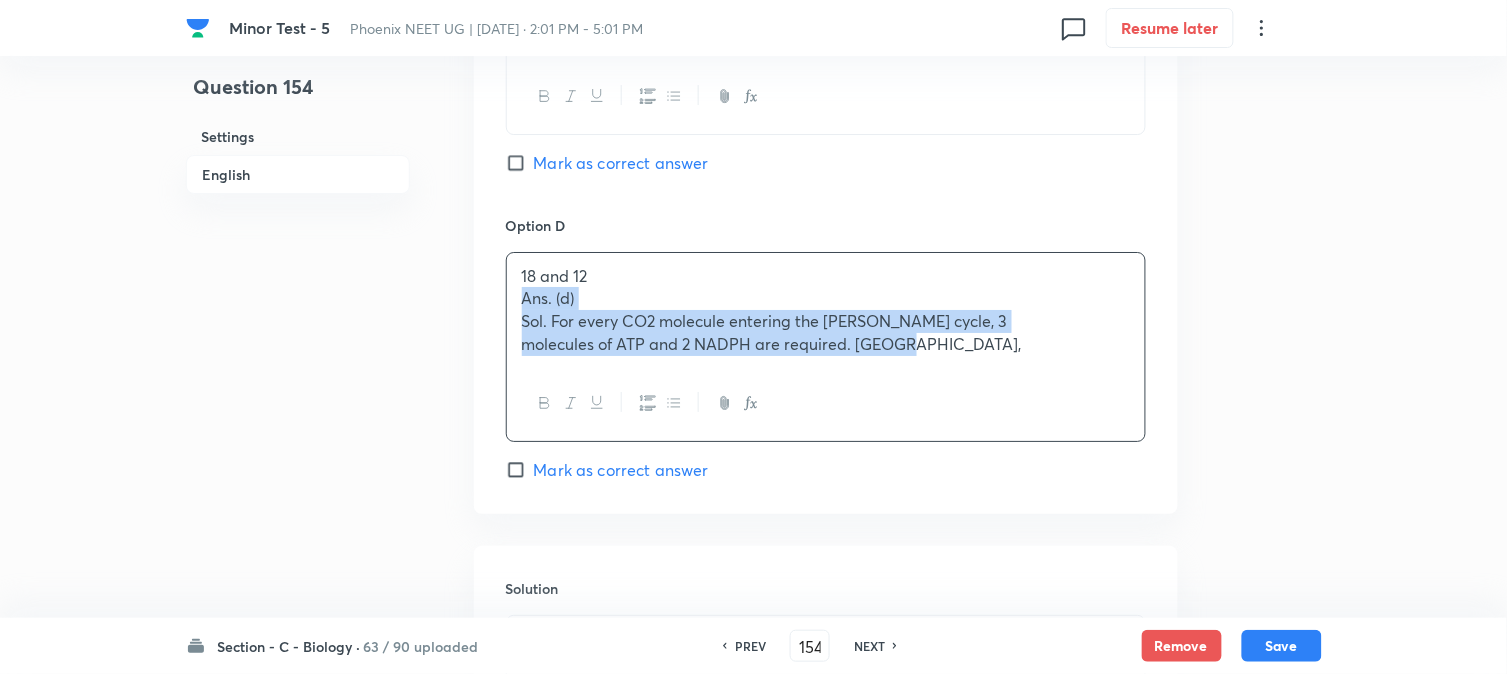 drag, startPoint x: 513, startPoint y: 294, endPoint x: 1292, endPoint y: 393, distance: 785.26556 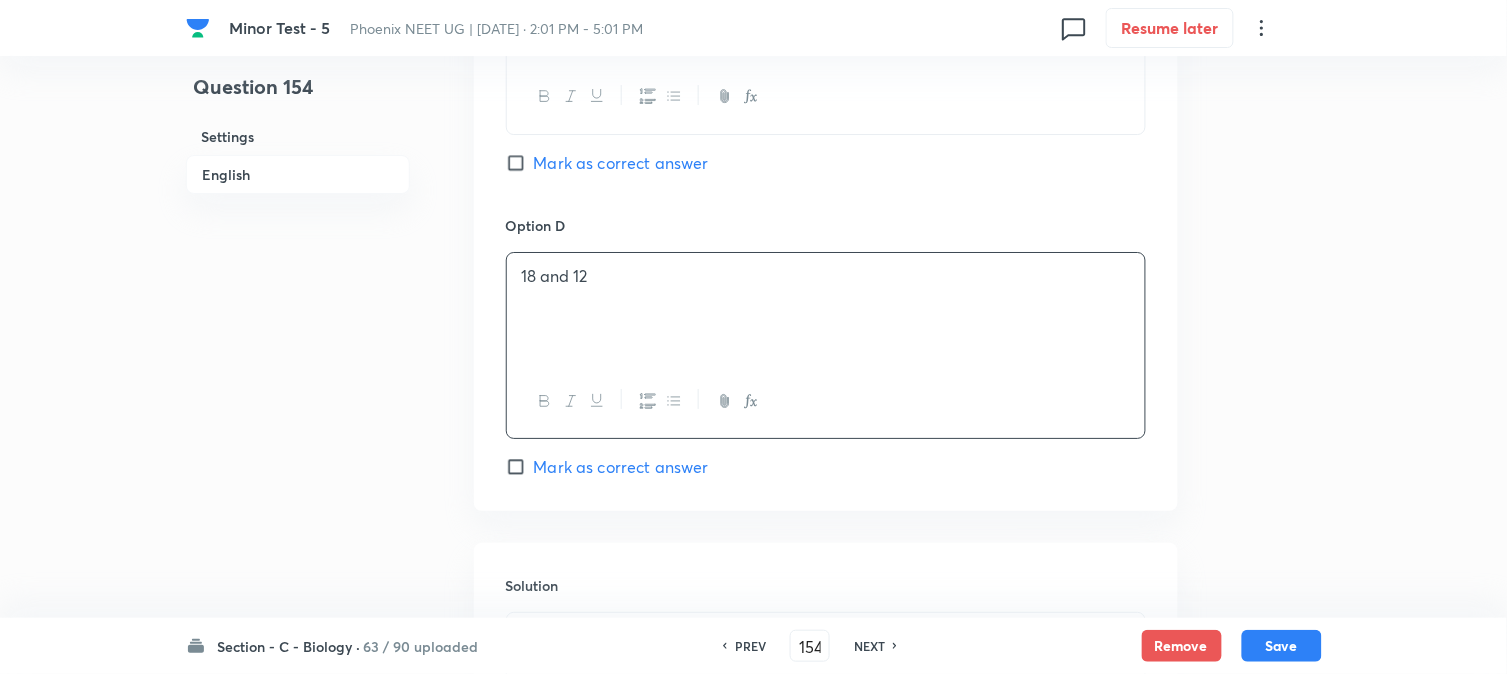 click on "Mark as correct answer" at bounding box center [621, 467] 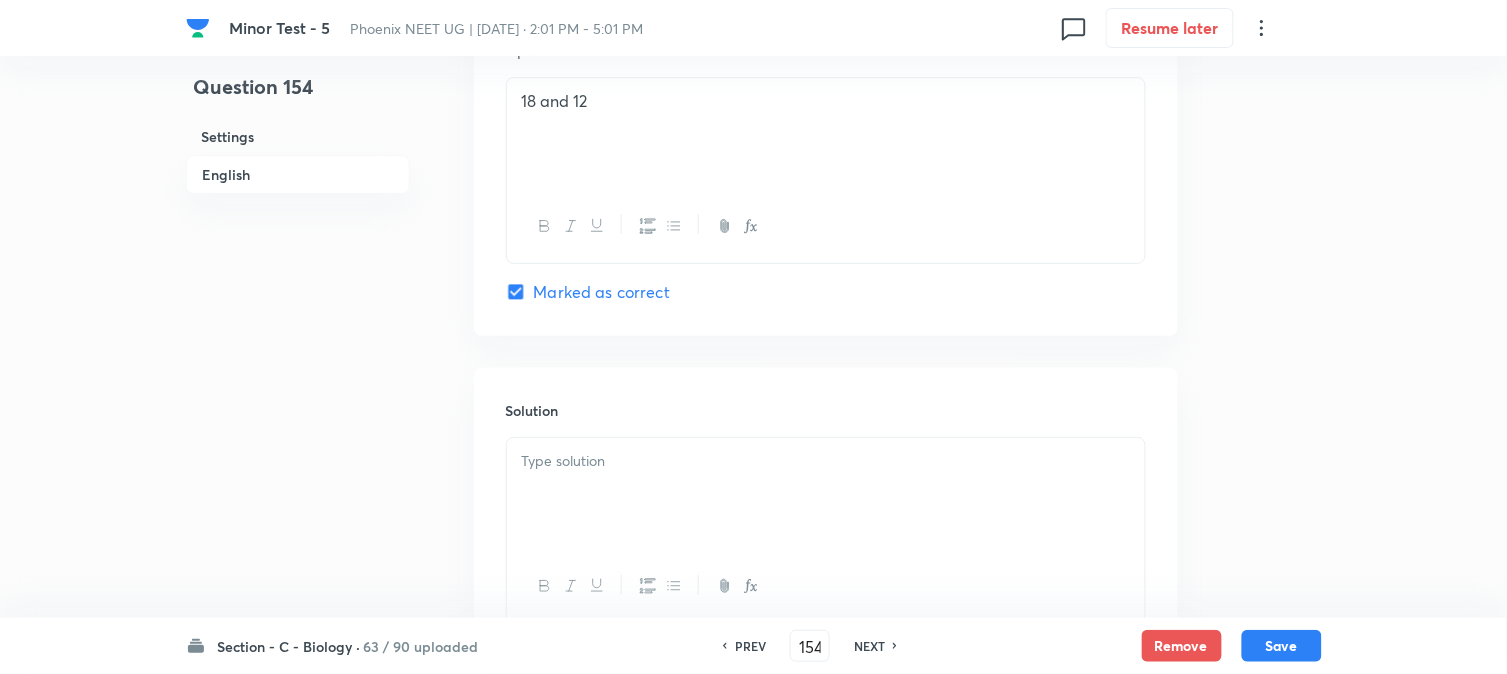scroll, scrollTop: 2034, scrollLeft: 0, axis: vertical 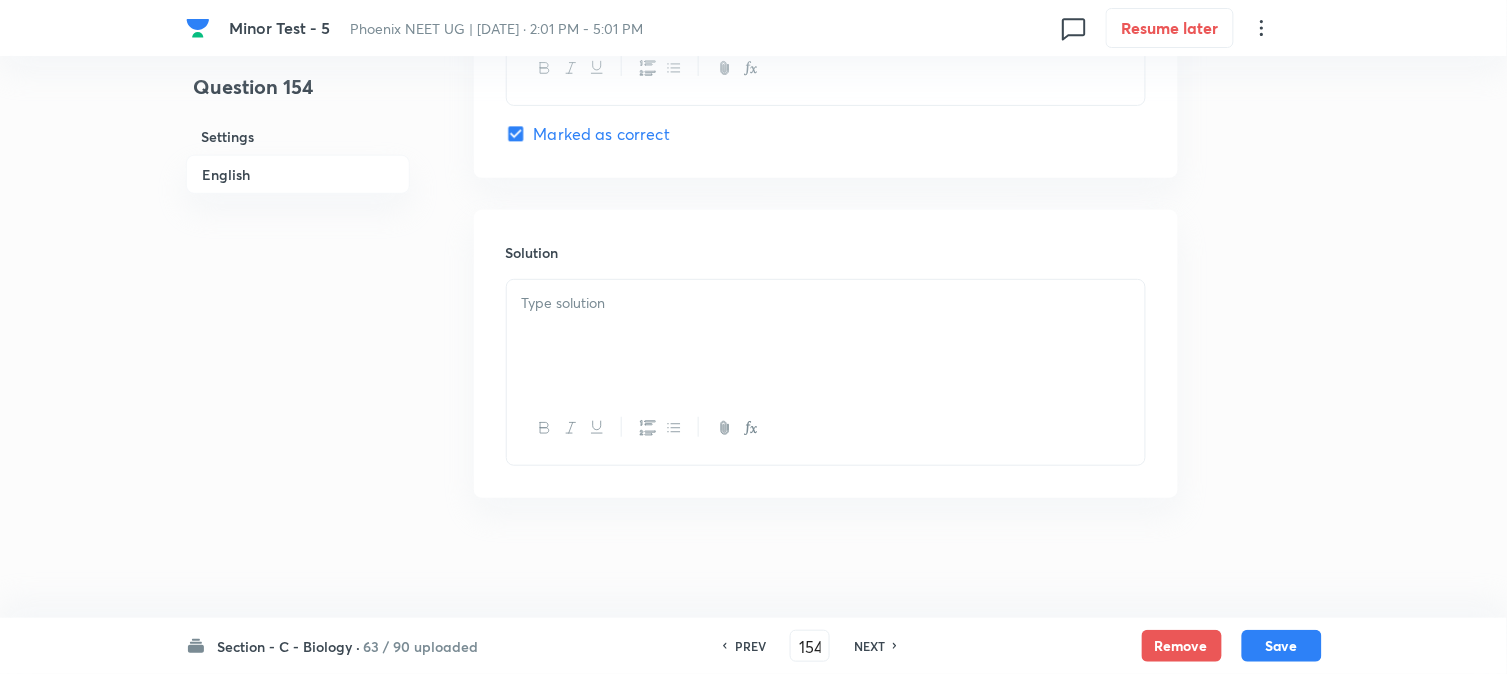 click 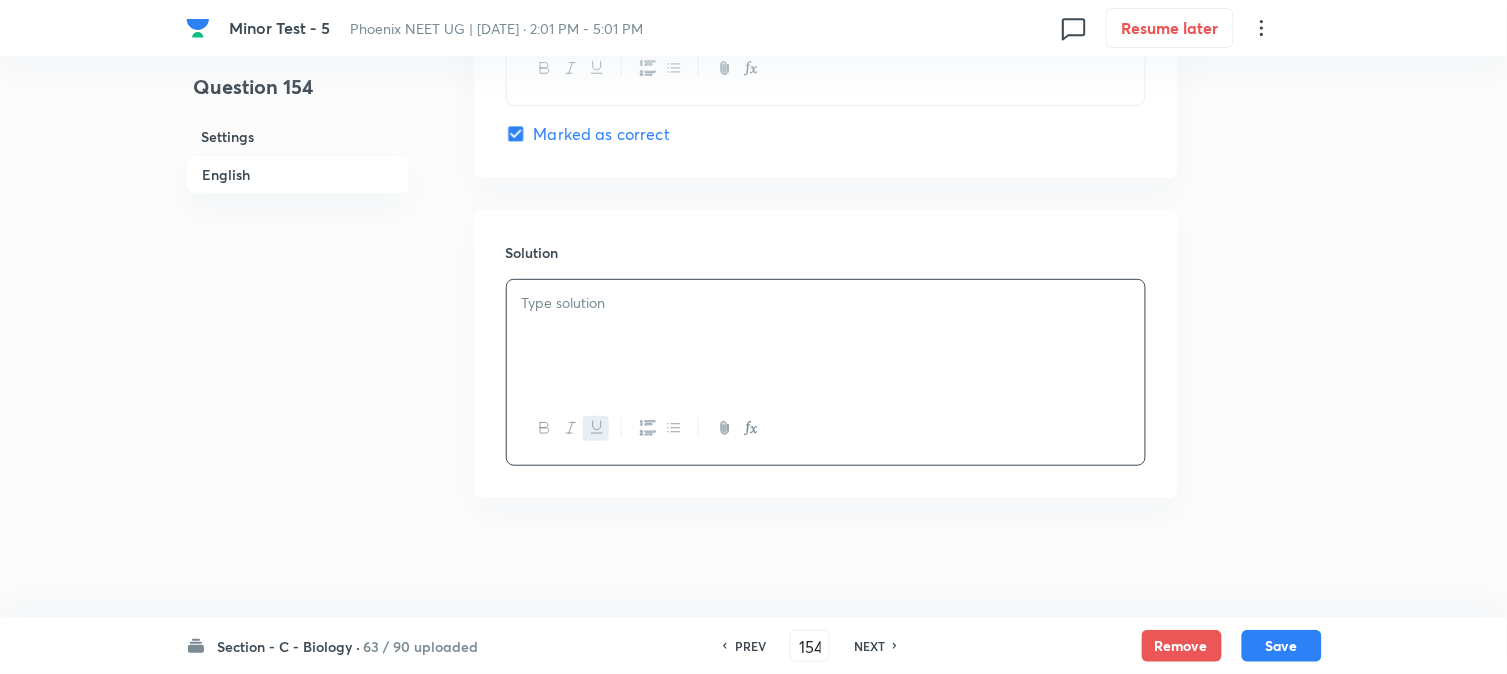 click on "﻿" at bounding box center (826, 336) 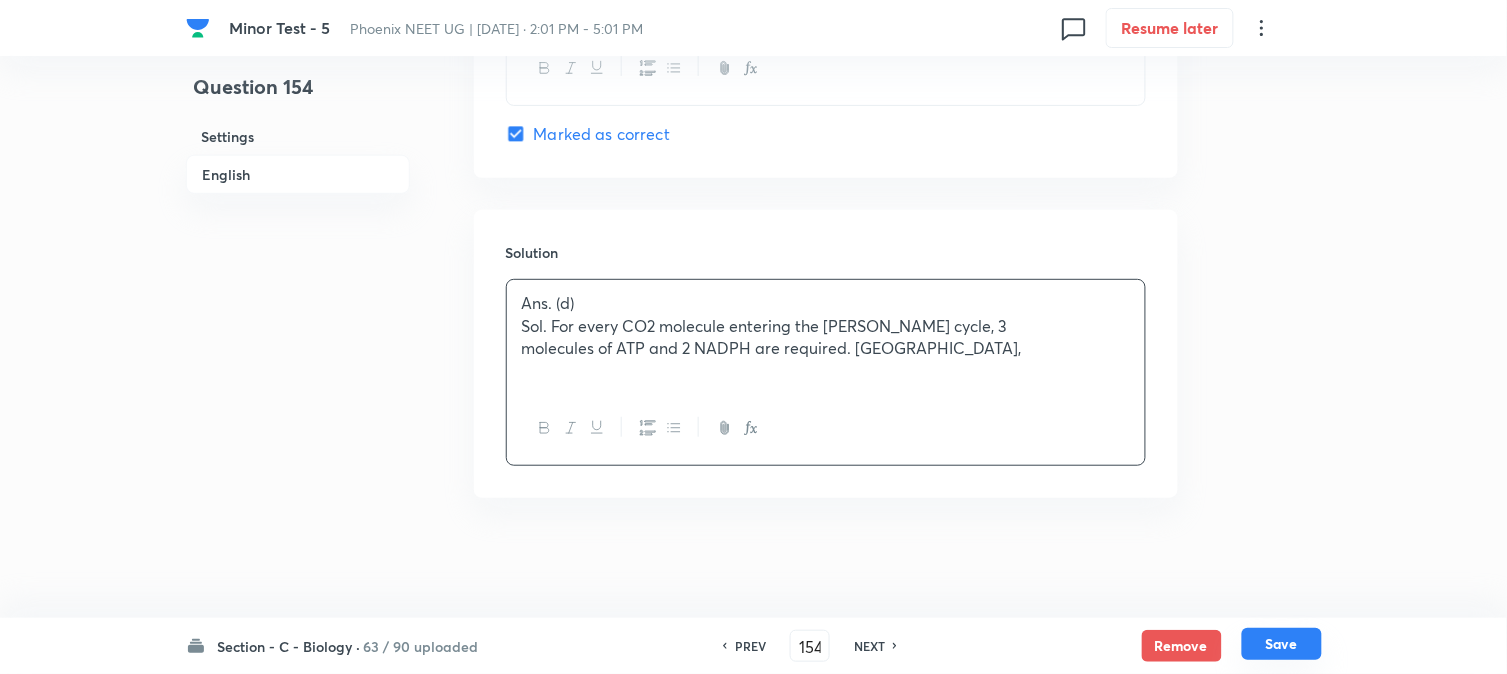 click on "Save" at bounding box center [1282, 644] 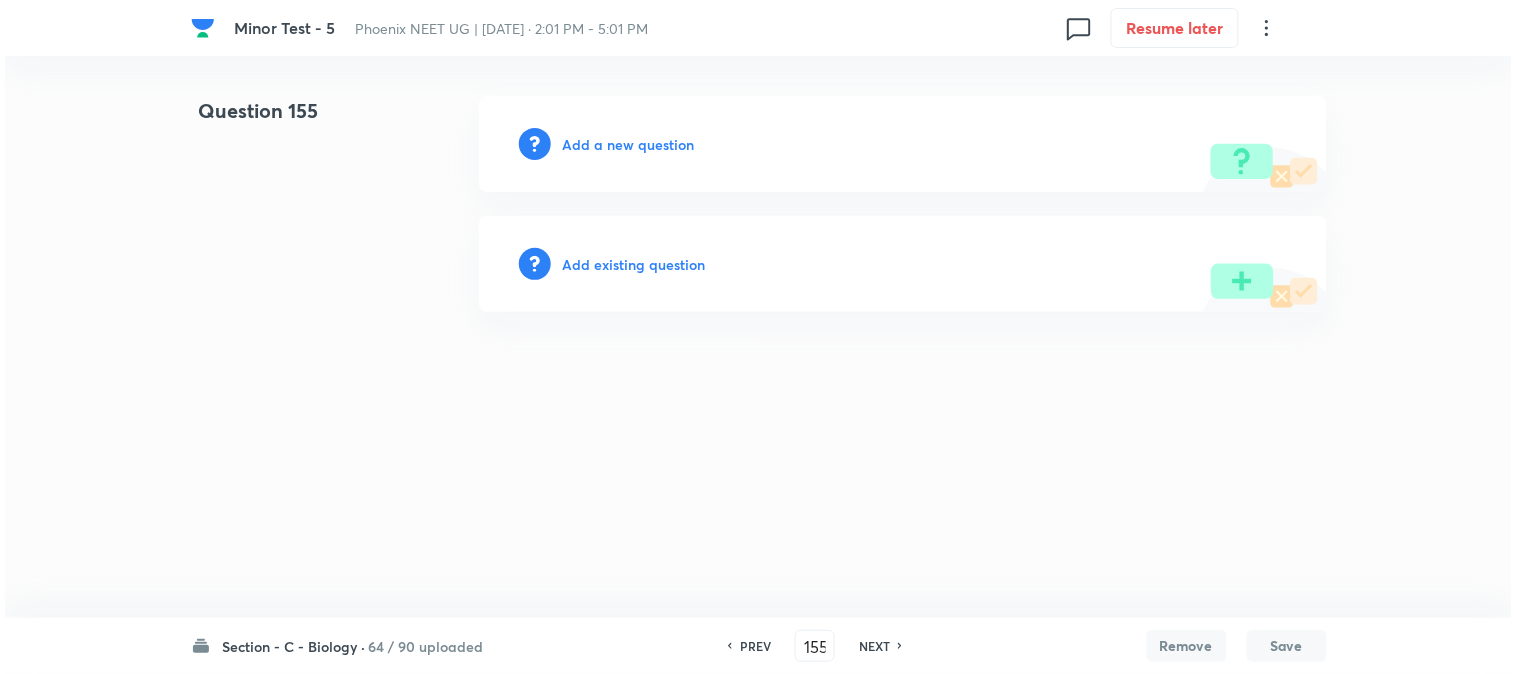 scroll, scrollTop: 0, scrollLeft: 0, axis: both 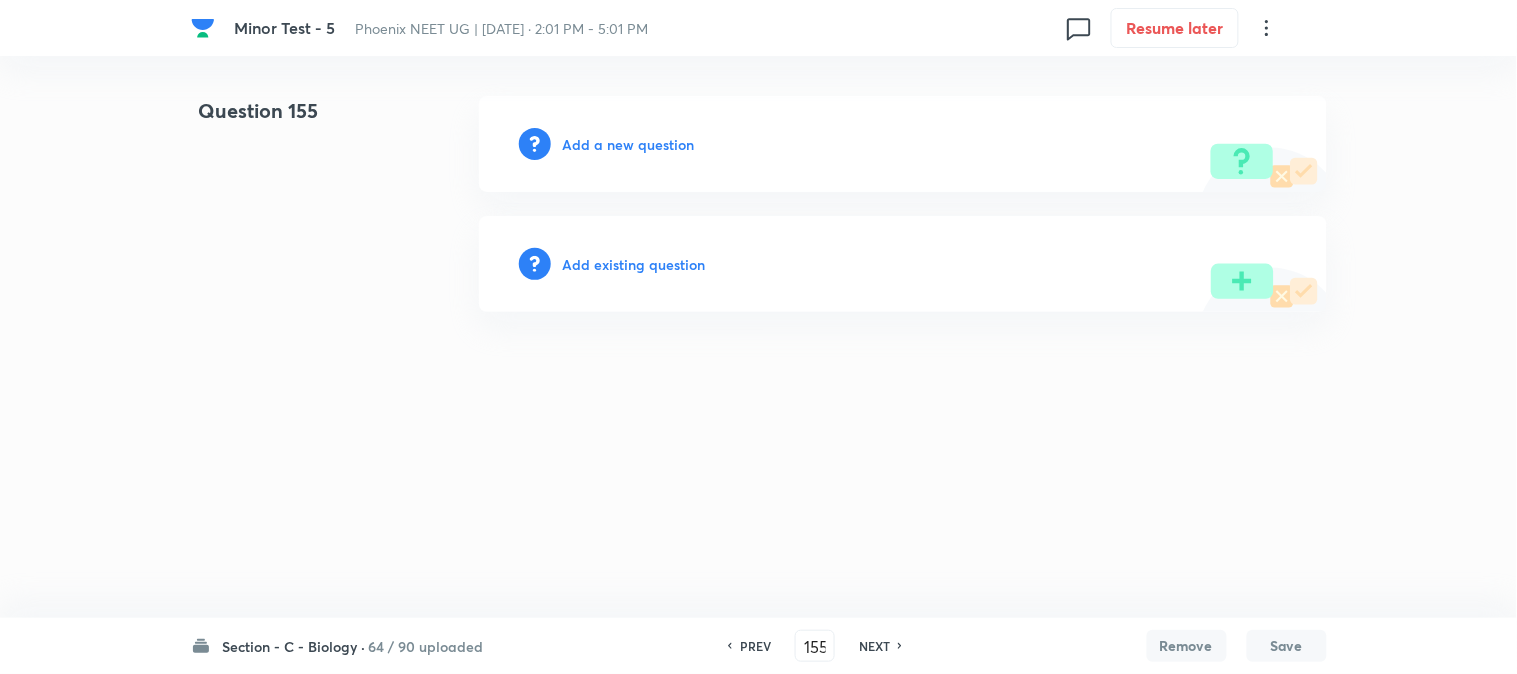 click on "PREV 155 ​ NEXT" at bounding box center (815, 646) 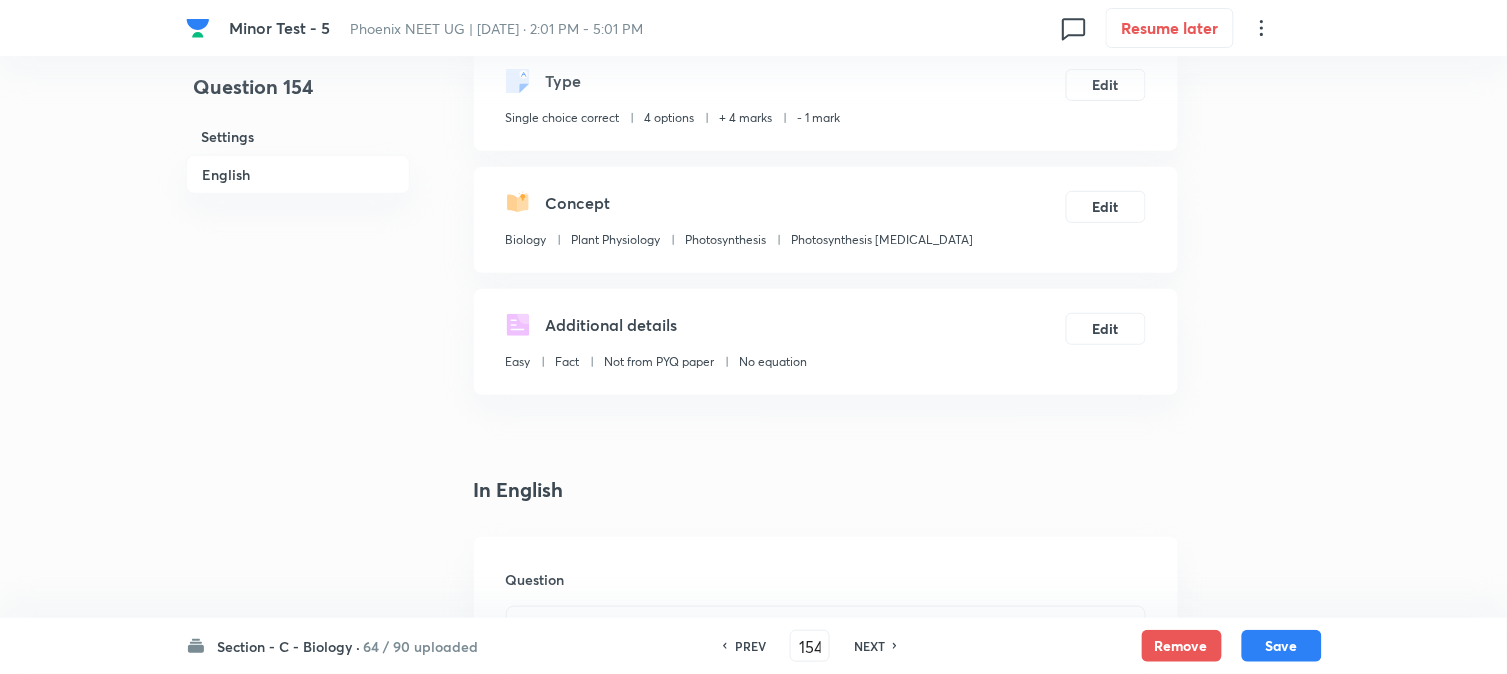checkbox on "true" 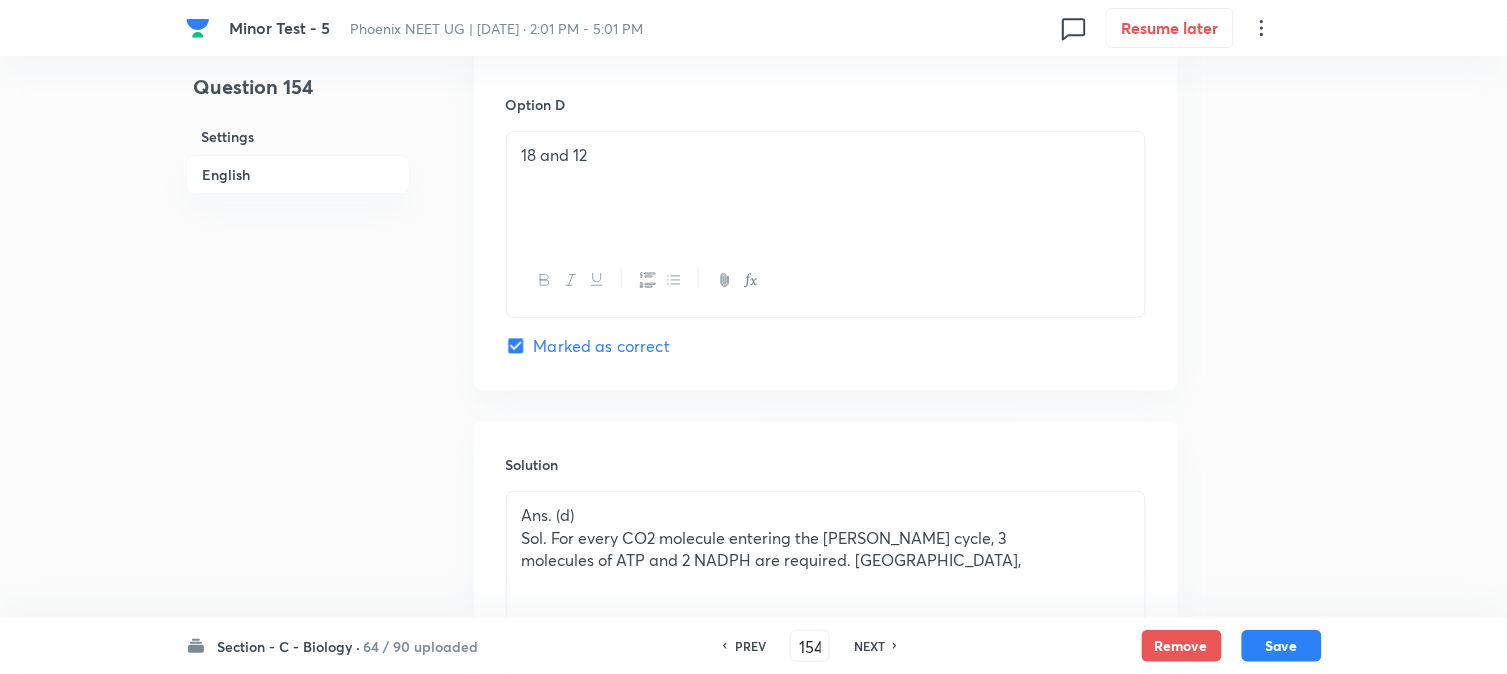scroll, scrollTop: 2037, scrollLeft: 0, axis: vertical 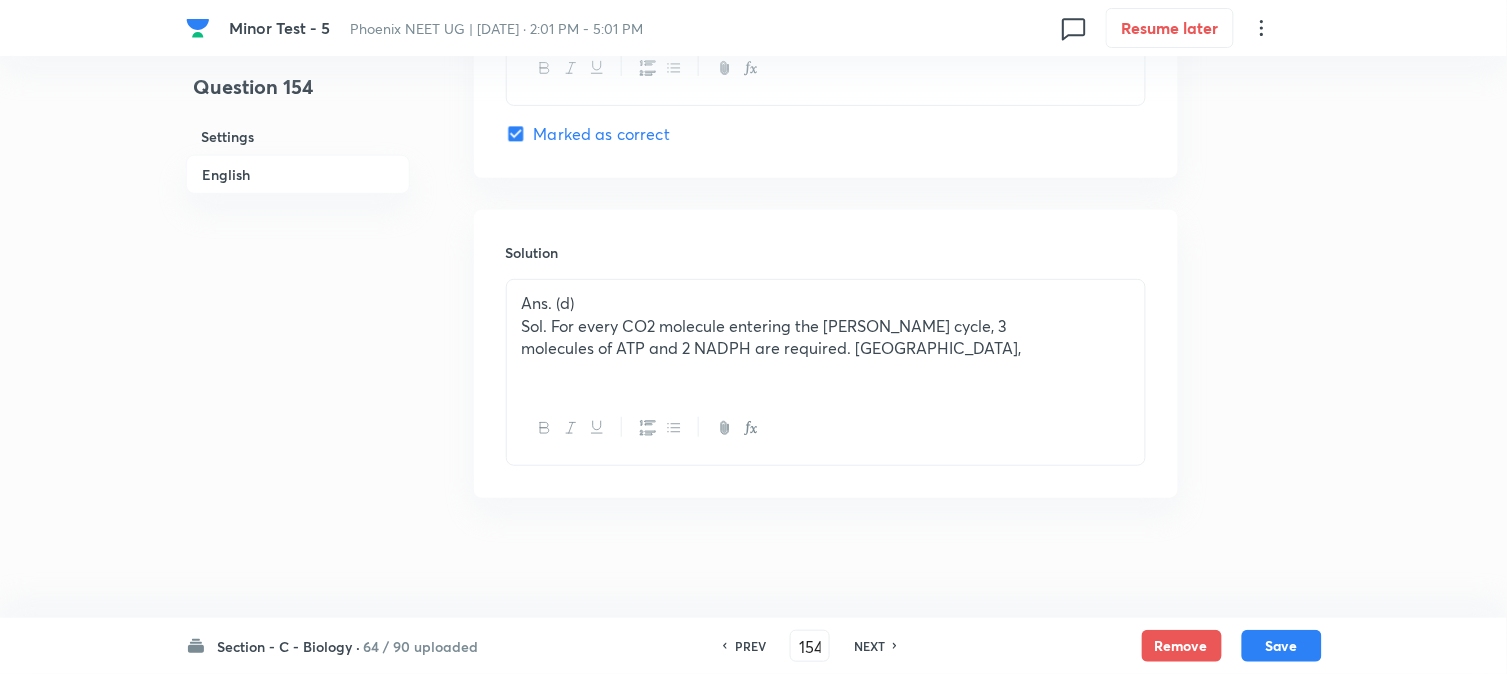 click on "molecules of ATP and 2 NADPH are required. [GEOGRAPHIC_DATA]," at bounding box center (826, 348) 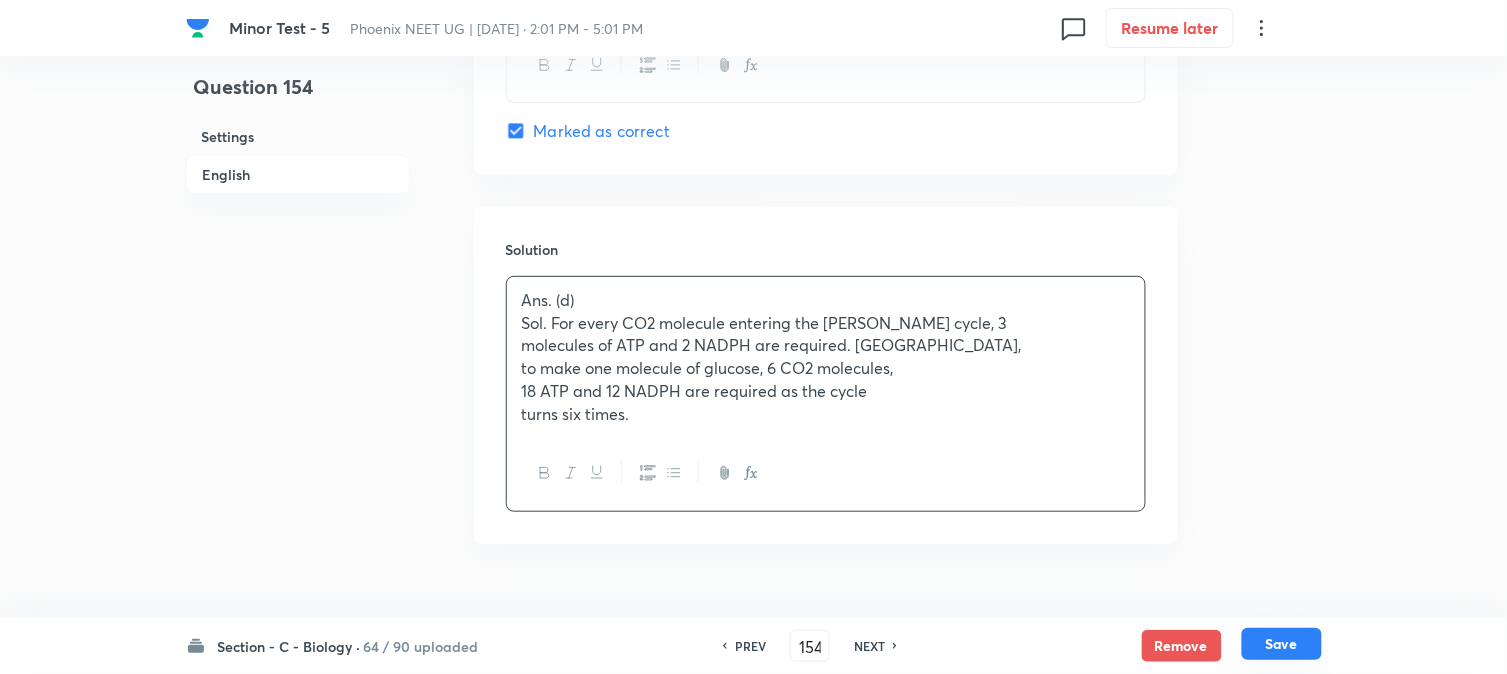 click on "Save" at bounding box center [1282, 644] 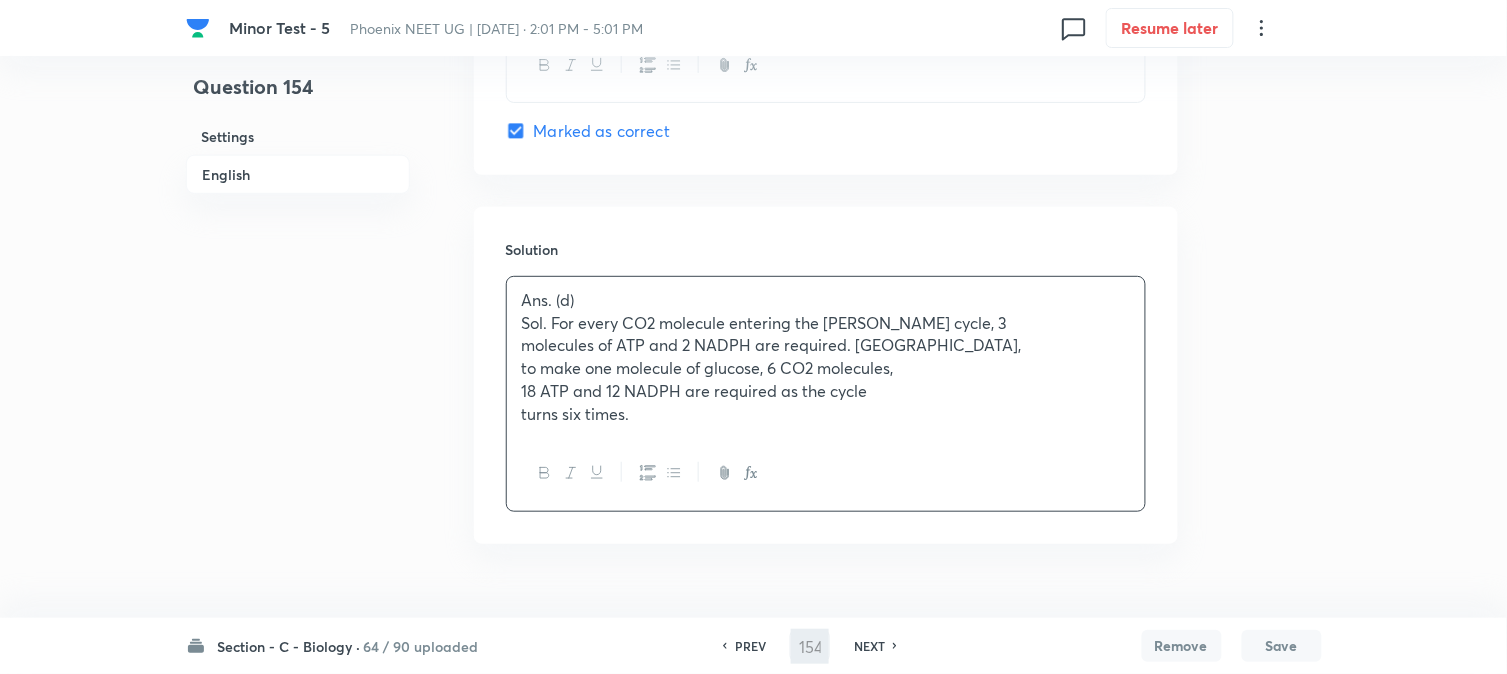 type on "155" 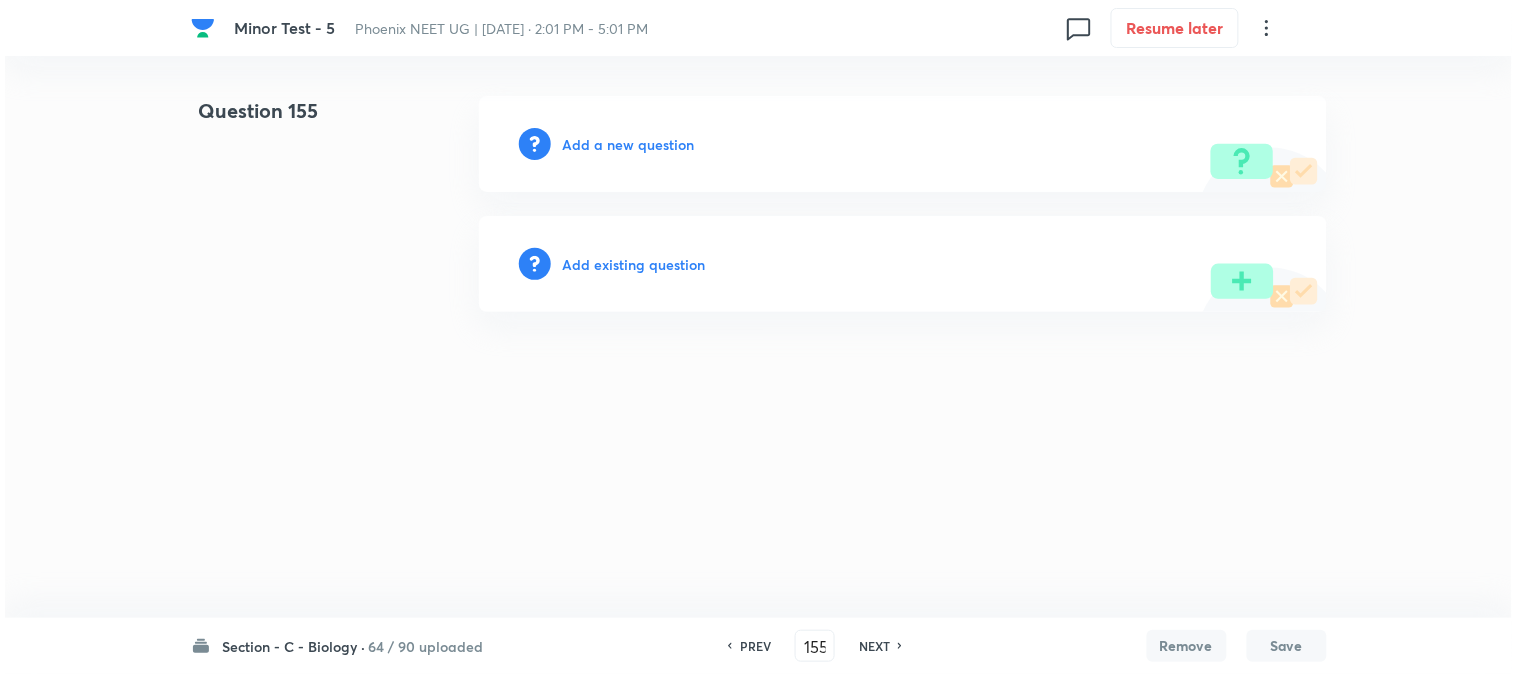 scroll, scrollTop: 0, scrollLeft: 0, axis: both 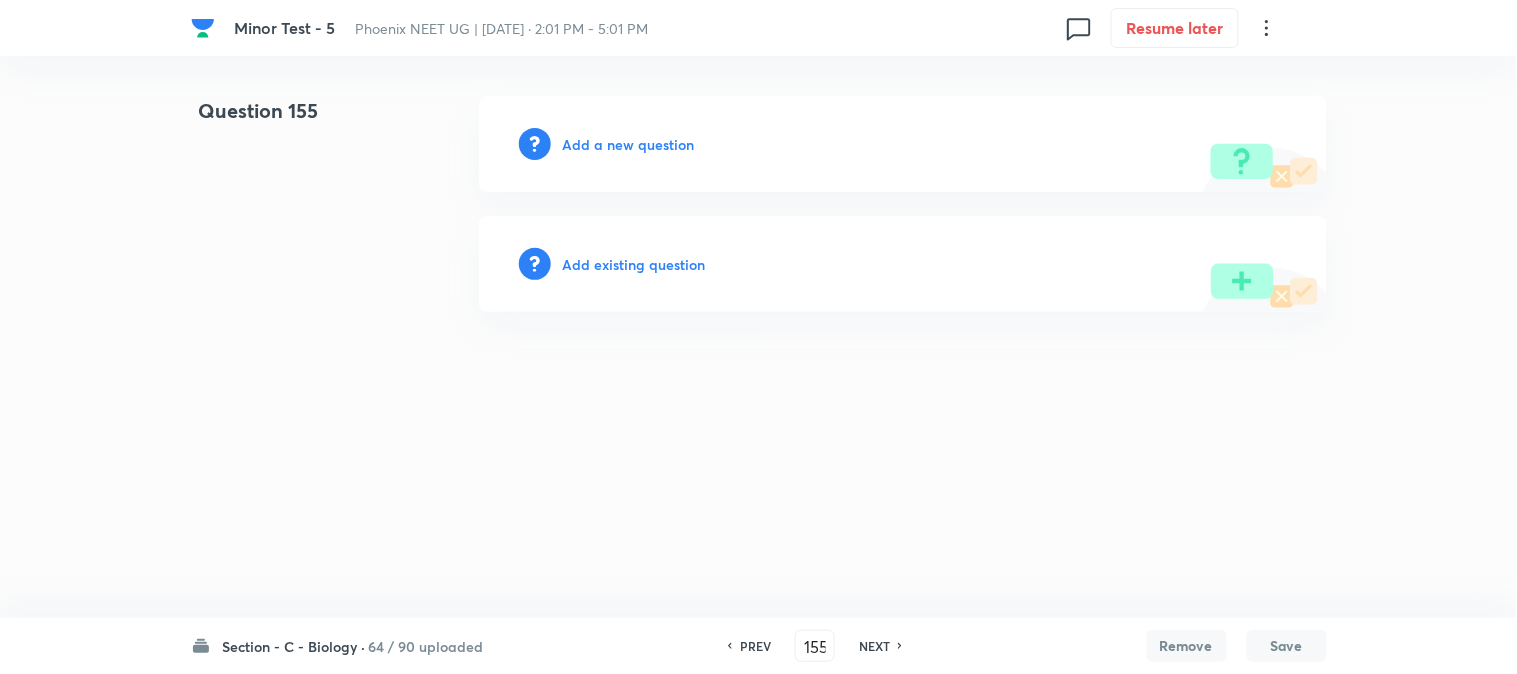 click on "Add a new question" at bounding box center [629, 144] 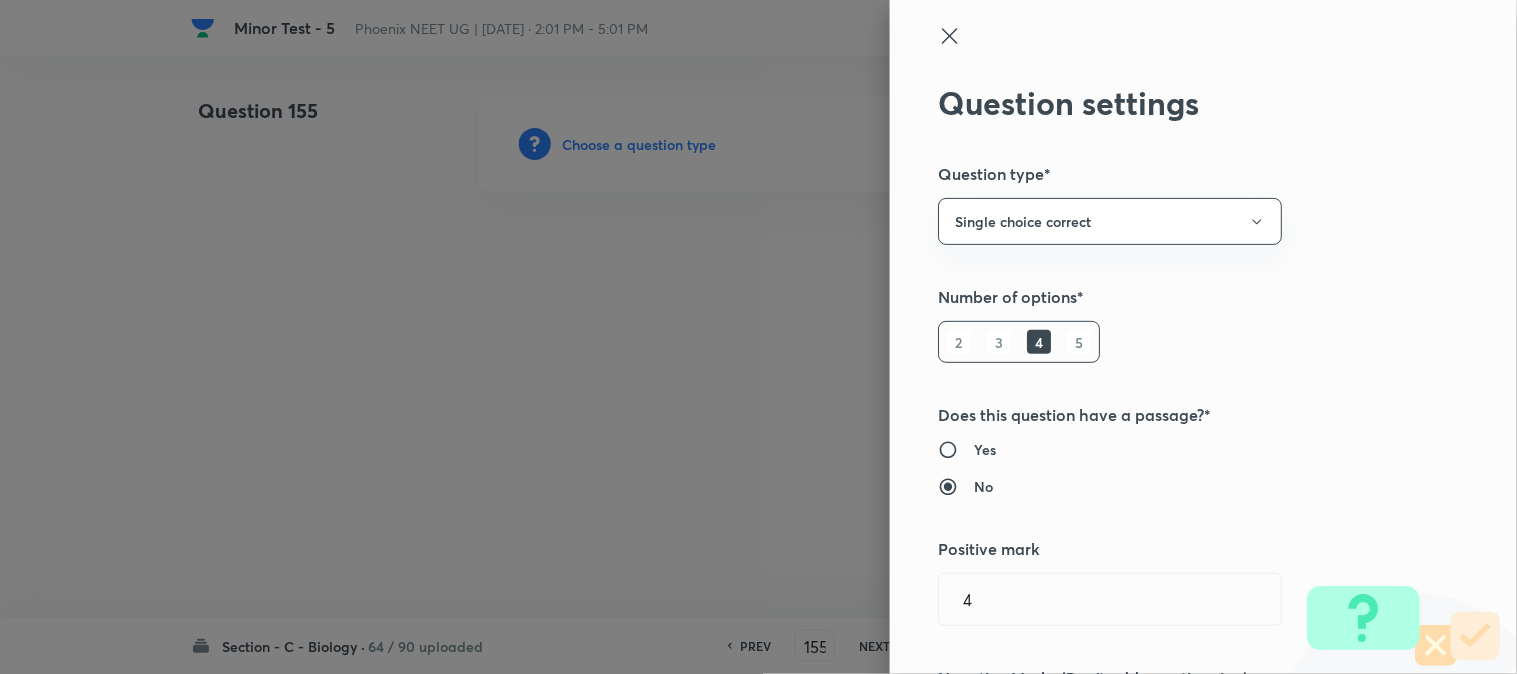 type 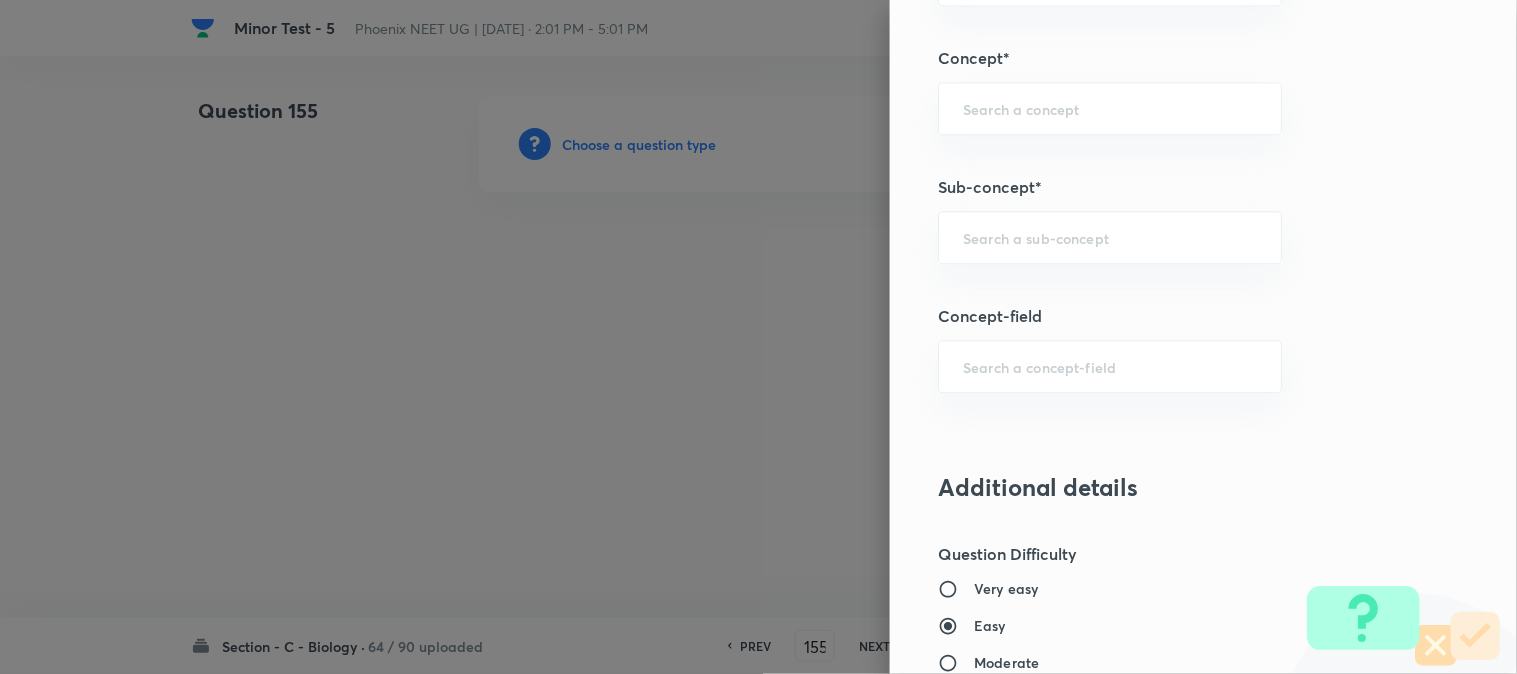 scroll, scrollTop: 1180, scrollLeft: 0, axis: vertical 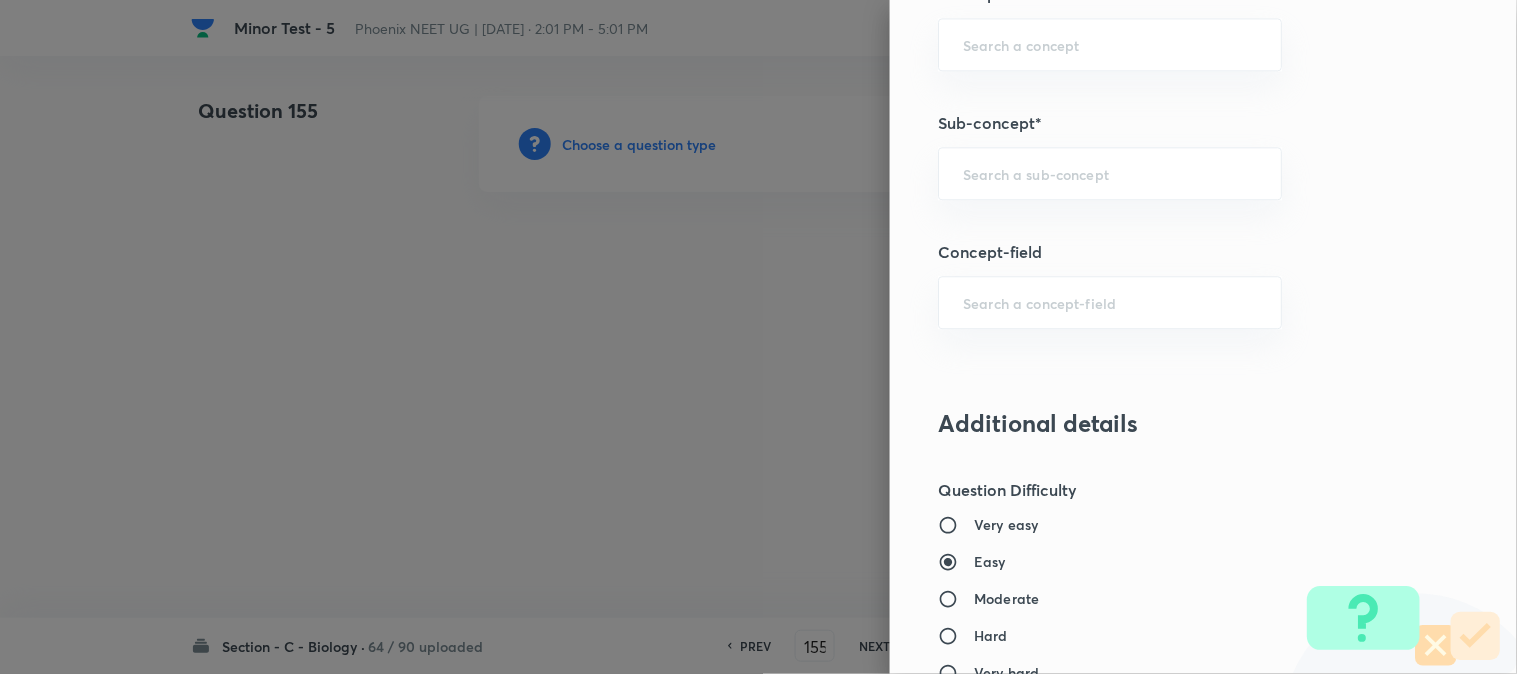 click at bounding box center (1110, 173) 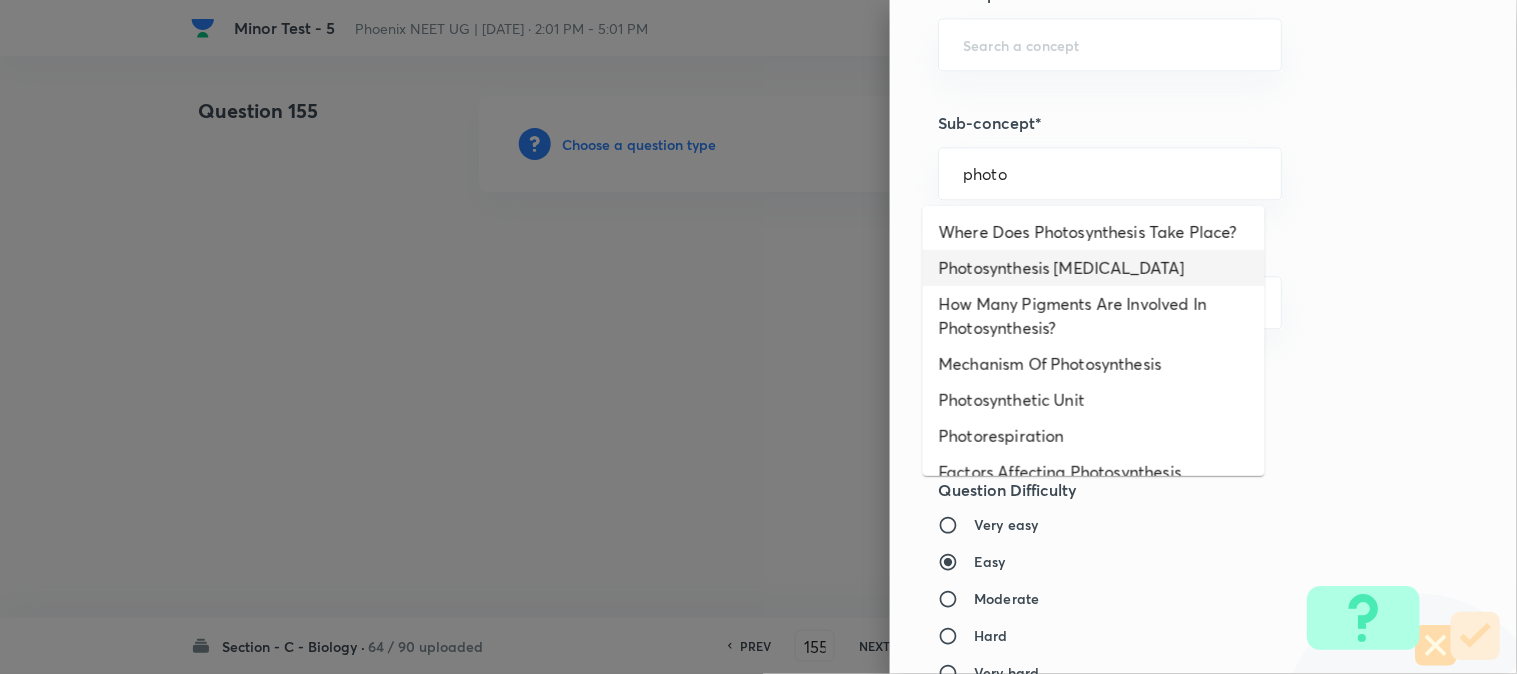 click on "Photosynthesis [MEDICAL_DATA]" at bounding box center (1094, 268) 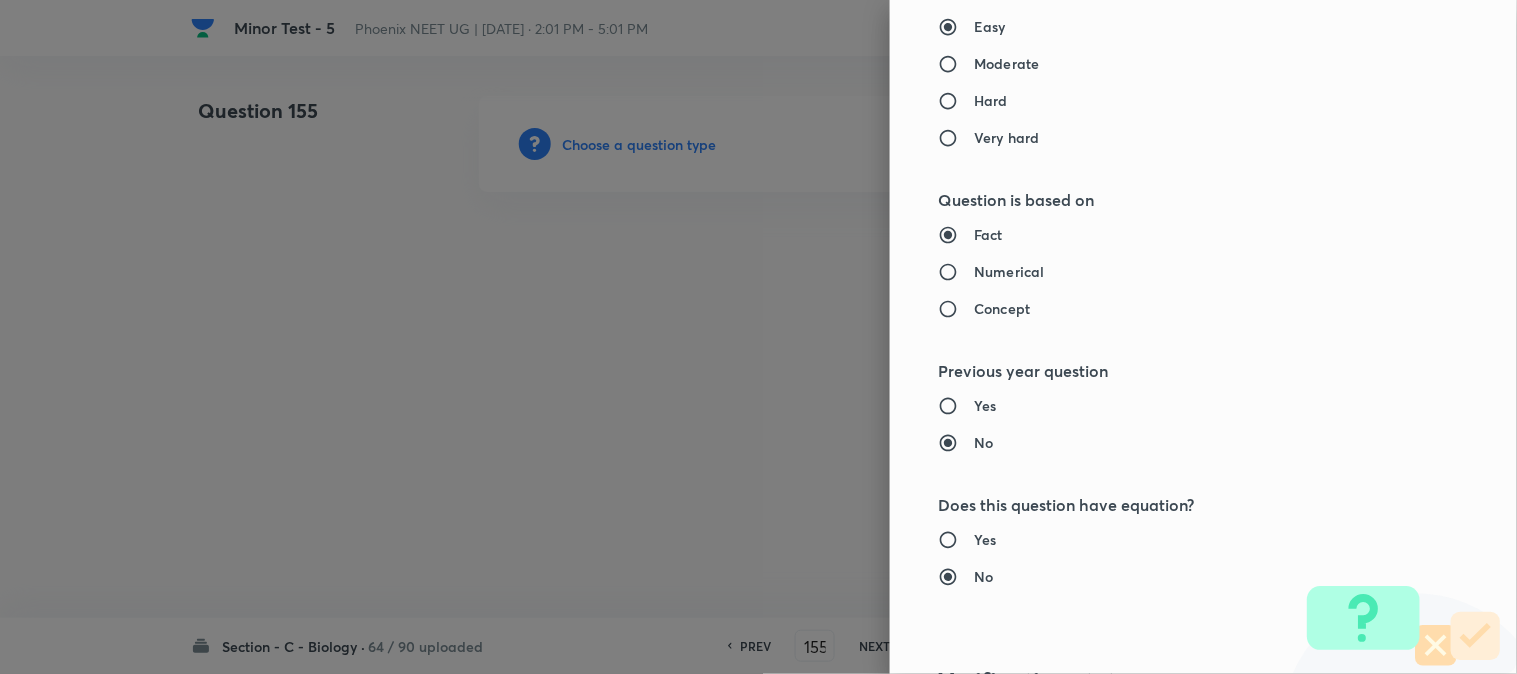 type on "Biology" 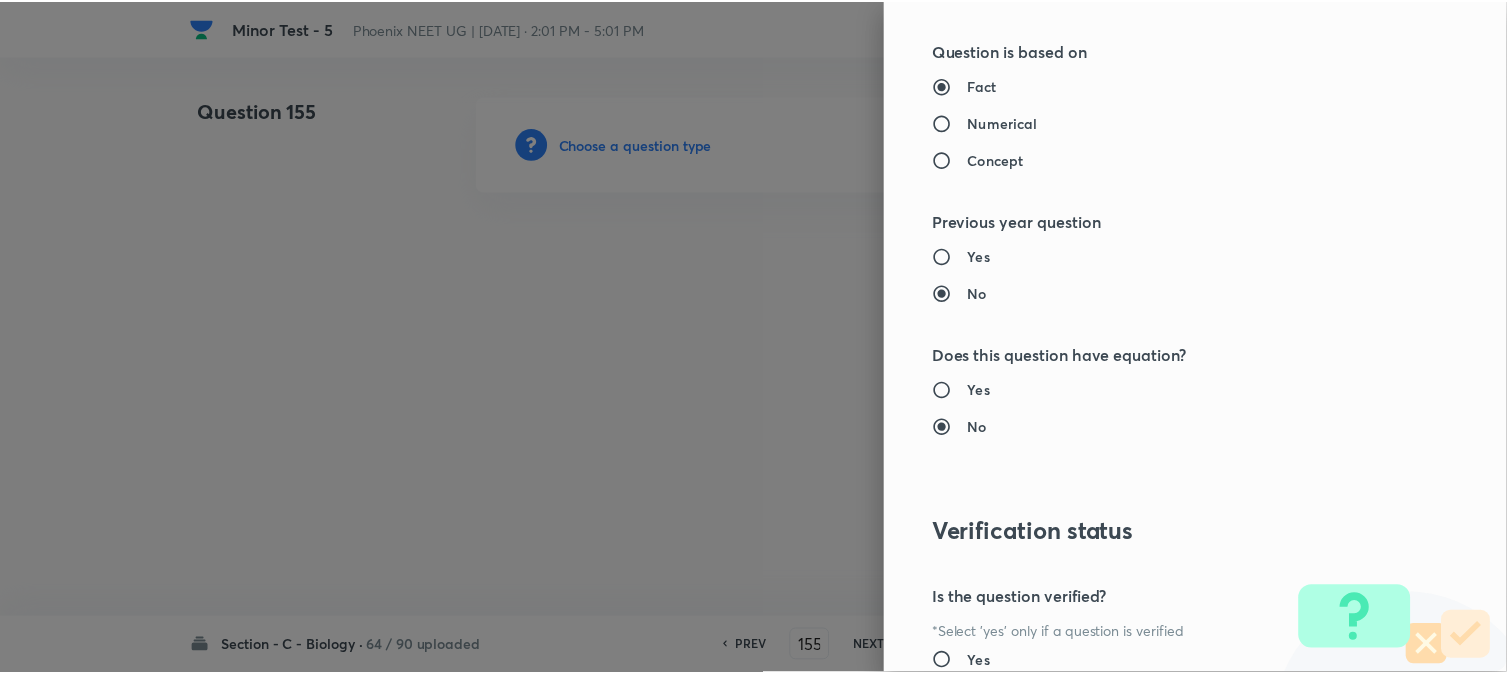 scroll, scrollTop: 2052, scrollLeft: 0, axis: vertical 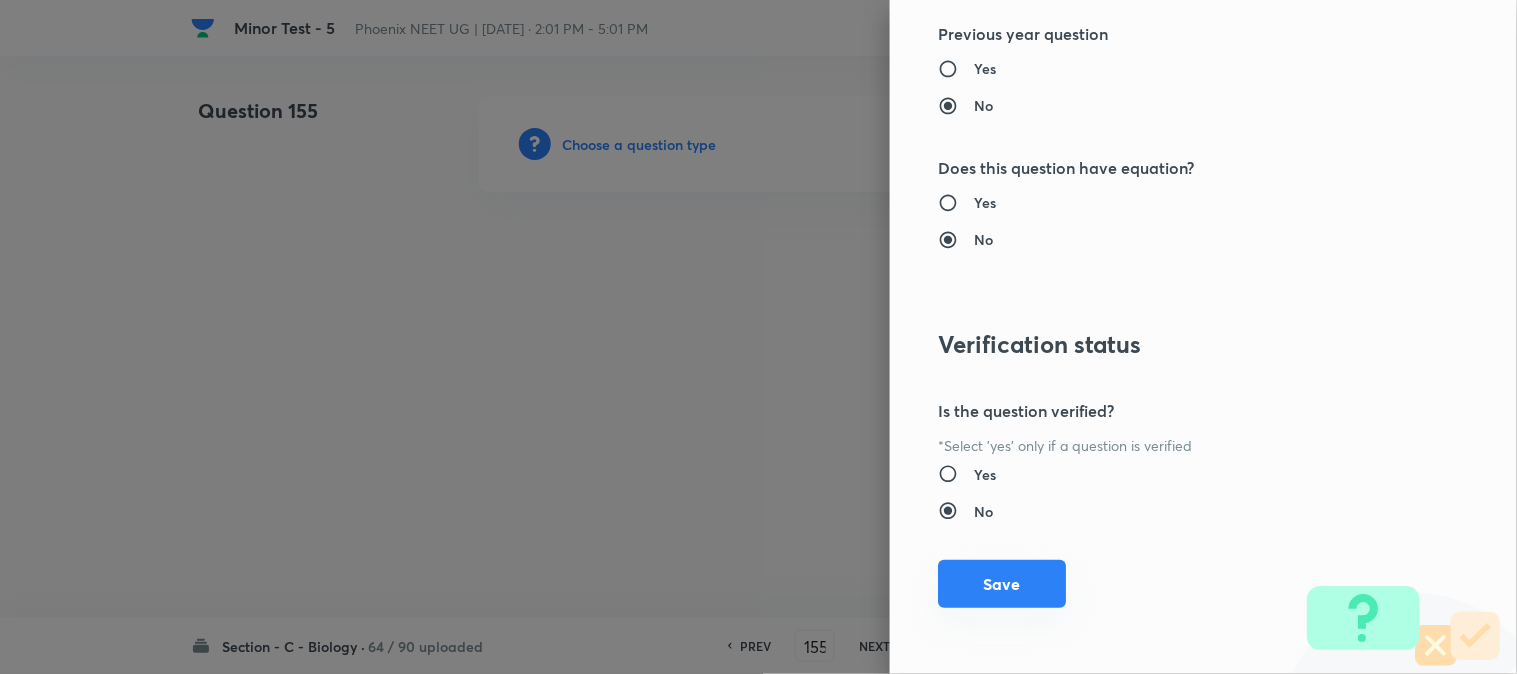 click on "Save" at bounding box center [1002, 584] 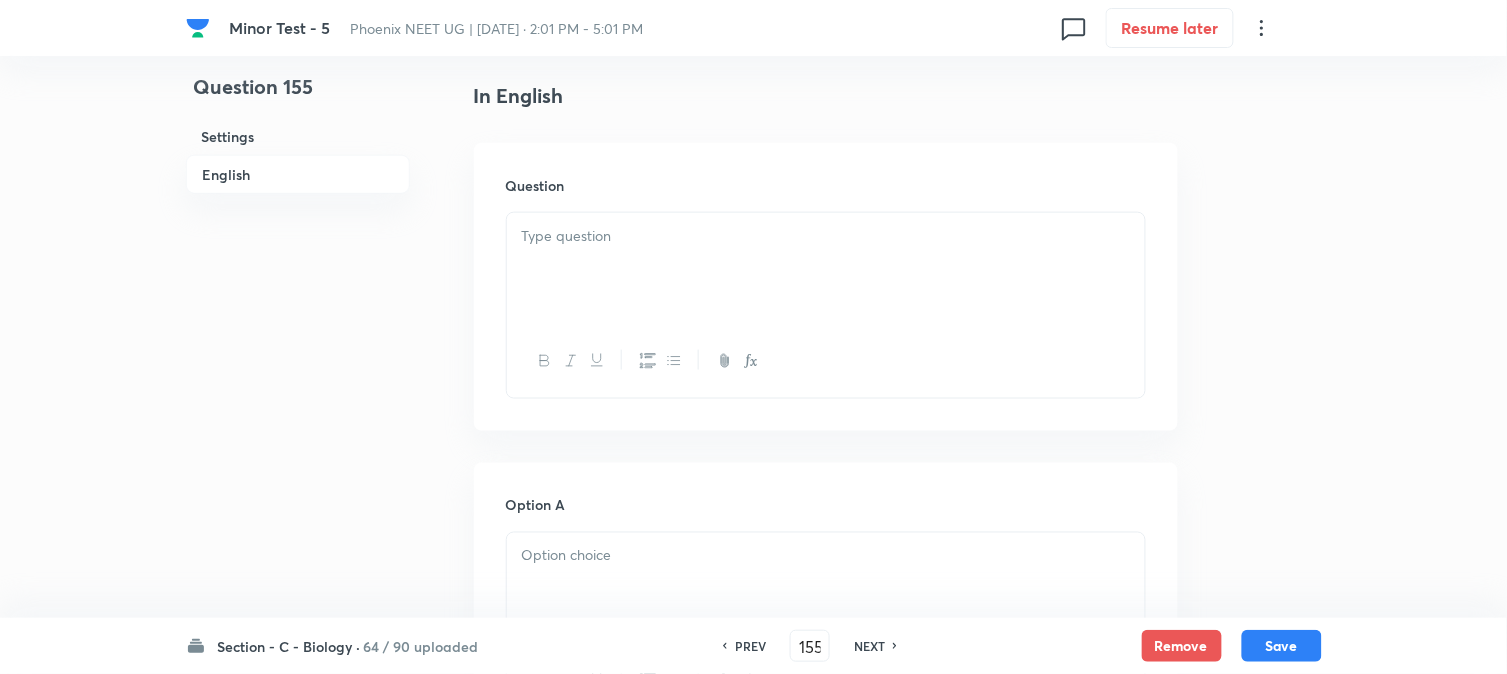 scroll, scrollTop: 590, scrollLeft: 0, axis: vertical 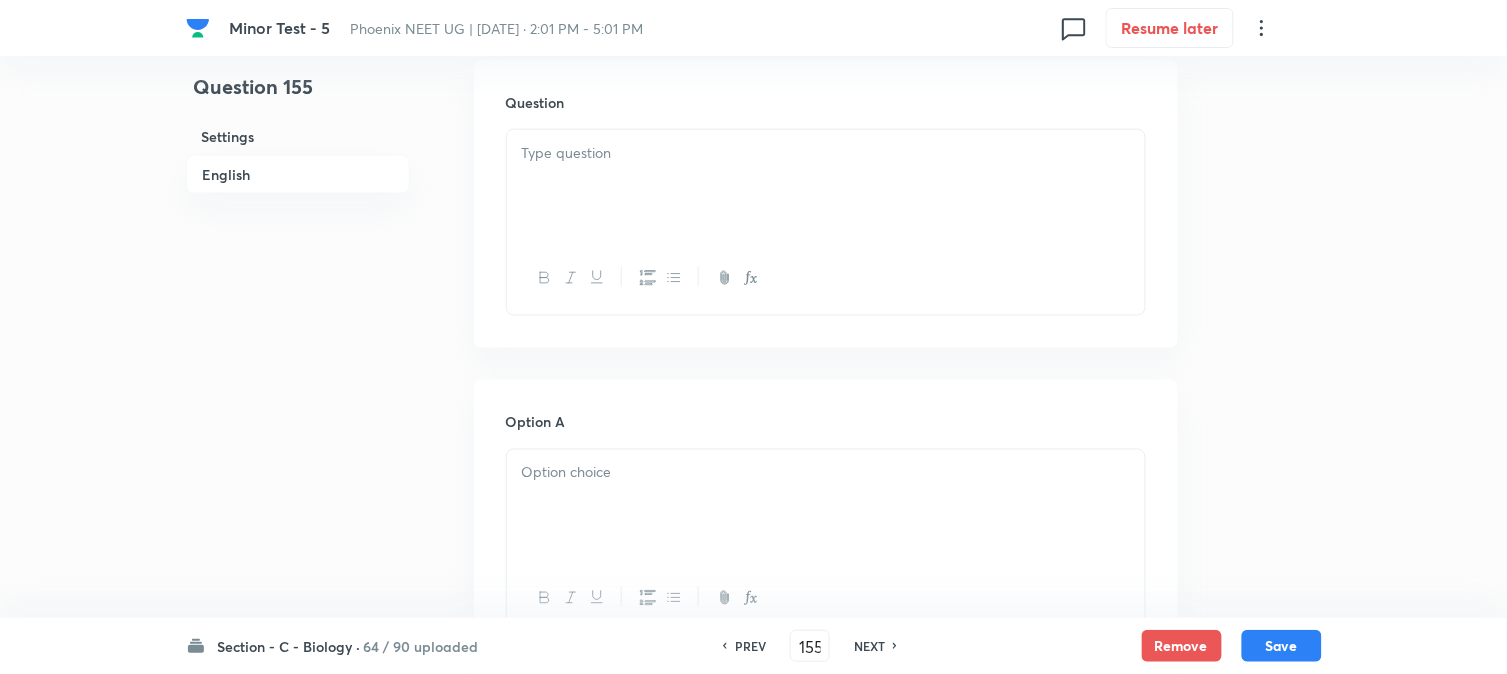 click at bounding box center [826, 186] 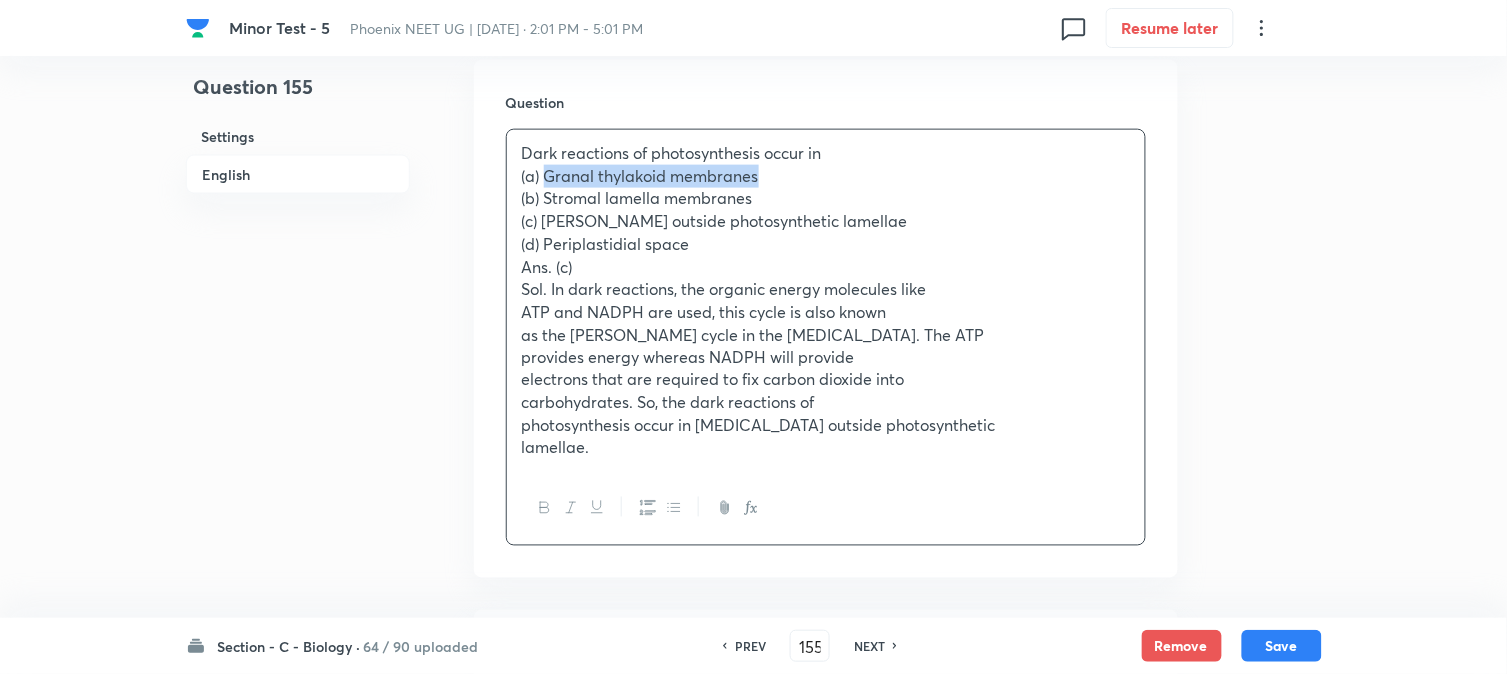 drag, startPoint x: 546, startPoint y: 174, endPoint x: 907, endPoint y: 181, distance: 361.06787 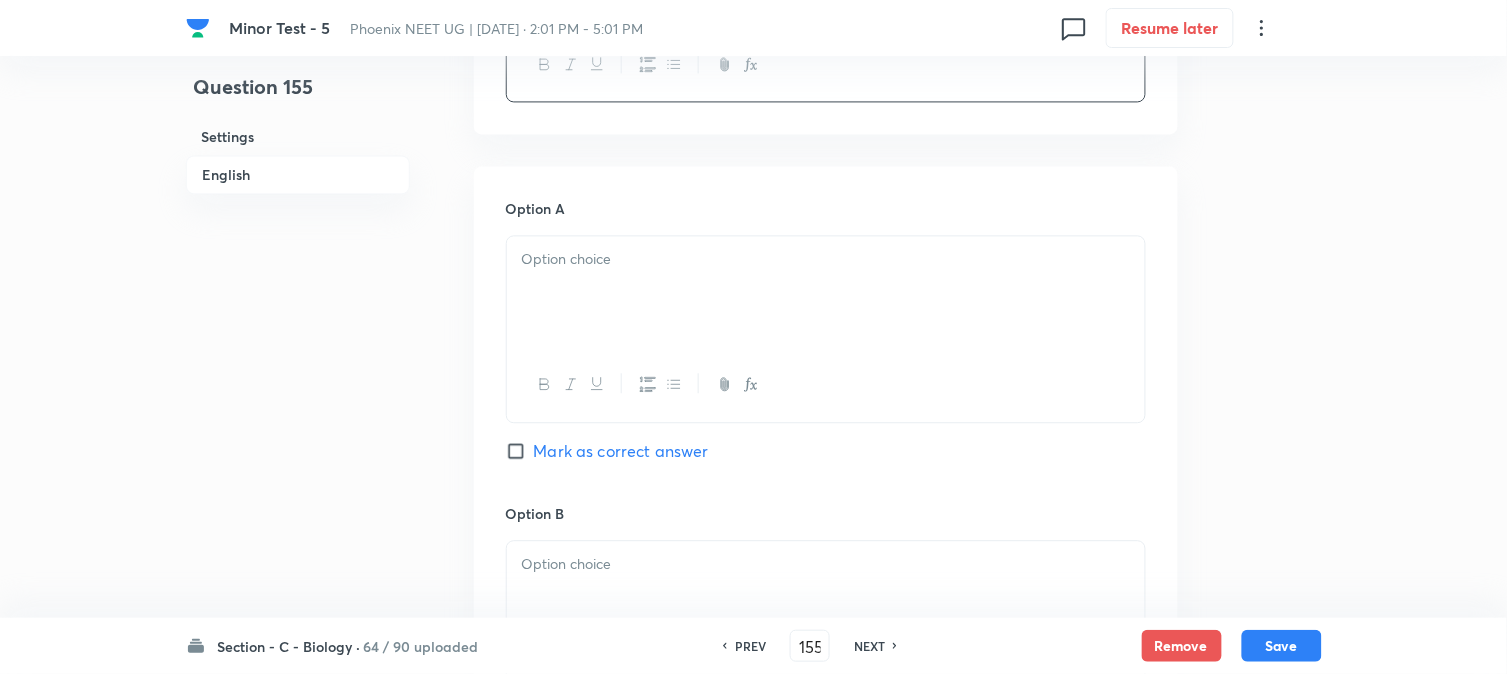 click at bounding box center (826, 292) 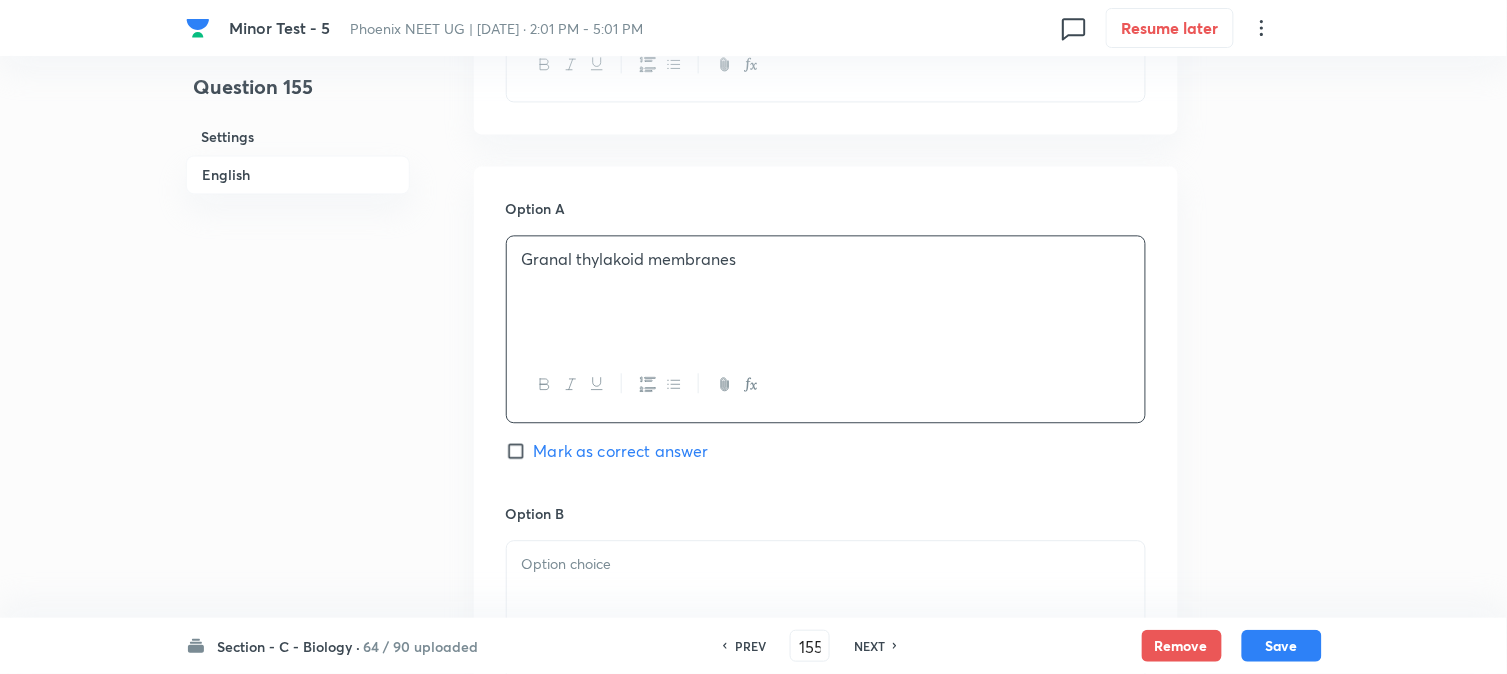 scroll, scrollTop: 590, scrollLeft: 0, axis: vertical 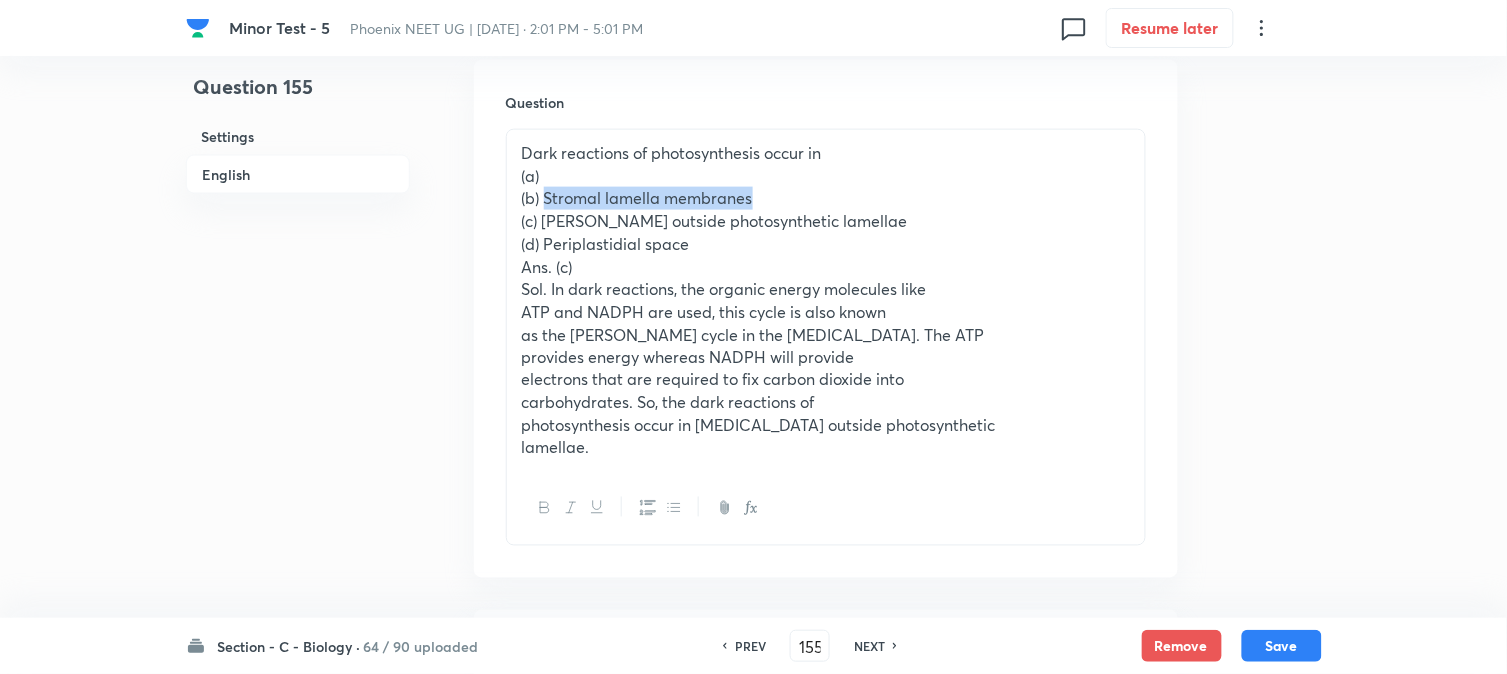 drag, startPoint x: 544, startPoint y: 202, endPoint x: 900, endPoint y: 200, distance: 356.0056 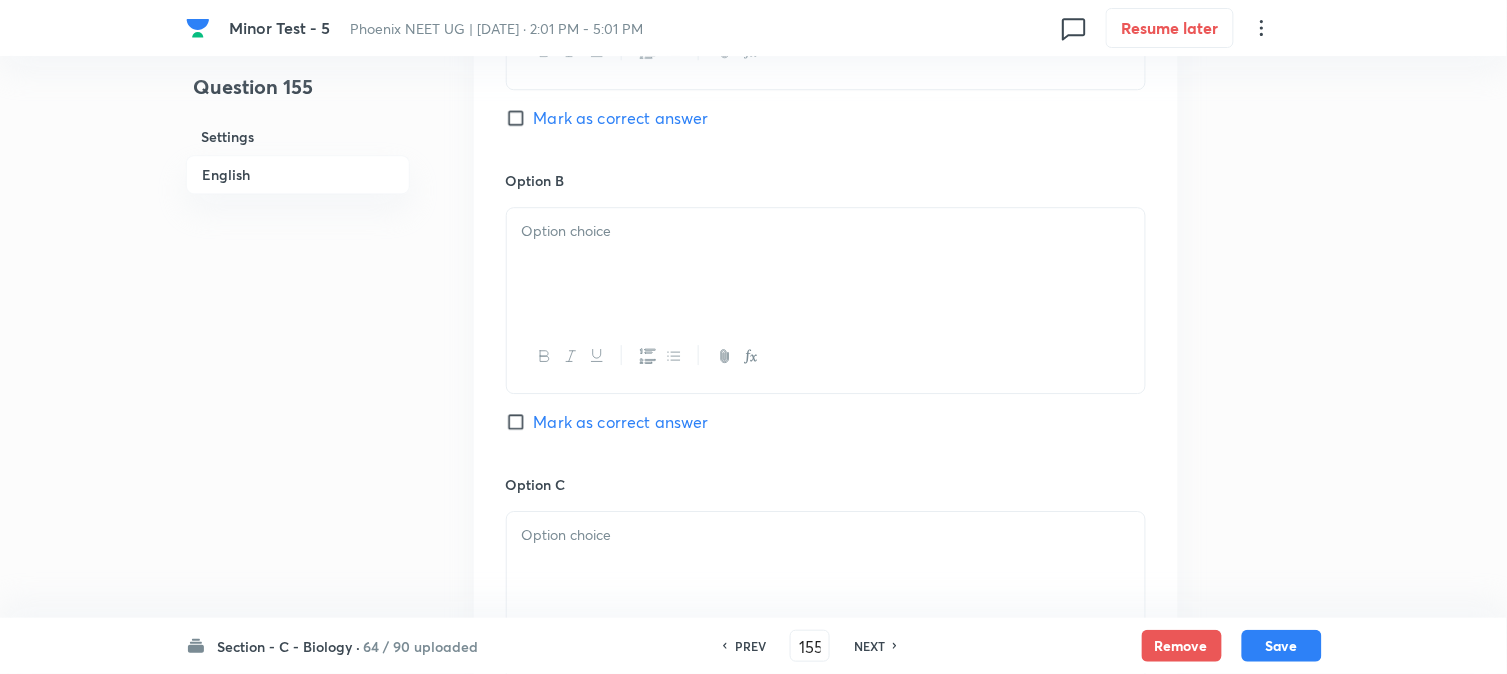 click at bounding box center (826, 356) 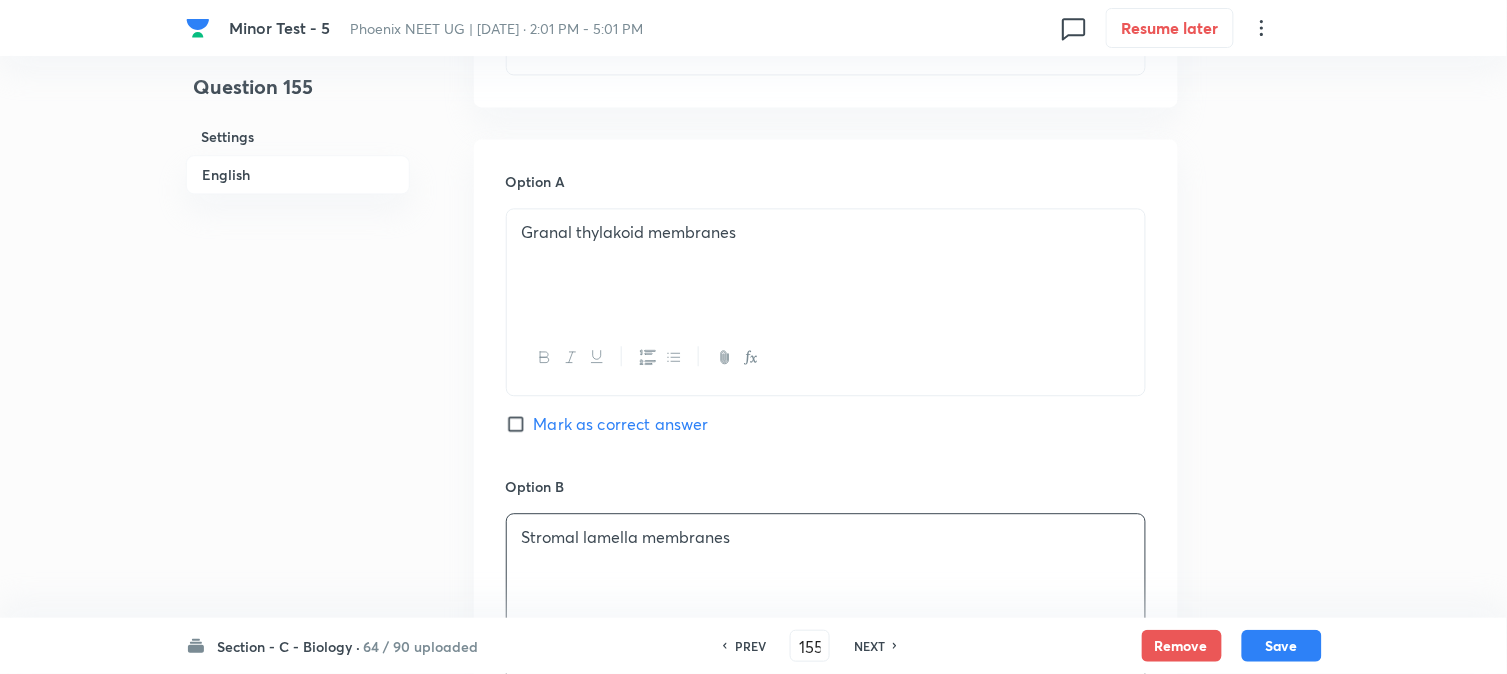scroll, scrollTop: 701, scrollLeft: 0, axis: vertical 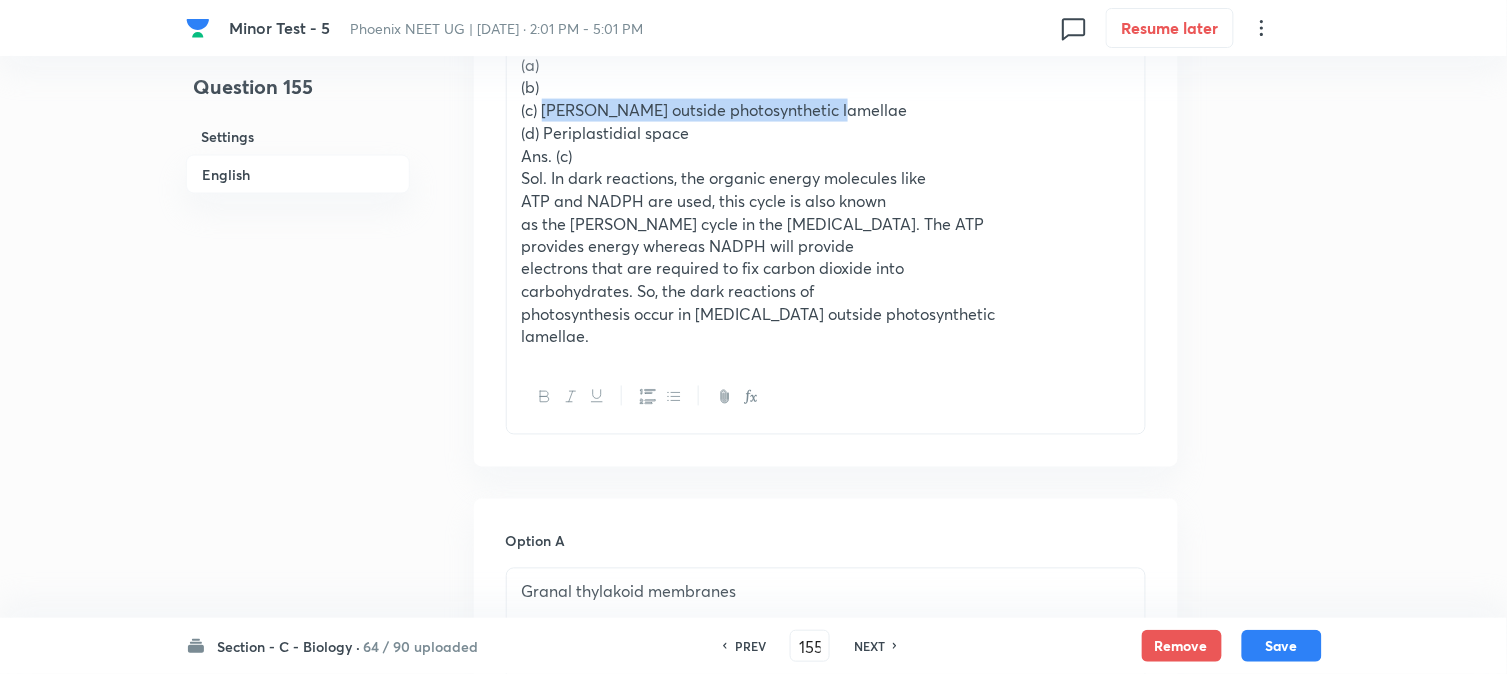 drag, startPoint x: 542, startPoint y: 116, endPoint x: 1026, endPoint y: 114, distance: 484.00412 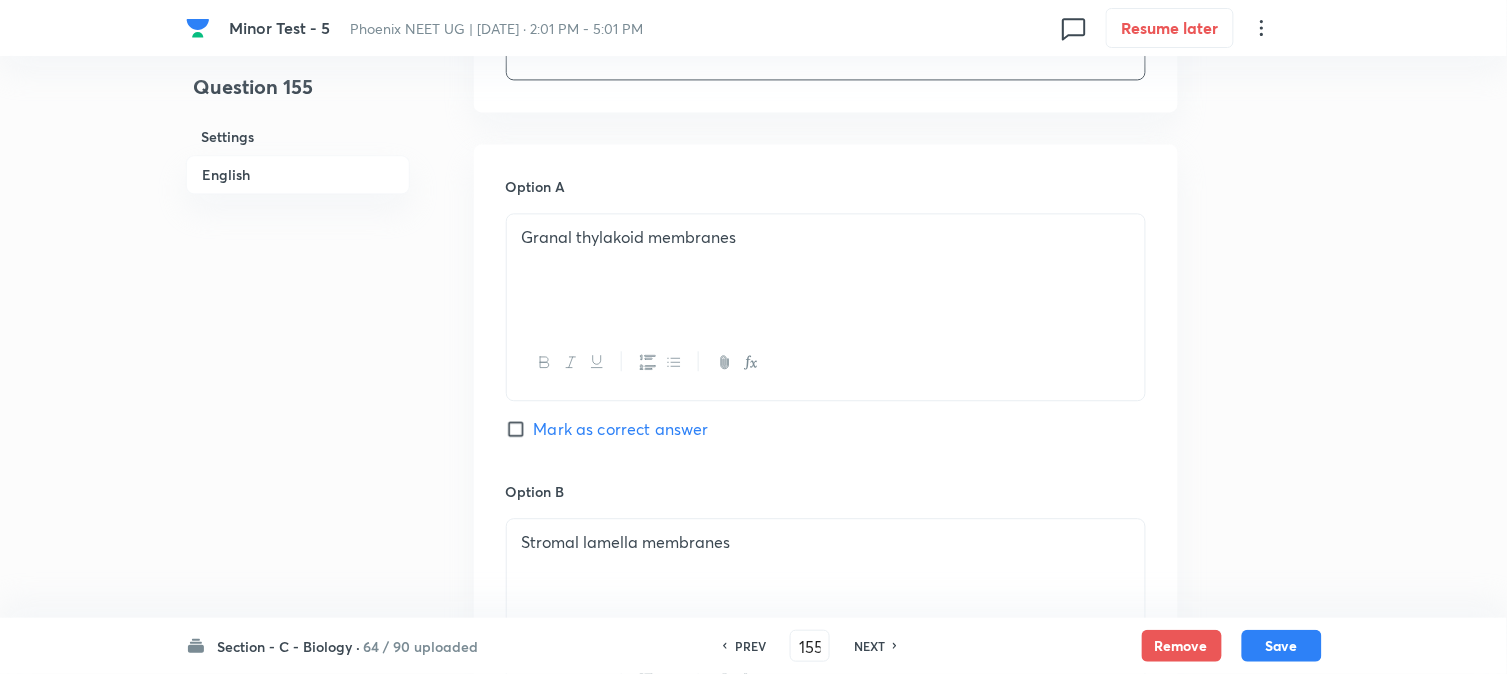 scroll, scrollTop: 1701, scrollLeft: 0, axis: vertical 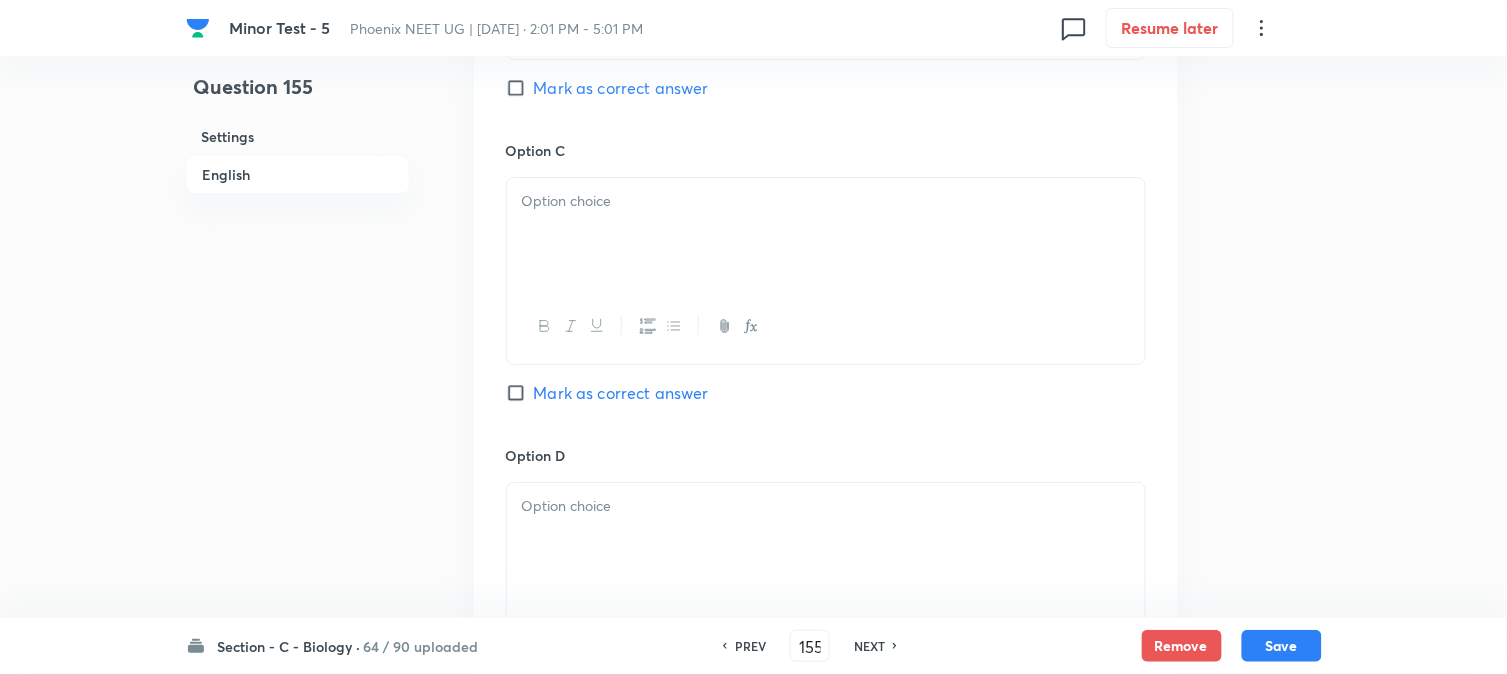 drag, startPoint x: 564, startPoint y: 255, endPoint x: 607, endPoint y: 364, distance: 117.17508 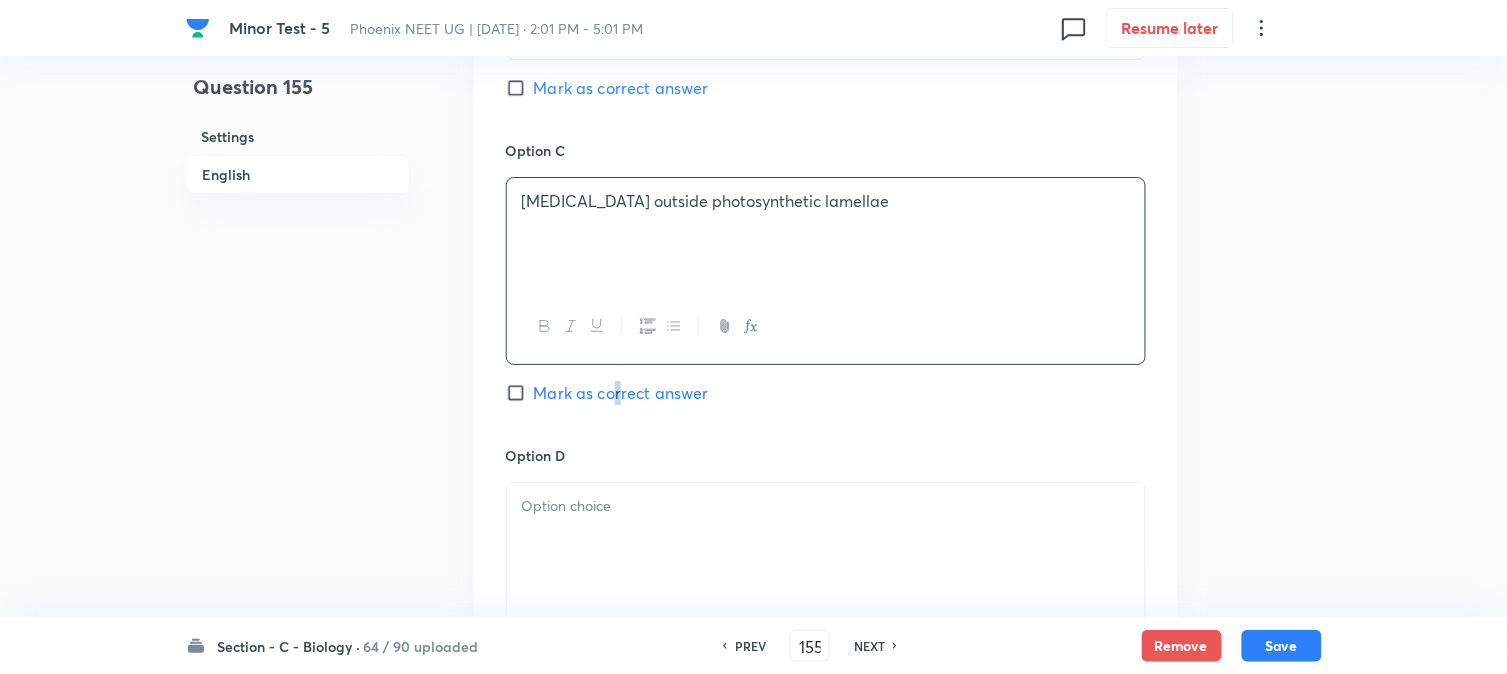 click on "Mark as correct answer" at bounding box center [621, 393] 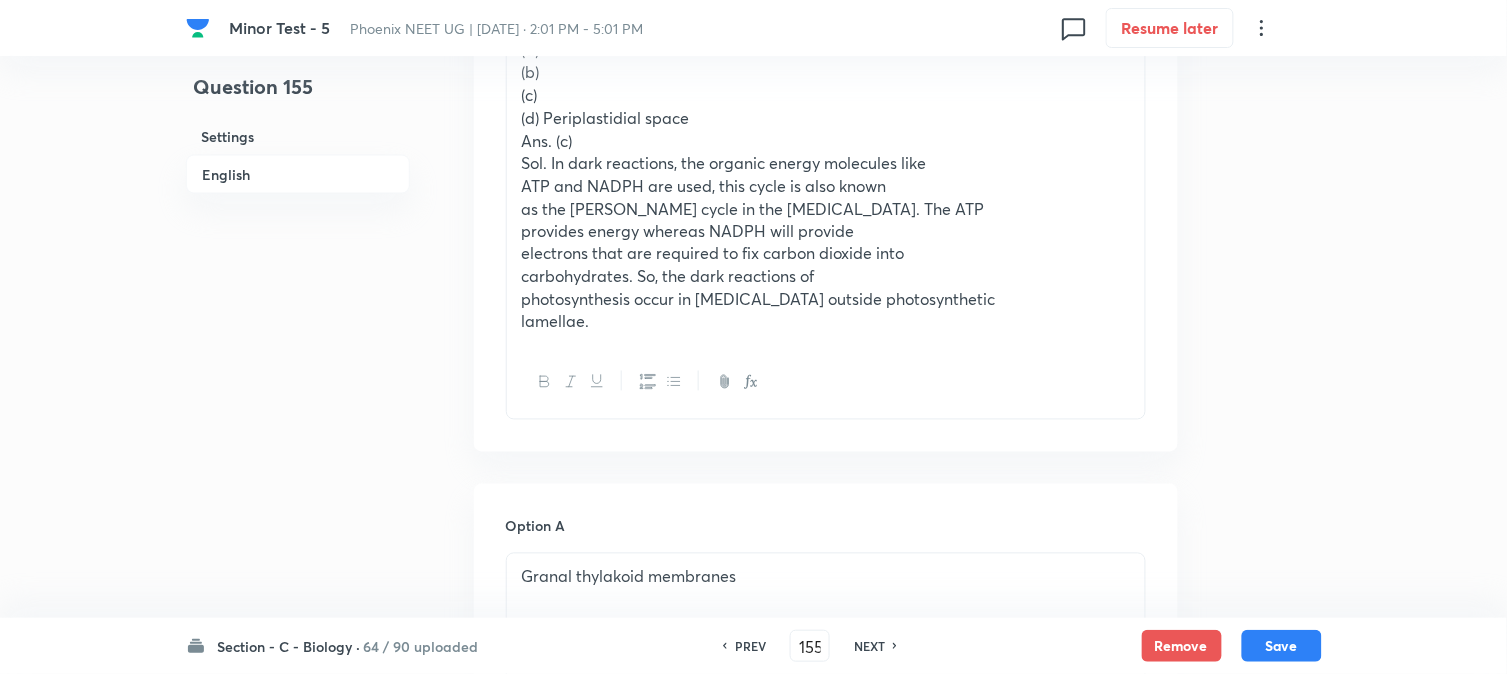 scroll, scrollTop: 590, scrollLeft: 0, axis: vertical 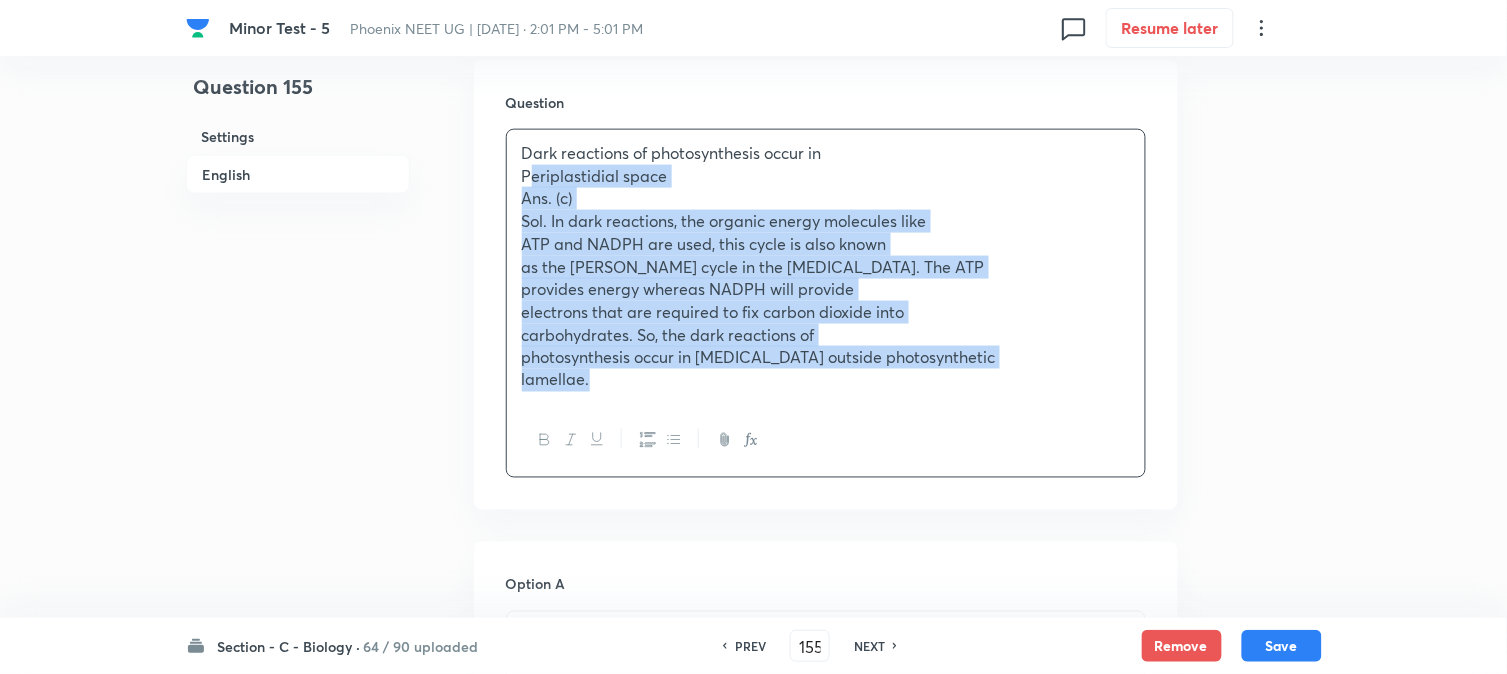 drag, startPoint x: 542, startPoint y: 238, endPoint x: 711, endPoint y: 416, distance: 245.44856 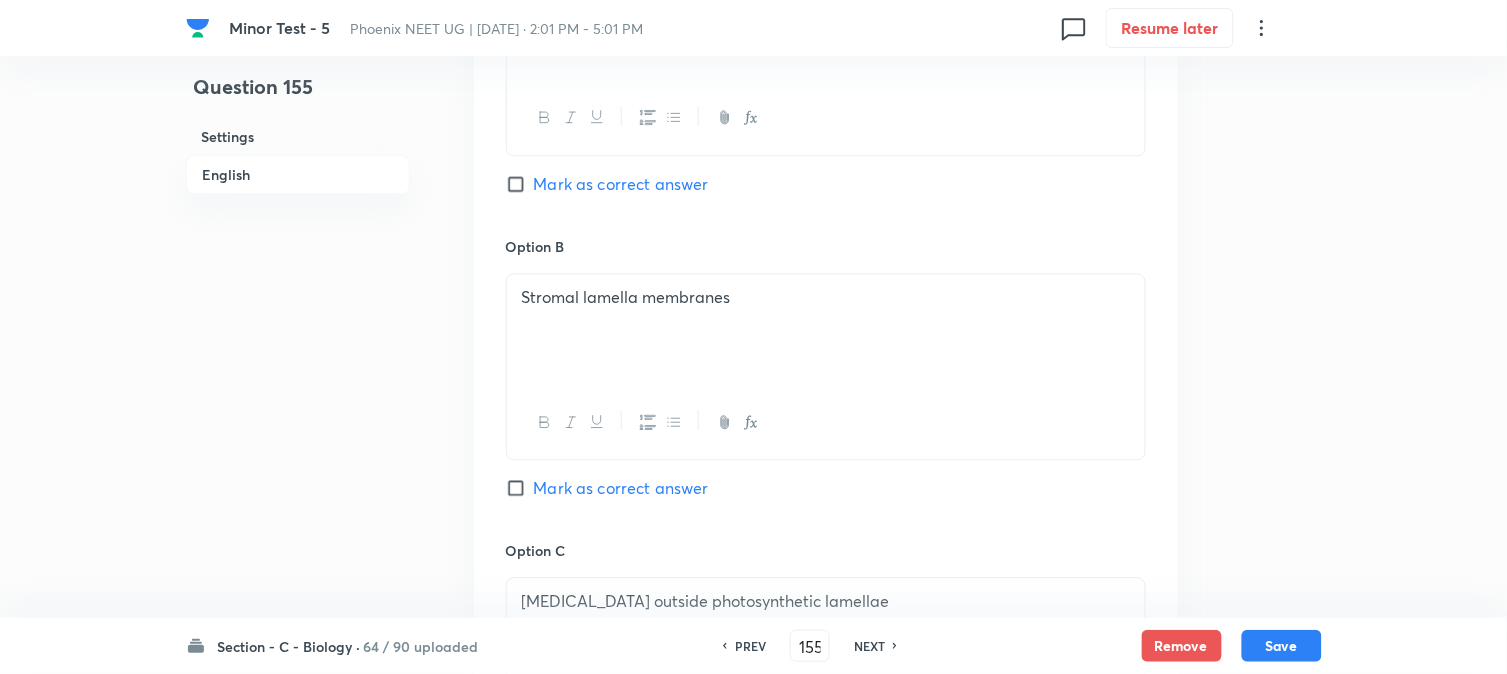 scroll, scrollTop: 1590, scrollLeft: 0, axis: vertical 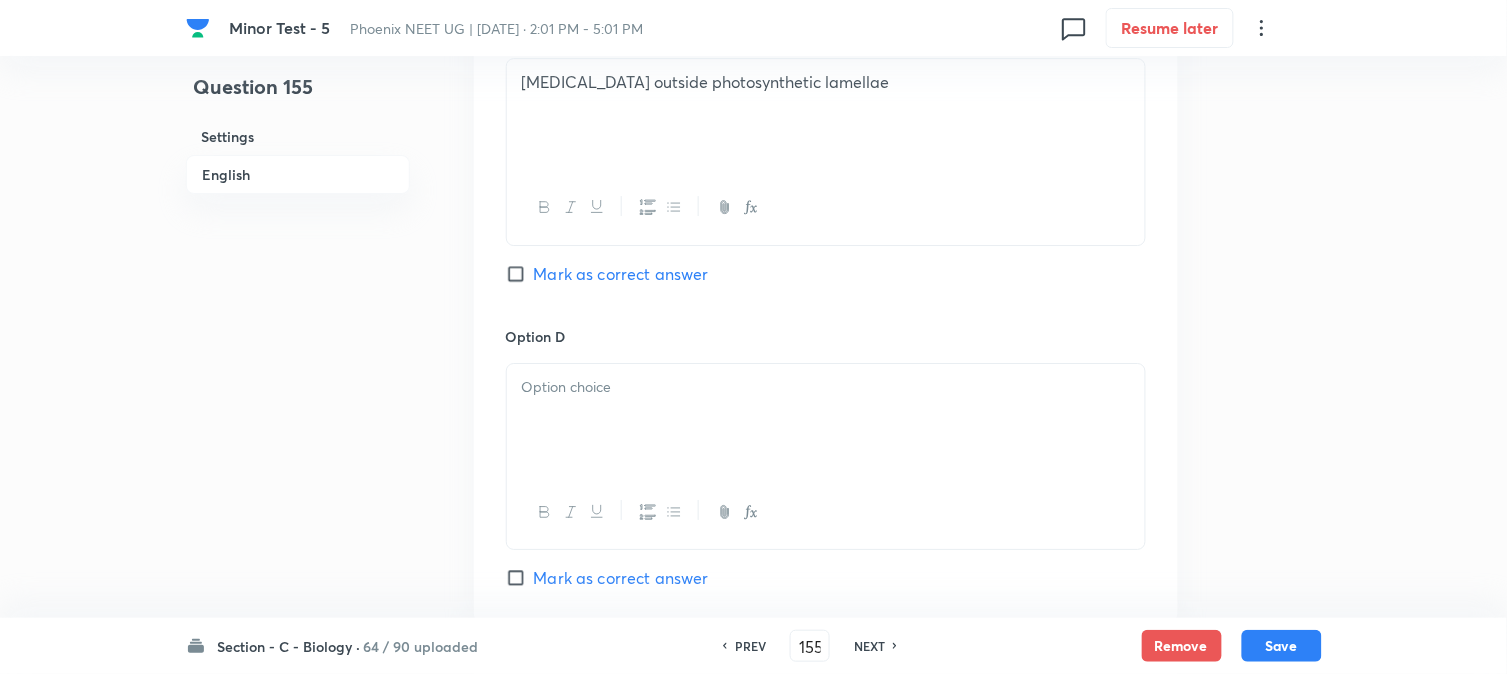 click on "Mark as correct answer" at bounding box center [621, 274] 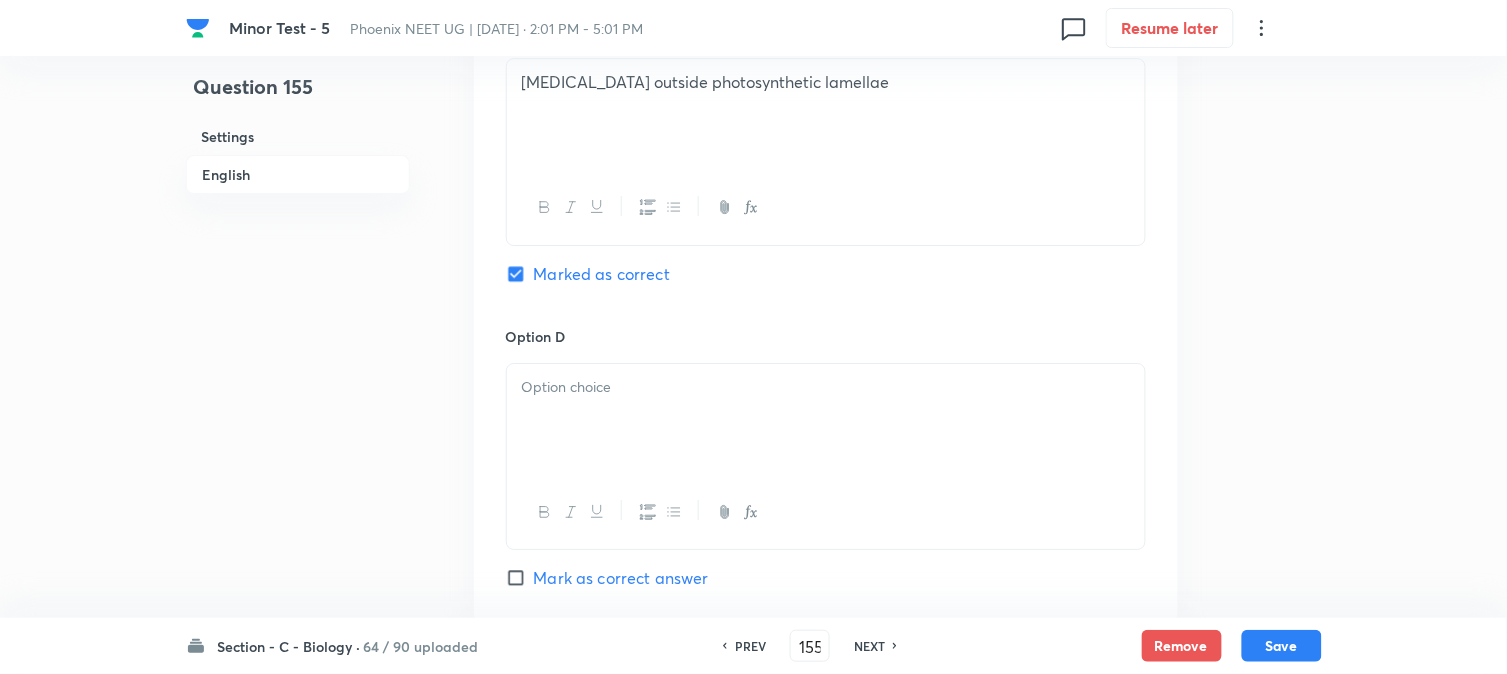 click at bounding box center (826, 420) 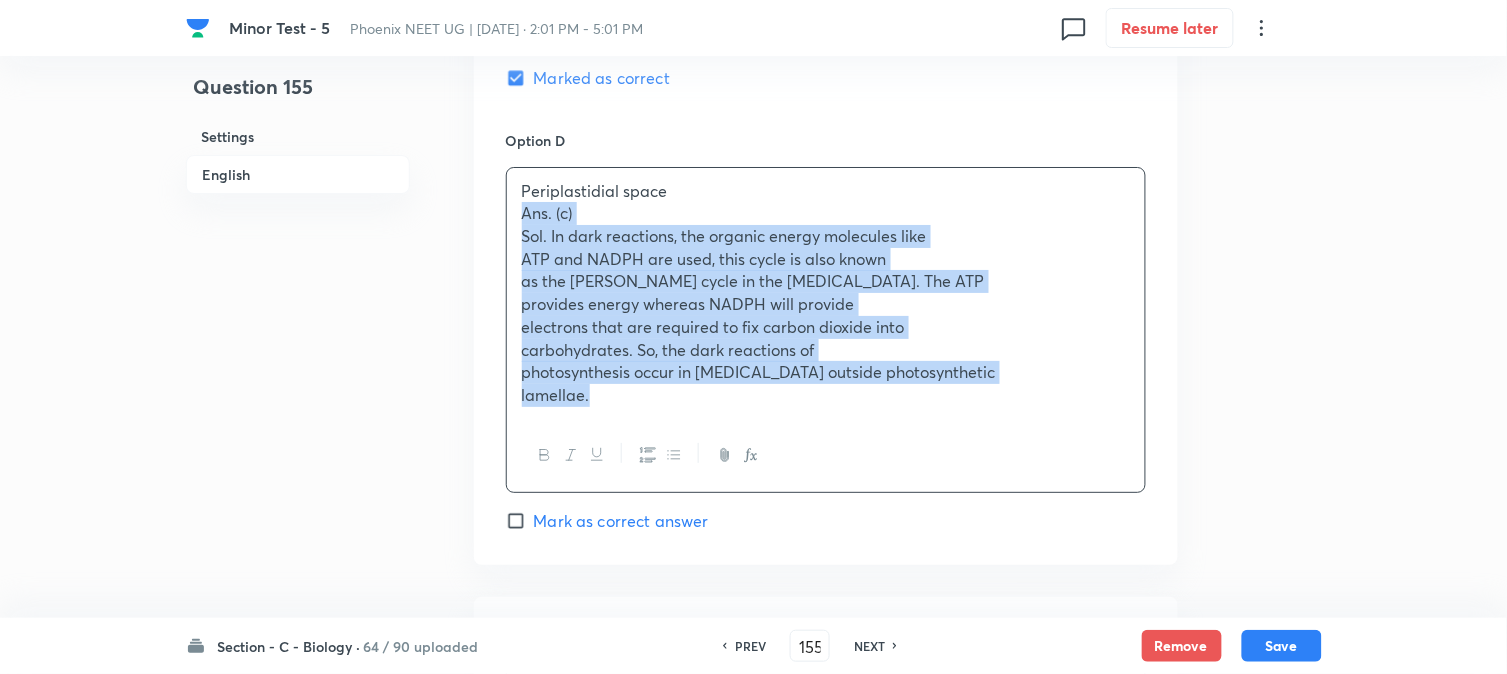 drag, startPoint x: 521, startPoint y: 412, endPoint x: 705, endPoint y: 685, distance: 329.21878 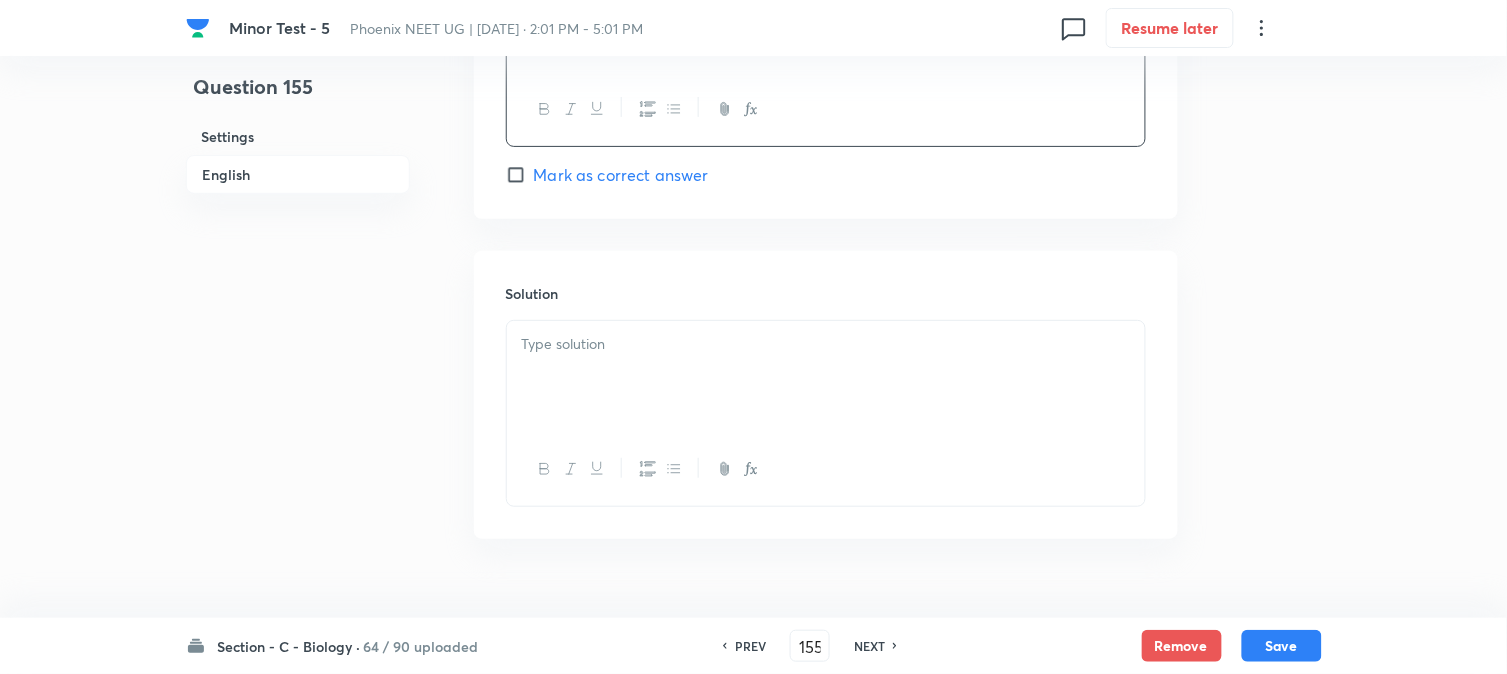 scroll, scrollTop: 2037, scrollLeft: 0, axis: vertical 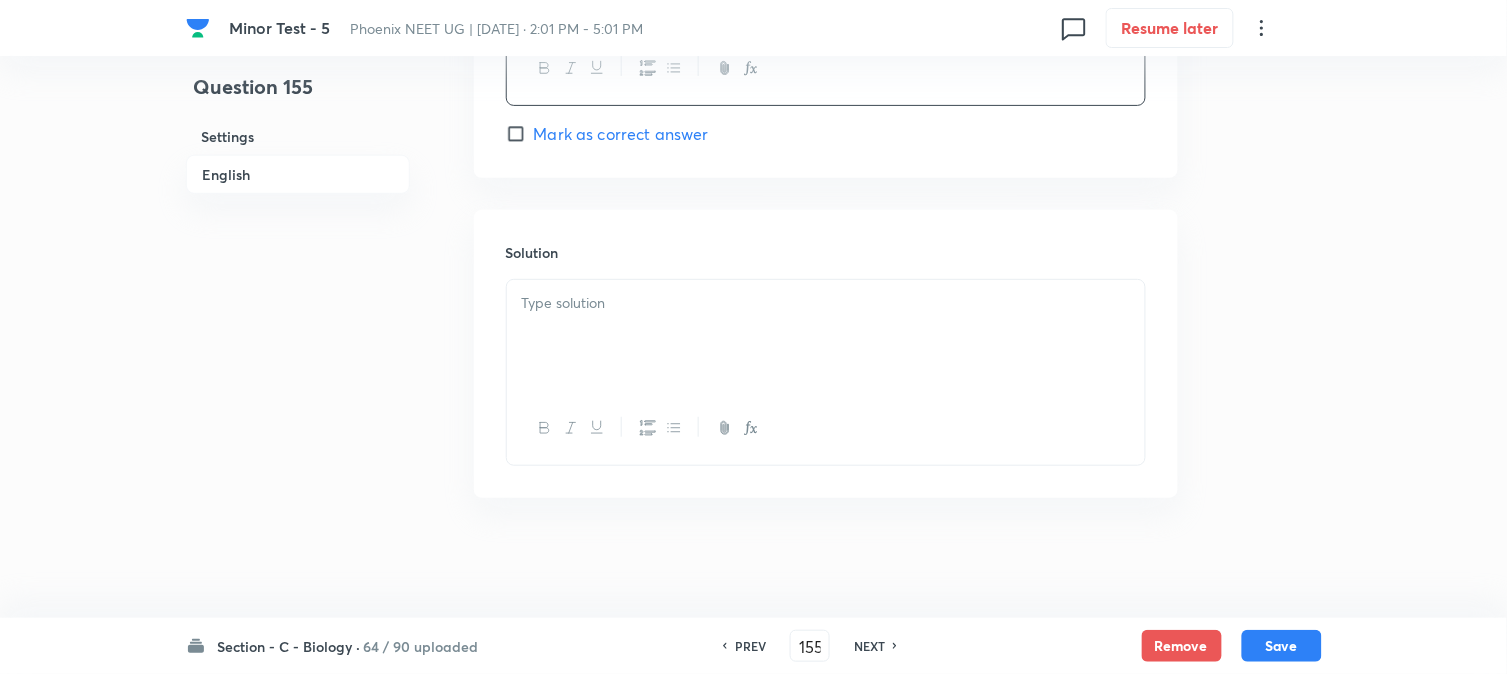 drag, startPoint x: 596, startPoint y: 274, endPoint x: 604, endPoint y: 308, distance: 34.928497 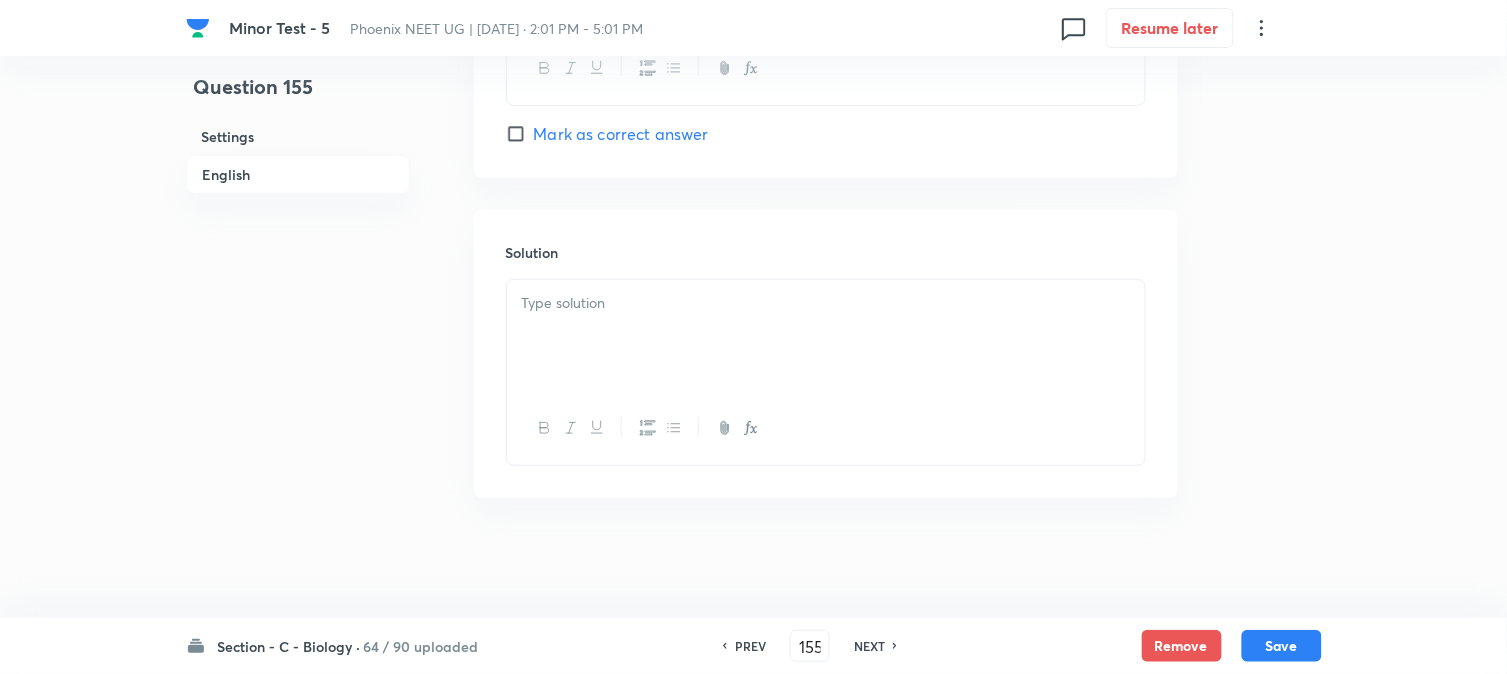click at bounding box center [826, 336] 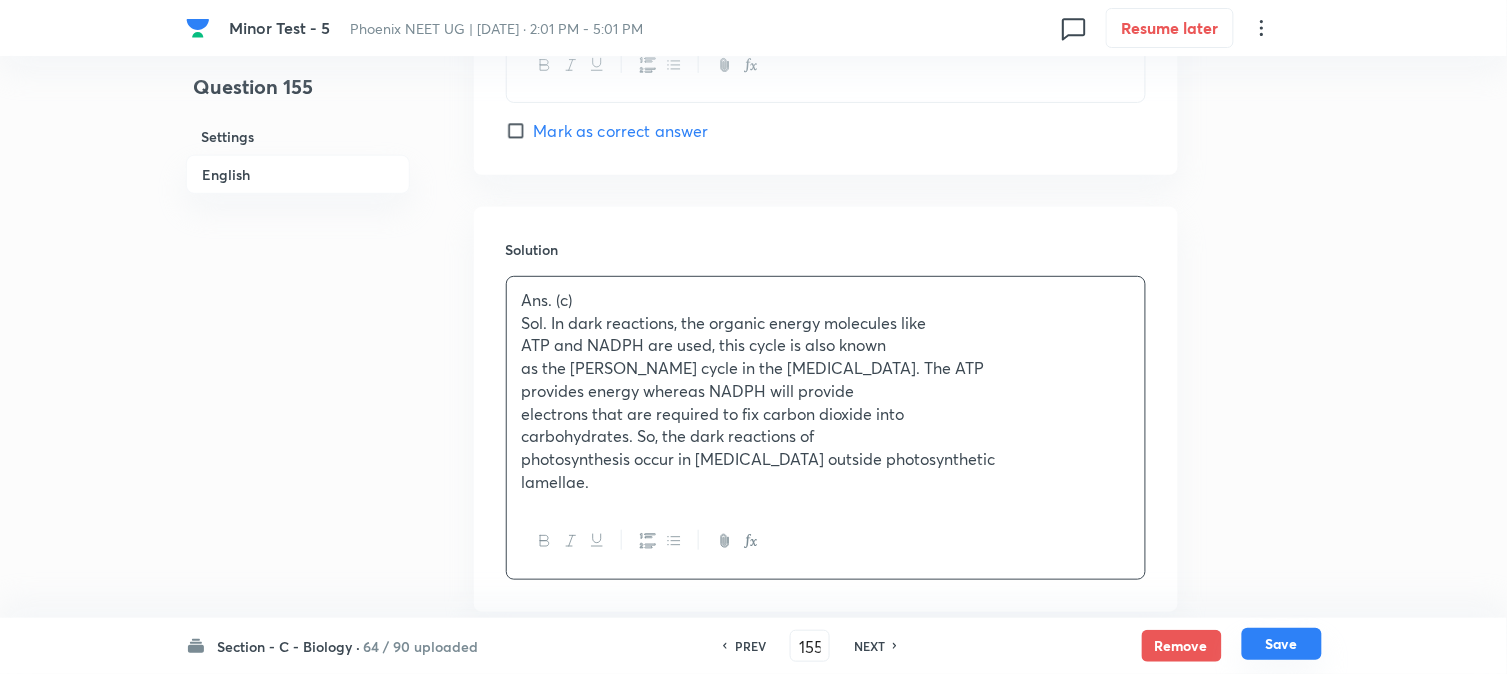 click on "Save" at bounding box center [1282, 644] 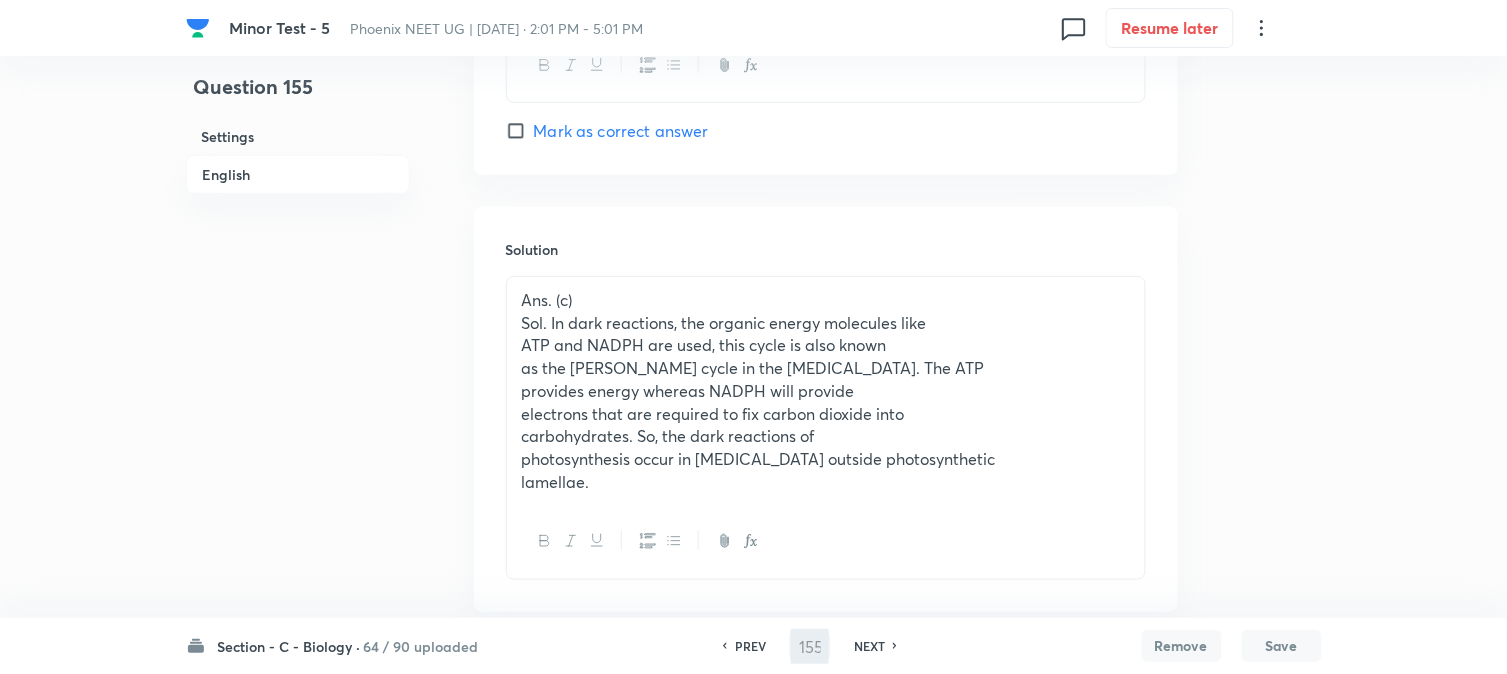 type on "156" 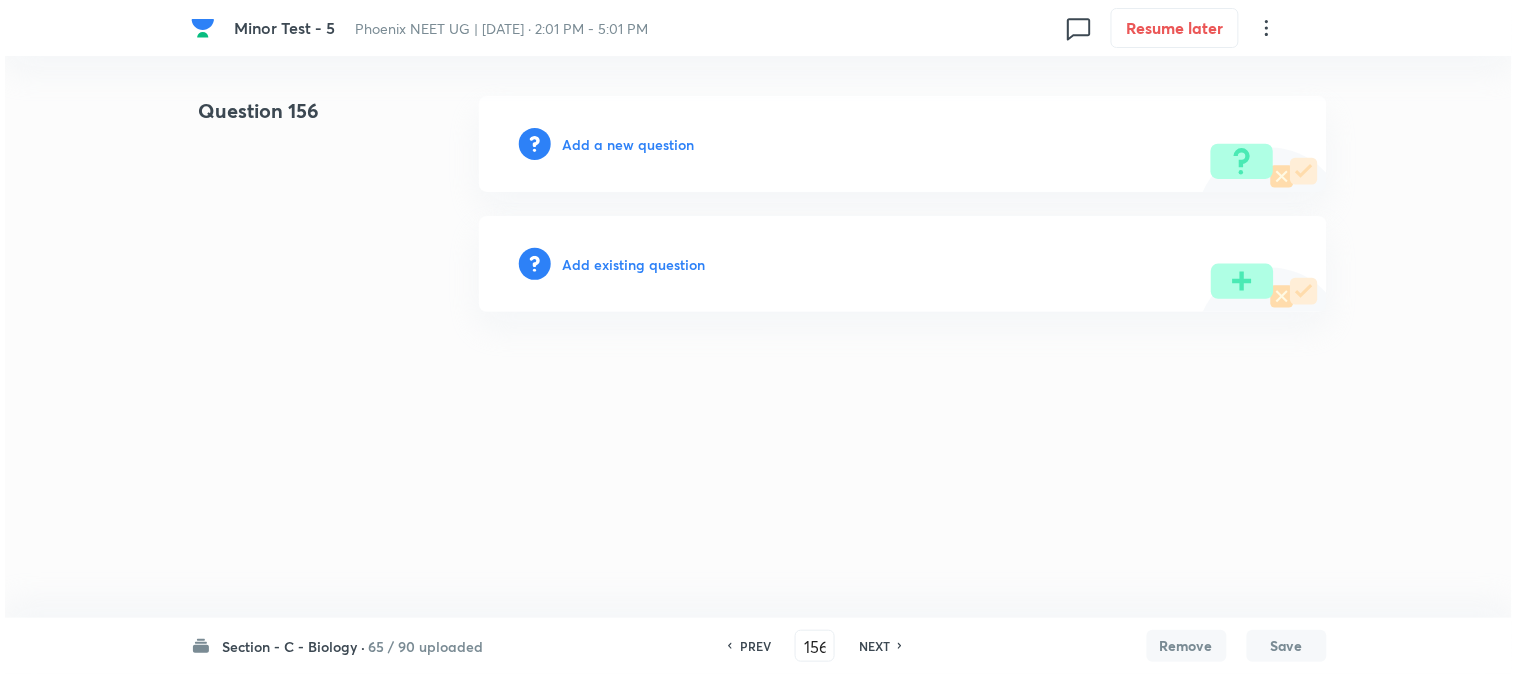 scroll, scrollTop: 0, scrollLeft: 0, axis: both 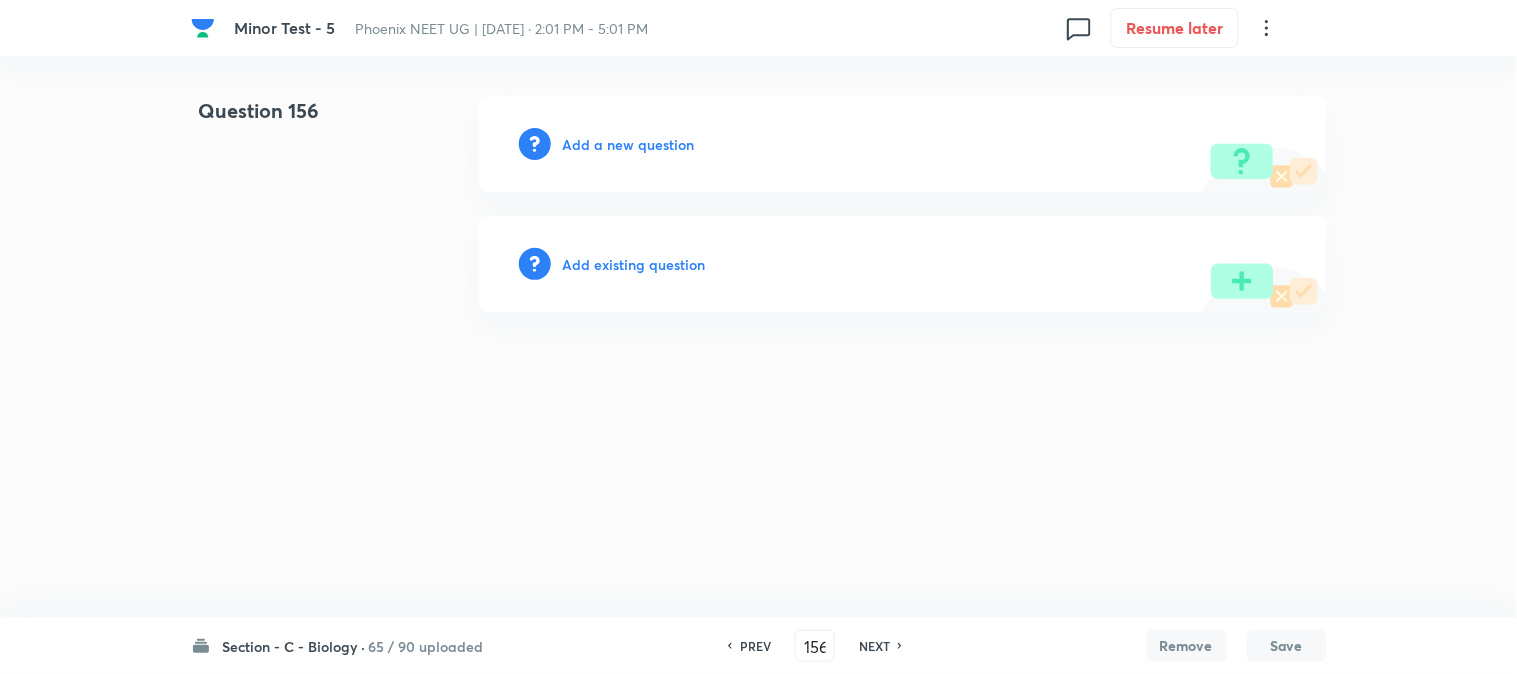 click on "Add a new question" at bounding box center [629, 144] 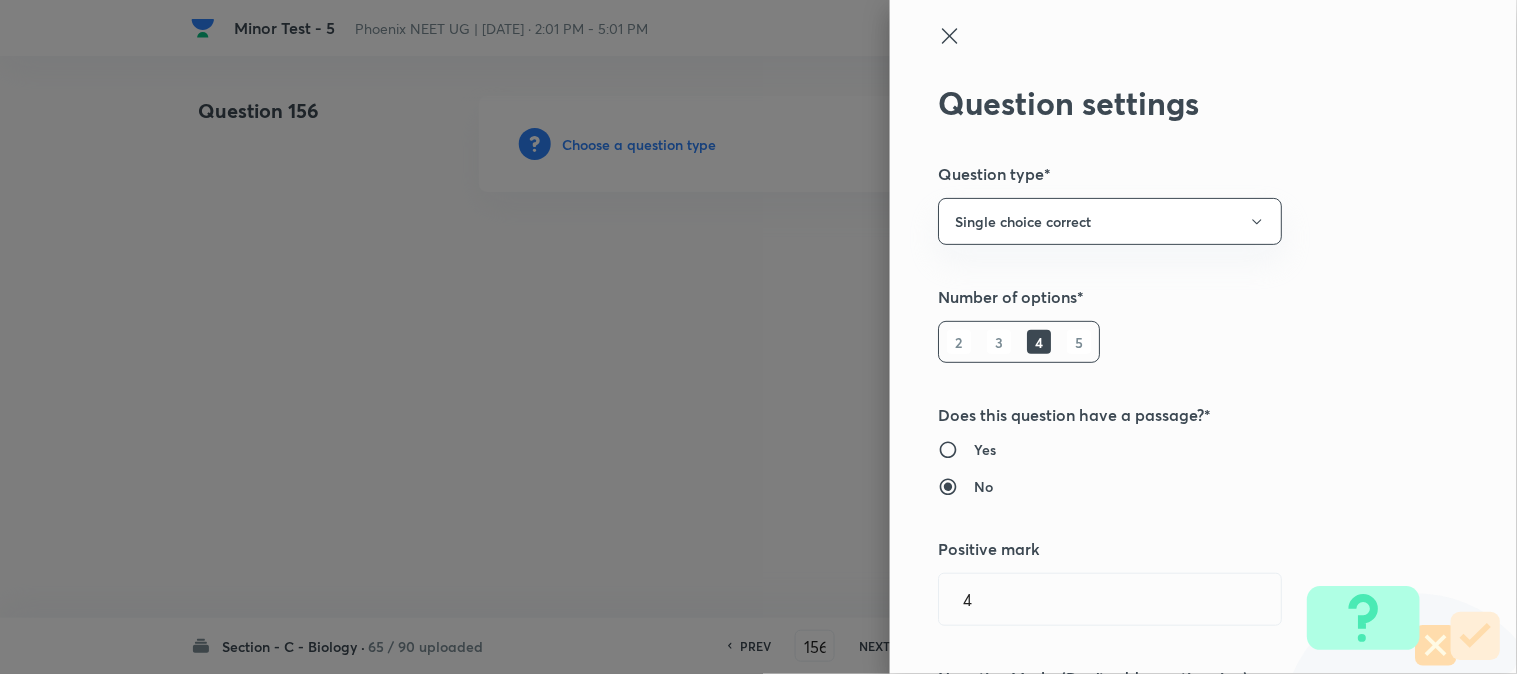 type 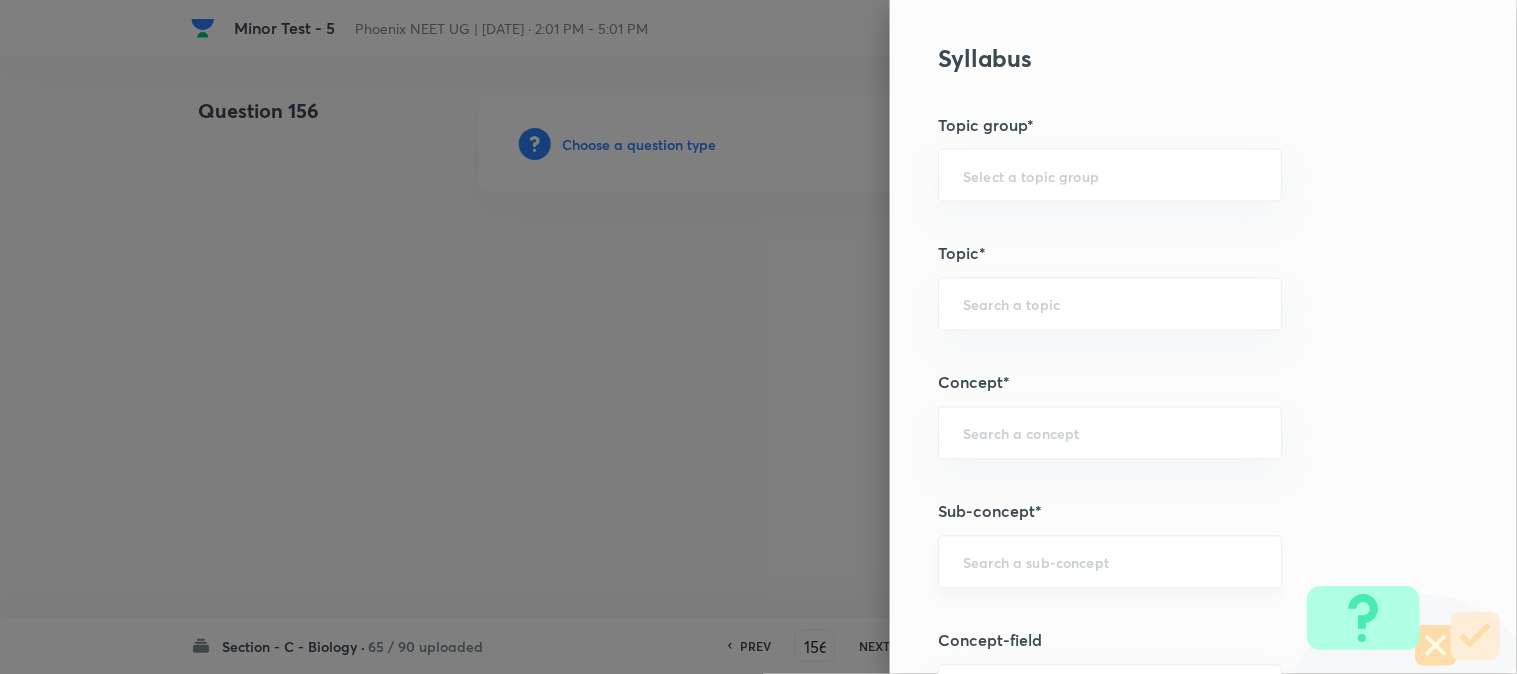 scroll, scrollTop: 1180, scrollLeft: 0, axis: vertical 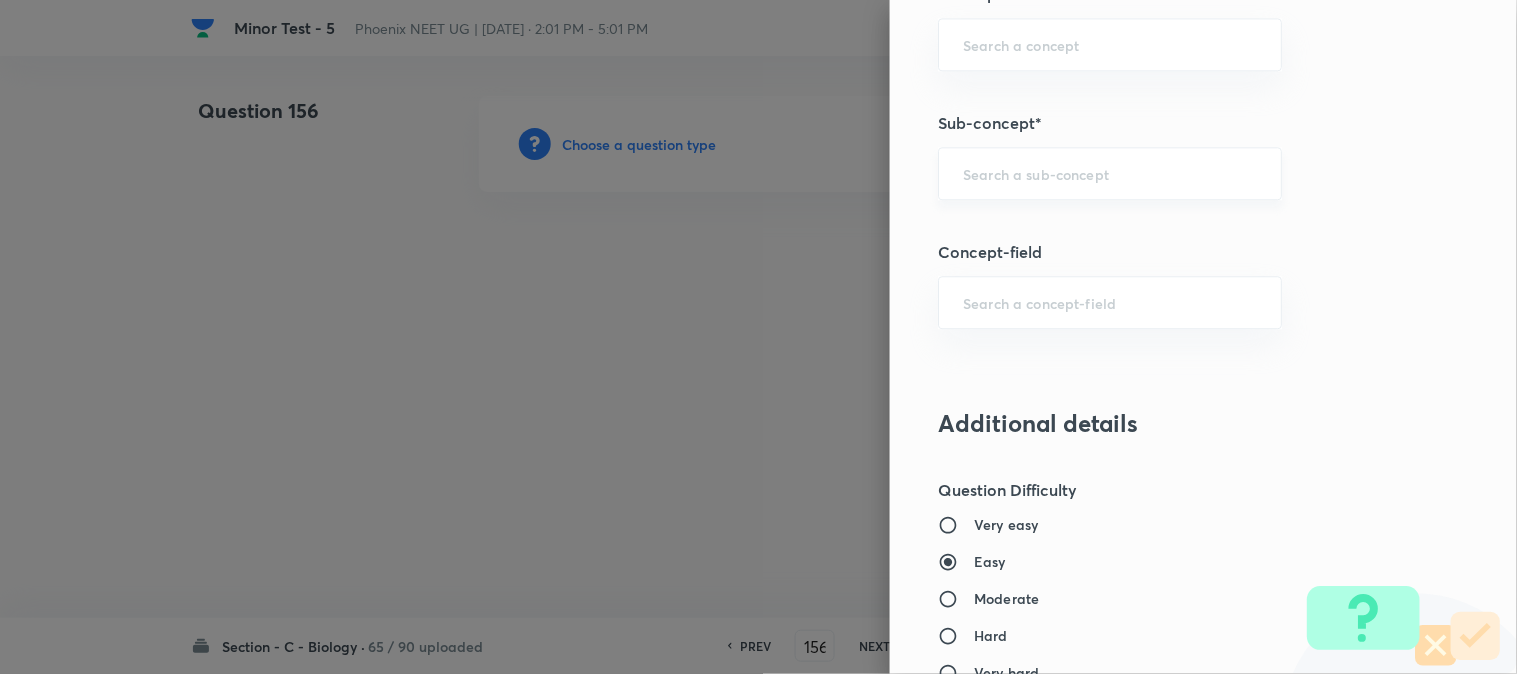 click at bounding box center [1110, 173] 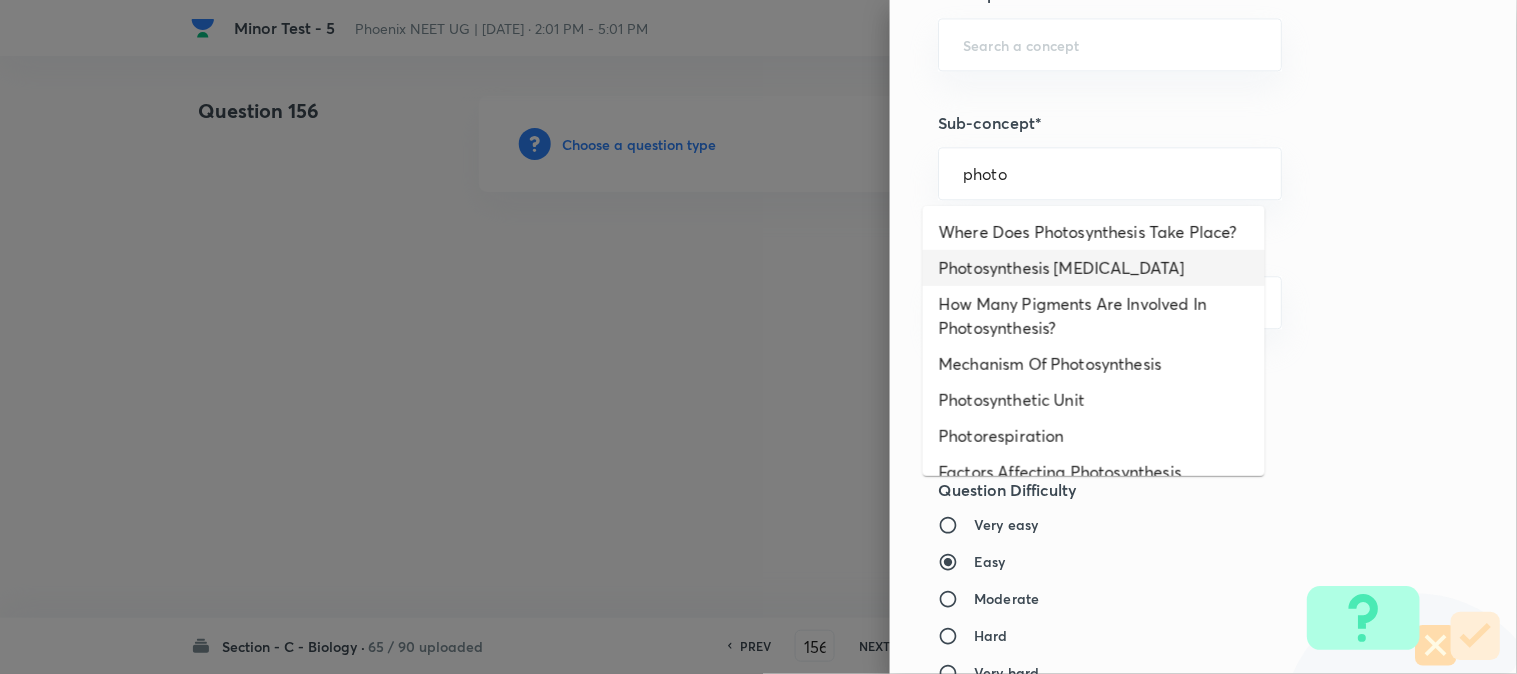 click on "Photosynthesis [MEDICAL_DATA]" at bounding box center (1094, 268) 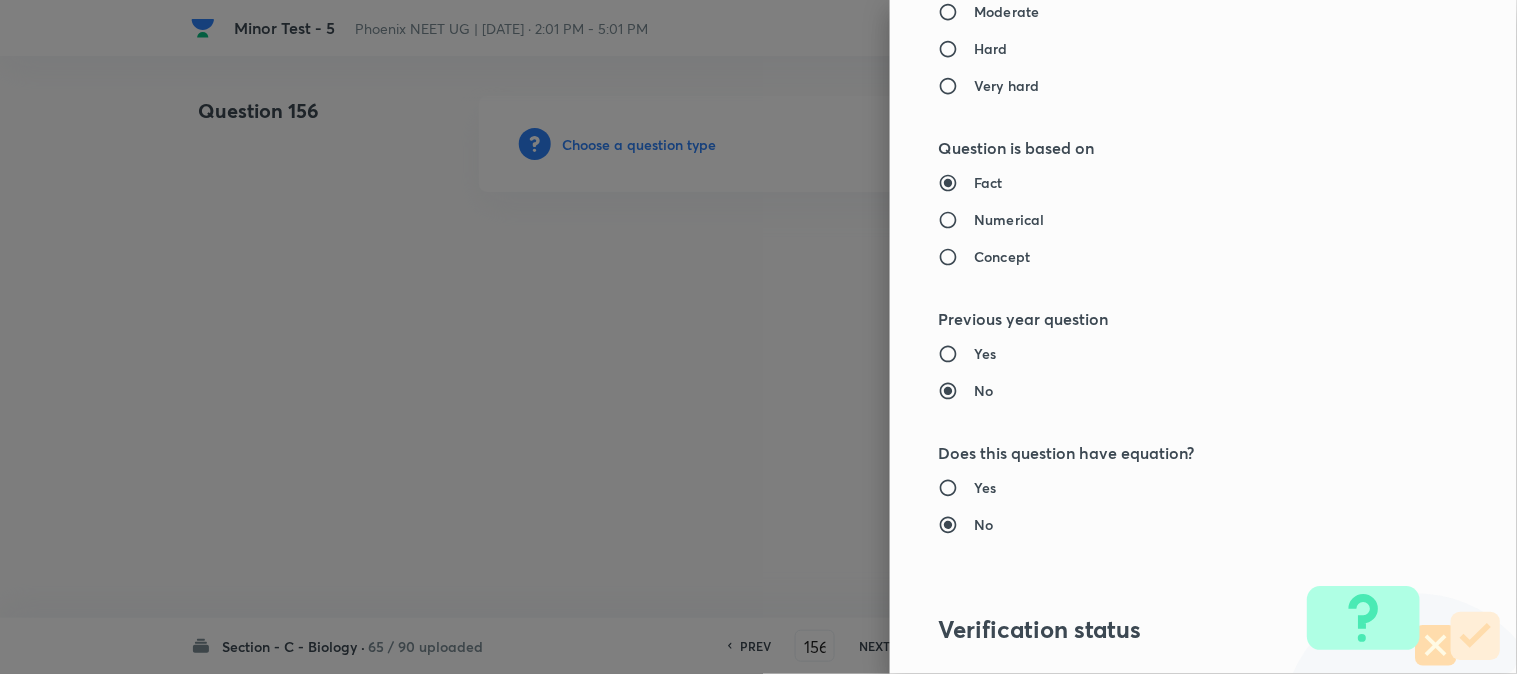 type on "Biology" 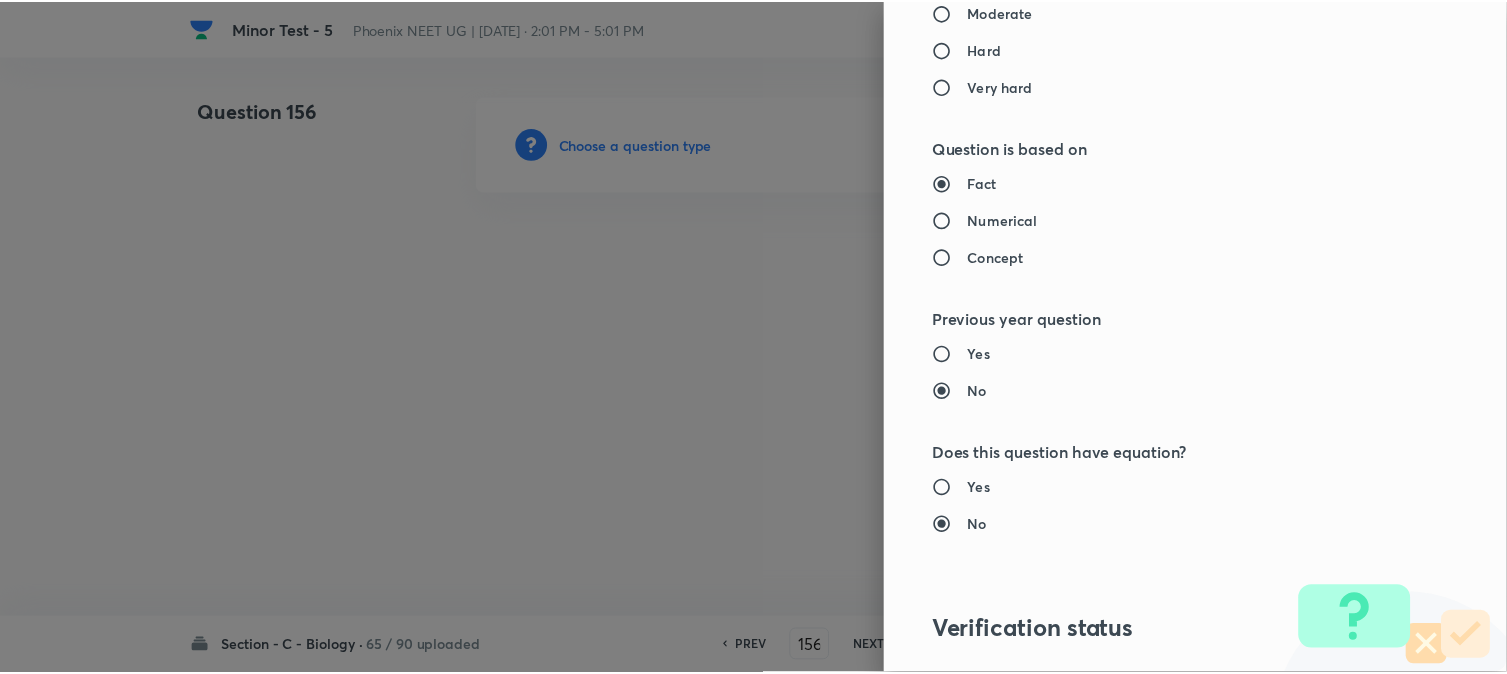 scroll, scrollTop: 2052, scrollLeft: 0, axis: vertical 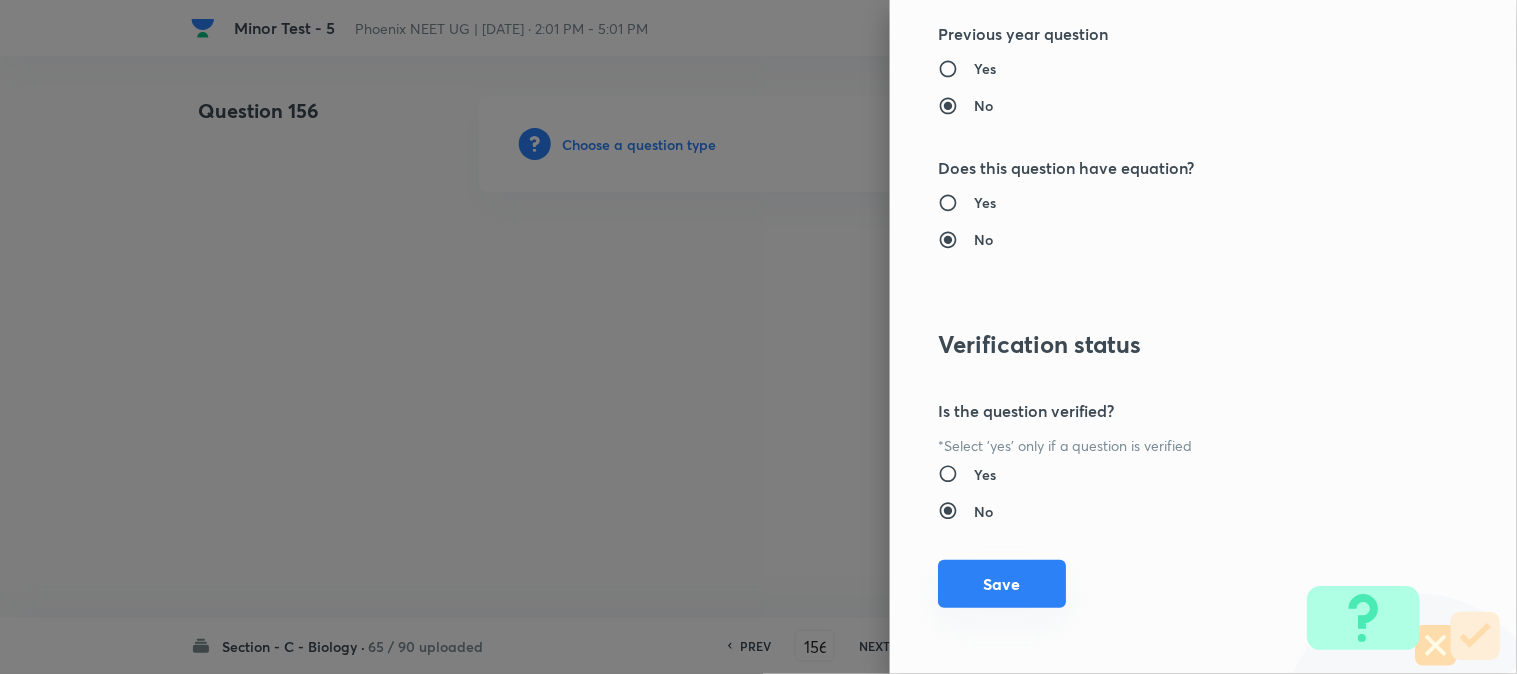 click on "Save" at bounding box center [1002, 584] 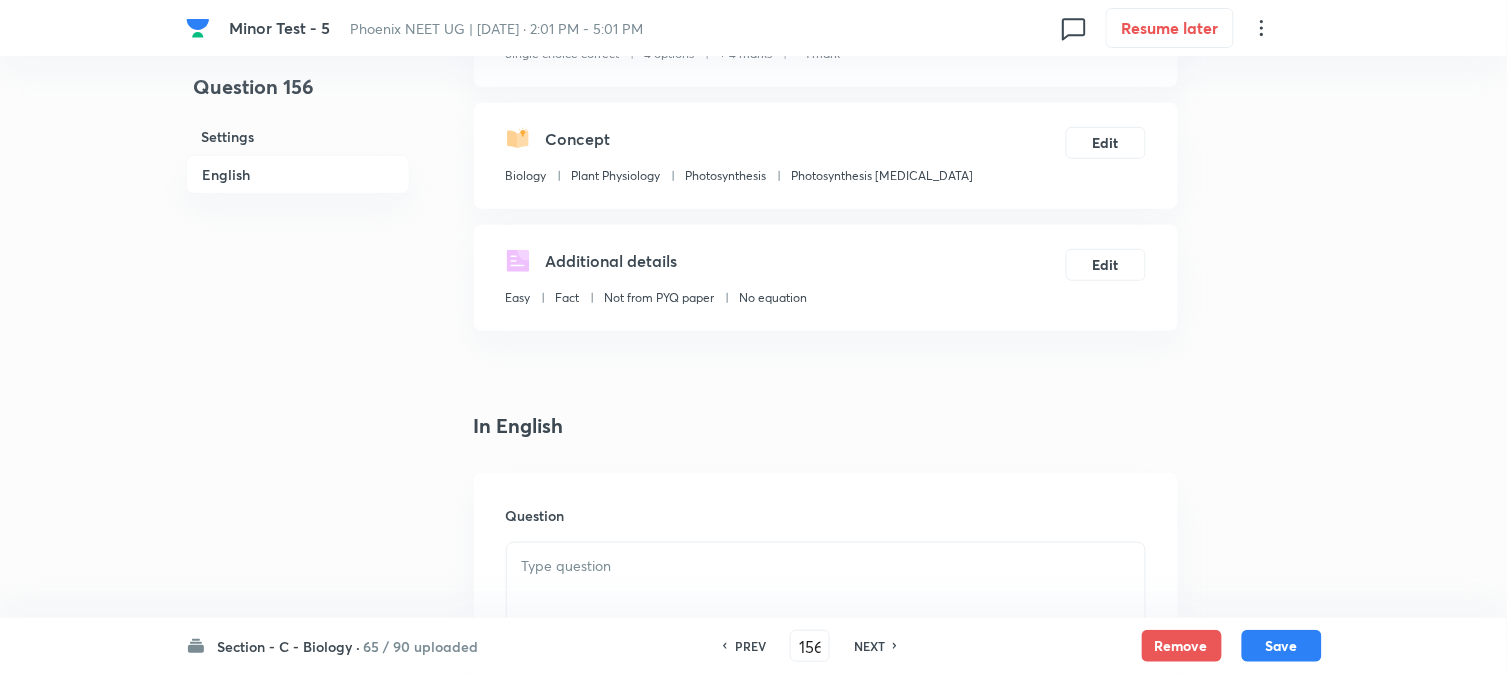 scroll, scrollTop: 590, scrollLeft: 0, axis: vertical 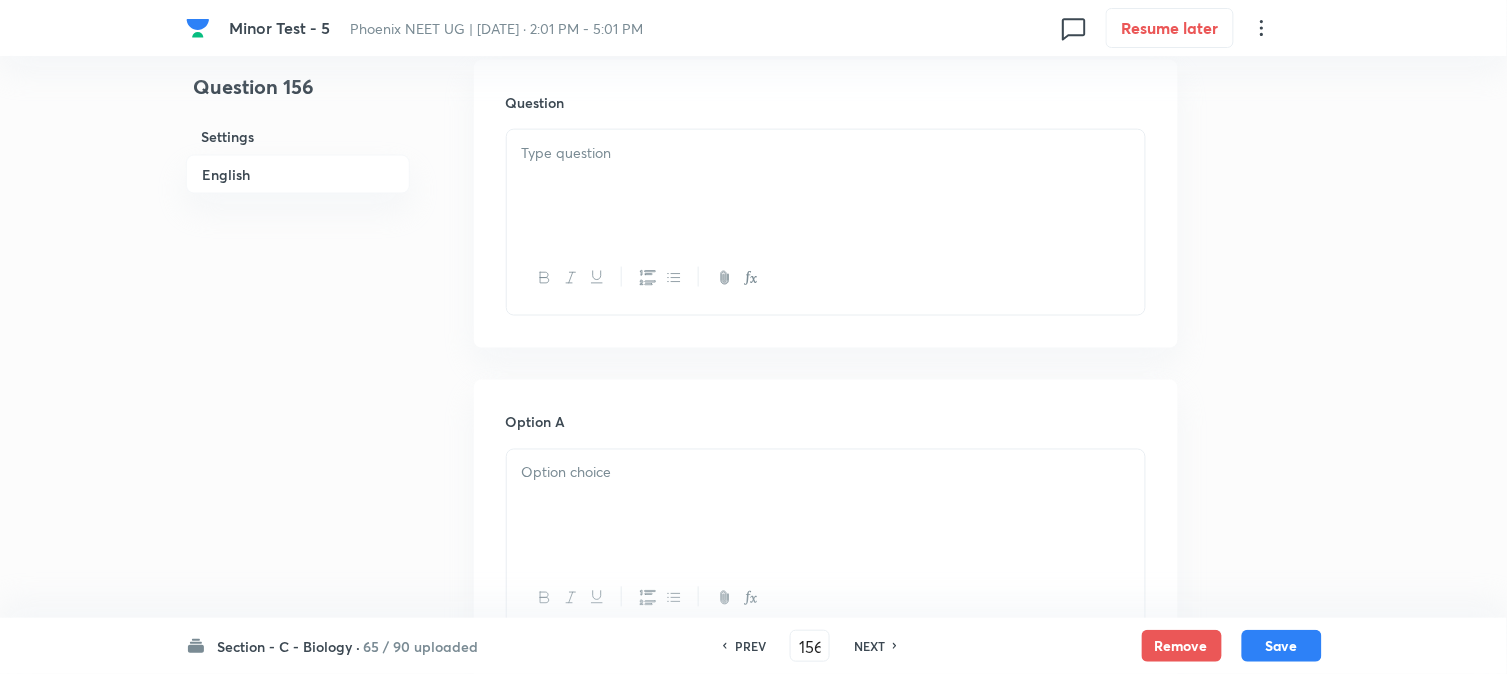 click at bounding box center [826, 186] 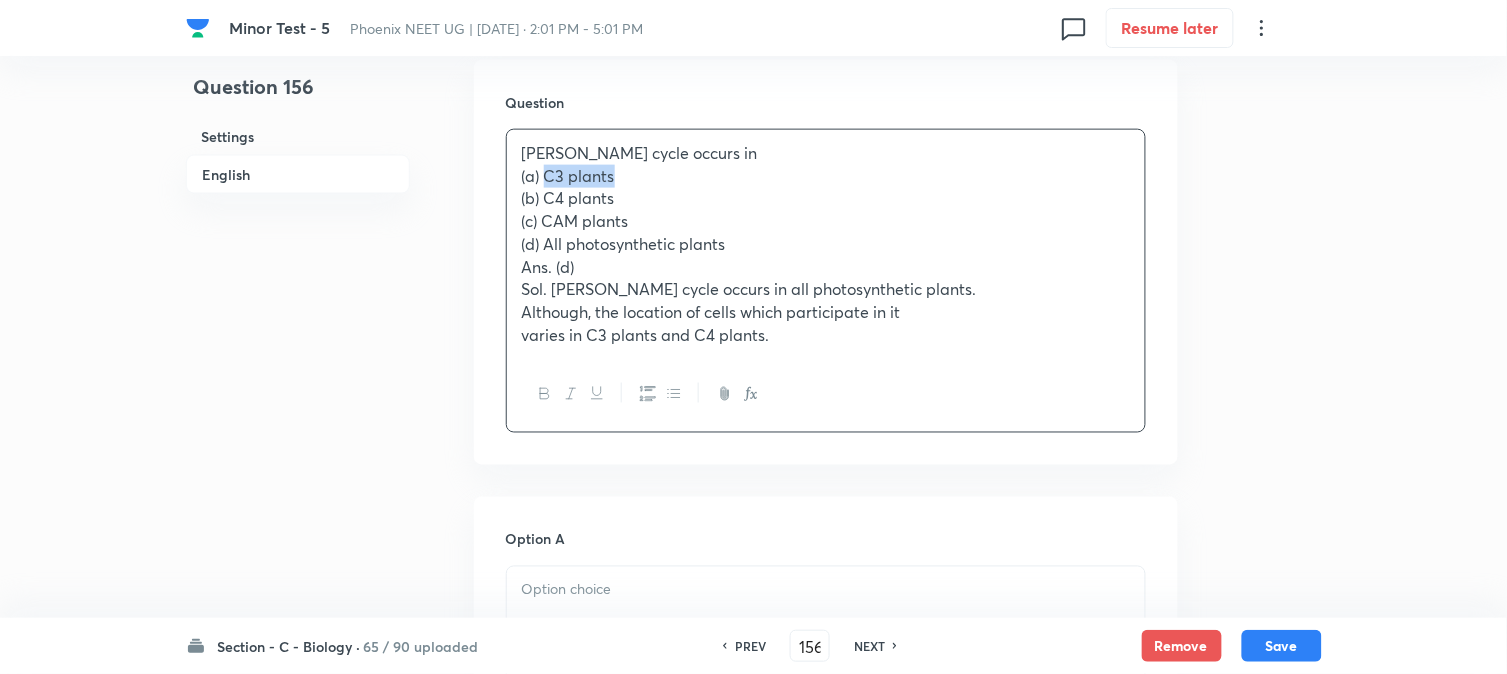 drag, startPoint x: 548, startPoint y: 176, endPoint x: 641, endPoint y: 175, distance: 93.00538 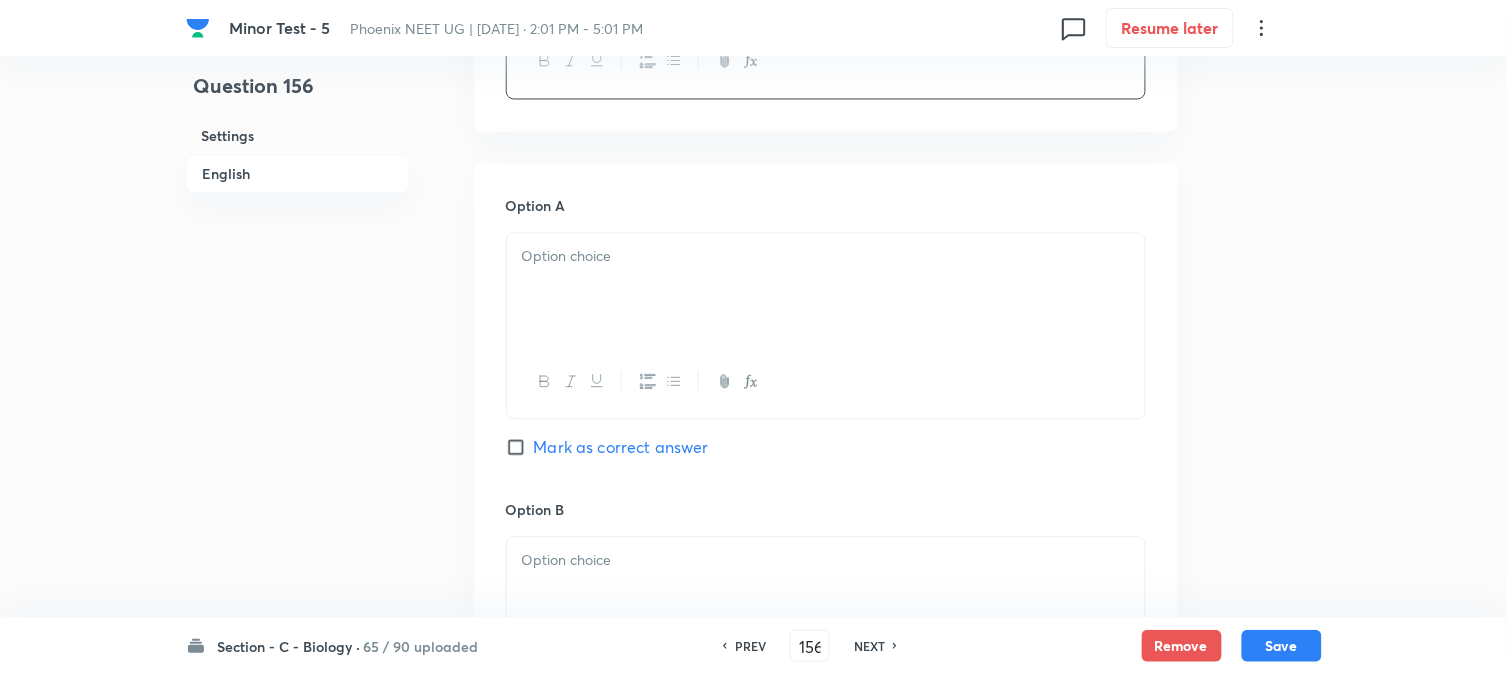 click at bounding box center (826, 290) 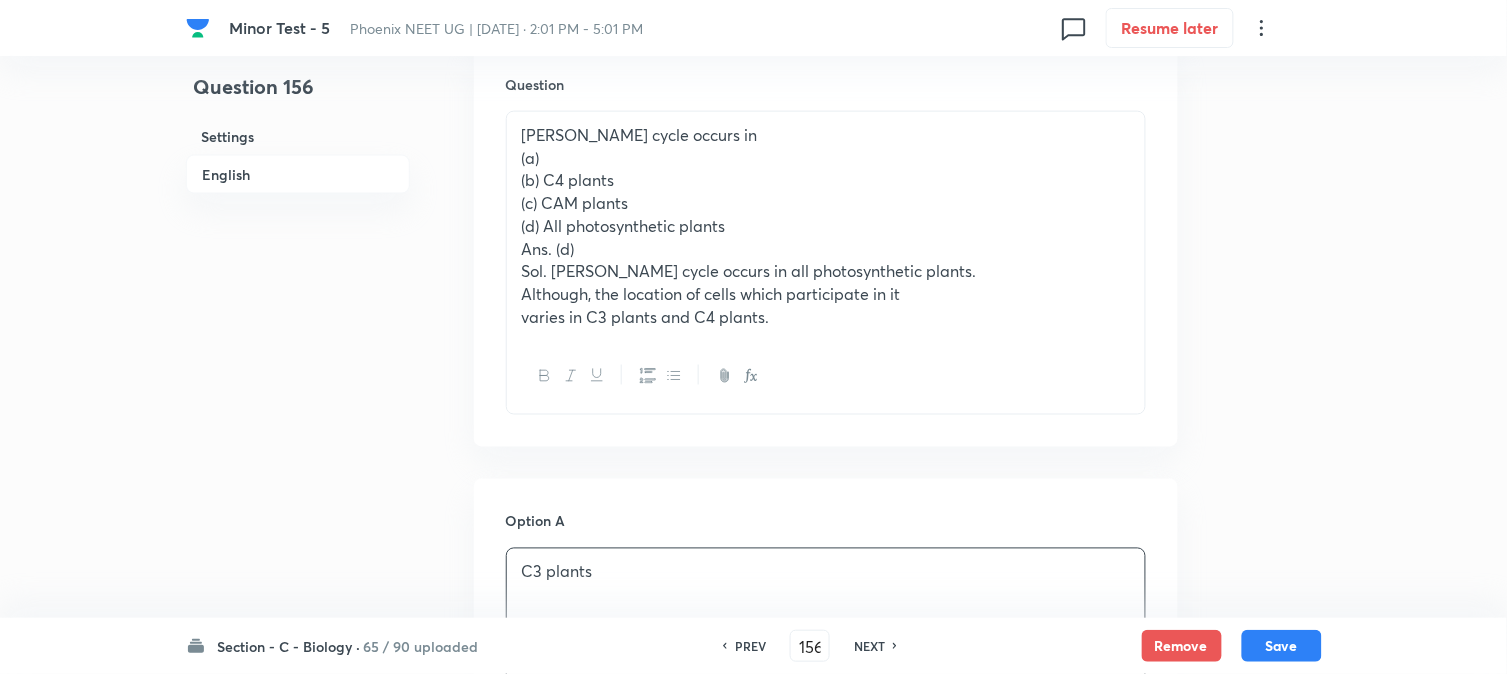 scroll, scrollTop: 590, scrollLeft: 0, axis: vertical 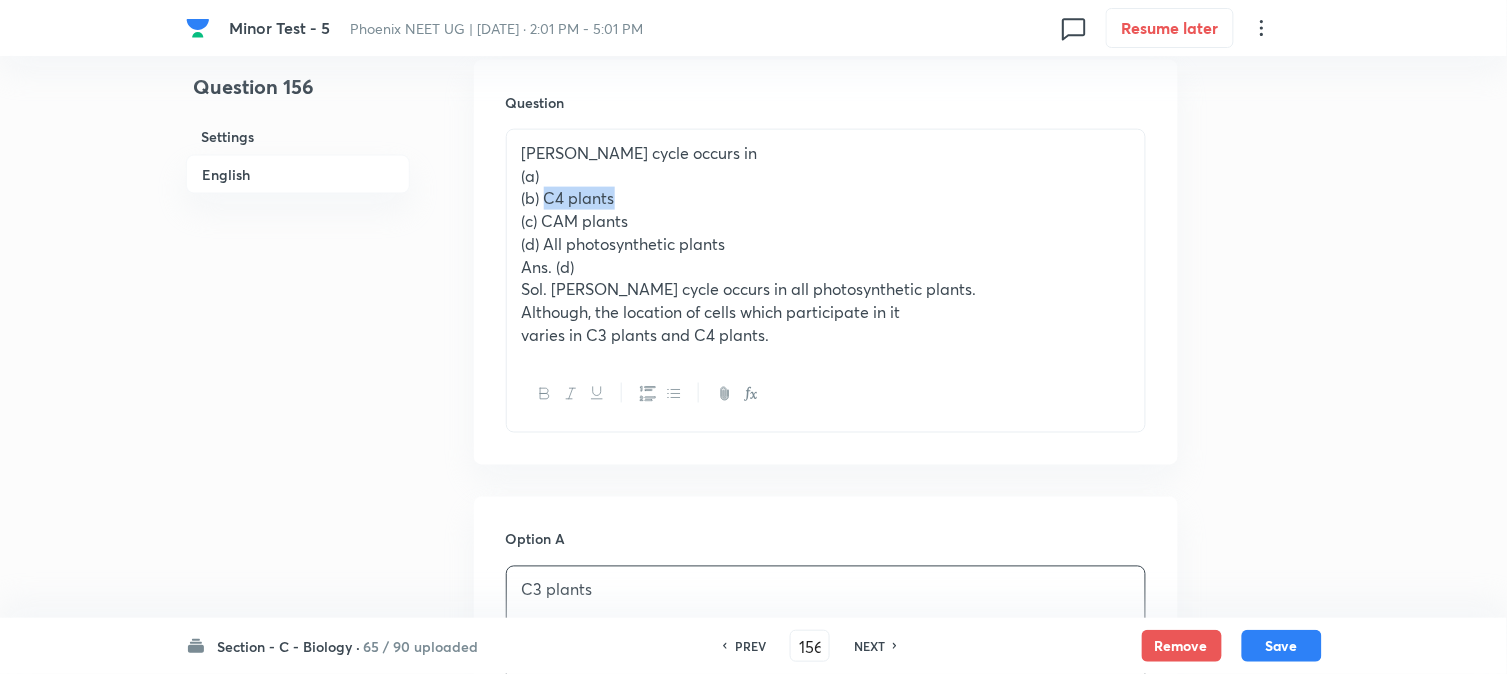 drag, startPoint x: 544, startPoint y: 198, endPoint x: 700, endPoint y: 202, distance: 156.05127 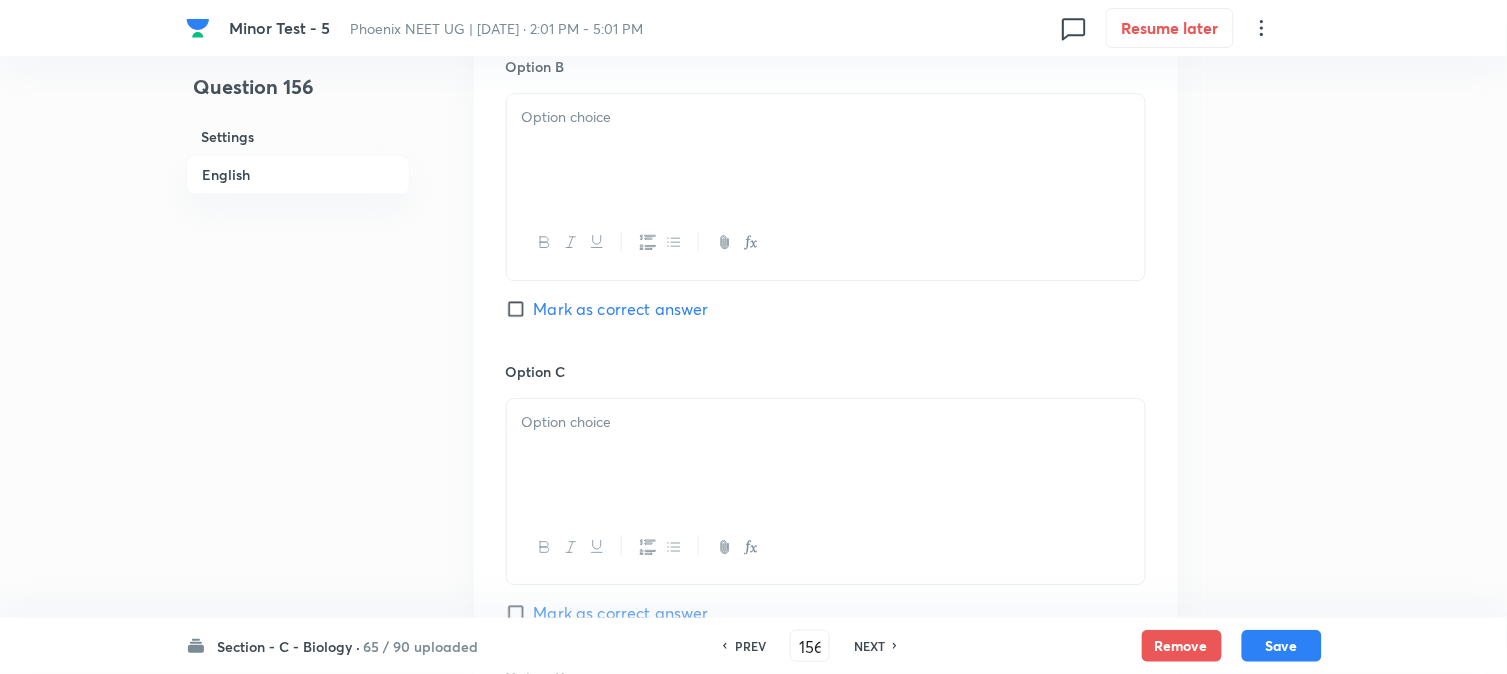 click at bounding box center [826, 117] 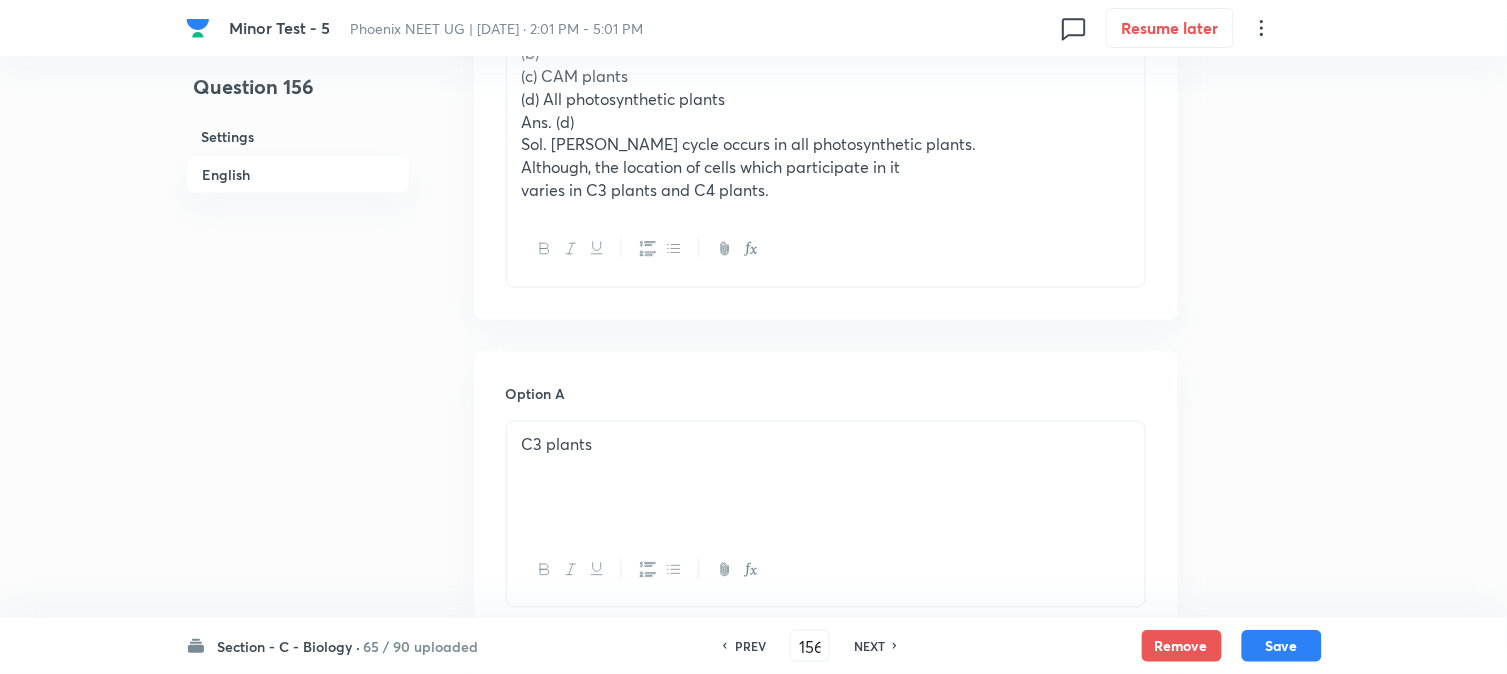 scroll, scrollTop: 701, scrollLeft: 0, axis: vertical 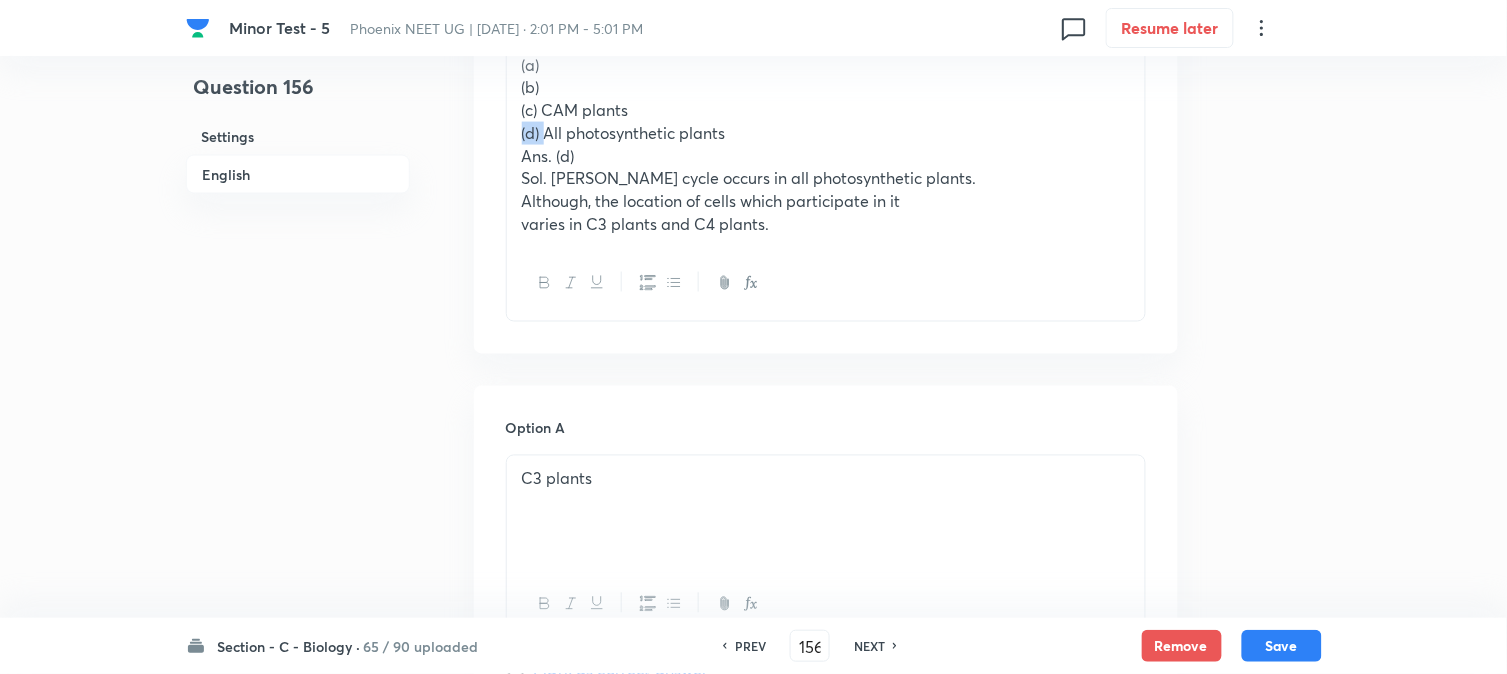 drag, startPoint x: 545, startPoint y: 121, endPoint x: 673, endPoint y: 112, distance: 128.31601 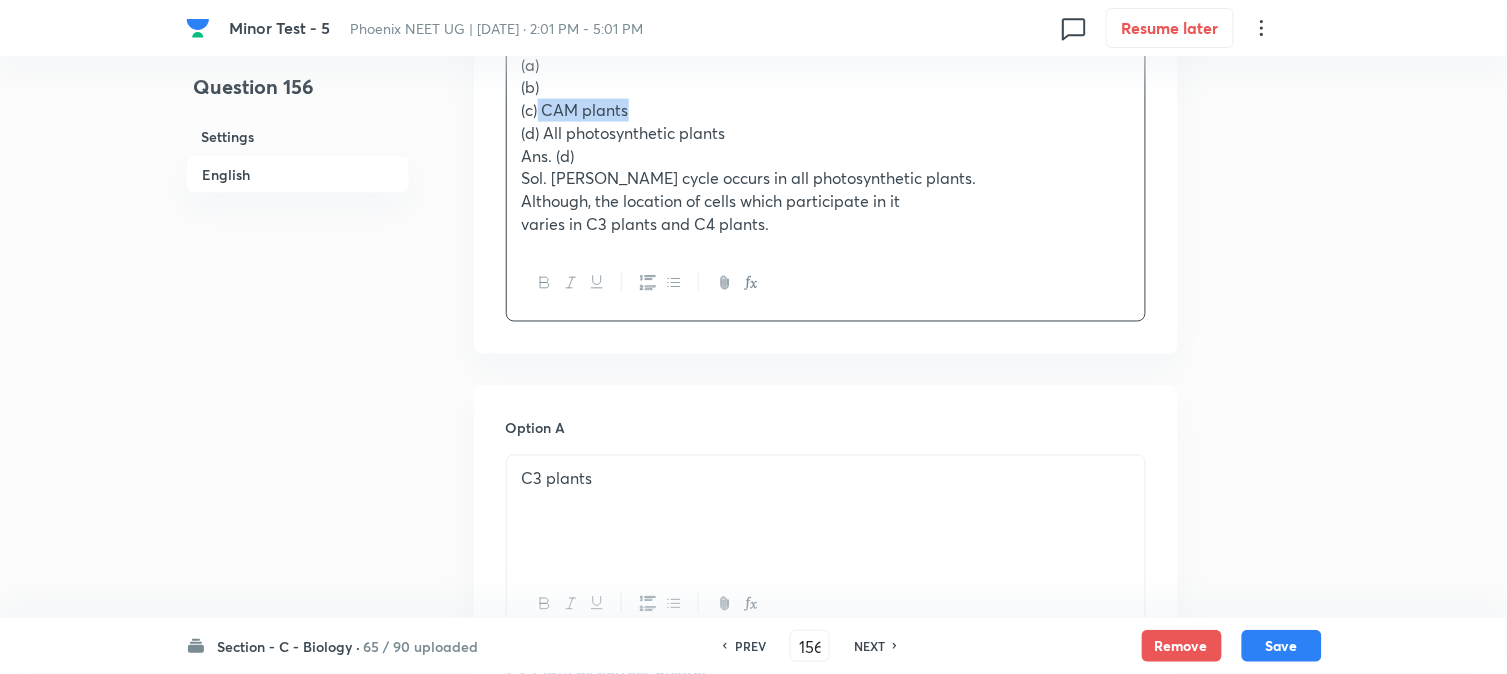 drag, startPoint x: 540, startPoint y: 110, endPoint x: 693, endPoint y: 111, distance: 153.00327 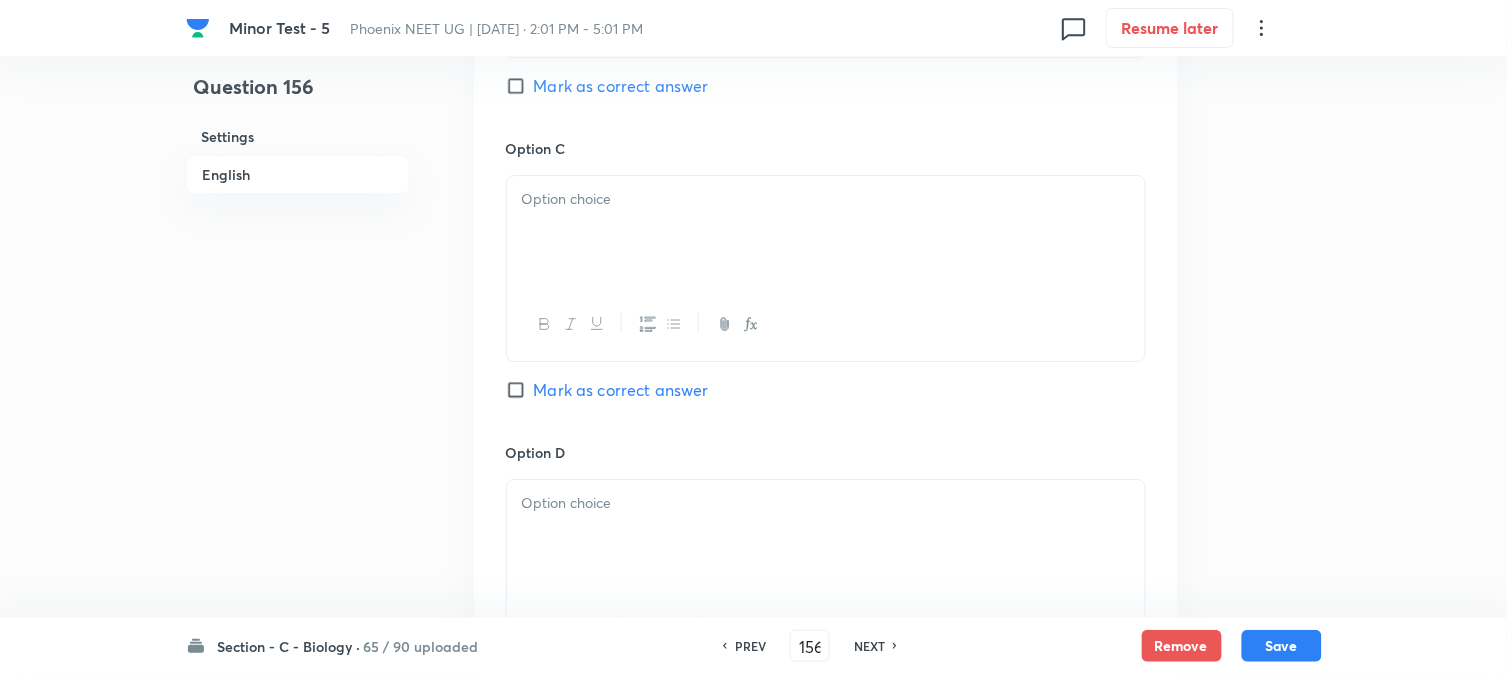 click at bounding box center [826, 232] 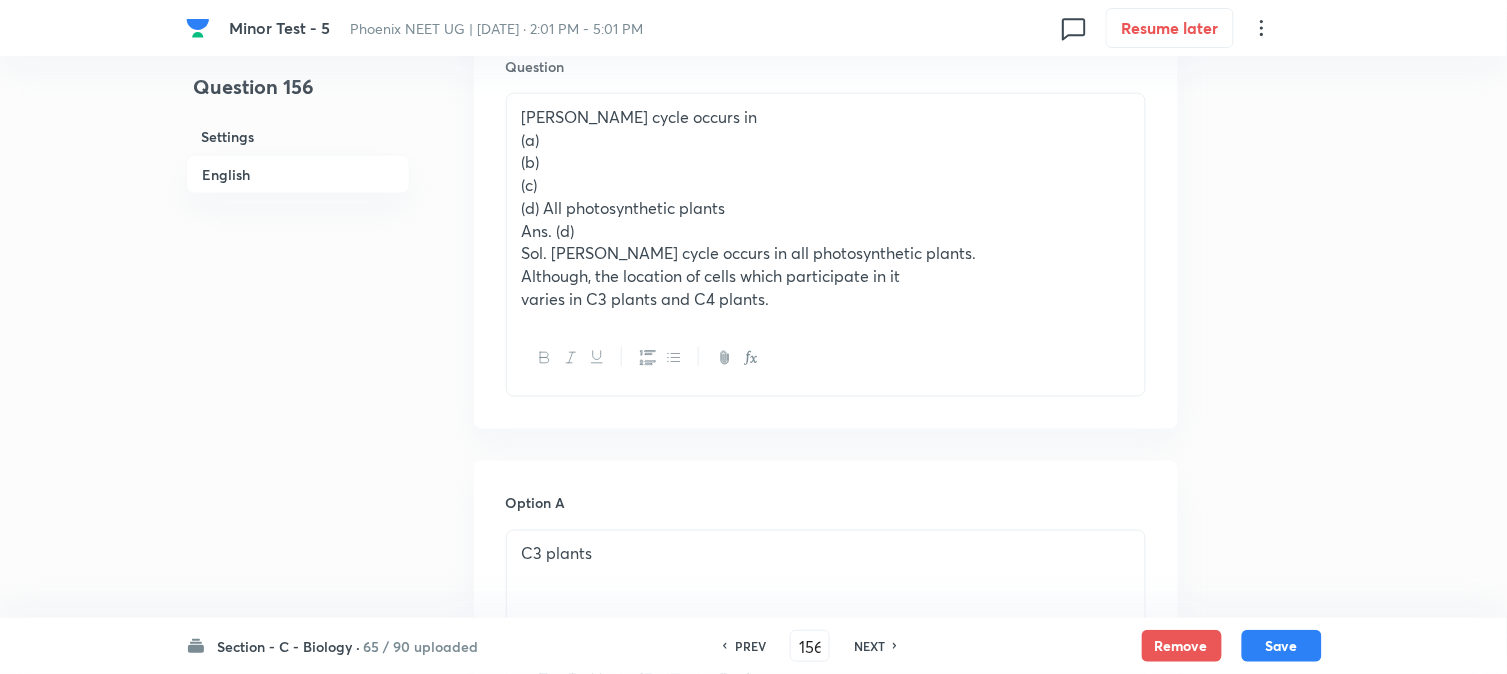 scroll, scrollTop: 590, scrollLeft: 0, axis: vertical 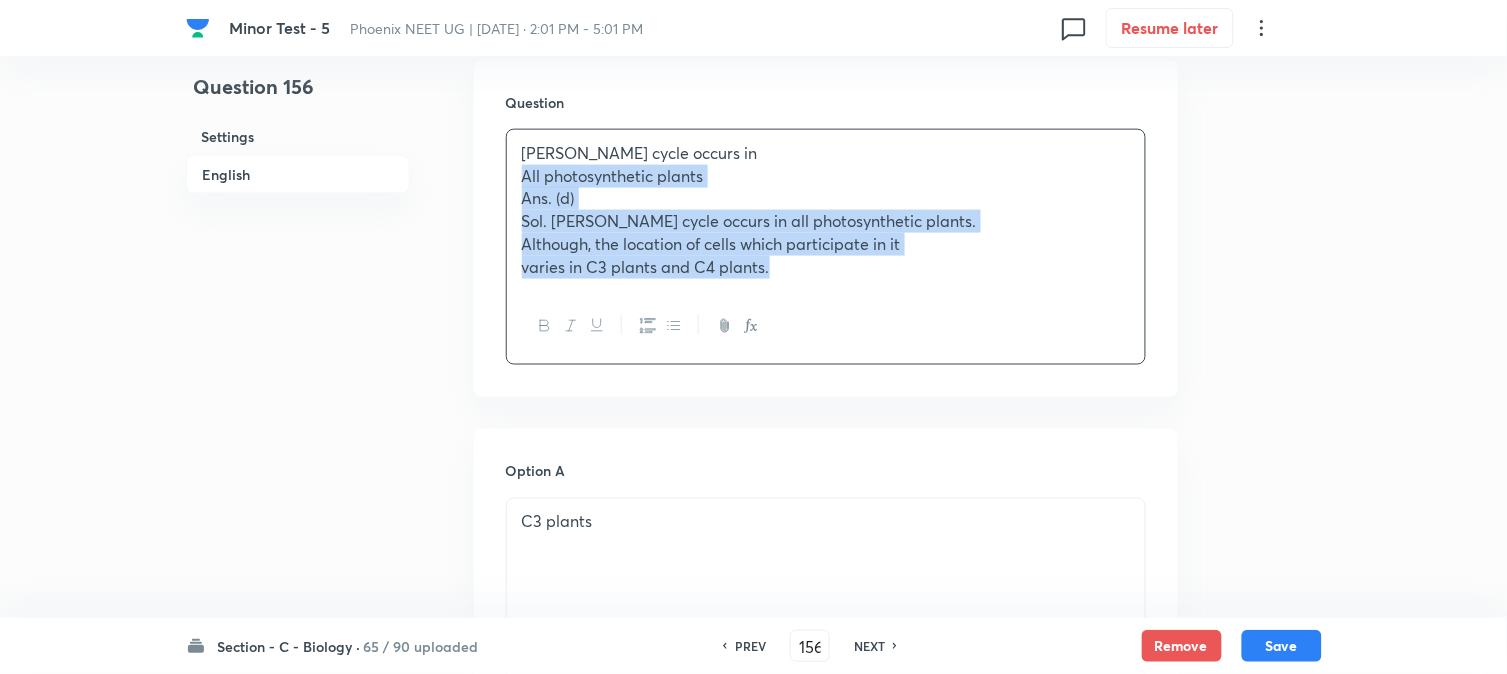 drag, startPoint x: 545, startPoint y: 247, endPoint x: 1137, endPoint y: 361, distance: 602.87646 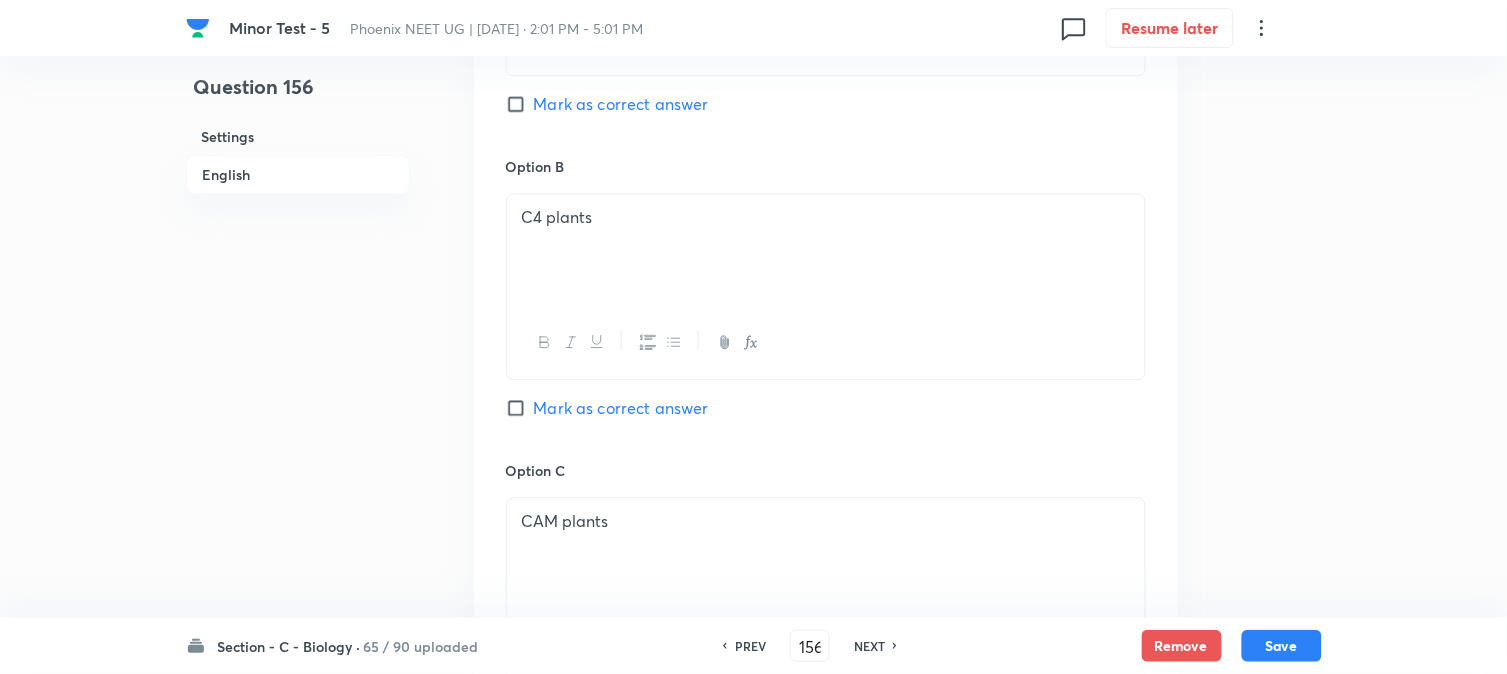 scroll, scrollTop: 1590, scrollLeft: 0, axis: vertical 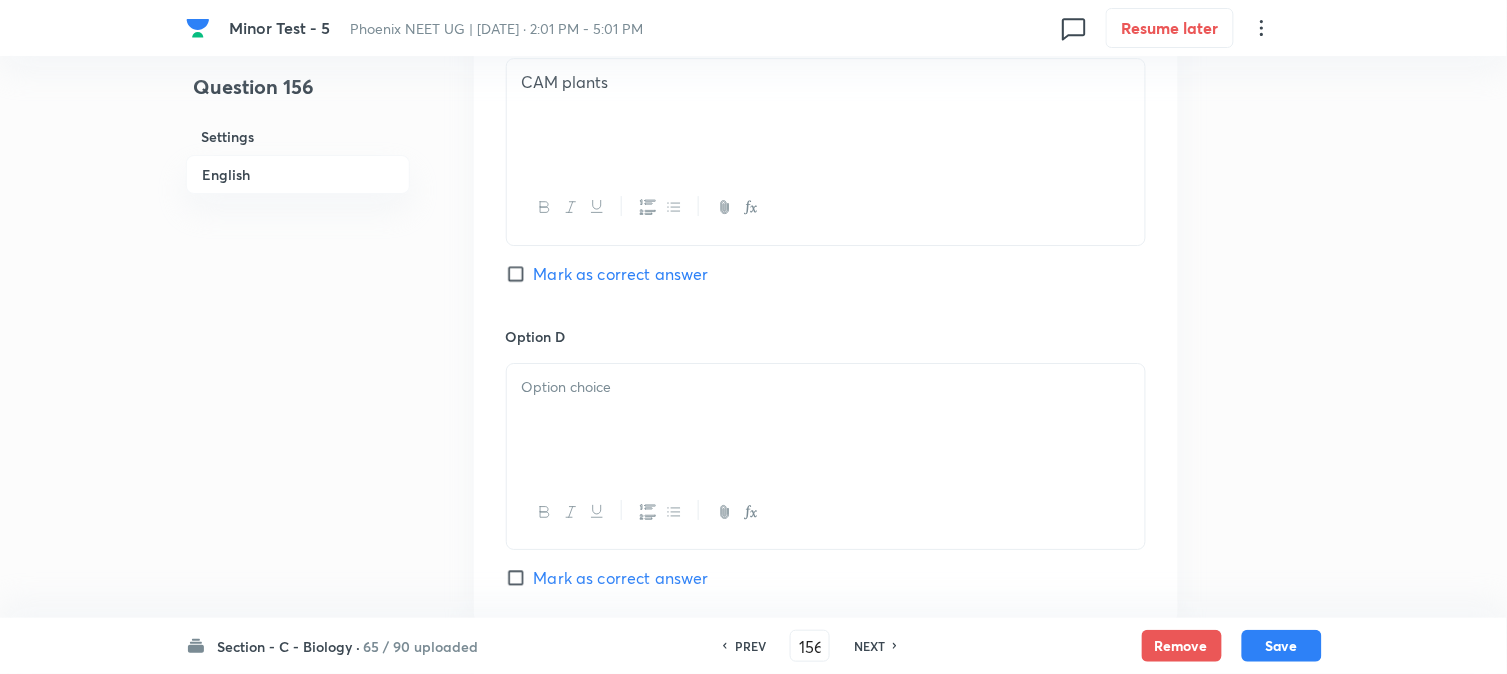 click at bounding box center [826, 420] 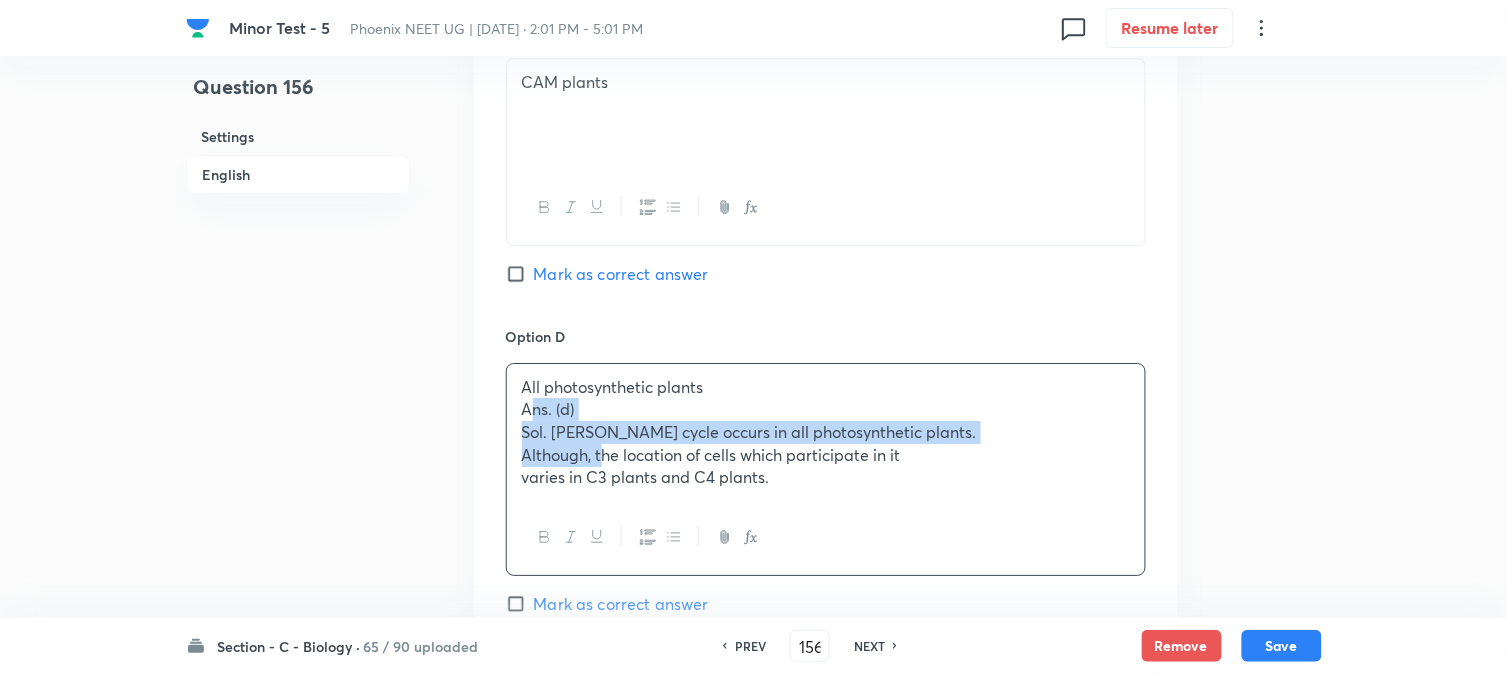 drag, startPoint x: 528, startPoint y: 408, endPoint x: 605, endPoint y: 447, distance: 86.313385 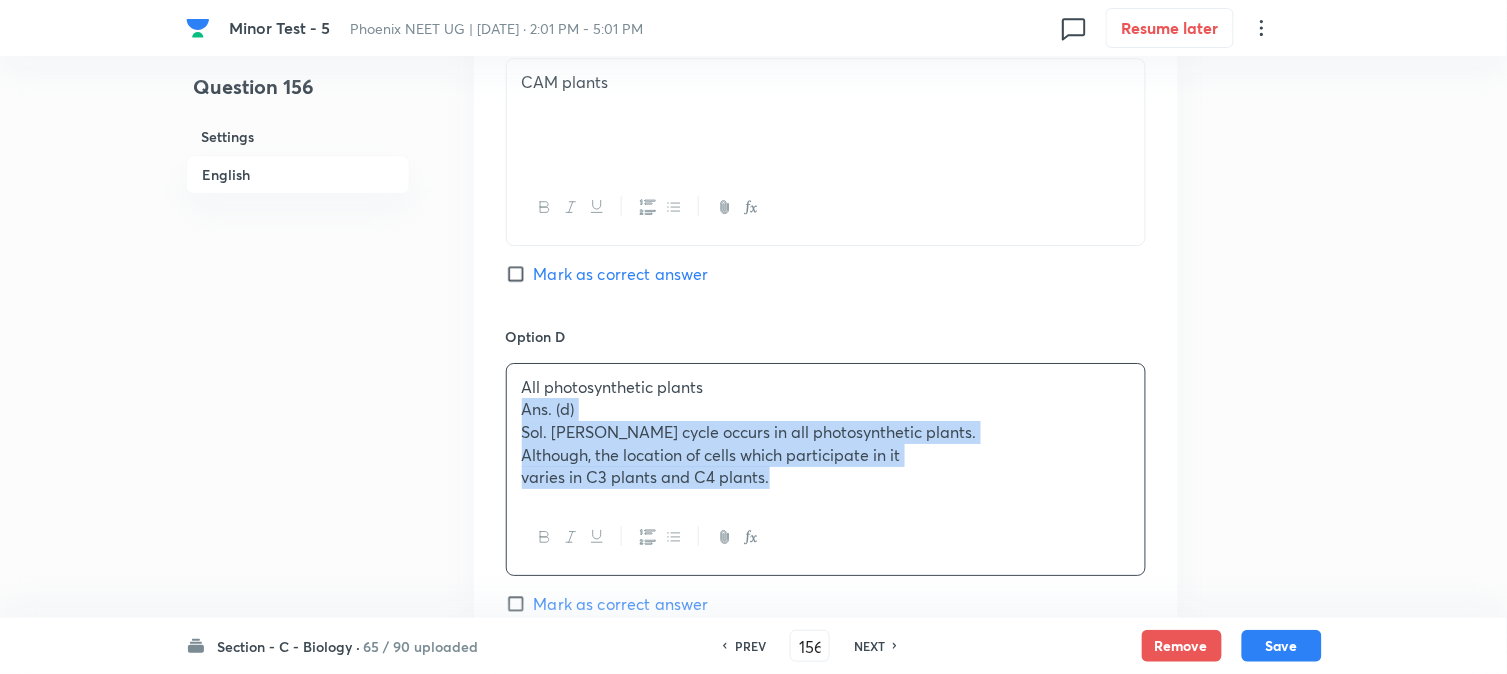 drag, startPoint x: 523, startPoint y: 414, endPoint x: 925, endPoint y: 511, distance: 413.53717 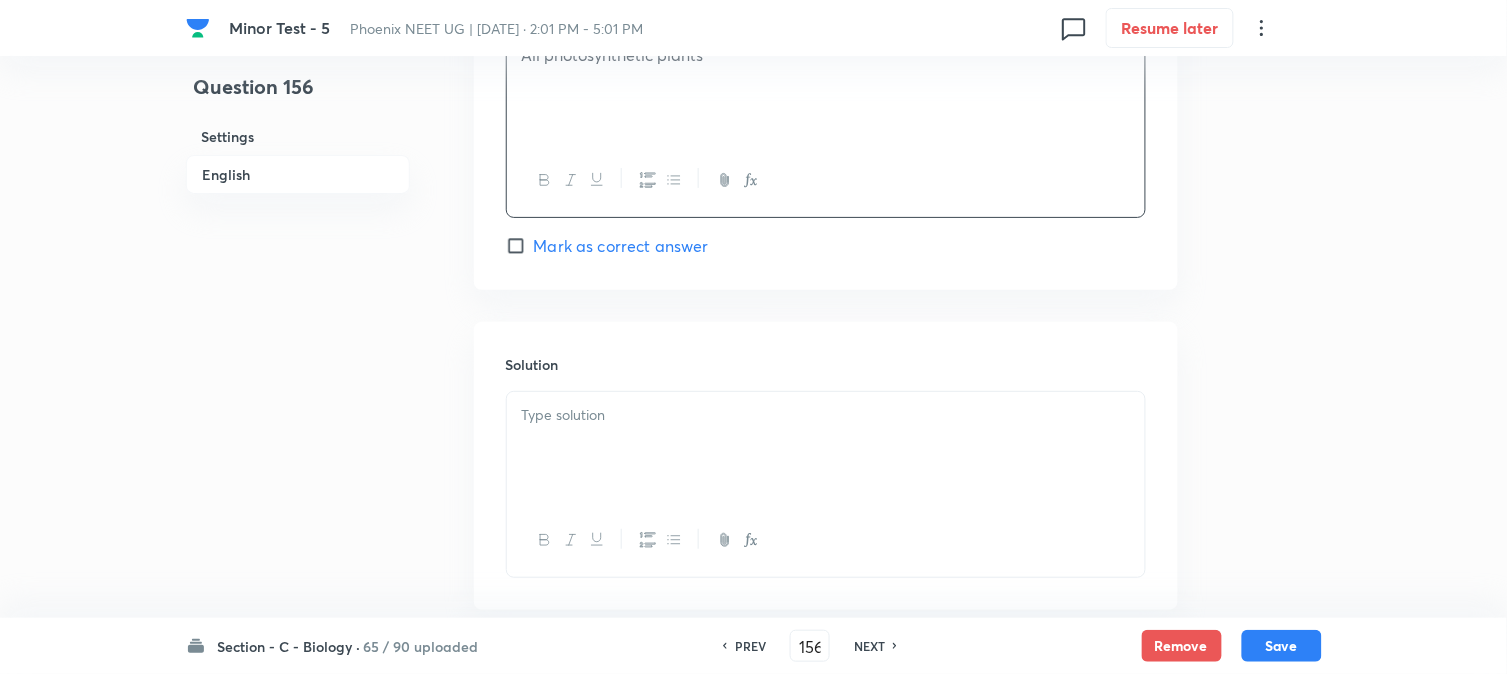scroll, scrollTop: 1923, scrollLeft: 0, axis: vertical 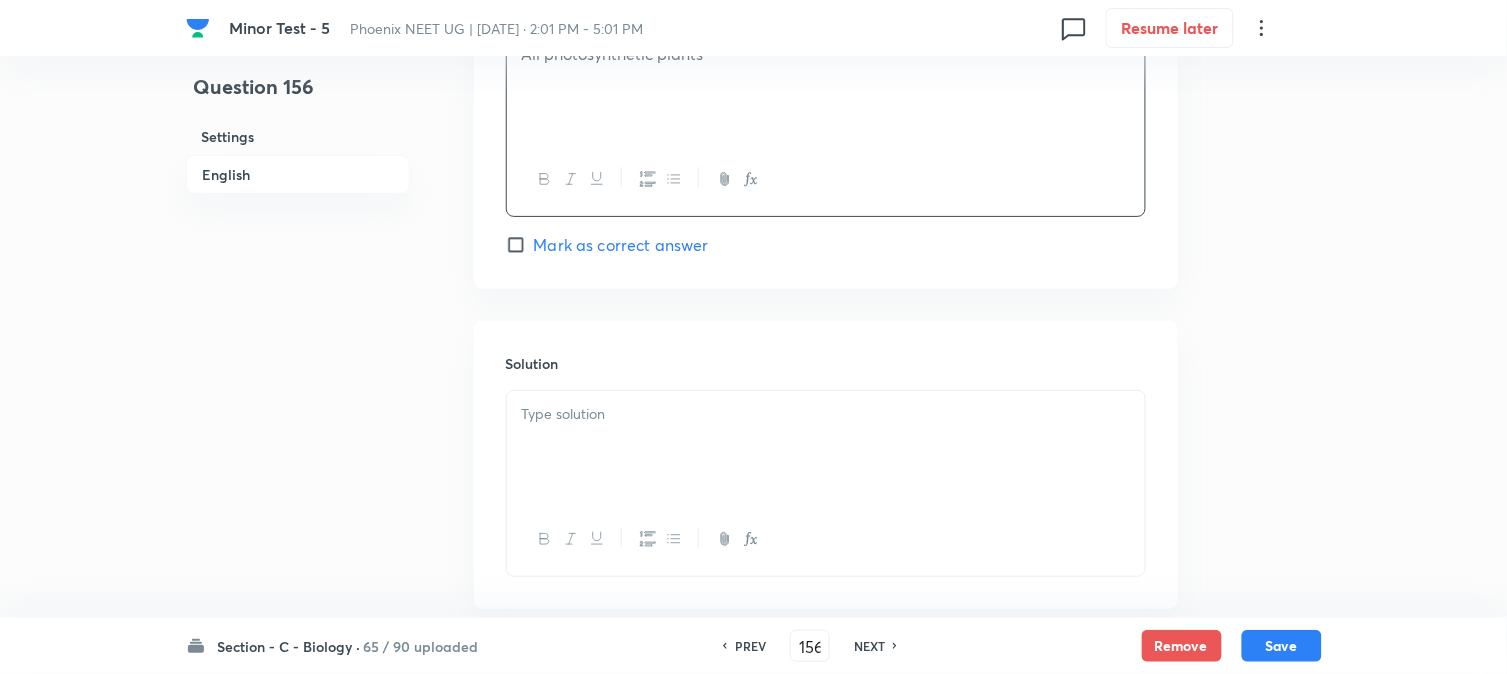 click on "Mark as correct answer" at bounding box center [621, 245] 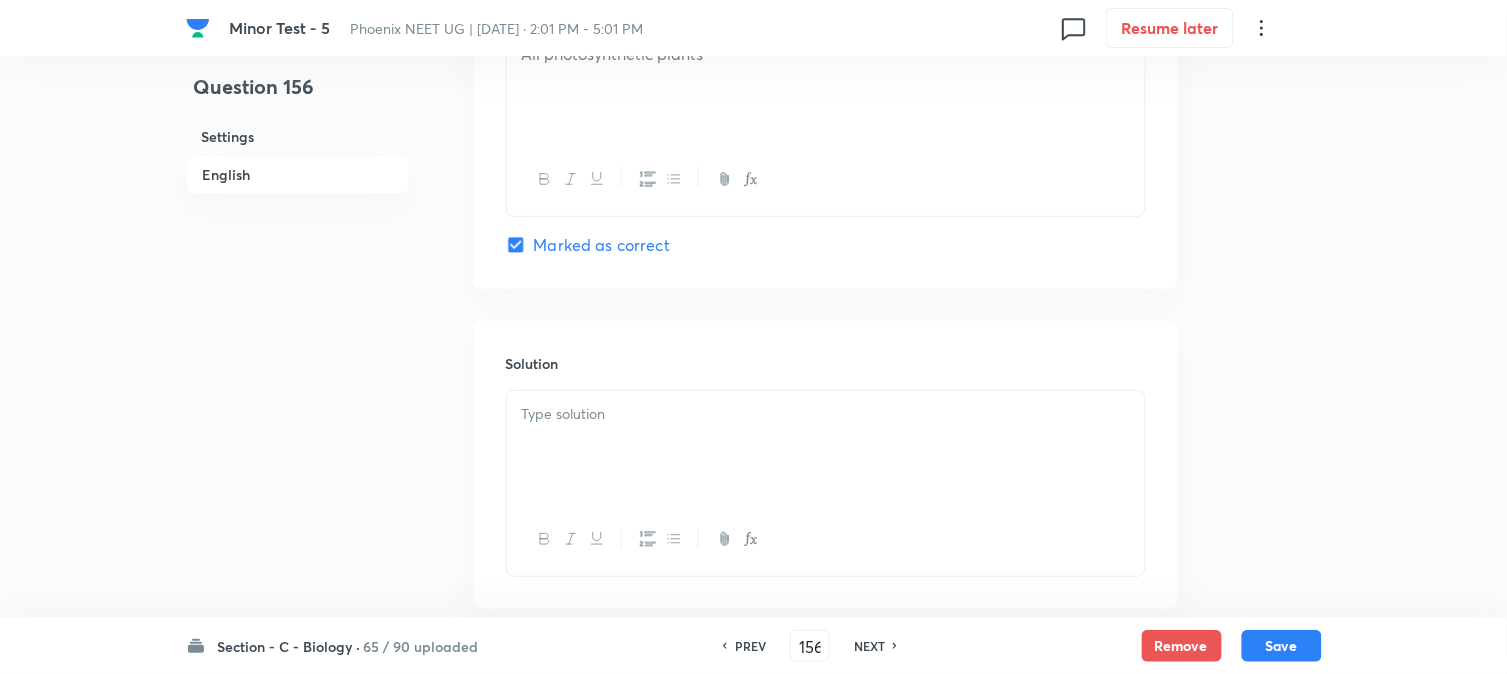 click at bounding box center (826, 447) 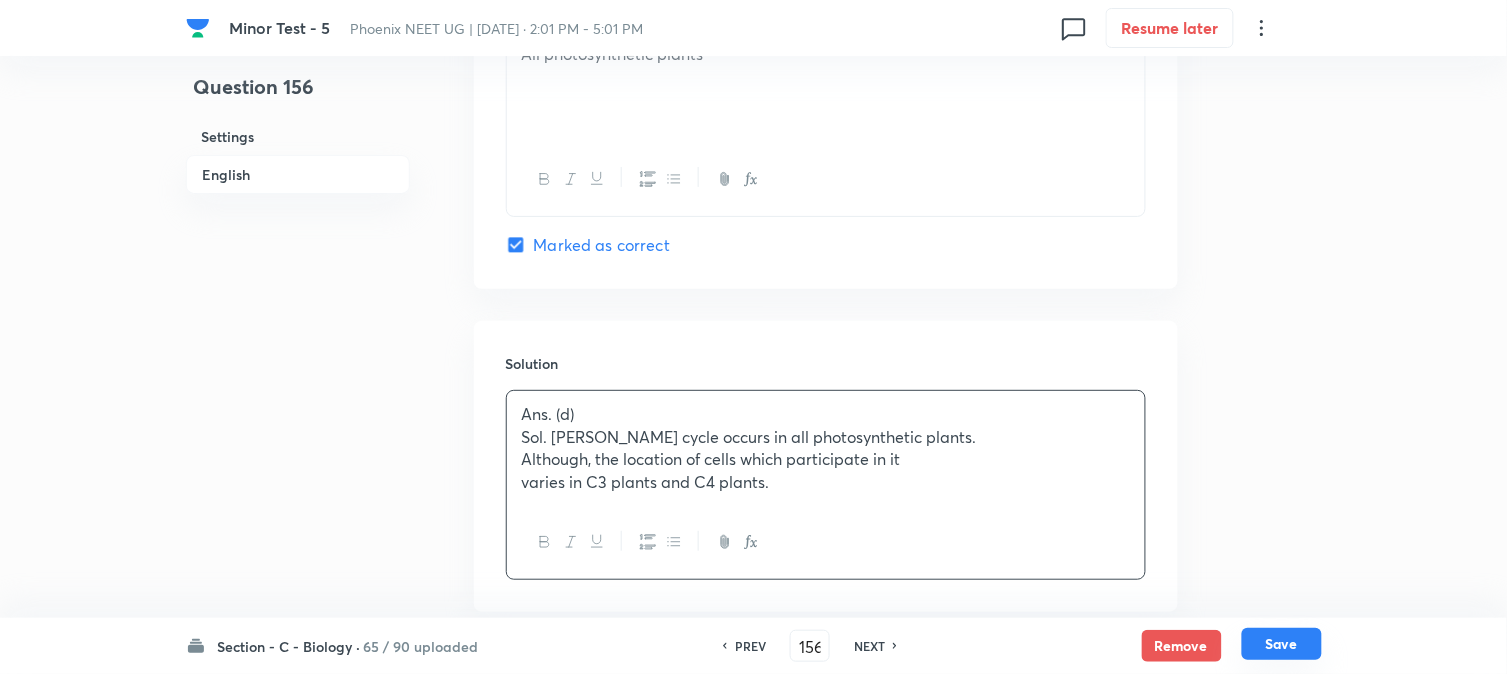 click on "Save" at bounding box center [1282, 644] 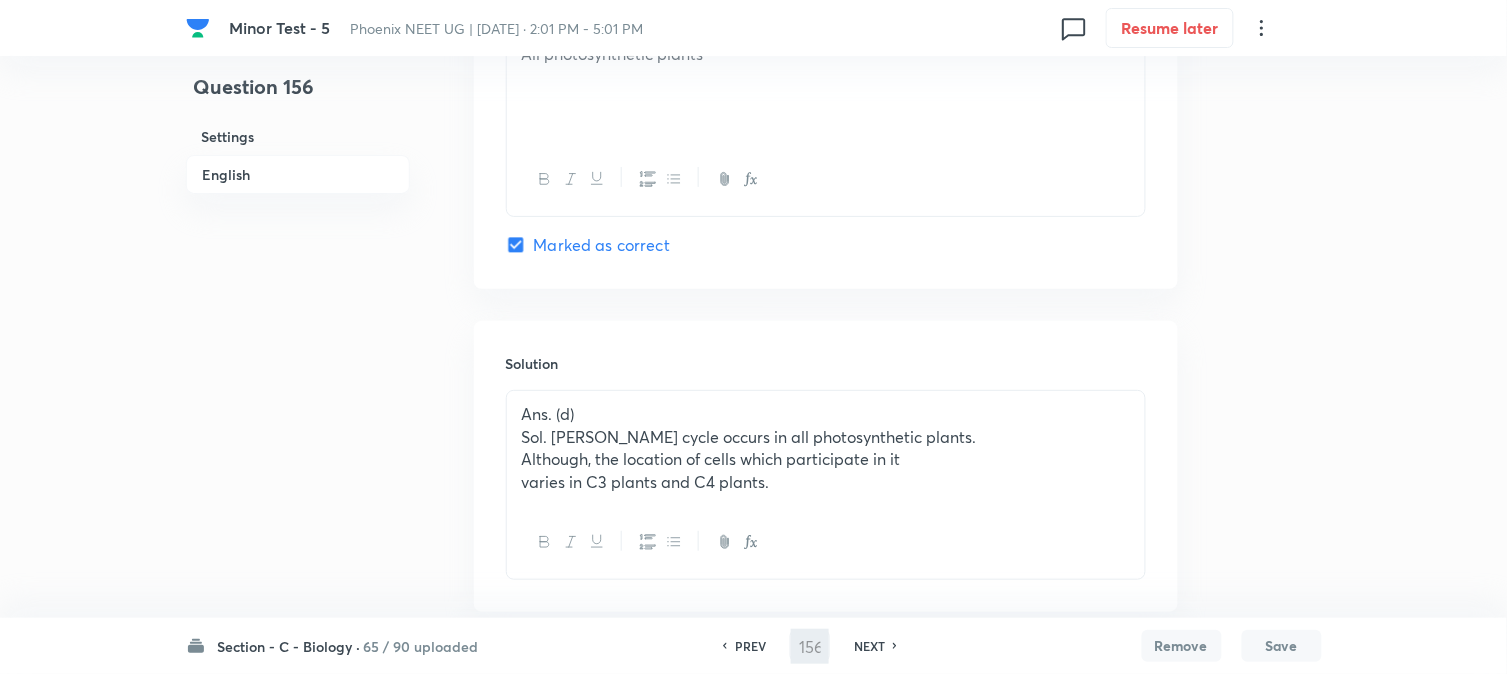 type on "157" 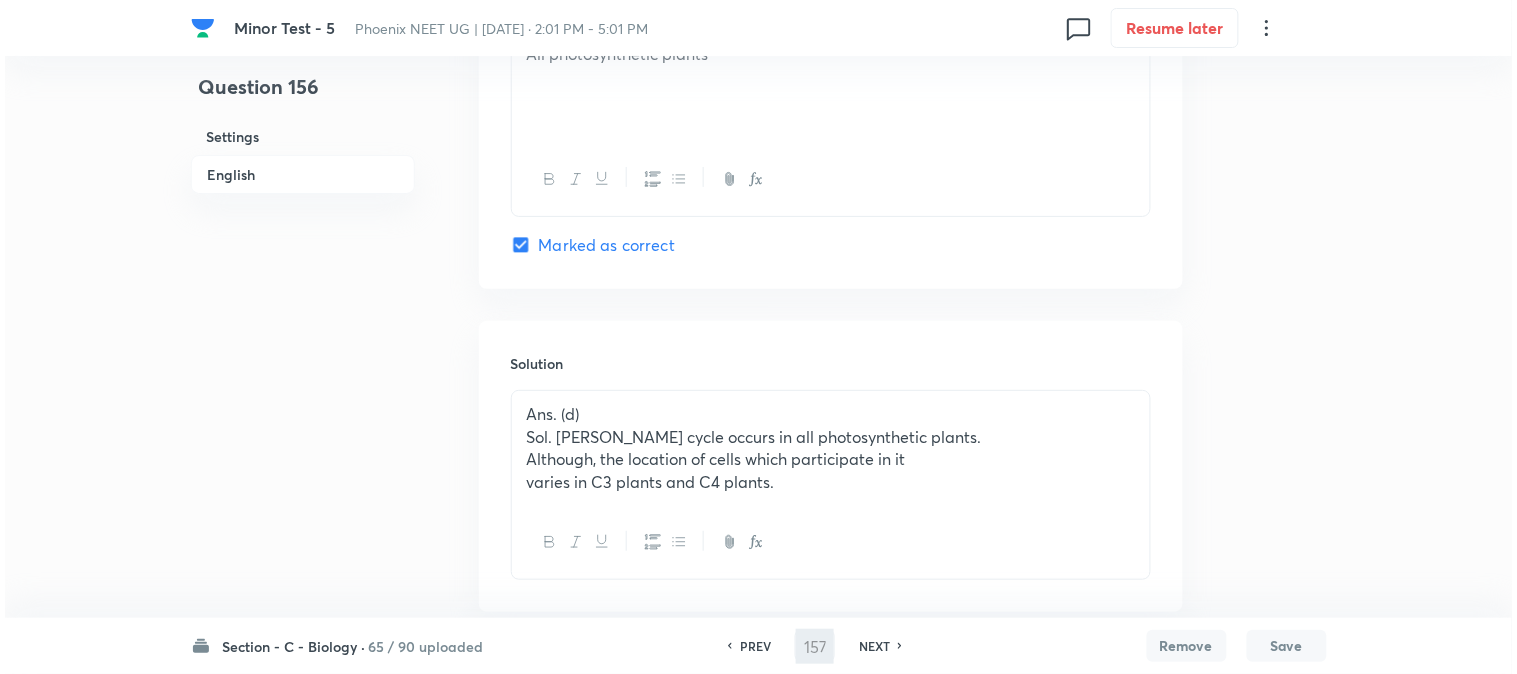 scroll, scrollTop: 0, scrollLeft: 0, axis: both 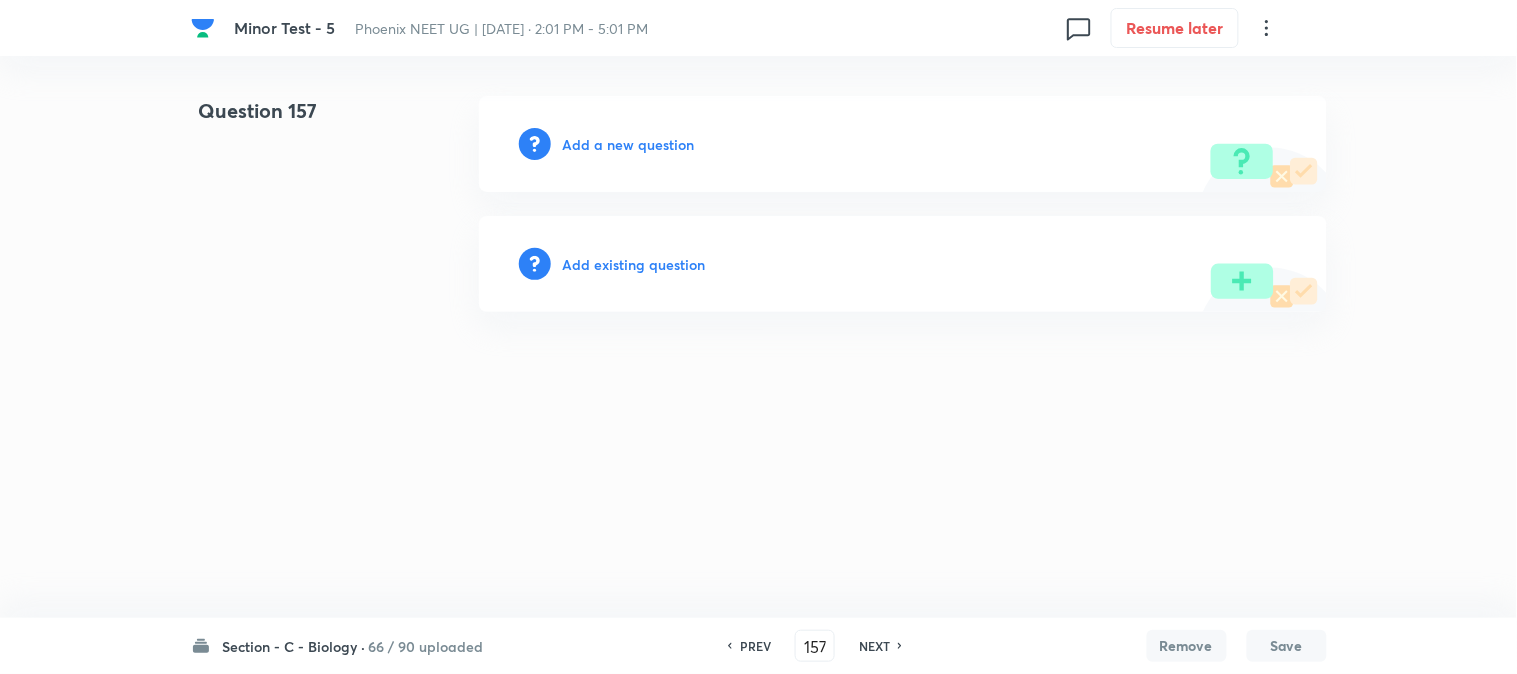 click on "Add a new question" at bounding box center [629, 144] 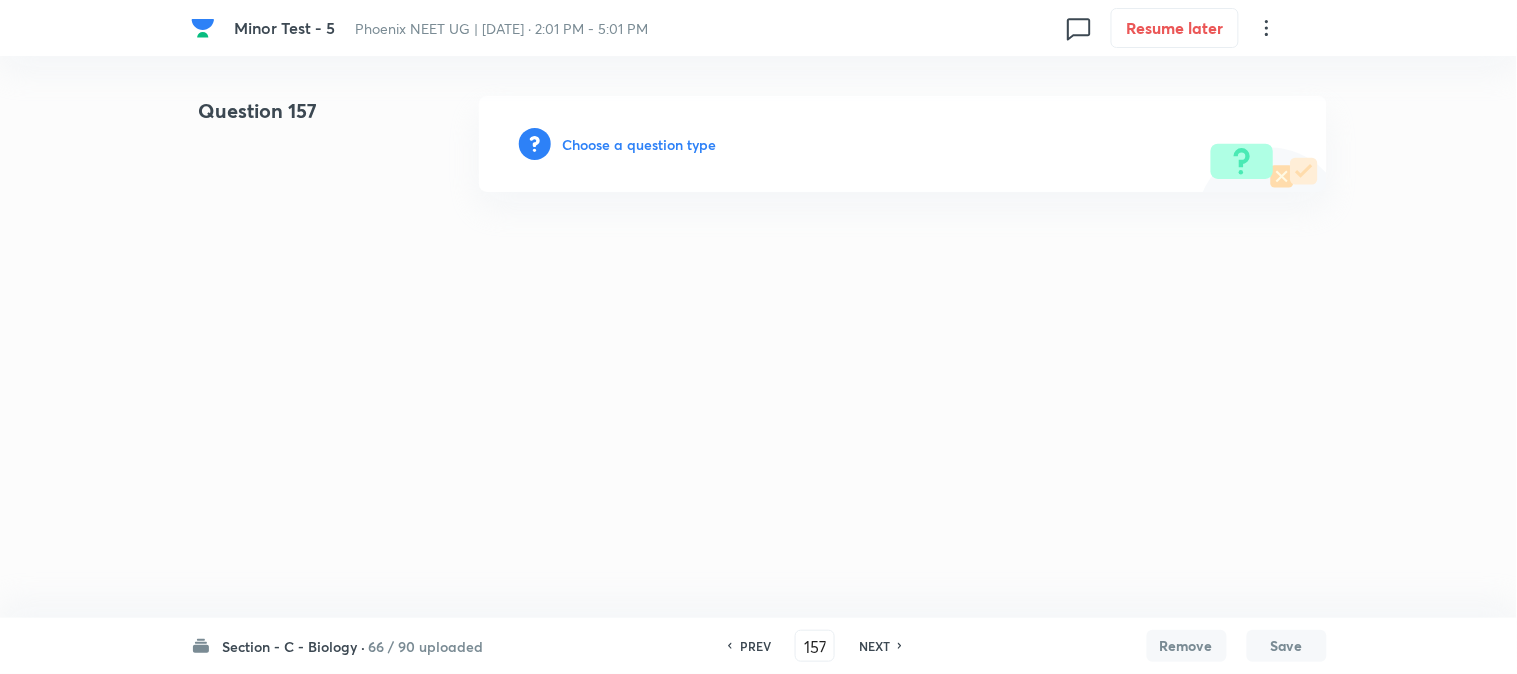 click on "Choose a question type" at bounding box center (640, 144) 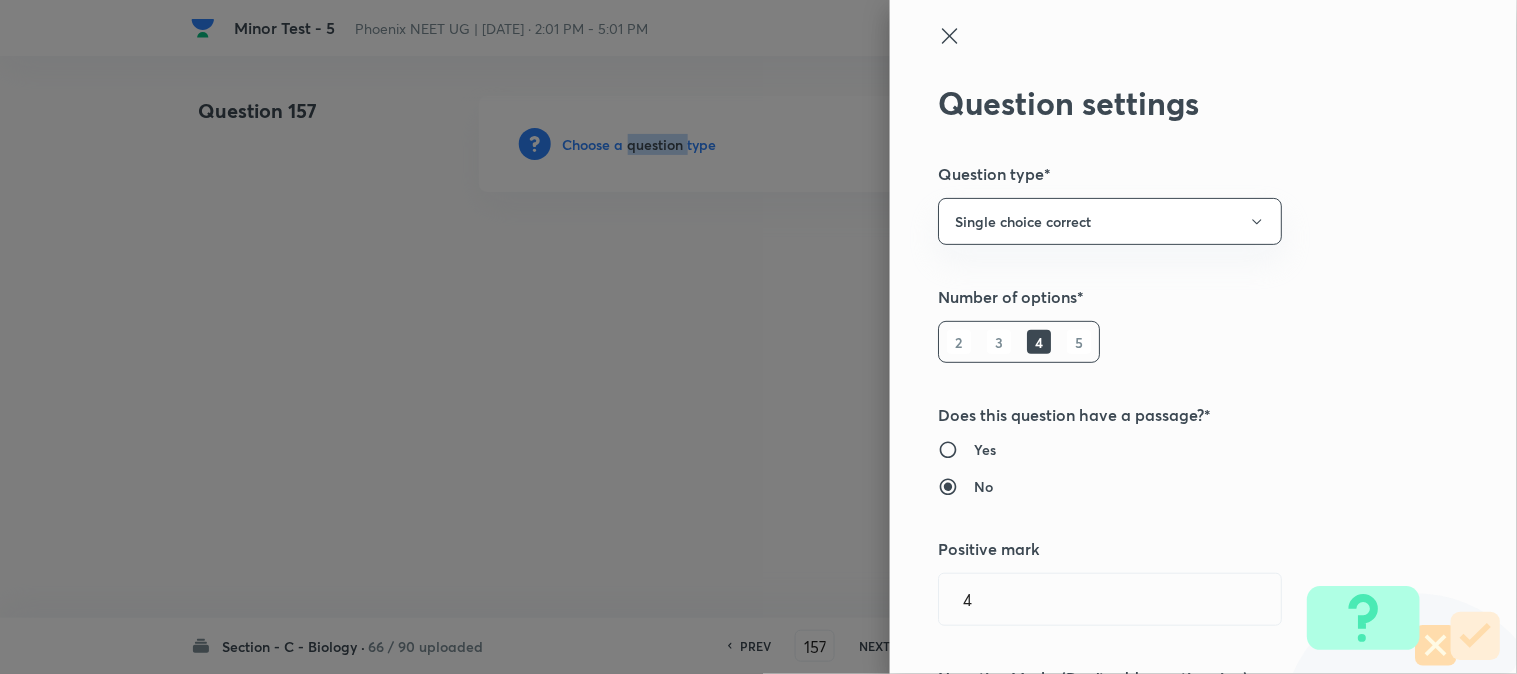 type 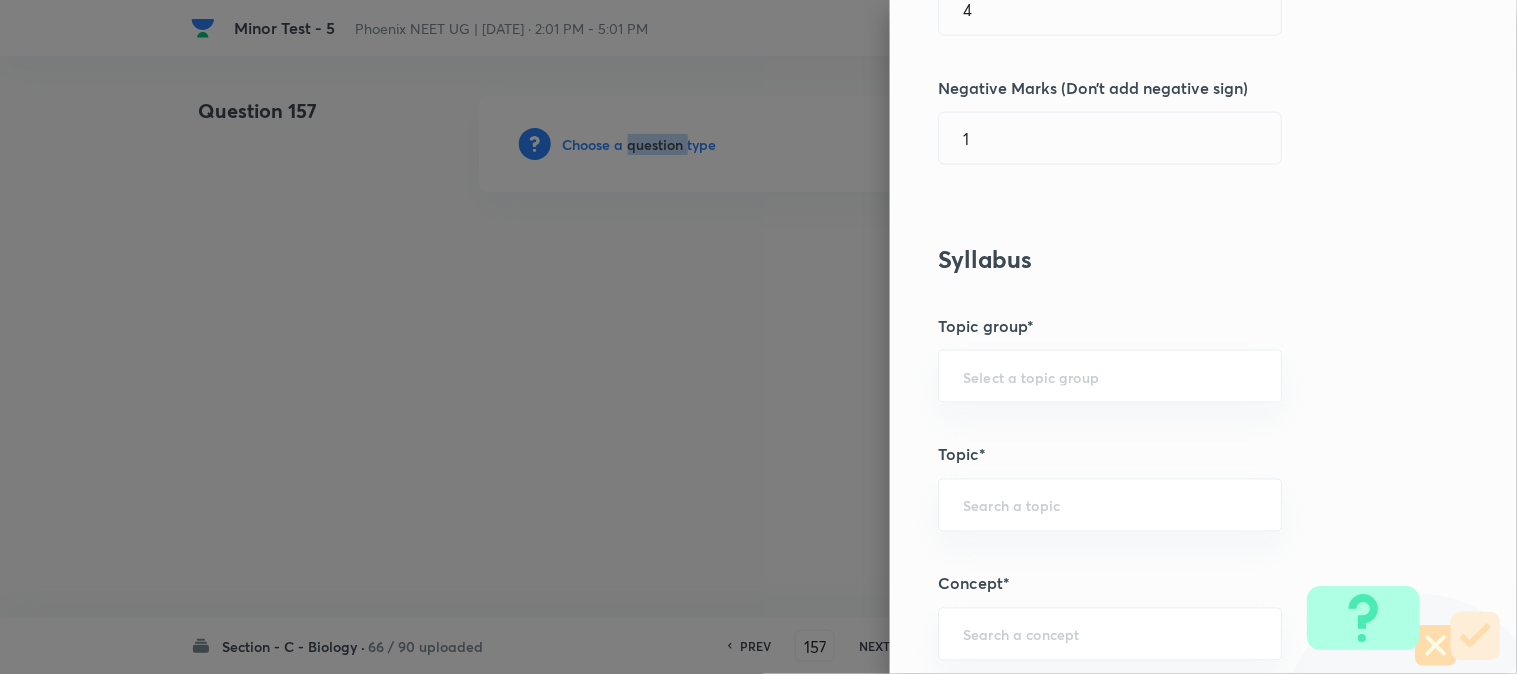 scroll, scrollTop: 1180, scrollLeft: 0, axis: vertical 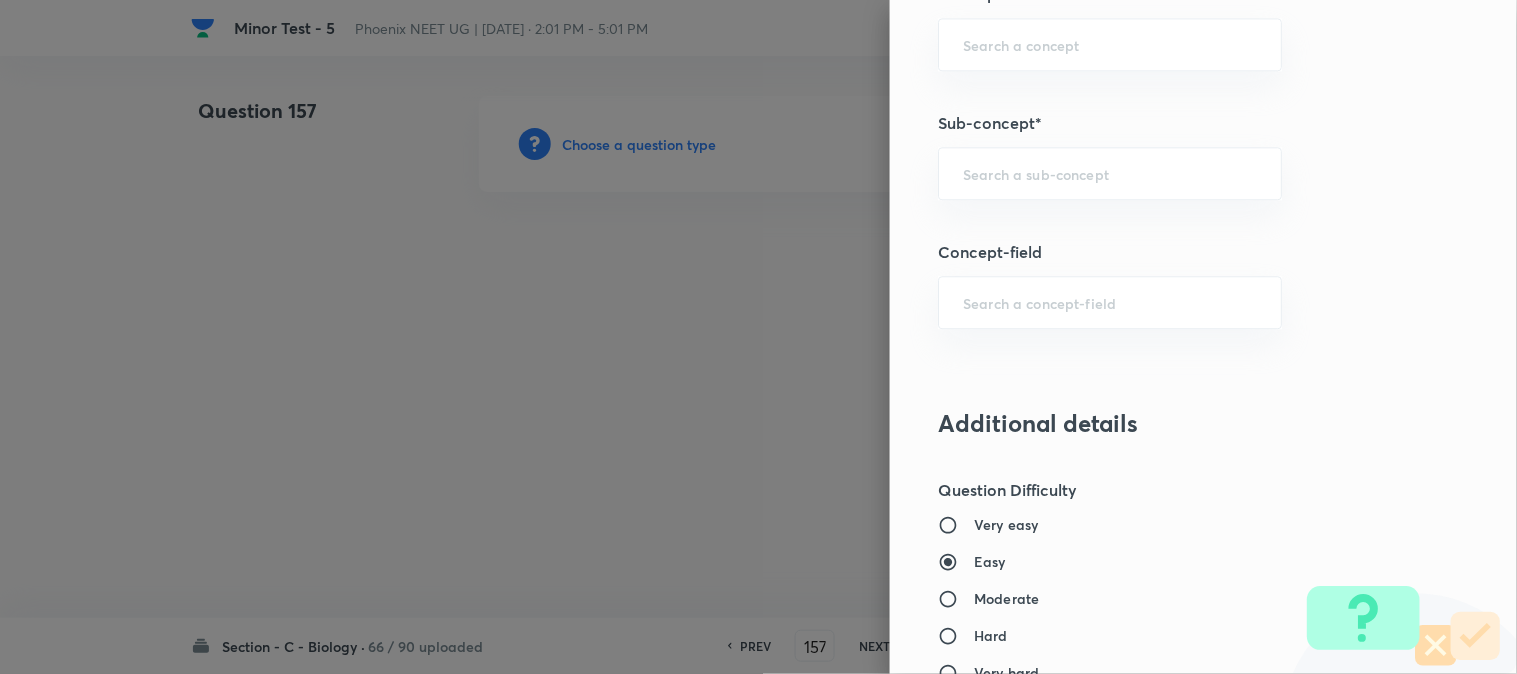 click on "Question settings Question type* Single choice correct Number of options* 2 3 4 5 Does this question have a passage?* Yes No Positive mark 4 ​ Negative Marks (Don’t add negative sign) 1 ​ Syllabus Topic group* ​ Topic* ​ Concept* ​ Sub-concept* ​ Concept-field ​ Additional details Question Difficulty Very easy Easy Moderate Hard Very hard Question is based on Fact Numerical Concept Previous year question Yes No Does this question have equation? Yes No Verification status Is the question verified? *Select 'yes' only if a question is verified Yes No Save" at bounding box center (1203, 337) 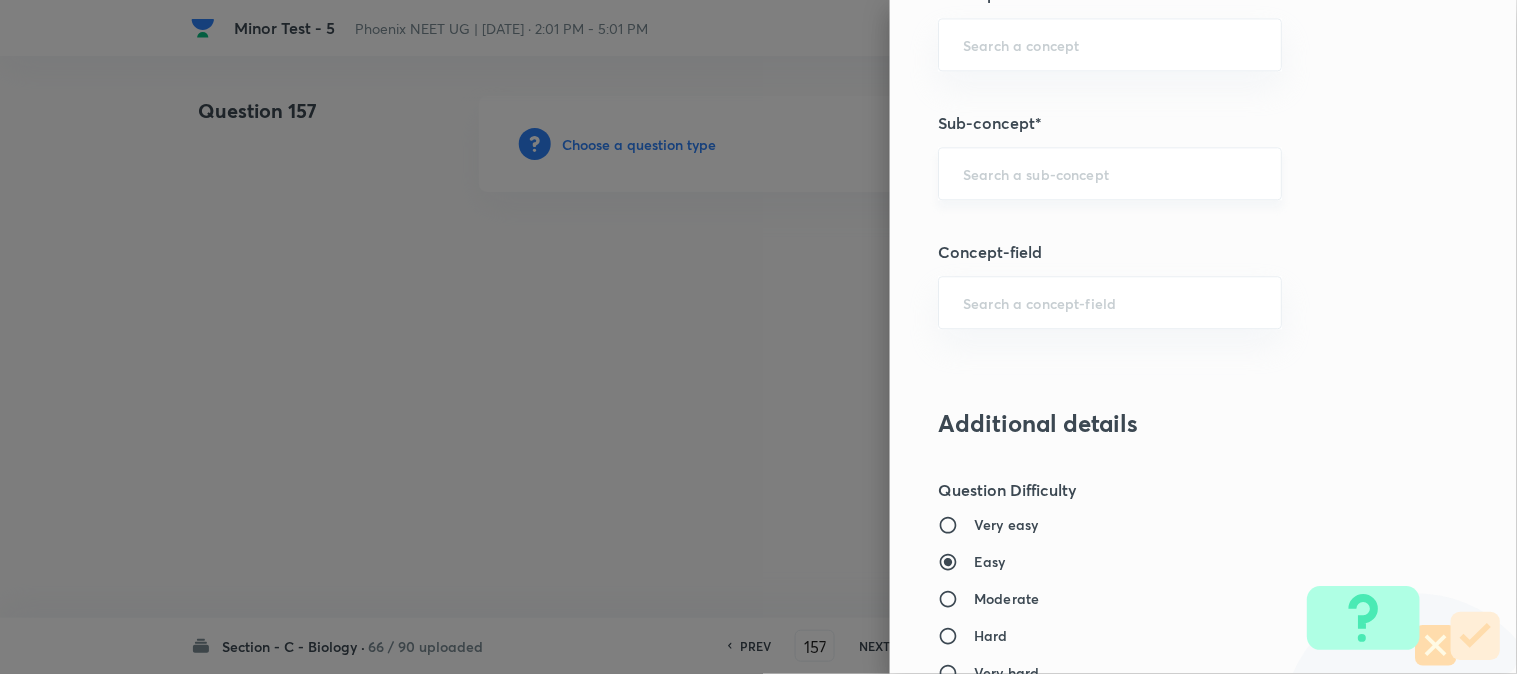 click on "​" at bounding box center (1110, 173) 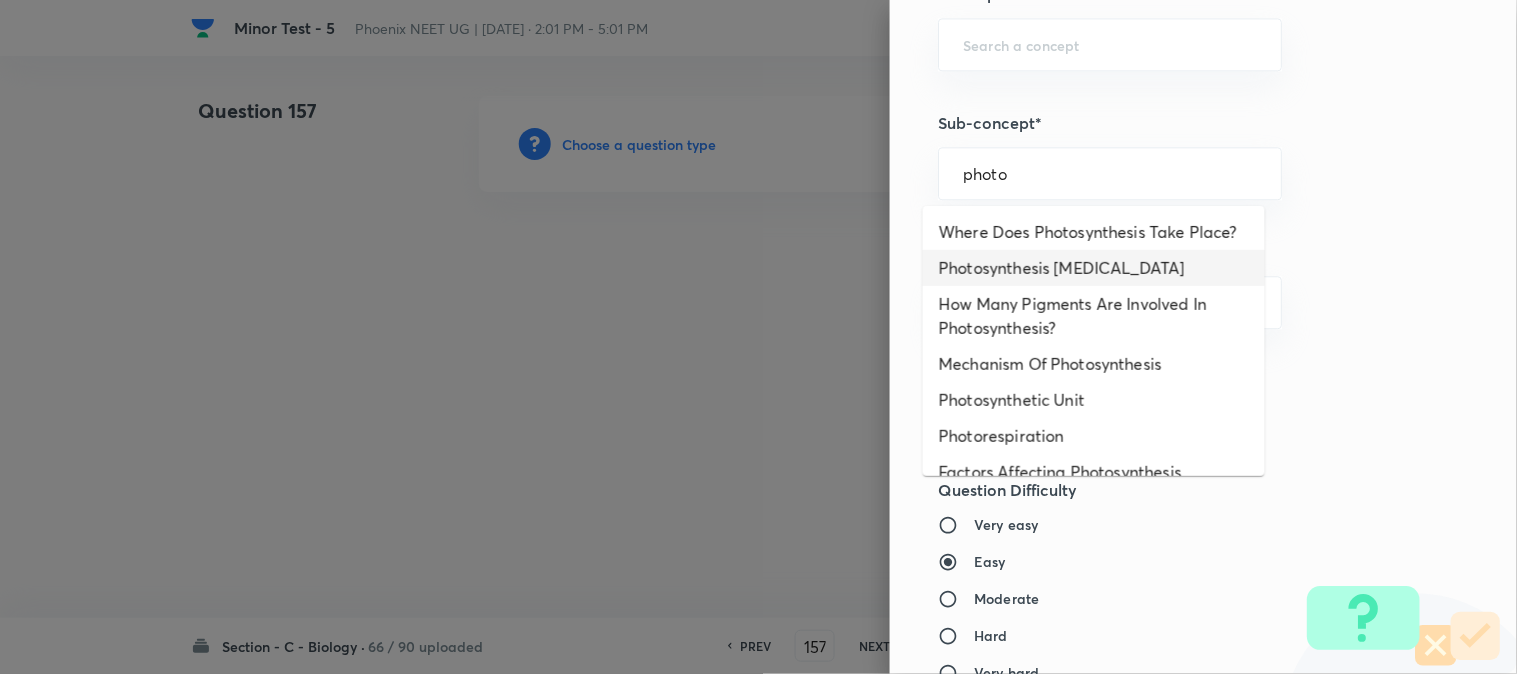 click on "Photosynthesis [MEDICAL_DATA]" at bounding box center [1094, 268] 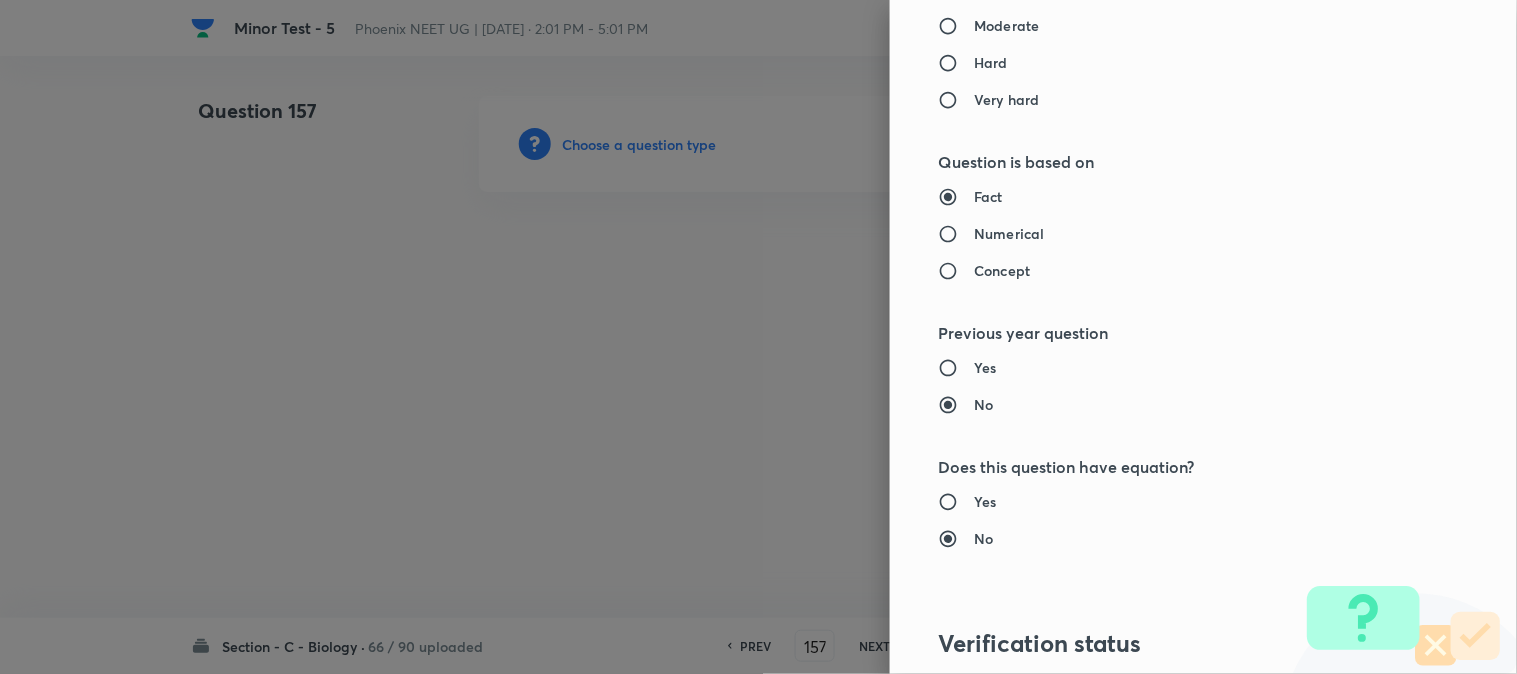 type on "Biology" 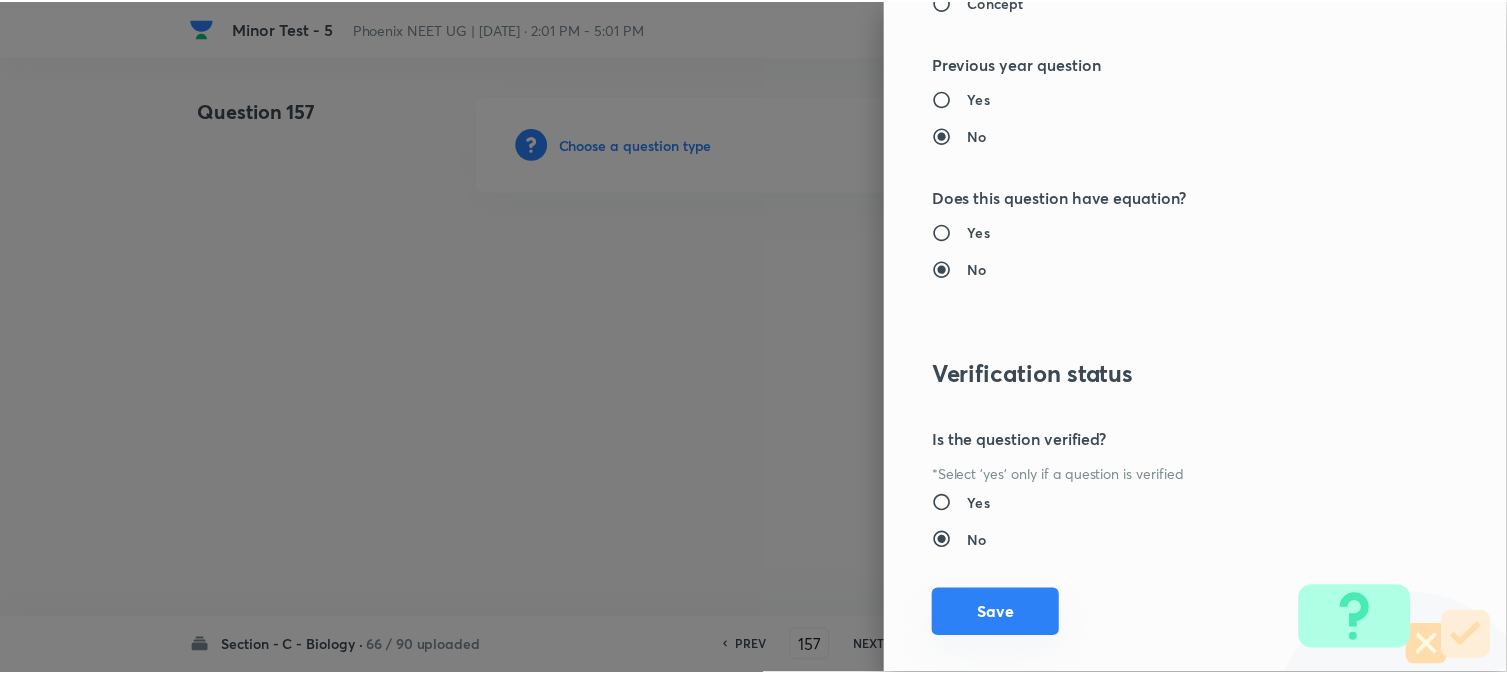 scroll, scrollTop: 2052, scrollLeft: 0, axis: vertical 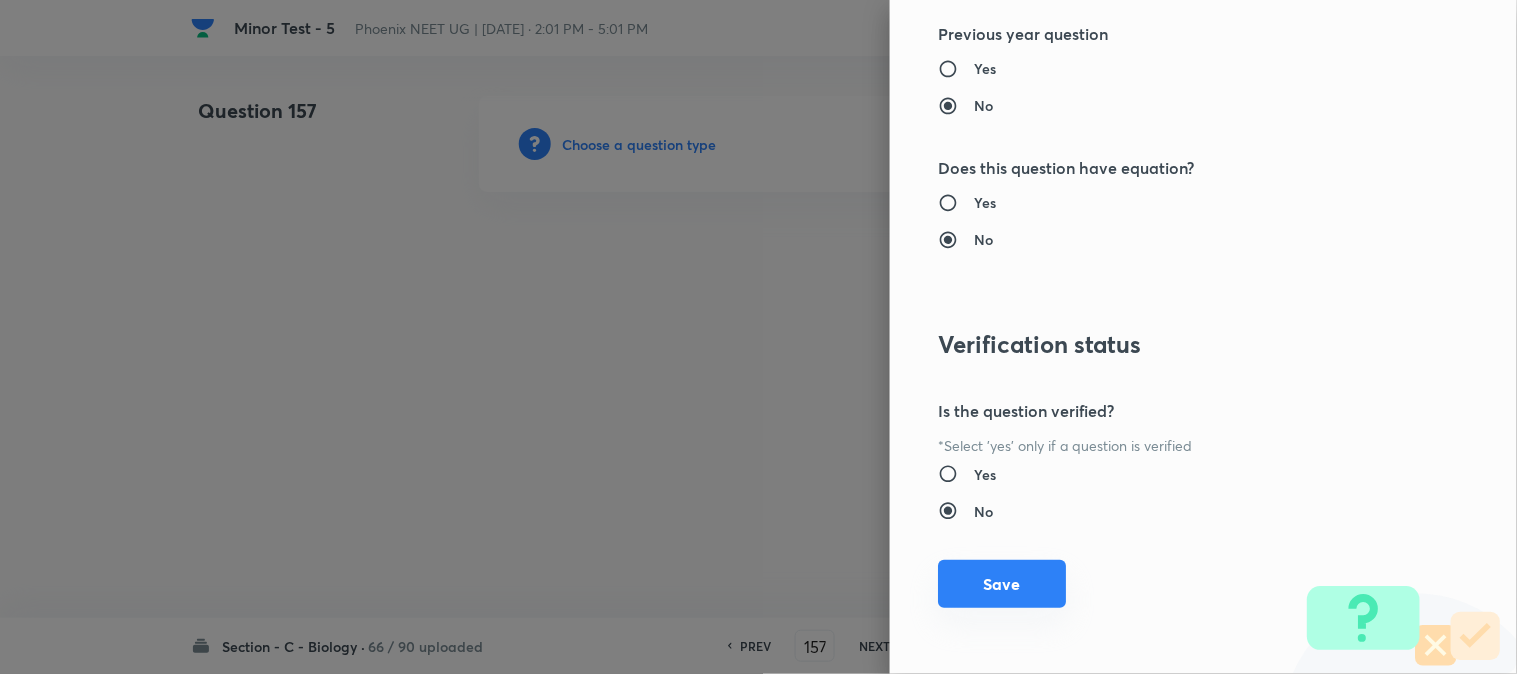 click on "Save" at bounding box center [1002, 584] 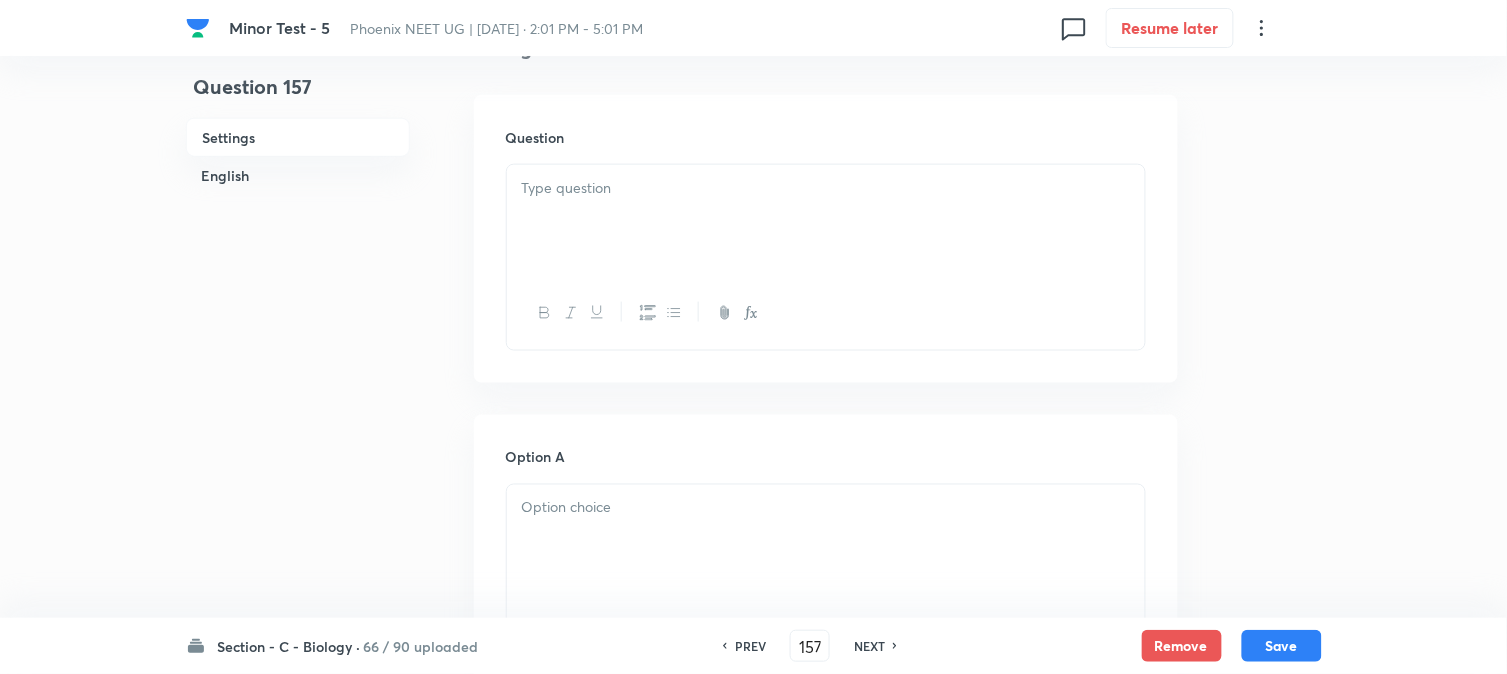 scroll, scrollTop: 590, scrollLeft: 0, axis: vertical 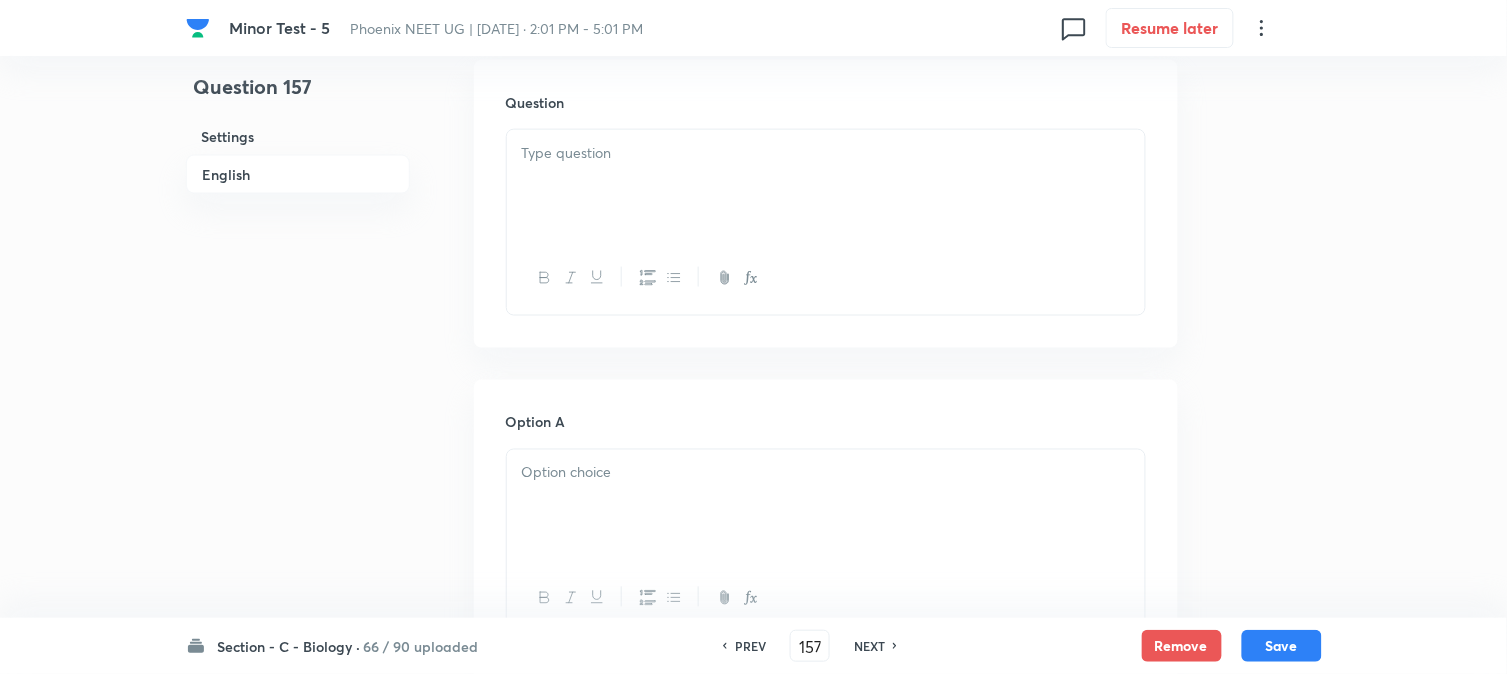 click at bounding box center [826, 186] 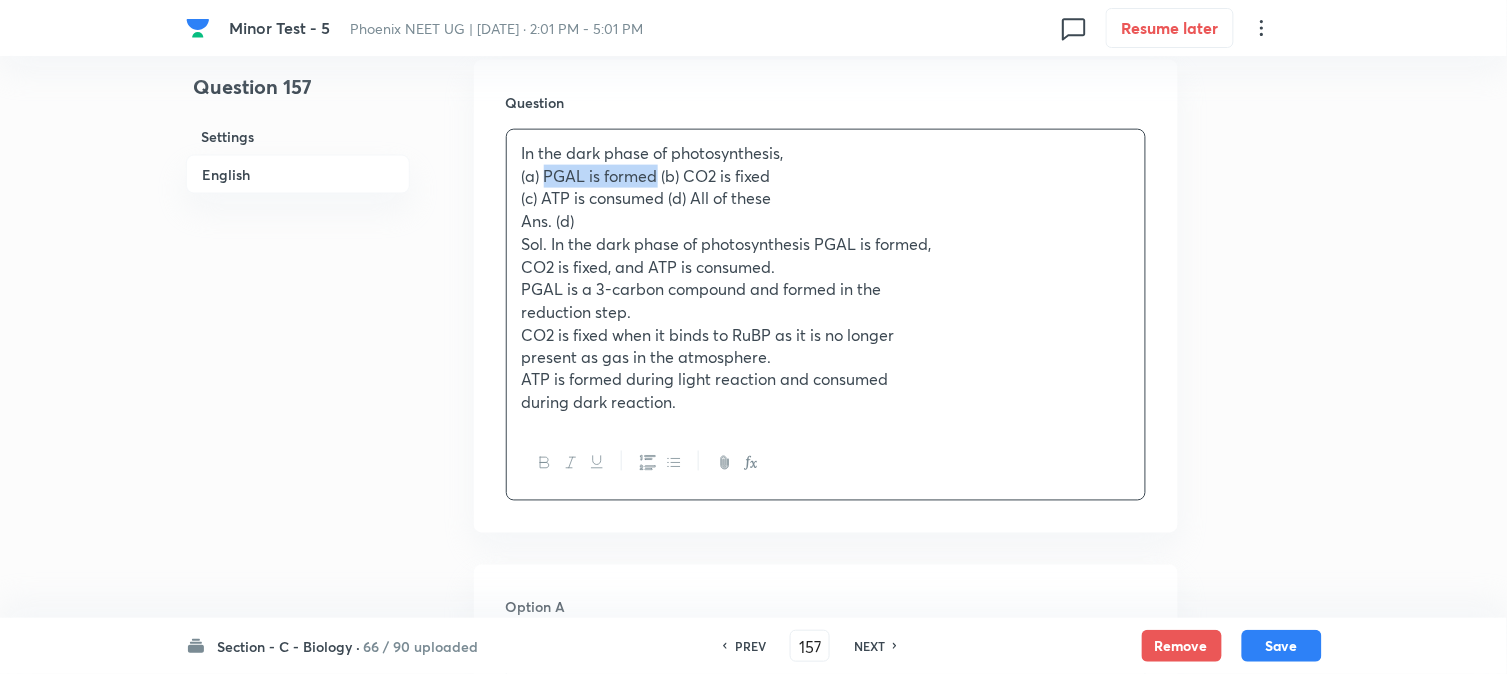 drag, startPoint x: 543, startPoint y: 178, endPoint x: 657, endPoint y: 176, distance: 114.01754 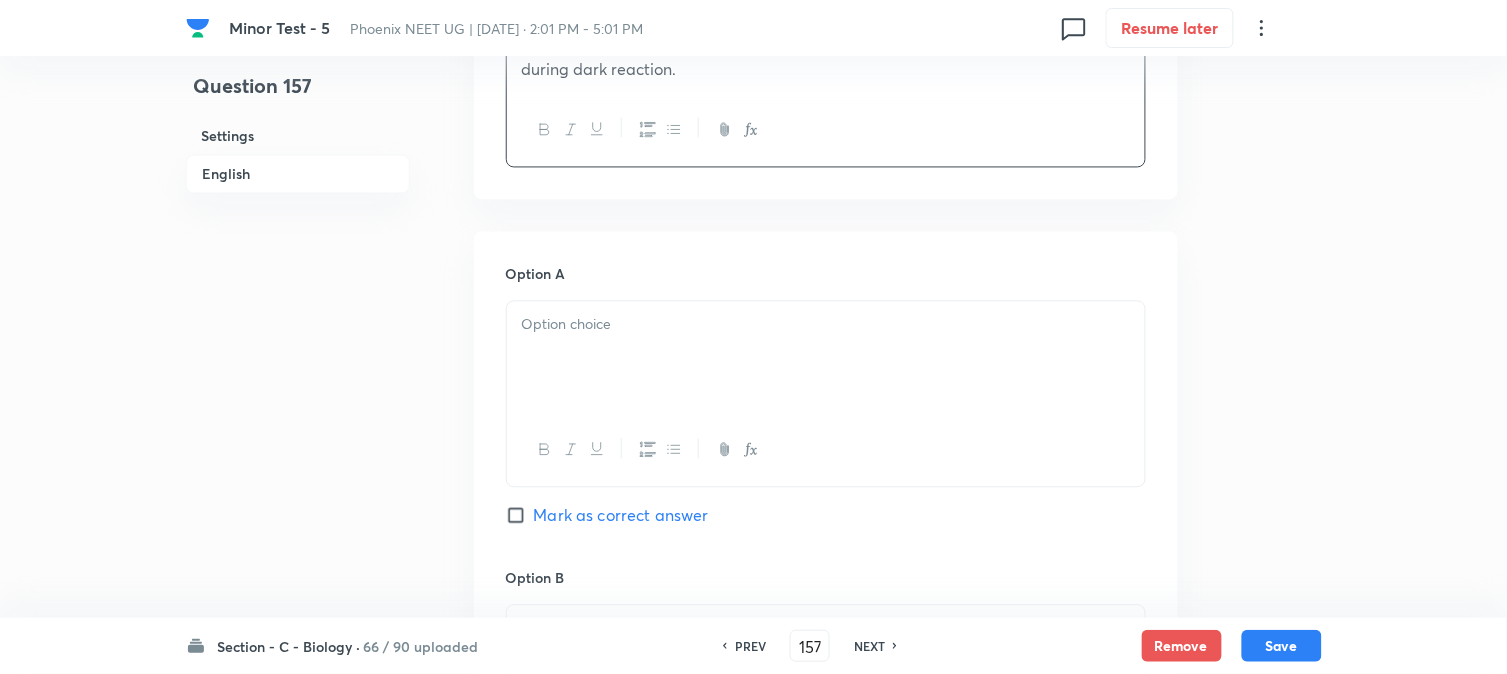 click at bounding box center (826, 358) 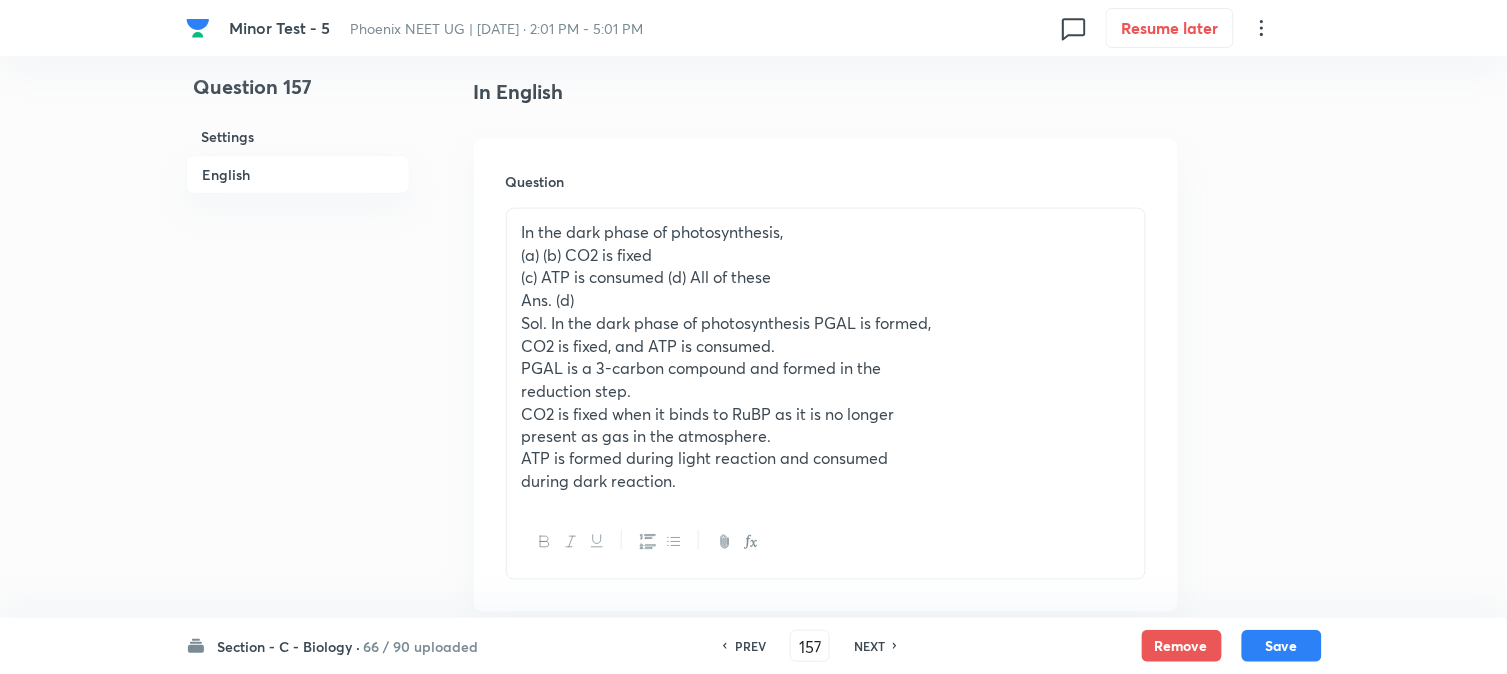 scroll, scrollTop: 478, scrollLeft: 0, axis: vertical 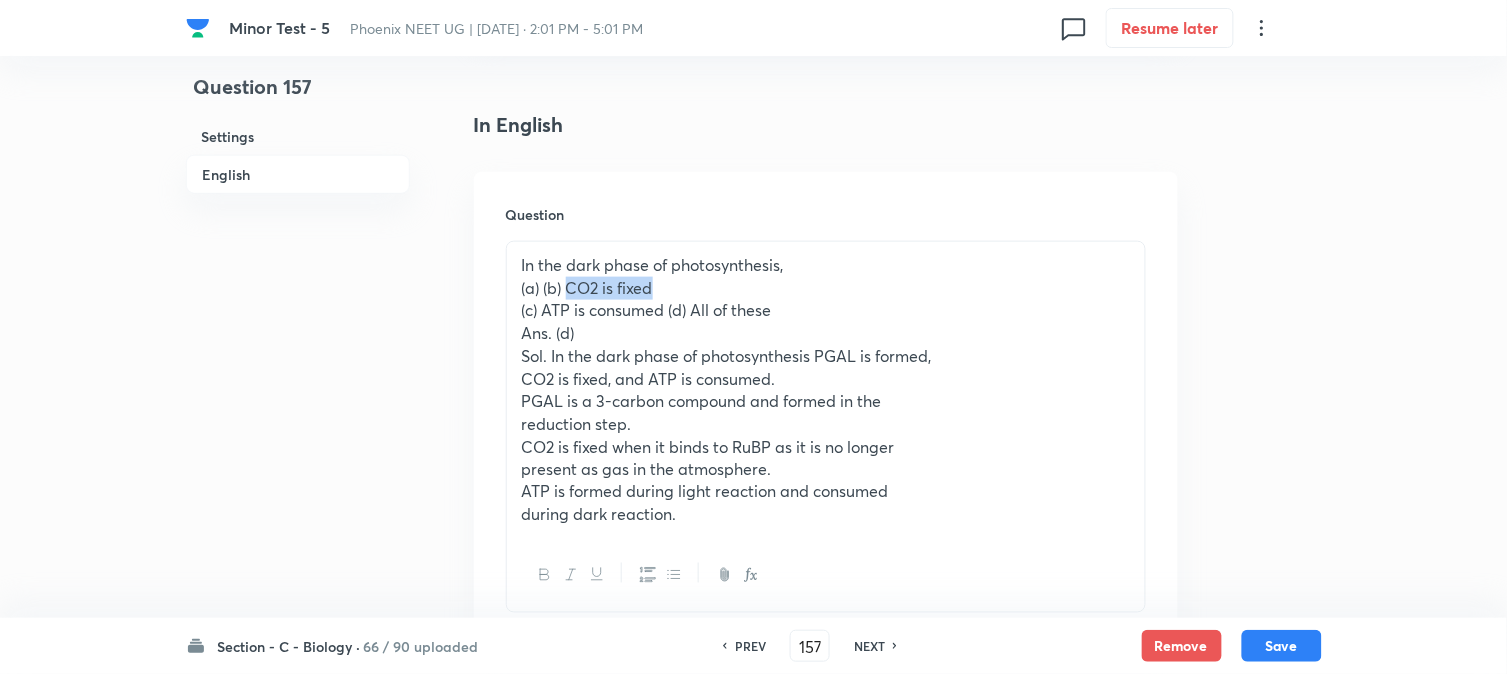 drag, startPoint x: 572, startPoint y: 287, endPoint x: 721, endPoint y: 287, distance: 149 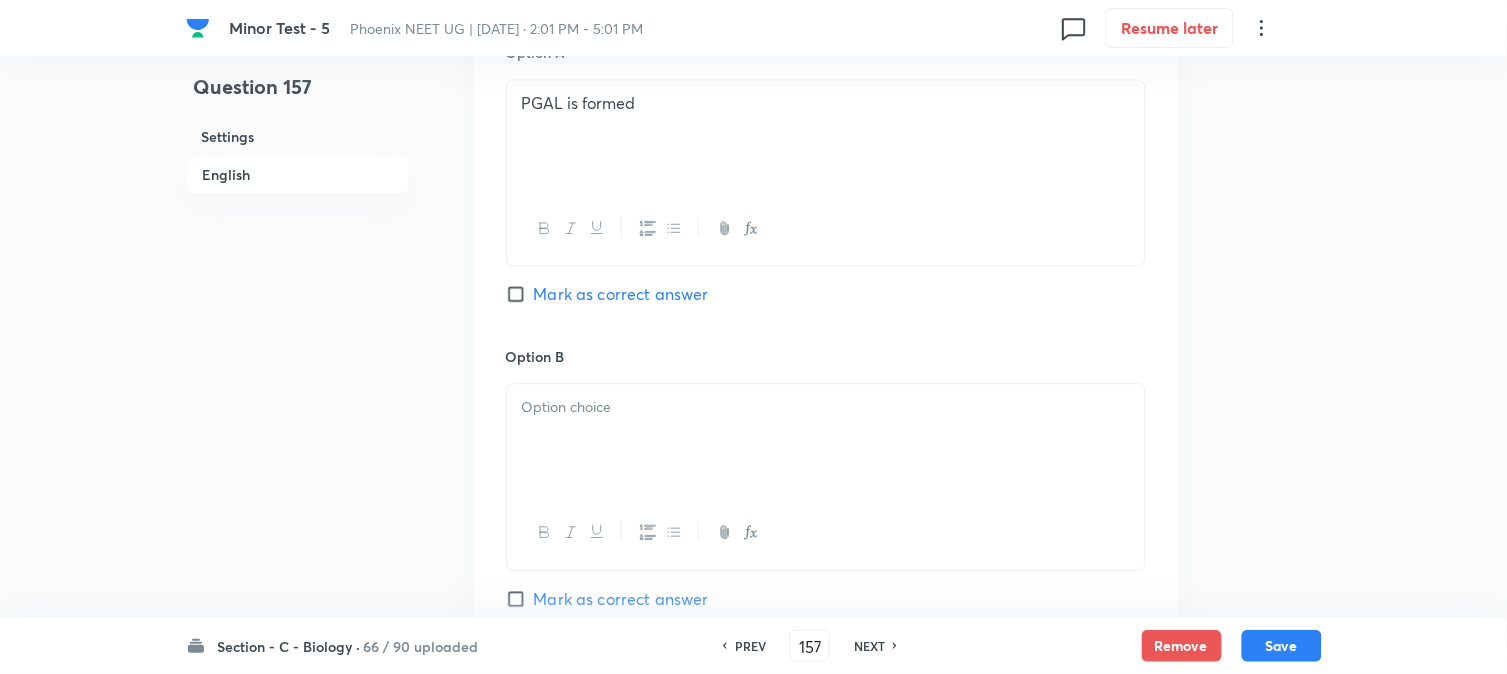 drag, startPoint x: 551, startPoint y: 445, endPoint x: 551, endPoint y: 475, distance: 30 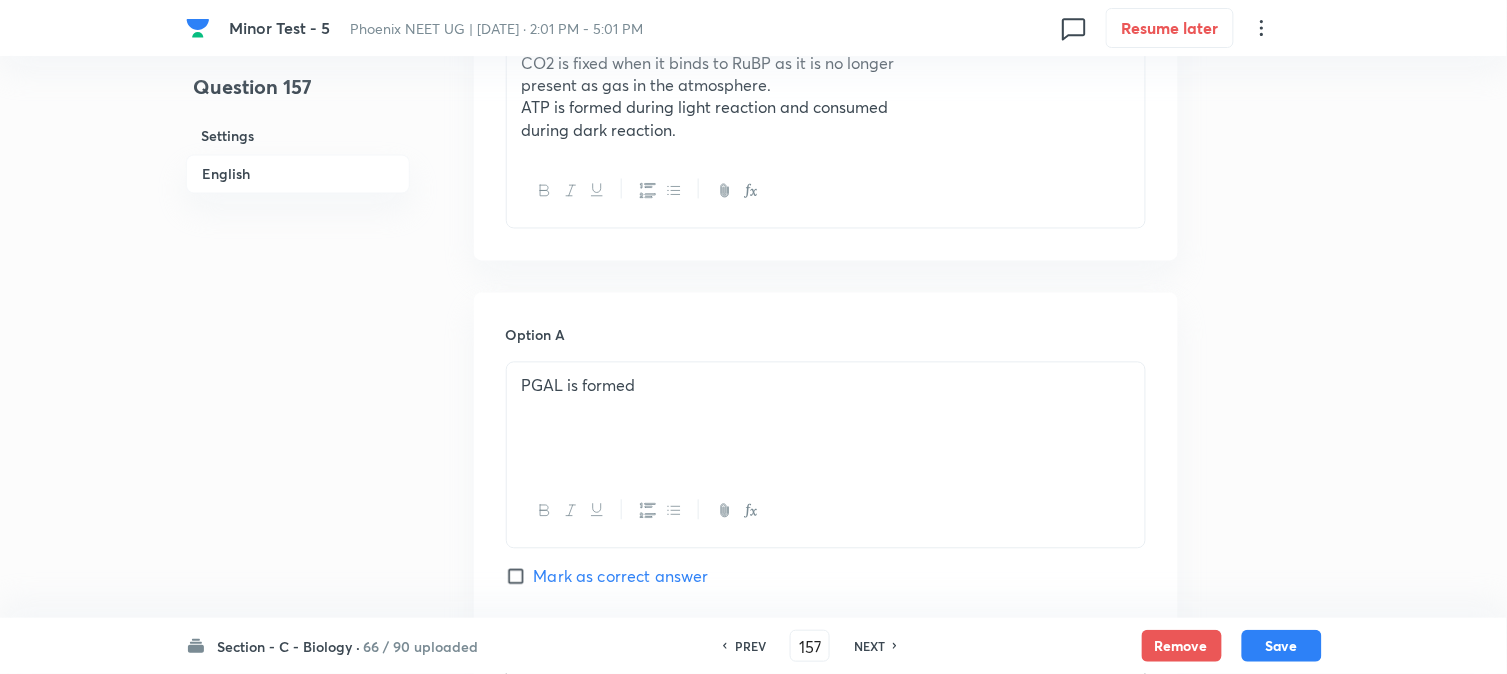 scroll, scrollTop: 478, scrollLeft: 0, axis: vertical 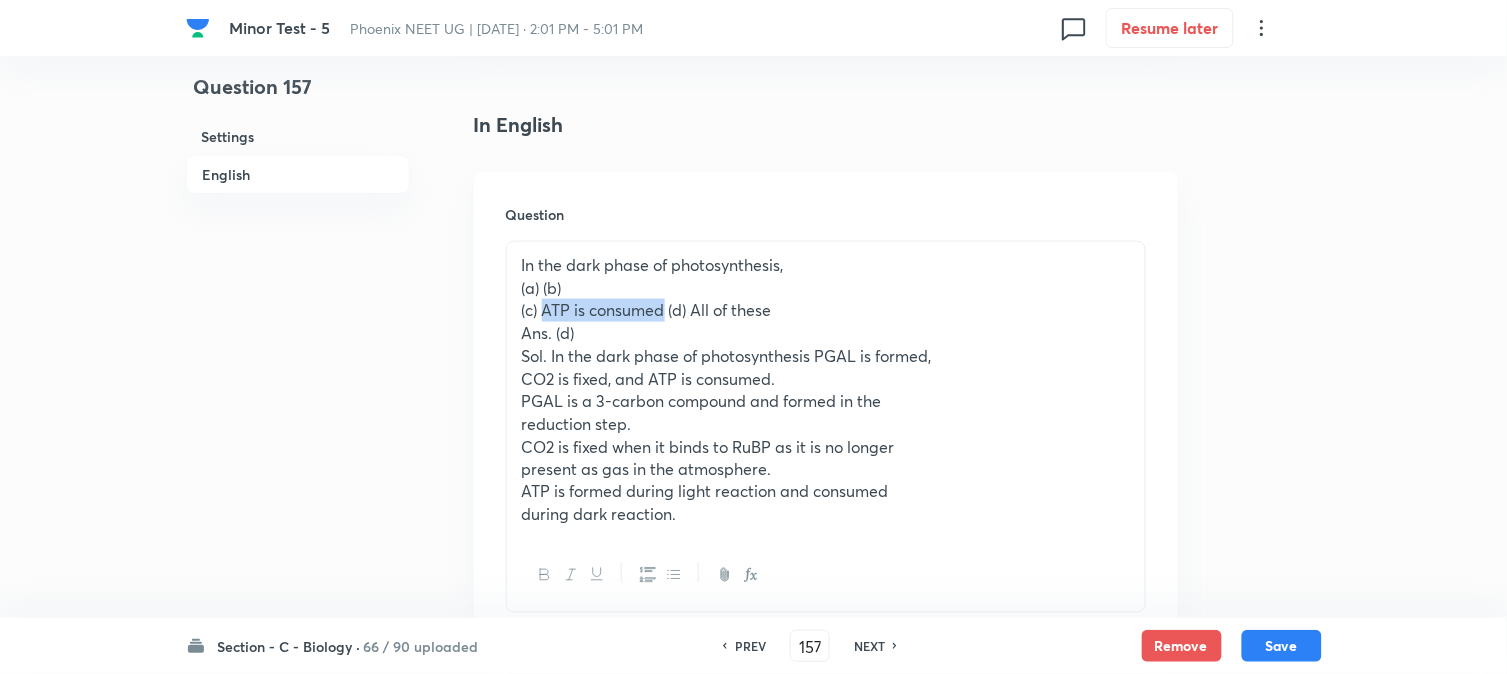 drag, startPoint x: 546, startPoint y: 308, endPoint x: 664, endPoint y: 307, distance: 118.004234 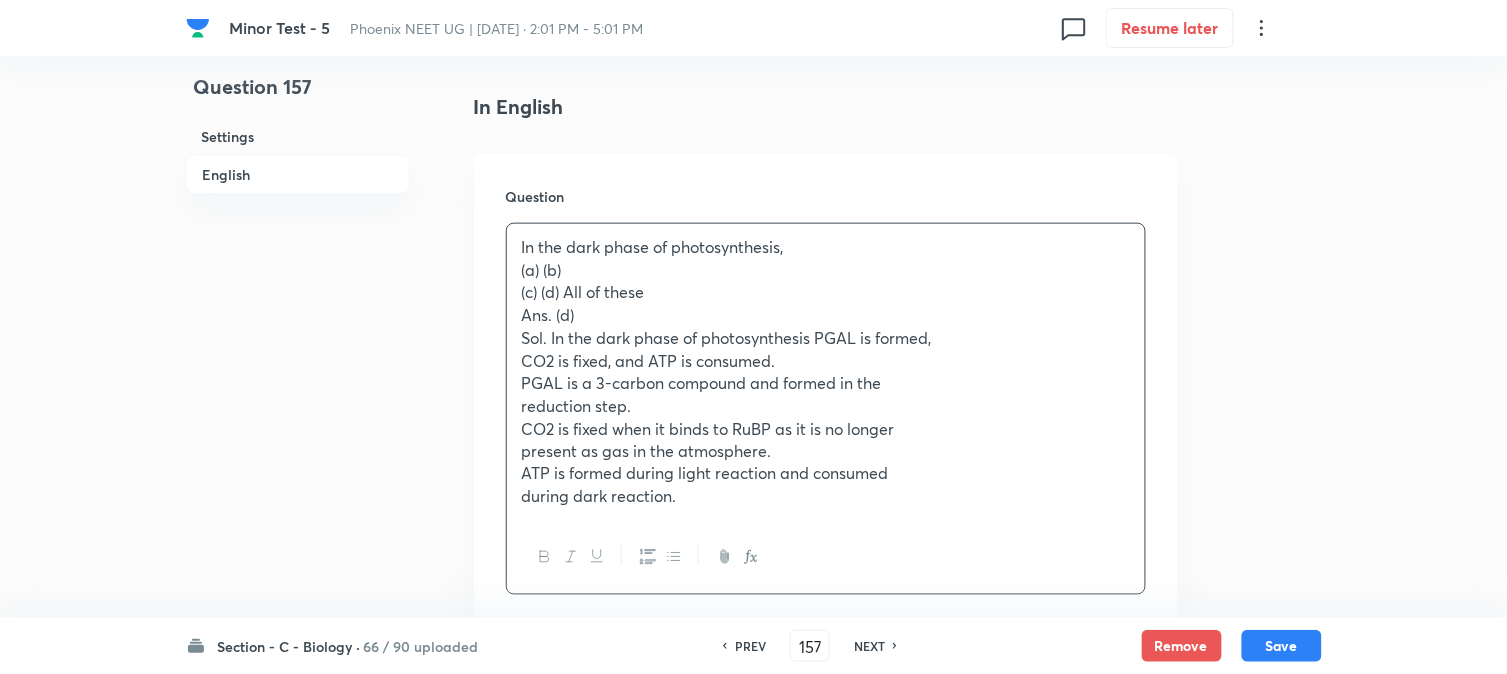 scroll, scrollTop: 1590, scrollLeft: 0, axis: vertical 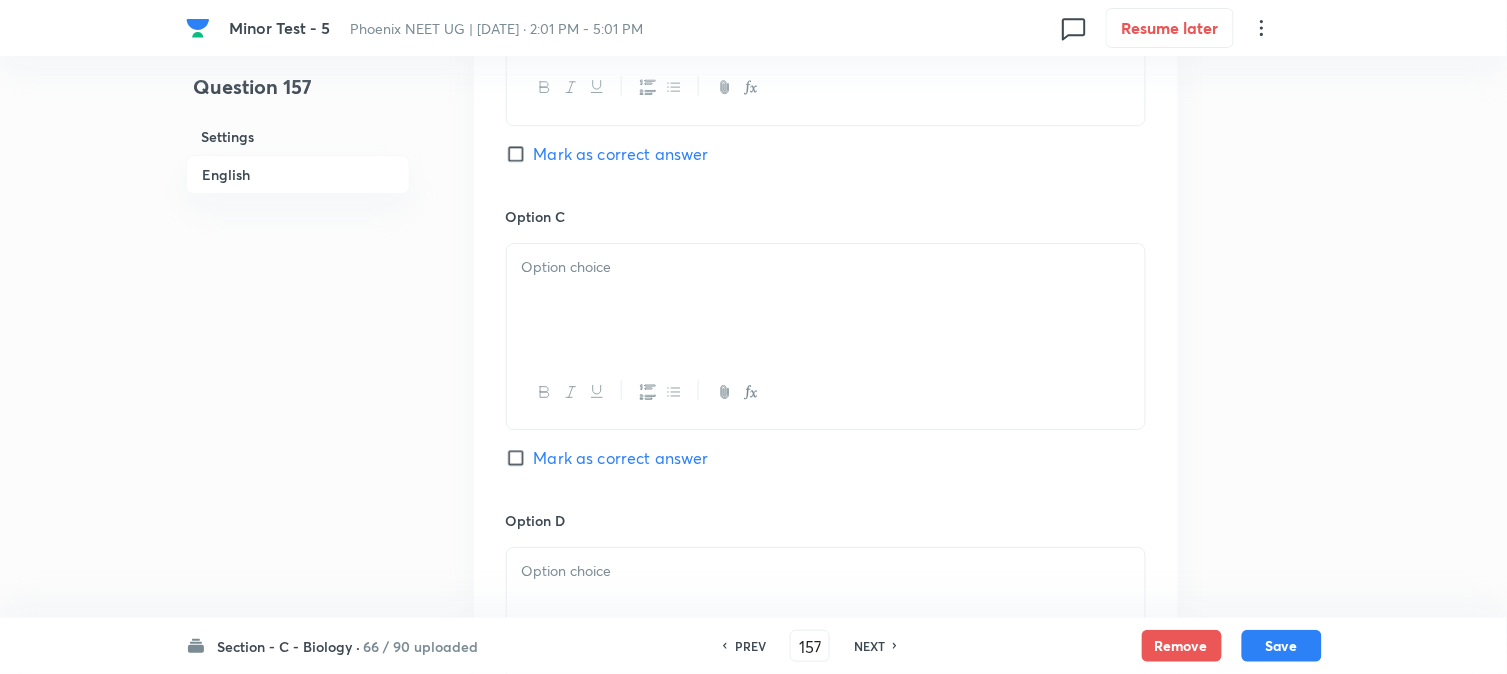 click at bounding box center (826, 300) 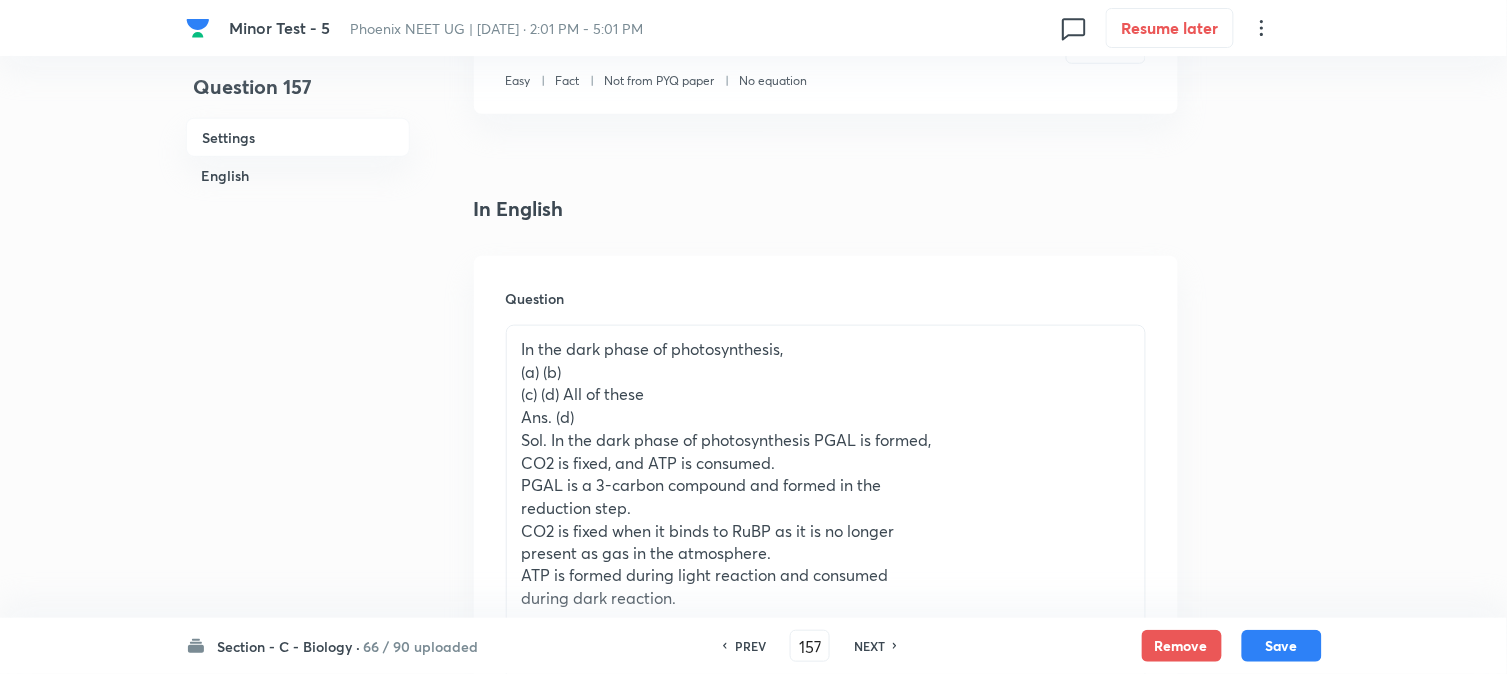 scroll, scrollTop: 367, scrollLeft: 0, axis: vertical 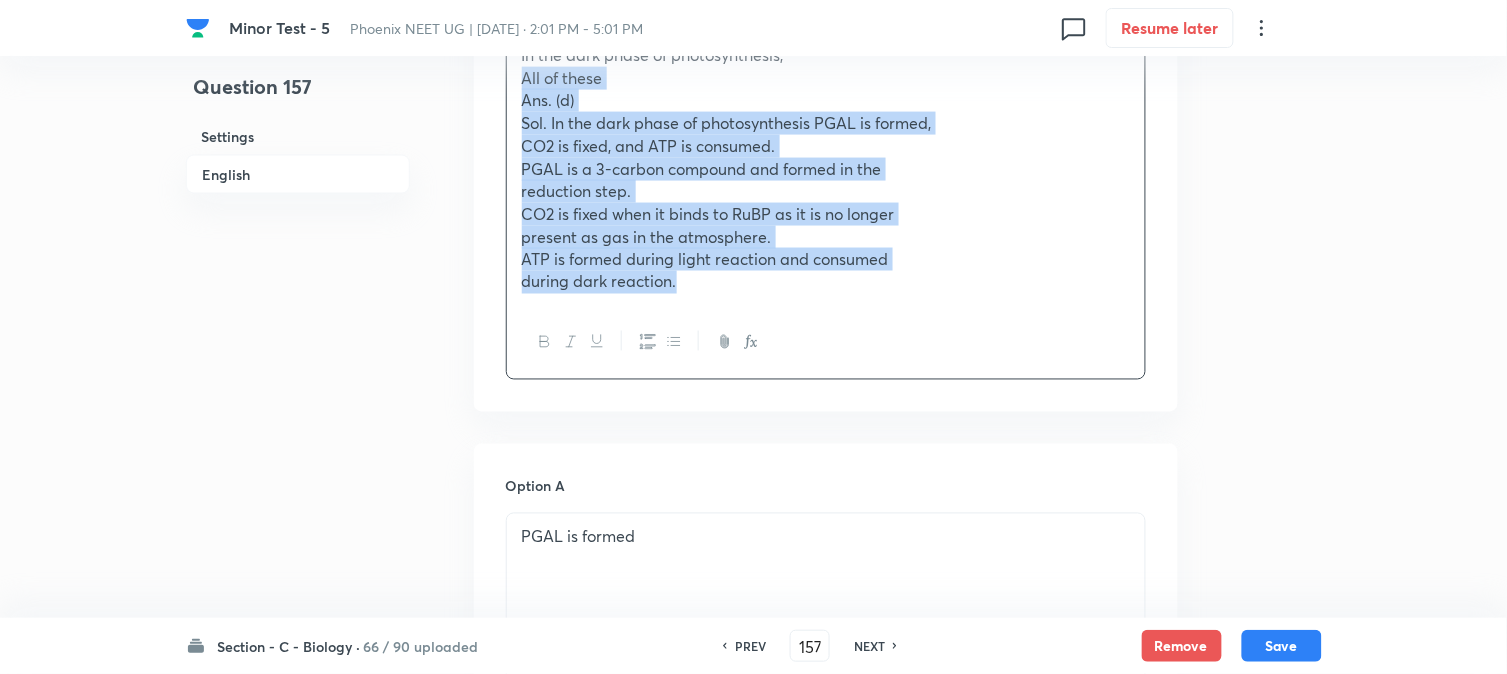 drag, startPoint x: 566, startPoint y: 418, endPoint x: 1055, endPoint y: 470, distance: 491.75705 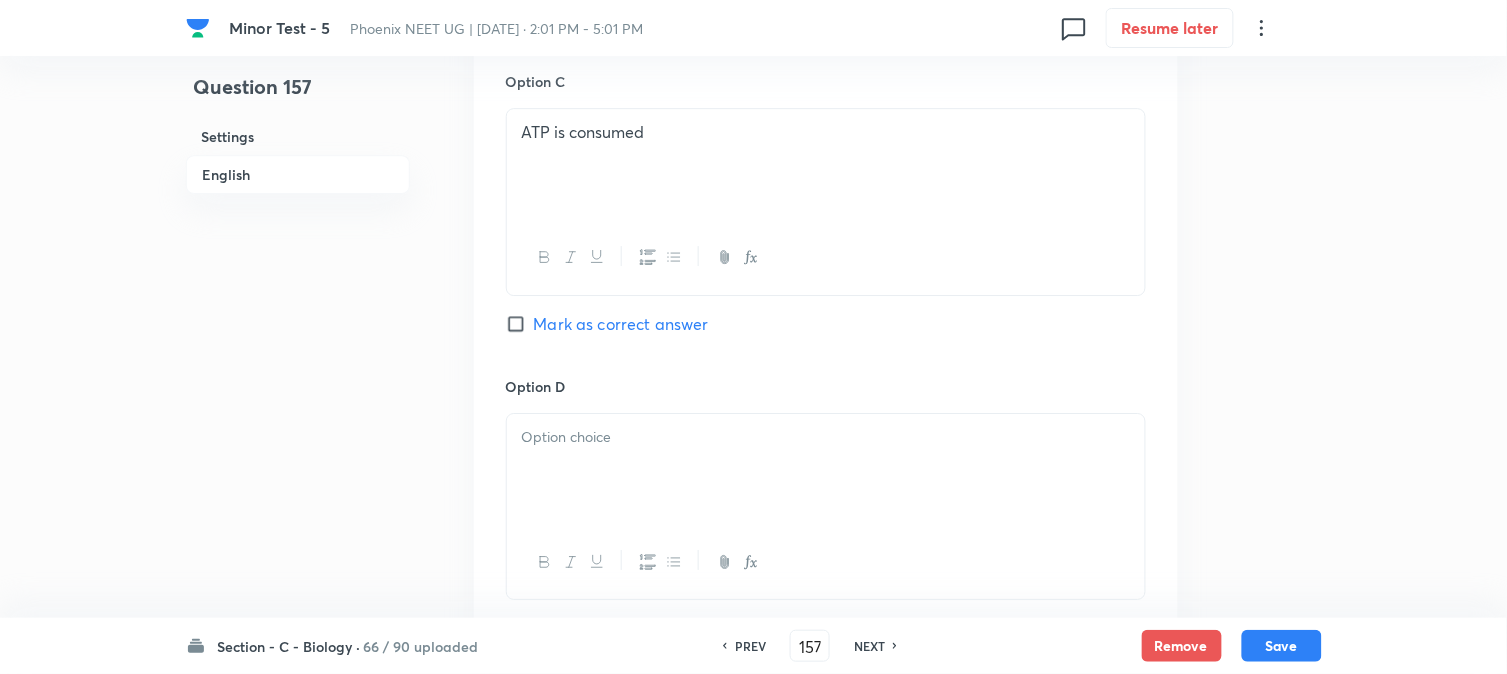 scroll, scrollTop: 1688, scrollLeft: 0, axis: vertical 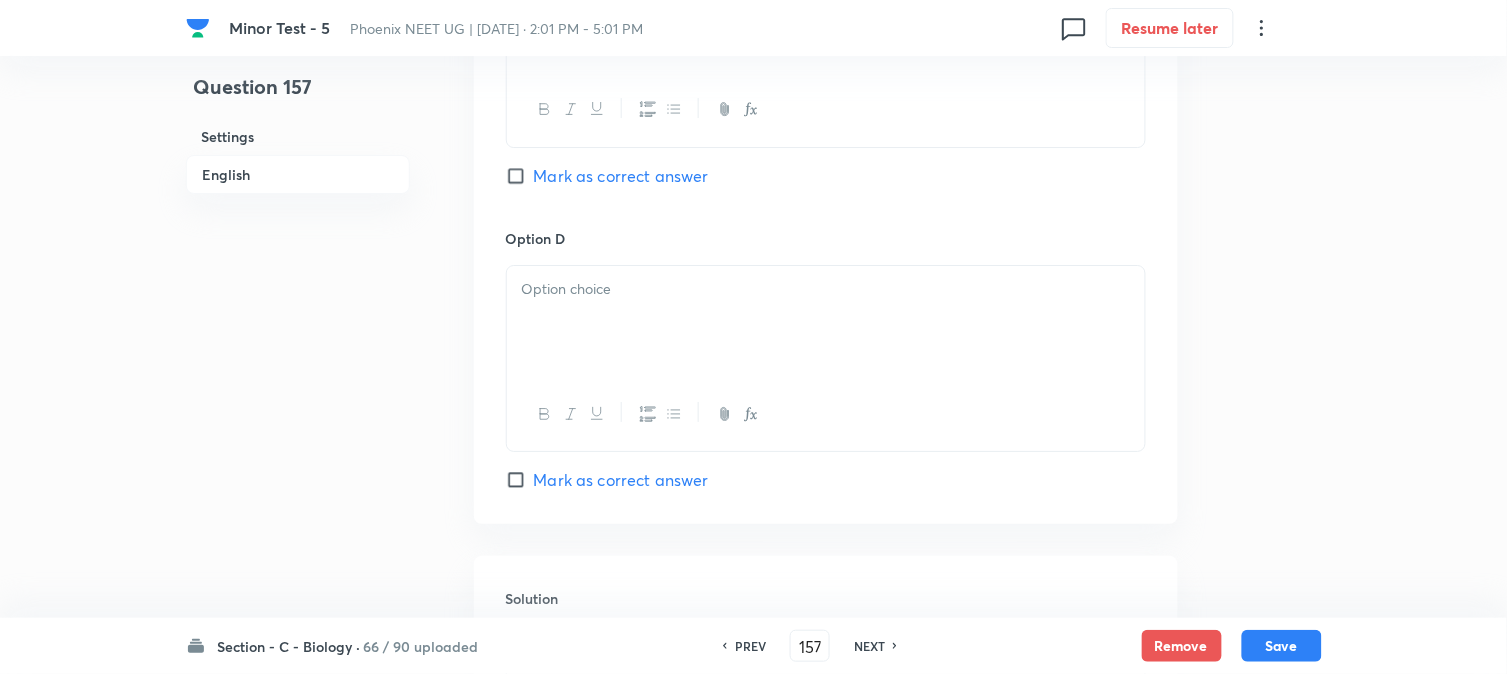 click at bounding box center (826, 322) 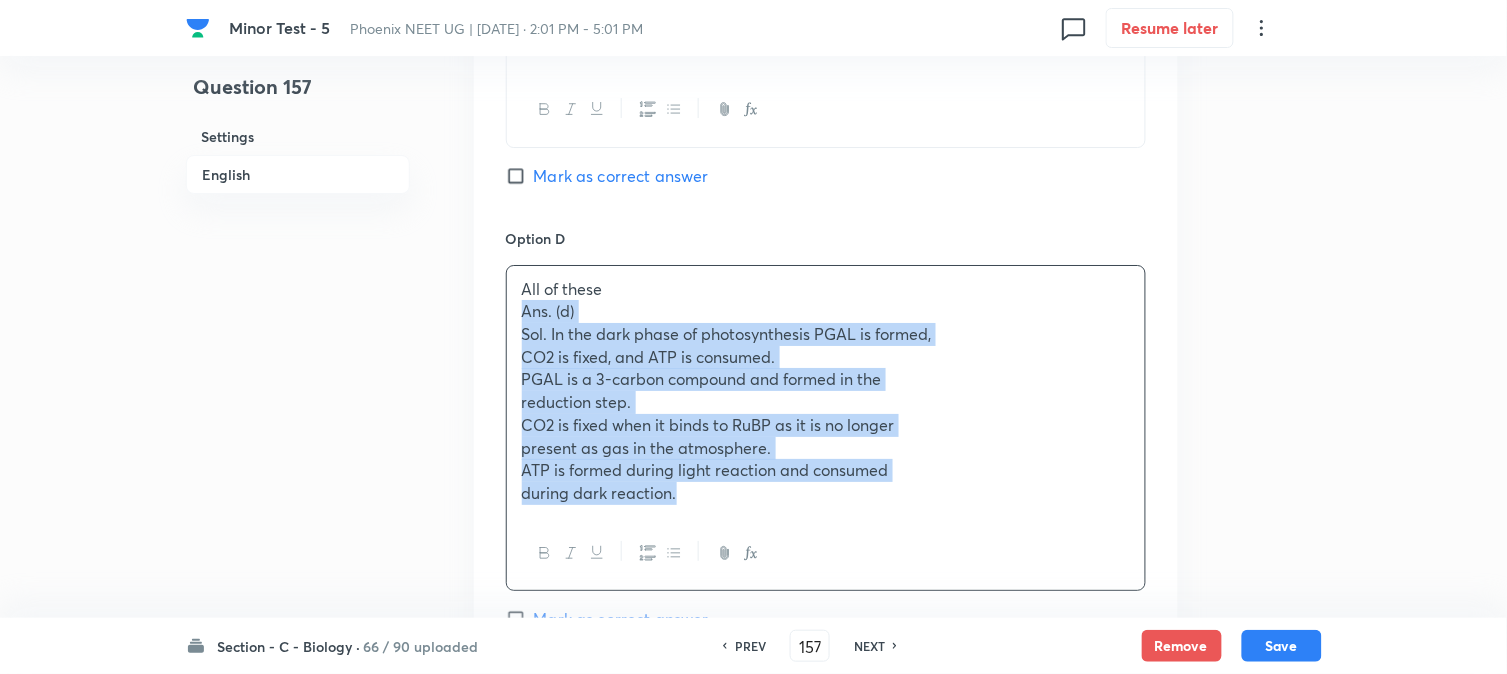 drag, startPoint x: 514, startPoint y: 313, endPoint x: 825, endPoint y: 508, distance: 367.07764 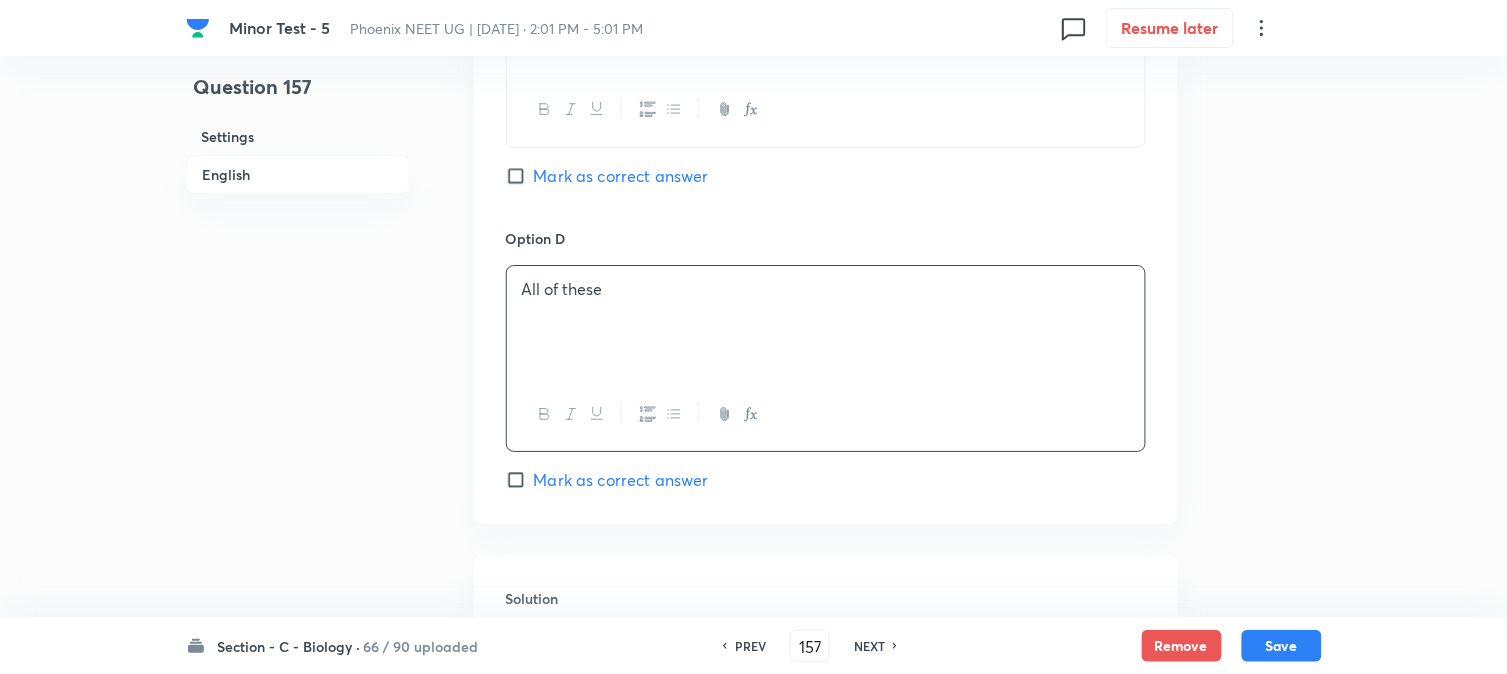 click on "Mark as correct answer" at bounding box center (621, 480) 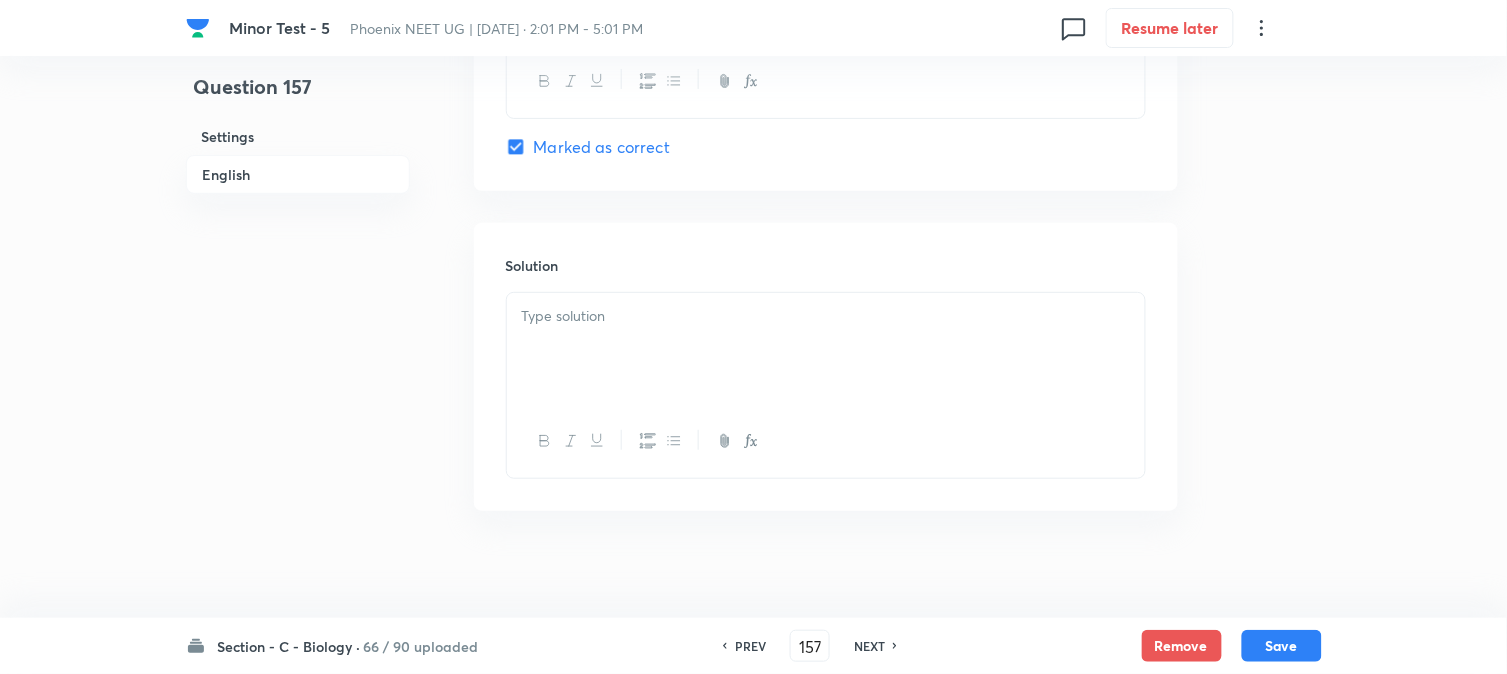 scroll, scrollTop: 2022, scrollLeft: 0, axis: vertical 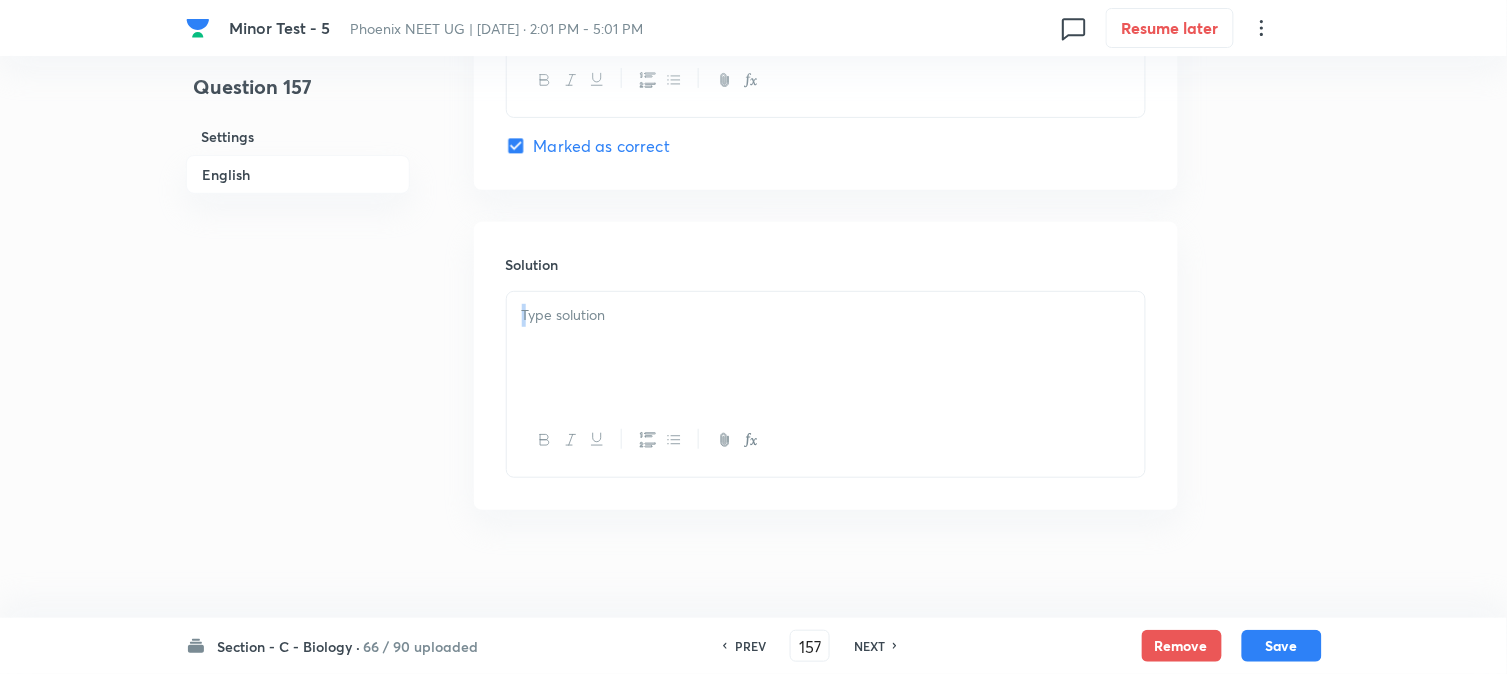 drag, startPoint x: 601, startPoint y: 406, endPoint x: 654, endPoint y: 354, distance: 74.24958 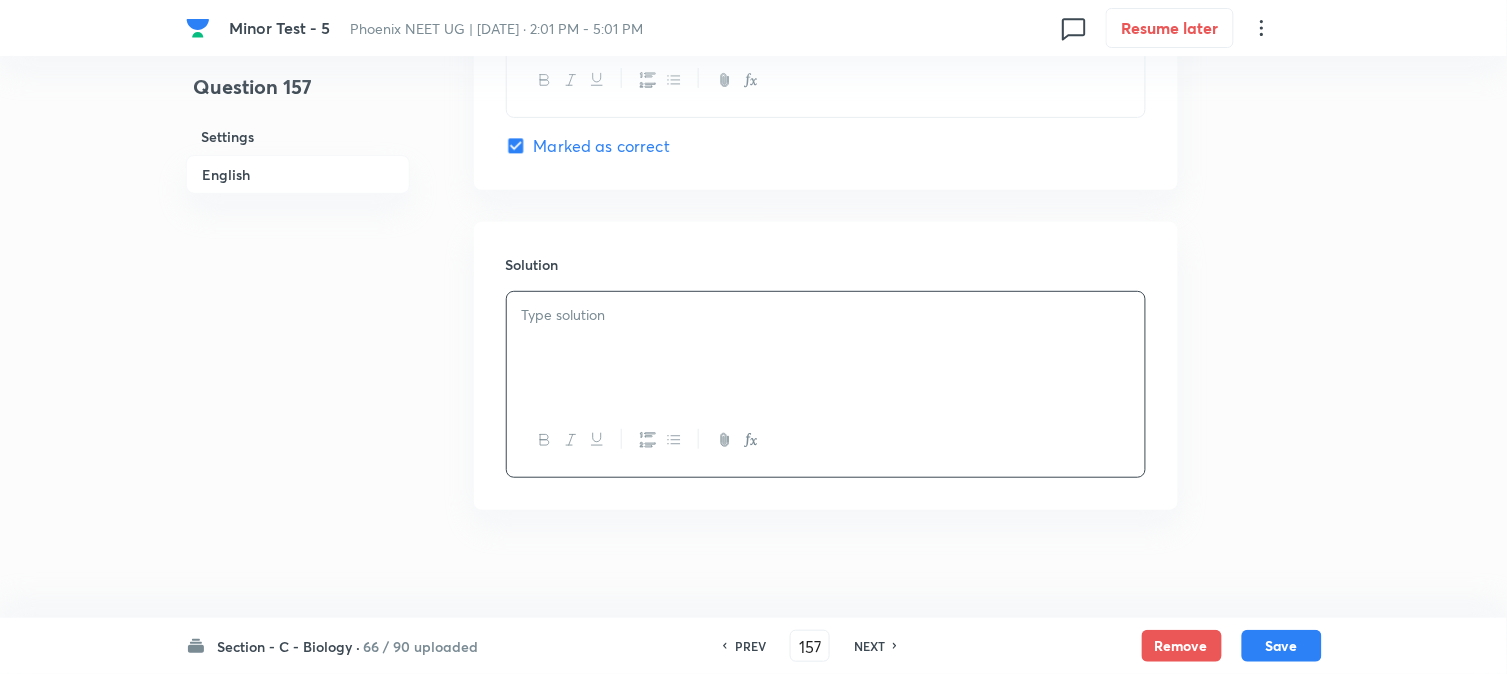 click at bounding box center [826, 348] 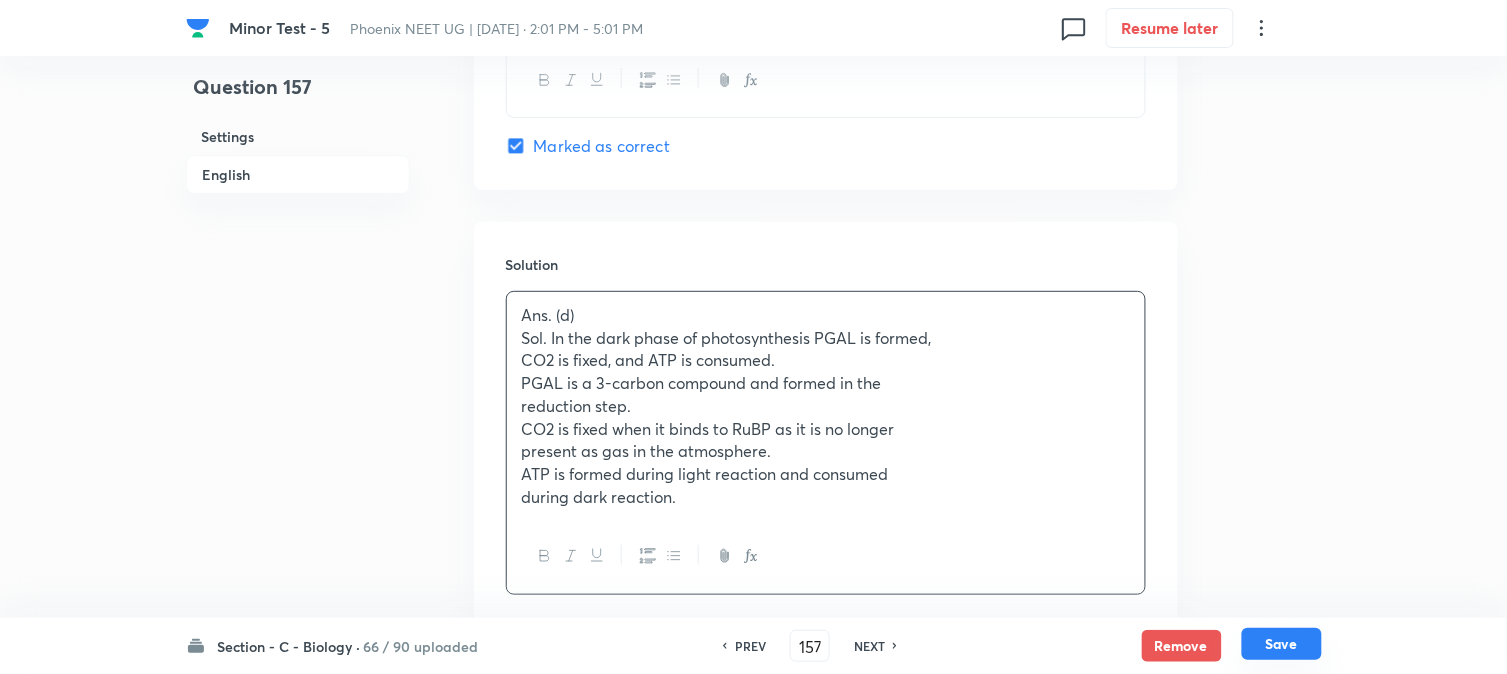 click on "Save" at bounding box center (1282, 644) 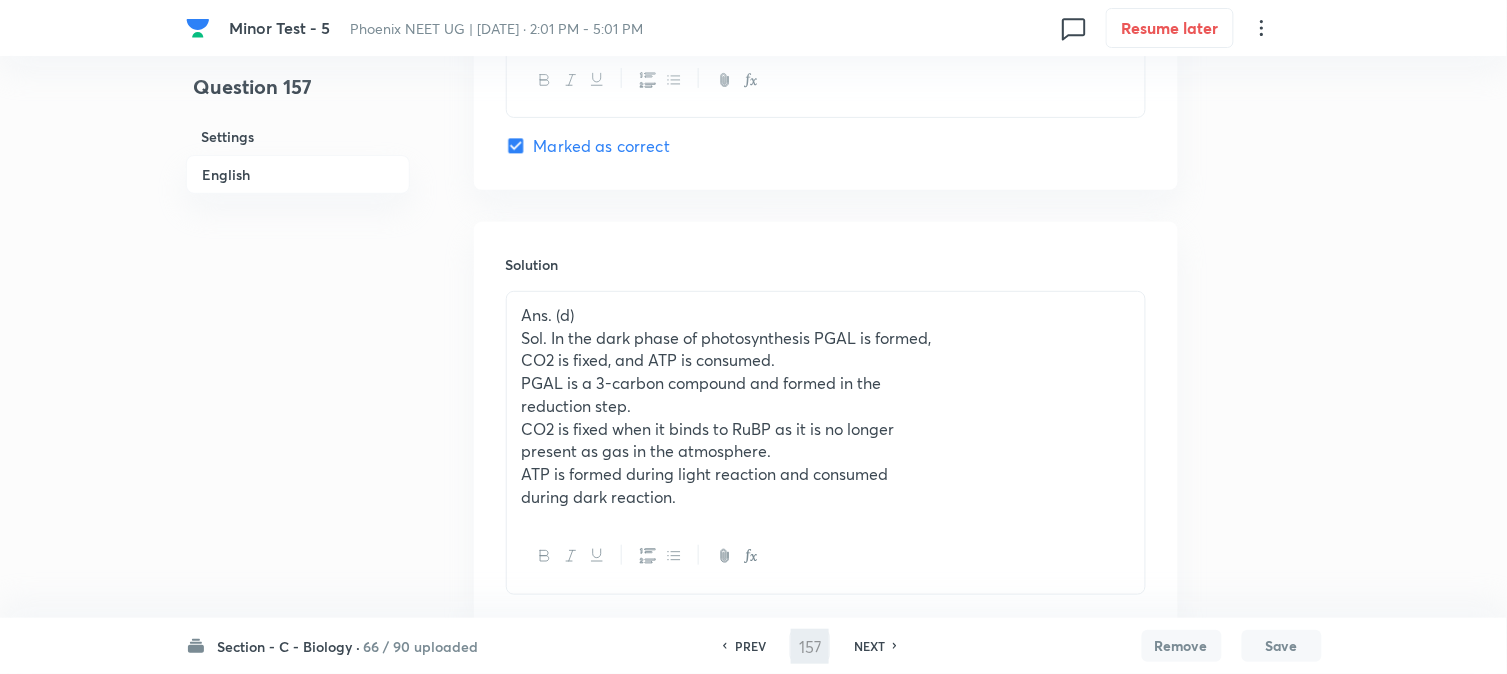 type on "158" 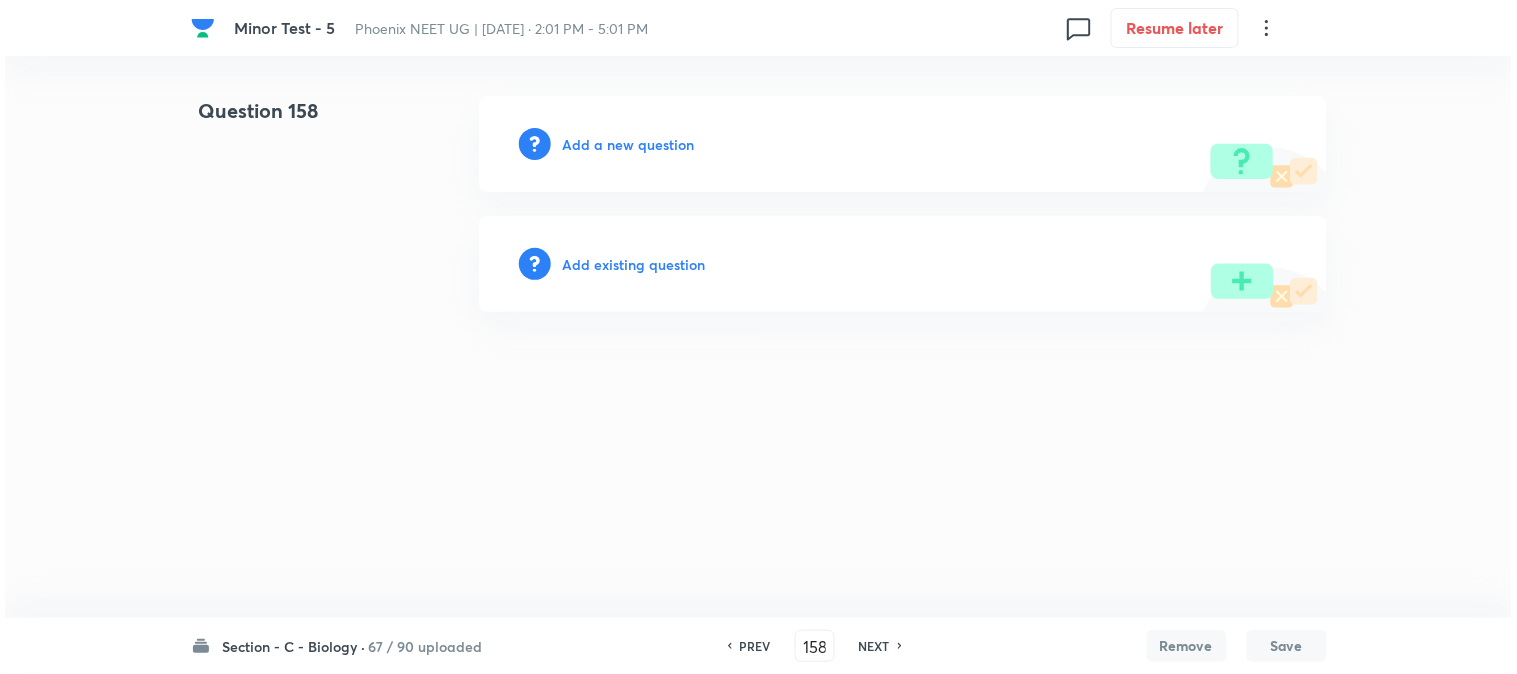 scroll, scrollTop: 0, scrollLeft: 0, axis: both 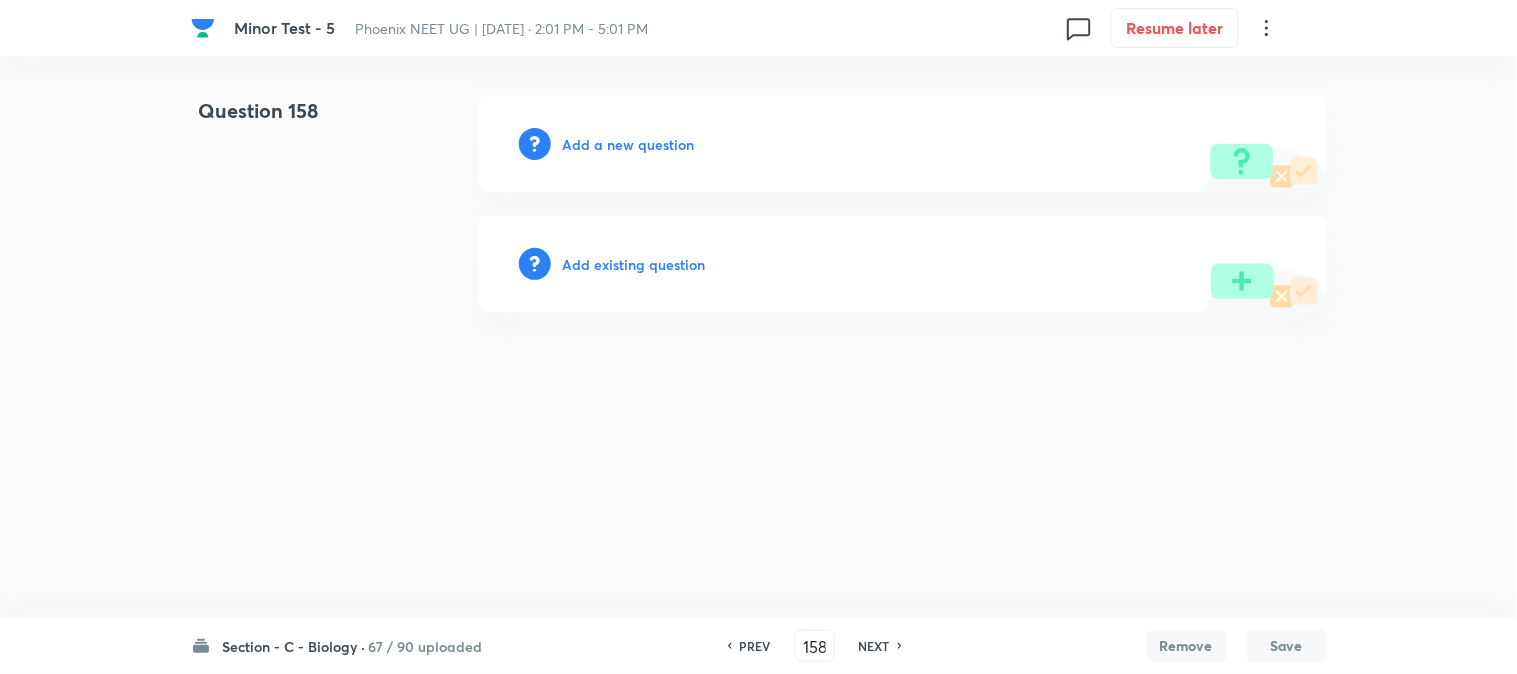 click on "Add a new question" at bounding box center (629, 144) 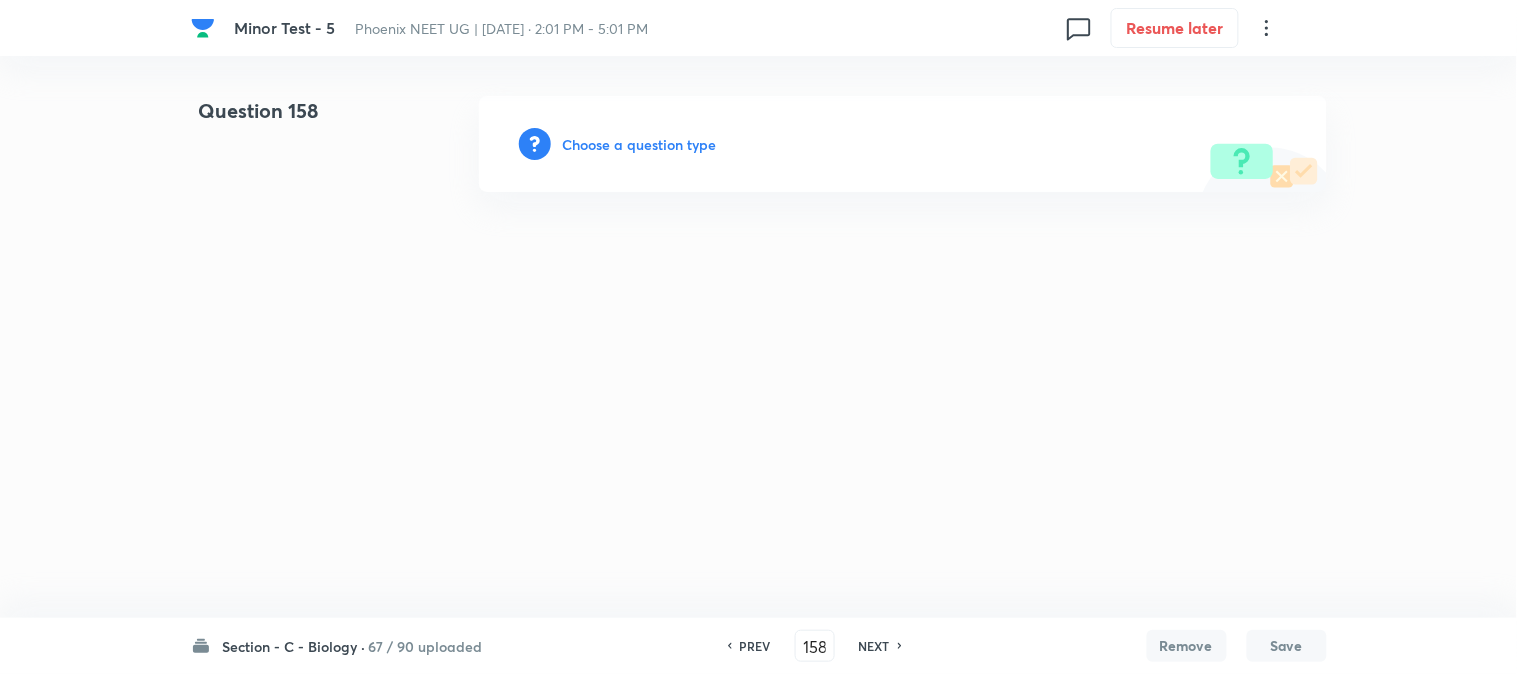 click on "Choose a question type" at bounding box center [640, 144] 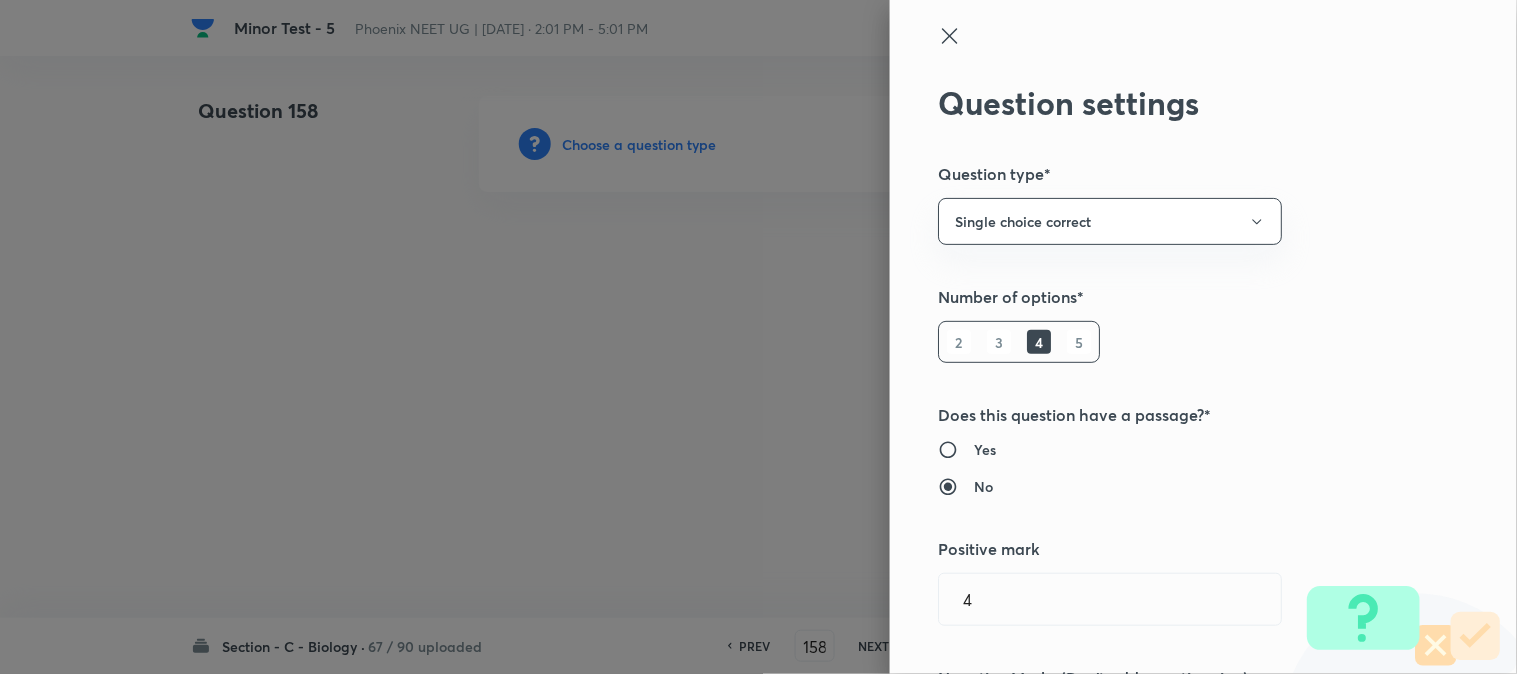 type 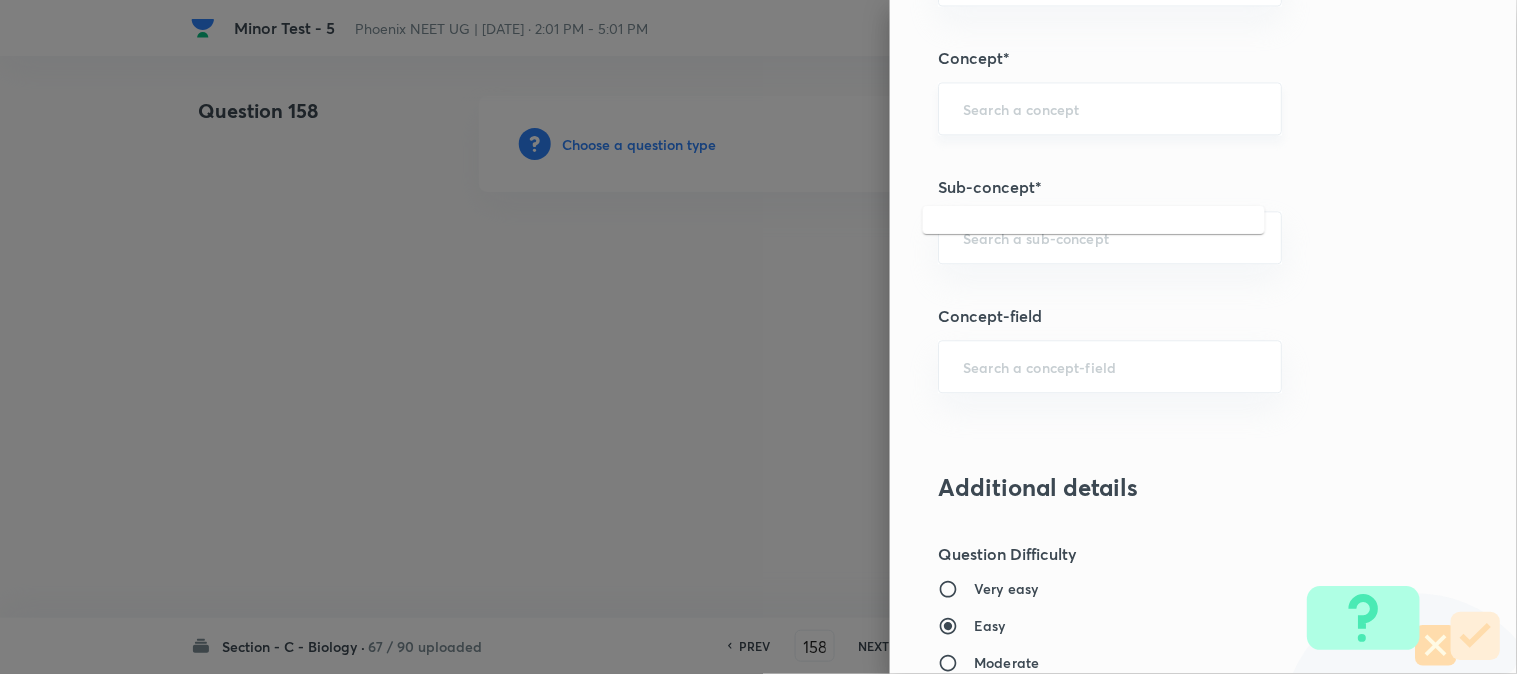 scroll, scrollTop: 1180, scrollLeft: 0, axis: vertical 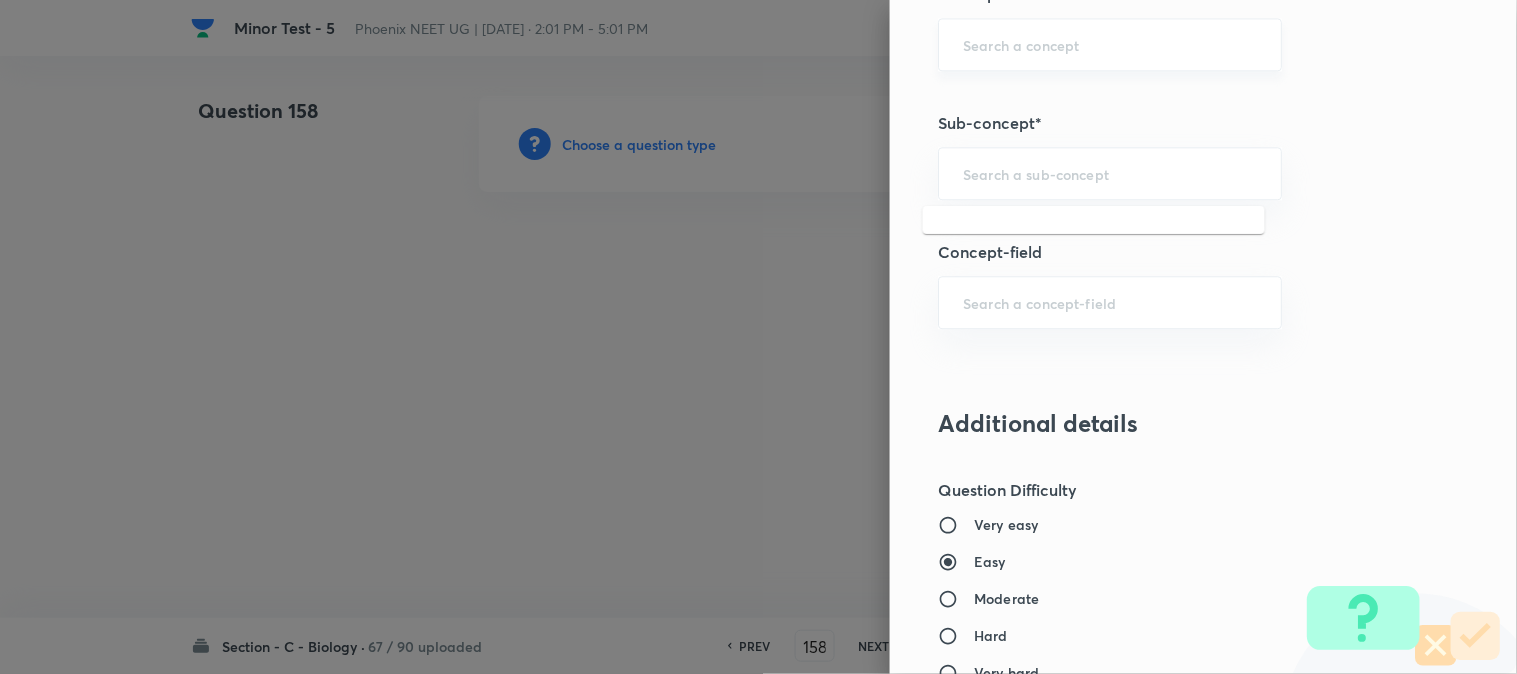 click at bounding box center (1110, 173) 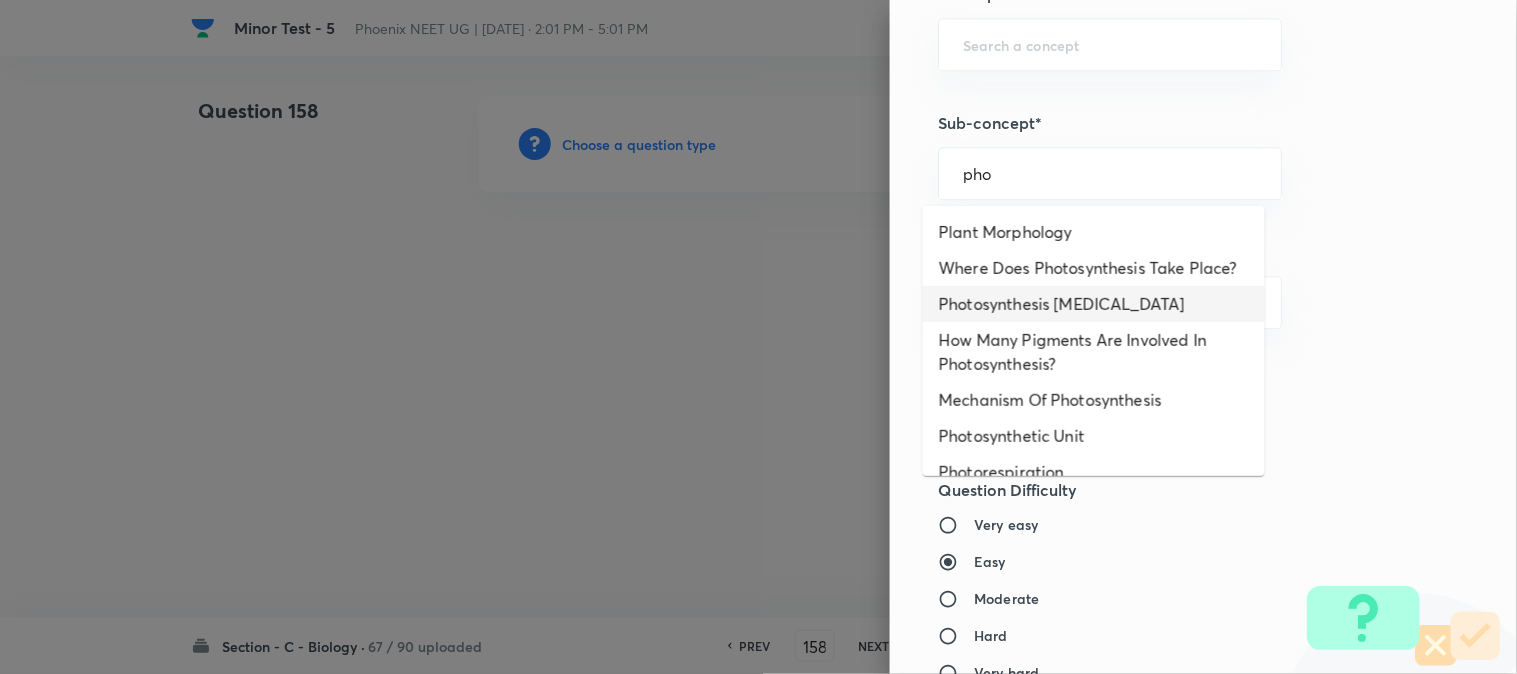 click on "Photosynthesis [MEDICAL_DATA]" at bounding box center (1094, 304) 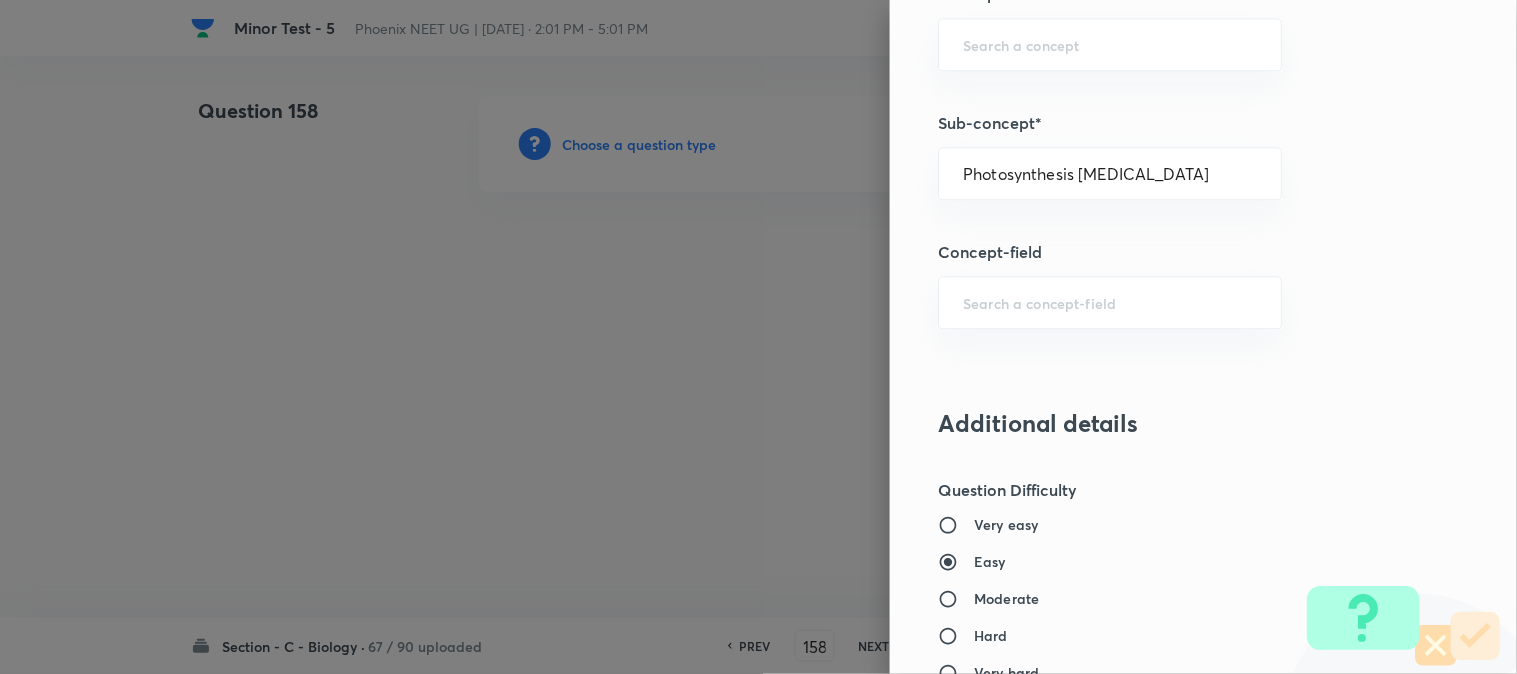 type on "Biology" 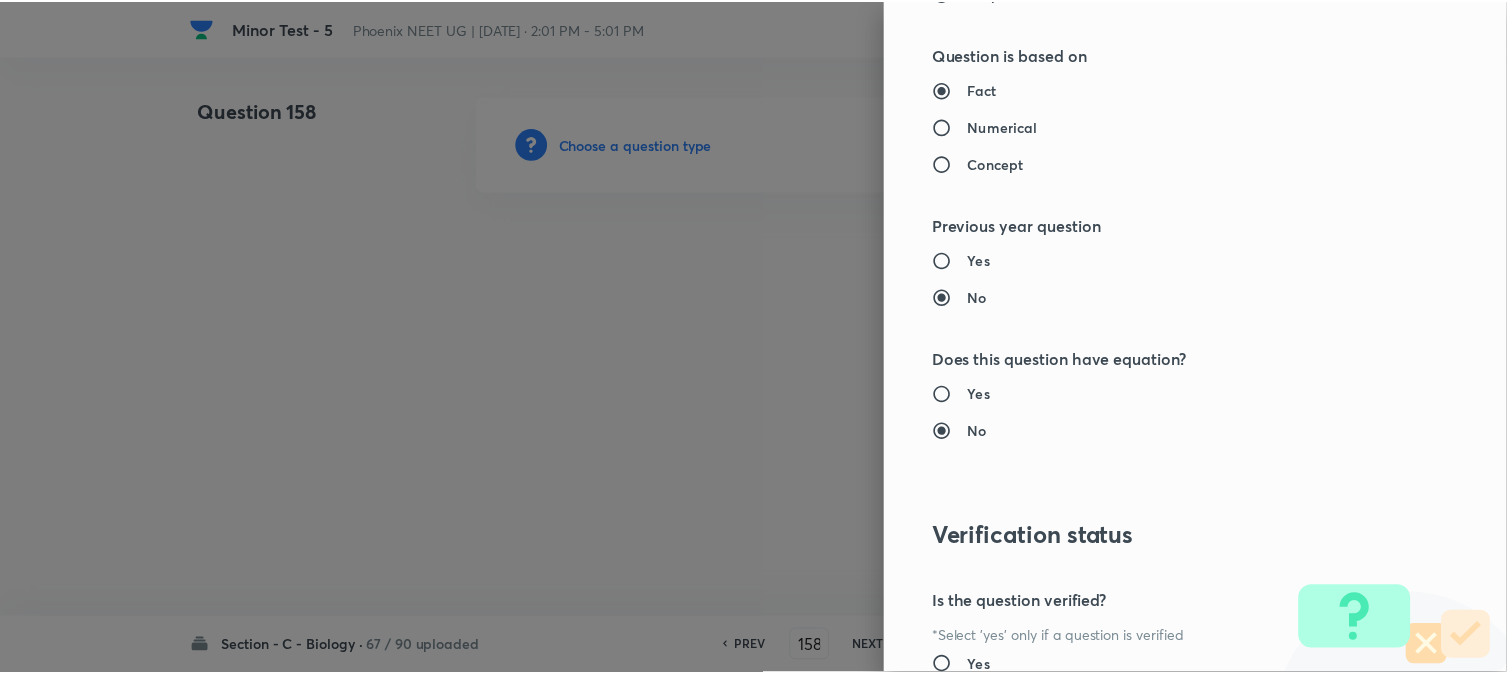 scroll, scrollTop: 2052, scrollLeft: 0, axis: vertical 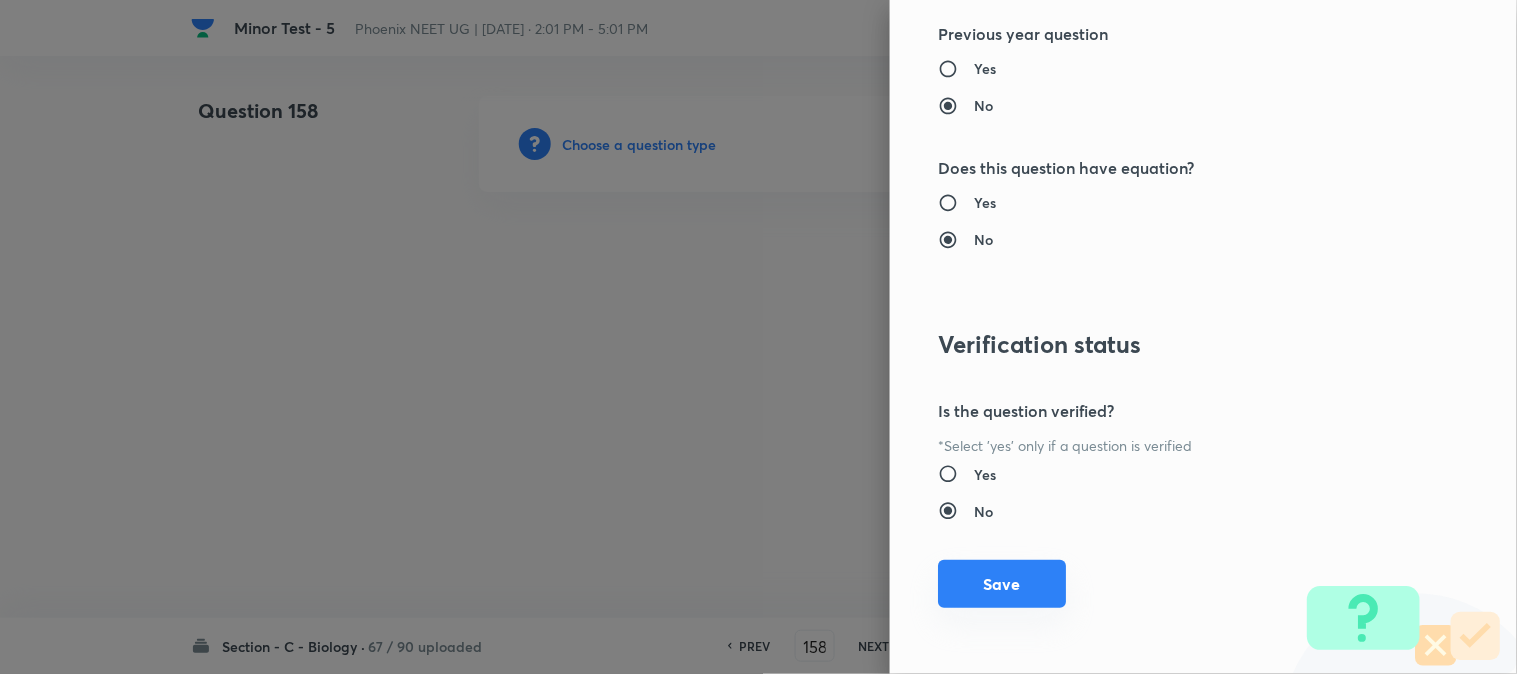 click on "Save" at bounding box center (1002, 584) 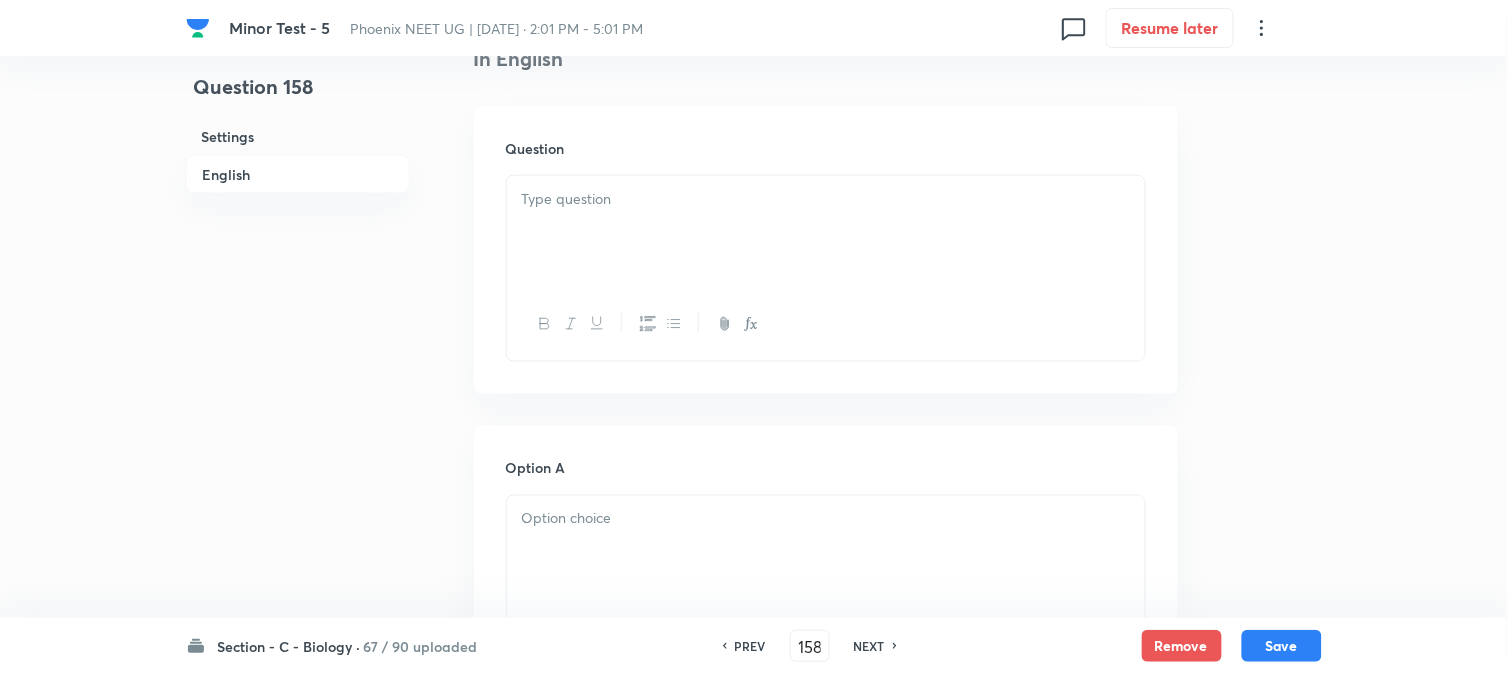 scroll, scrollTop: 590, scrollLeft: 0, axis: vertical 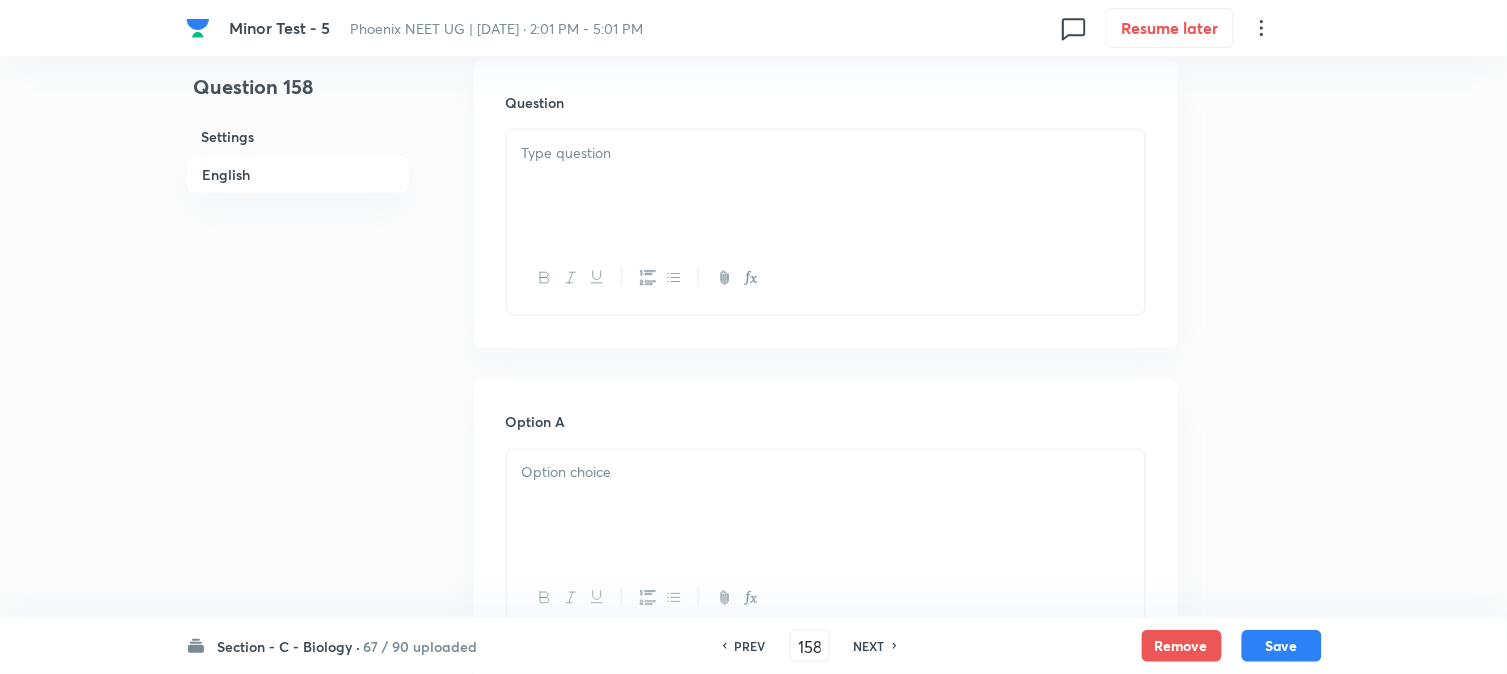 click at bounding box center (826, 186) 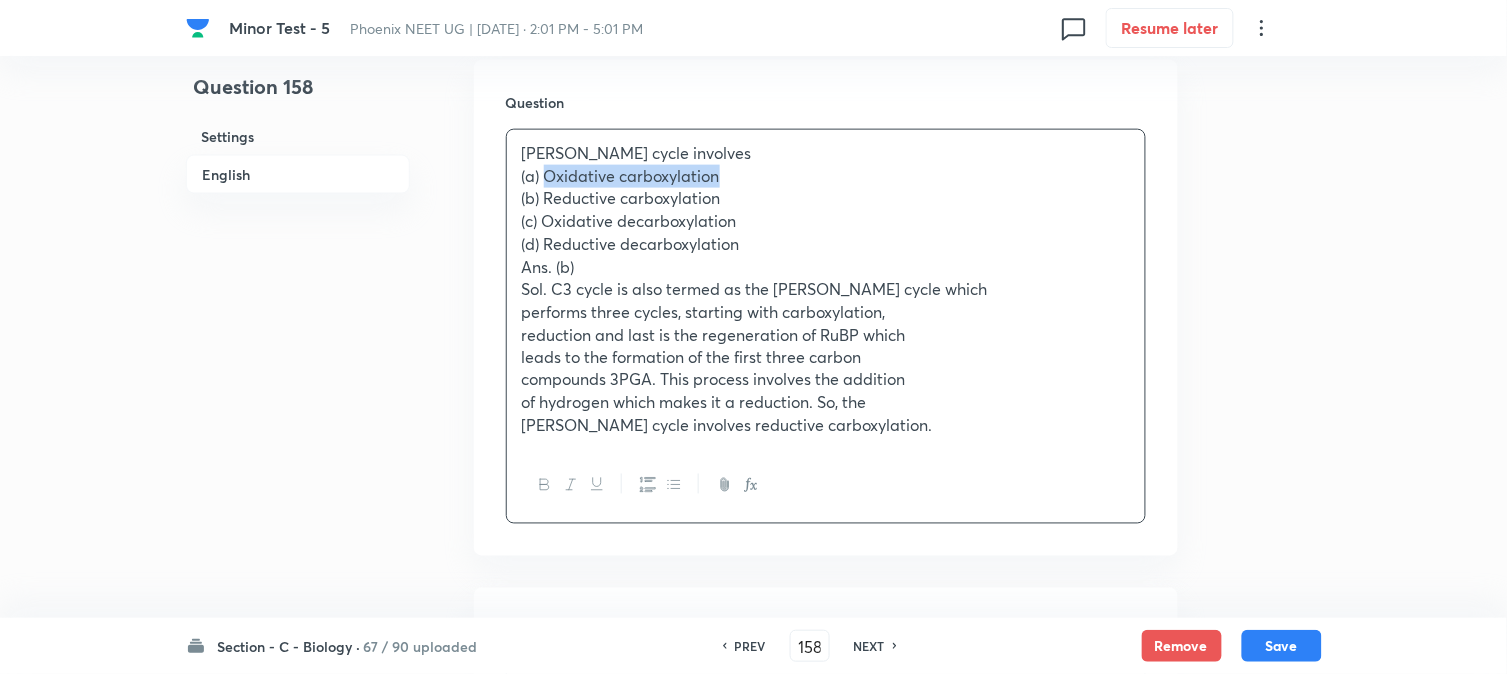 drag, startPoint x: 548, startPoint y: 172, endPoint x: 842, endPoint y: 174, distance: 294.0068 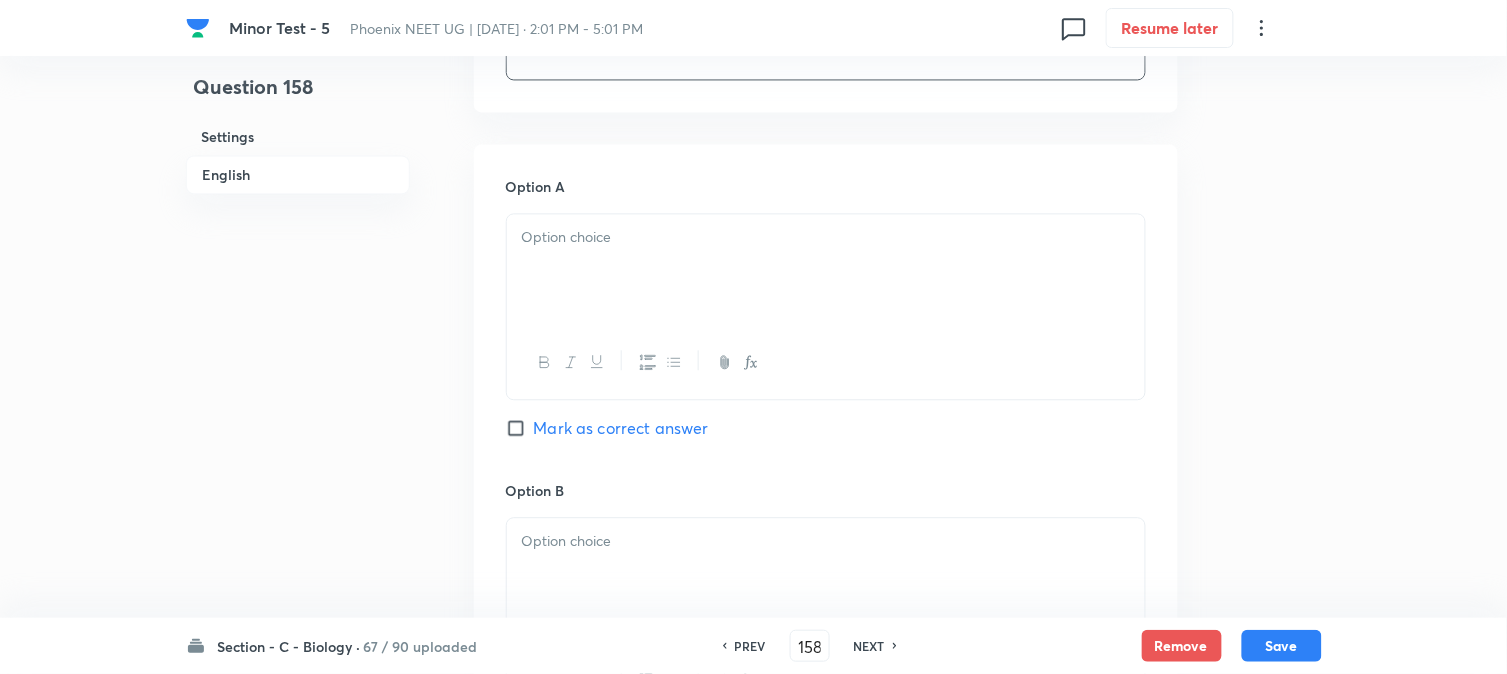 click at bounding box center [826, 270] 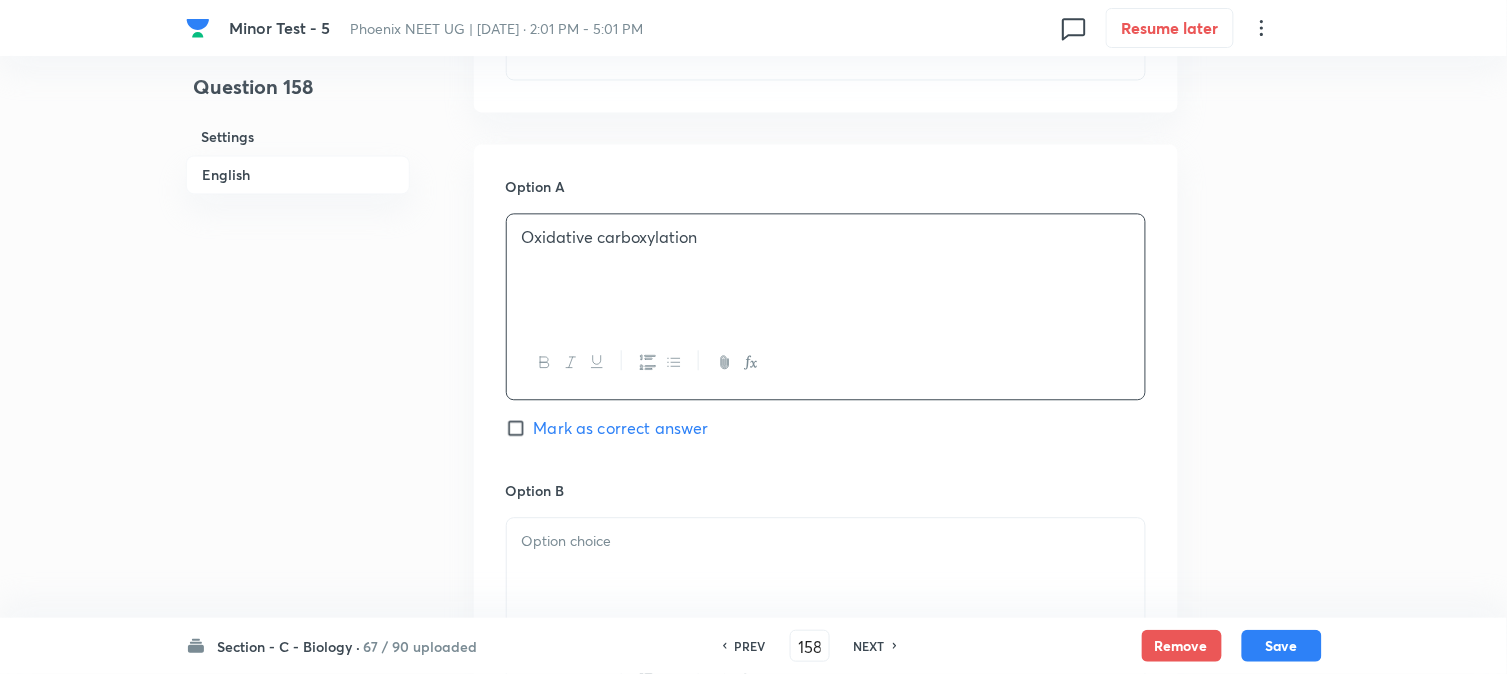 scroll, scrollTop: 701, scrollLeft: 0, axis: vertical 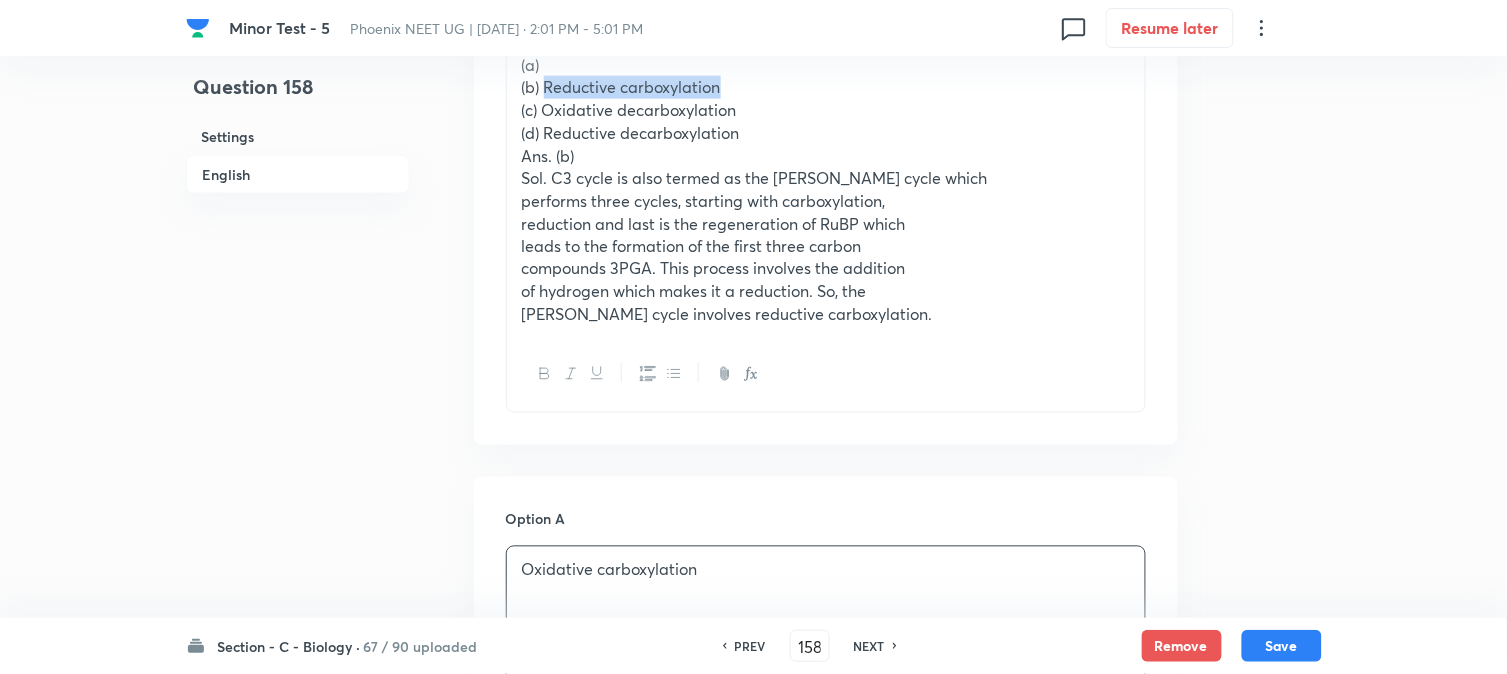 drag, startPoint x: 545, startPoint y: 87, endPoint x: 861, endPoint y: 126, distance: 318.39755 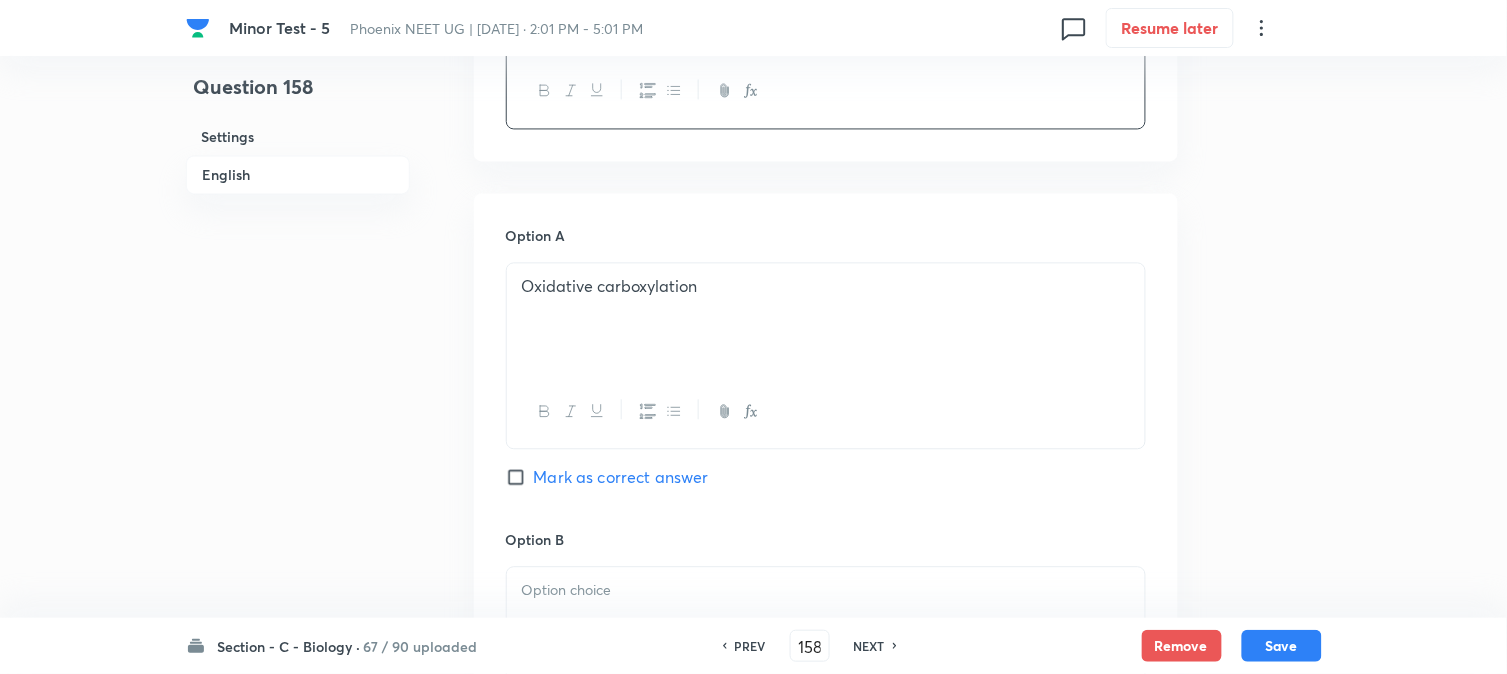 scroll, scrollTop: 1367, scrollLeft: 0, axis: vertical 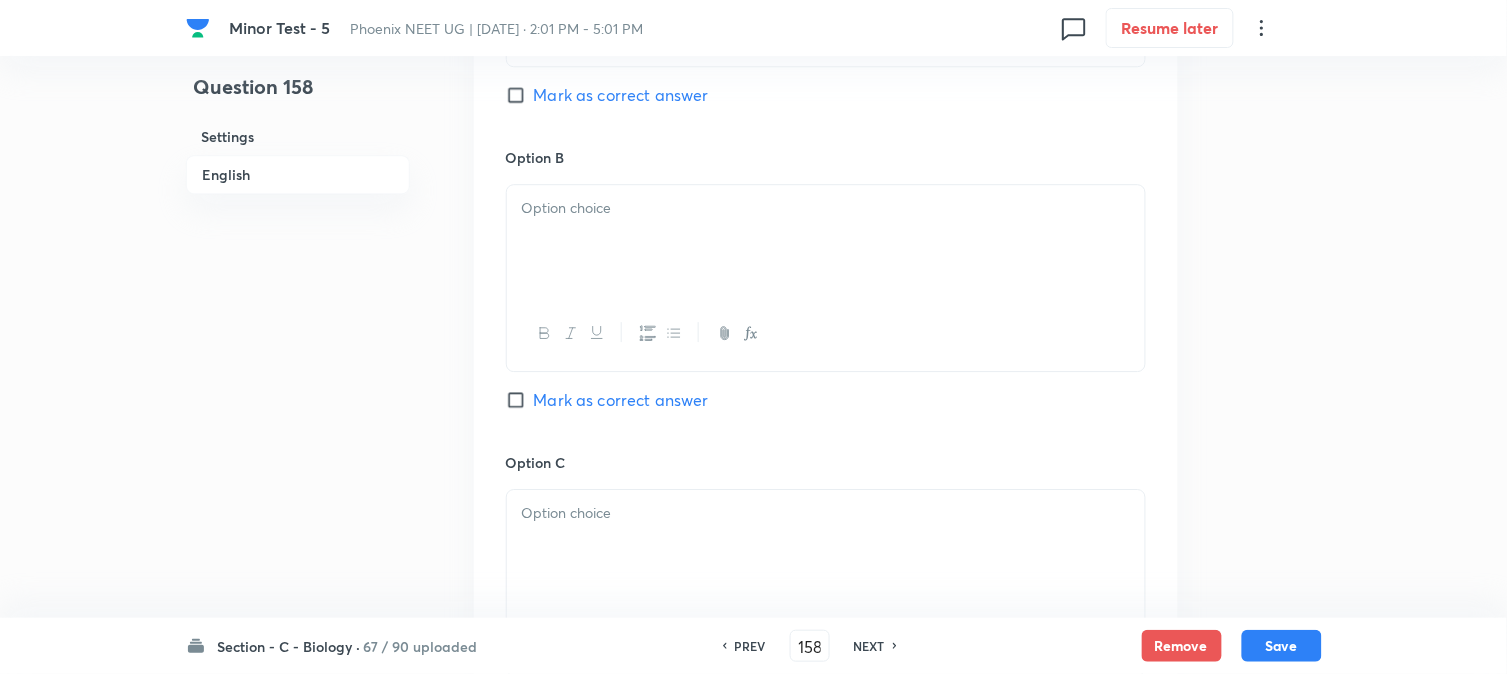 click at bounding box center (826, 333) 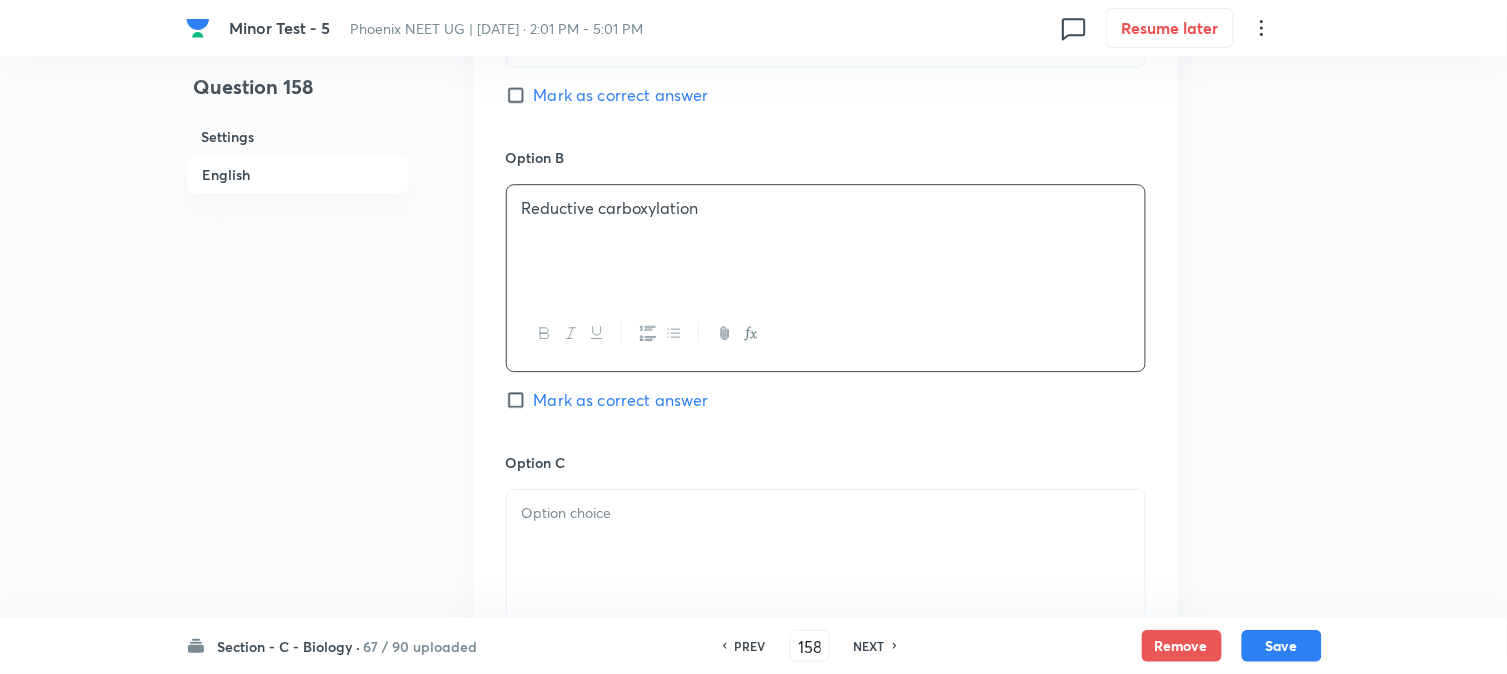 click on "Mark as correct answer" at bounding box center [621, 400] 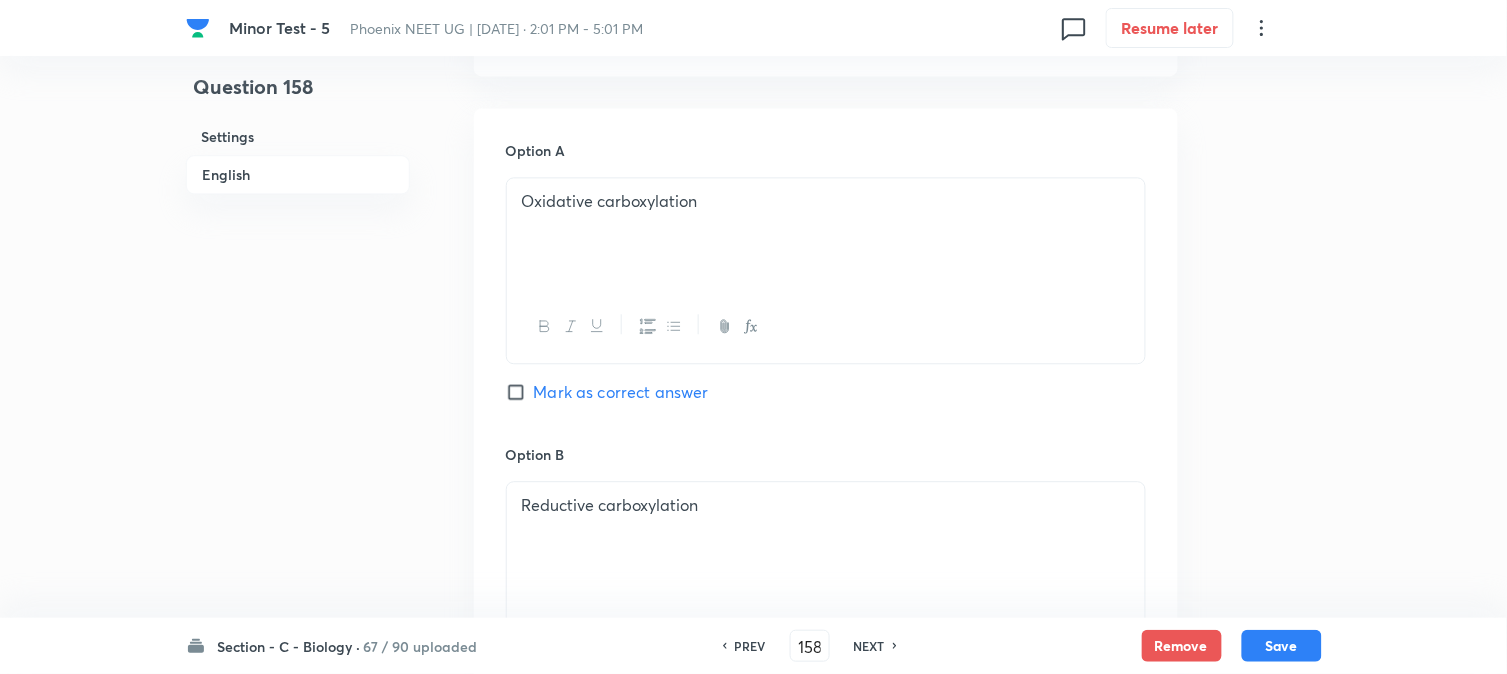 scroll, scrollTop: 478, scrollLeft: 0, axis: vertical 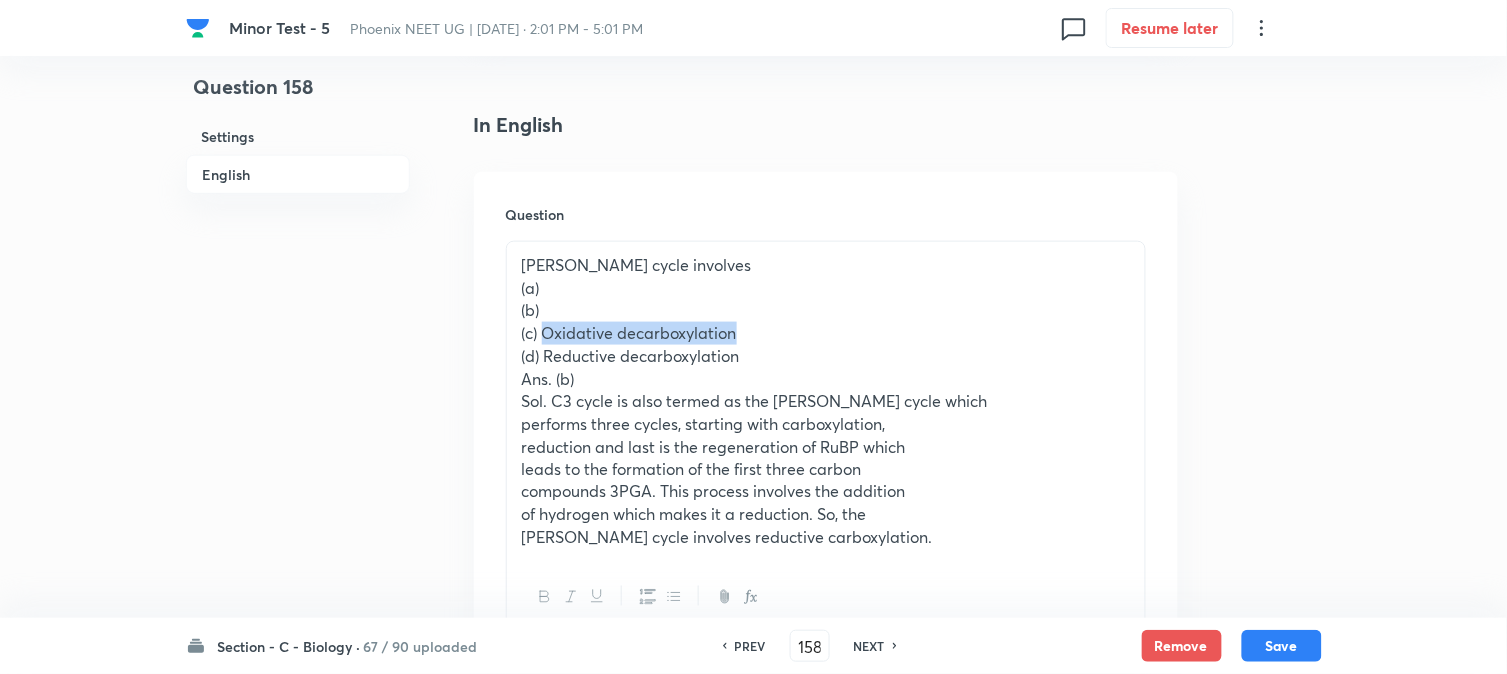 drag, startPoint x: 544, startPoint y: 332, endPoint x: 895, endPoint y: 324, distance: 351.09116 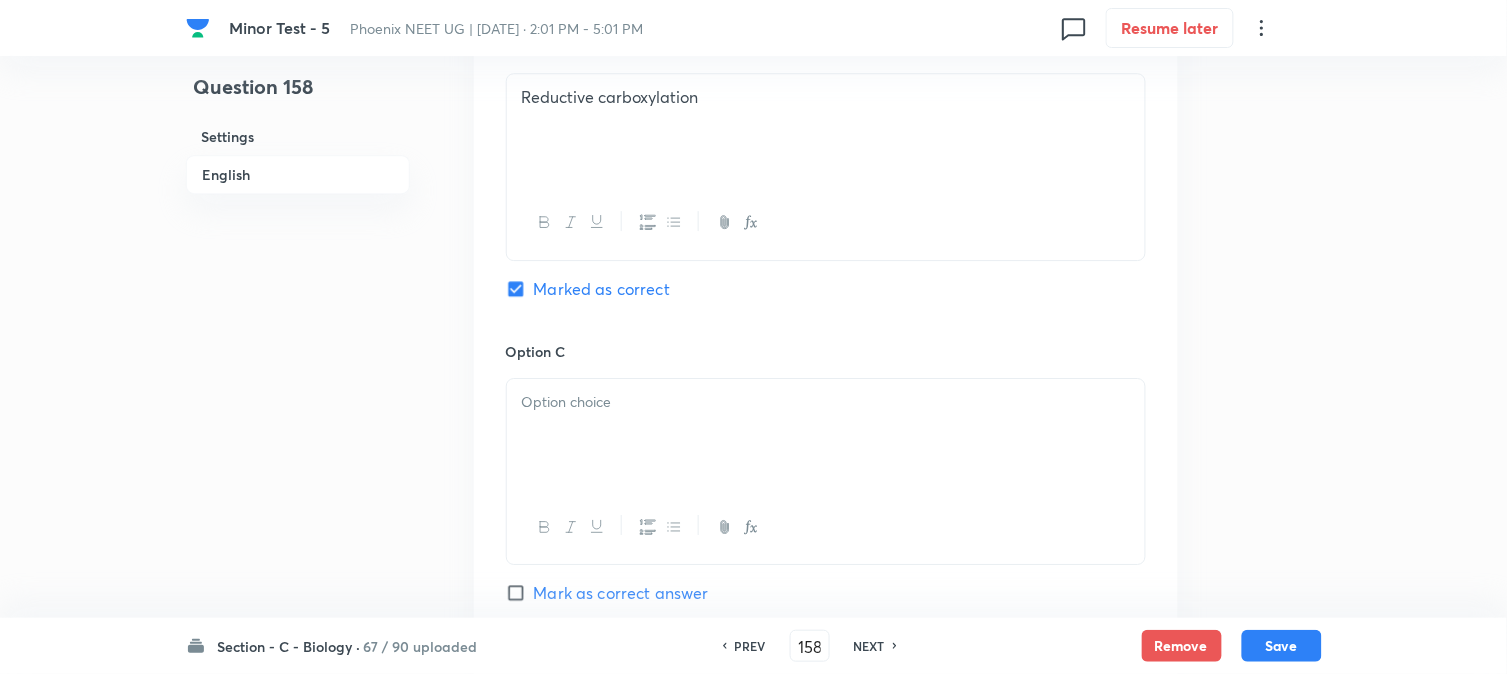drag, startPoint x: 576, startPoint y: 402, endPoint x: 575, endPoint y: 440, distance: 38.013157 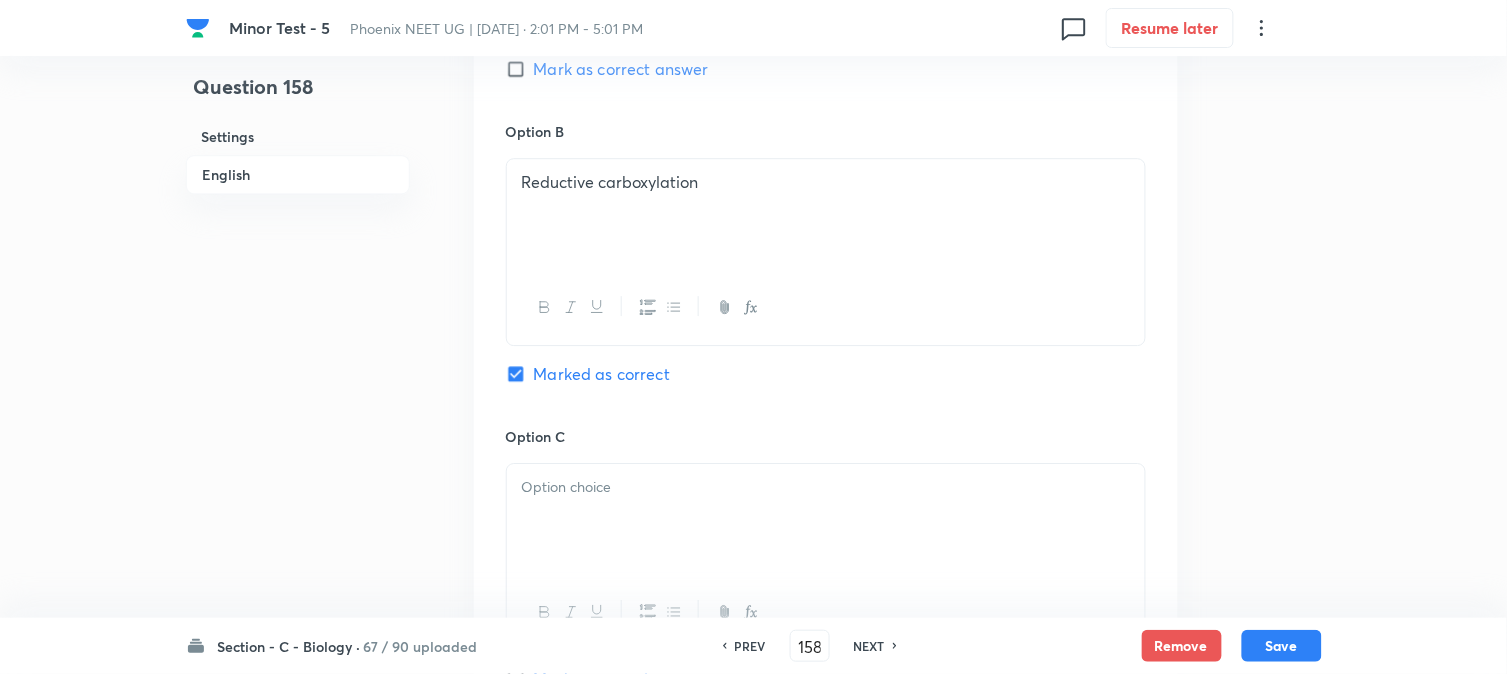 click on "Option A Oxidative carboxylation  Mark as correct answer Option B Reductive carboxylation  Marked as correct Option C Mark as correct answer Option D Mark as correct answer" at bounding box center (826, 406) 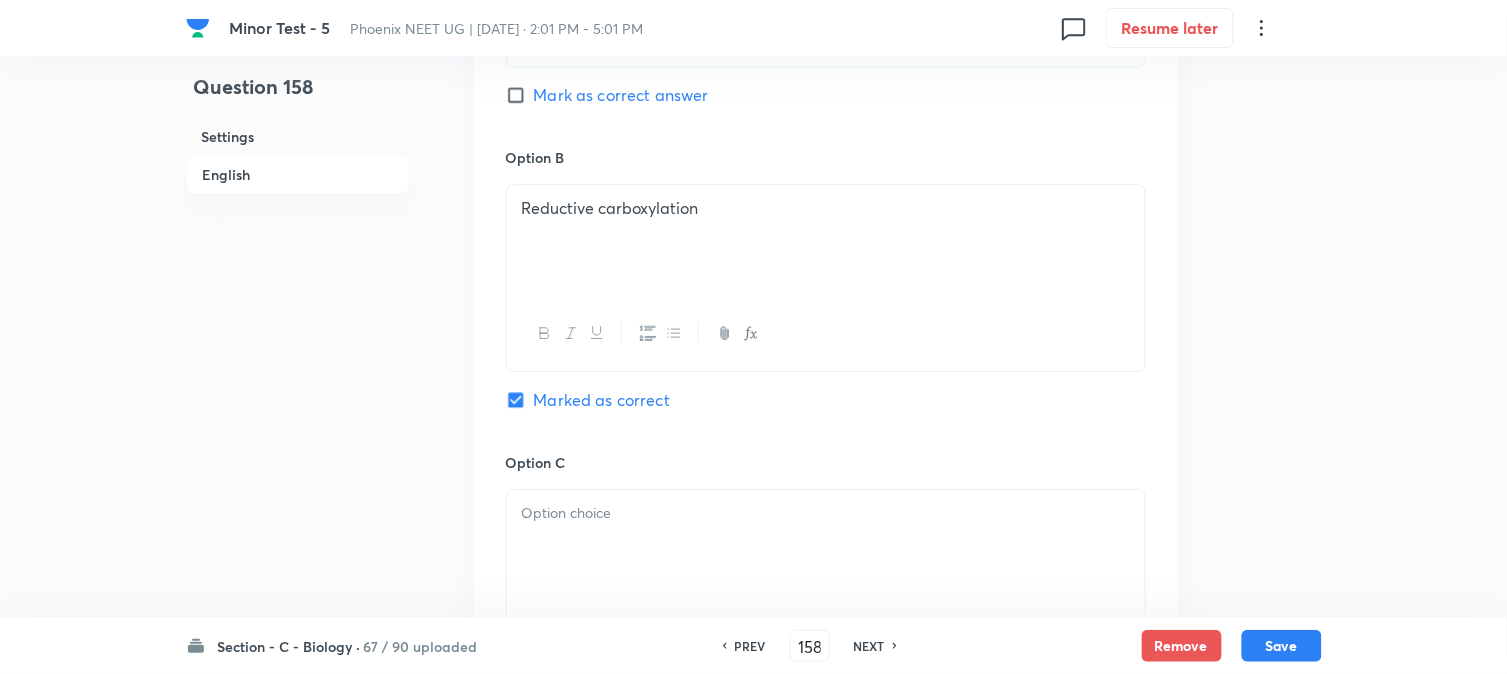 click on "Option B Reductive carboxylation  Marked as correct" at bounding box center (826, 299) 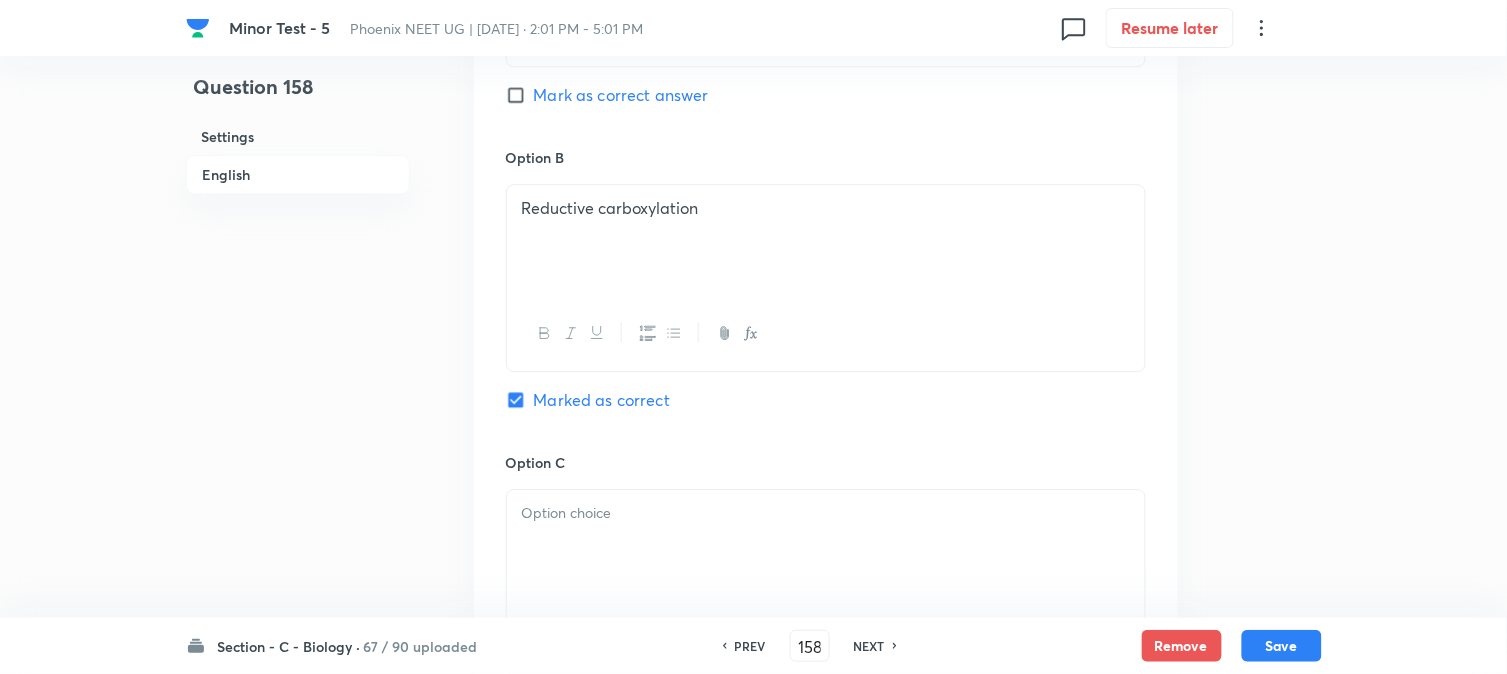 click at bounding box center [826, 513] 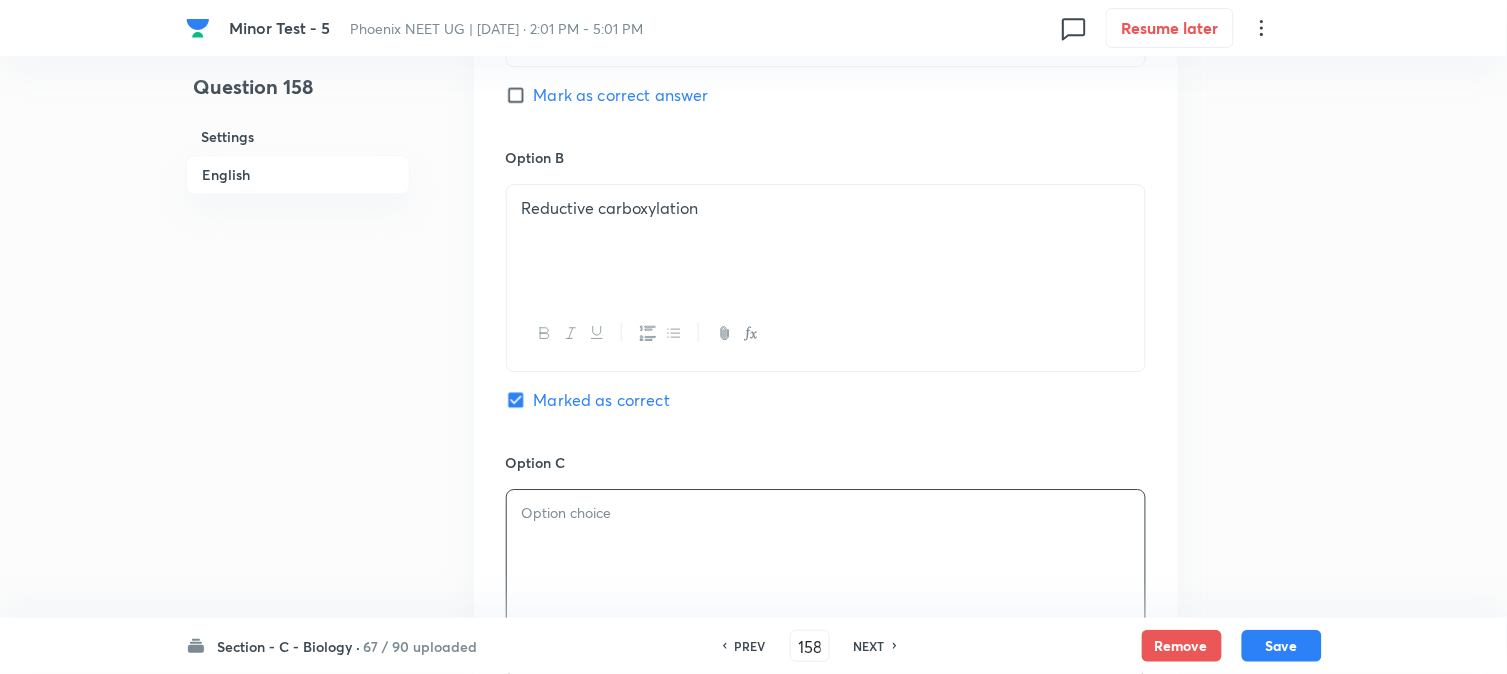 click at bounding box center [826, 513] 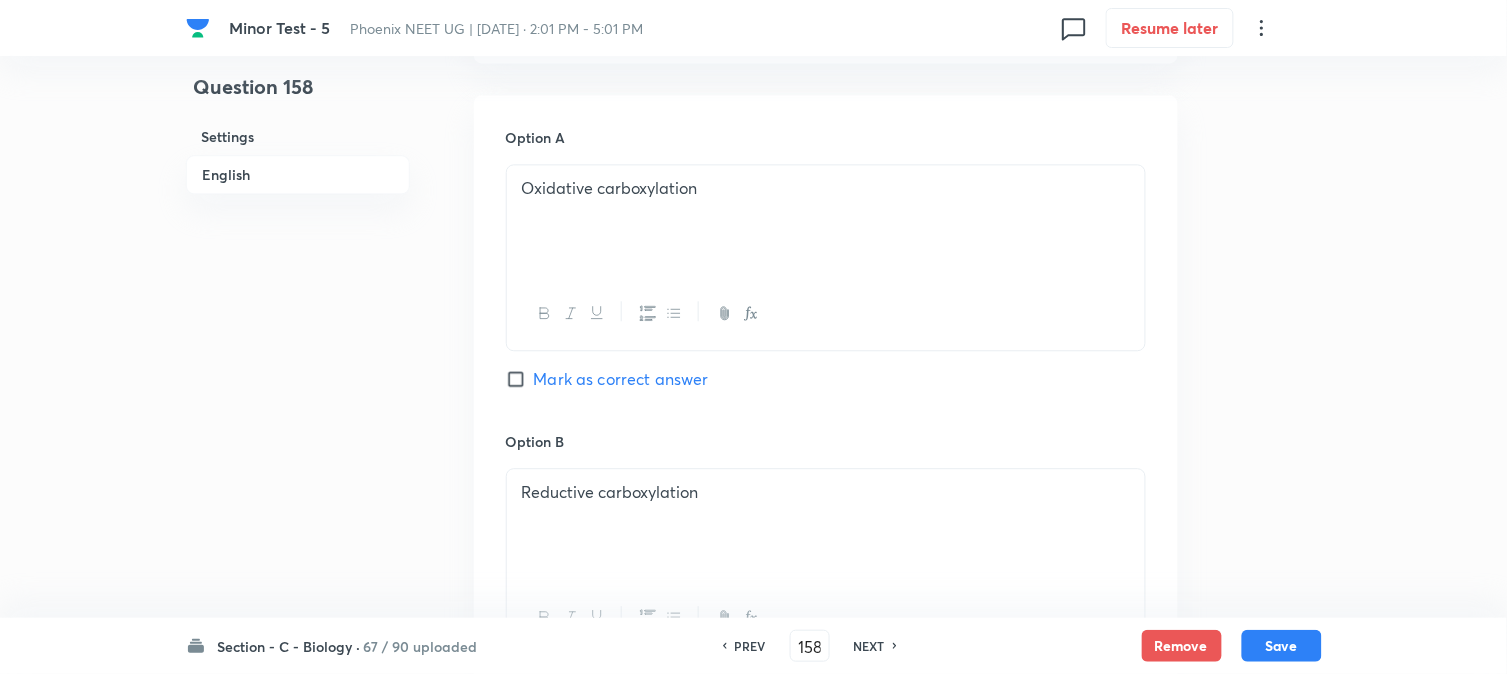 scroll, scrollTop: 478, scrollLeft: 0, axis: vertical 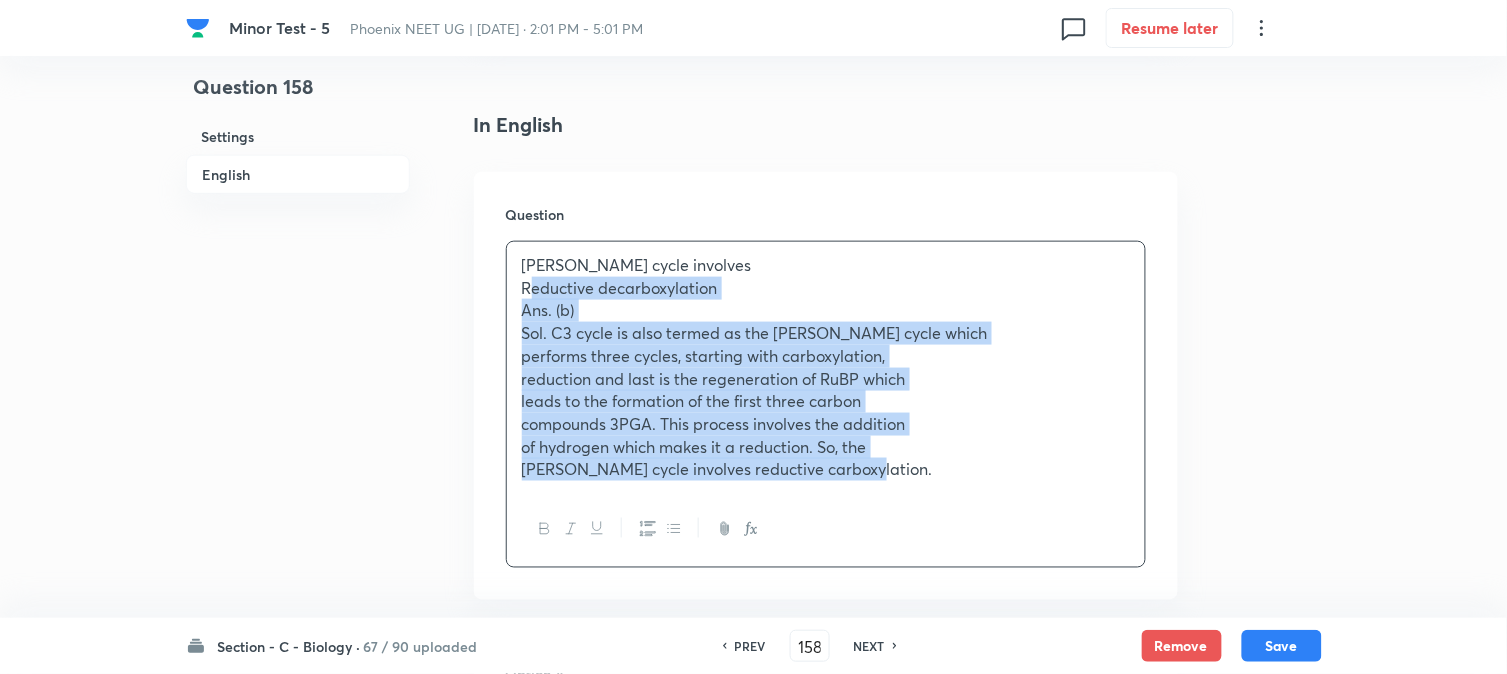 drag, startPoint x: 536, startPoint y: 346, endPoint x: 1300, endPoint y: 590, distance: 802.01746 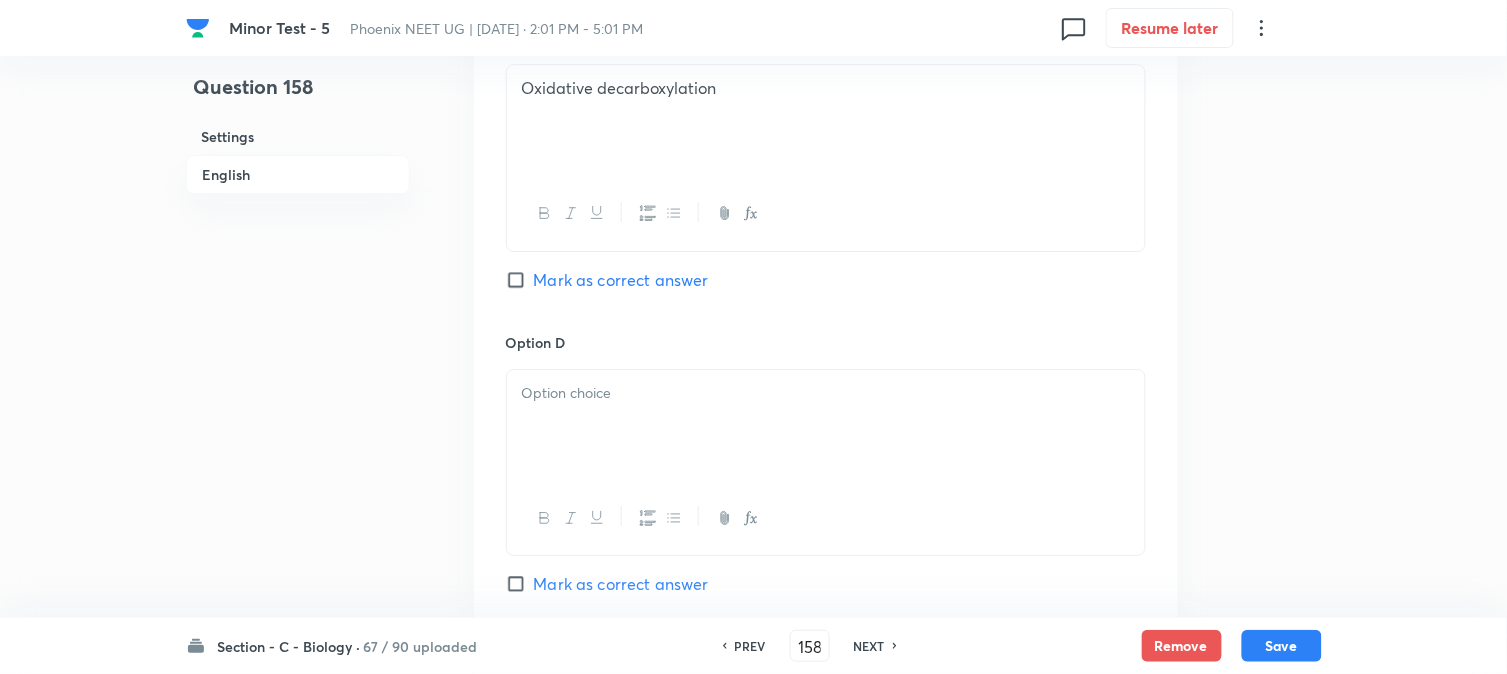 scroll, scrollTop: 1590, scrollLeft: 0, axis: vertical 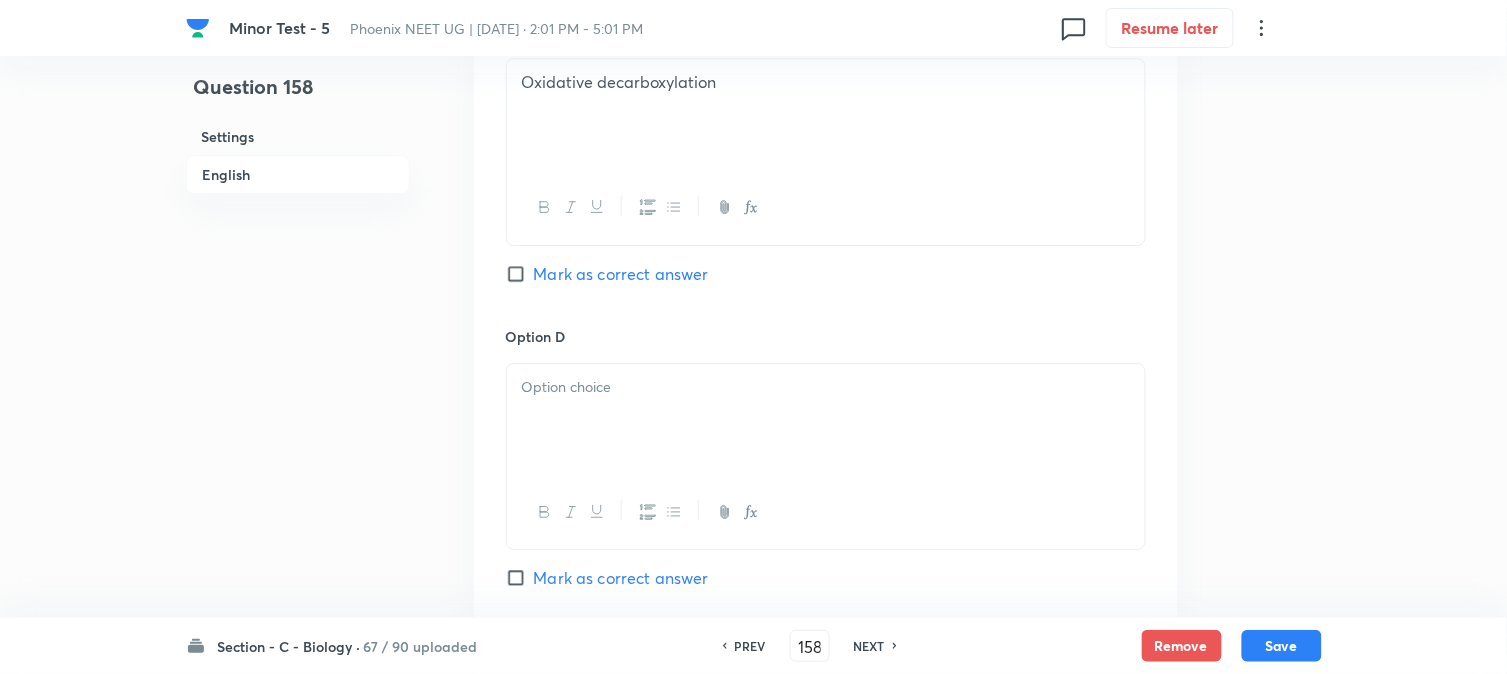 click at bounding box center [826, 420] 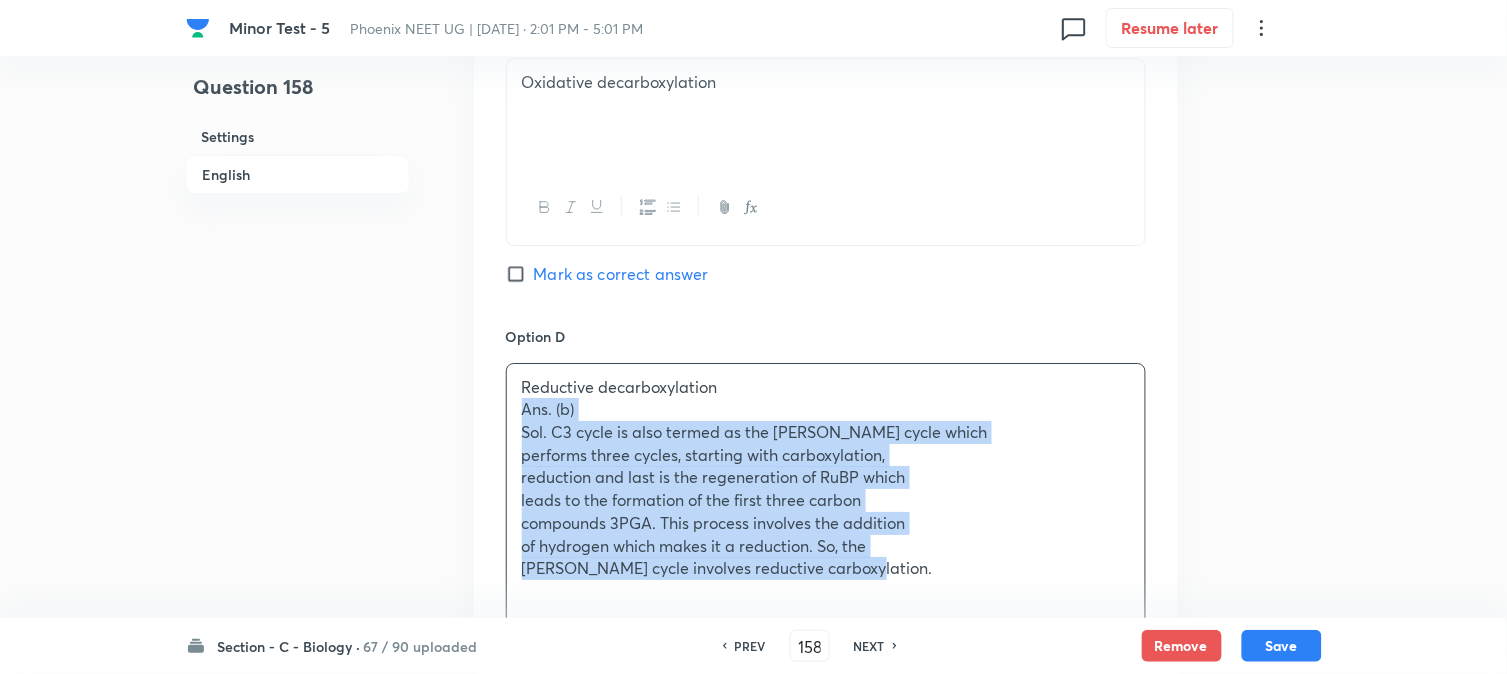 drag, startPoint x: 522, startPoint y: 404, endPoint x: 1170, endPoint y: 574, distance: 669.92834 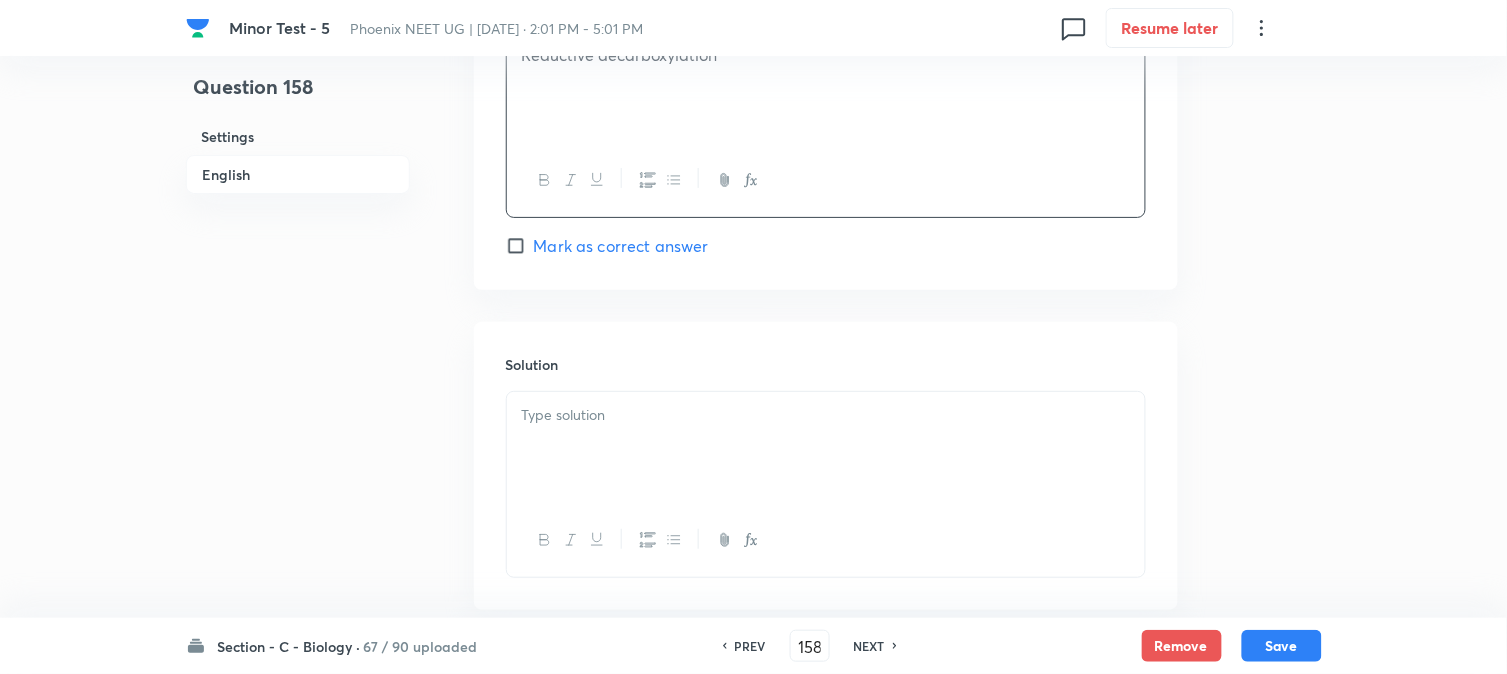 scroll, scrollTop: 1923, scrollLeft: 0, axis: vertical 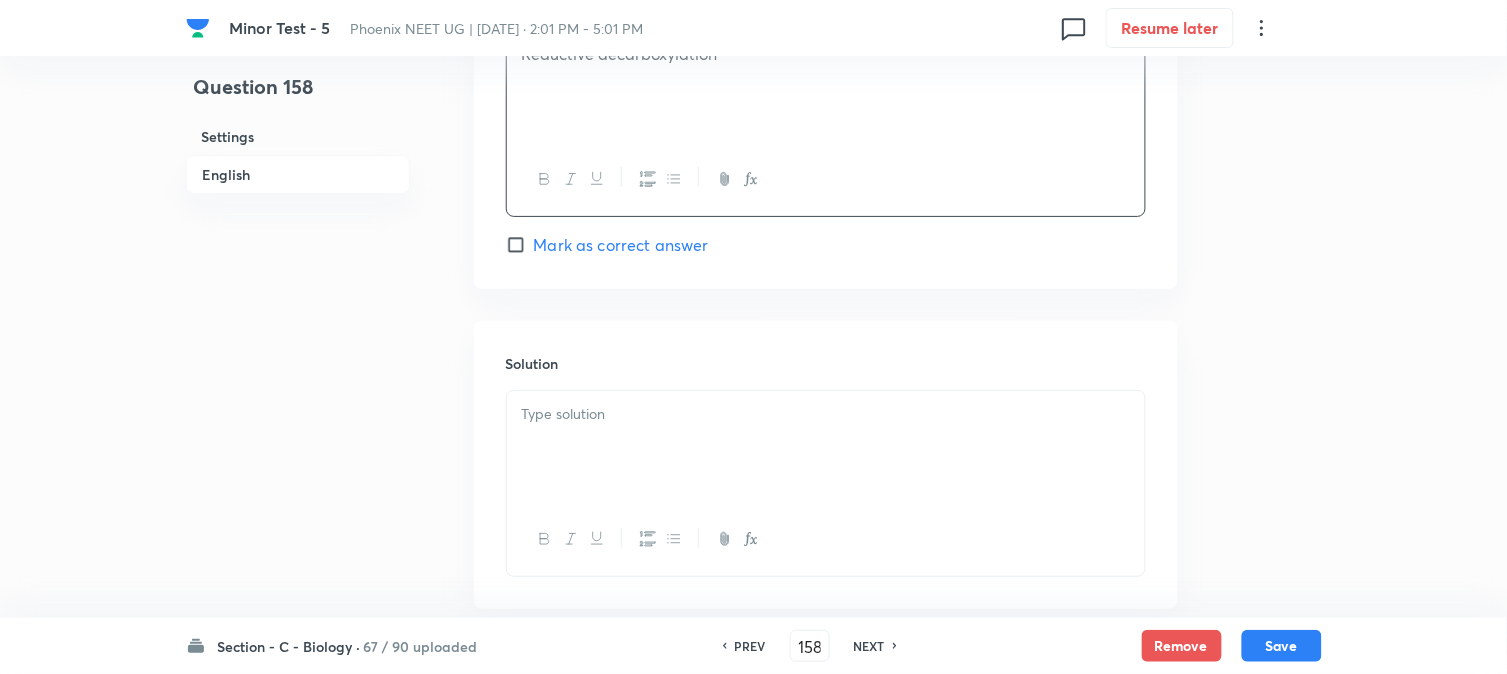click at bounding box center (826, 447) 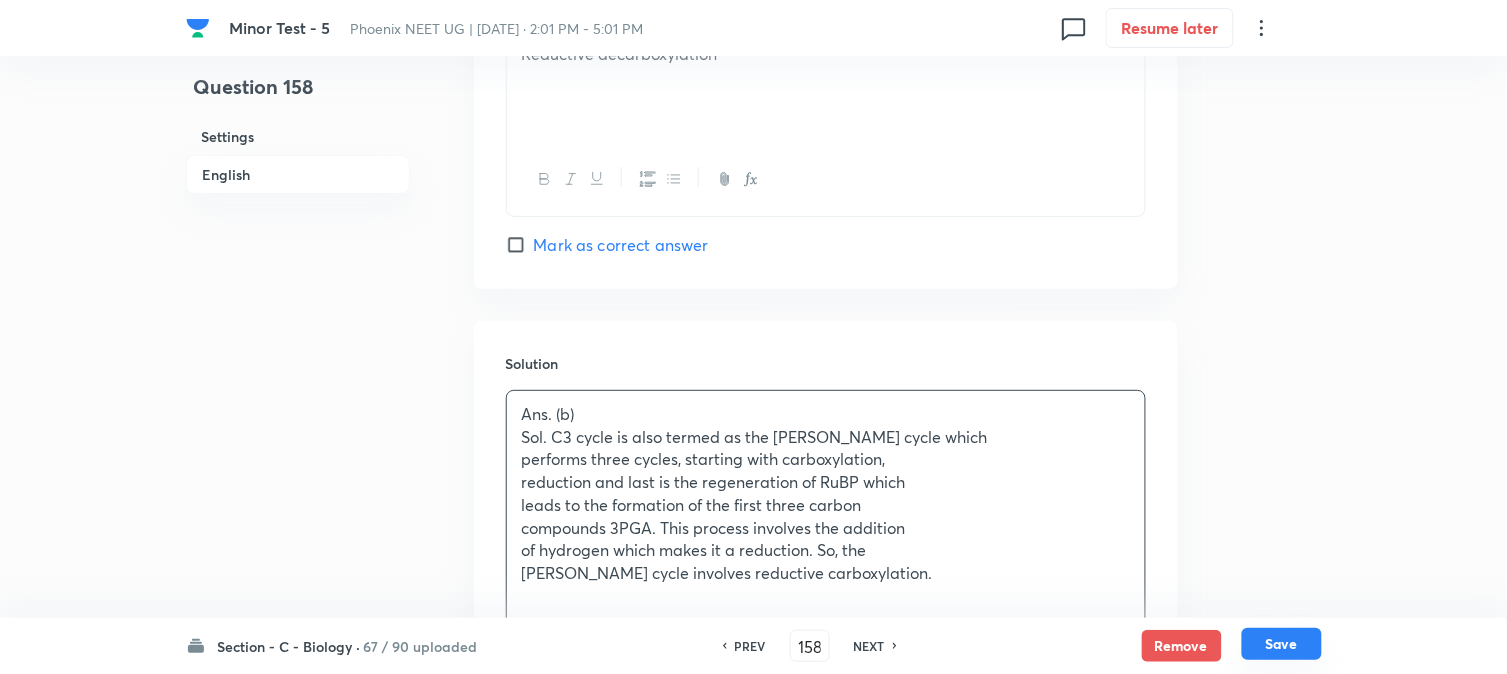 click on "Save" at bounding box center (1282, 644) 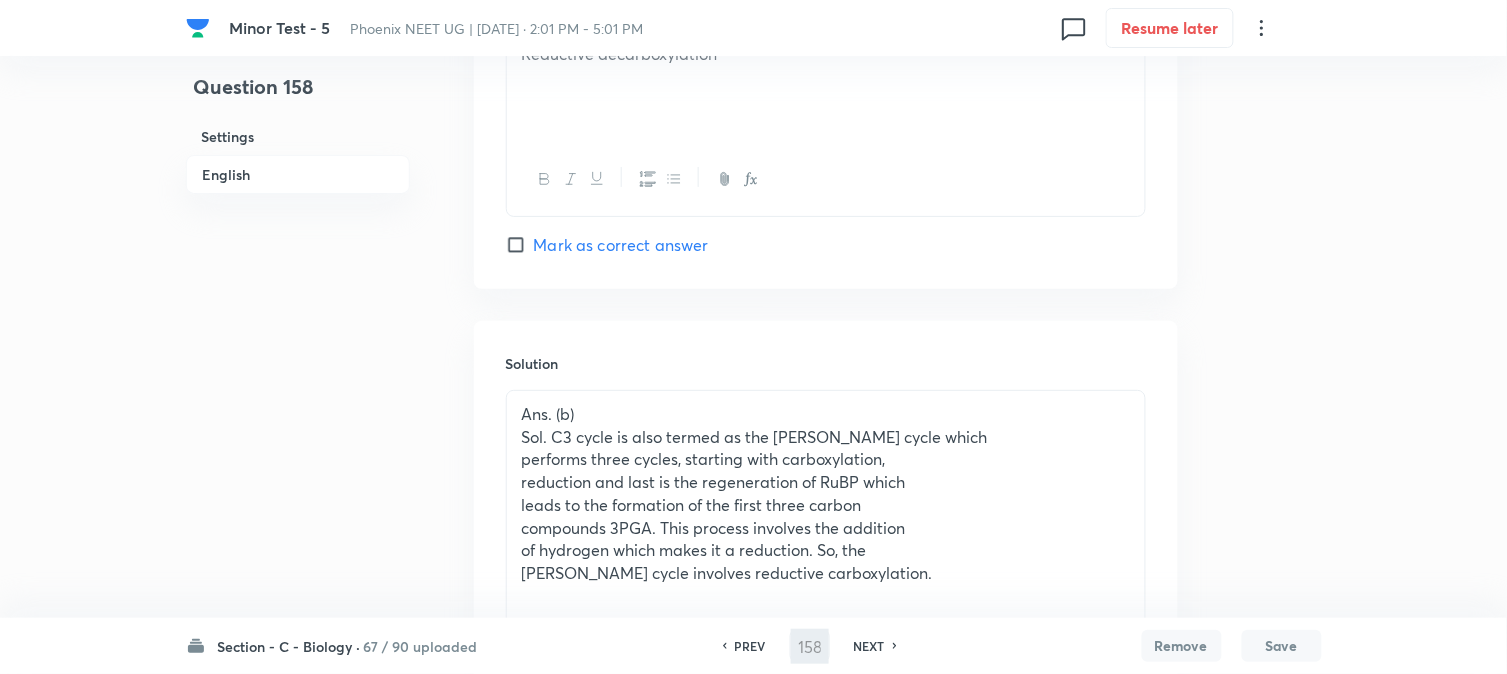 type on "159" 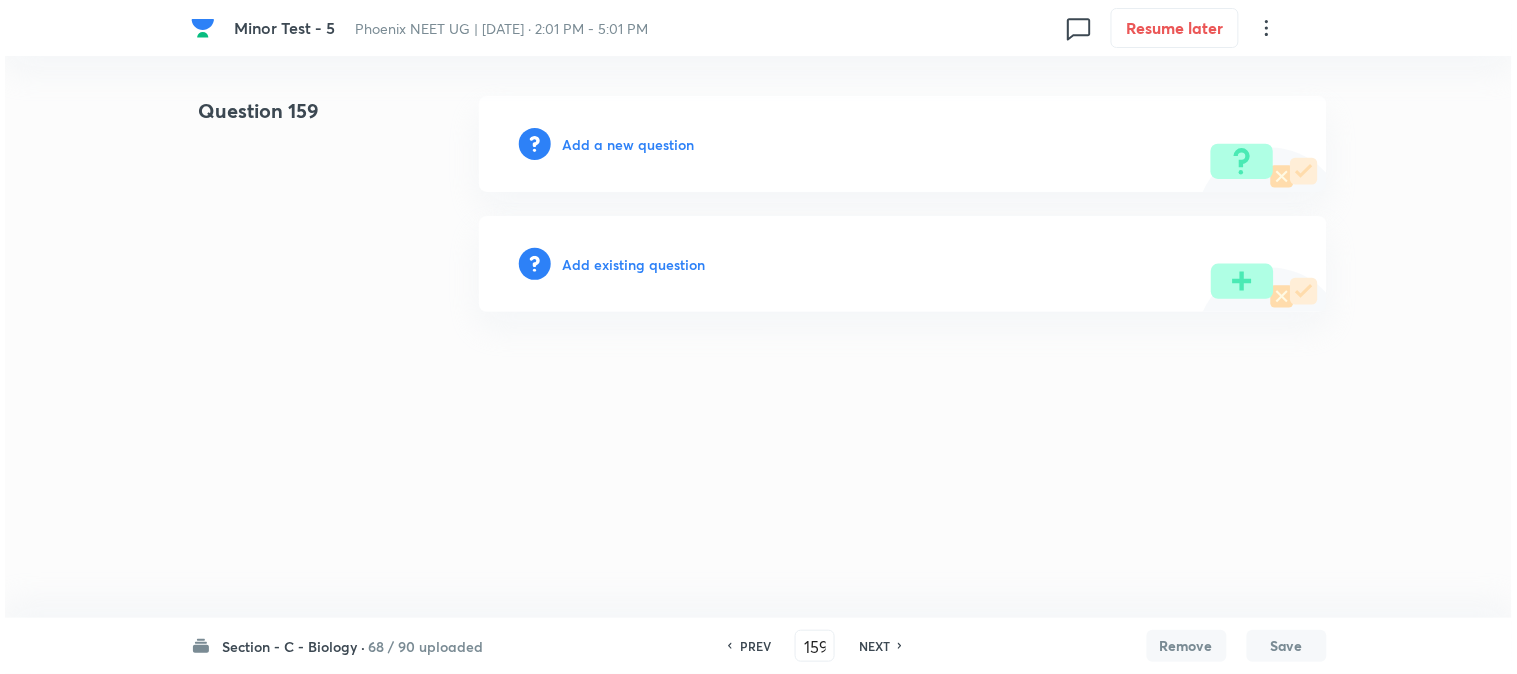 scroll, scrollTop: 0, scrollLeft: 0, axis: both 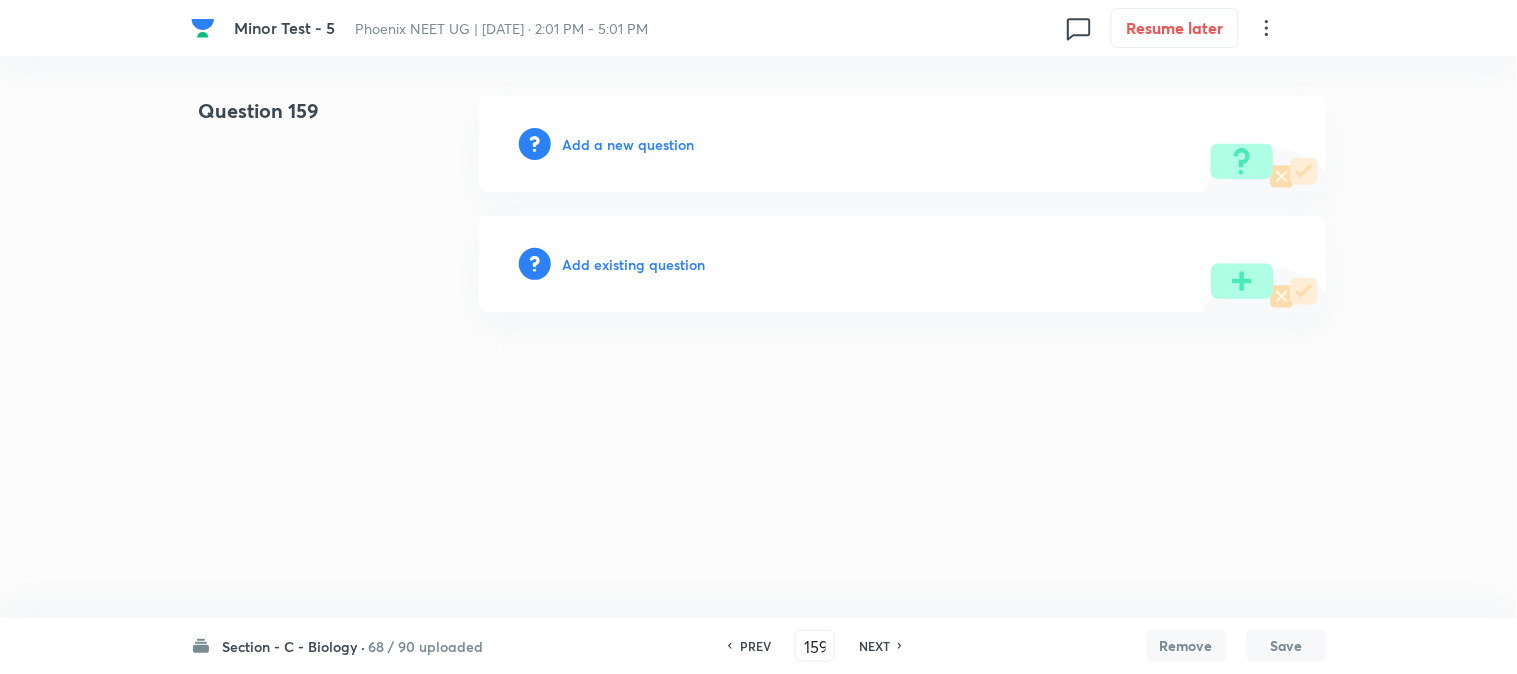 click on "Add a new question" at bounding box center (629, 144) 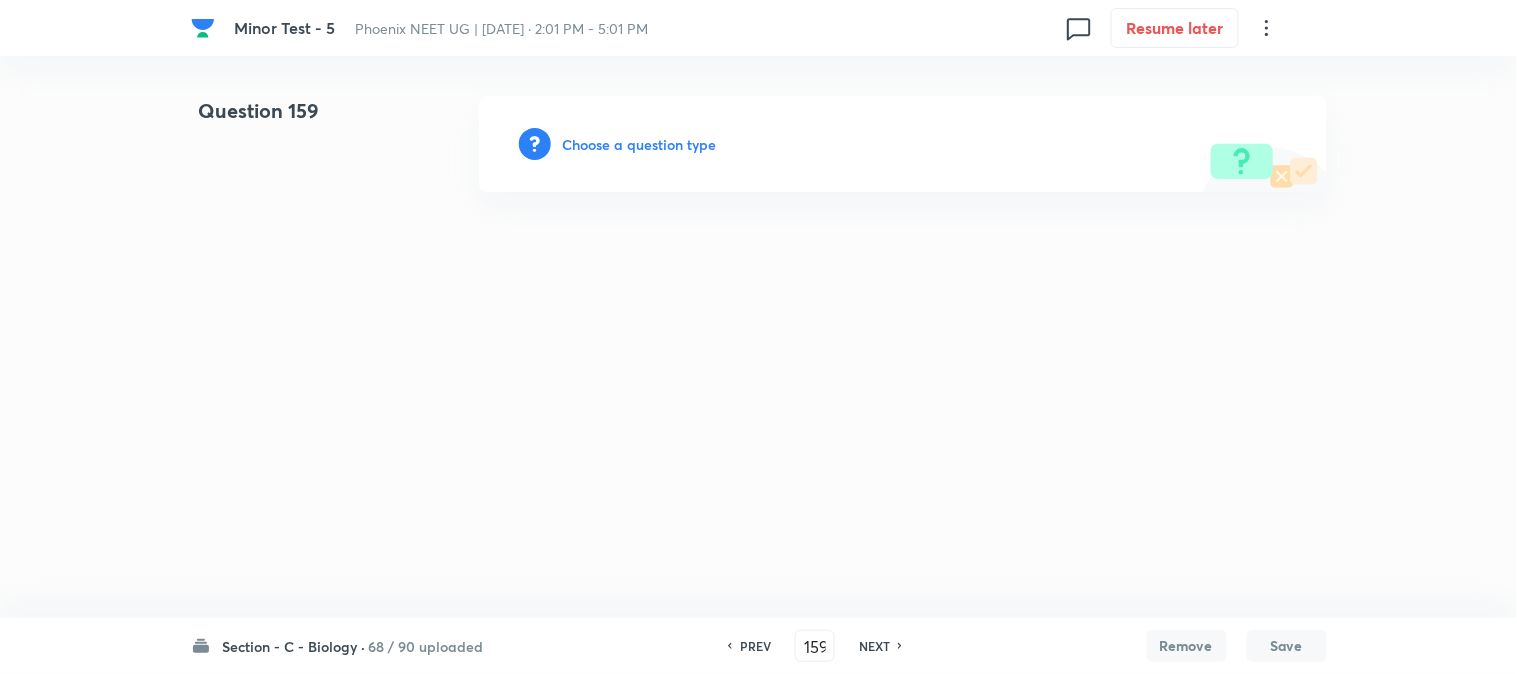 click on "Choose a question type" at bounding box center (640, 144) 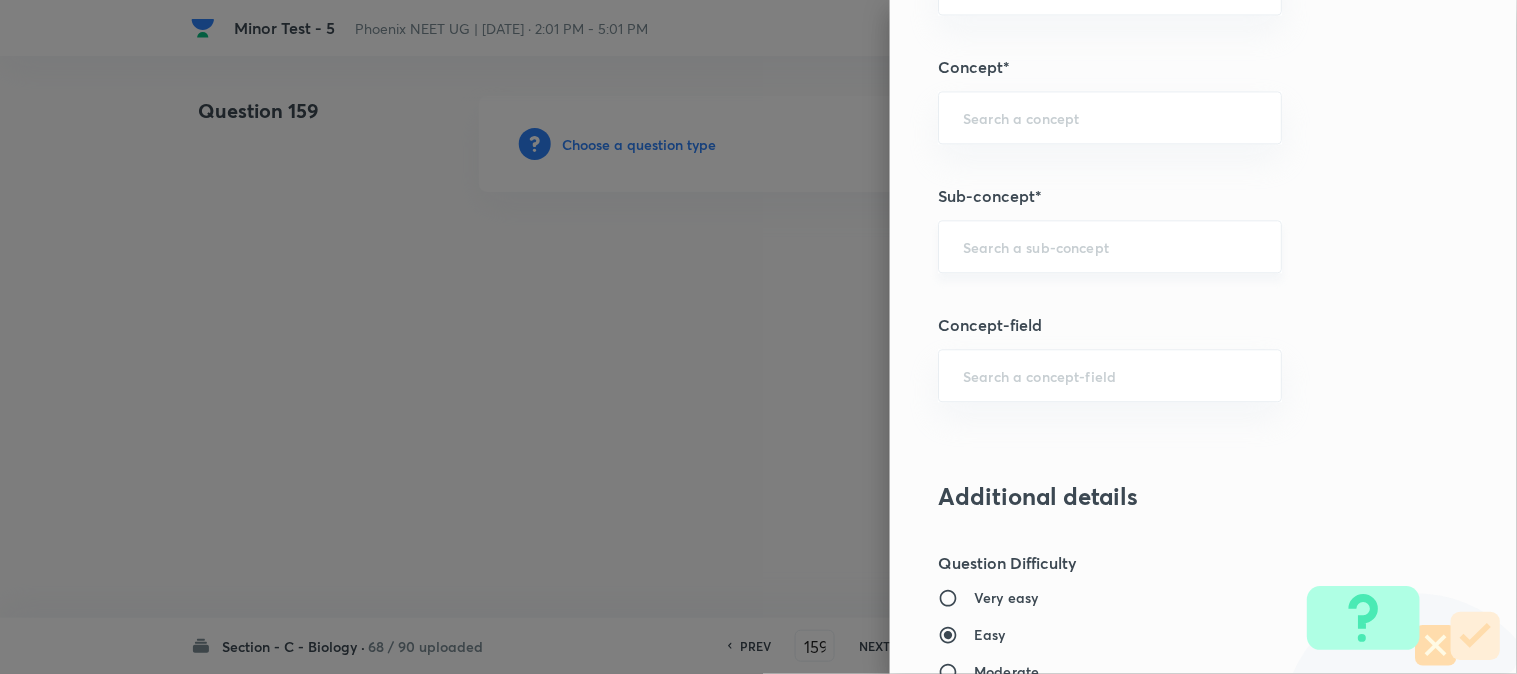 scroll, scrollTop: 1180, scrollLeft: 0, axis: vertical 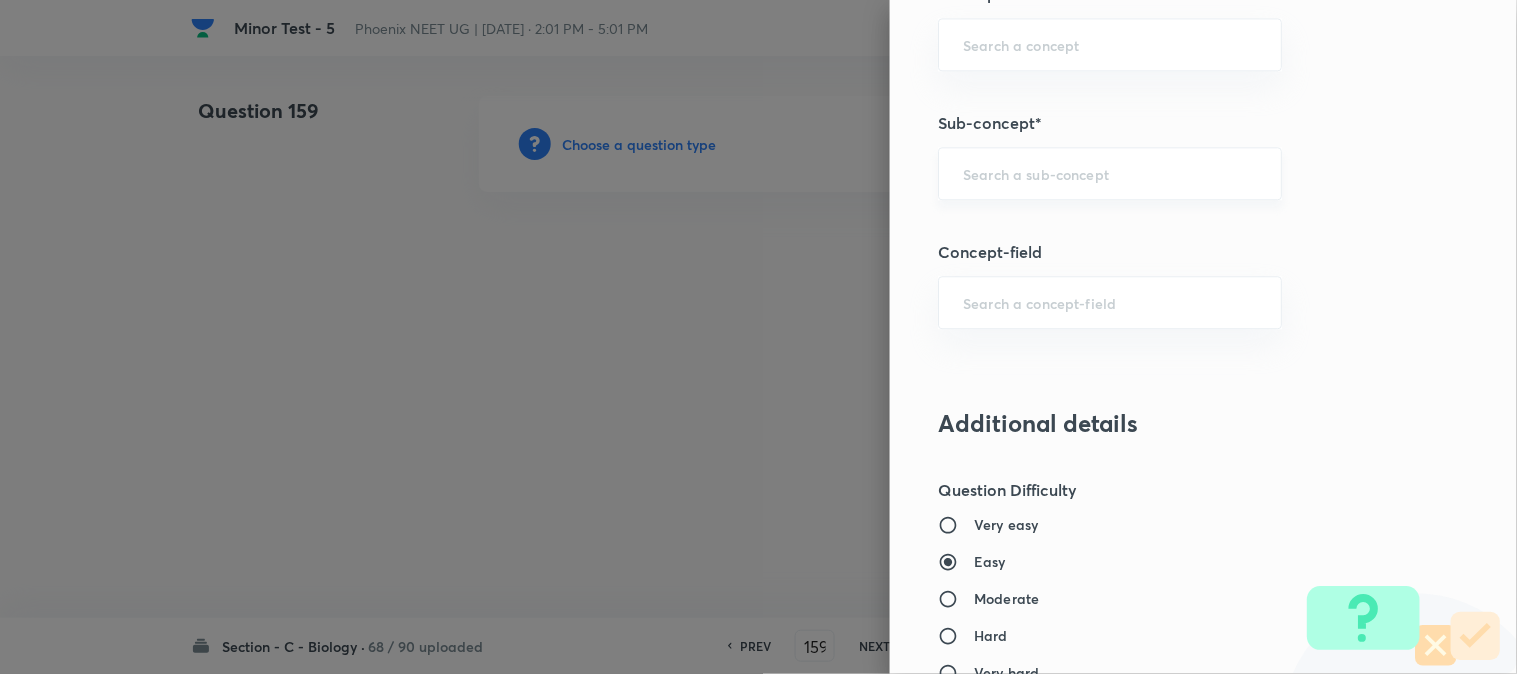 click on "​" at bounding box center (1110, 173) 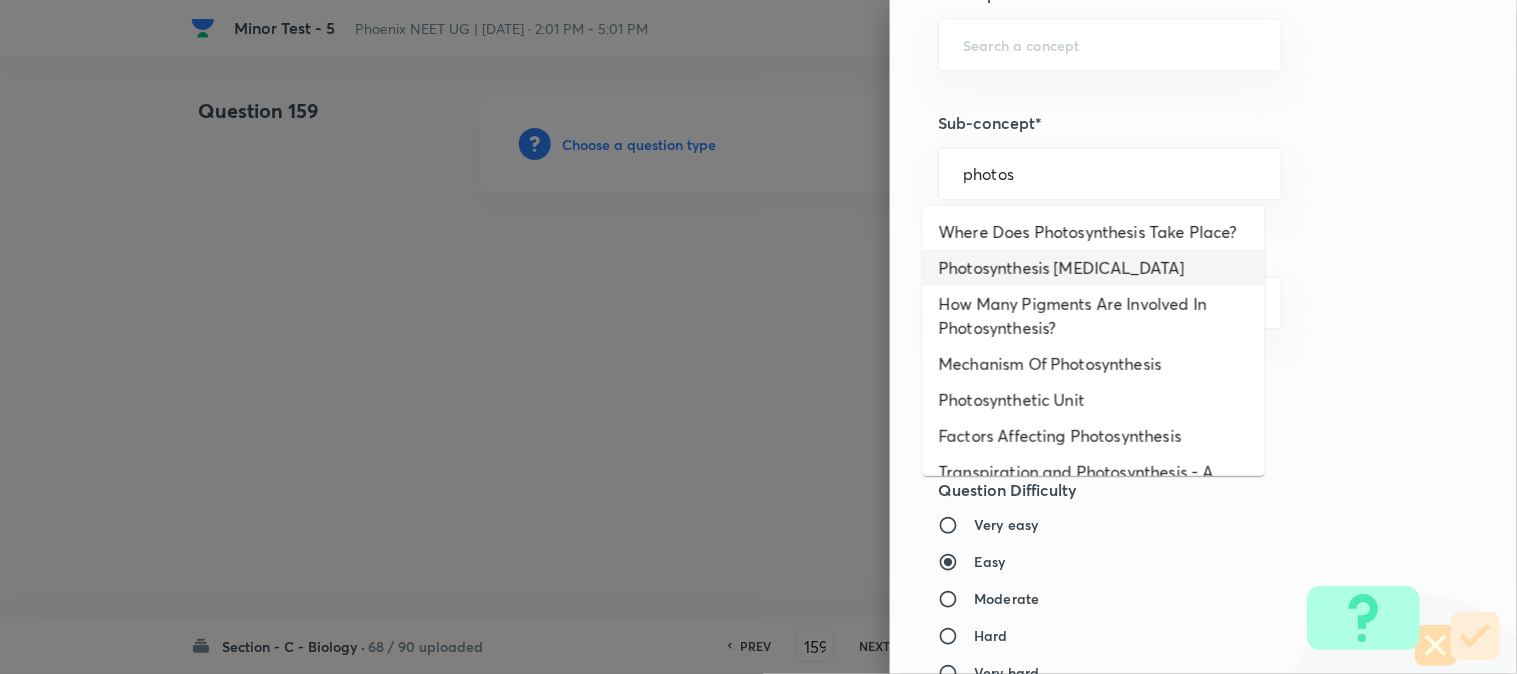 click on "Photosynthesis [MEDICAL_DATA]" at bounding box center (1094, 268) 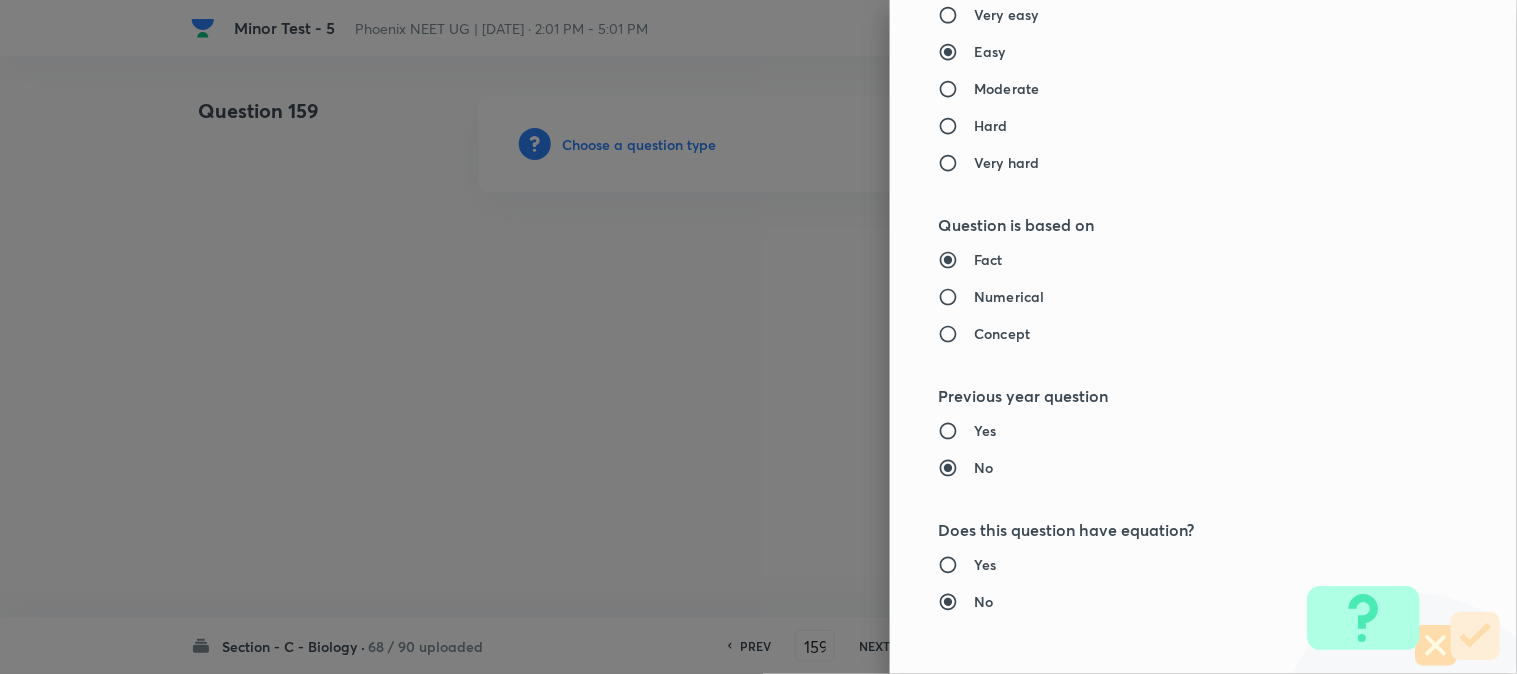 type on "Biology" 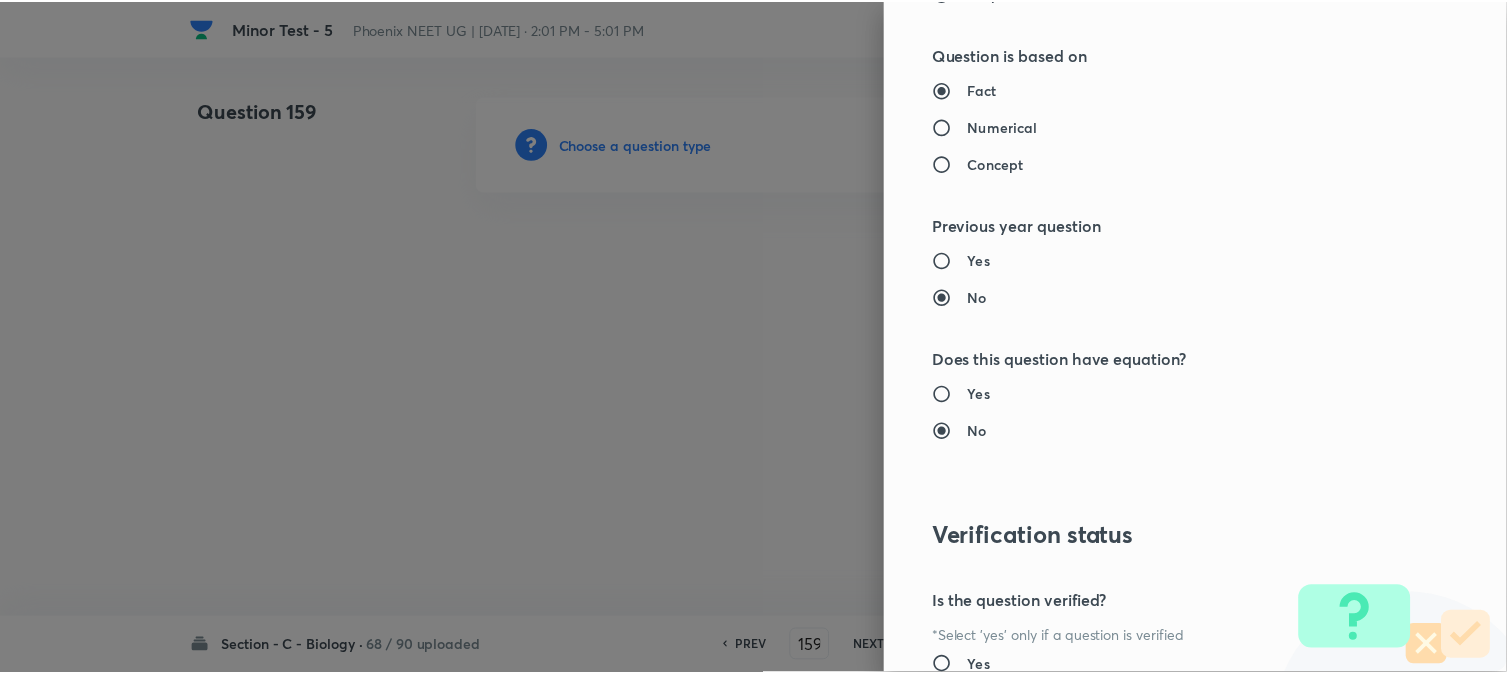 scroll, scrollTop: 2052, scrollLeft: 0, axis: vertical 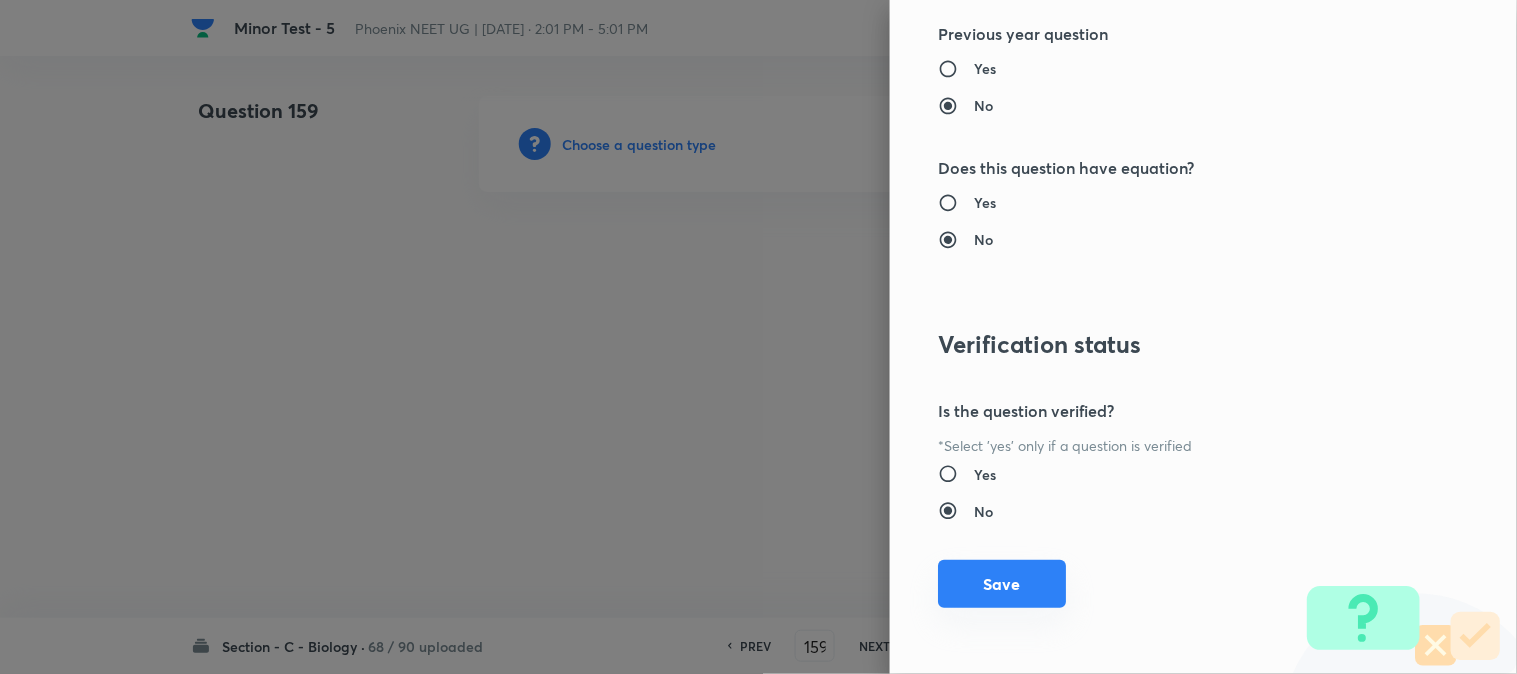 click on "Save" at bounding box center (1002, 584) 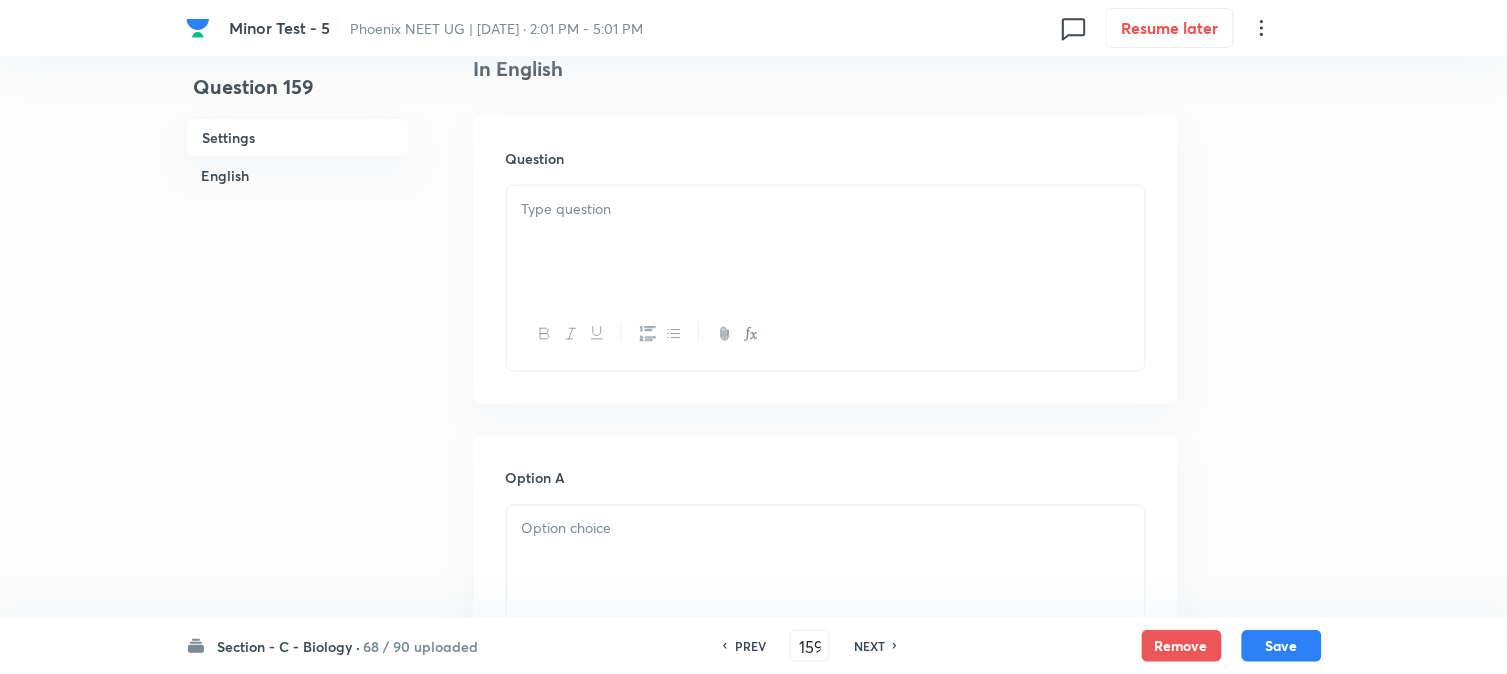 scroll, scrollTop: 590, scrollLeft: 0, axis: vertical 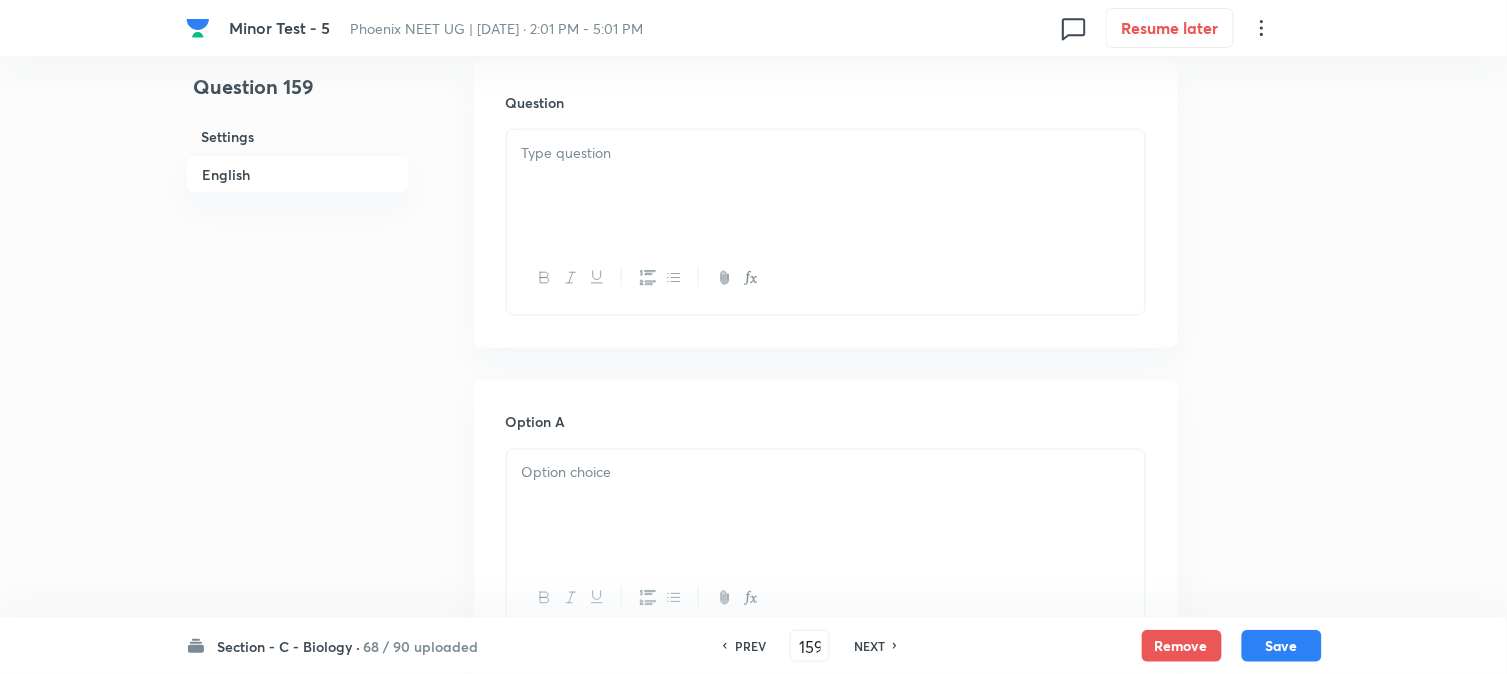 click at bounding box center [826, 186] 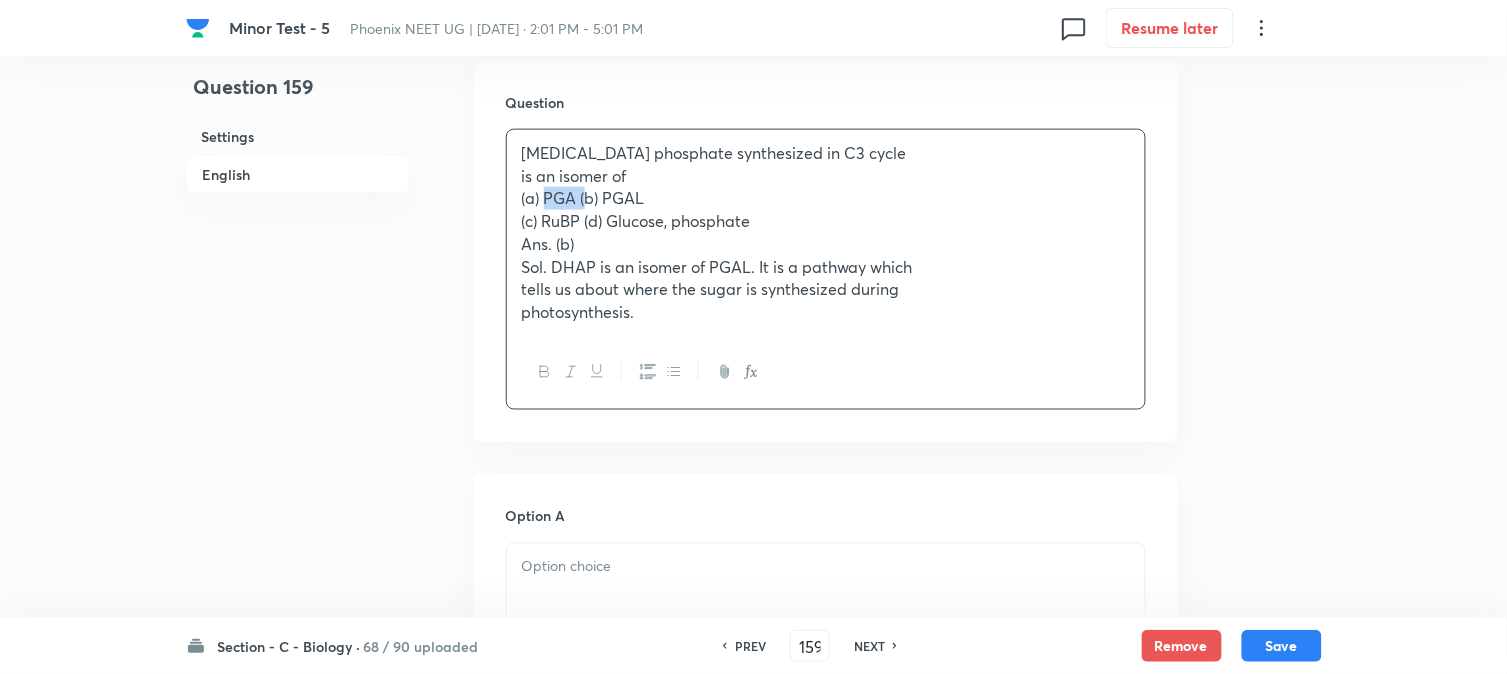 drag, startPoint x: 543, startPoint y: 191, endPoint x: 587, endPoint y: 191, distance: 44 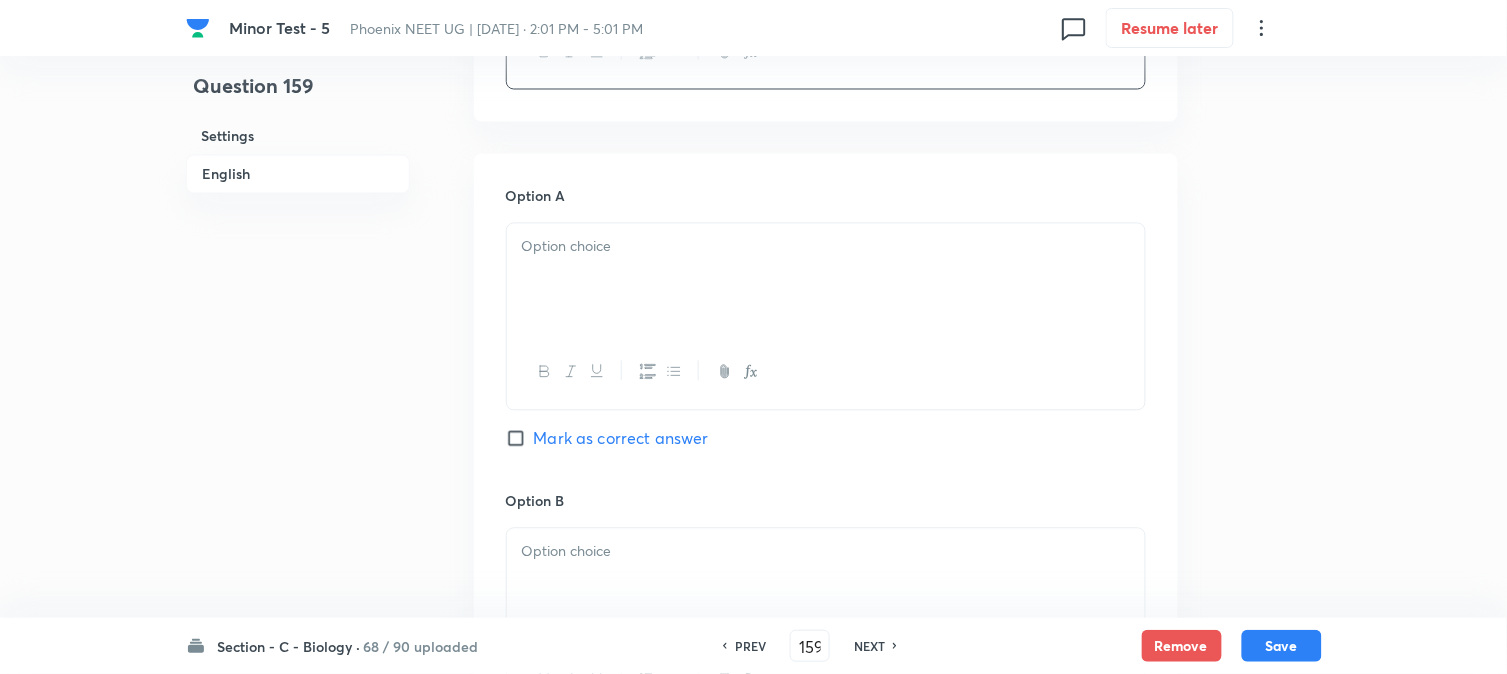 scroll, scrollTop: 923, scrollLeft: 0, axis: vertical 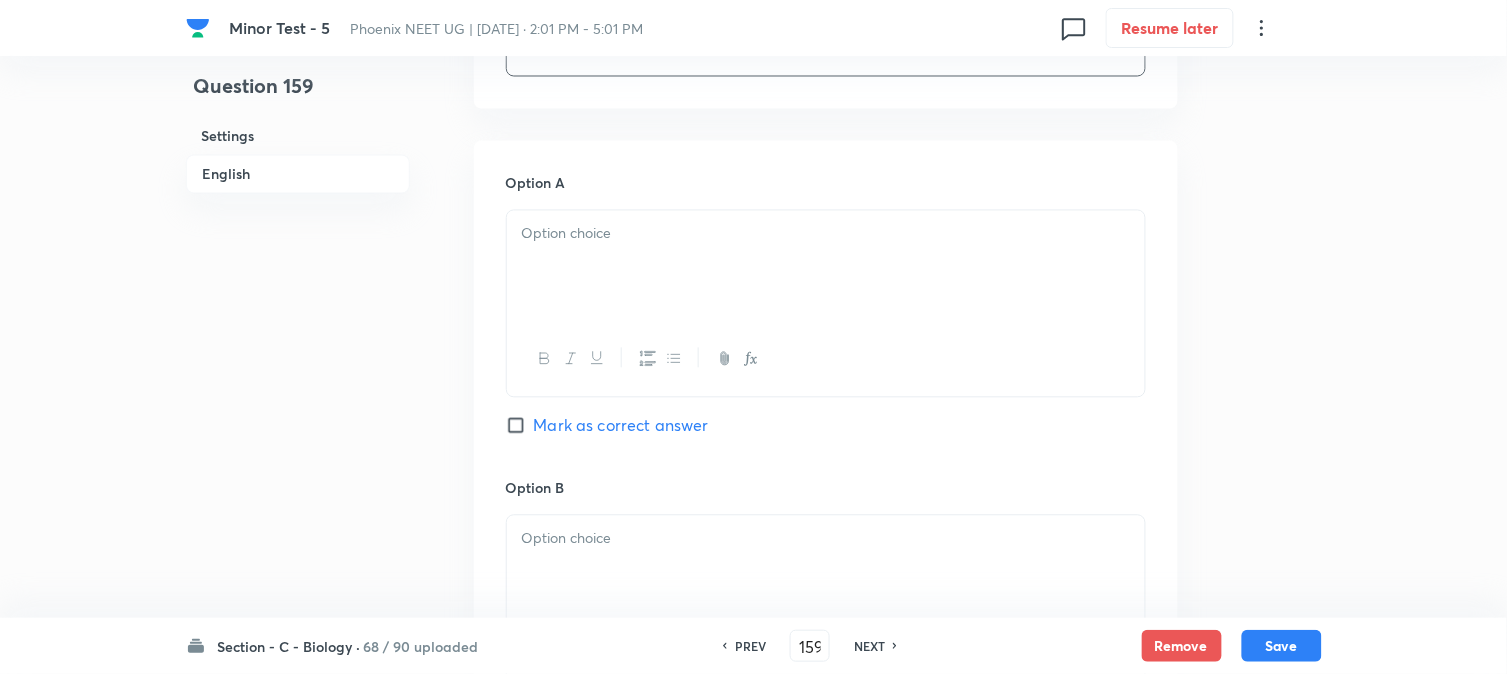 click at bounding box center [826, 267] 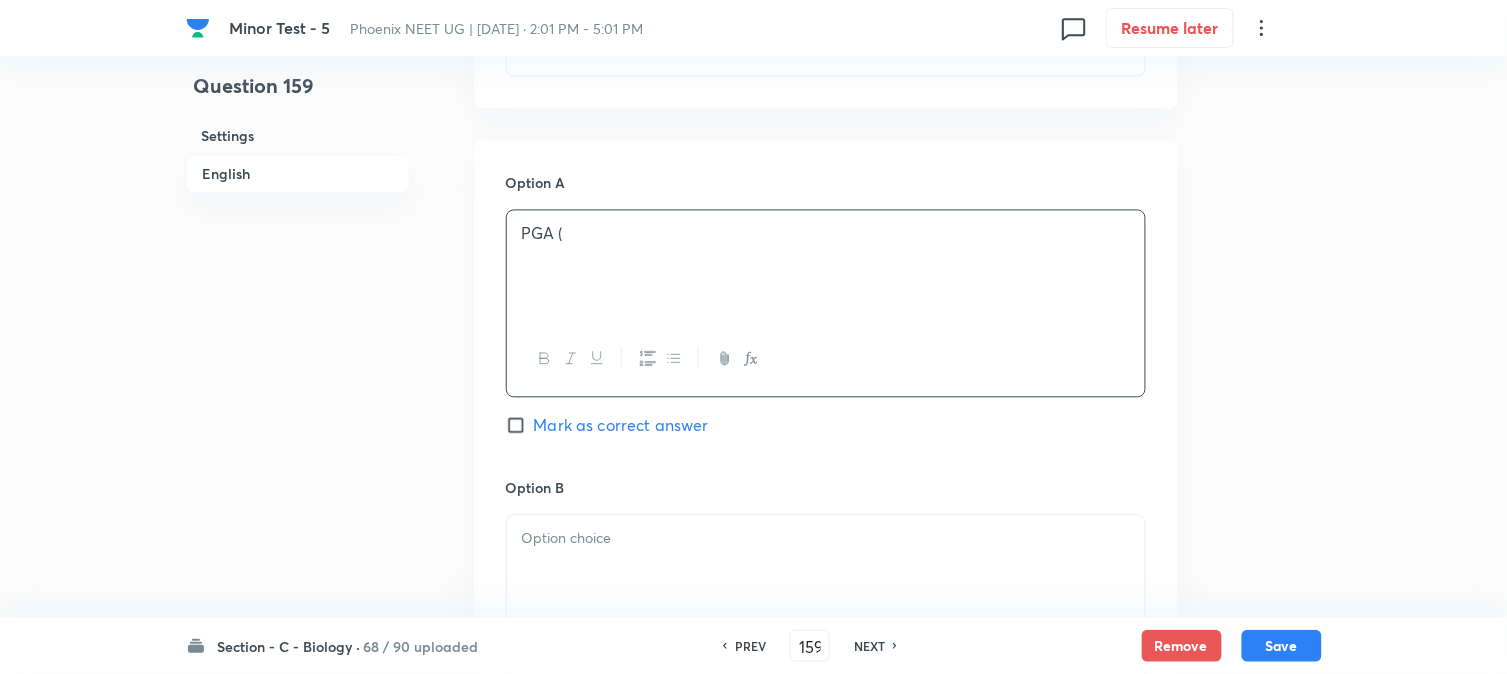 type 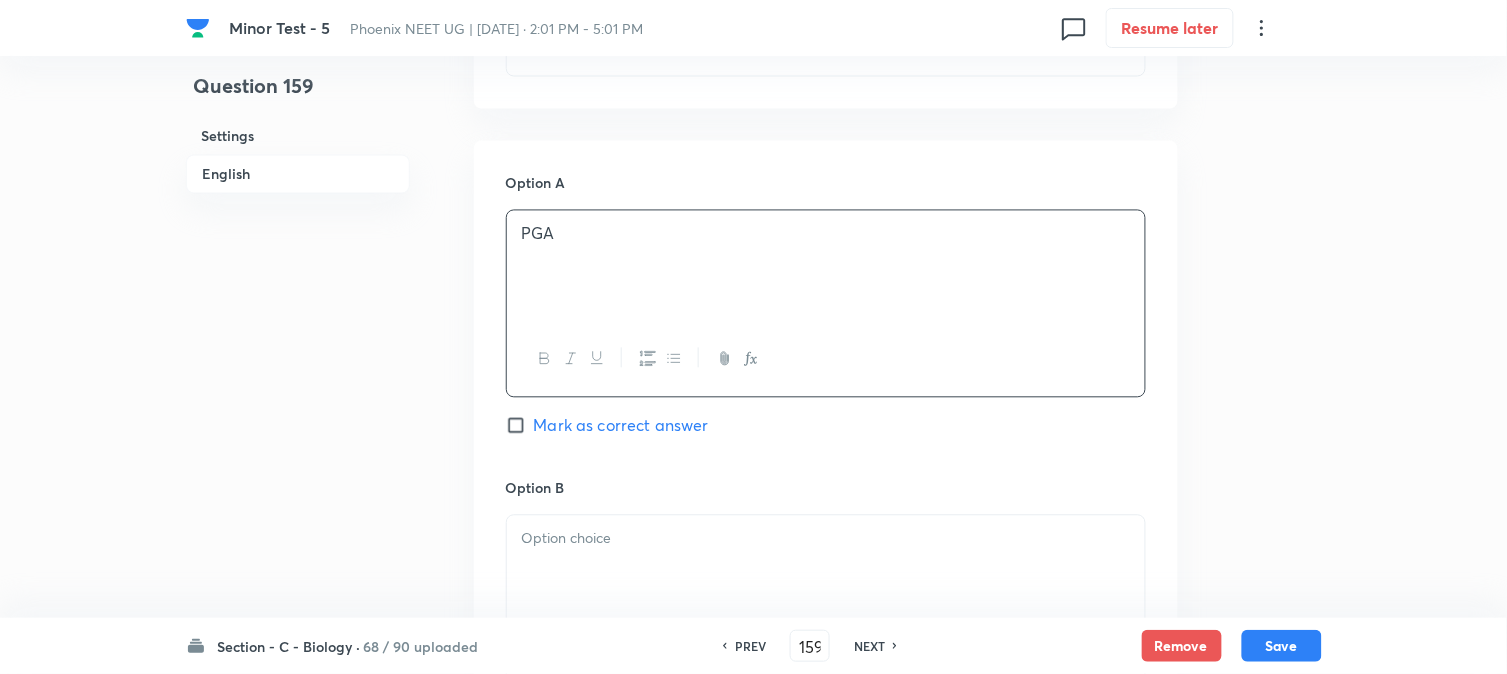 scroll, scrollTop: 590, scrollLeft: 0, axis: vertical 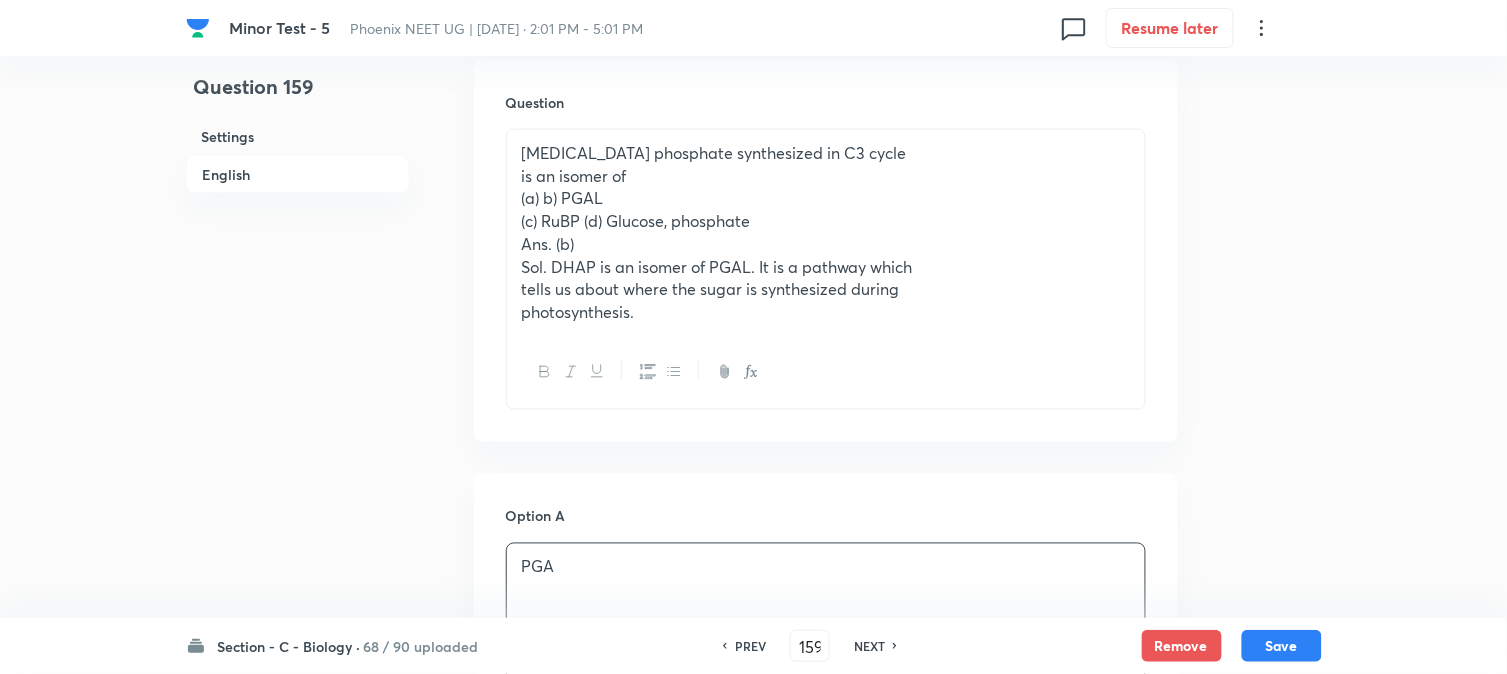 click on "(a) b) PGAL" at bounding box center (826, 198) 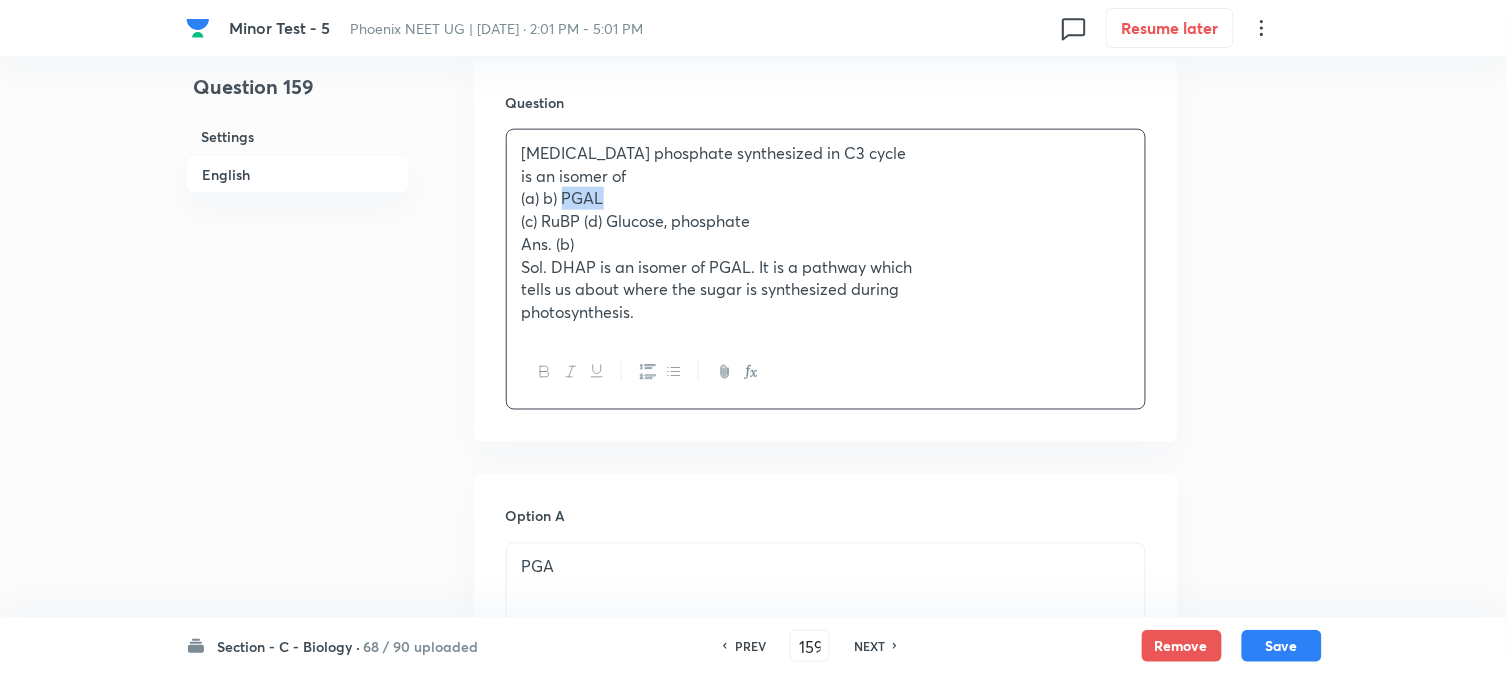 drag, startPoint x: 564, startPoint y: 197, endPoint x: 651, endPoint y: 201, distance: 87.0919 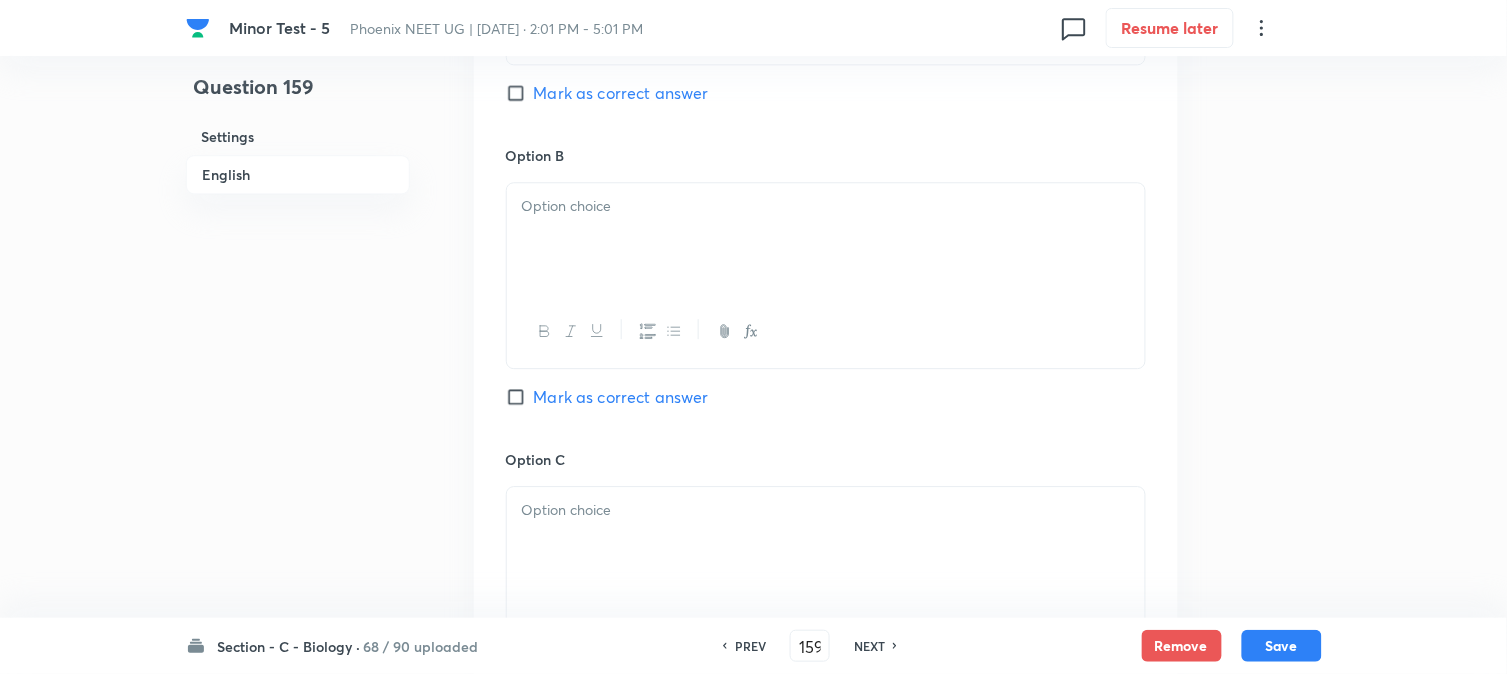 drag, startPoint x: 566, startPoint y: 268, endPoint x: 561, endPoint y: 284, distance: 16.763054 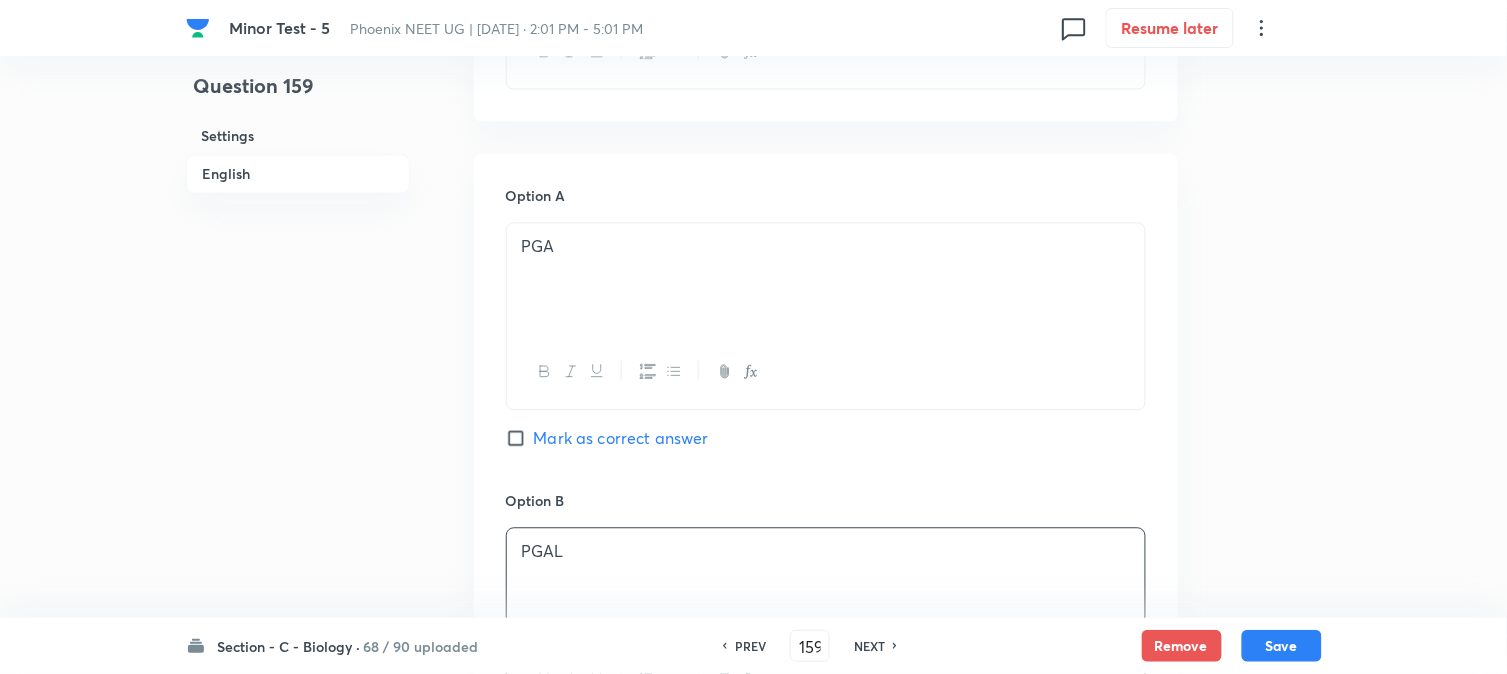 scroll, scrollTop: 590, scrollLeft: 0, axis: vertical 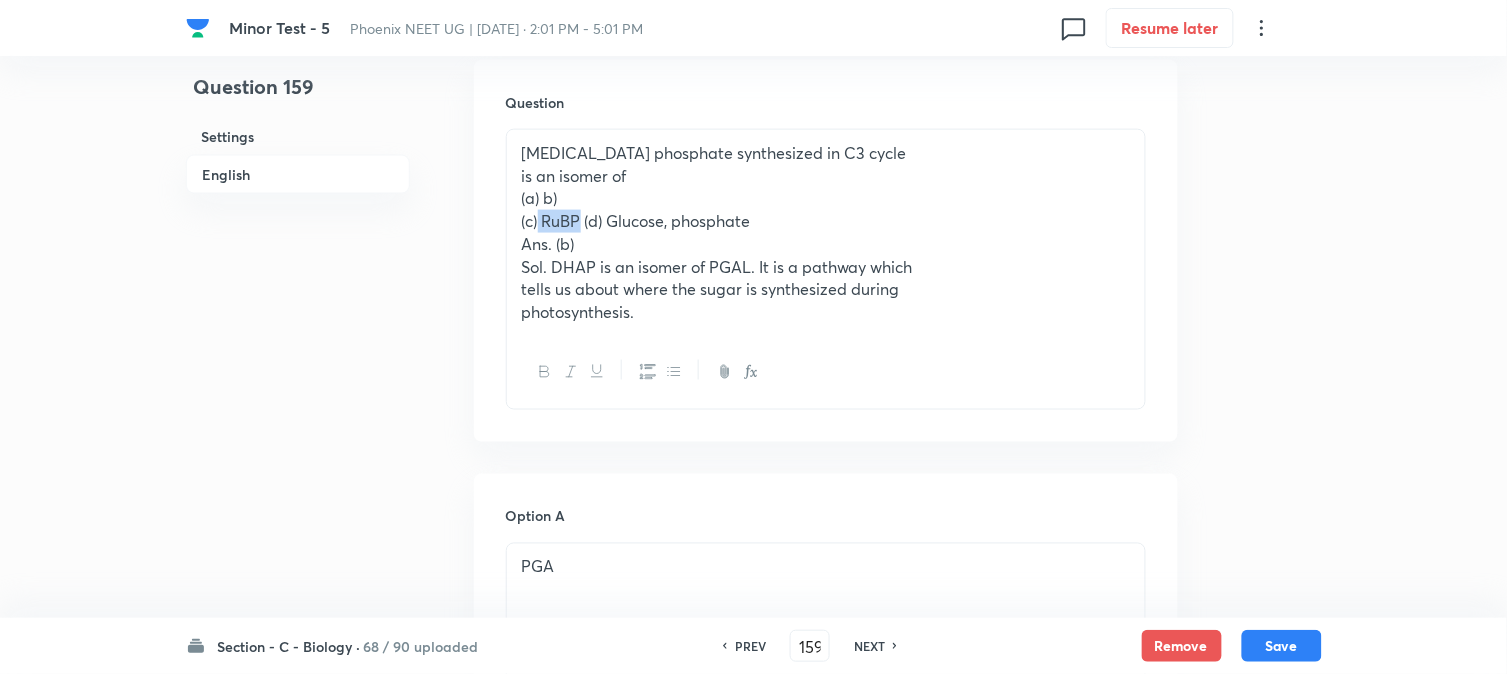 drag, startPoint x: 540, startPoint y: 224, endPoint x: 582, endPoint y: 224, distance: 42 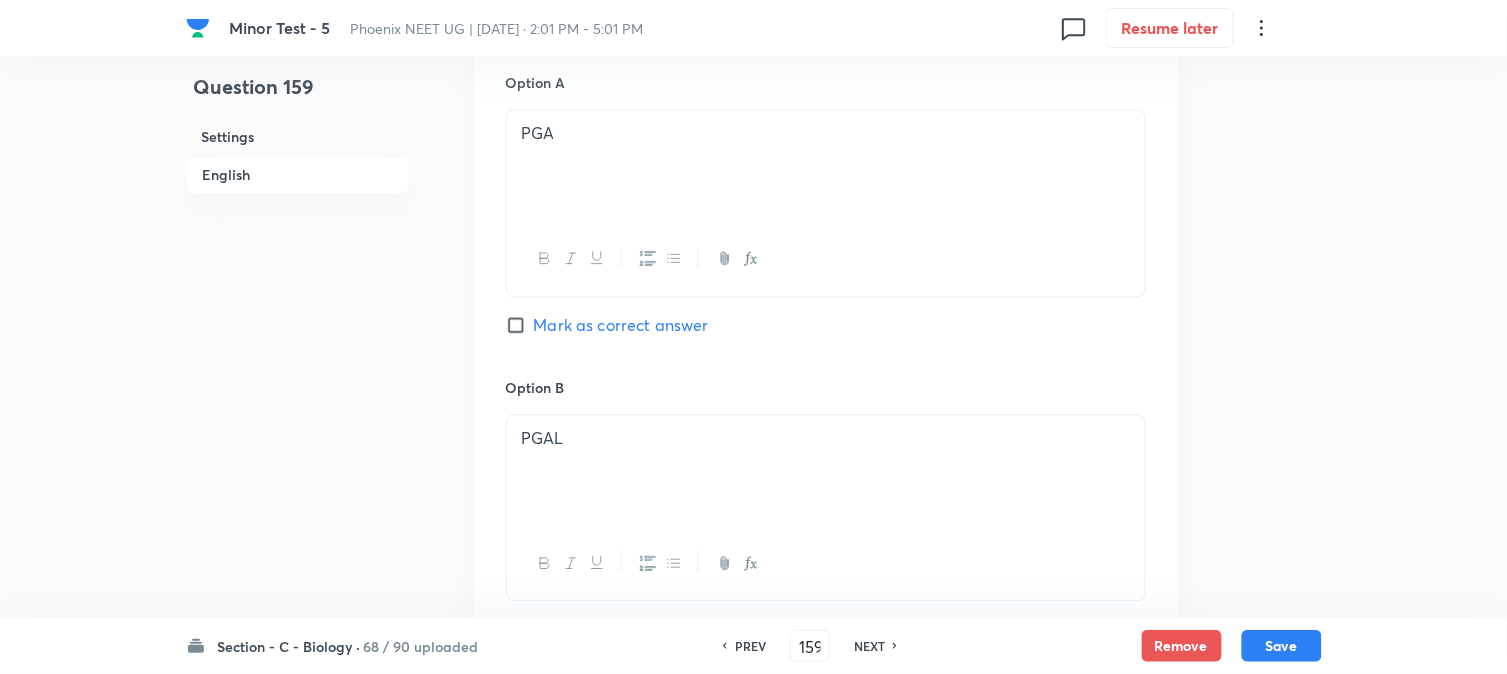 scroll, scrollTop: 1701, scrollLeft: 0, axis: vertical 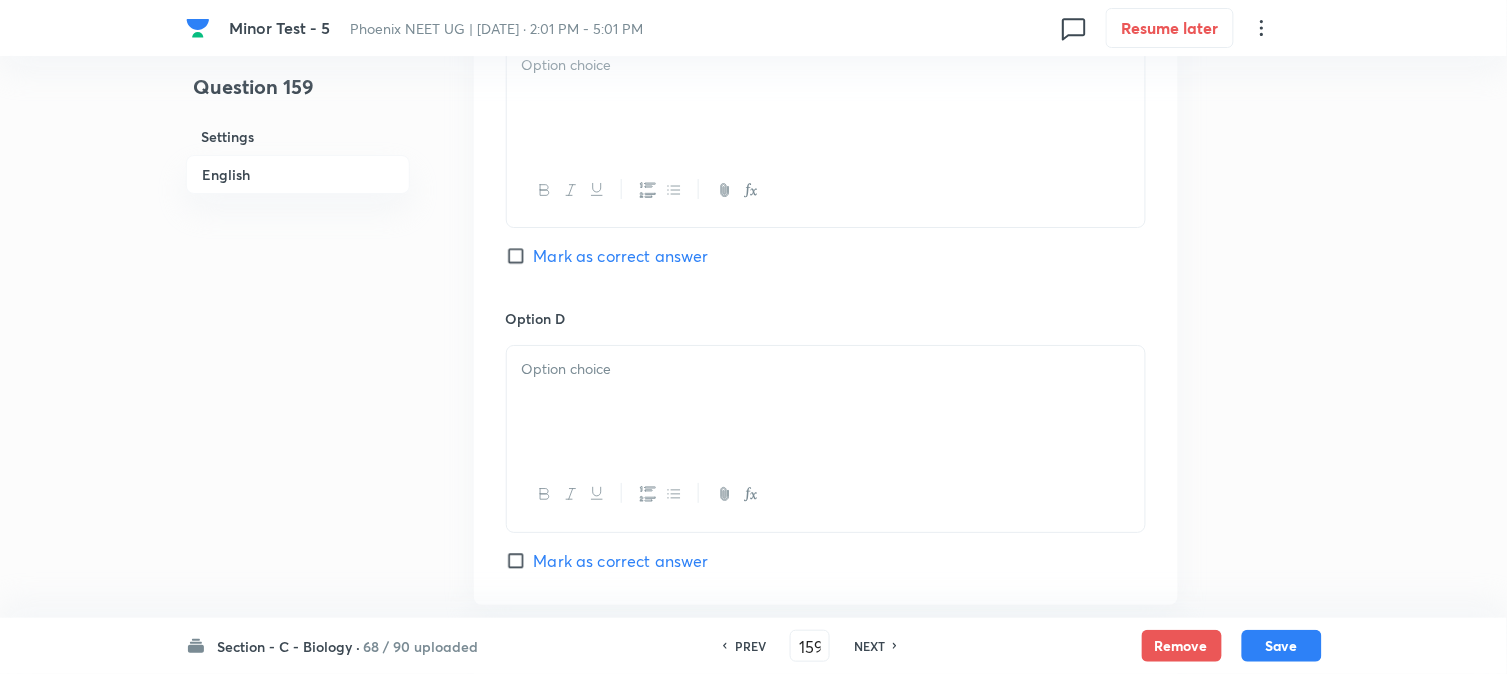 click at bounding box center (826, 438) 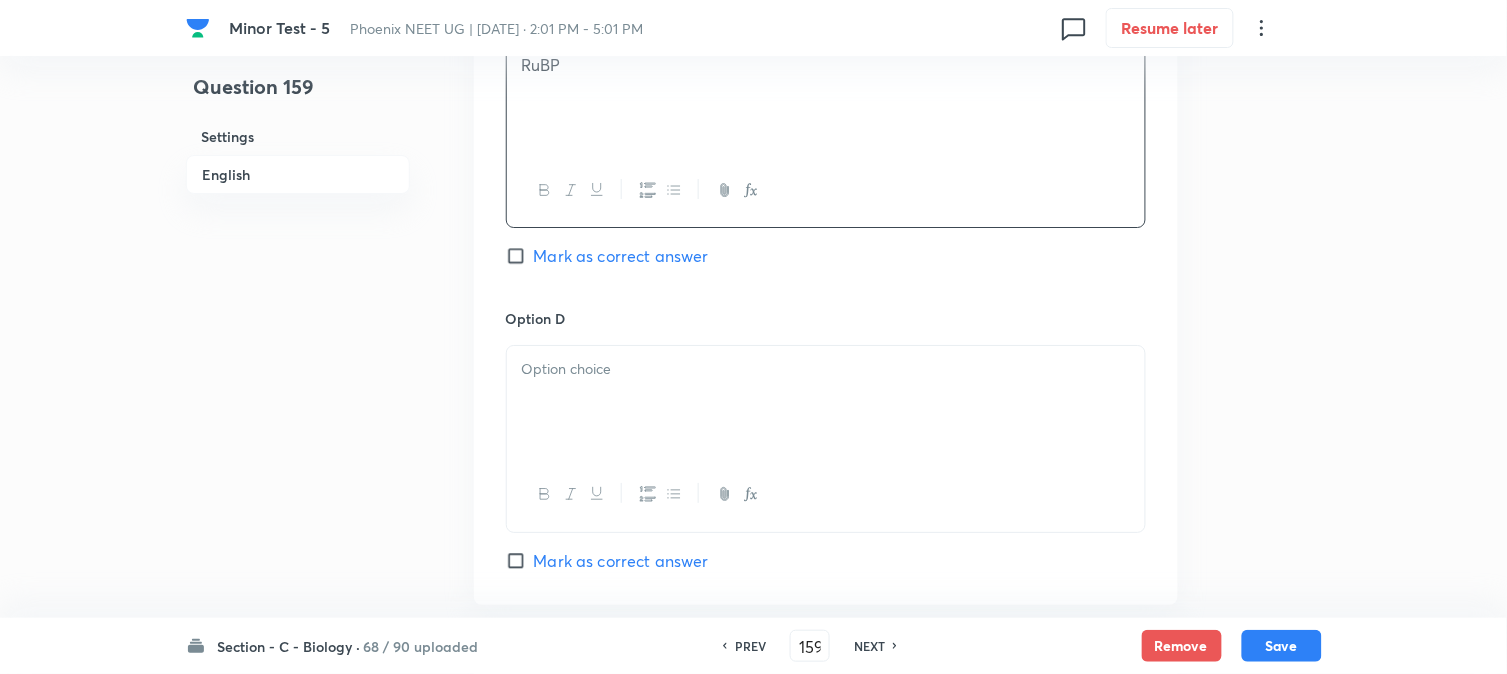 scroll, scrollTop: 1478, scrollLeft: 0, axis: vertical 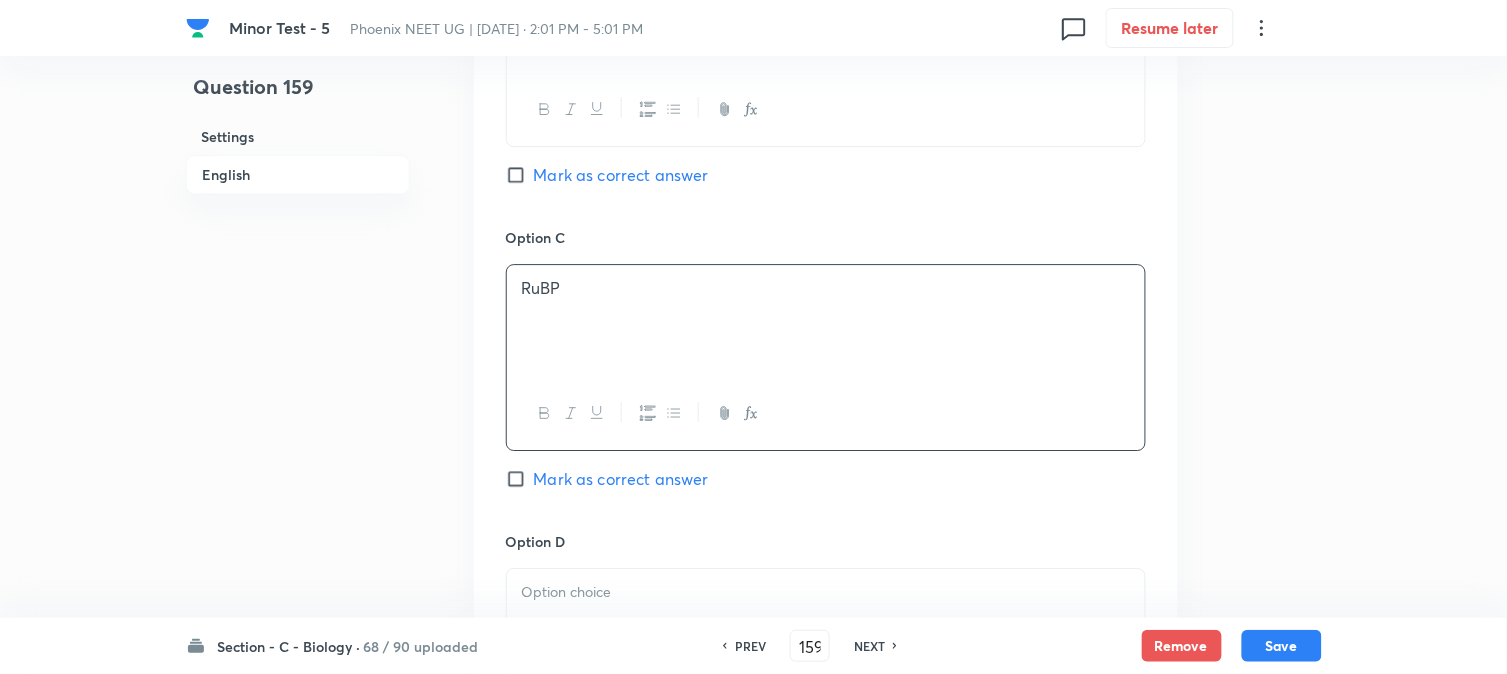 click on "Mark as correct answer" at bounding box center (621, 175) 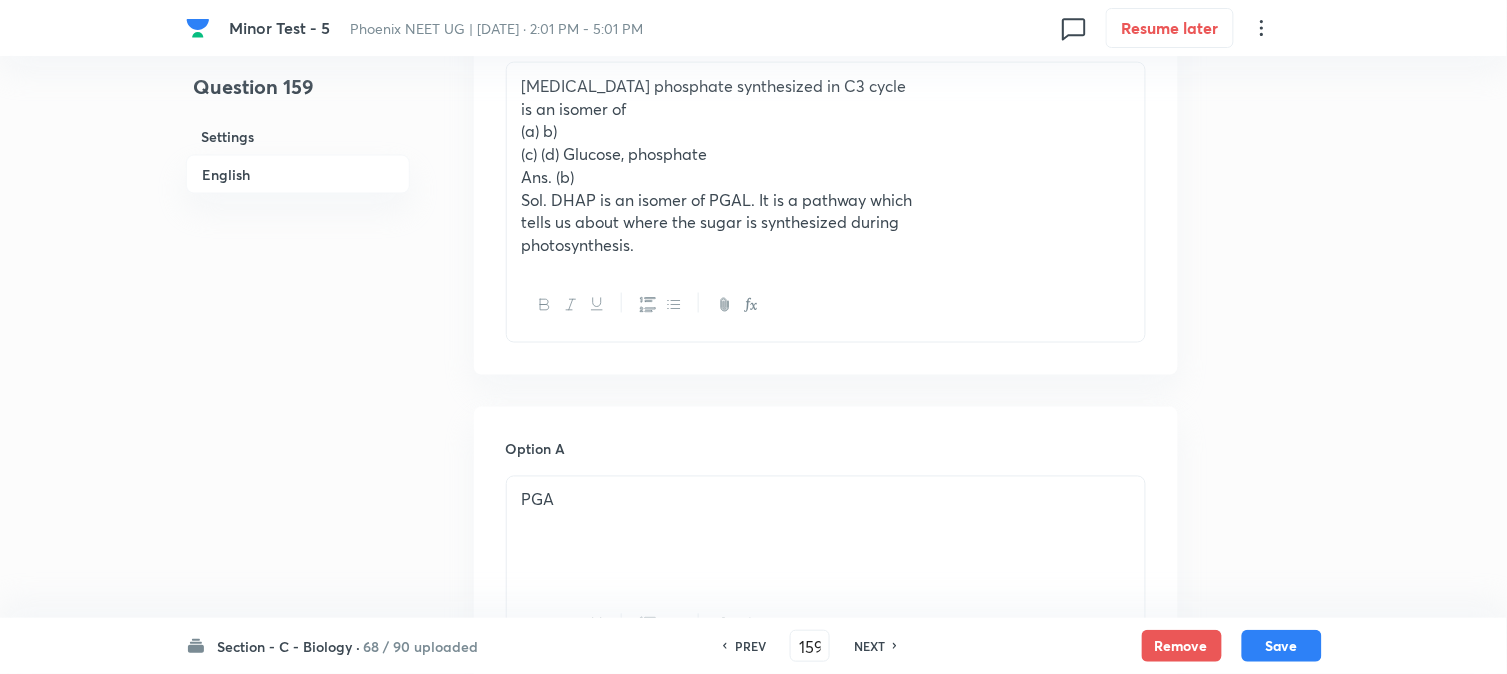 scroll, scrollTop: 590, scrollLeft: 0, axis: vertical 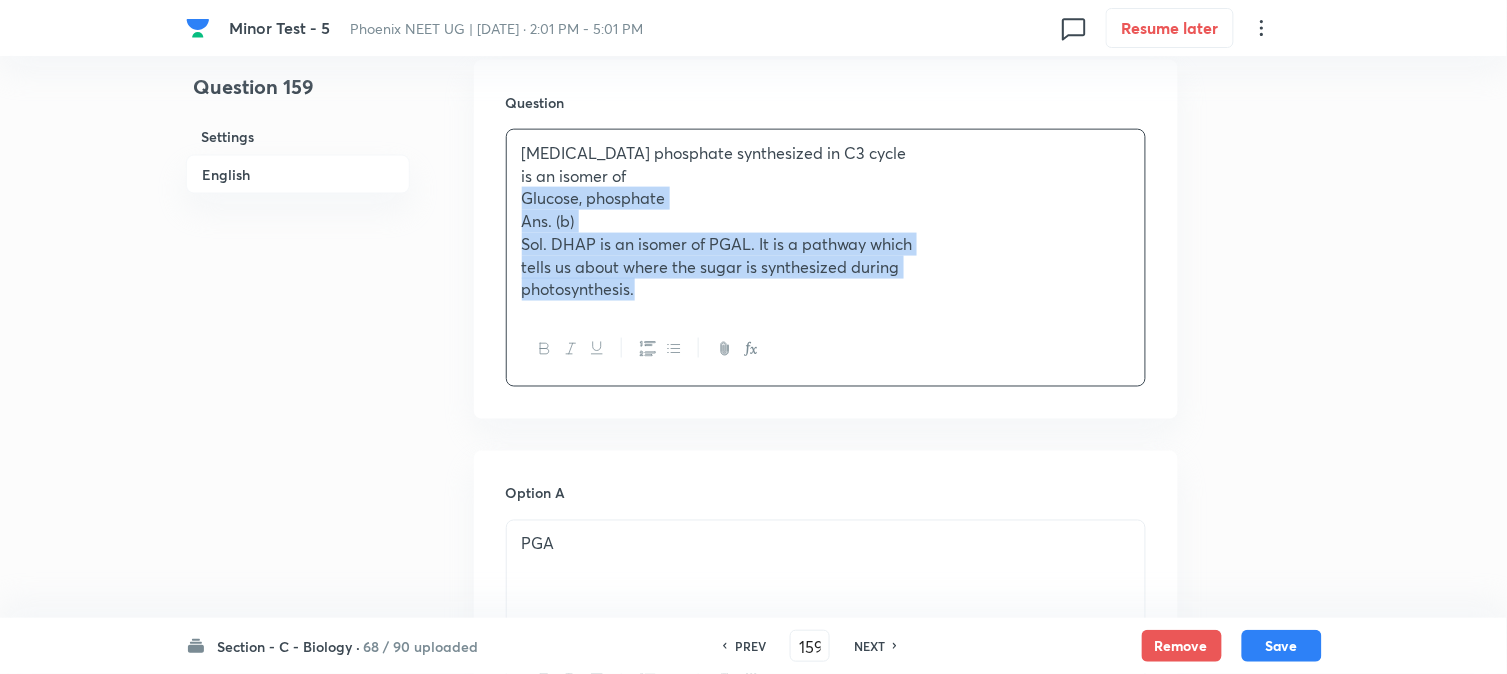 drag, startPoint x: 565, startPoint y: 221, endPoint x: 942, endPoint y: 360, distance: 401.8084 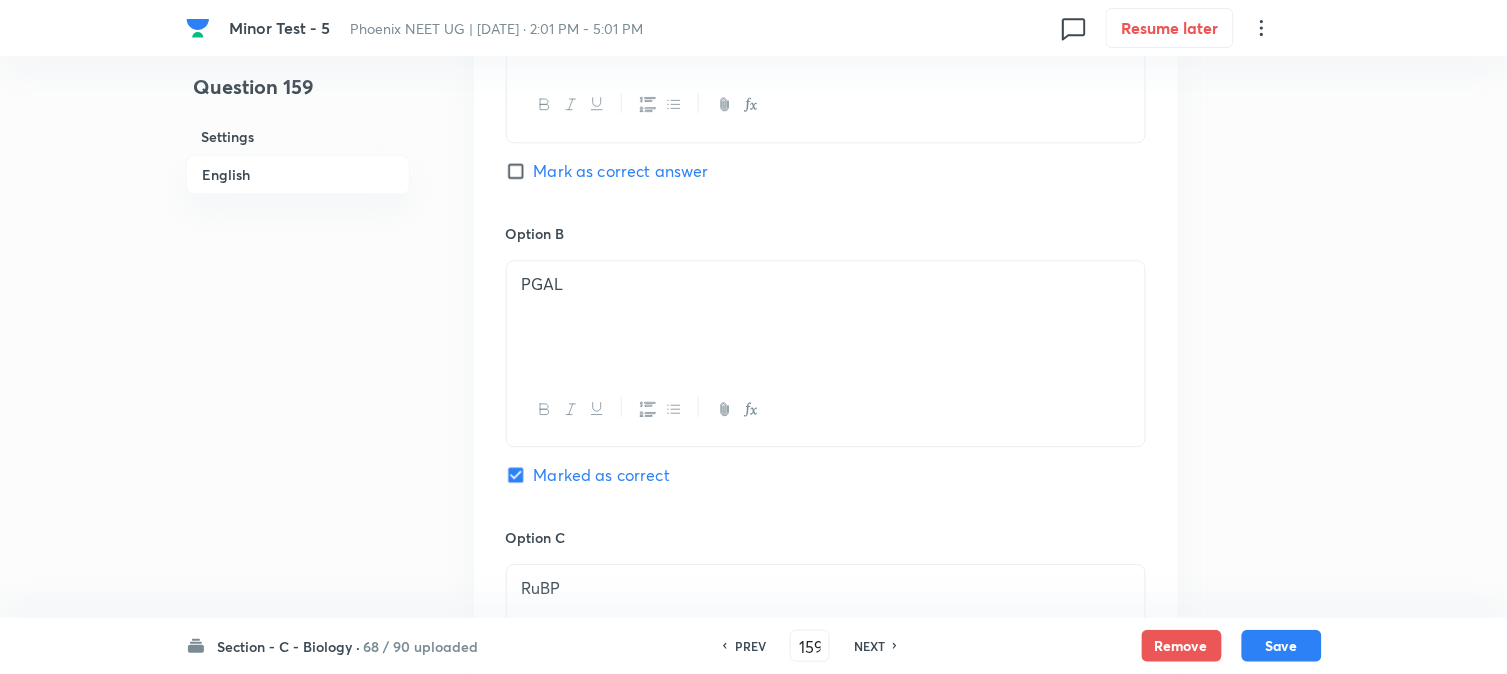 scroll, scrollTop: 1701, scrollLeft: 0, axis: vertical 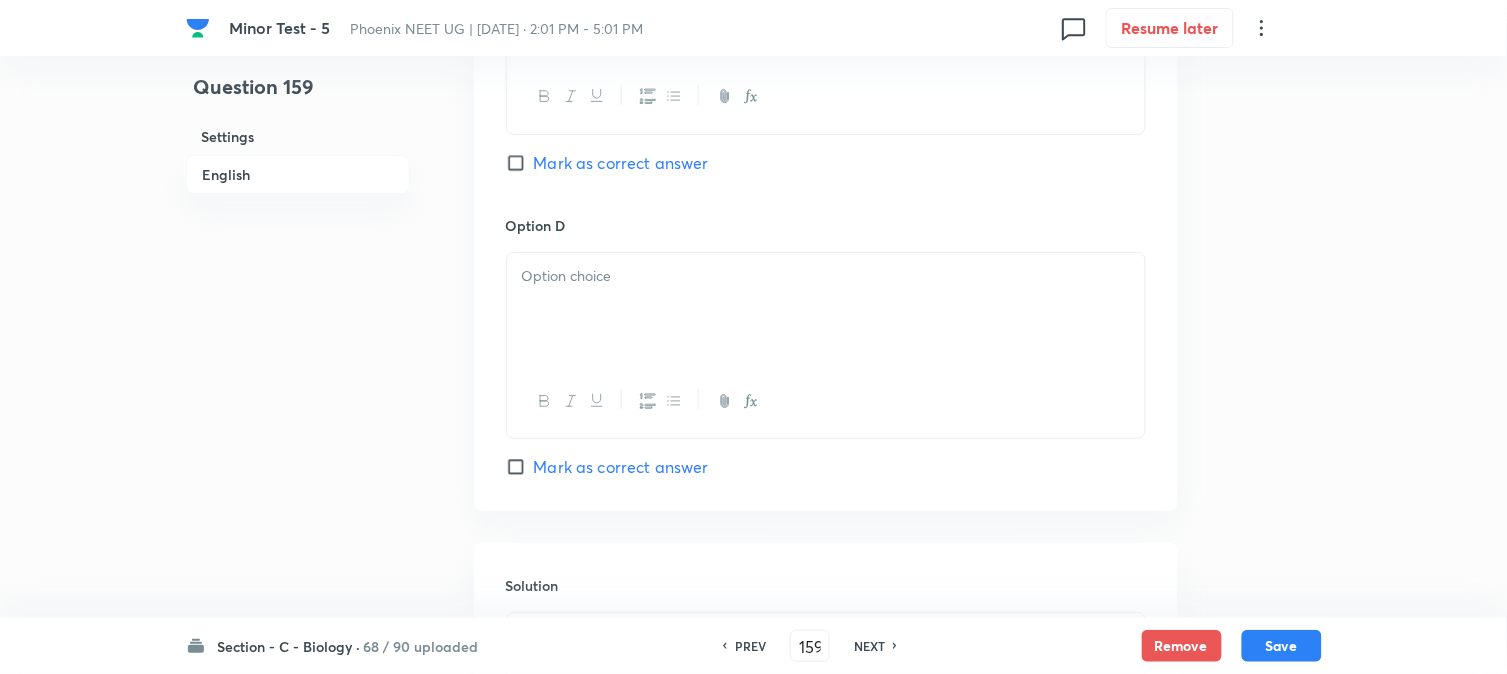 click at bounding box center (826, 309) 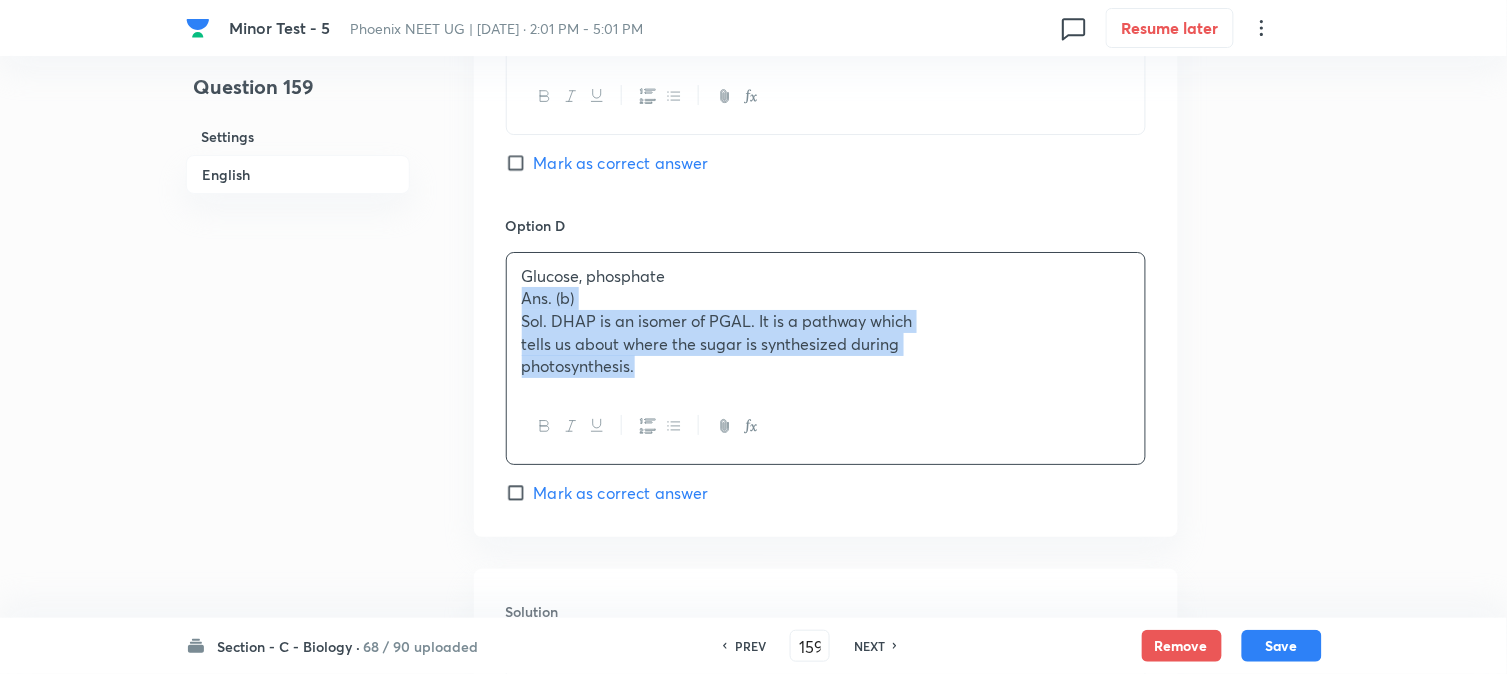 drag, startPoint x: 521, startPoint y: 303, endPoint x: 857, endPoint y: 423, distance: 356.78564 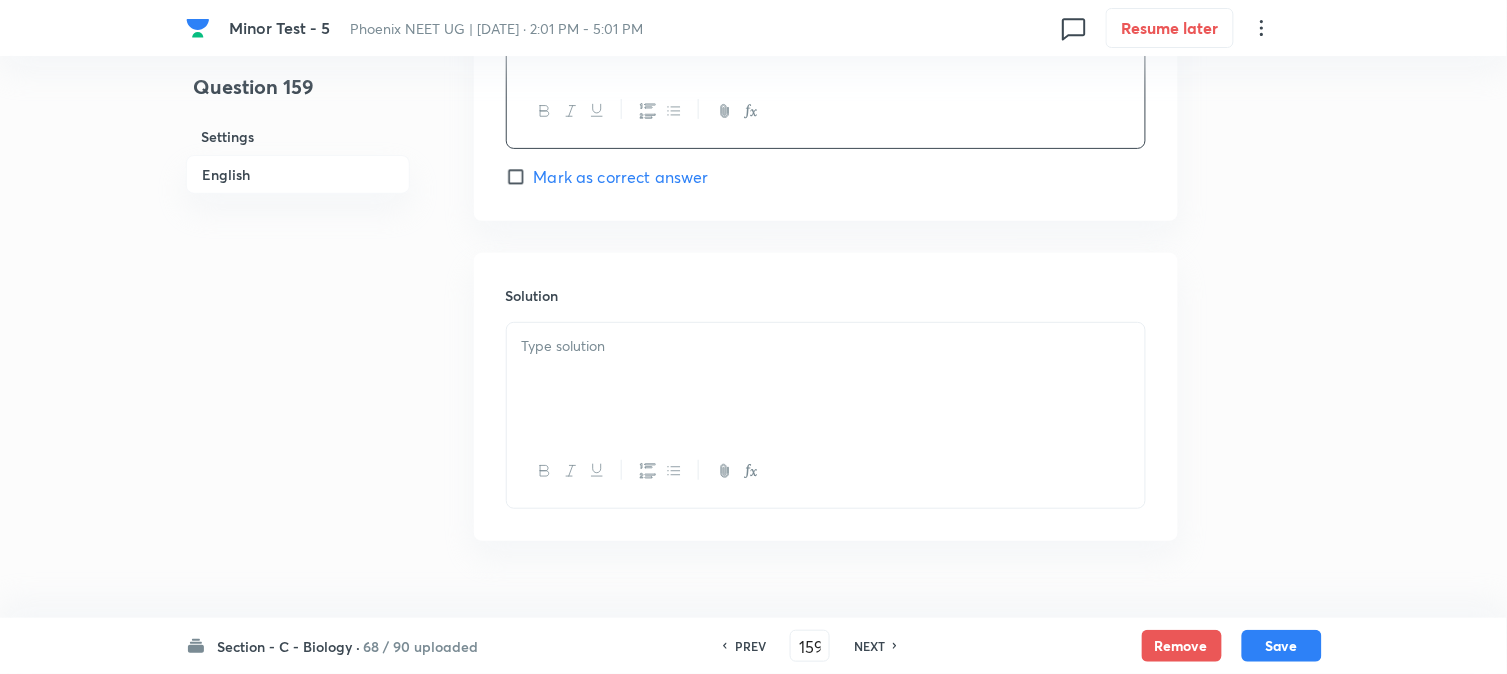 scroll, scrollTop: 2037, scrollLeft: 0, axis: vertical 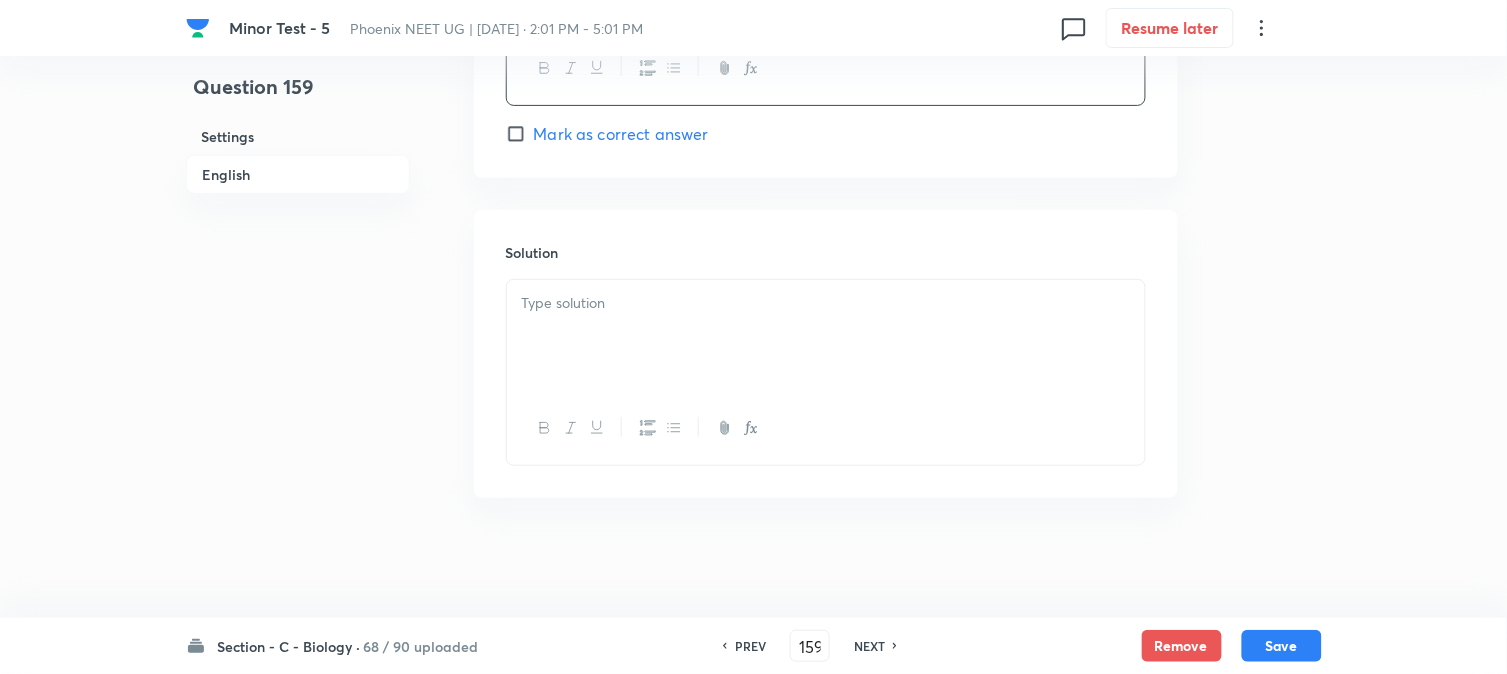 click at bounding box center (826, 336) 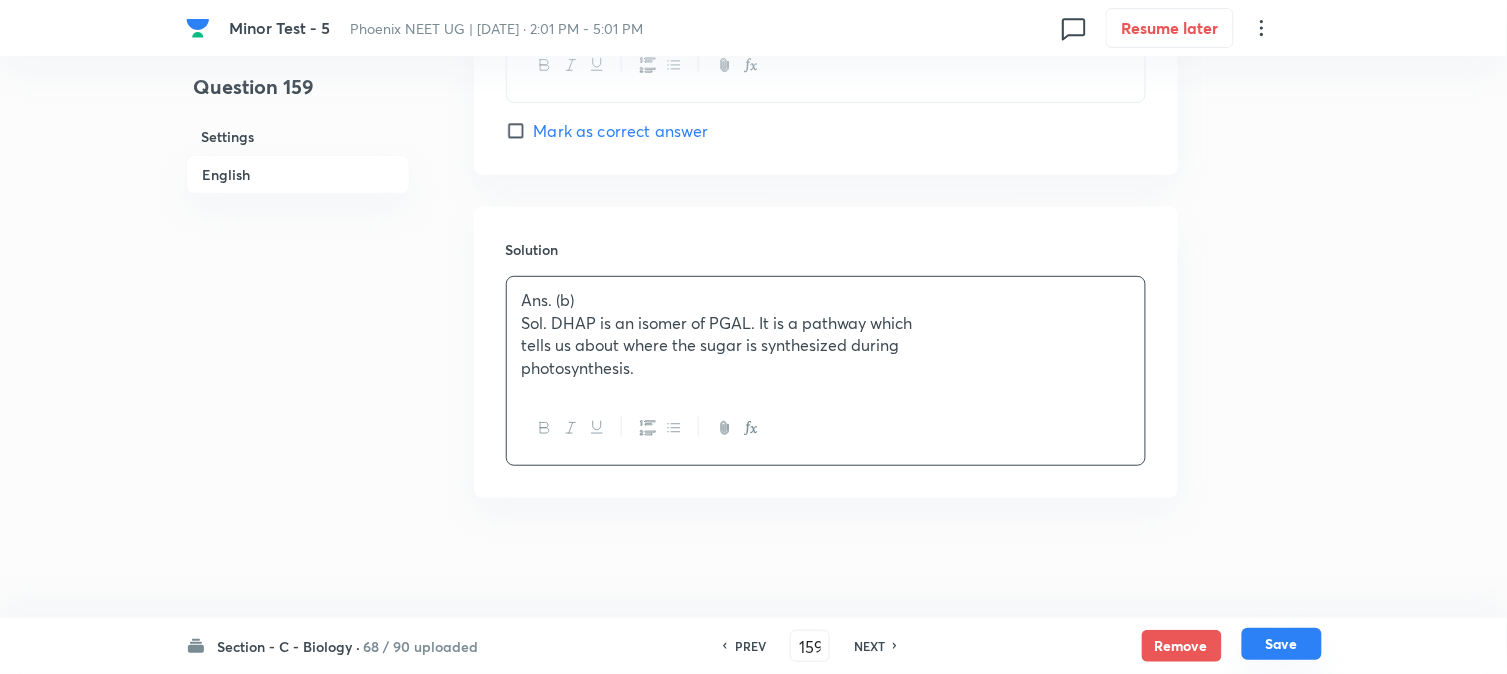 click on "Save" at bounding box center [1282, 644] 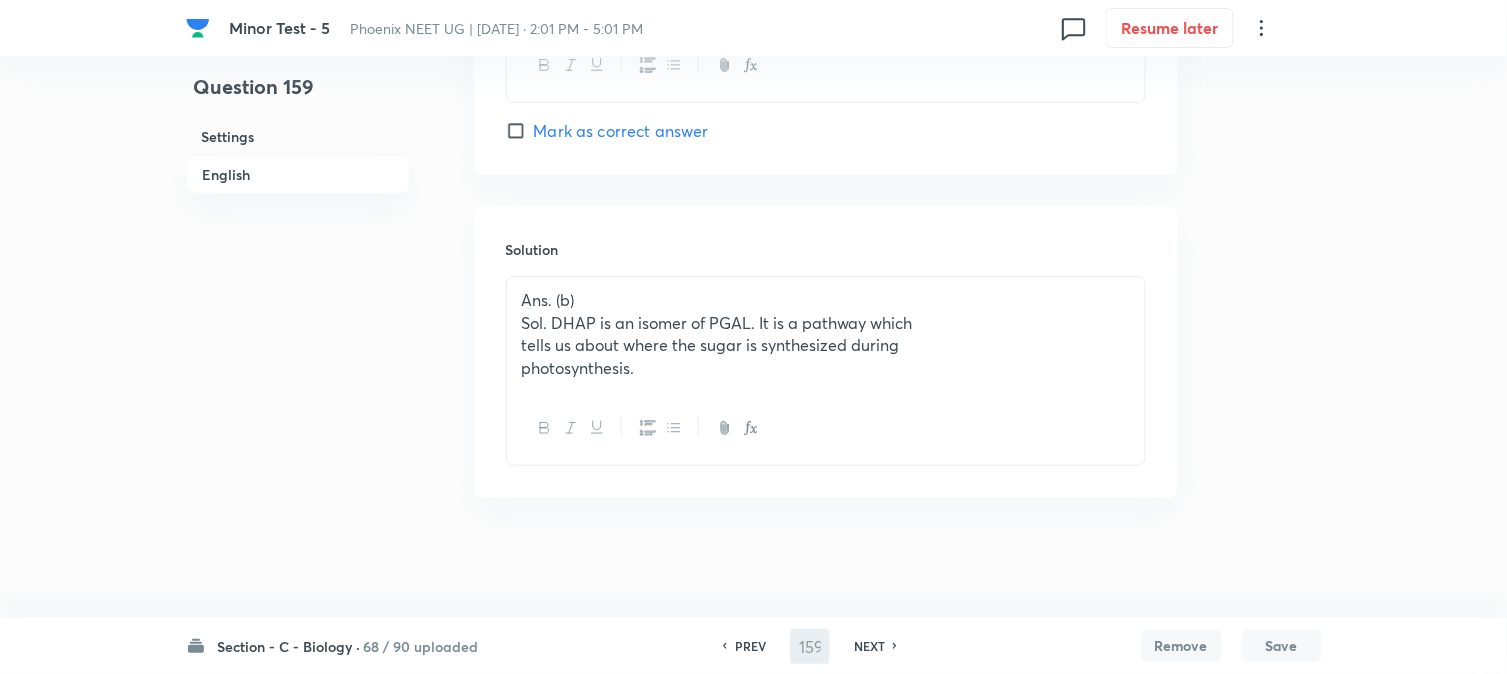 type on "160" 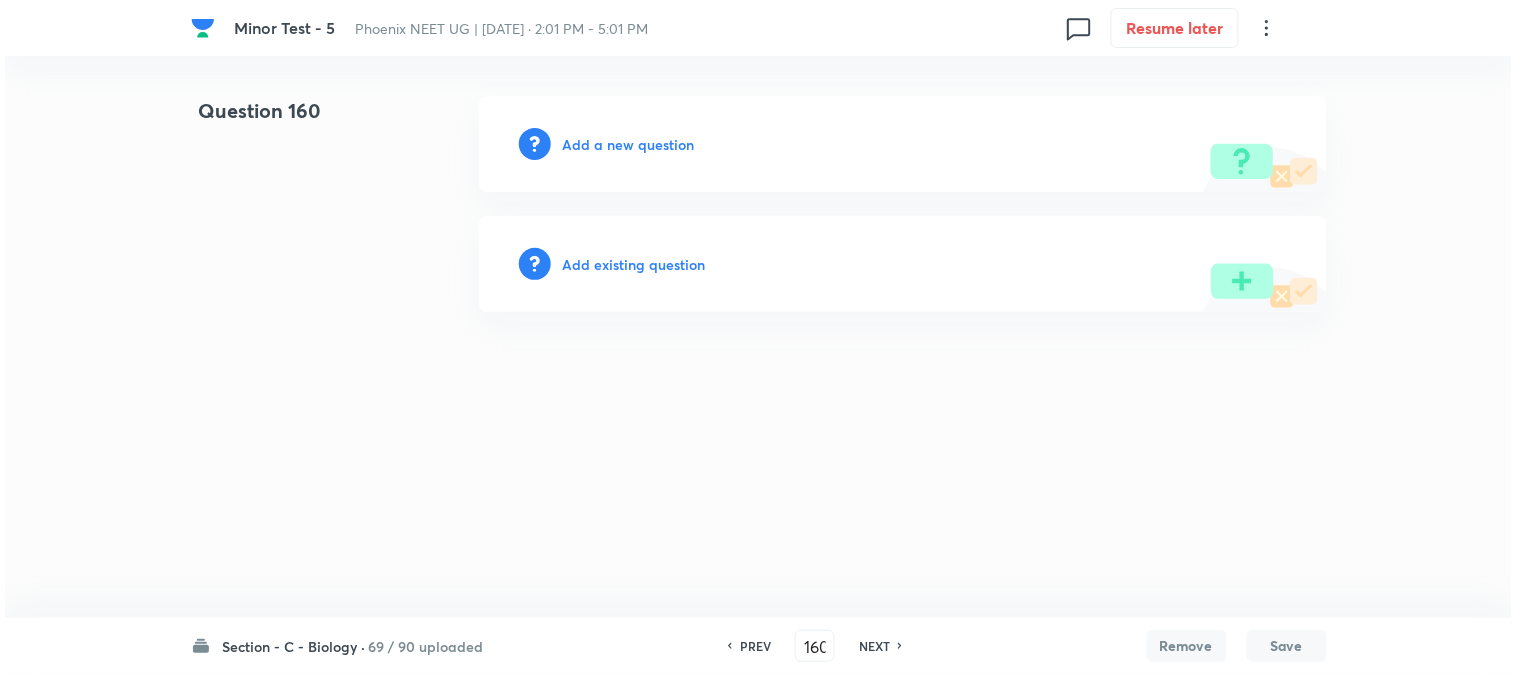 scroll, scrollTop: 0, scrollLeft: 0, axis: both 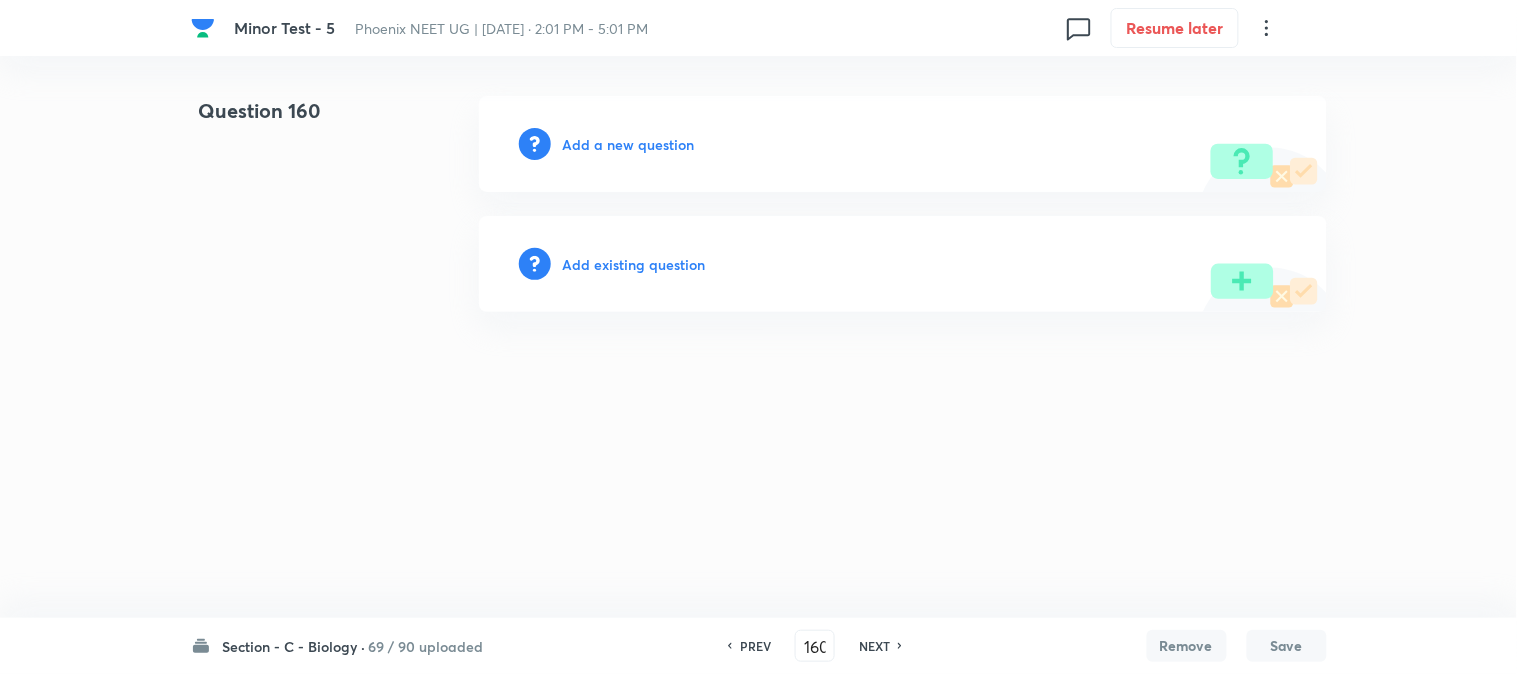 click on "Add a new question" at bounding box center [629, 144] 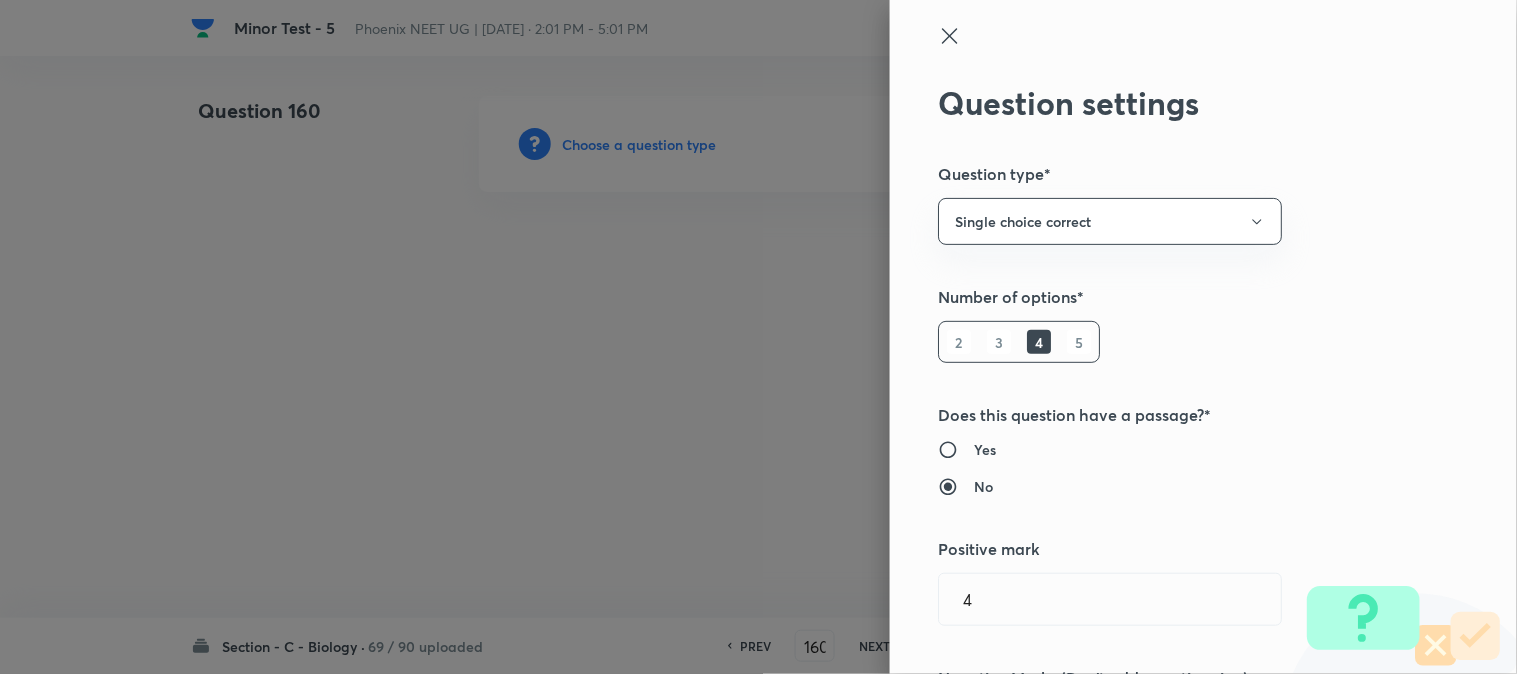 type 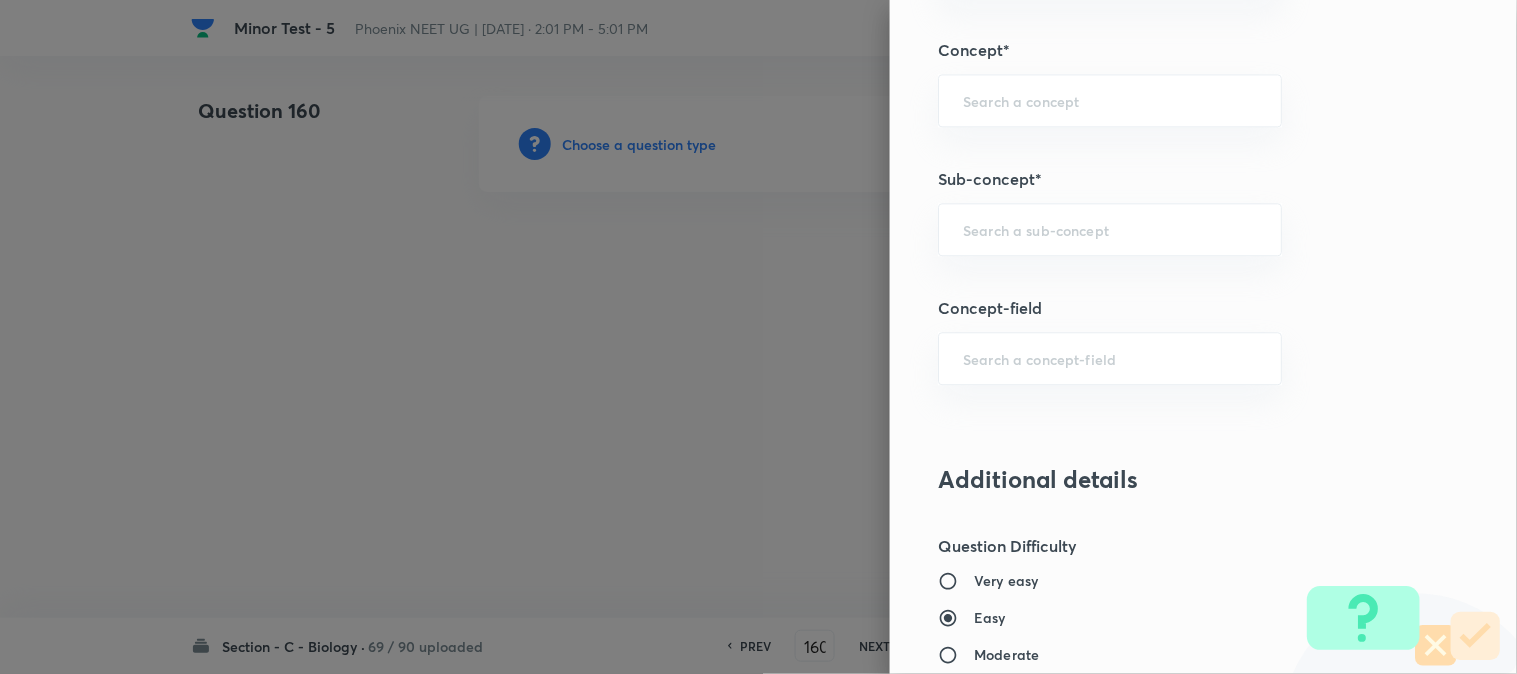 scroll, scrollTop: 1180, scrollLeft: 0, axis: vertical 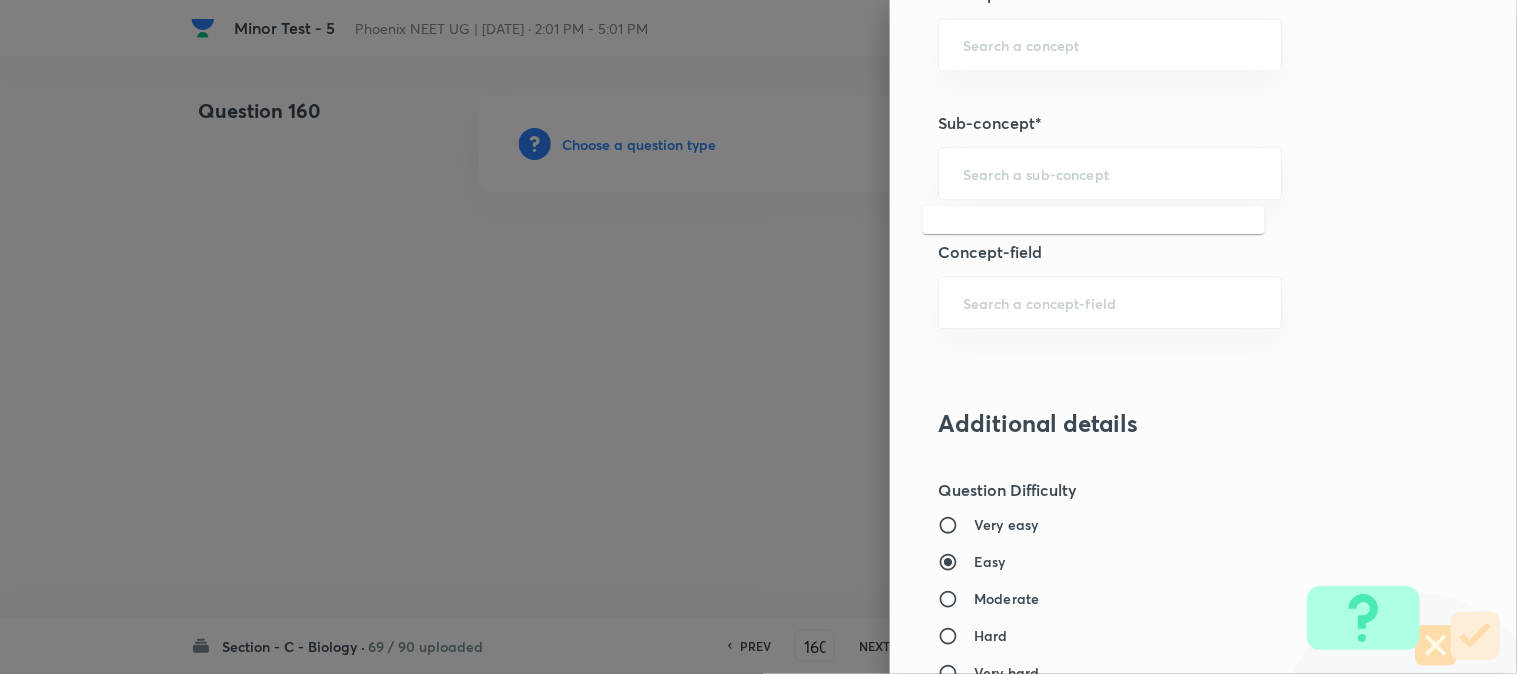 click at bounding box center [1110, 173] 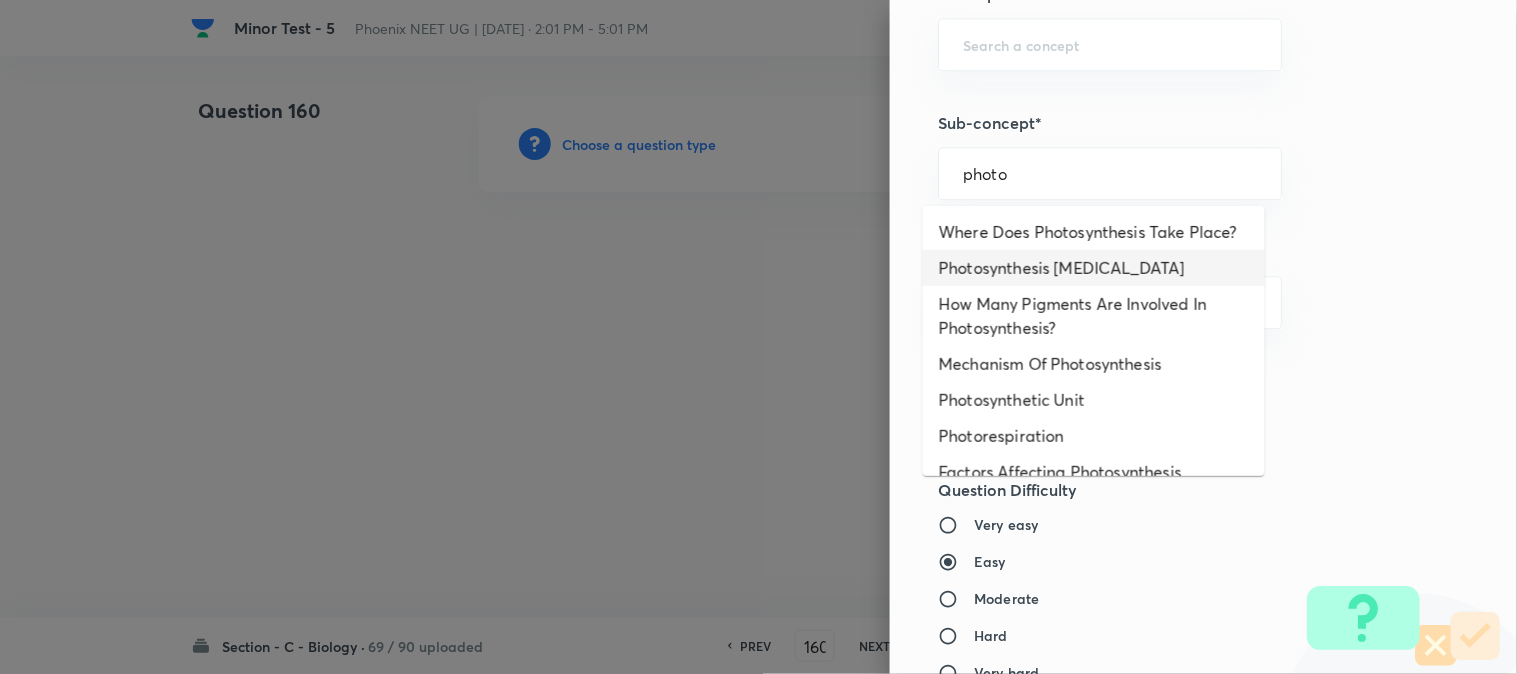 click on "Photosynthesis [MEDICAL_DATA]" at bounding box center (1094, 268) 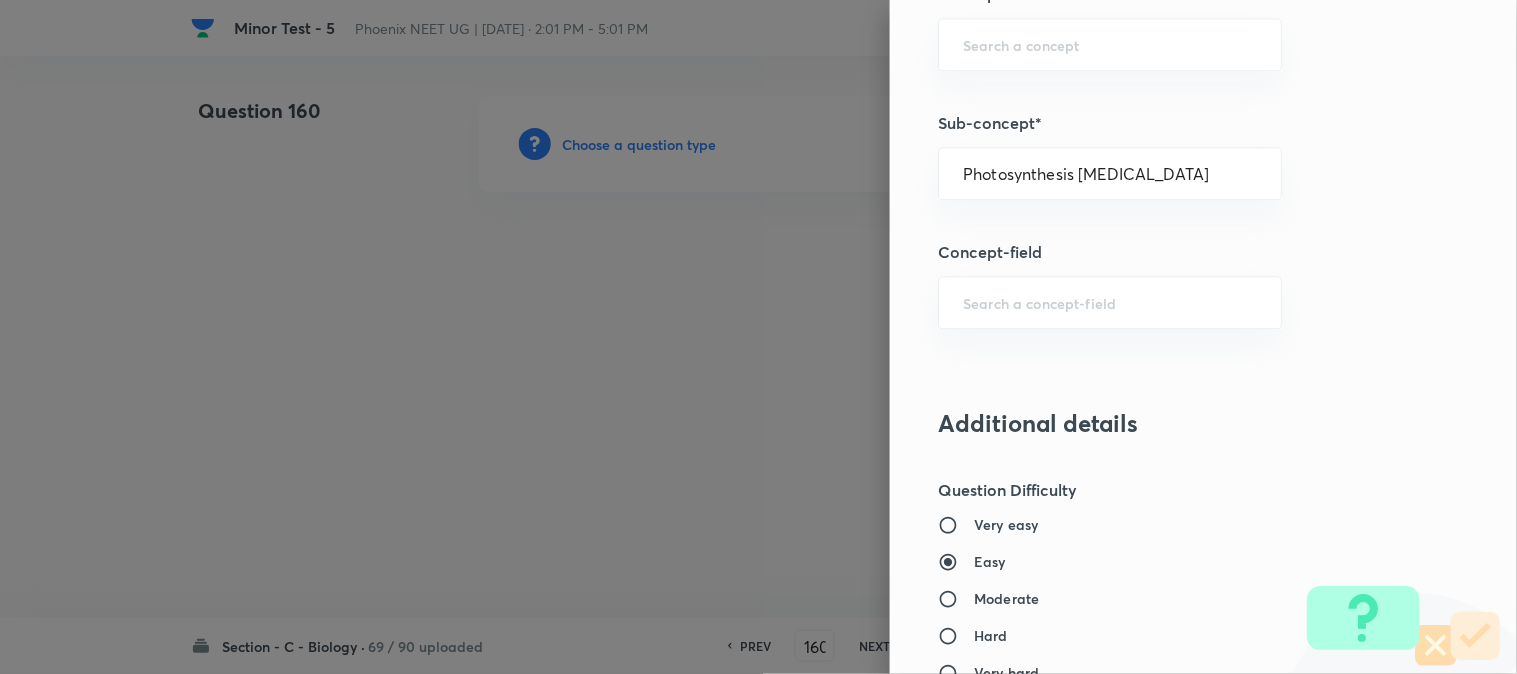 type on "Biology" 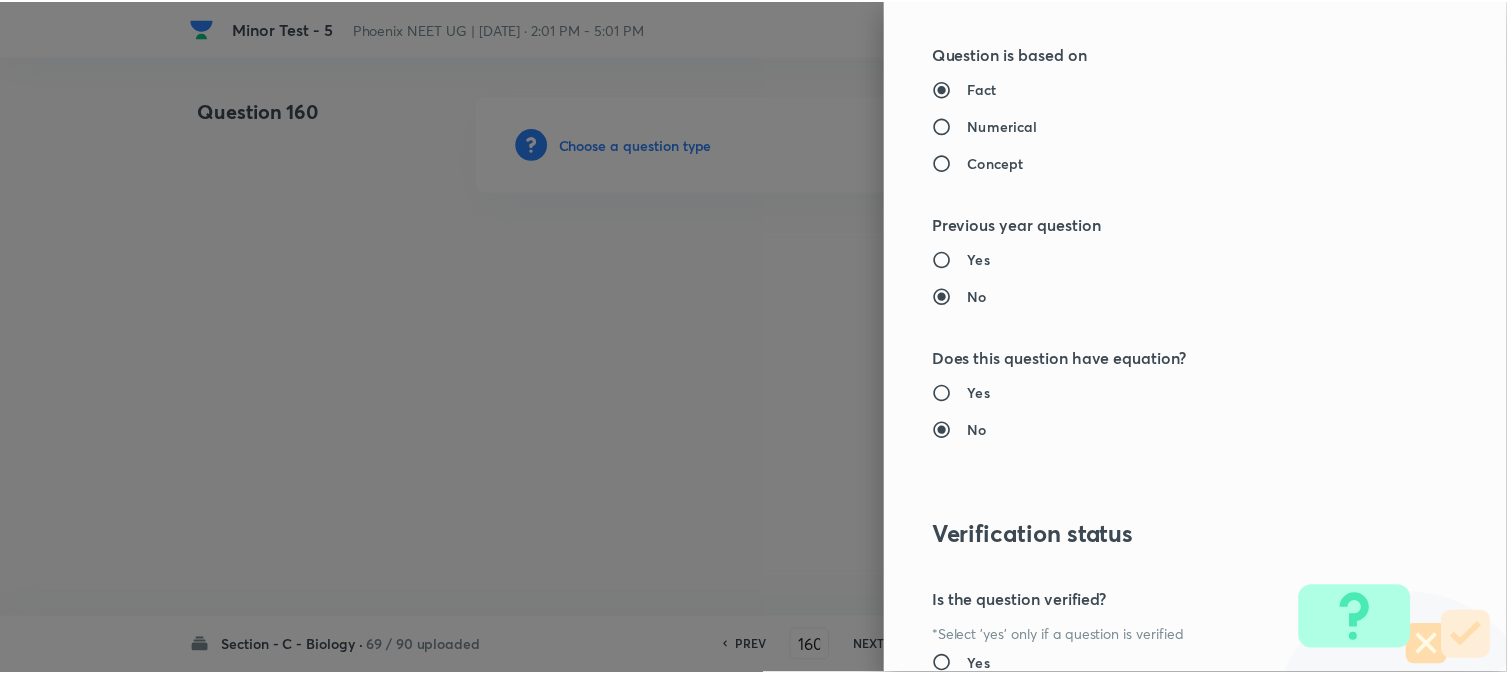 scroll, scrollTop: 2052, scrollLeft: 0, axis: vertical 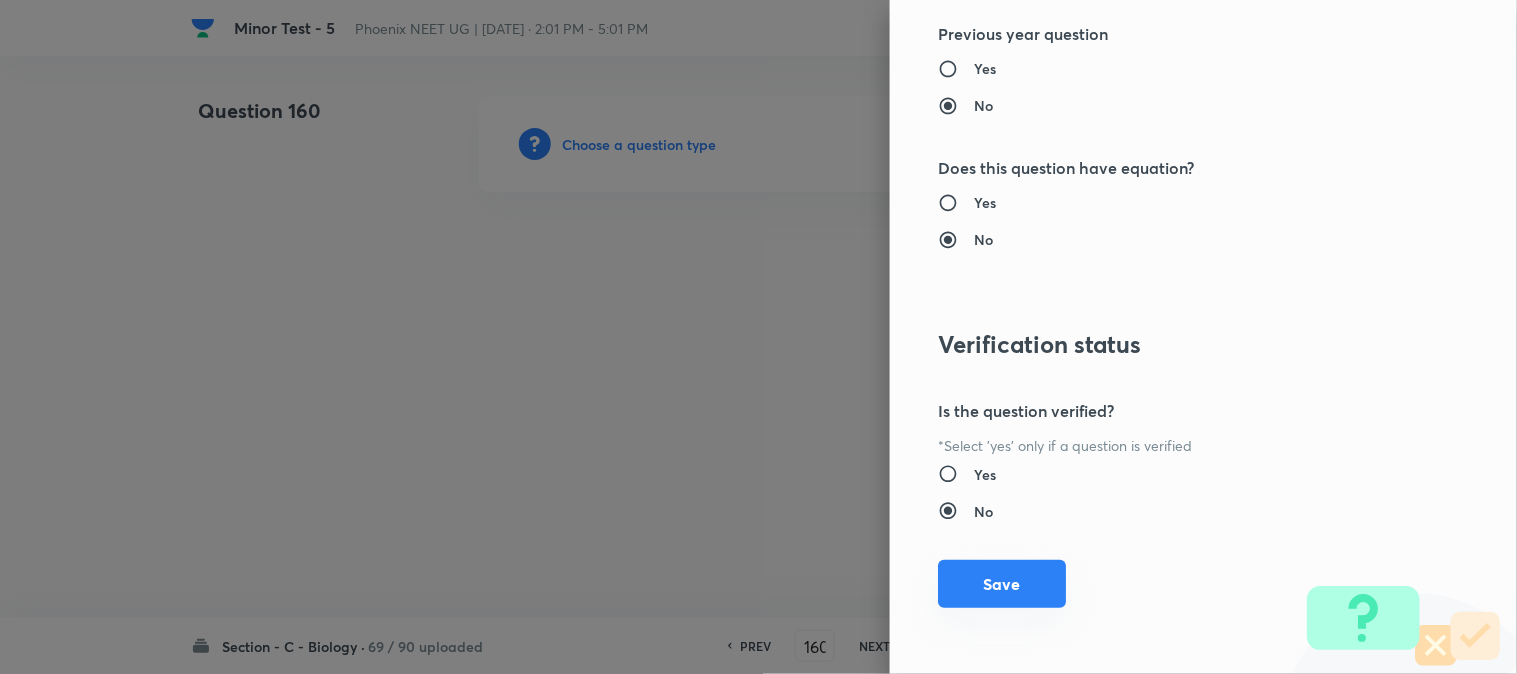 click on "Save" at bounding box center [1002, 584] 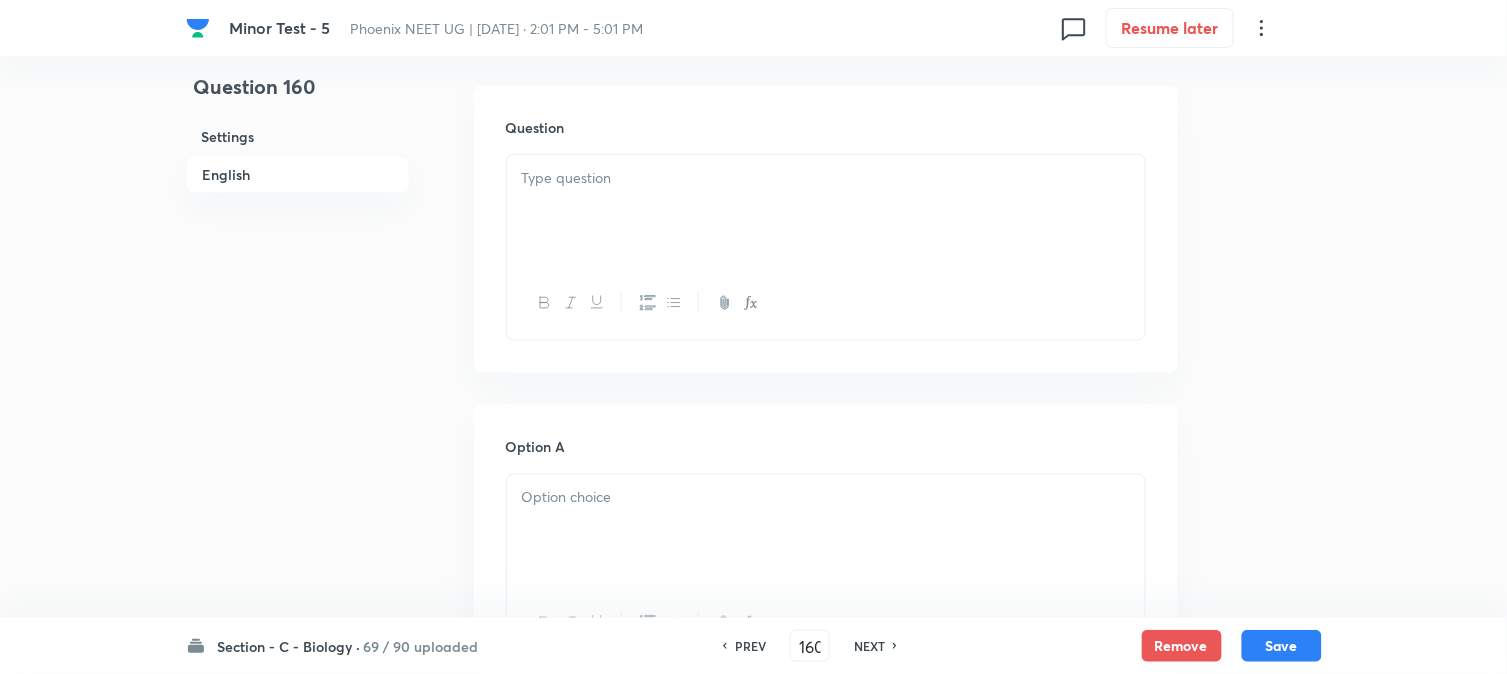 scroll, scrollTop: 590, scrollLeft: 0, axis: vertical 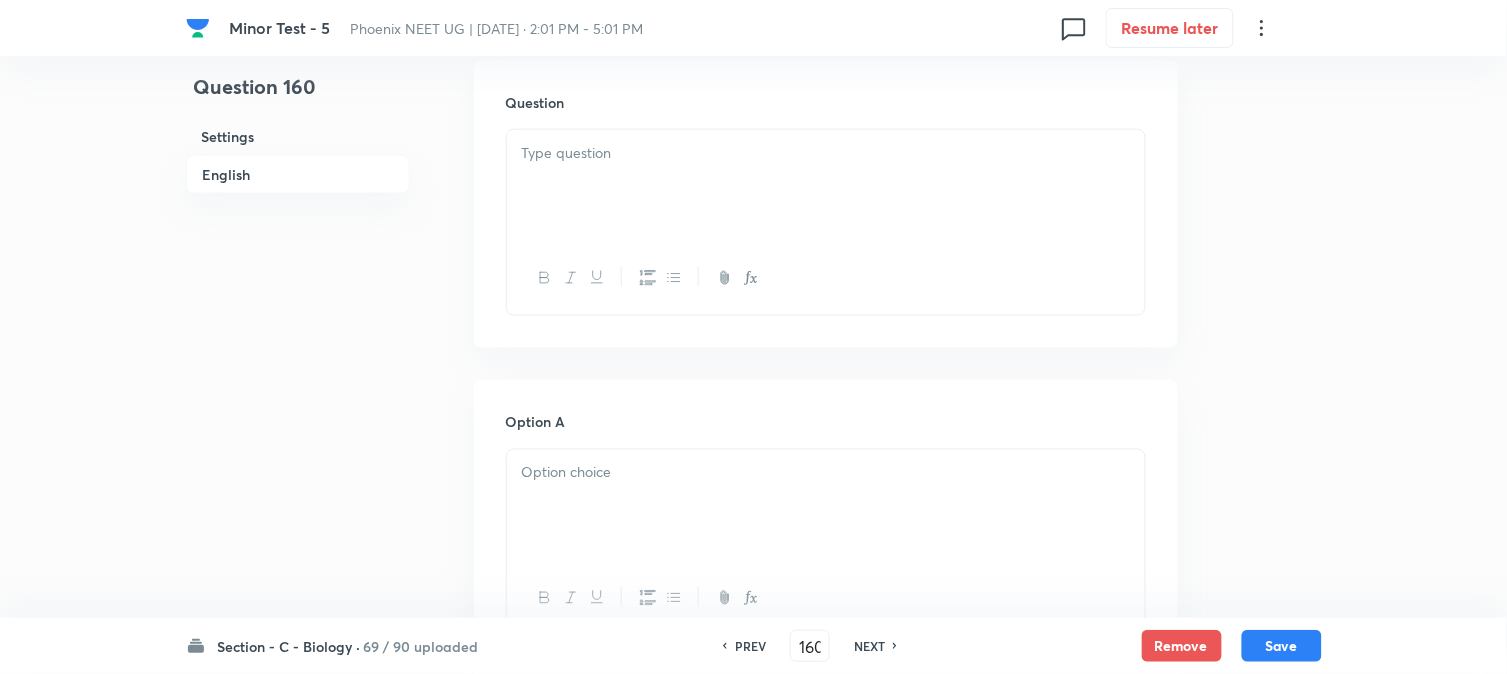 click at bounding box center [826, 186] 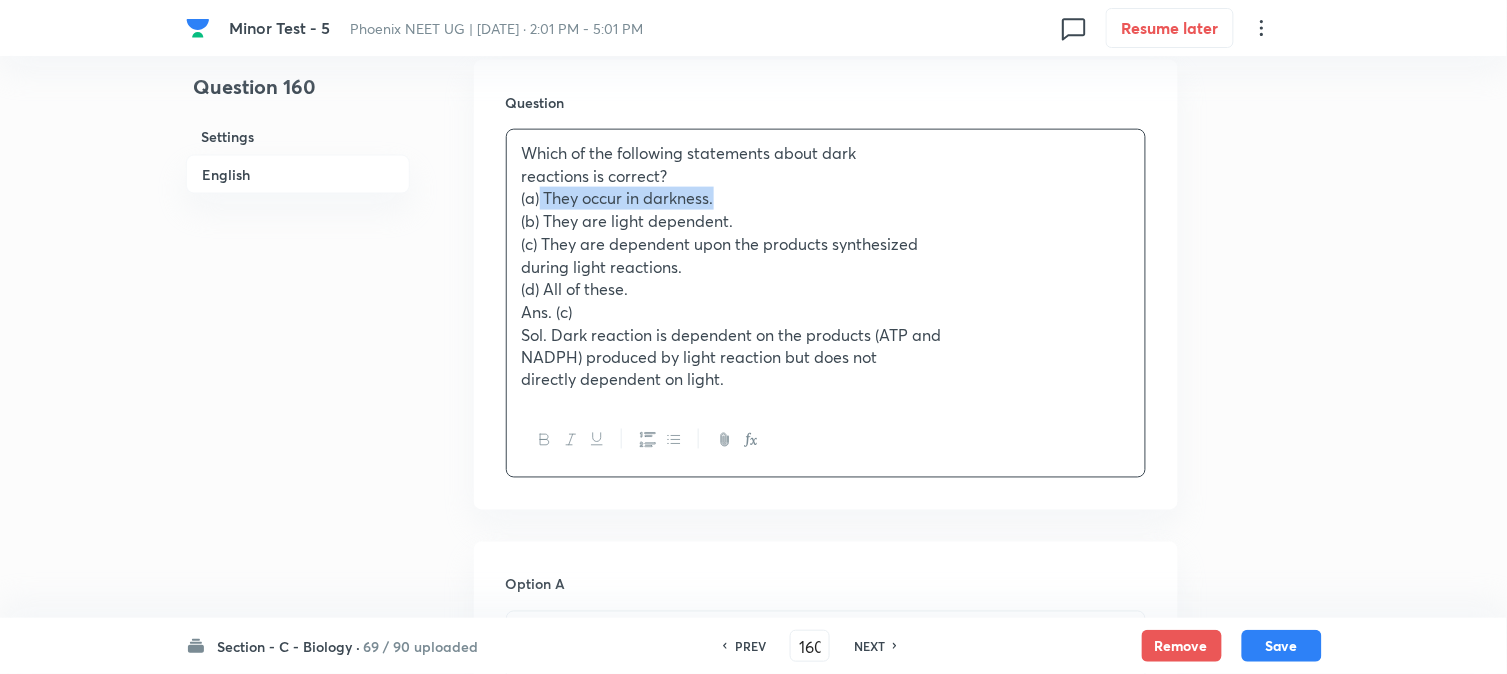 drag, startPoint x: 542, startPoint y: 201, endPoint x: 805, endPoint y: 206, distance: 263.04752 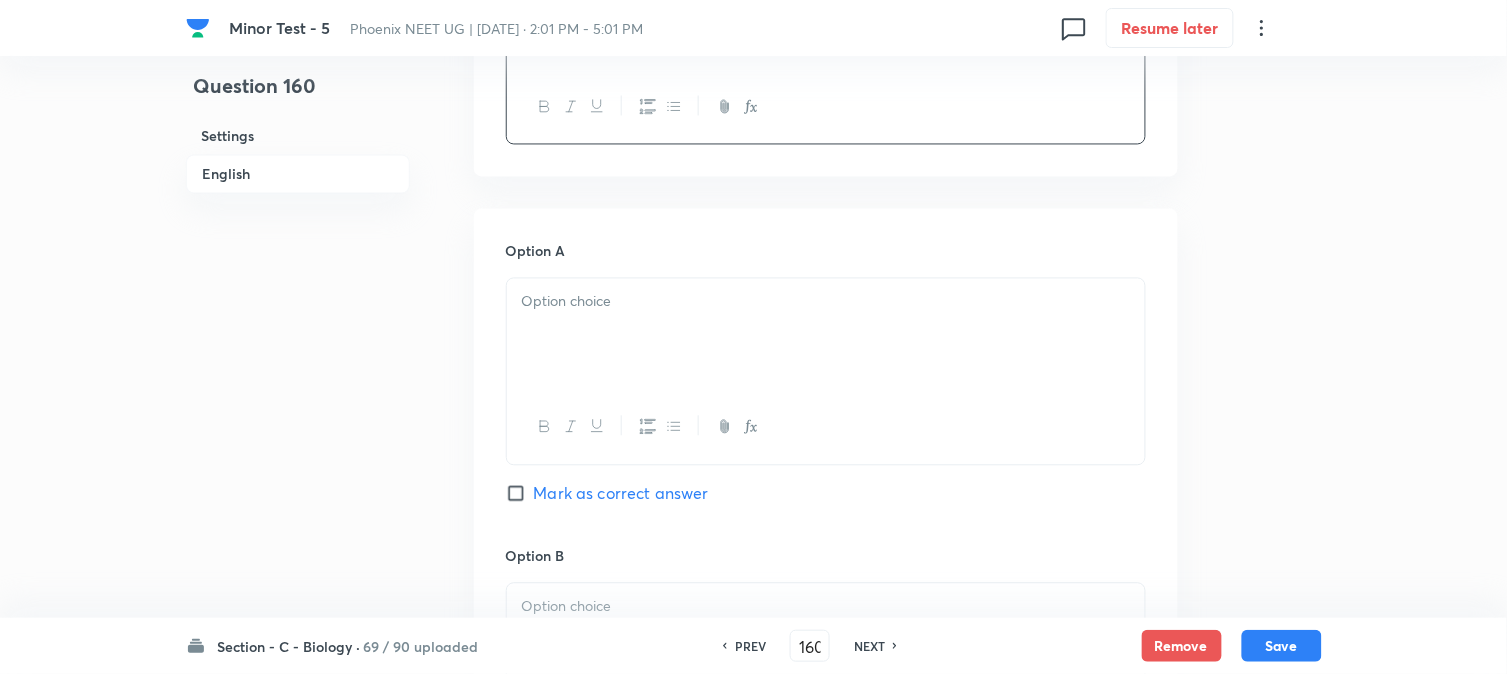 drag, startPoint x: 537, startPoint y: 308, endPoint x: 550, endPoint y: 317, distance: 15.811388 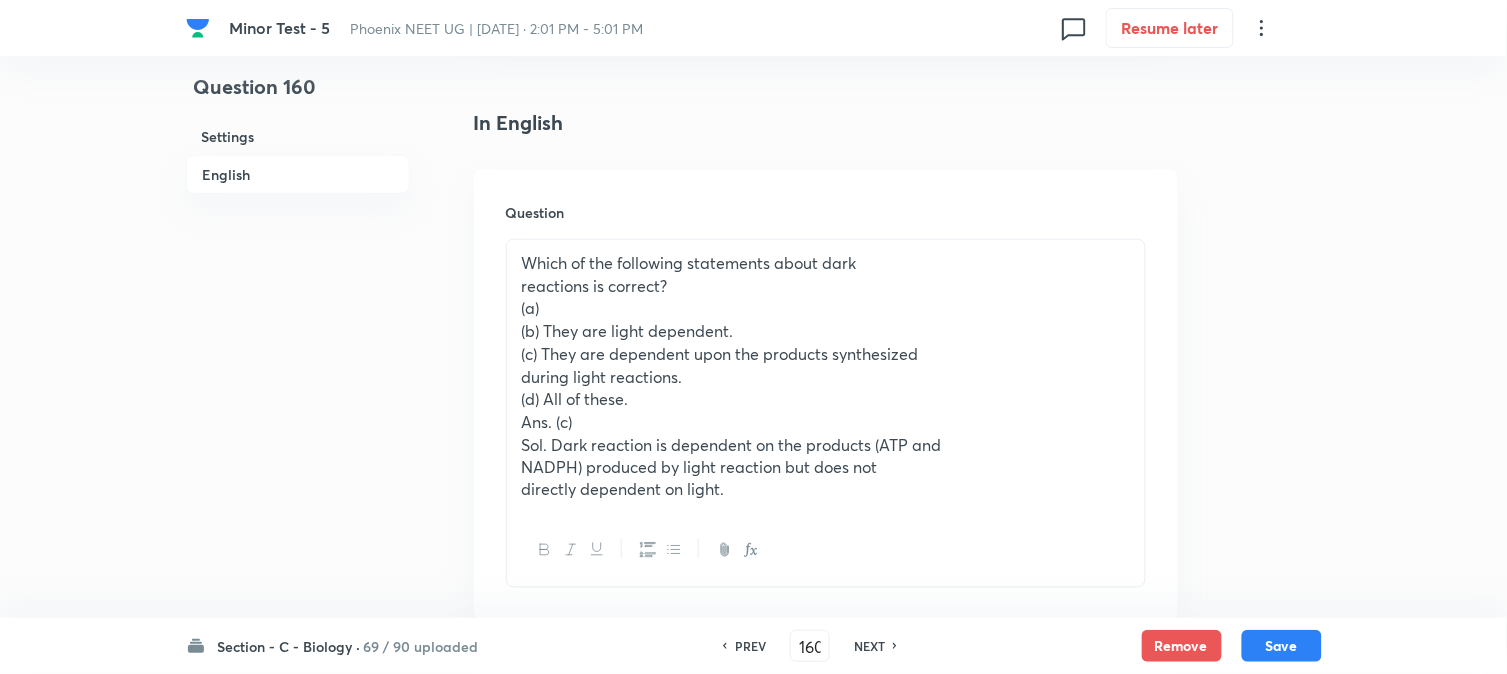 scroll, scrollTop: 478, scrollLeft: 0, axis: vertical 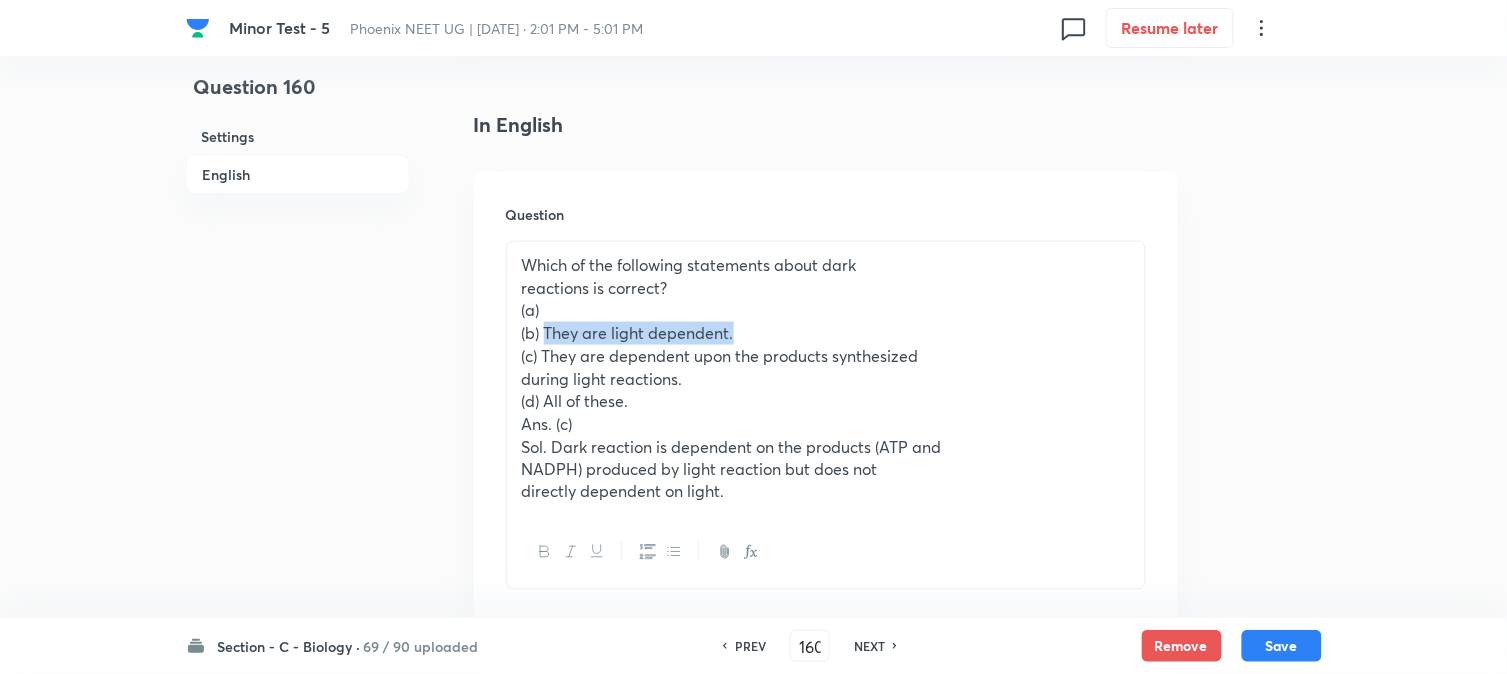 drag, startPoint x: 543, startPoint y: 331, endPoint x: 796, endPoint y: 332, distance: 253.00198 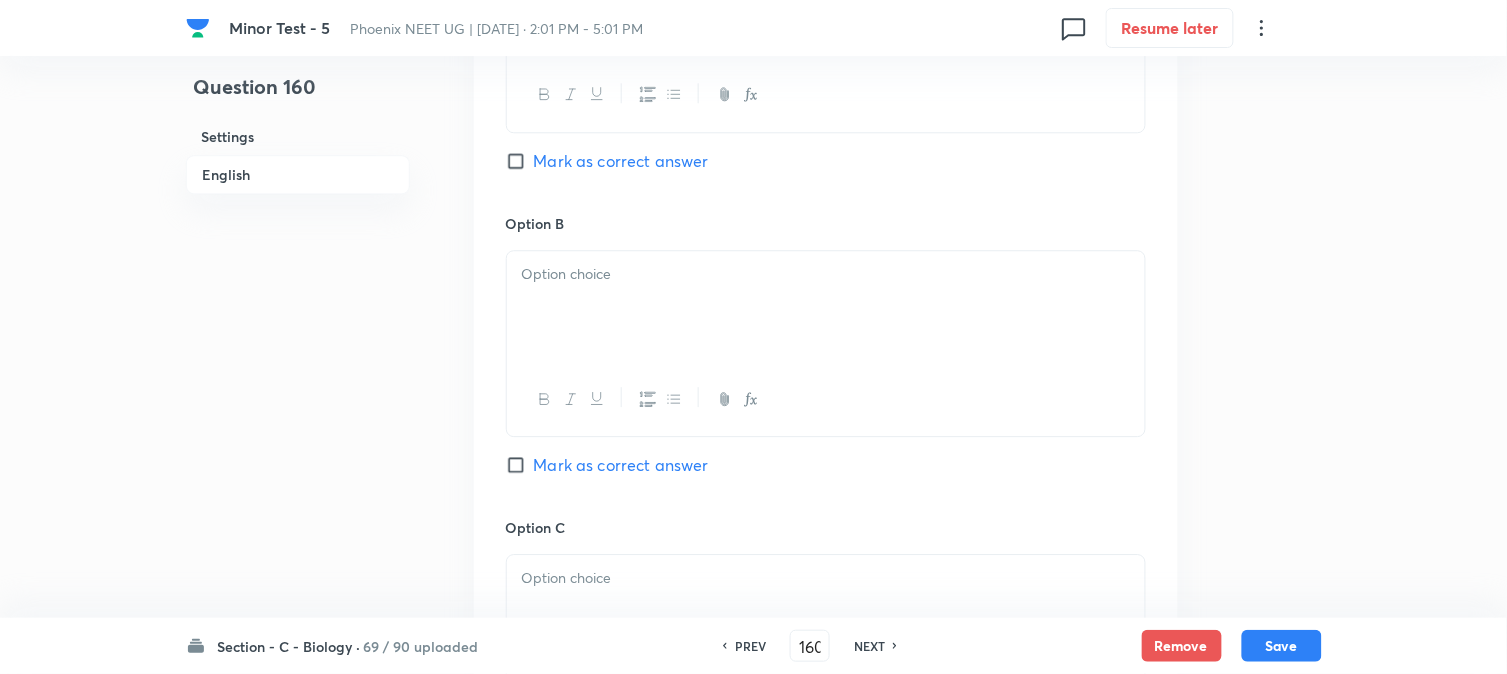 click at bounding box center (826, 307) 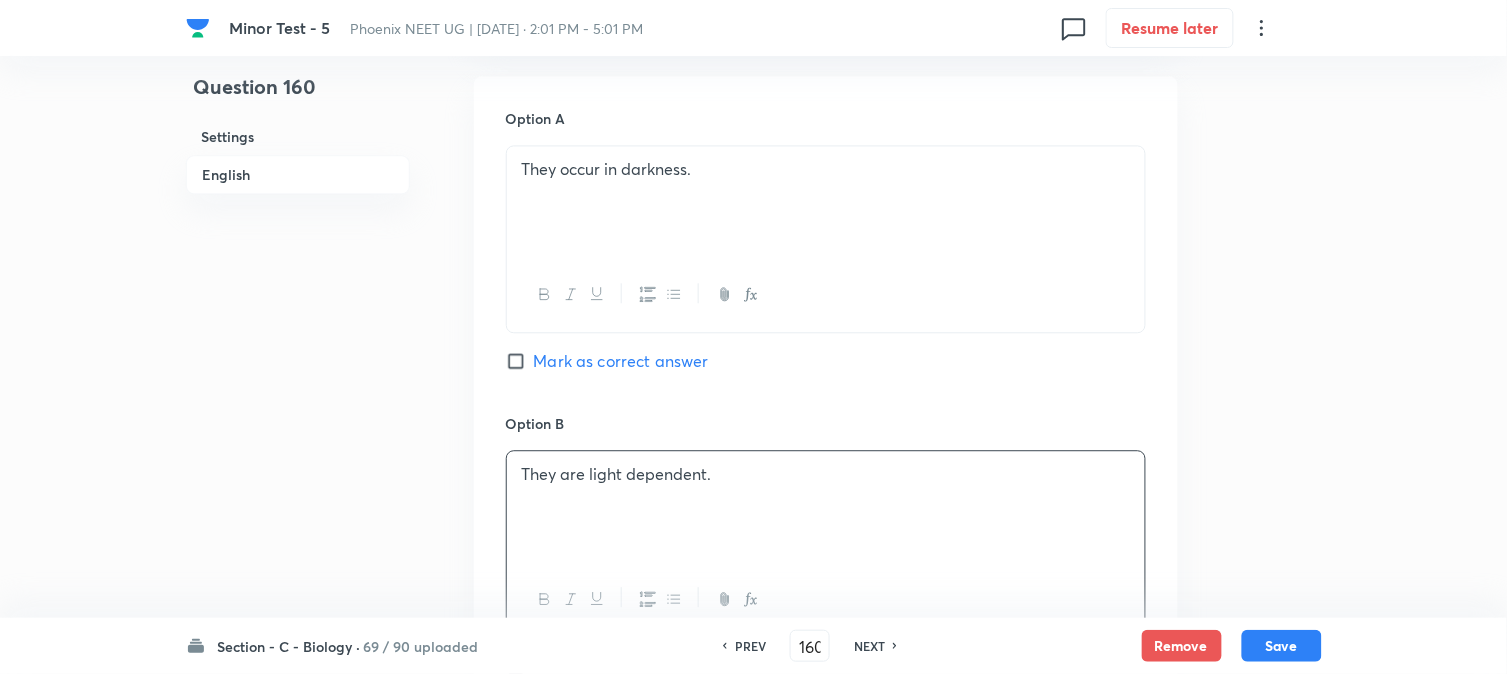 scroll, scrollTop: 478, scrollLeft: 0, axis: vertical 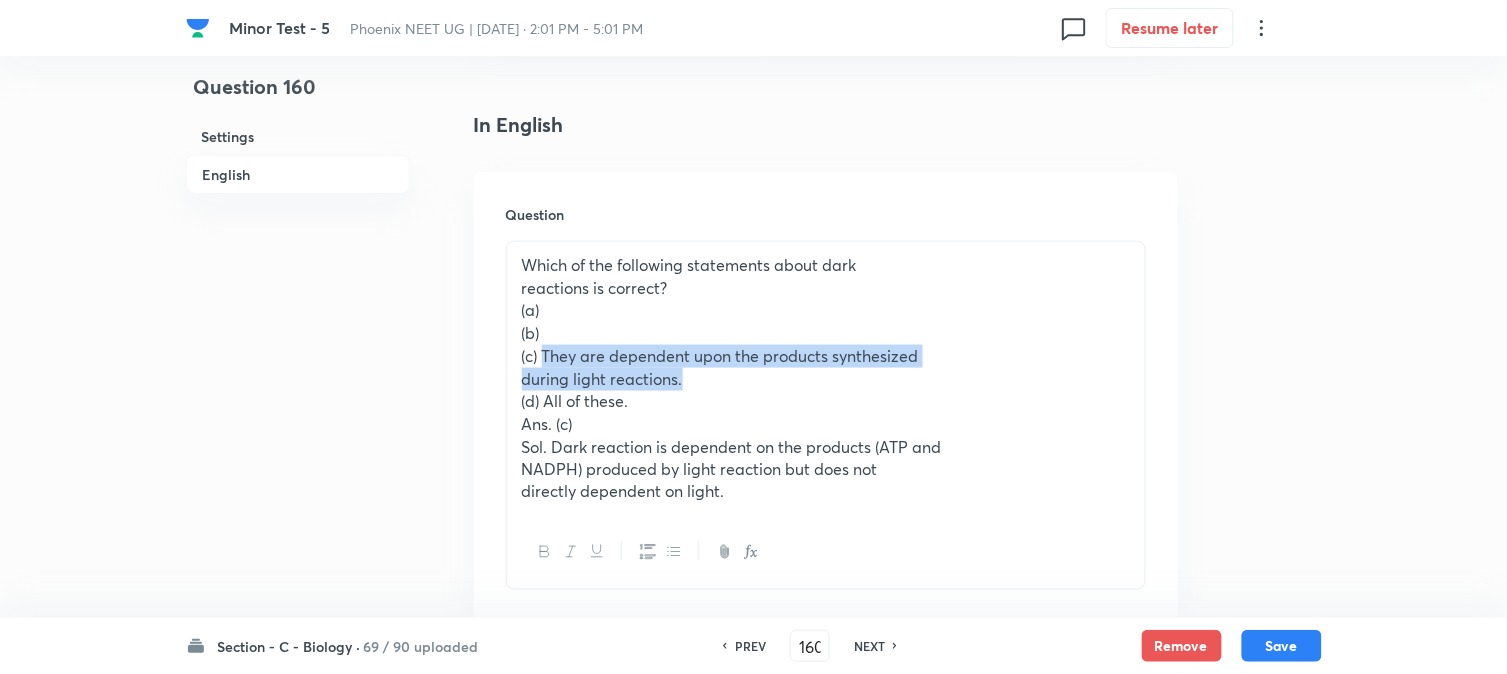 drag, startPoint x: 544, startPoint y: 361, endPoint x: 730, endPoint y: 377, distance: 186.6869 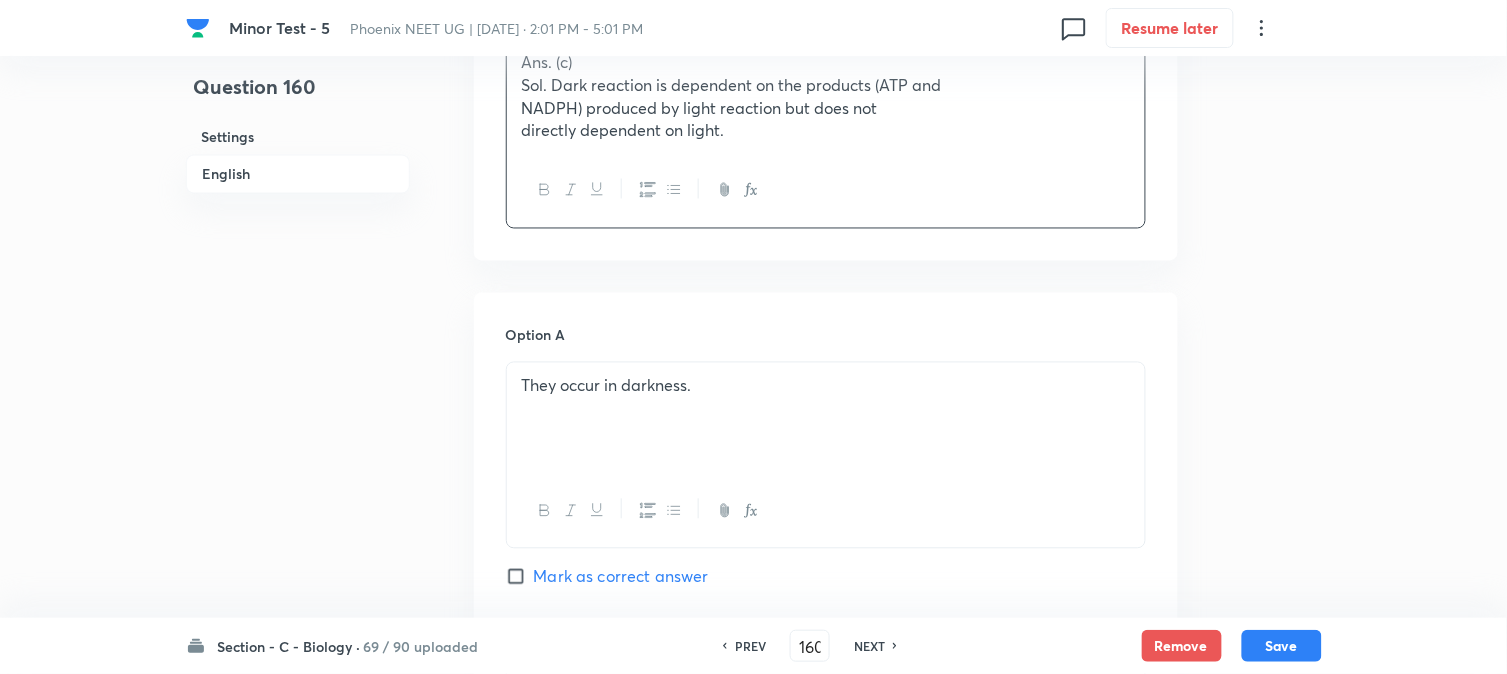 scroll, scrollTop: 1590, scrollLeft: 0, axis: vertical 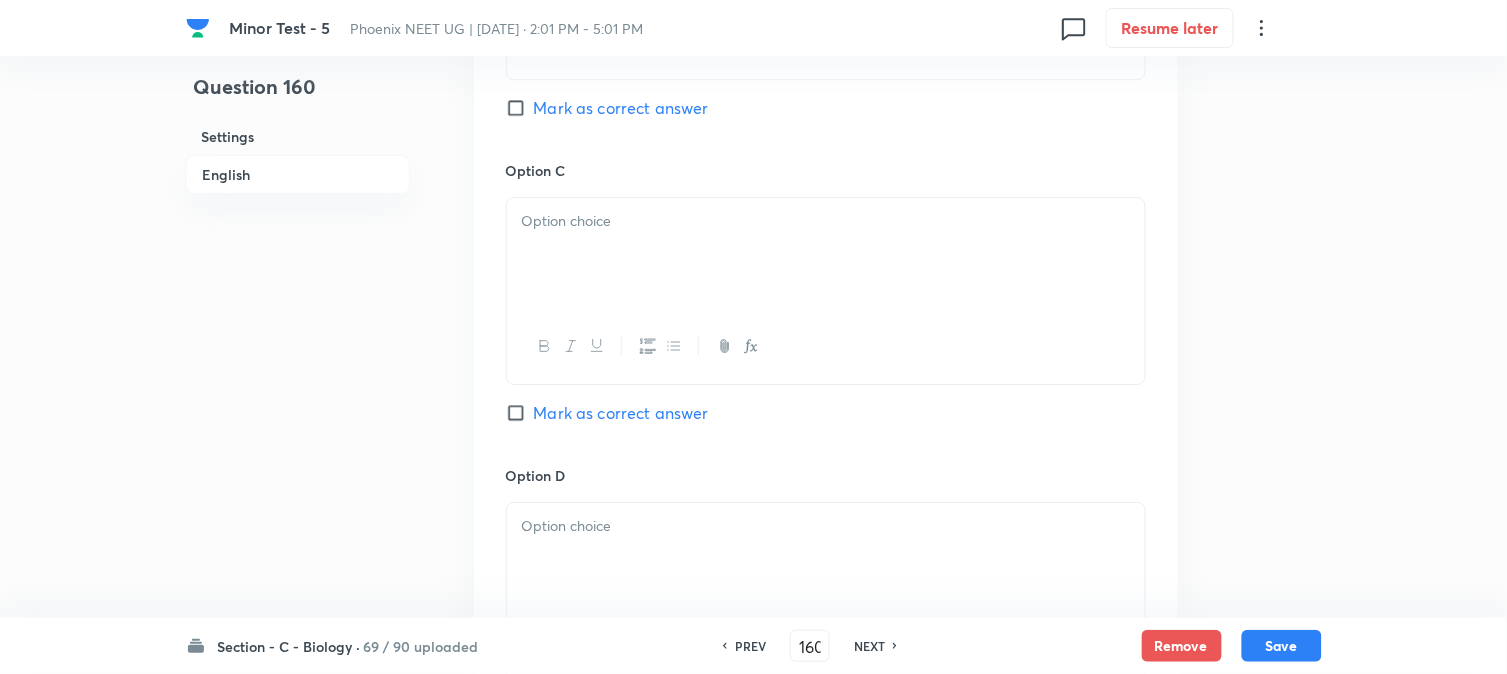 click at bounding box center [826, 254] 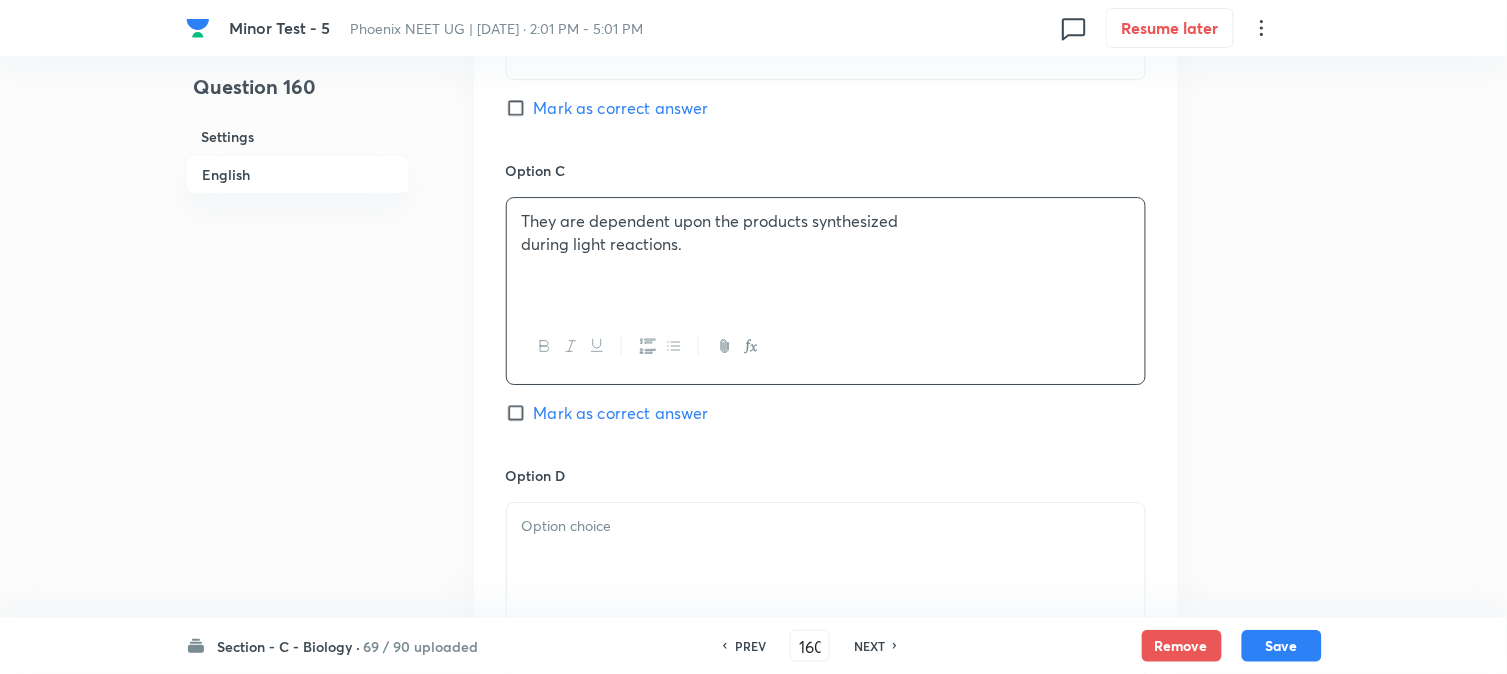 click on "Mark as correct answer" at bounding box center (621, 413) 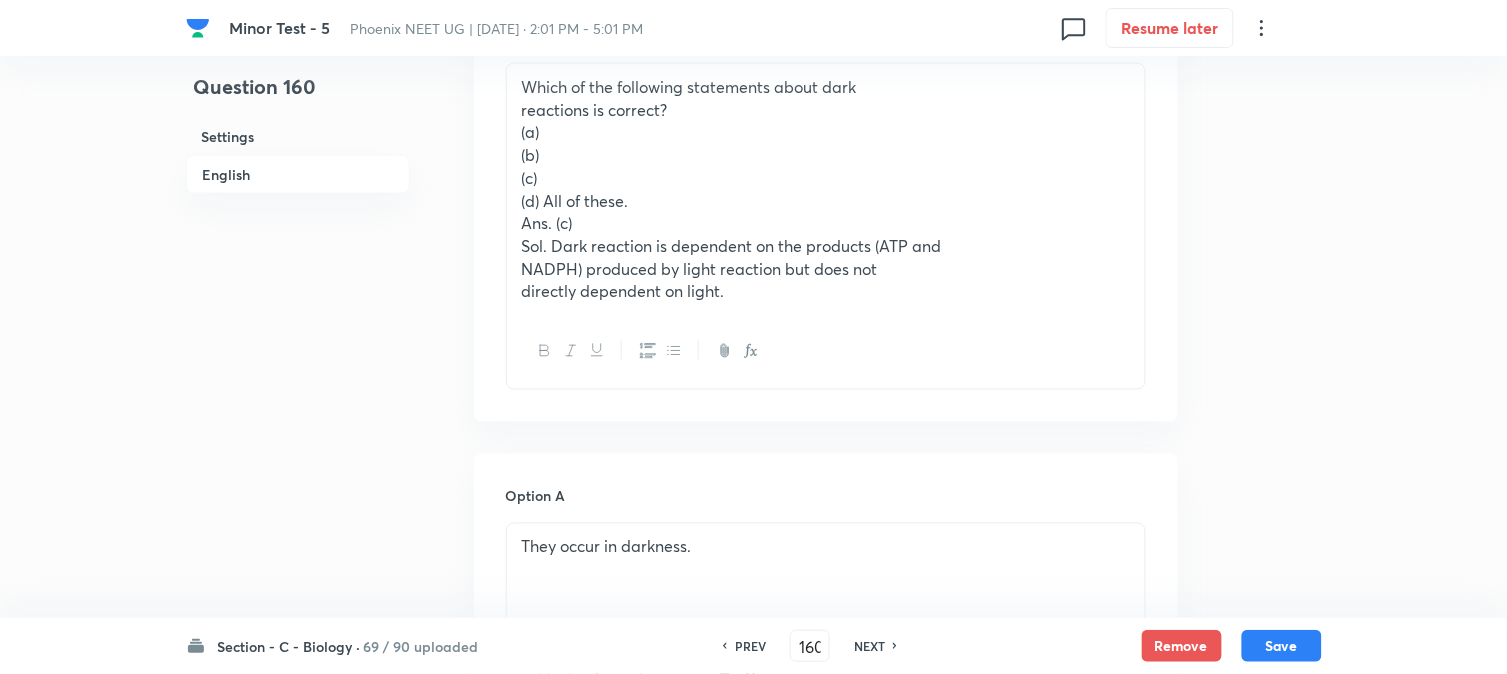 scroll, scrollTop: 590, scrollLeft: 0, axis: vertical 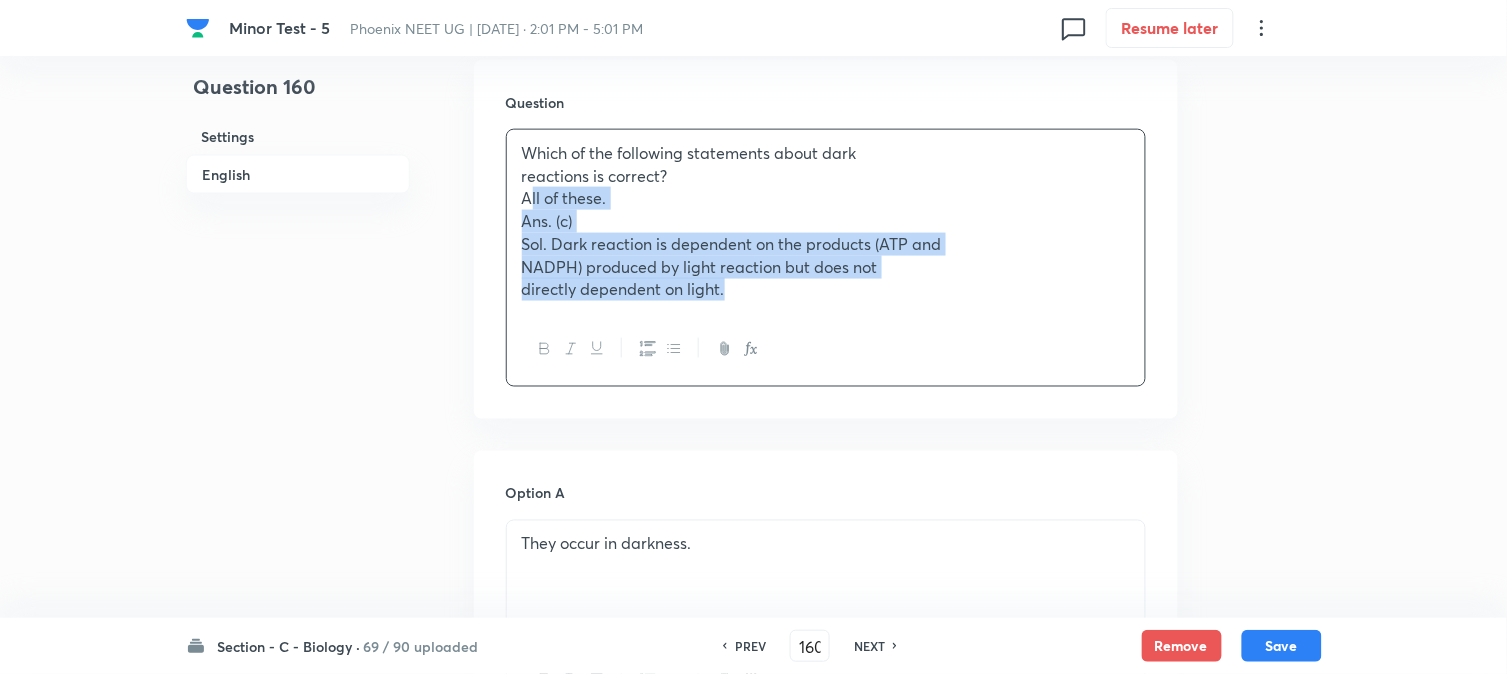drag, startPoint x: 540, startPoint y: 270, endPoint x: 1126, endPoint y: 406, distance: 601.5746 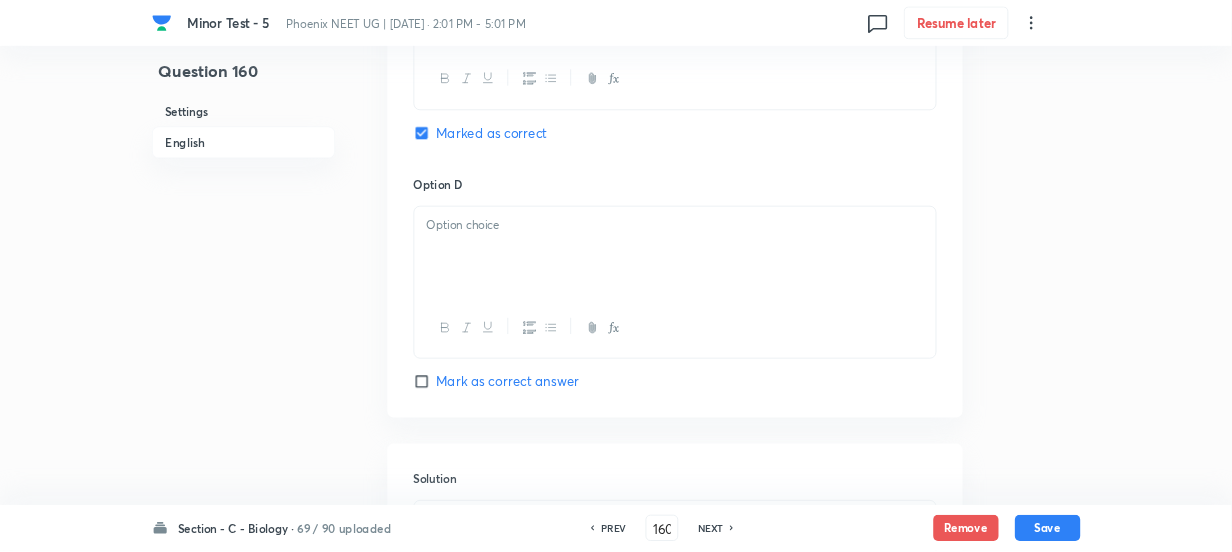 scroll, scrollTop: 1700, scrollLeft: 0, axis: vertical 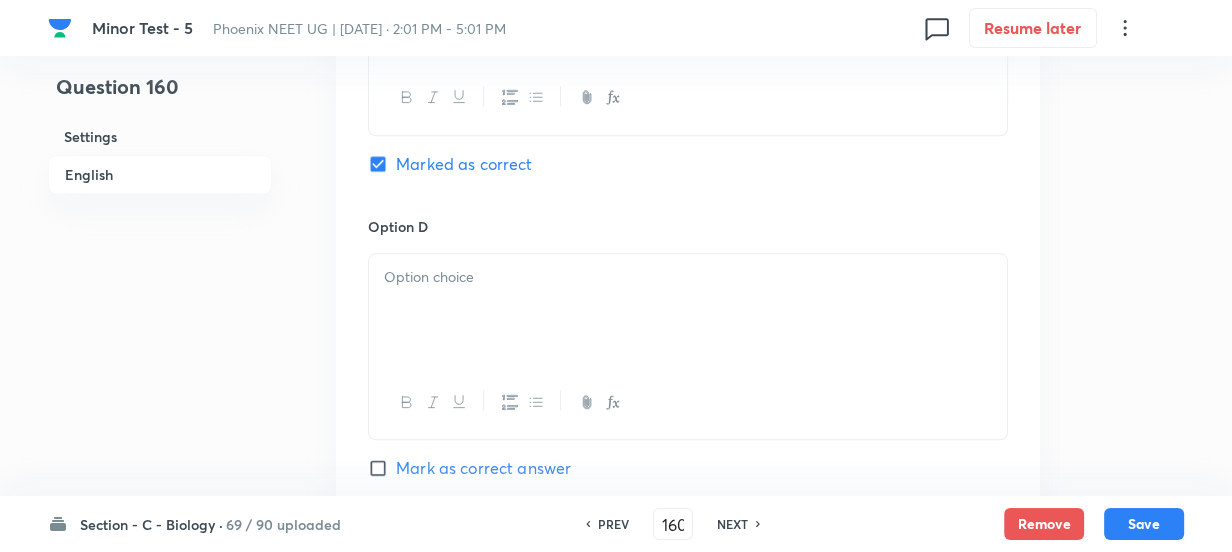 click on "Option D [PERSON_NAME] as correct answer" at bounding box center (688, 348) 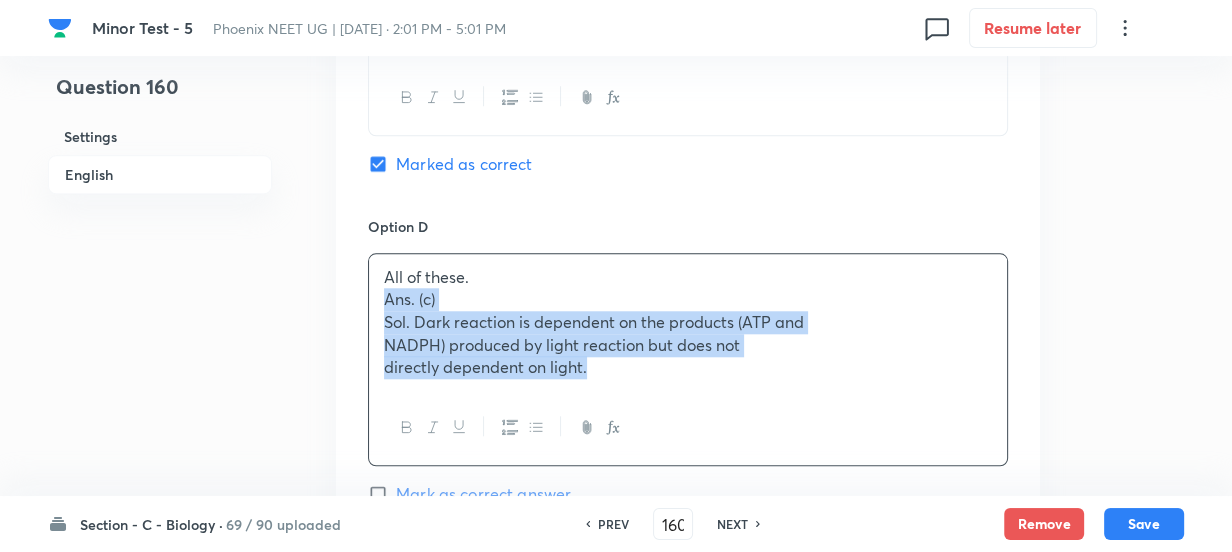 drag, startPoint x: 386, startPoint y: 305, endPoint x: 756, endPoint y: 430, distance: 390.5445 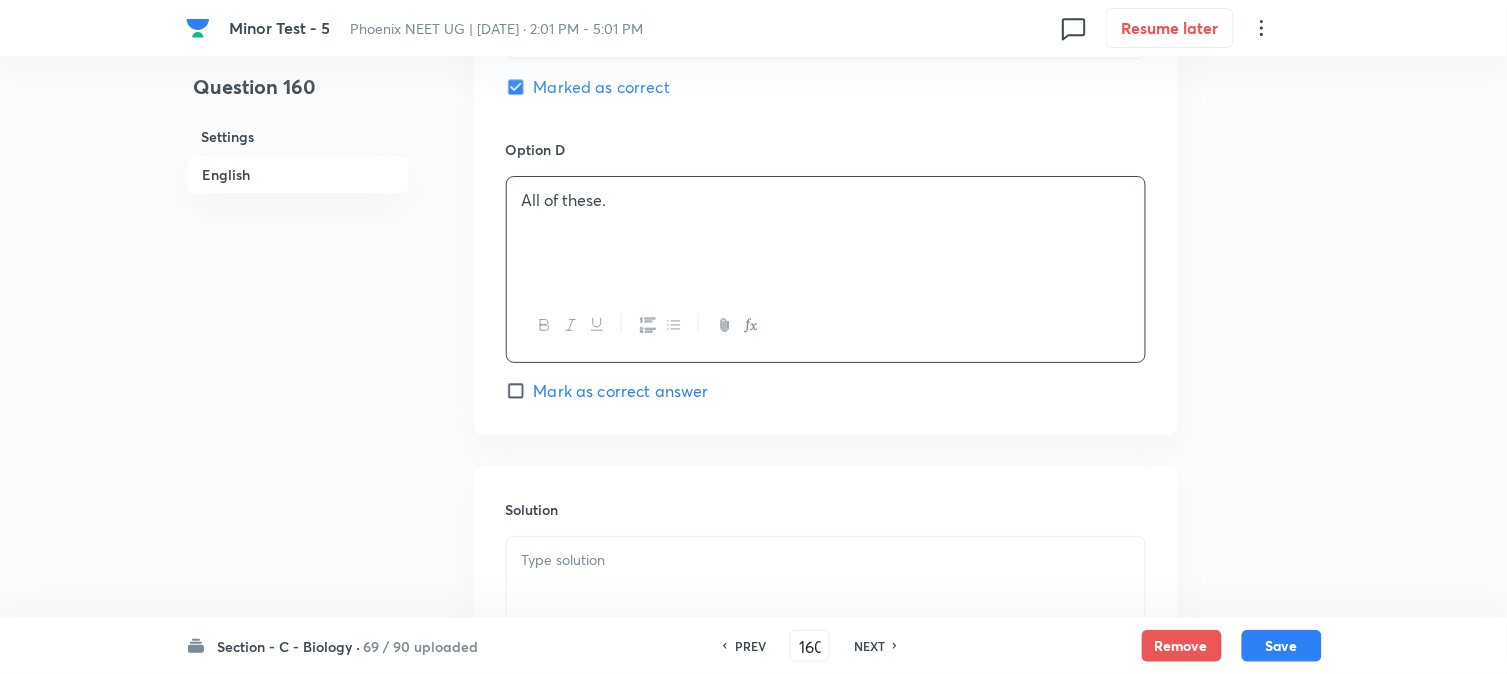 scroll, scrollTop: 1923, scrollLeft: 0, axis: vertical 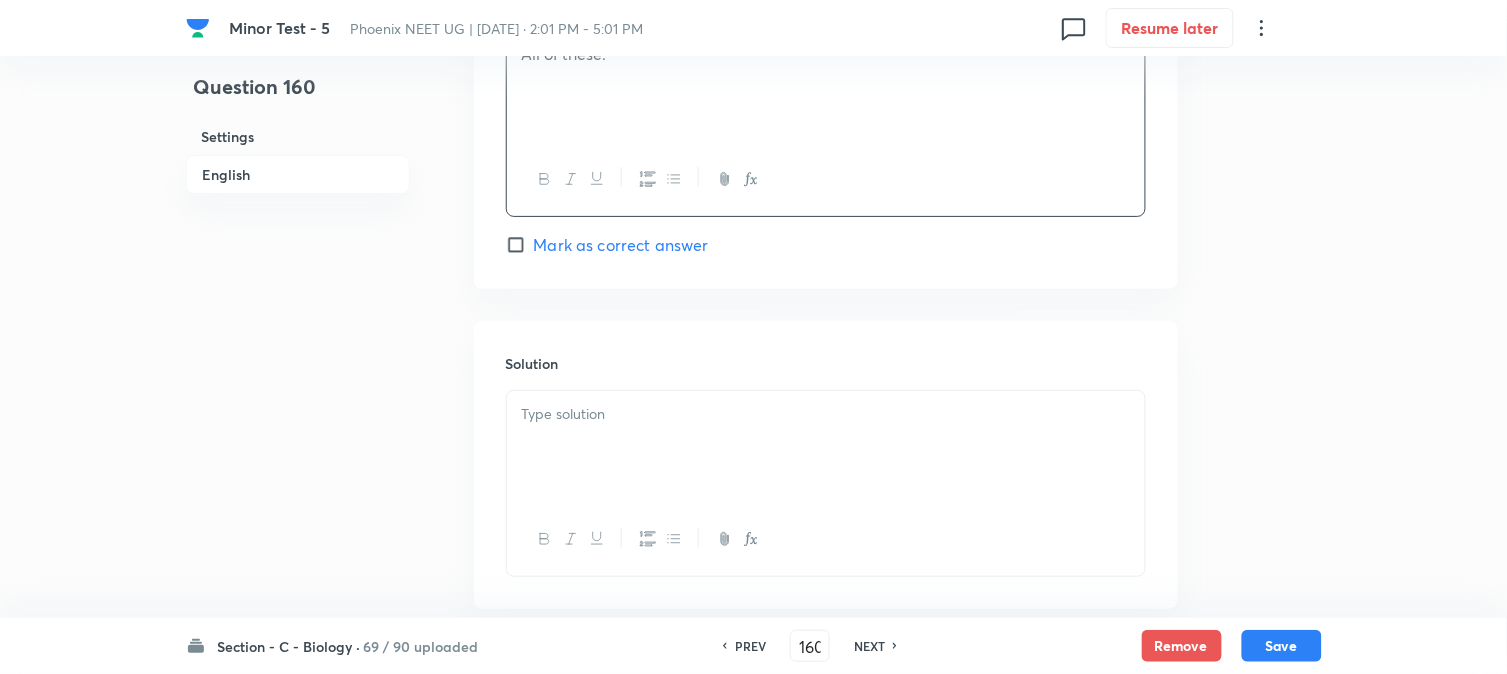 click at bounding box center [826, 447] 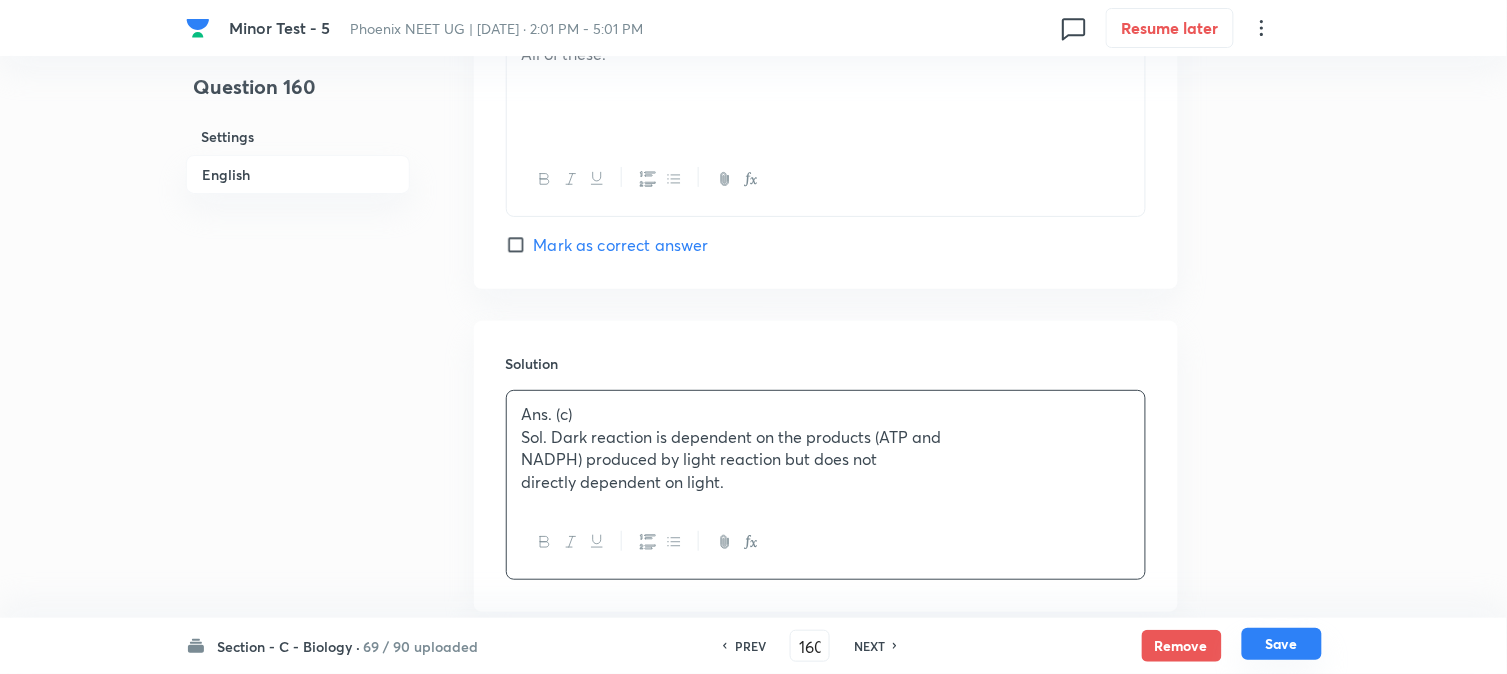 click on "Save" at bounding box center (1282, 644) 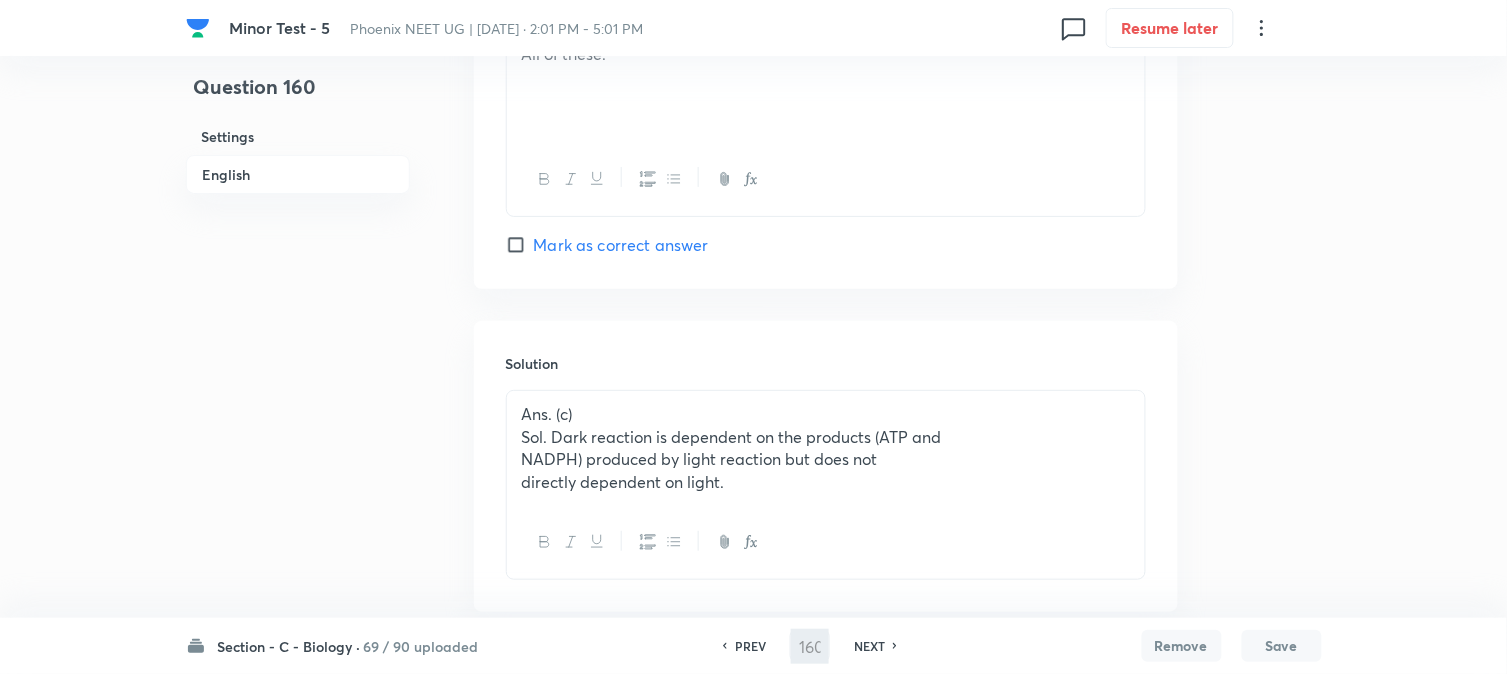 type on "161" 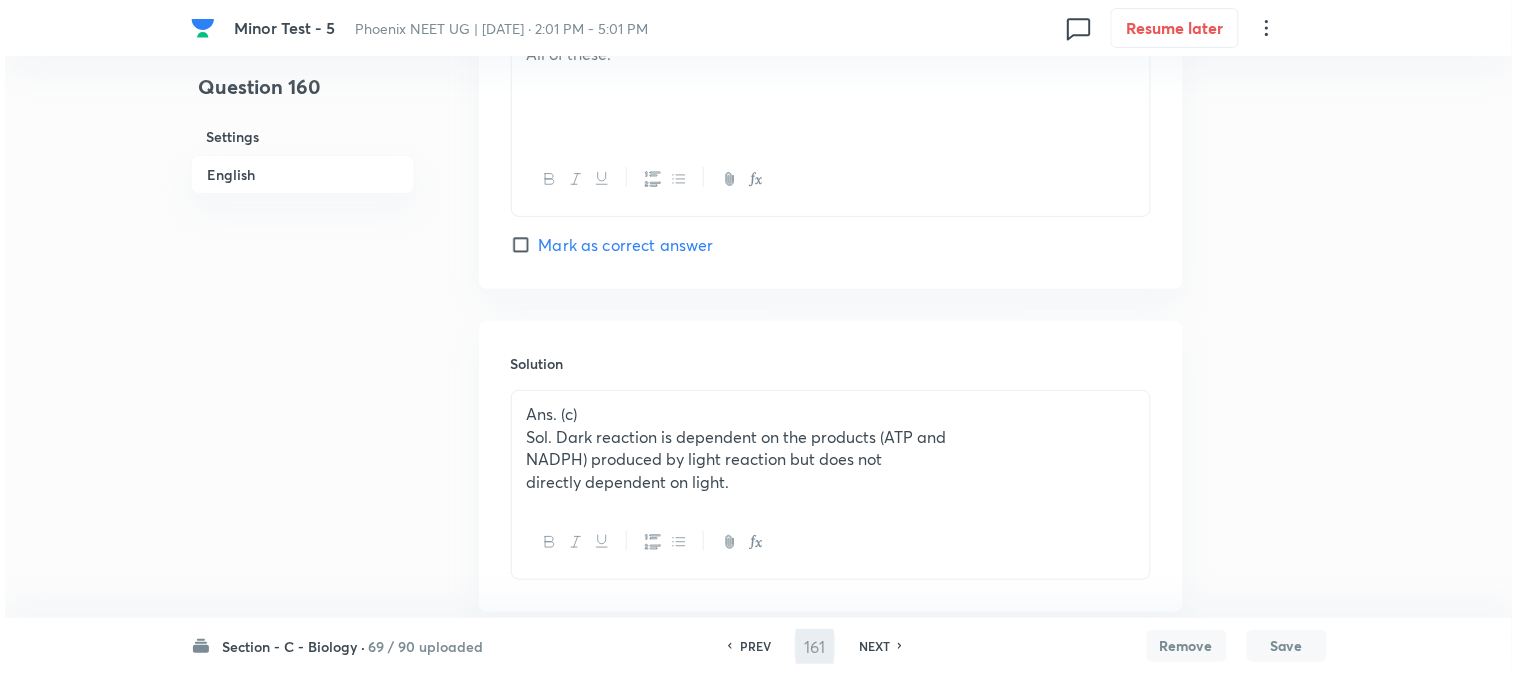 scroll, scrollTop: 0, scrollLeft: 0, axis: both 